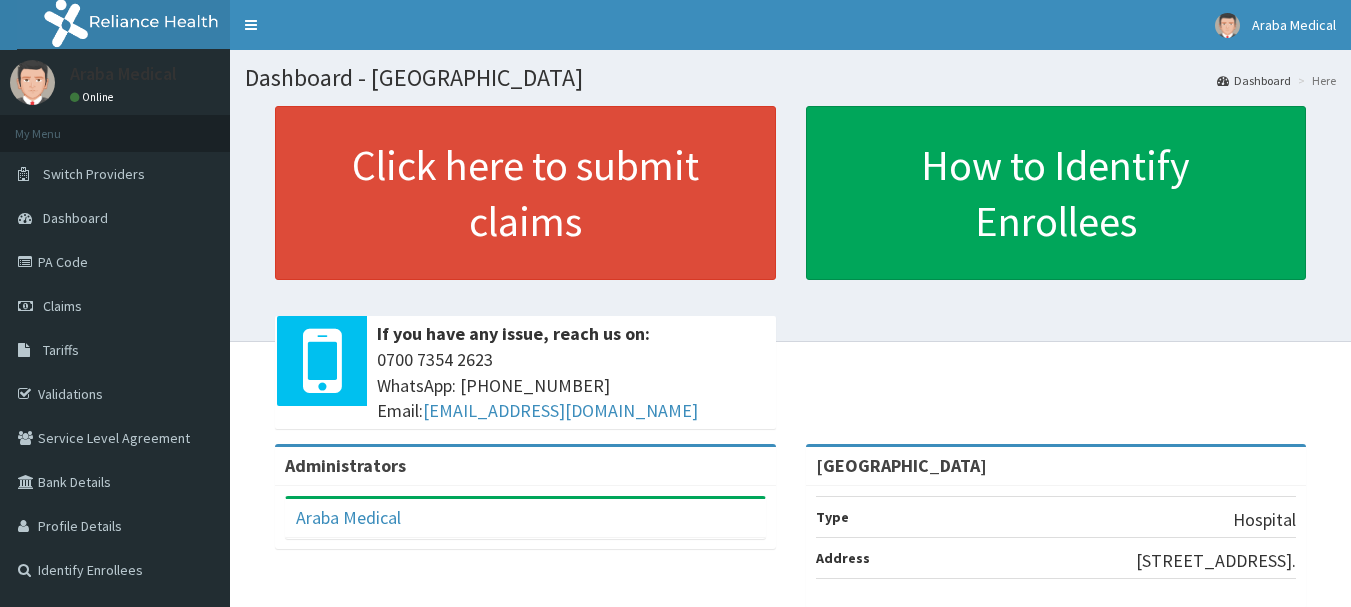 scroll, scrollTop: 0, scrollLeft: 0, axis: both 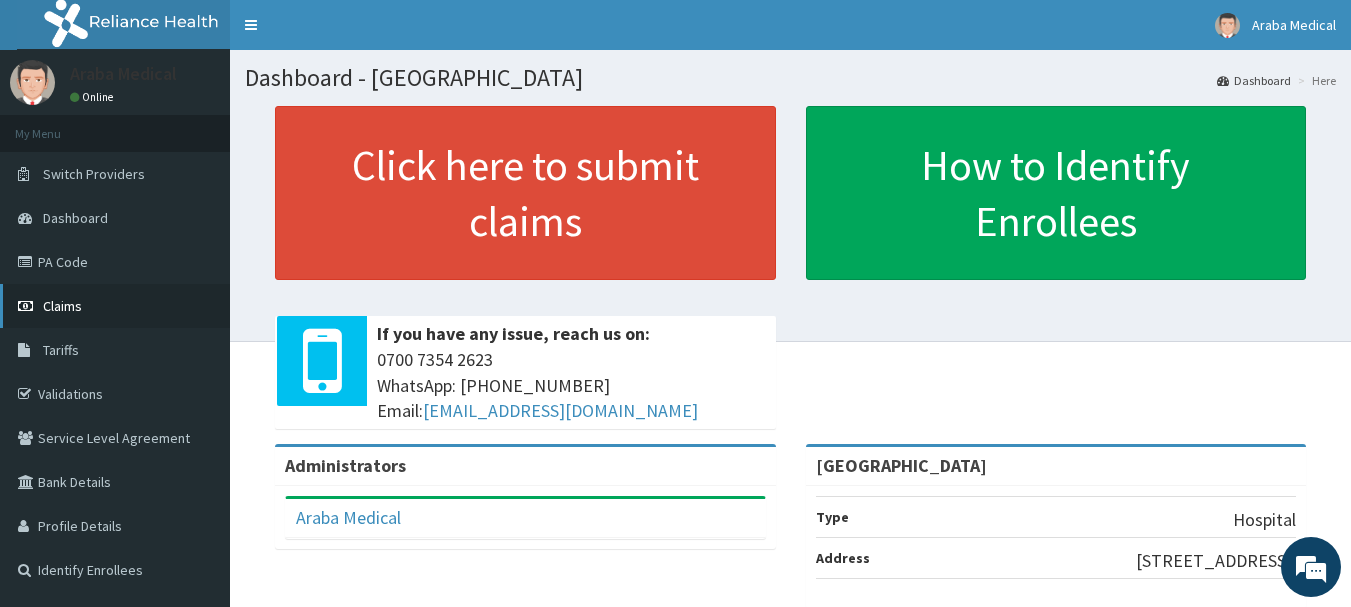 click on "Claims" at bounding box center [115, 306] 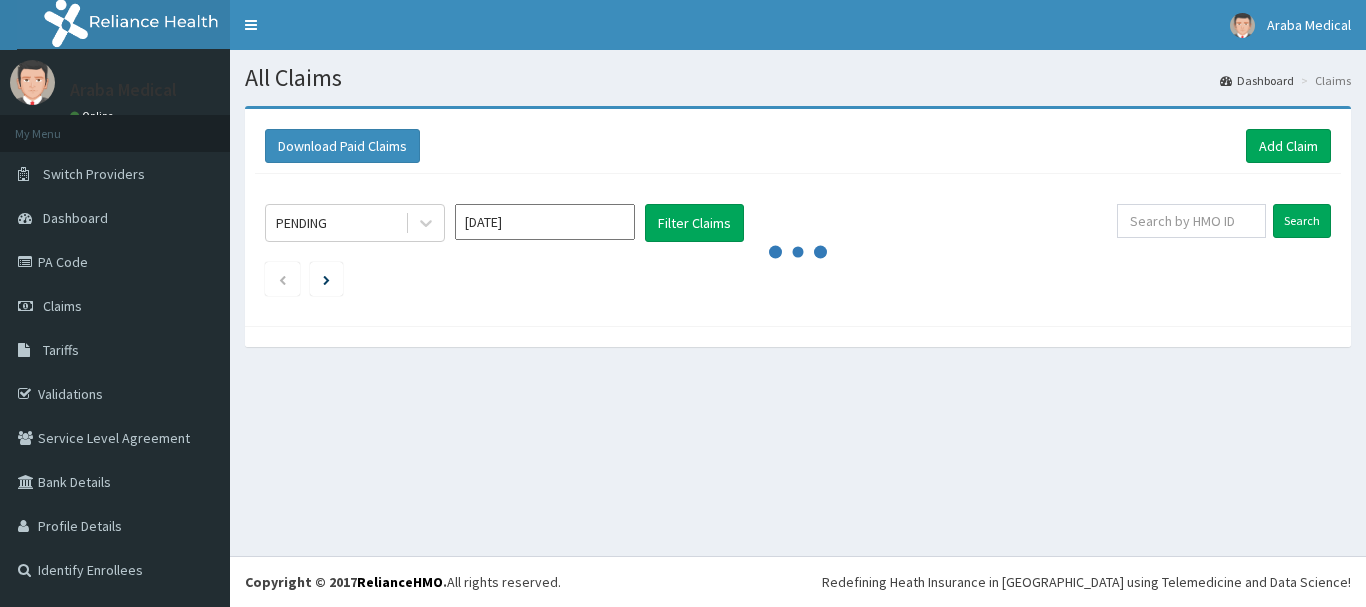 scroll, scrollTop: 0, scrollLeft: 0, axis: both 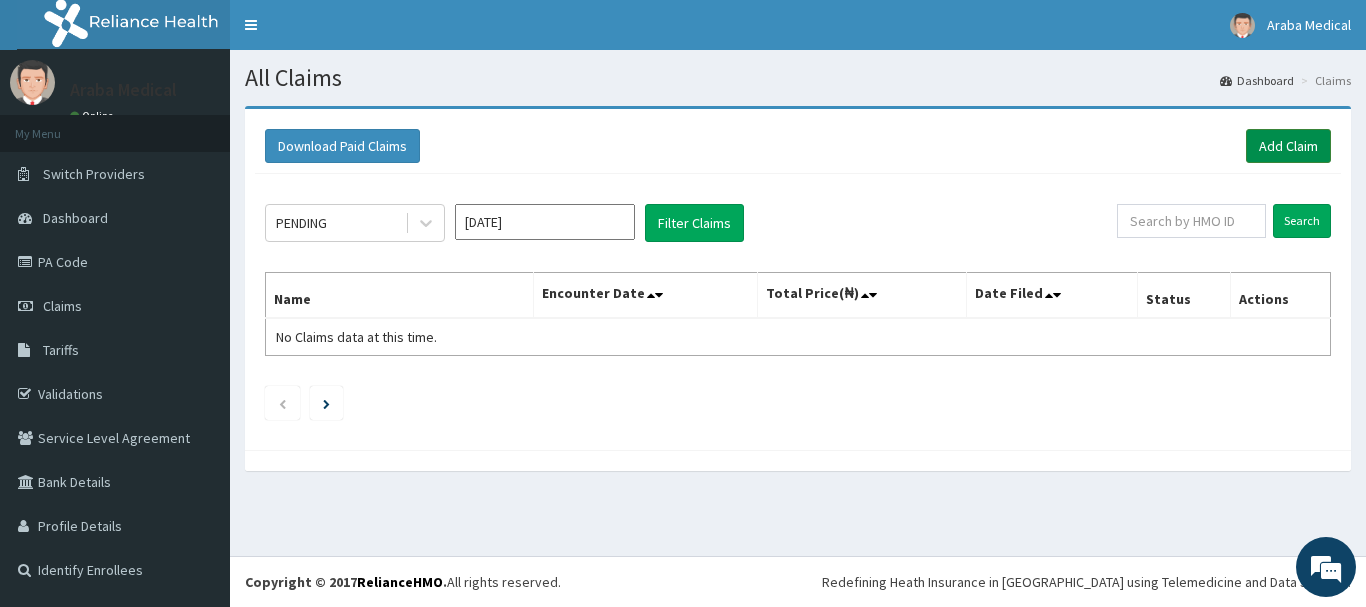click on "Add Claim" at bounding box center (1288, 146) 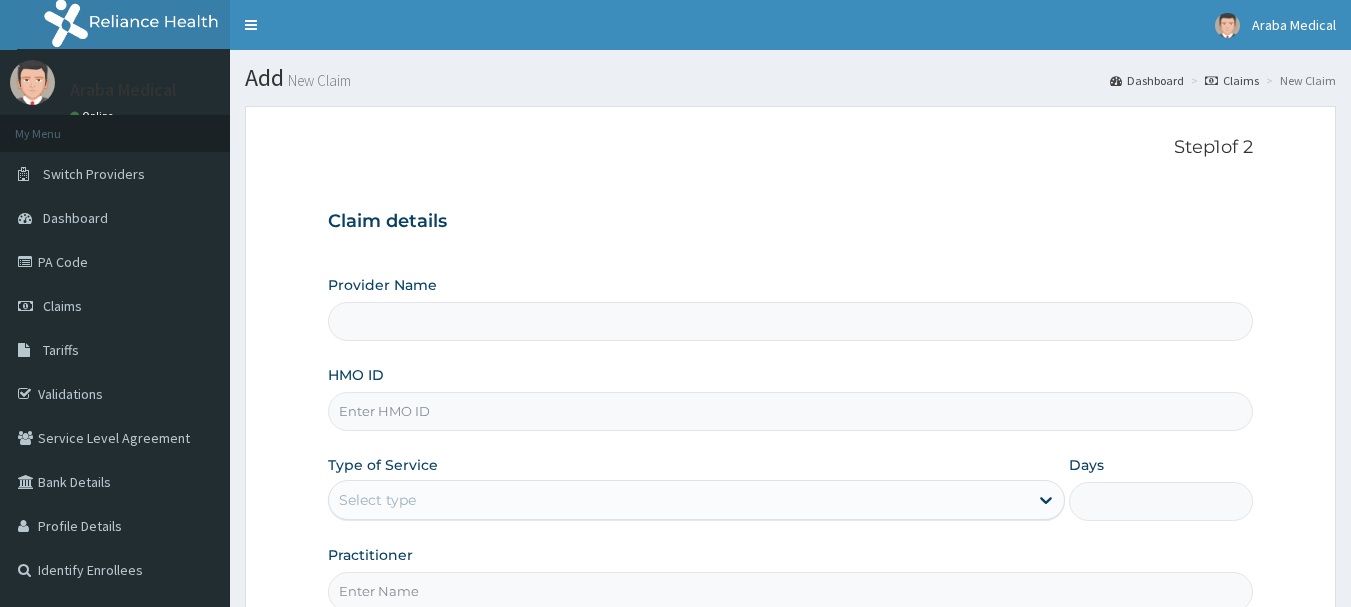 scroll, scrollTop: 0, scrollLeft: 0, axis: both 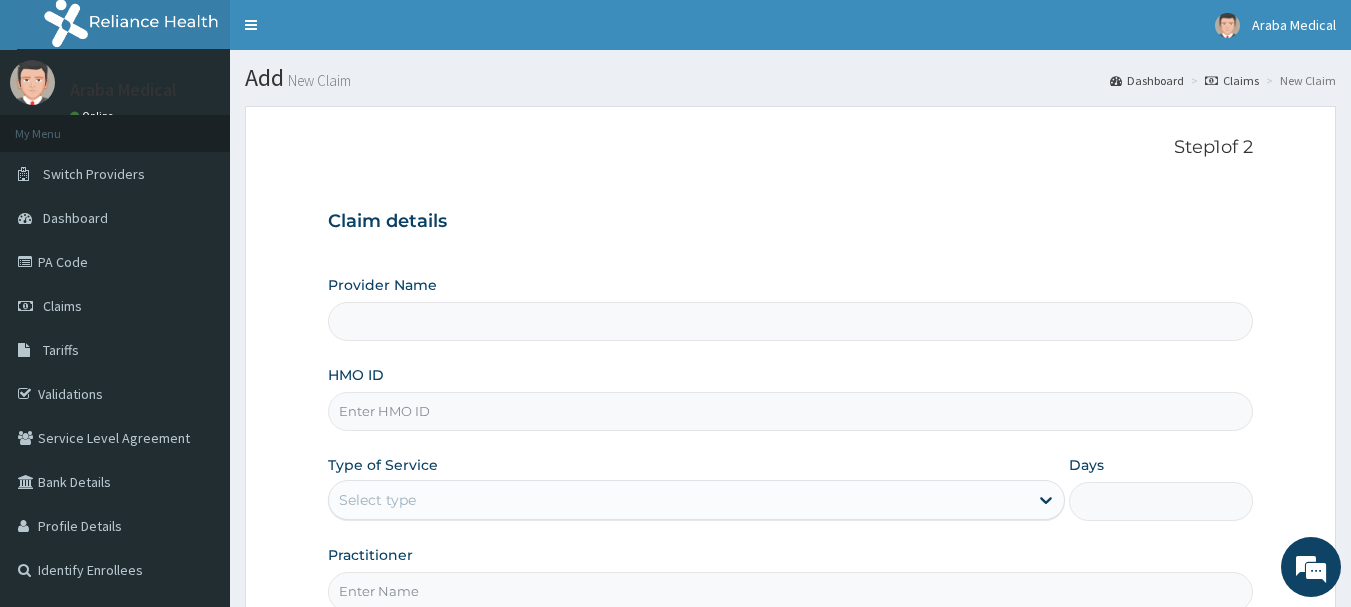 type on "Araba Medical Centre" 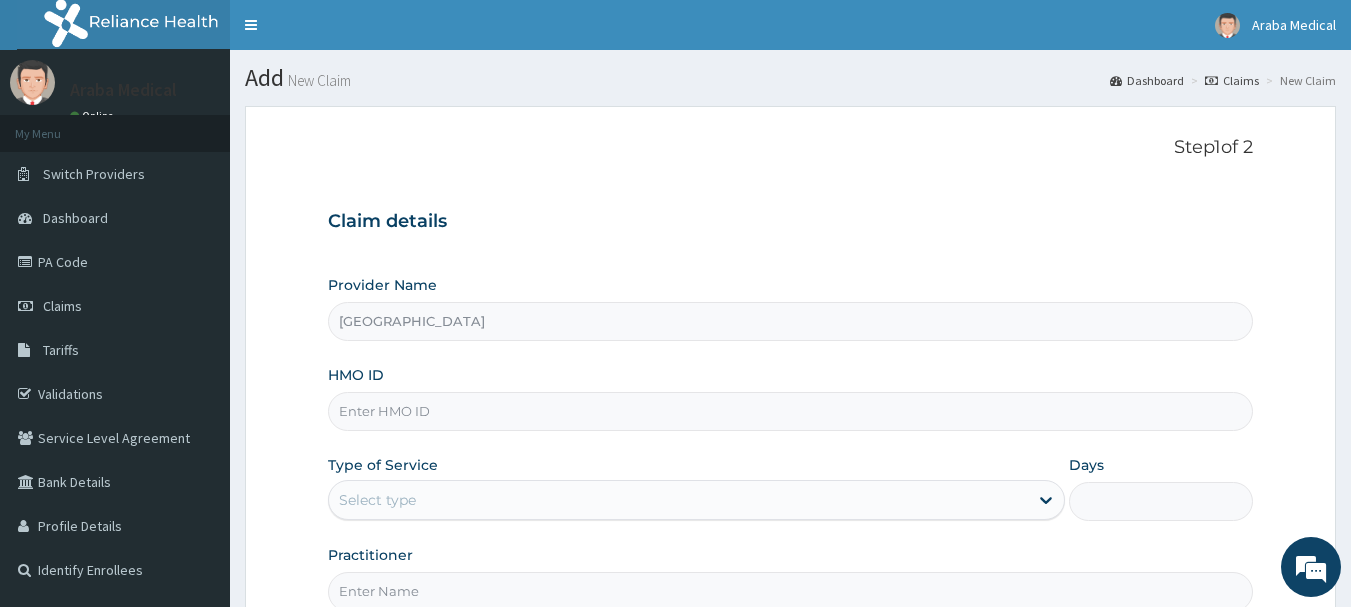 click on "HMO ID" at bounding box center [791, 411] 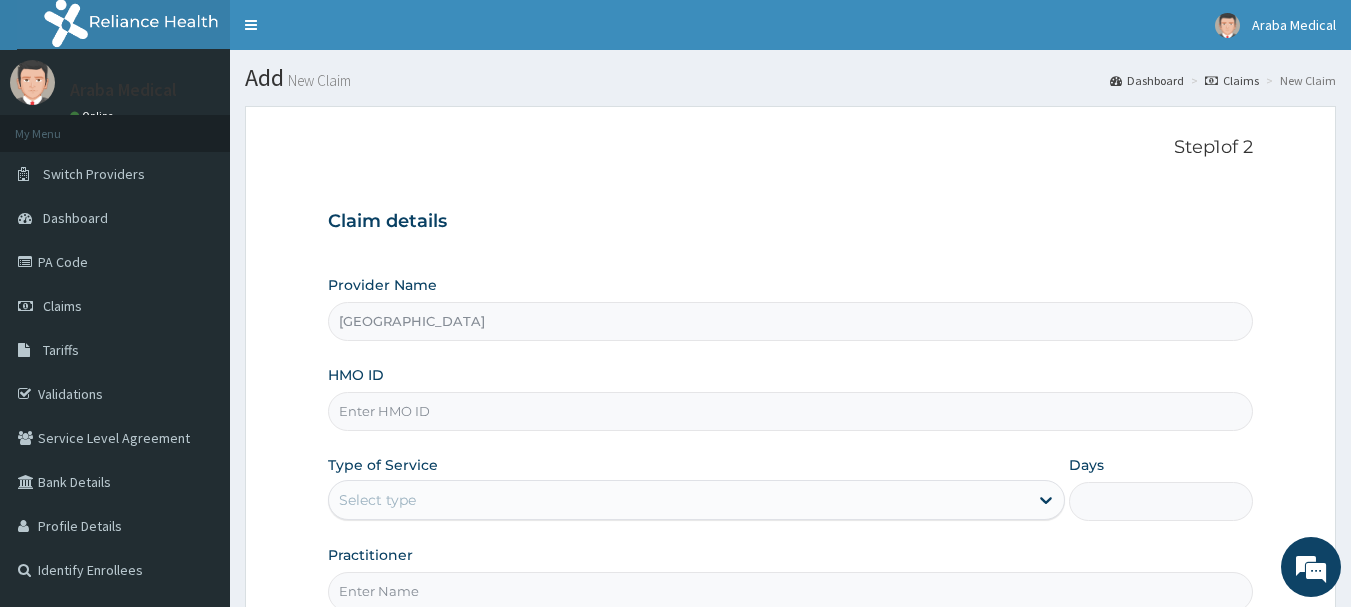 scroll, scrollTop: 0, scrollLeft: 0, axis: both 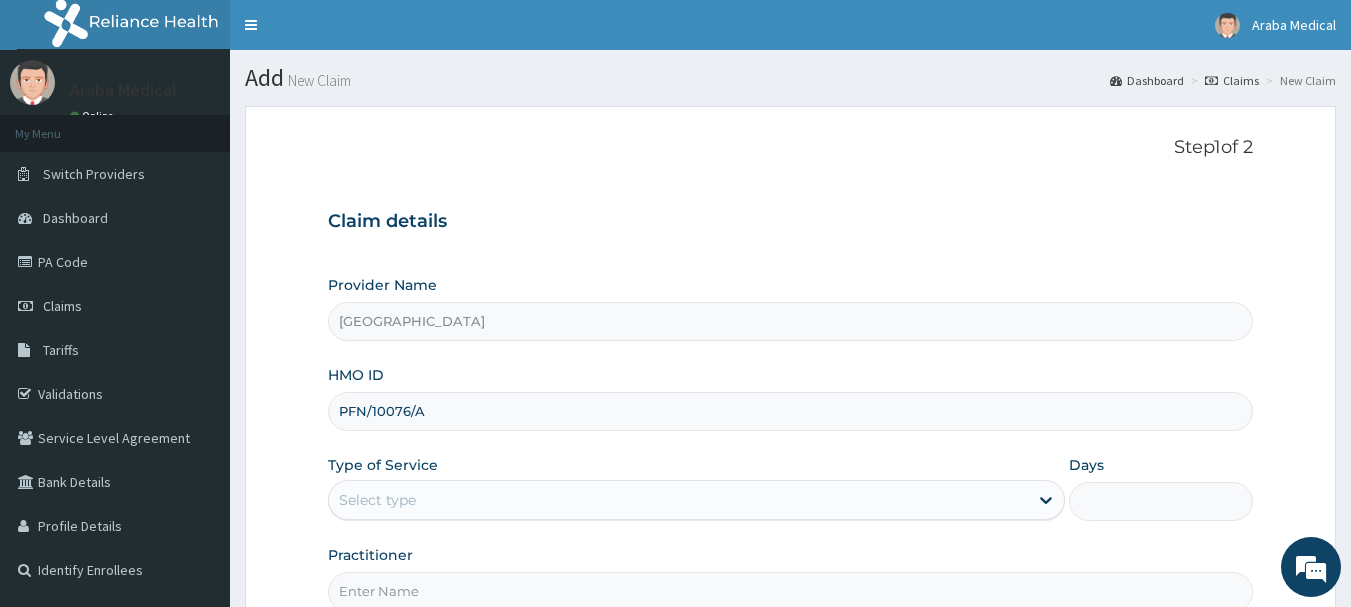 type on "PFN/10076/A" 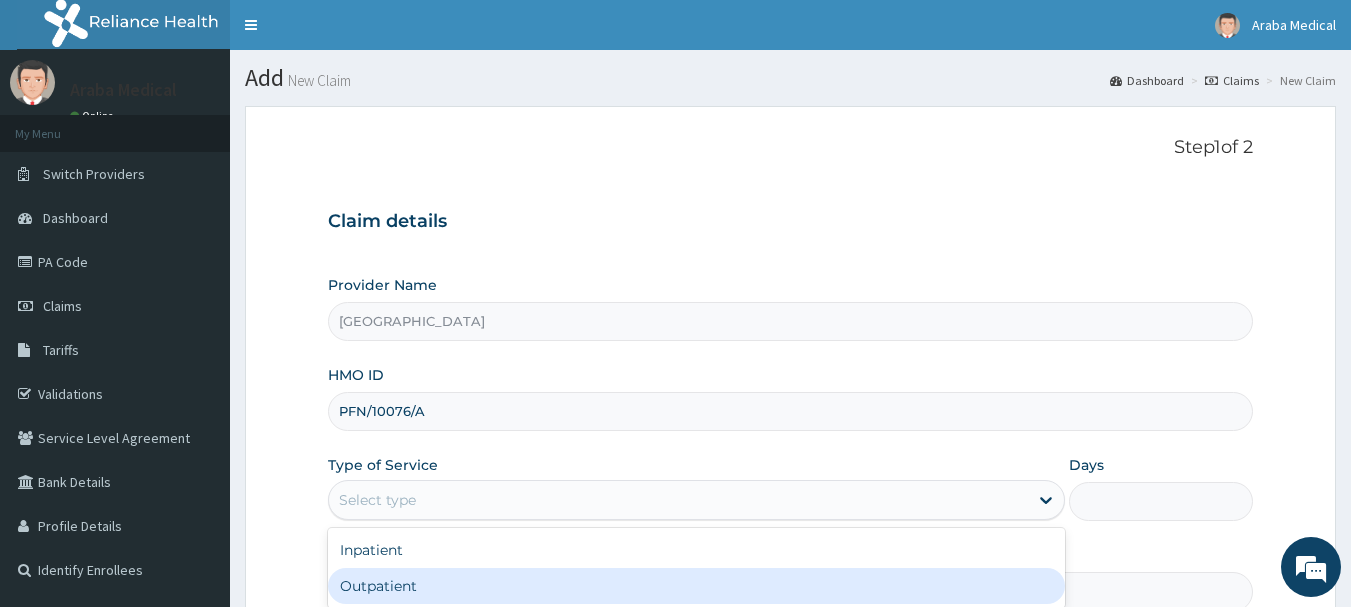 click on "Outpatient" at bounding box center [696, 586] 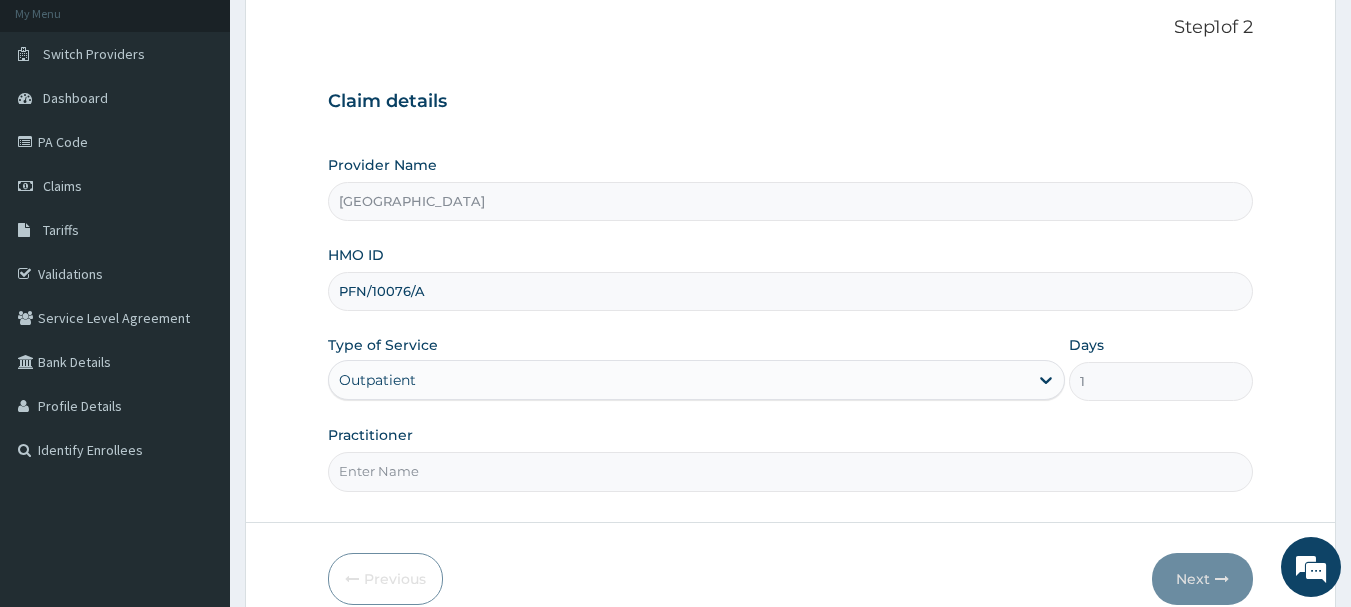 scroll, scrollTop: 160, scrollLeft: 0, axis: vertical 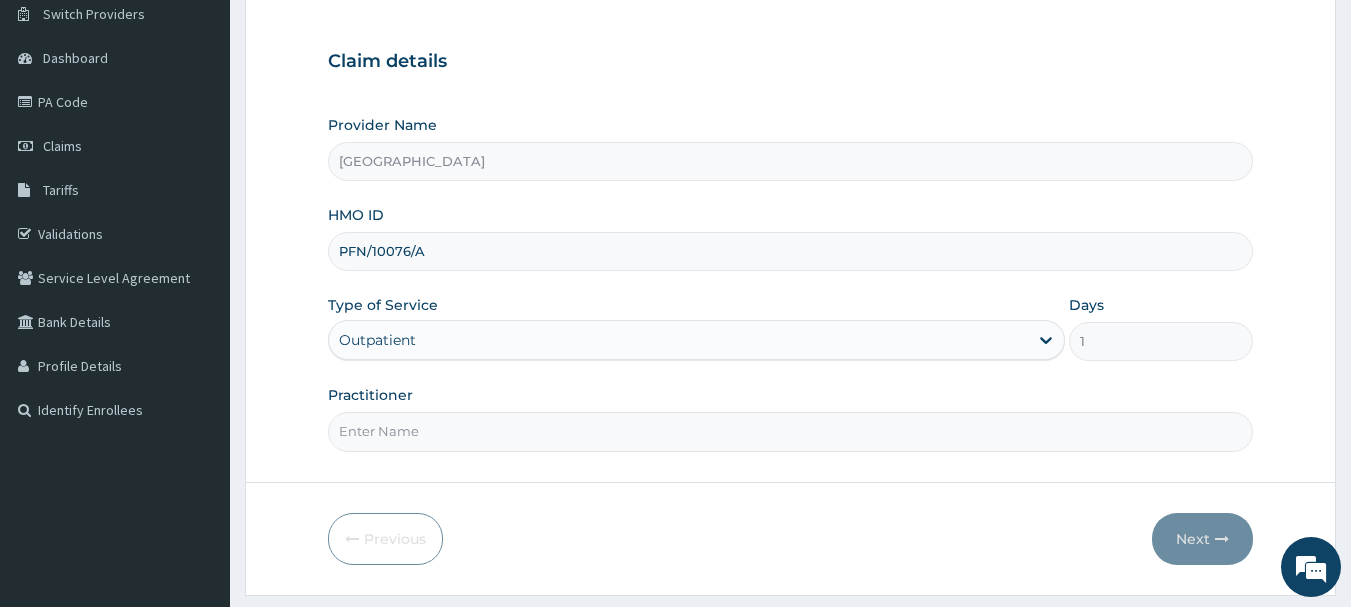 click on "Practitioner" at bounding box center (791, 431) 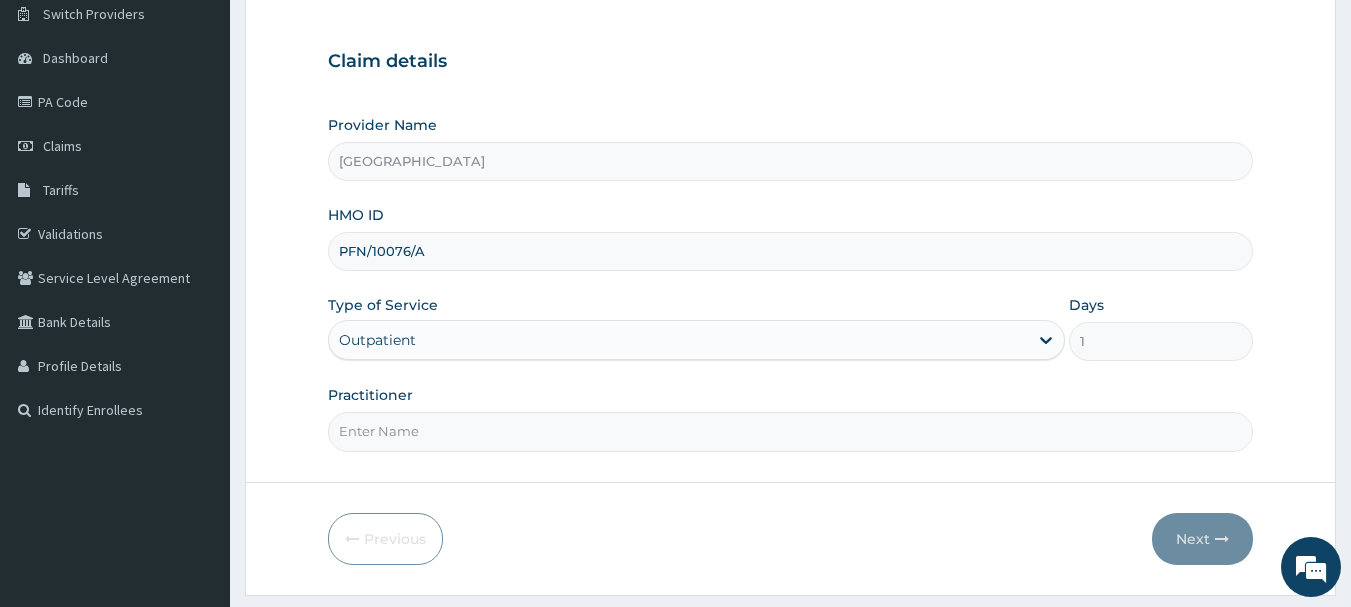 type on "DR OMOBOLANLE" 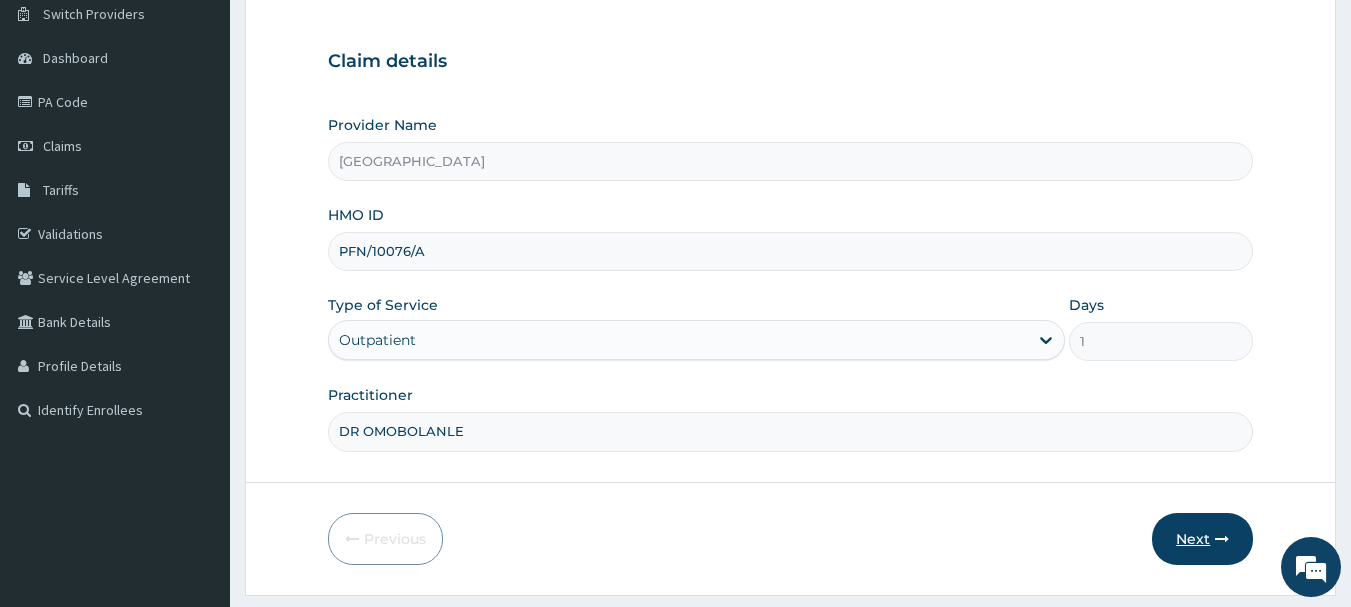 click on "Next" at bounding box center (1202, 539) 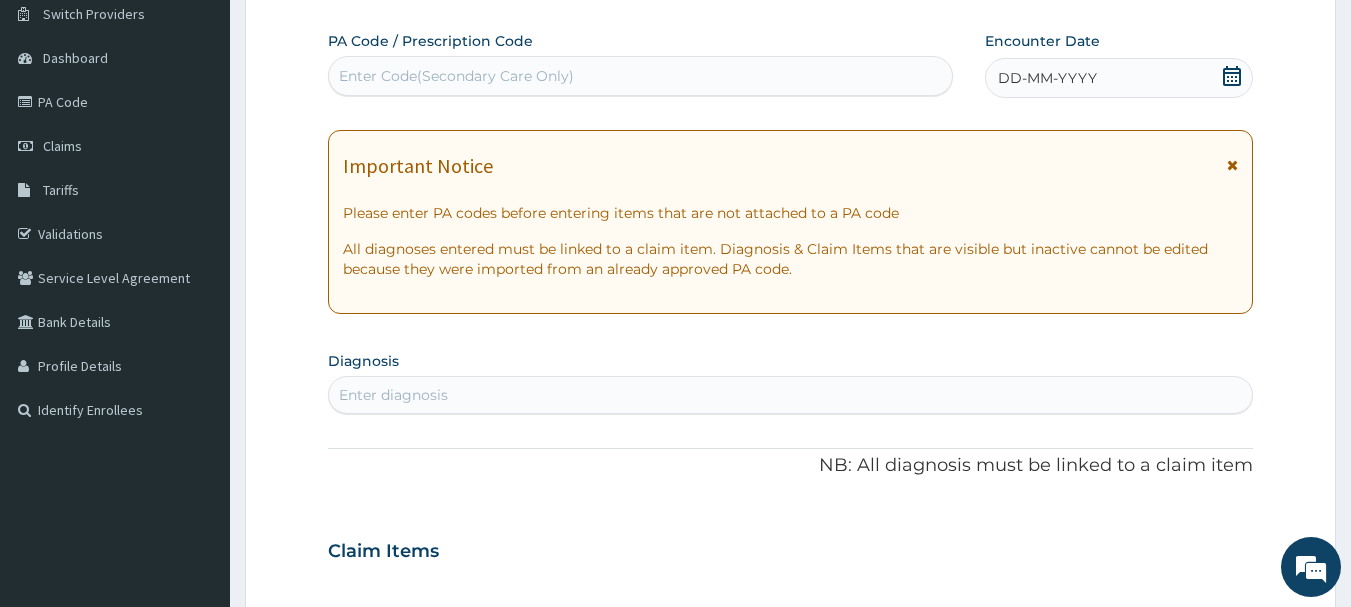 click 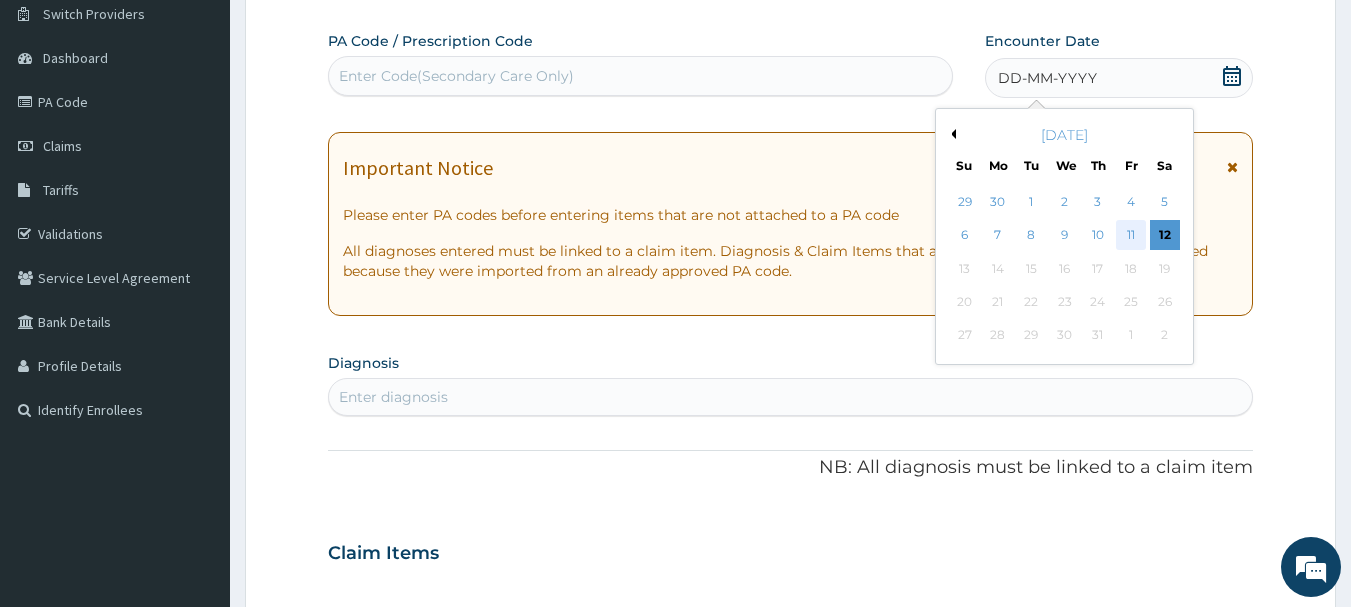 click on "11" at bounding box center [1131, 236] 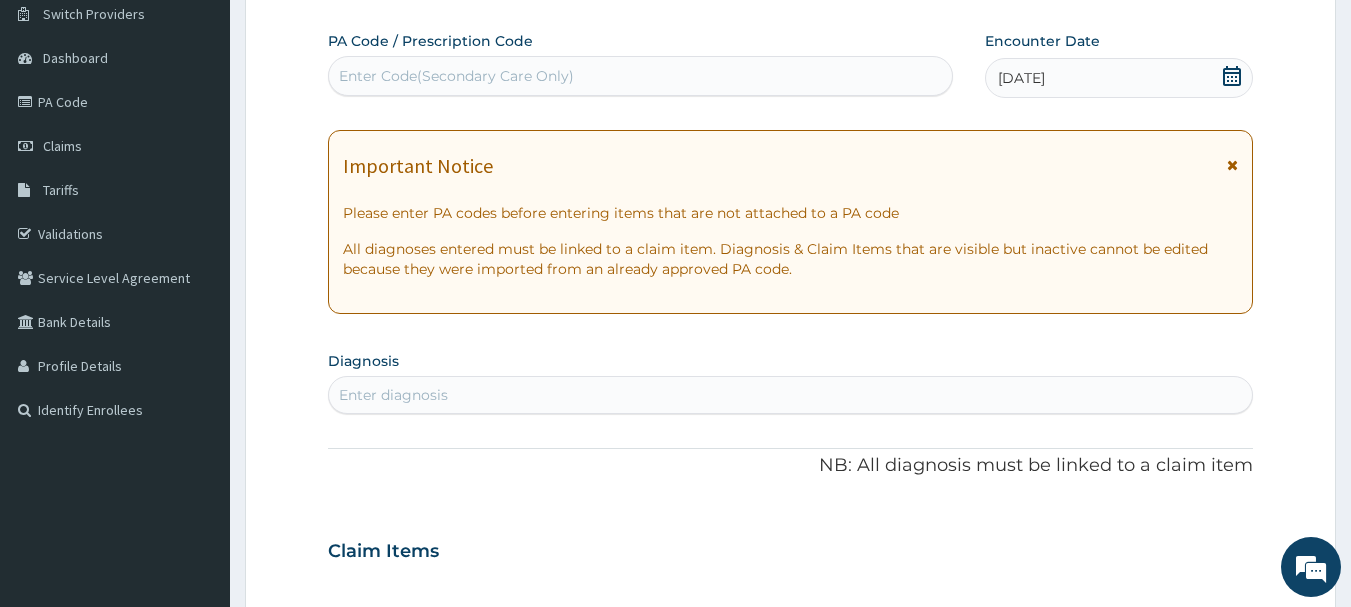click on "Enter diagnosis" at bounding box center (791, 395) 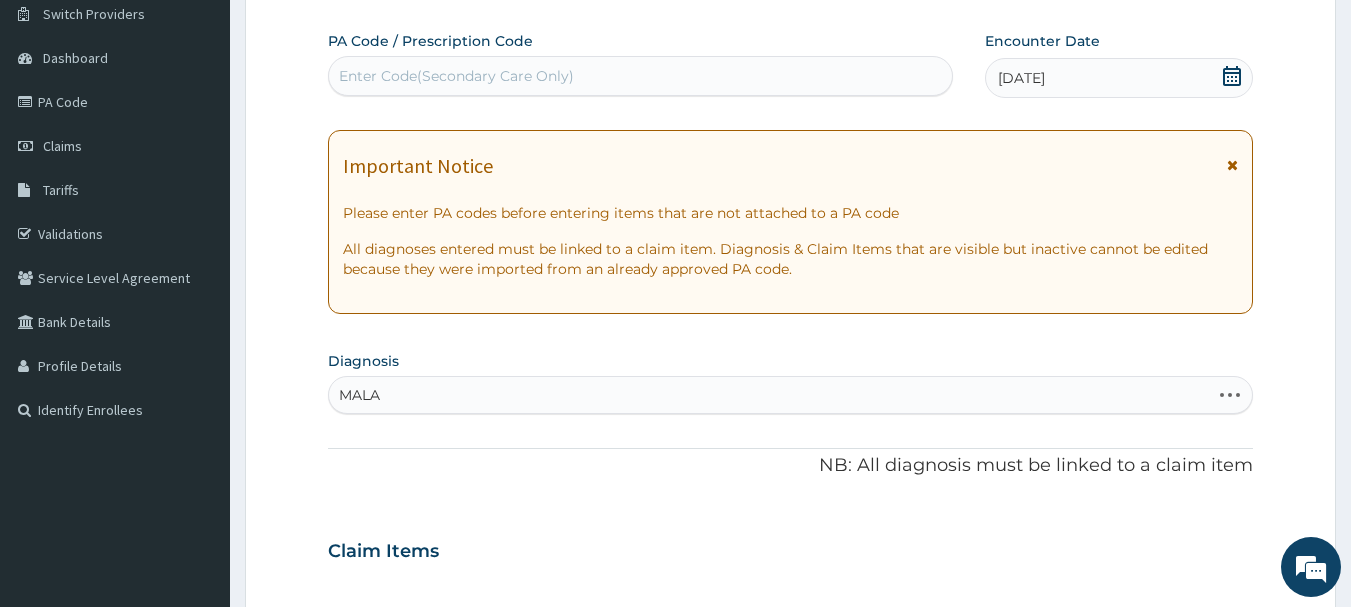 type on "MALAR" 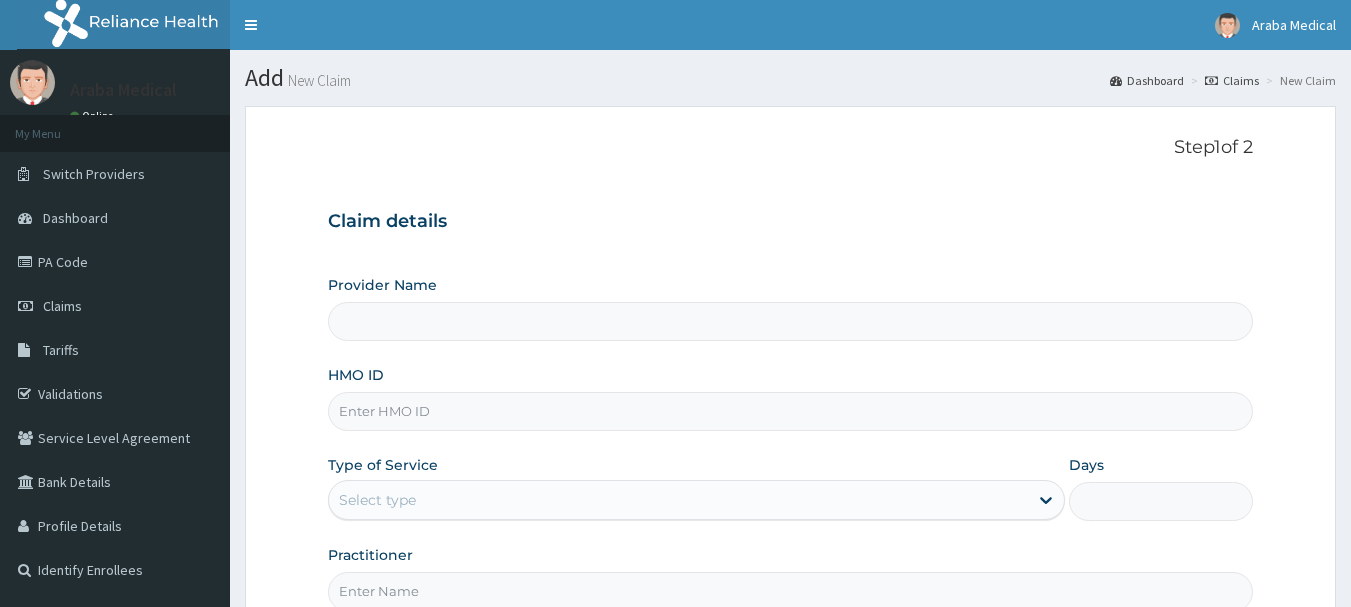 scroll, scrollTop: 160, scrollLeft: 0, axis: vertical 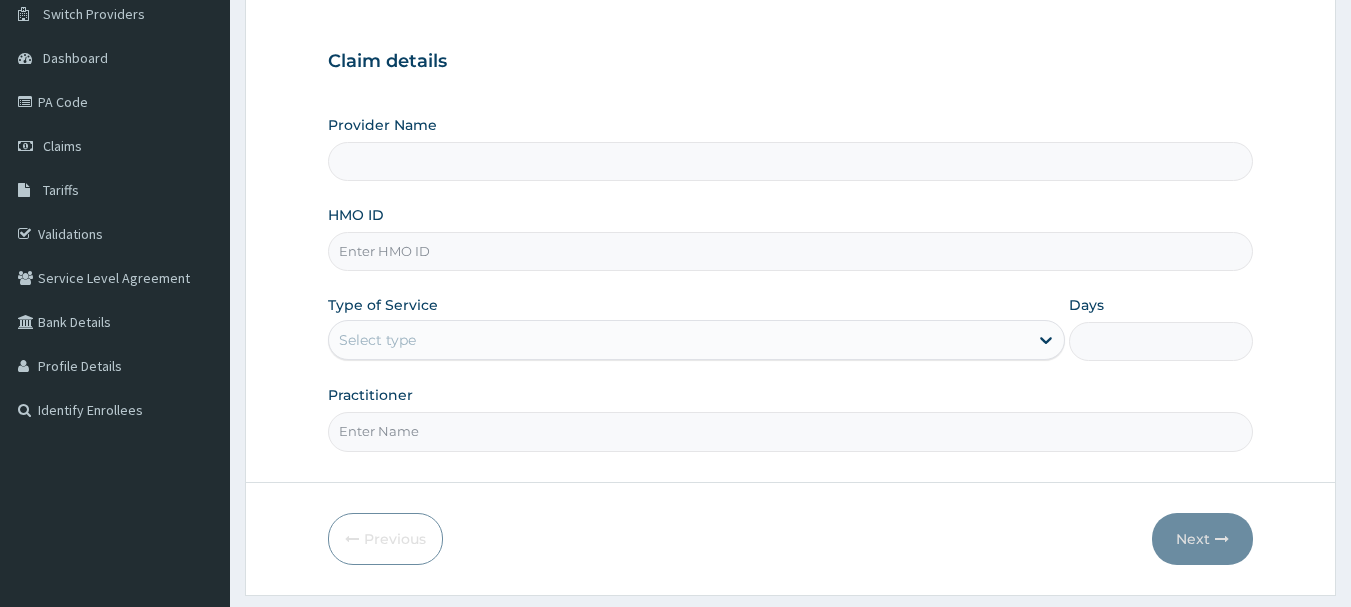 type on "[GEOGRAPHIC_DATA]" 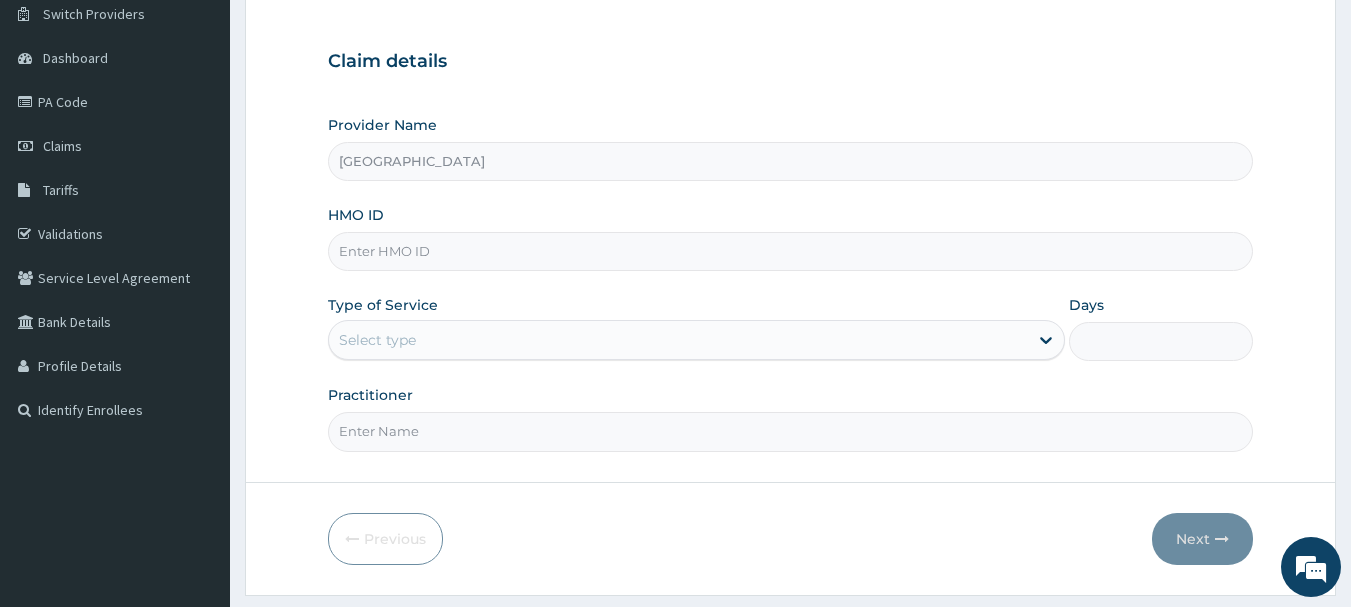 scroll, scrollTop: 0, scrollLeft: 0, axis: both 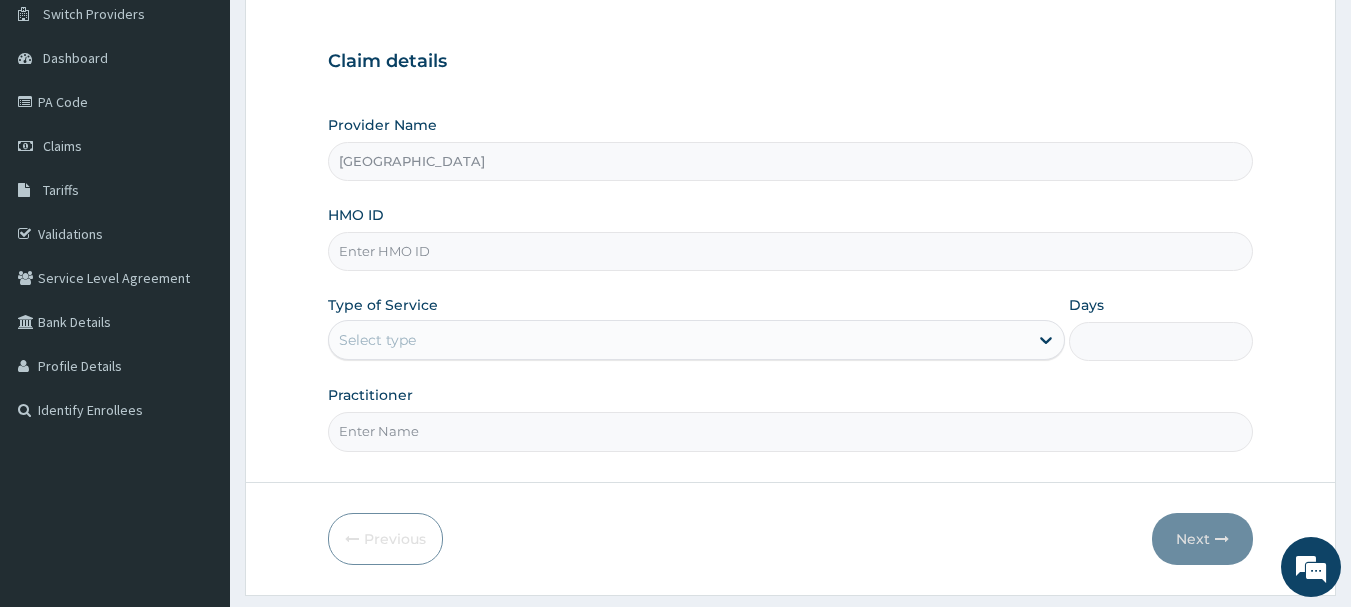 click on "HMO ID" at bounding box center [791, 251] 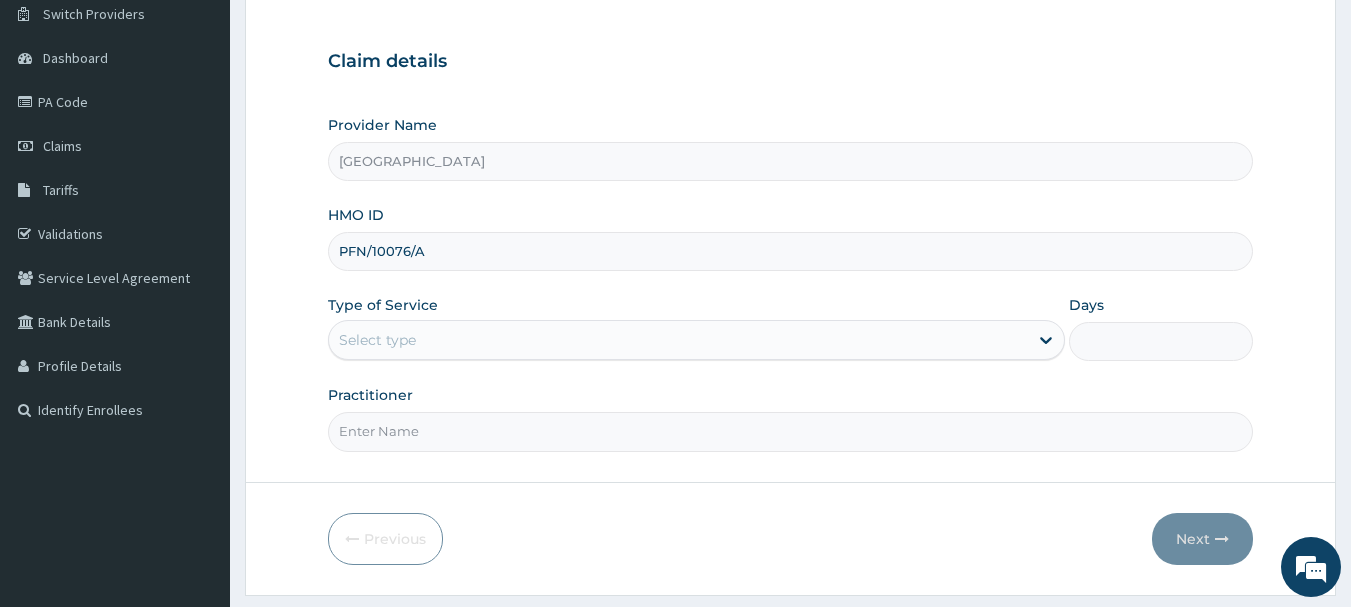 type on "PFN/10076/A" 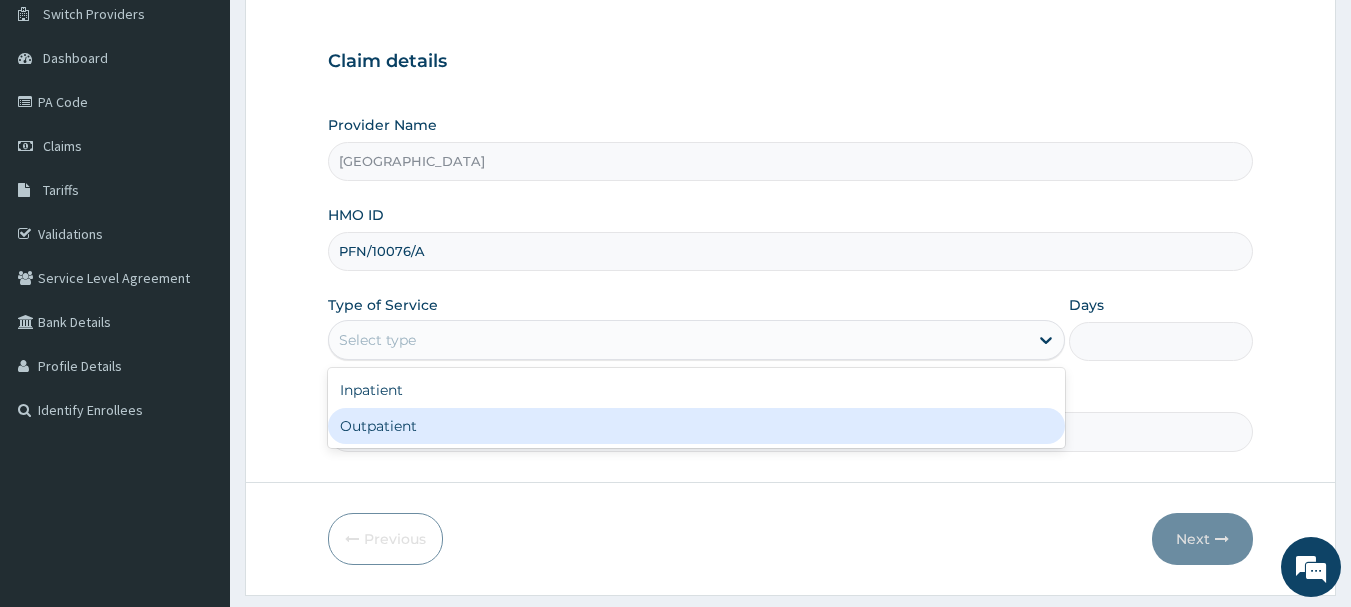 click on "Outpatient" at bounding box center (696, 426) 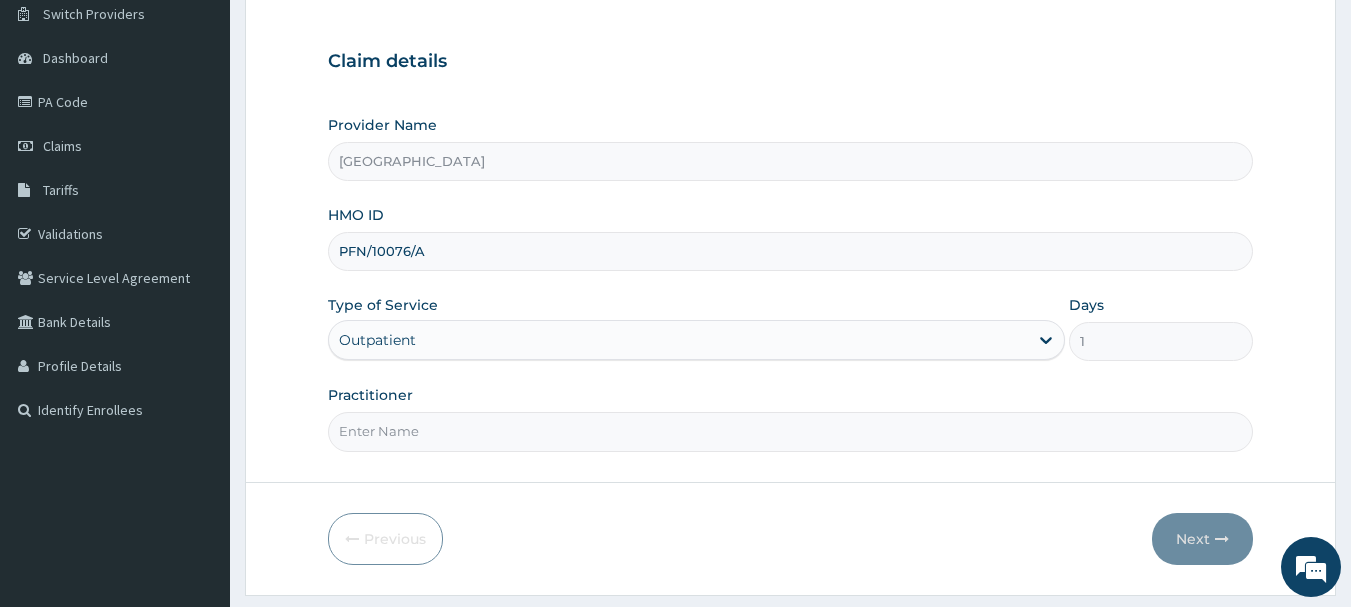 click on "Practitioner" at bounding box center (791, 431) 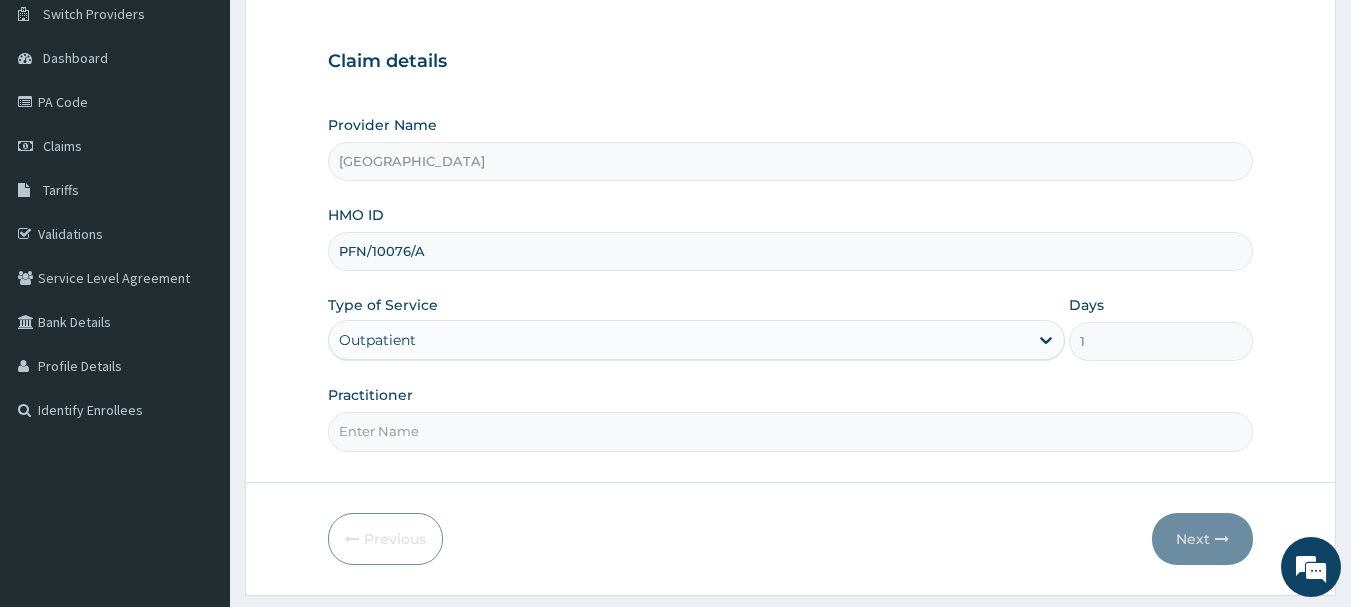 type on "DR OMOBOLANLE" 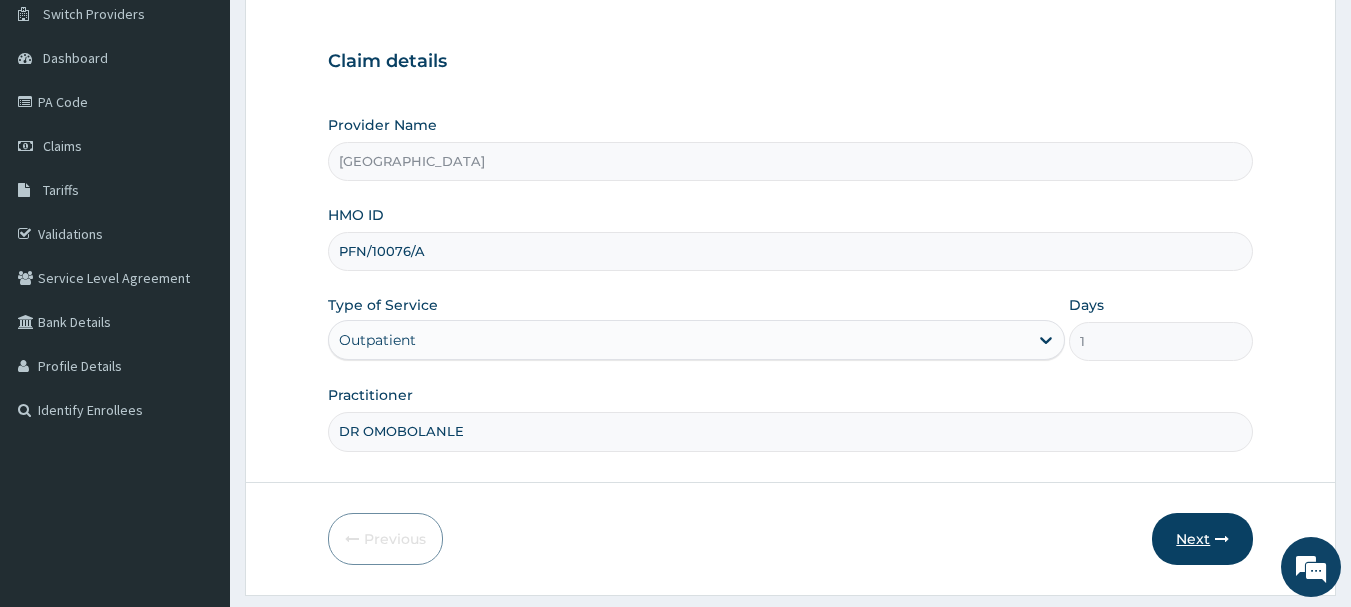 click on "Next" at bounding box center [1202, 539] 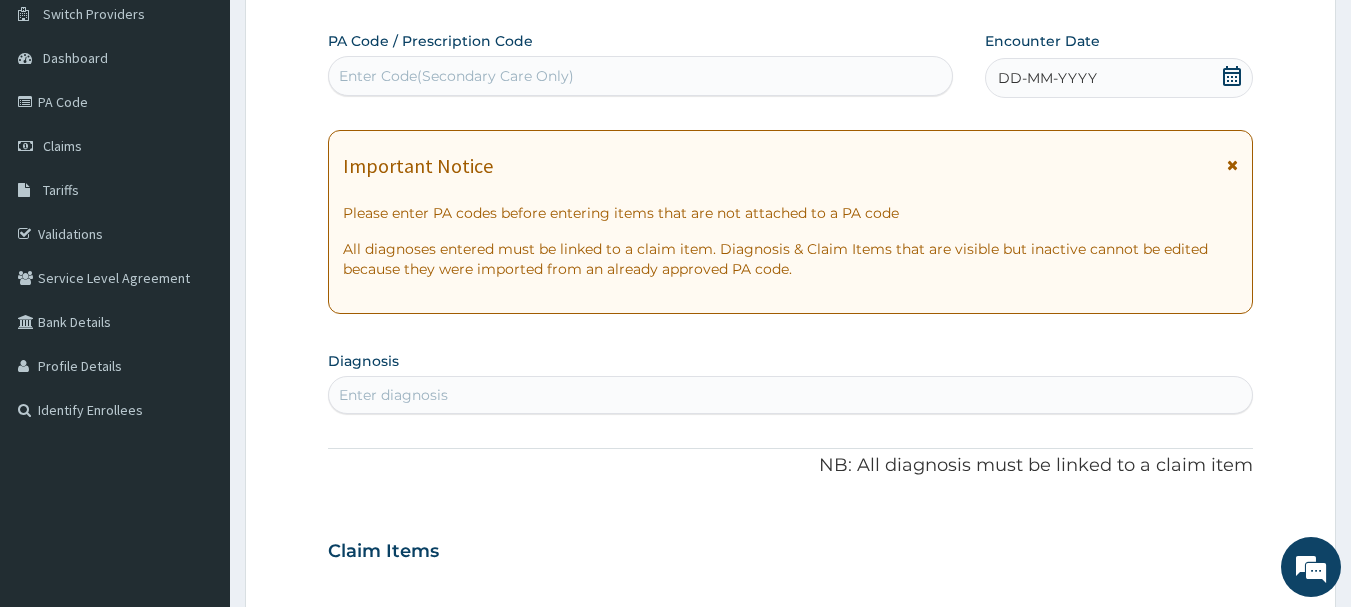 click 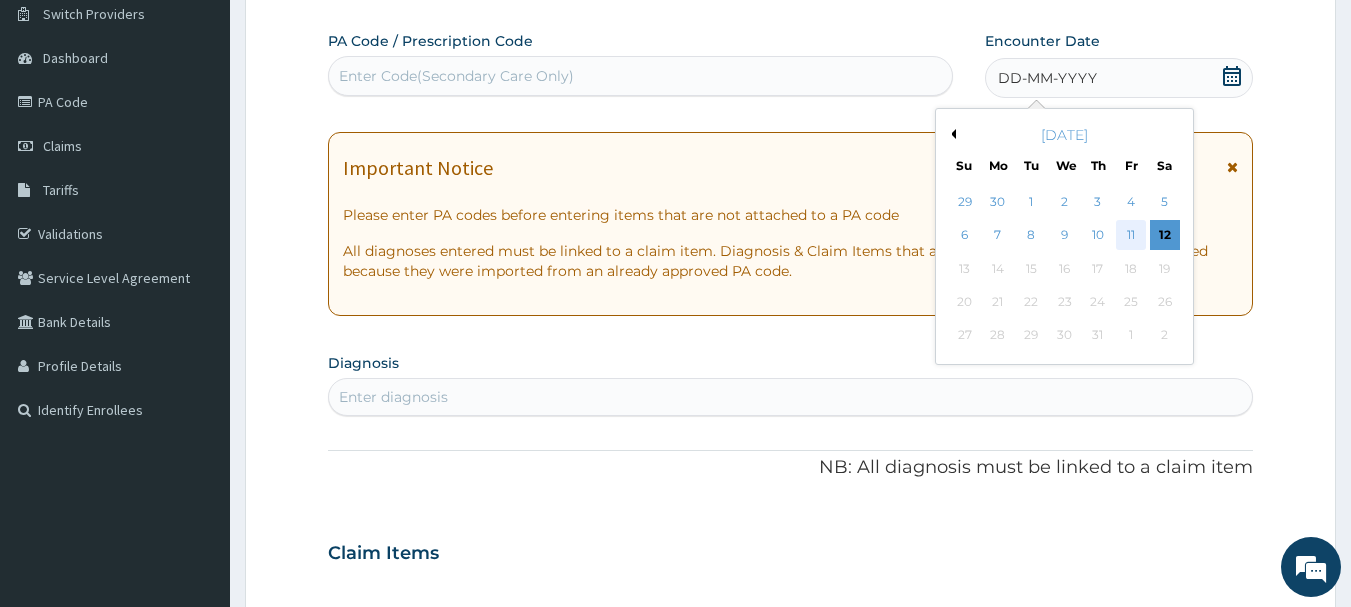 click on "11" at bounding box center (1131, 236) 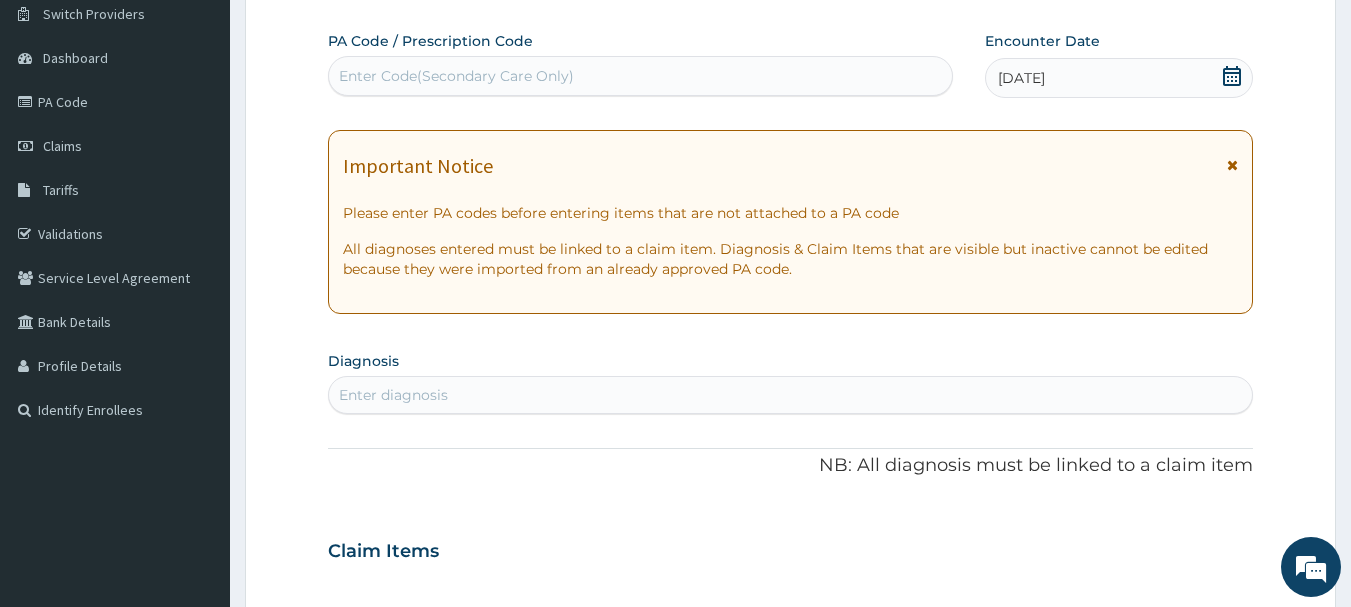 click on "Enter diagnosis" at bounding box center [791, 395] 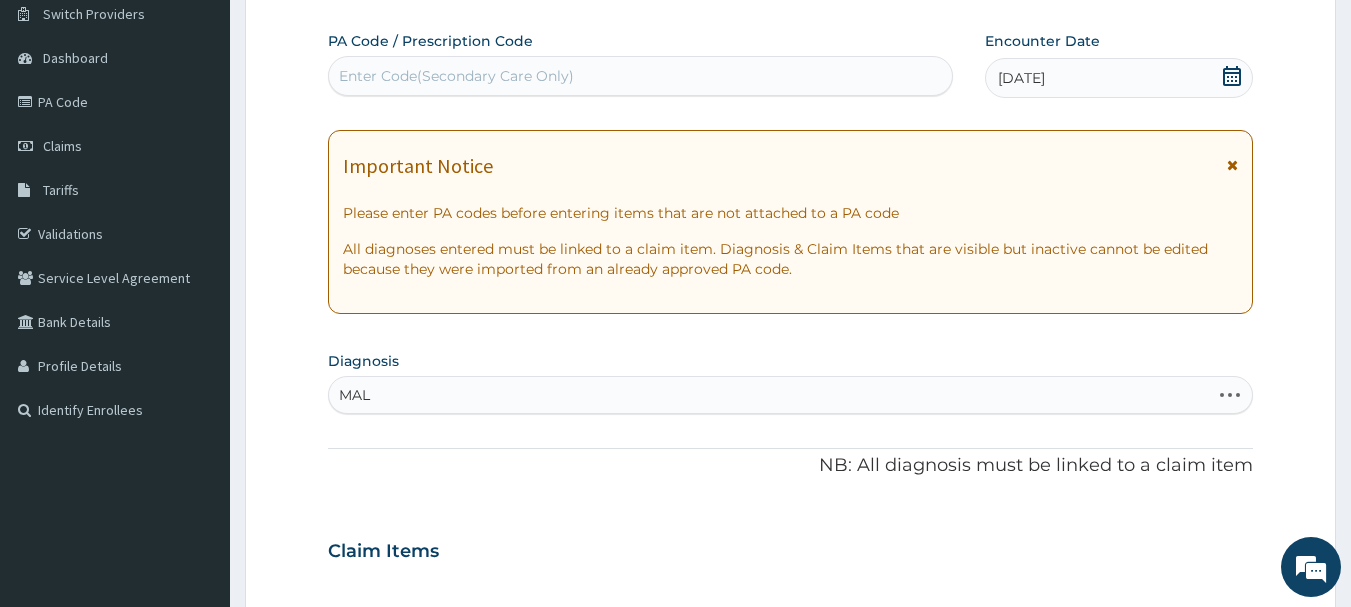 type on "MALA" 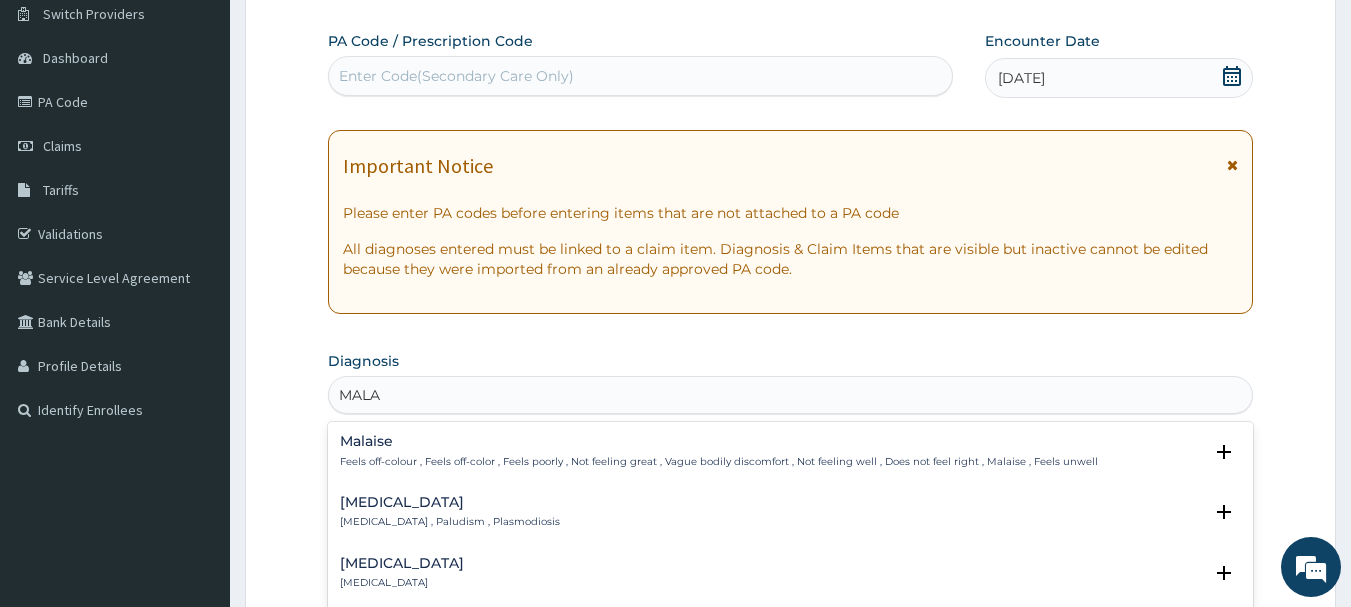 click on "Malaria Malaria , Paludism , Plasmodiosis" at bounding box center (450, 512) 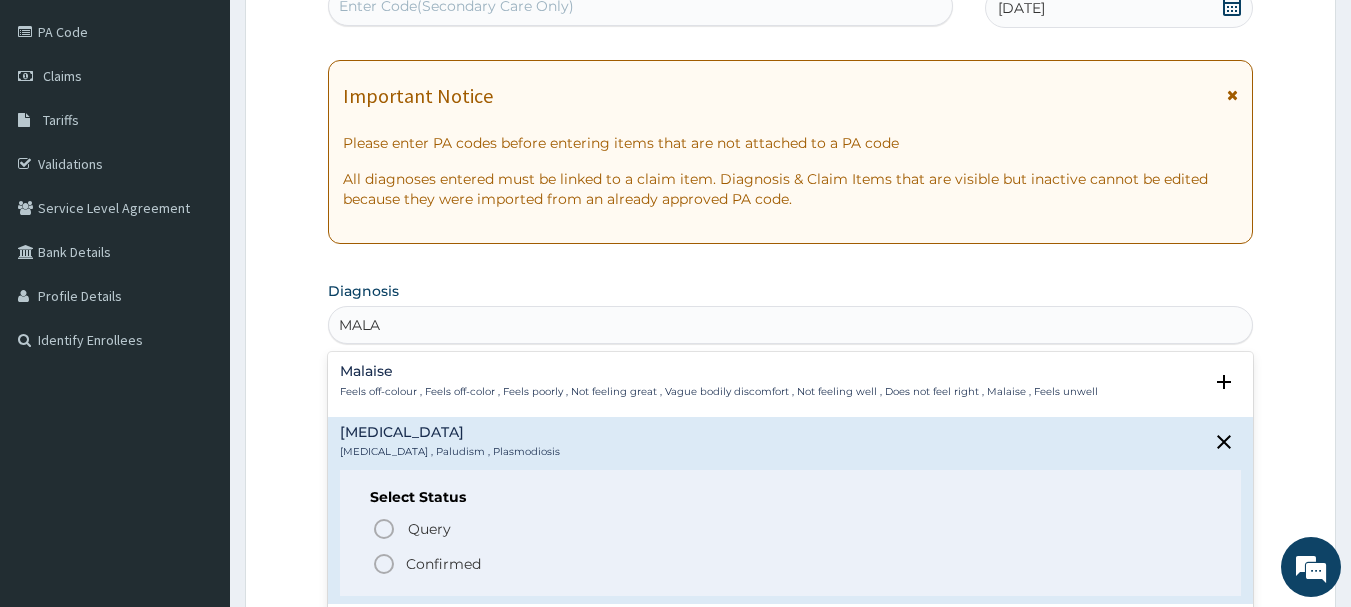 scroll, scrollTop: 240, scrollLeft: 0, axis: vertical 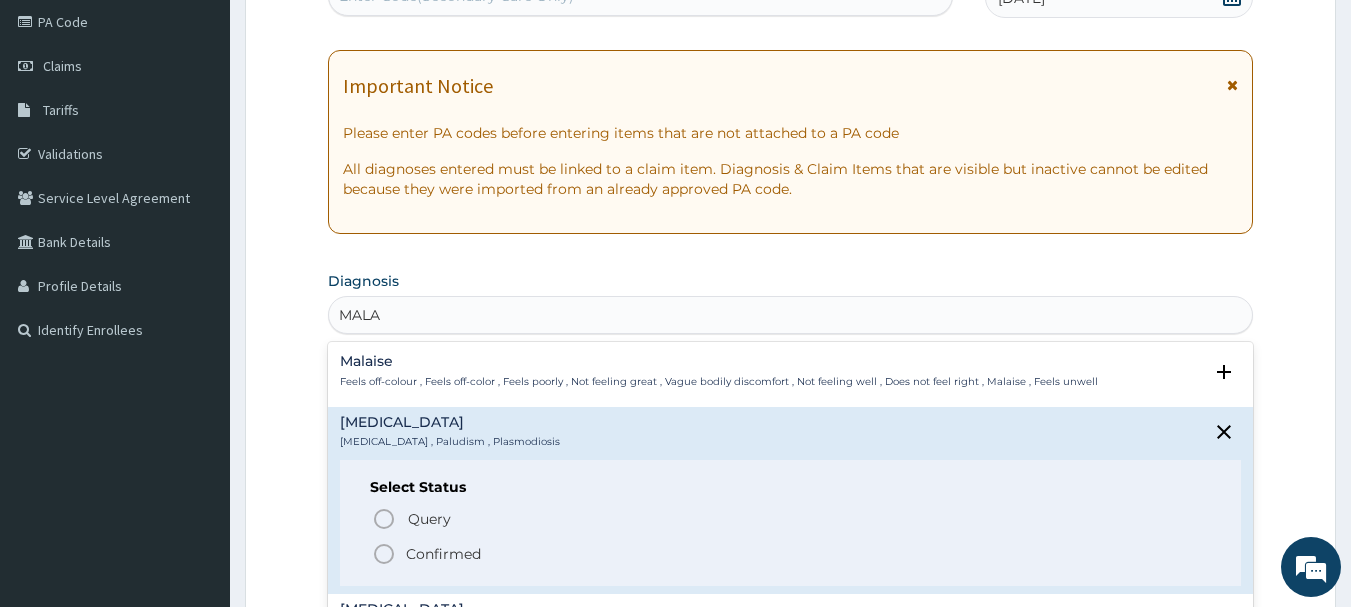 click 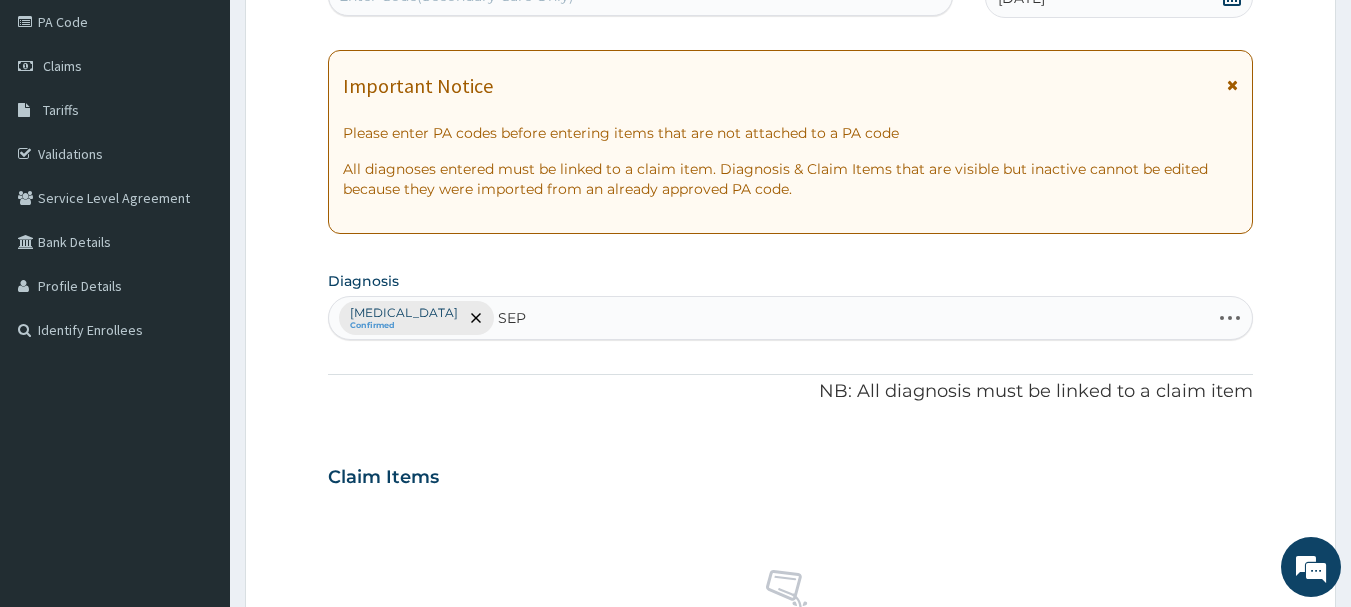type on "SEPS" 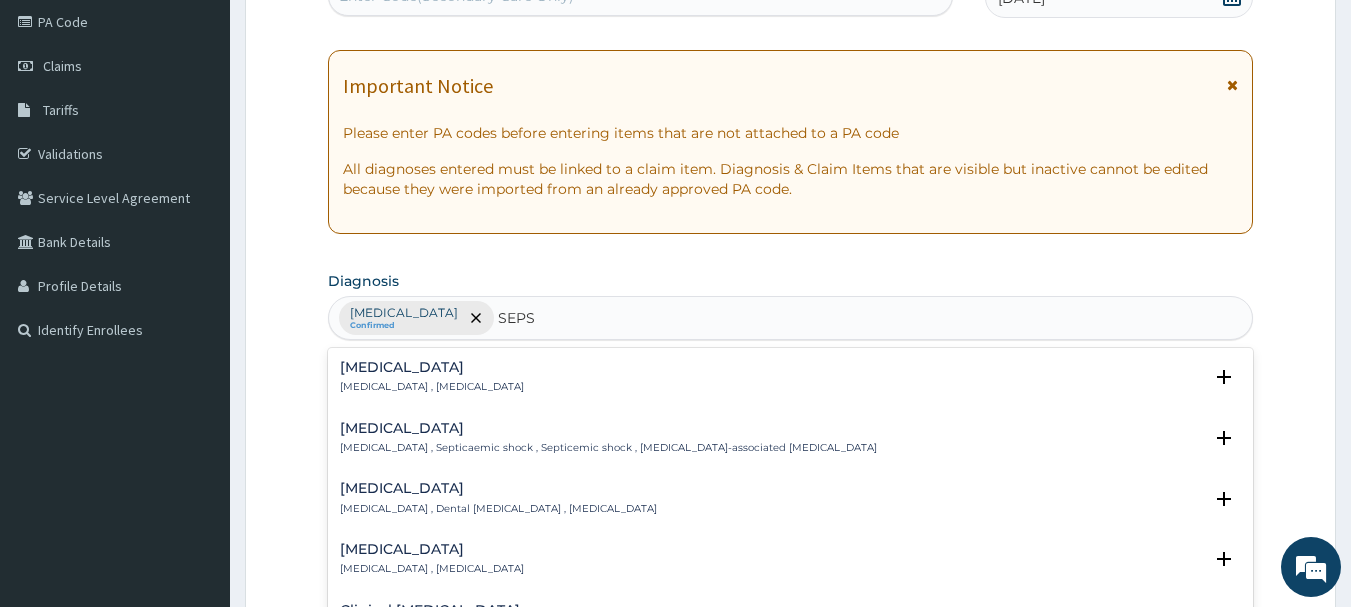click on "Sepsis" at bounding box center [432, 367] 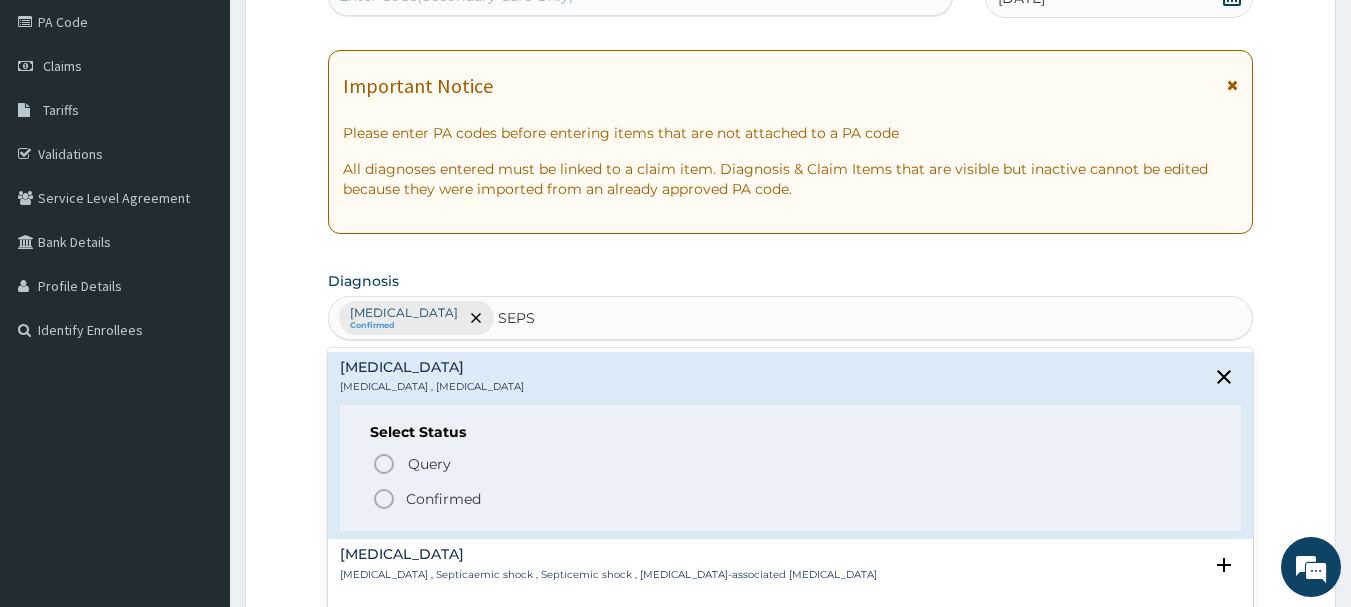 click 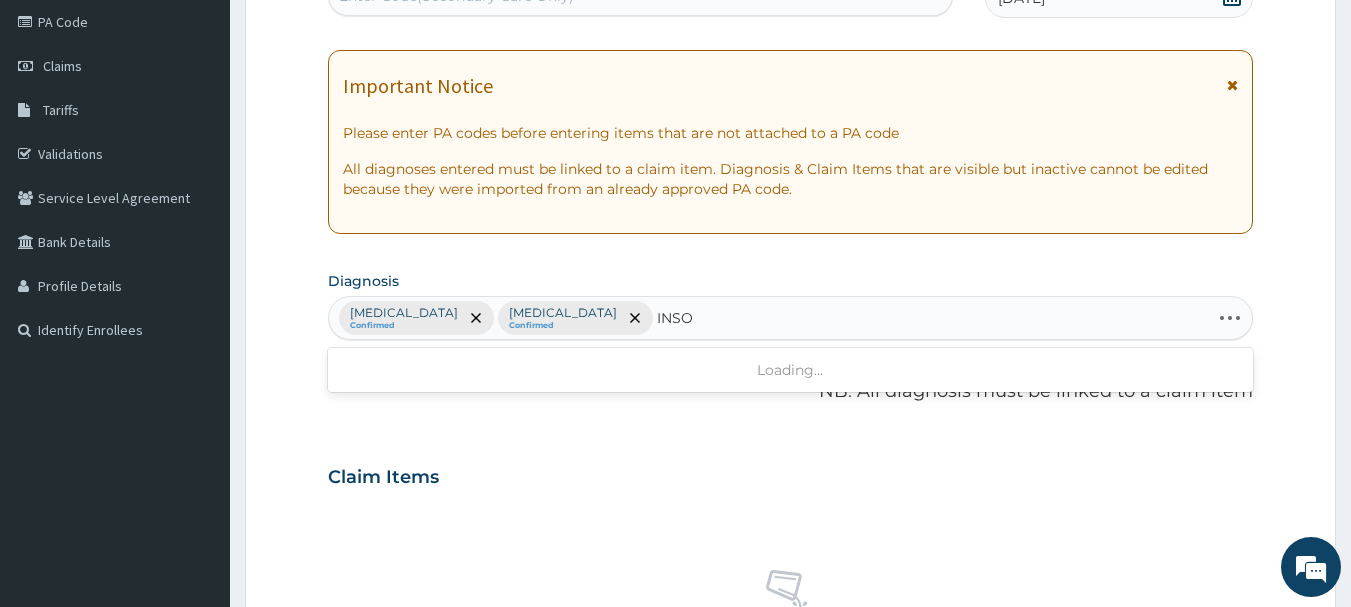 type on "INSOM" 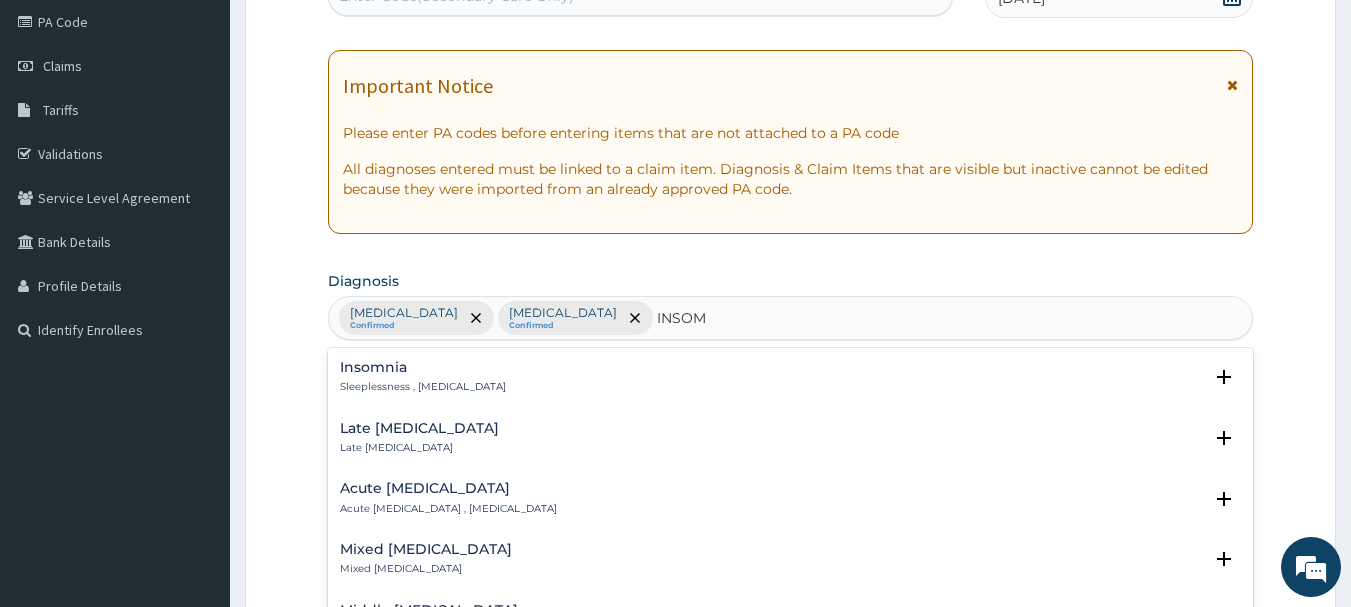 click on "Sleeplessness , Insomnia" at bounding box center [423, 387] 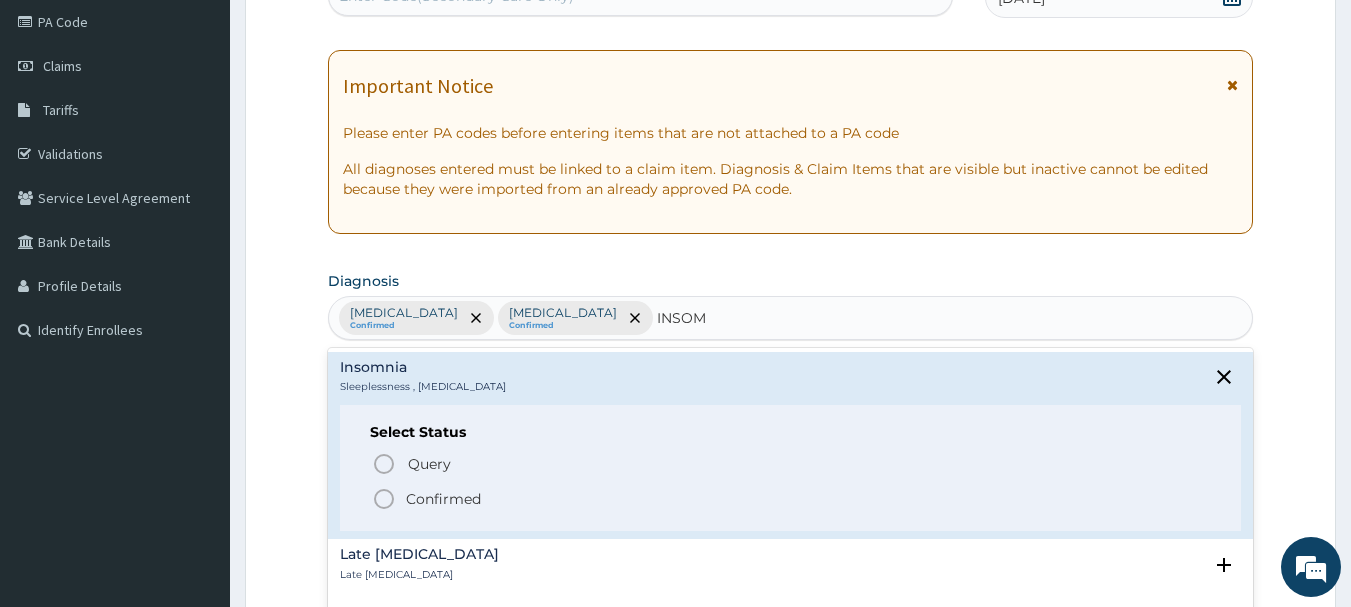 click 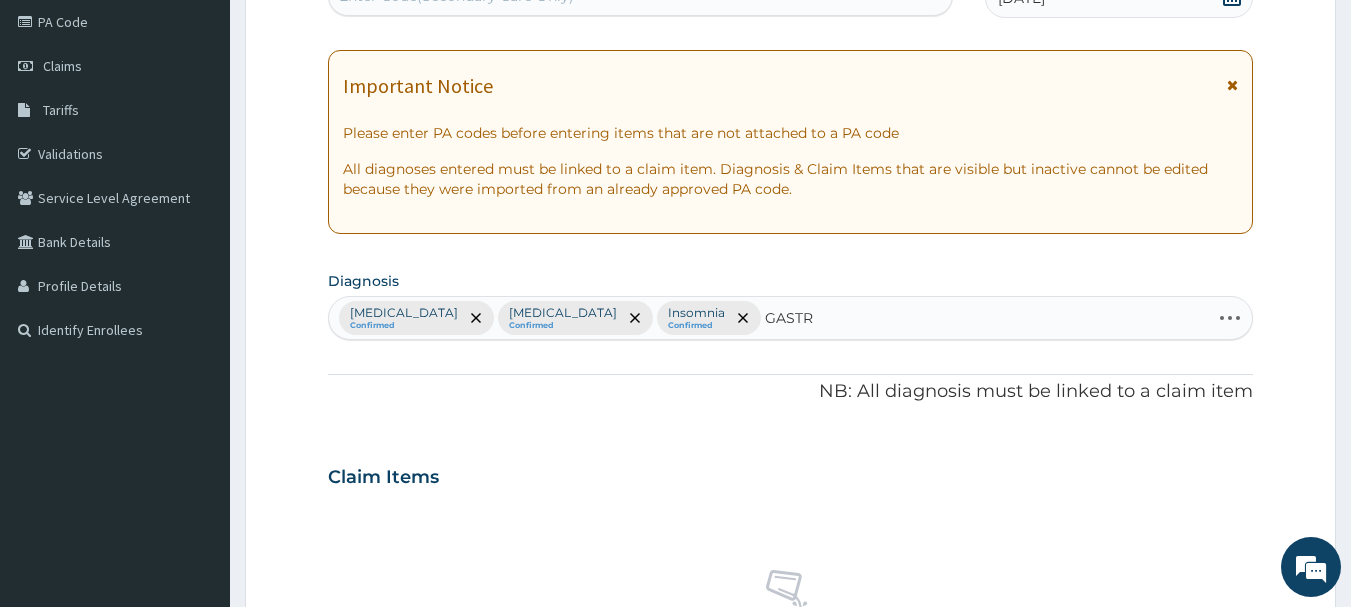 type on "GASTRO" 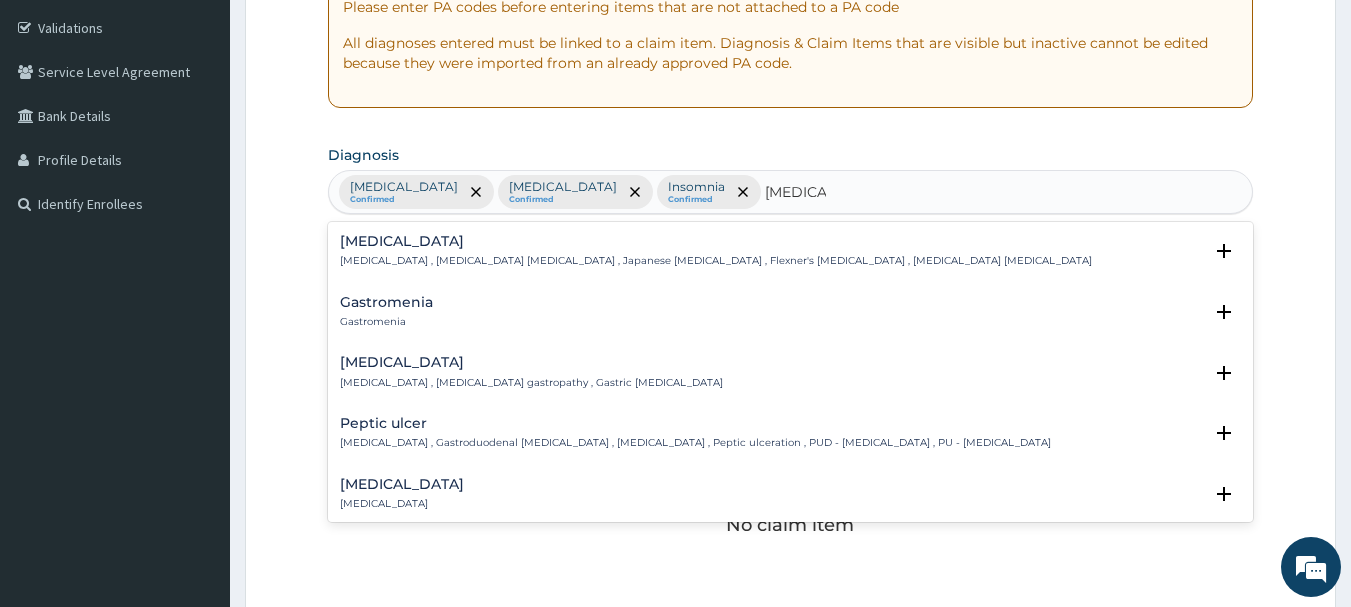 scroll, scrollTop: 400, scrollLeft: 0, axis: vertical 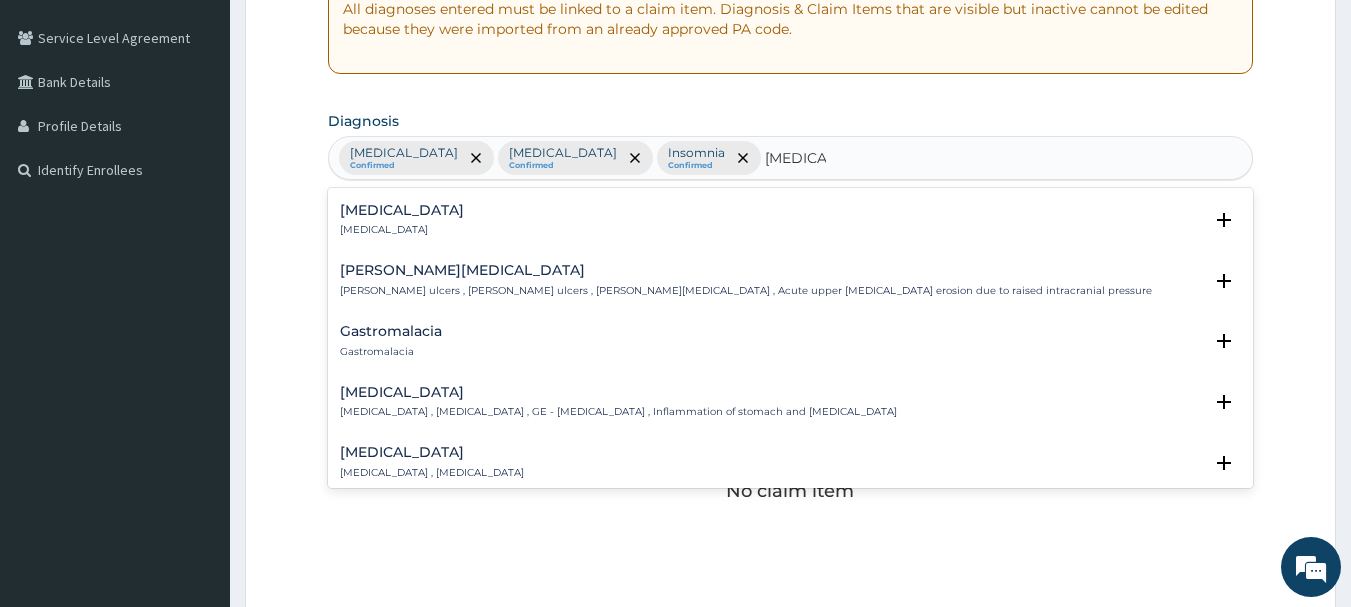 click on "Gastroenteritis" at bounding box center [618, 392] 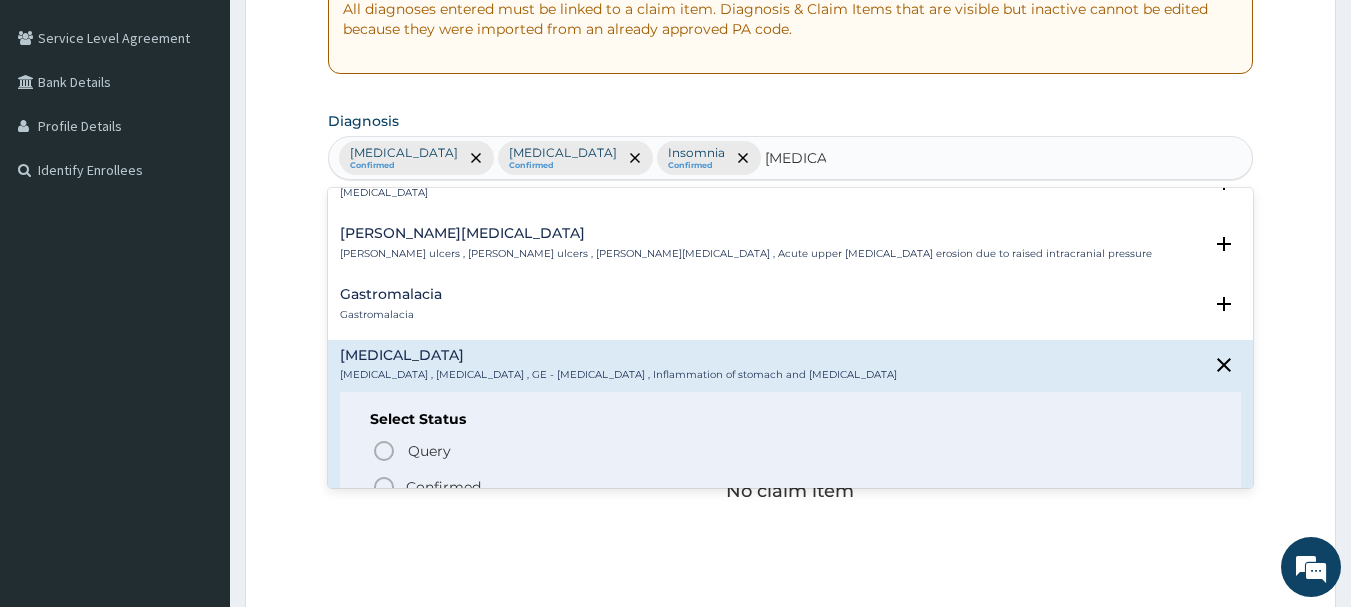 scroll, scrollTop: 320, scrollLeft: 0, axis: vertical 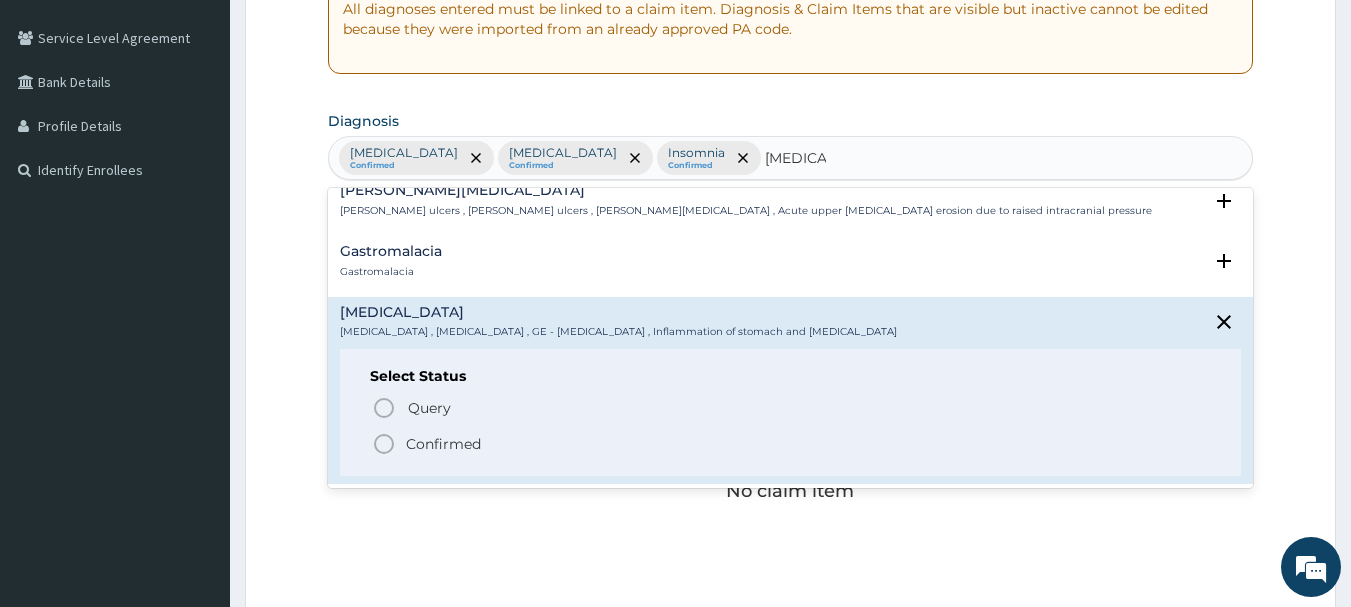 click 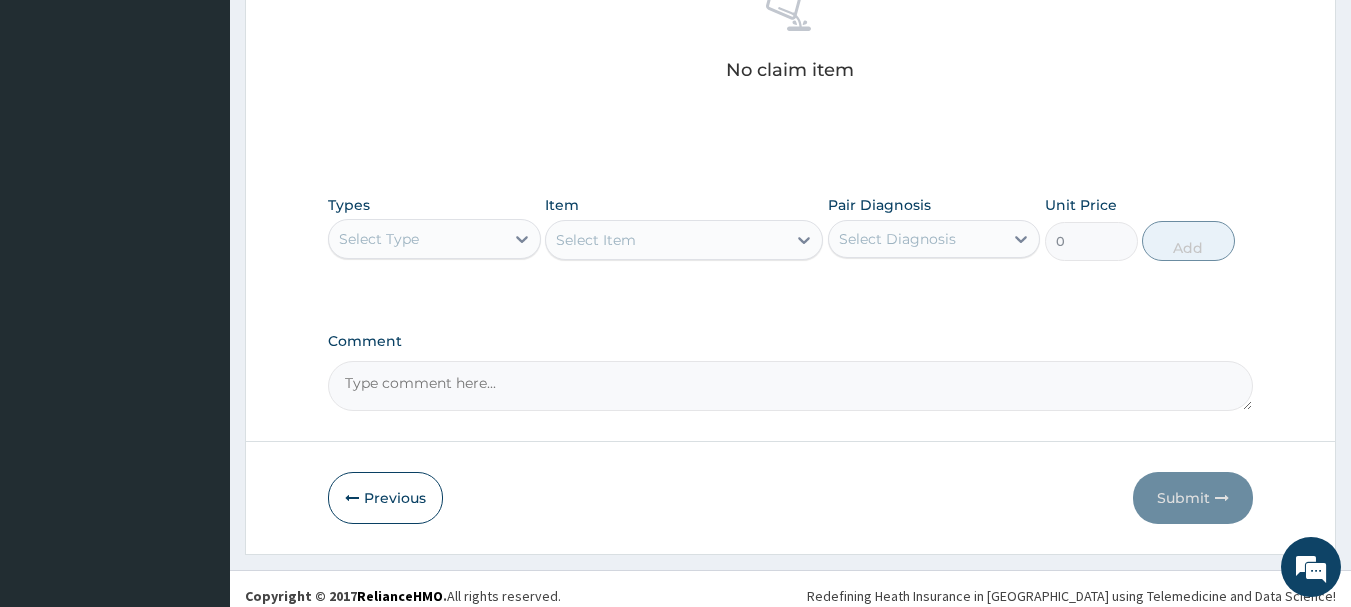 scroll, scrollTop: 835, scrollLeft: 0, axis: vertical 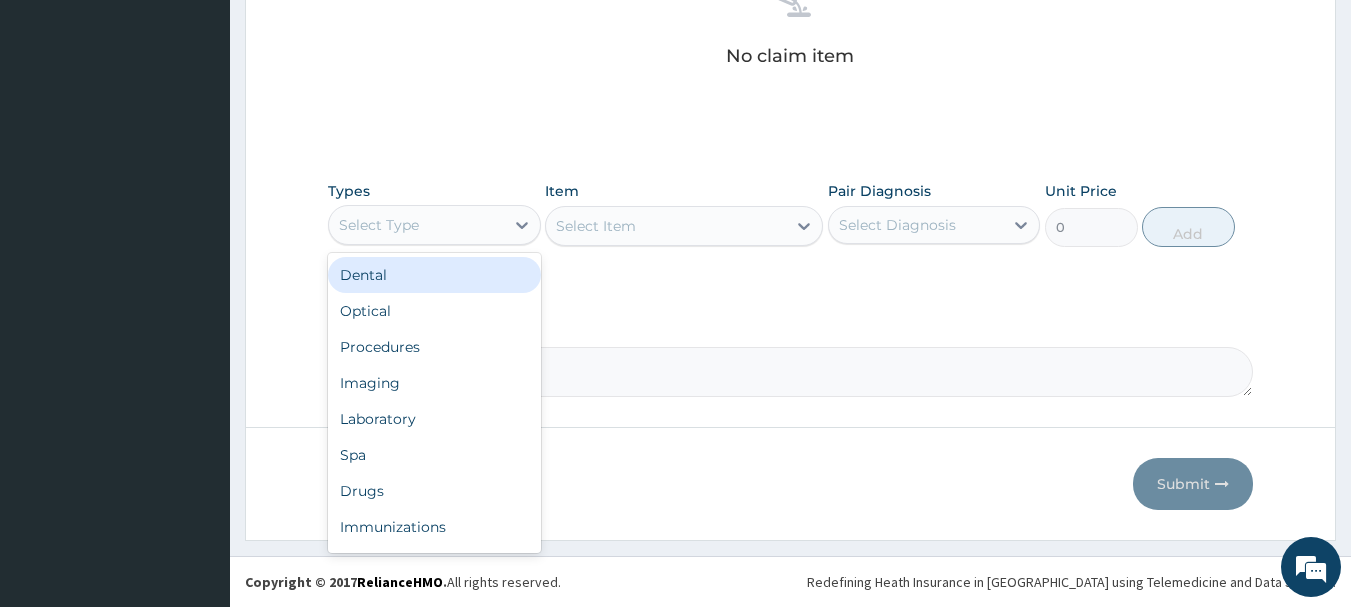 click on "Select Type" at bounding box center [416, 225] 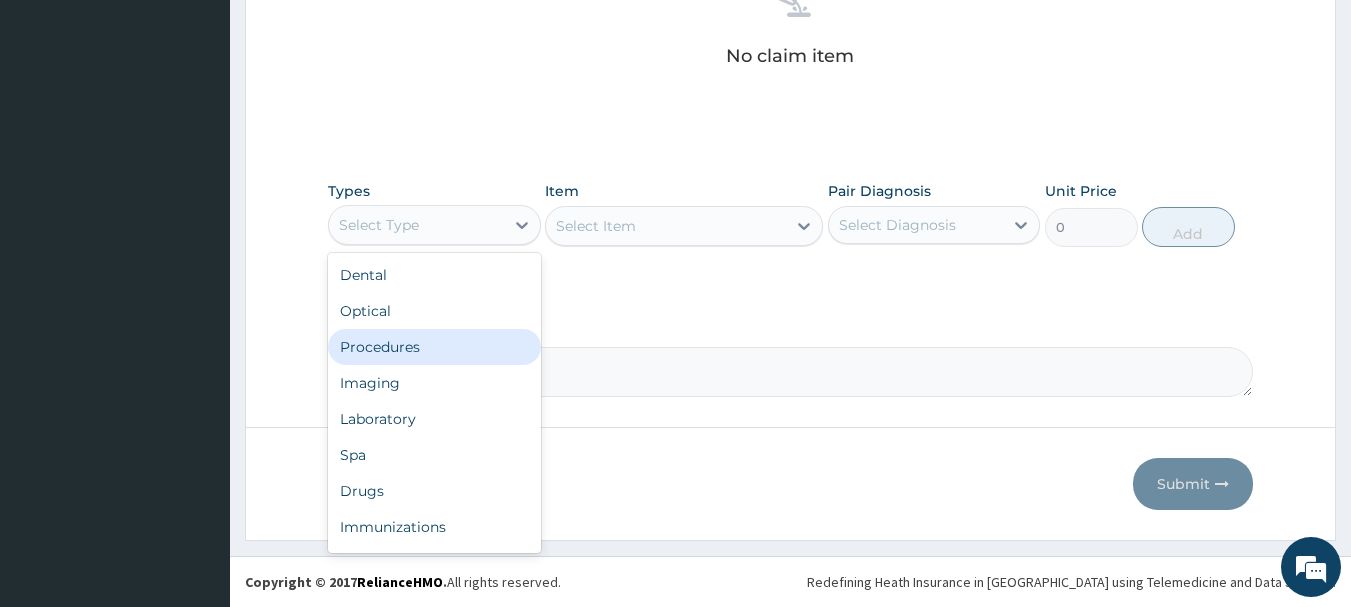 drag, startPoint x: 472, startPoint y: 373, endPoint x: 472, endPoint y: 360, distance: 13 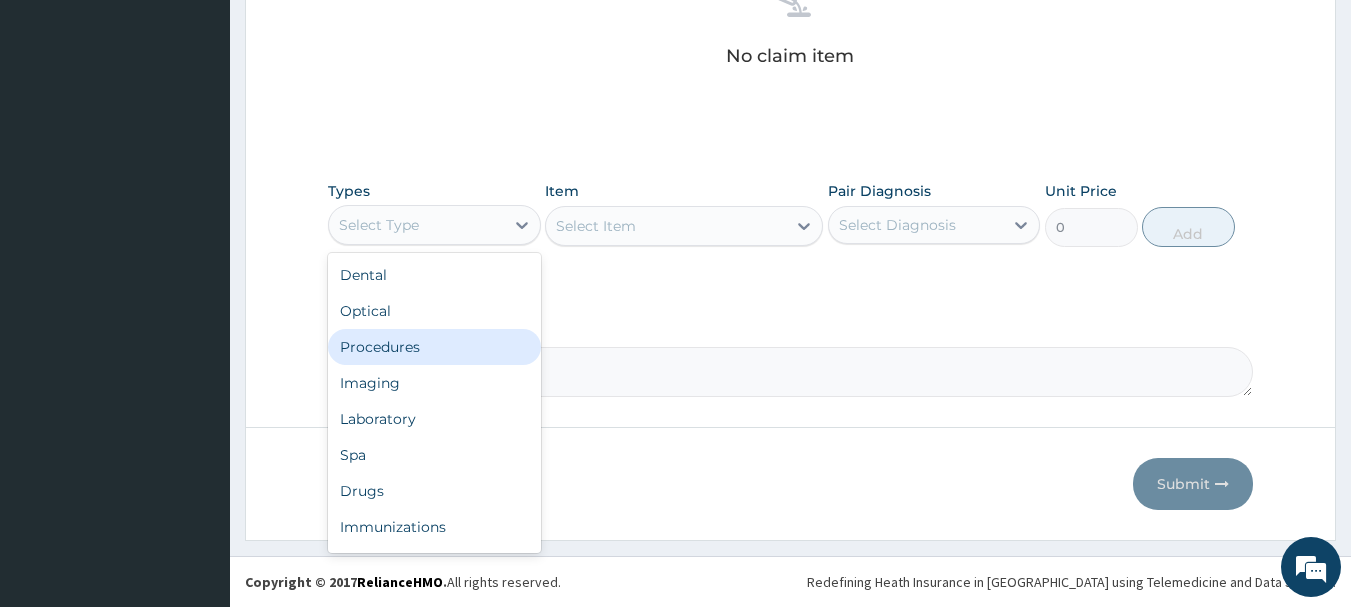 click on "Dental Optical Procedures Imaging Laboratory Spa Drugs Immunizations Others Gym" at bounding box center [434, 403] 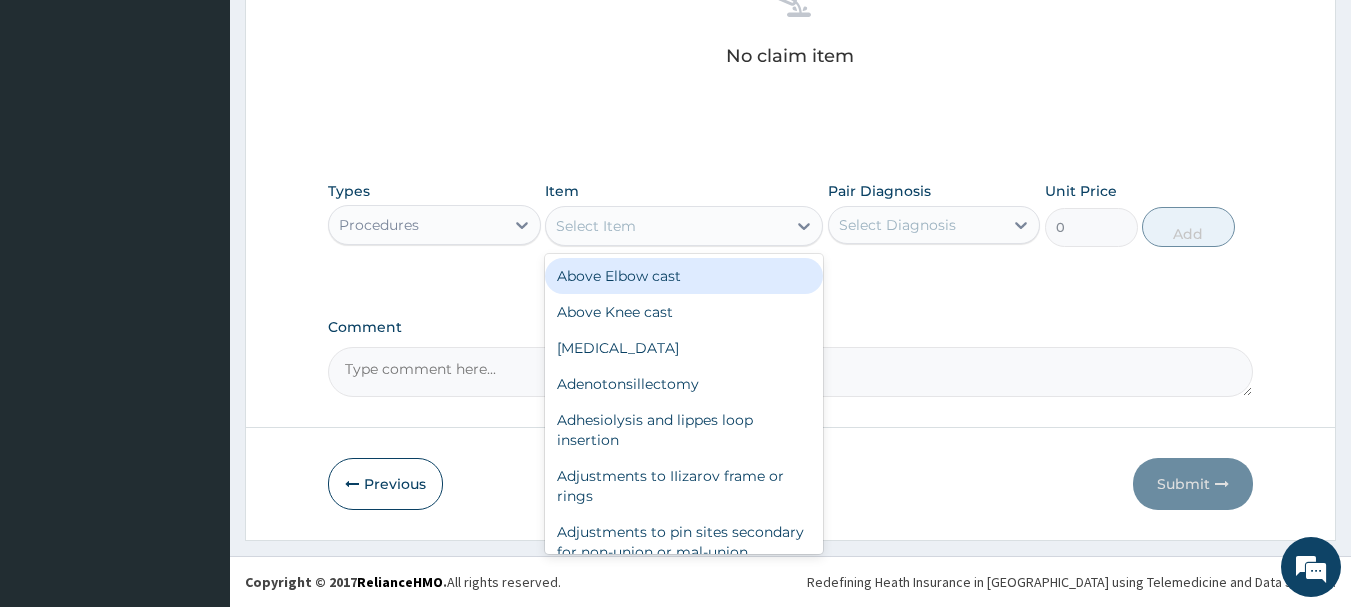 click on "Select Item" at bounding box center [666, 226] 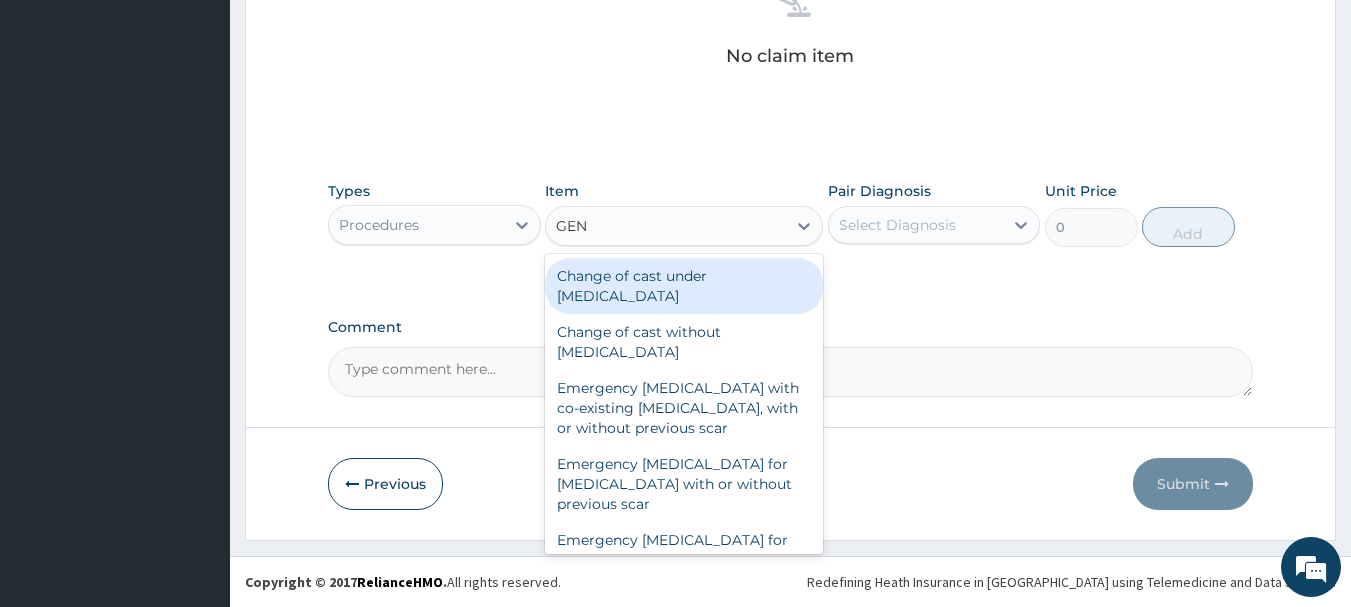 type on "GENE" 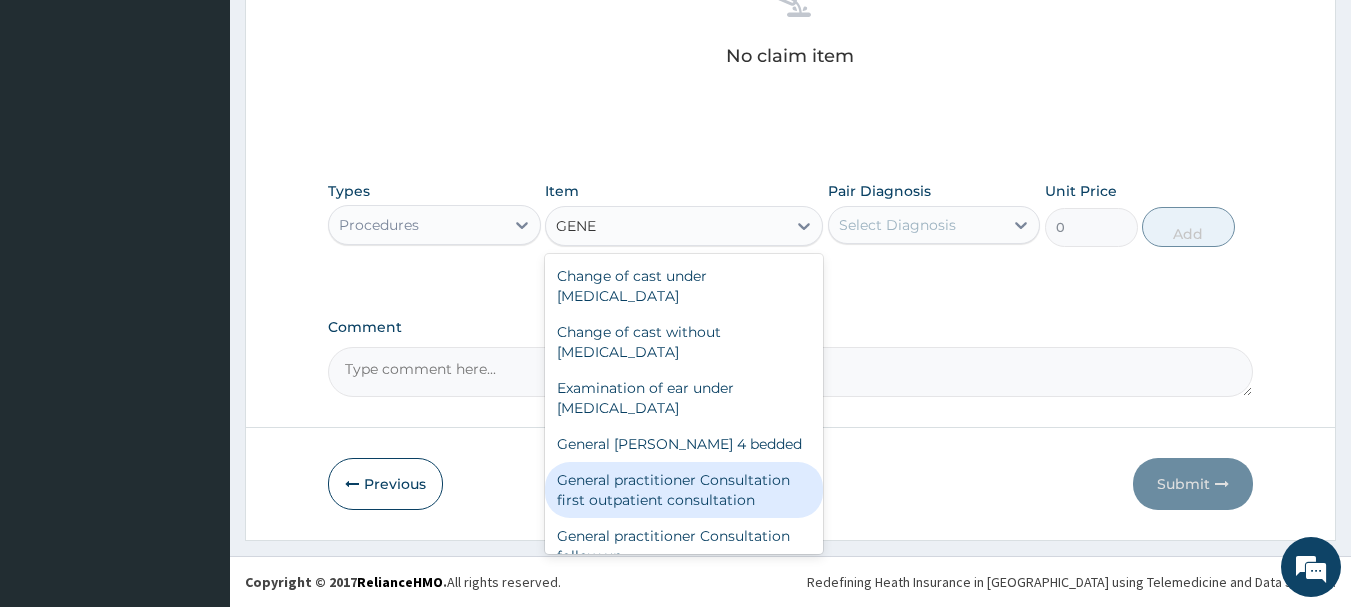 click on "General practitioner Consultation first outpatient consultation" at bounding box center (684, 490) 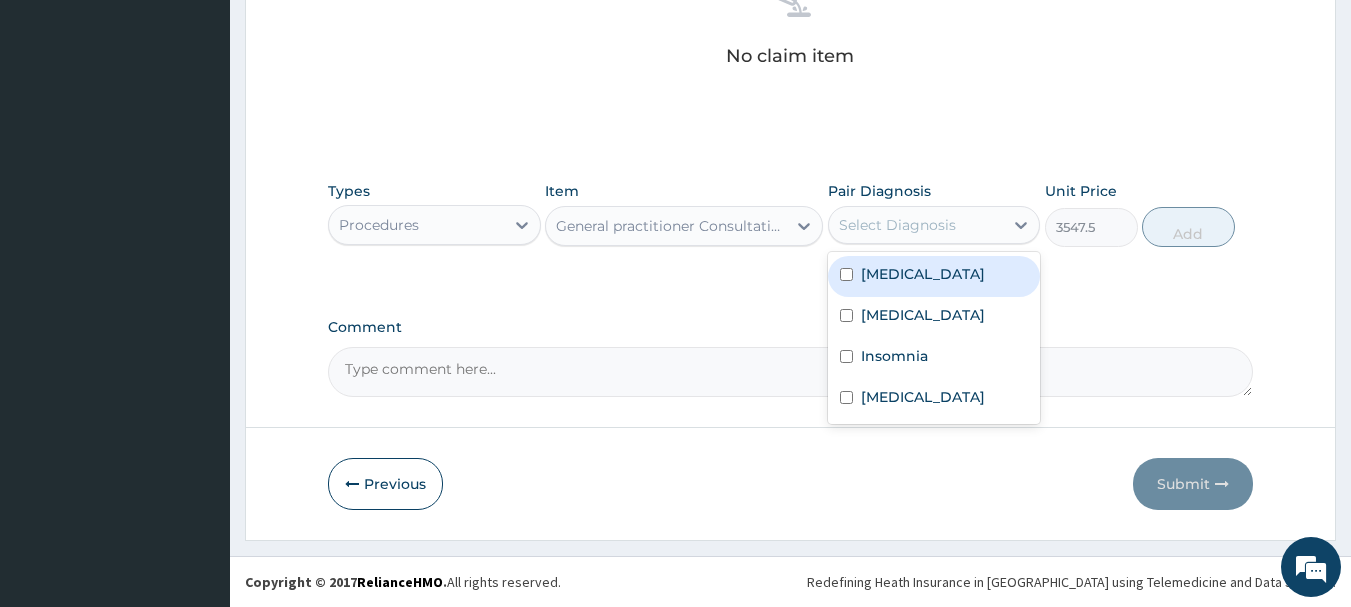 click on "Select Diagnosis" at bounding box center (897, 225) 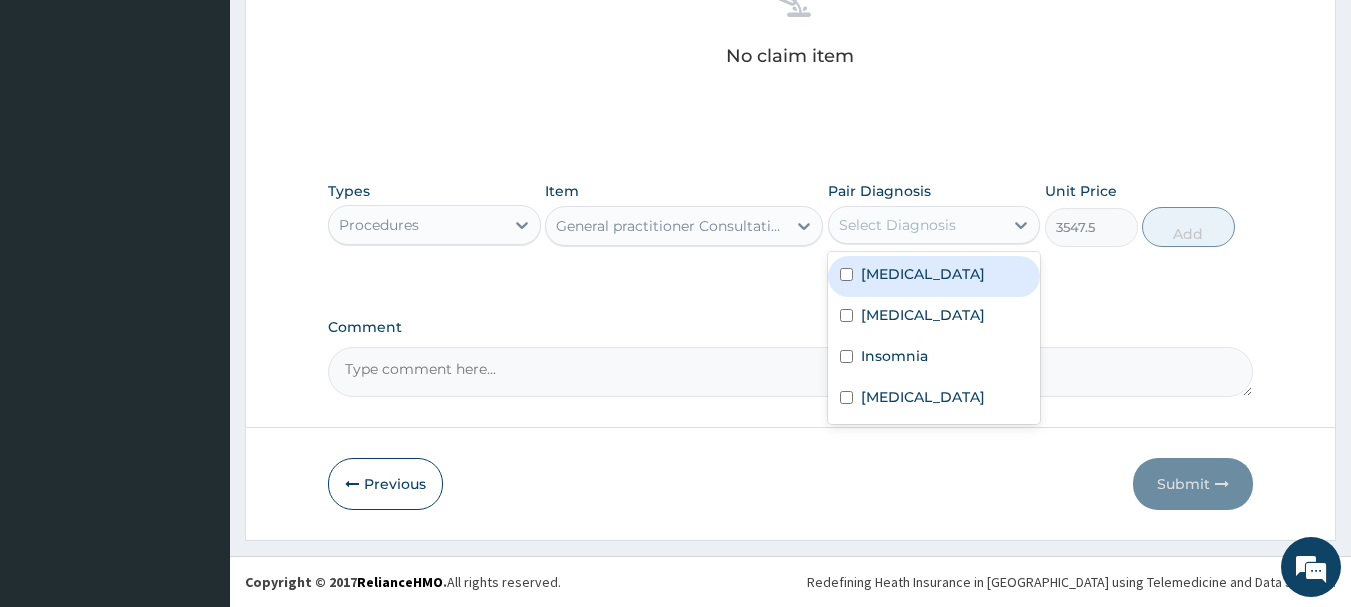 click on "[MEDICAL_DATA]" at bounding box center [923, 274] 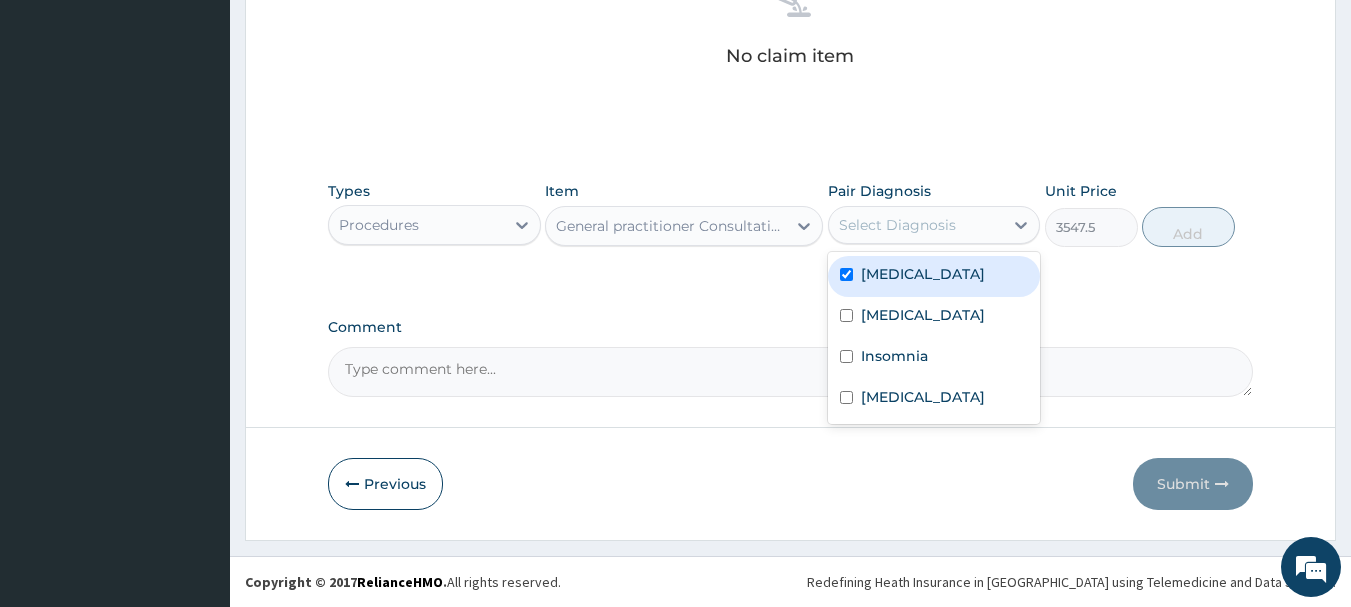 checkbox on "true" 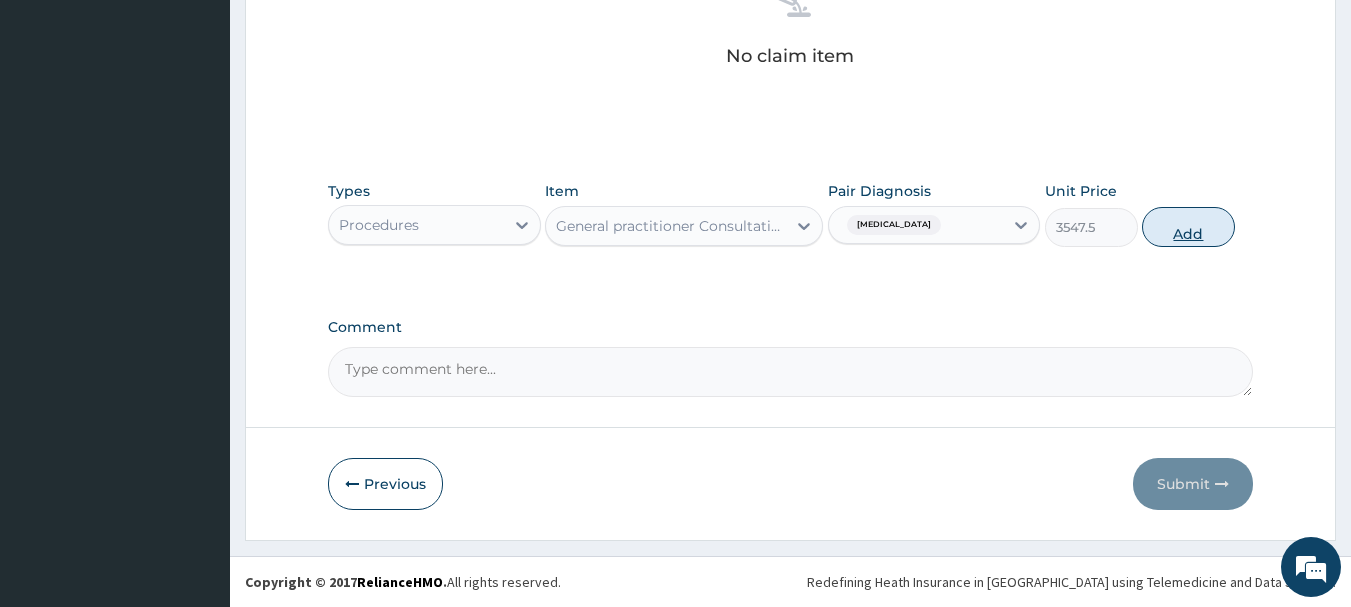 click on "Add" at bounding box center [1188, 227] 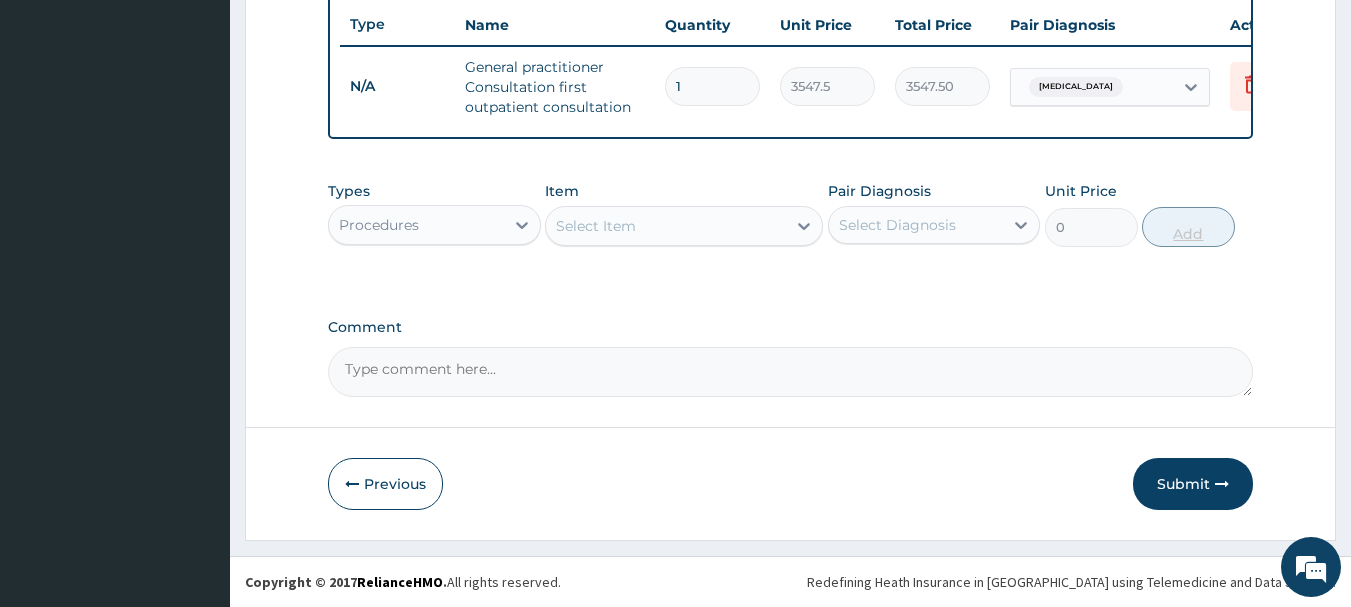 scroll, scrollTop: 766, scrollLeft: 0, axis: vertical 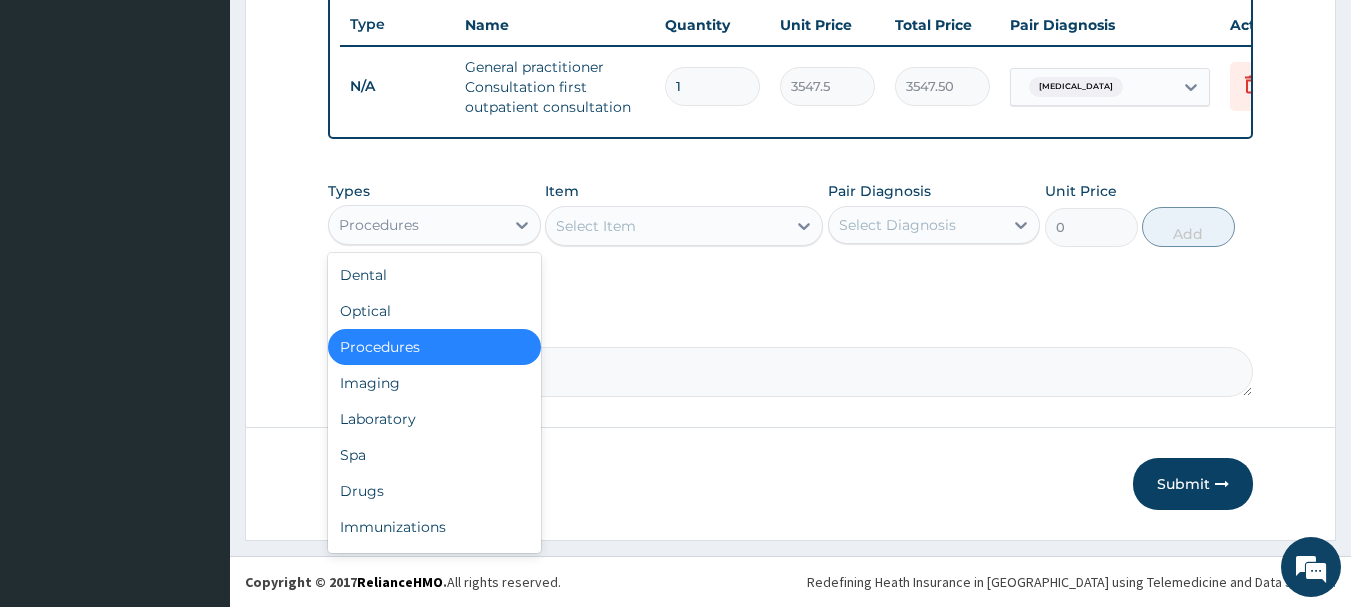 click on "Procedures" at bounding box center (416, 225) 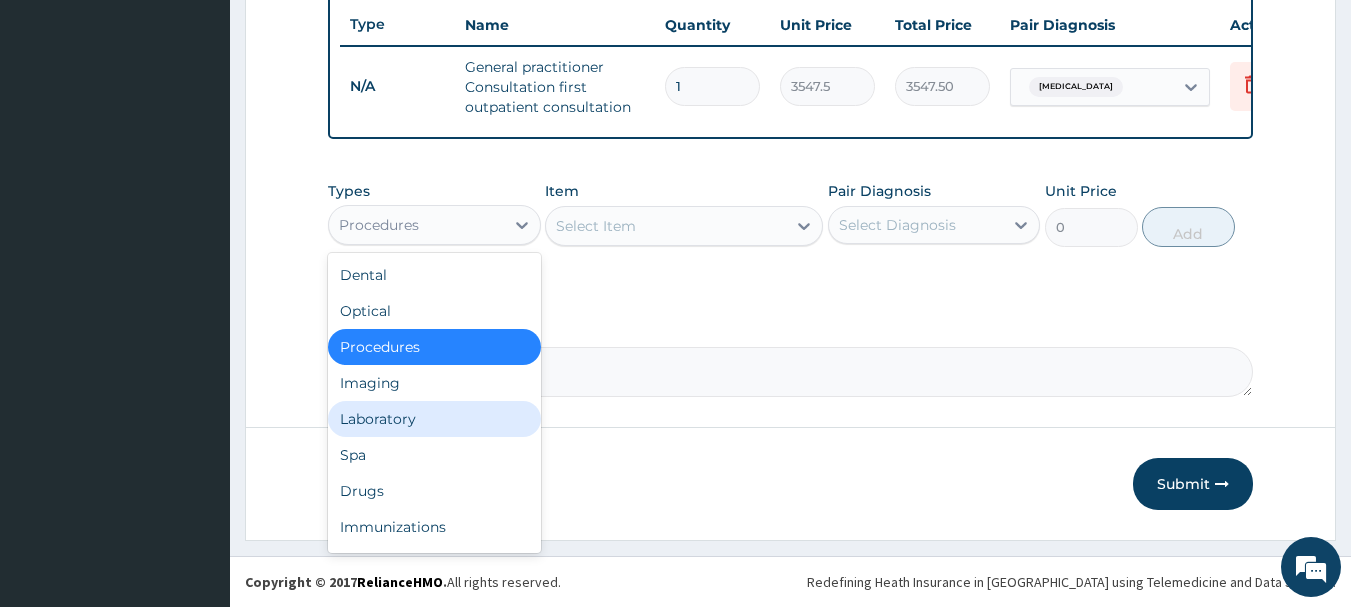 click on "Laboratory" at bounding box center [434, 419] 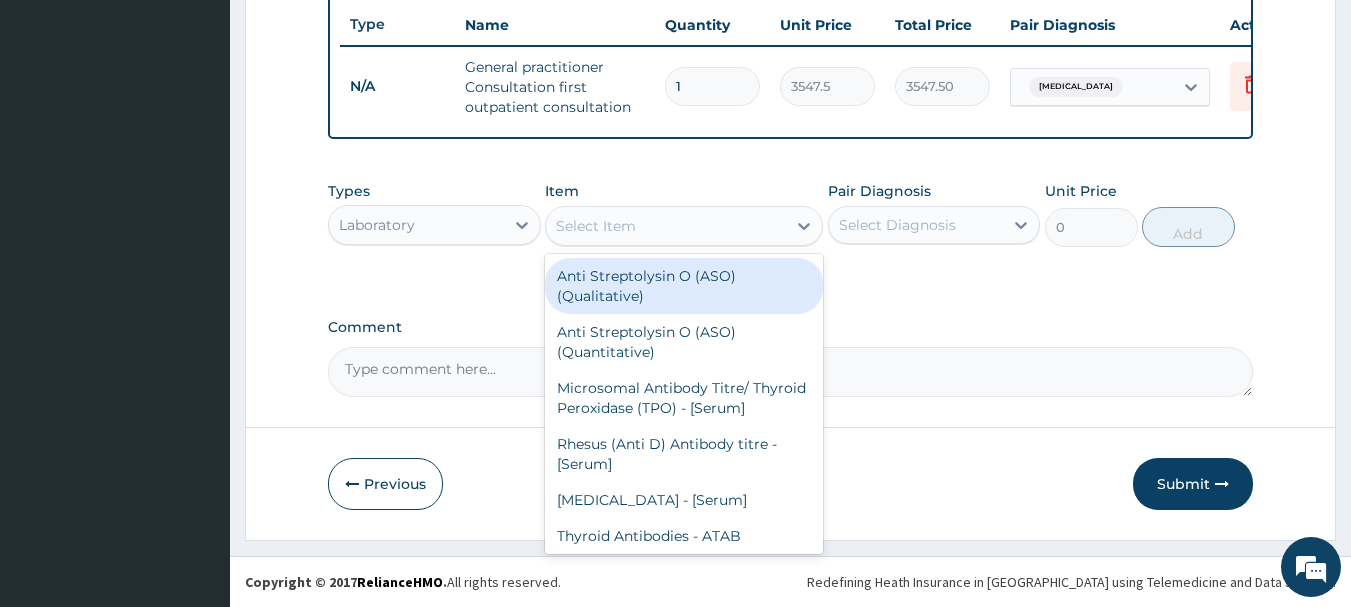 click on "Select Item" at bounding box center (666, 226) 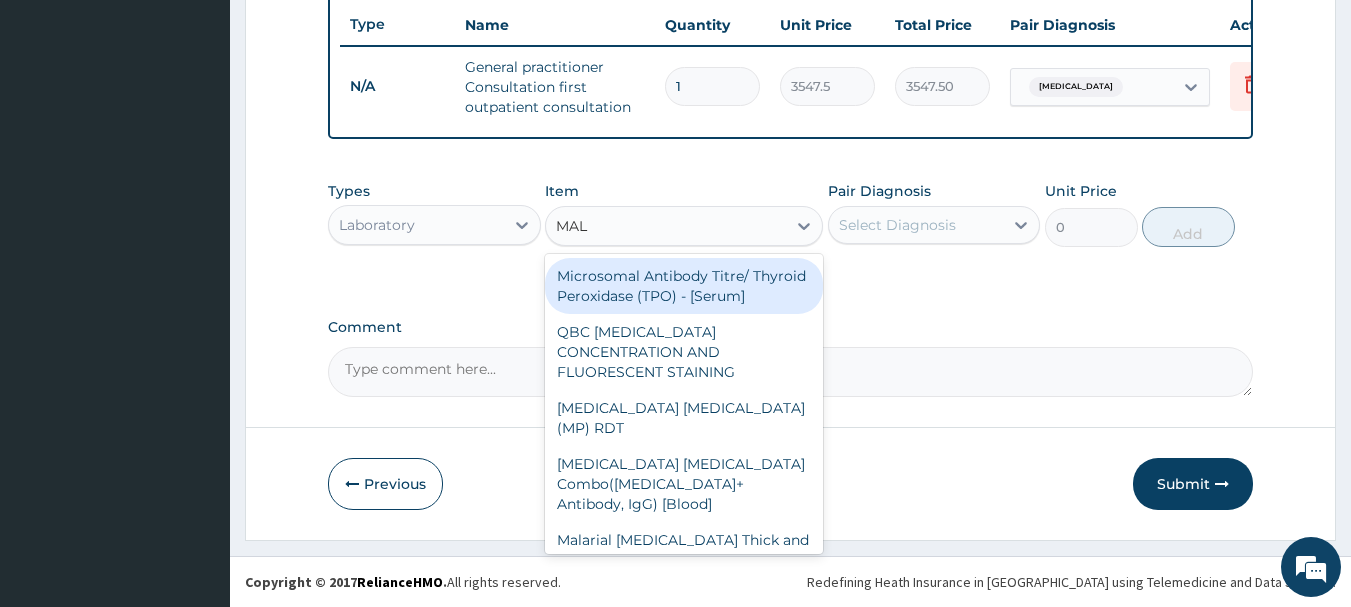 type on "MALA" 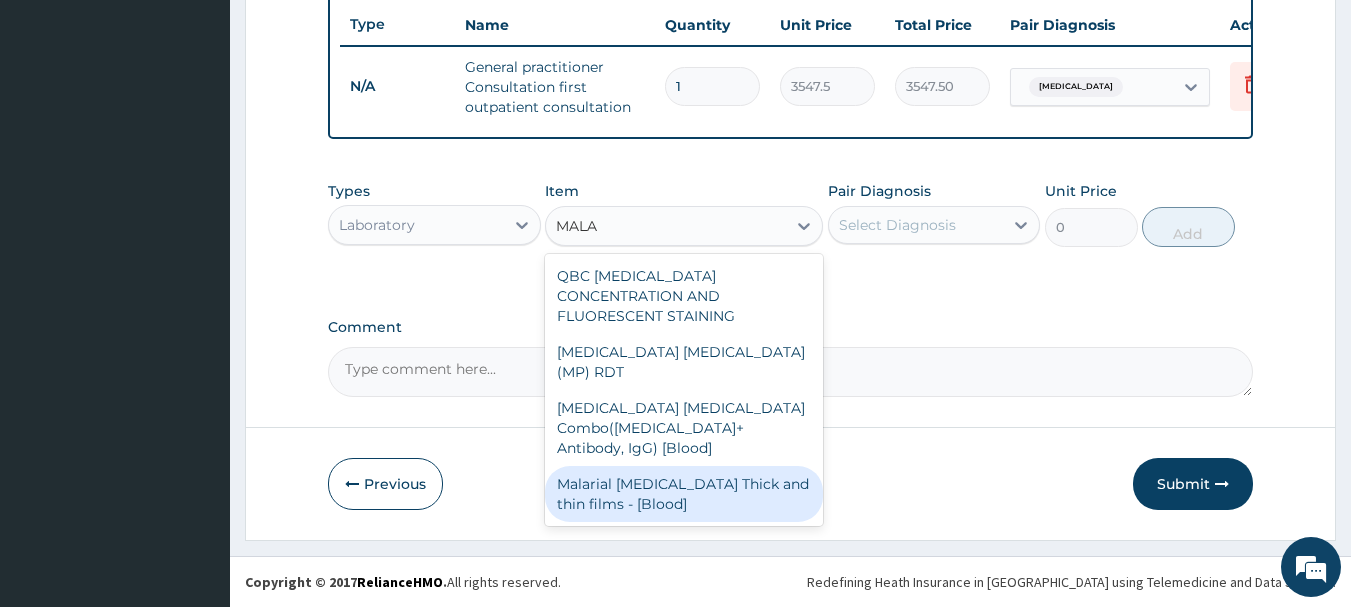 click on "Malarial [MEDICAL_DATA] Thick and thin films - [Blood]" at bounding box center (684, 494) 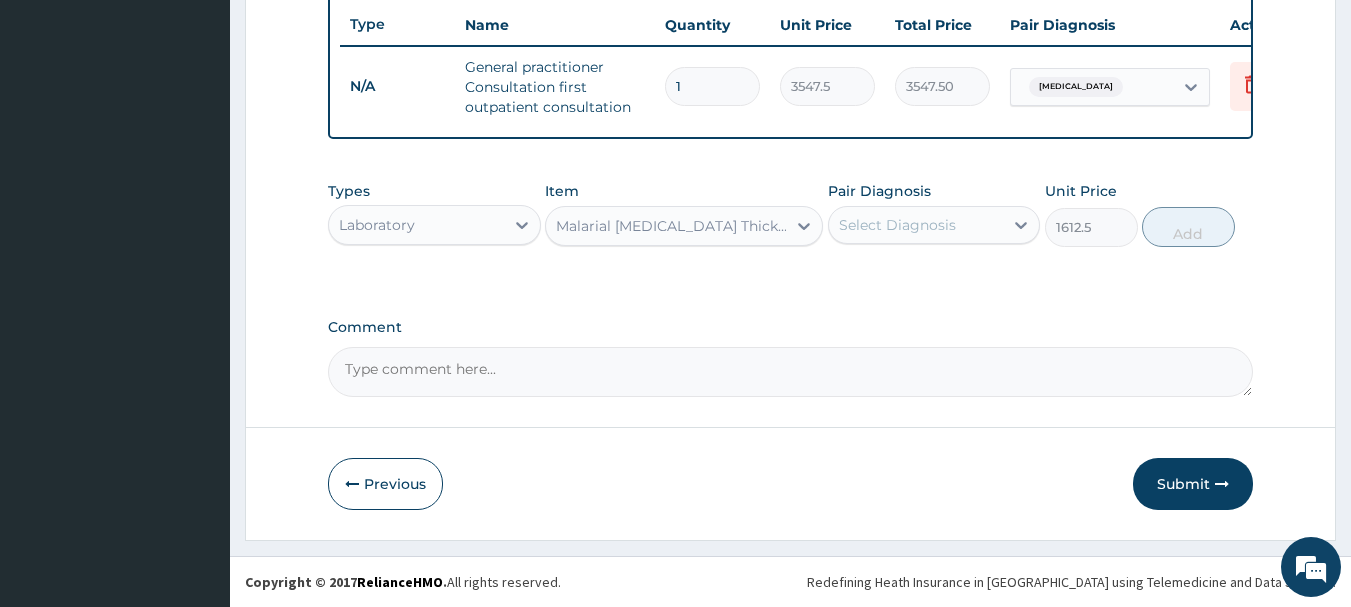 click on "Select Diagnosis" at bounding box center (897, 225) 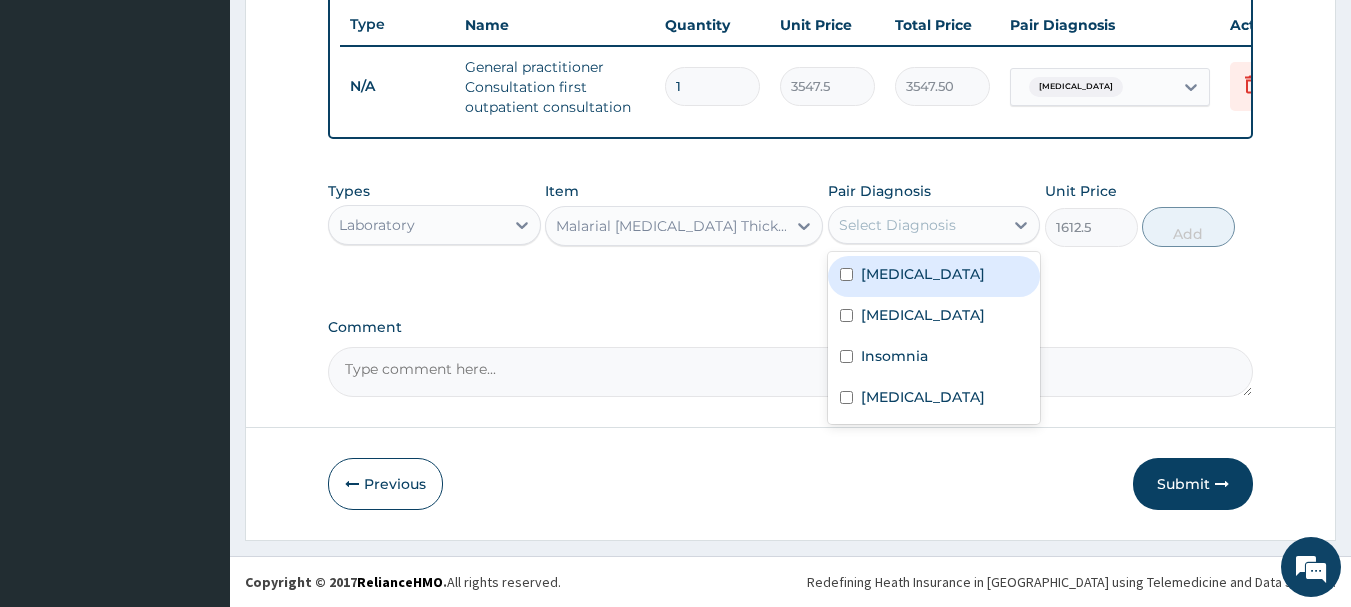 click on "[MEDICAL_DATA]" at bounding box center [934, 276] 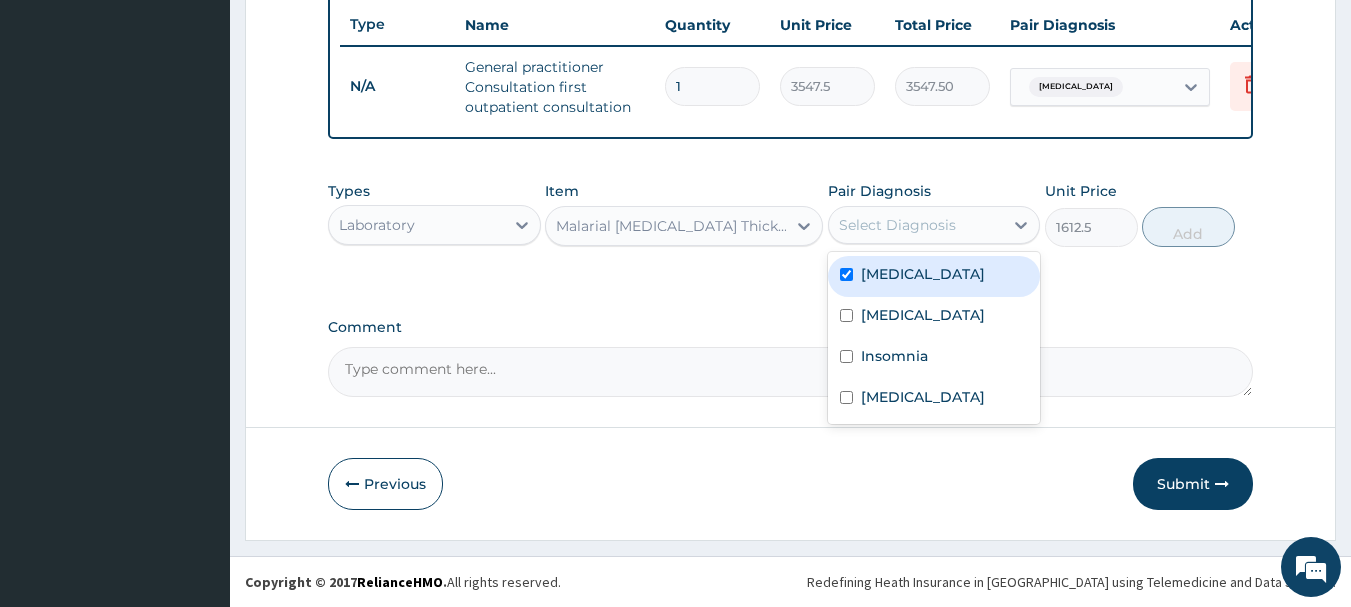 checkbox on "true" 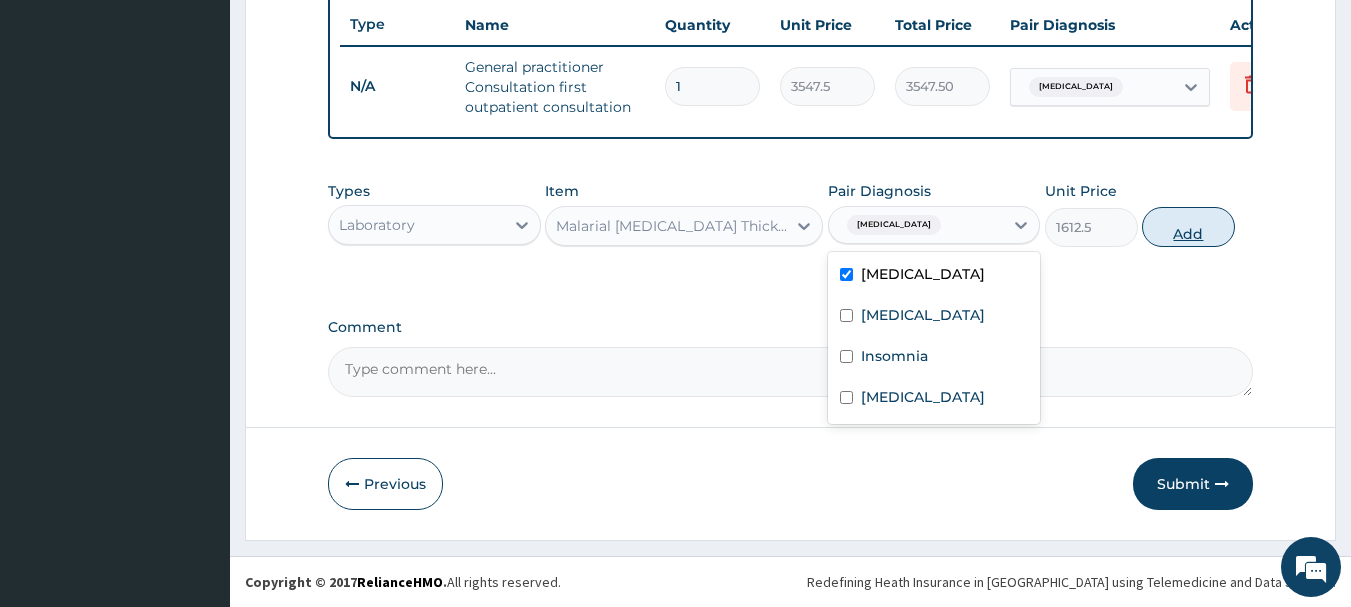 click on "Add" at bounding box center [1188, 227] 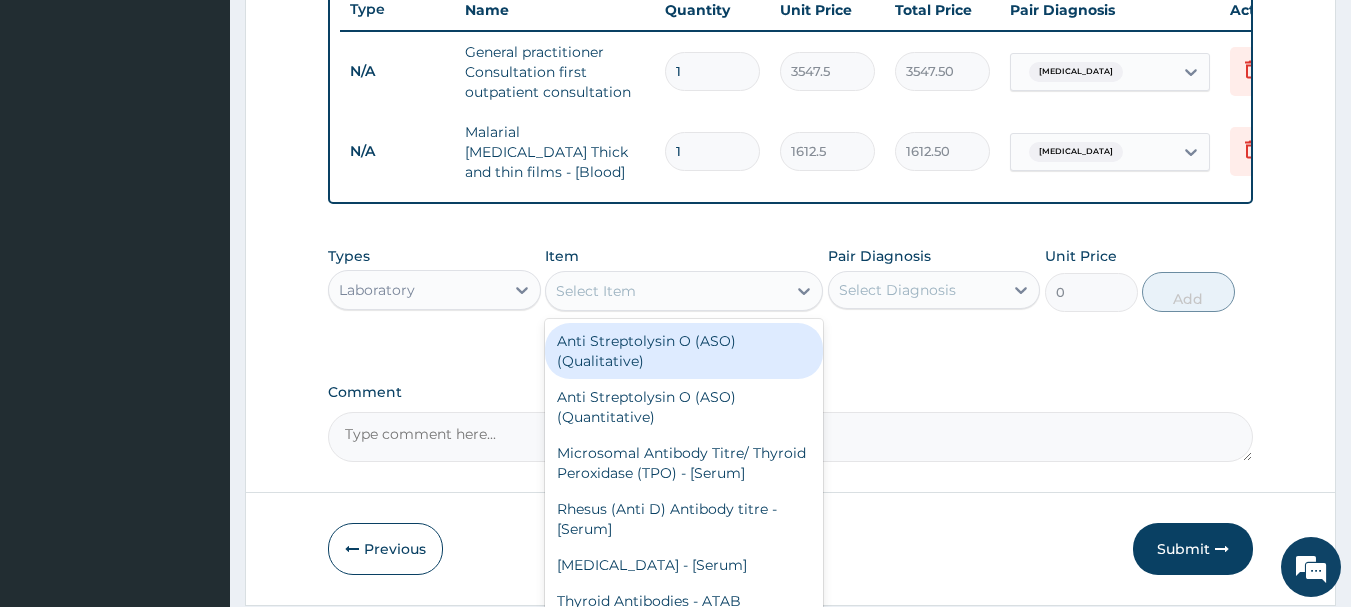 click on "Select Item" at bounding box center [666, 291] 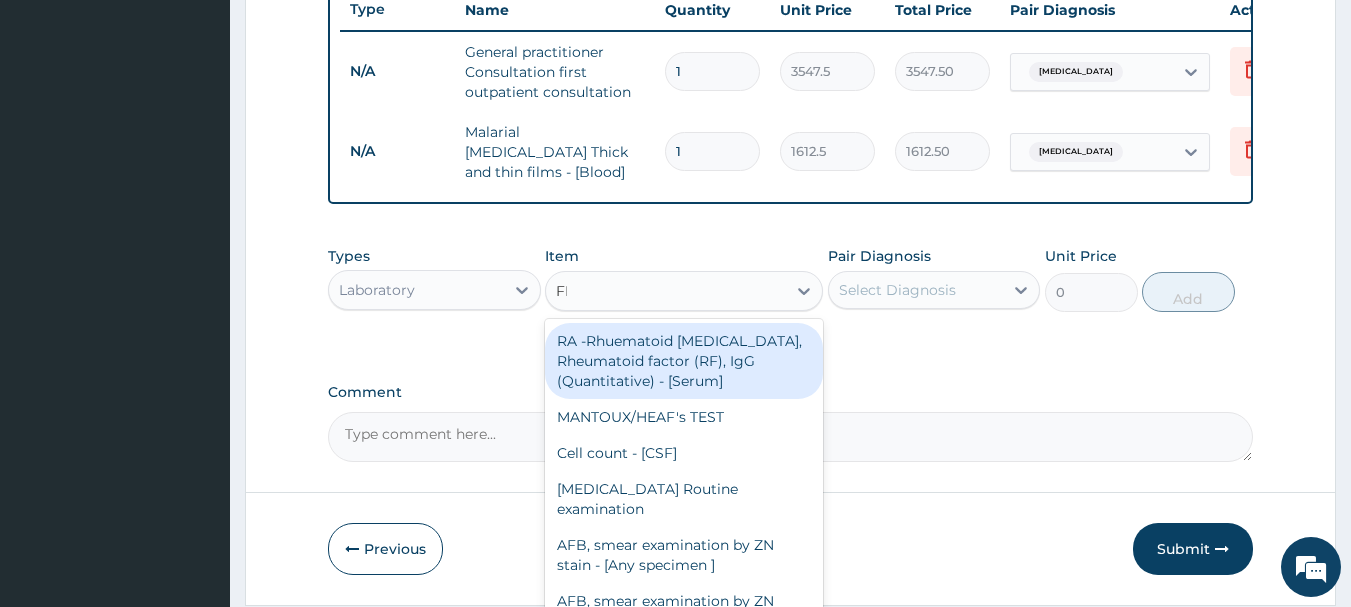 type on "FBC" 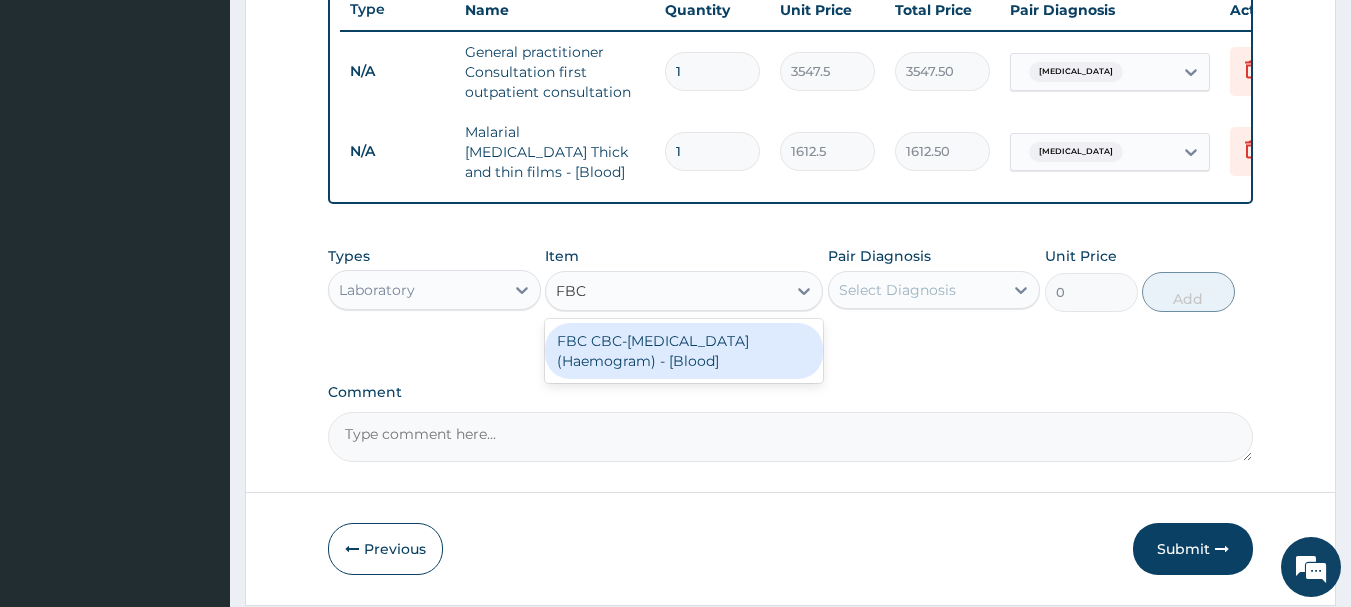 click on "FBC CBC-[MEDICAL_DATA] (Haemogram) - [Blood]" at bounding box center [684, 351] 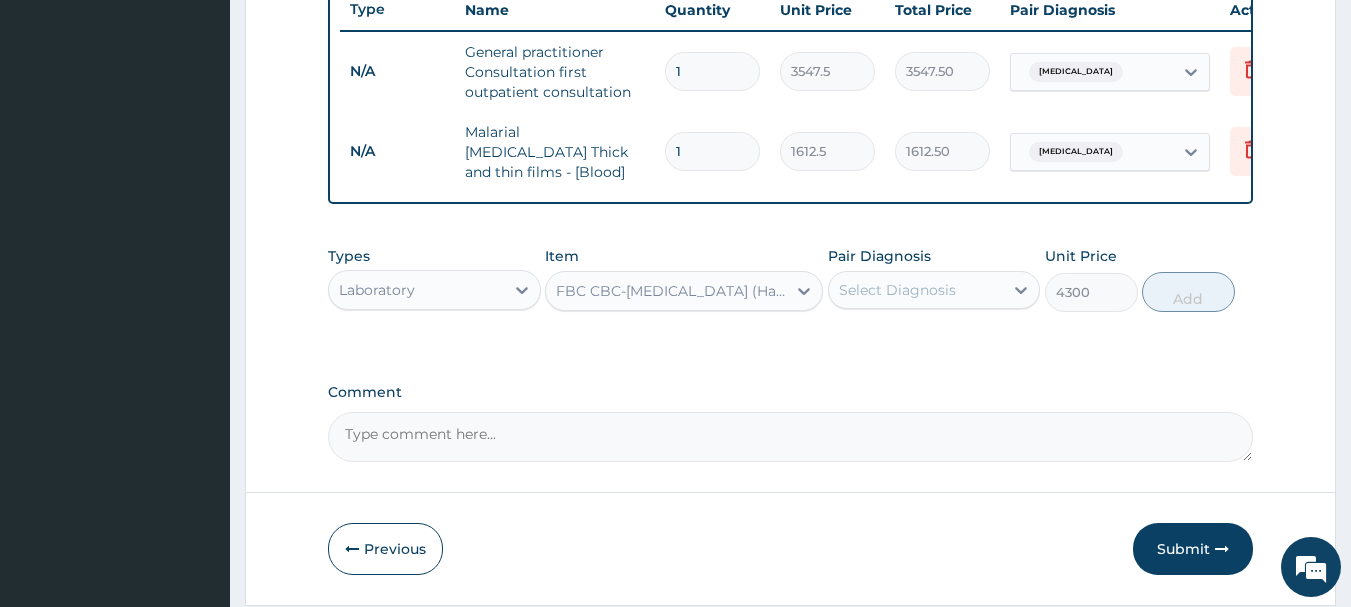 click on "Select Diagnosis" at bounding box center (897, 290) 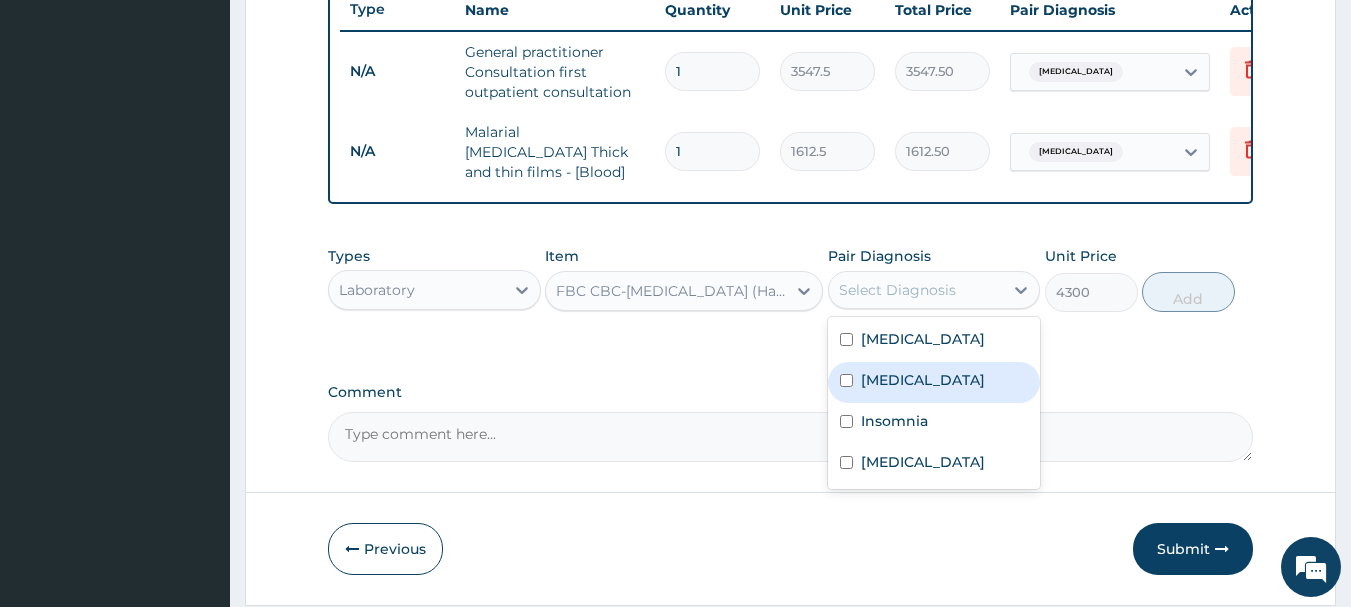 click on "[MEDICAL_DATA]" at bounding box center [923, 380] 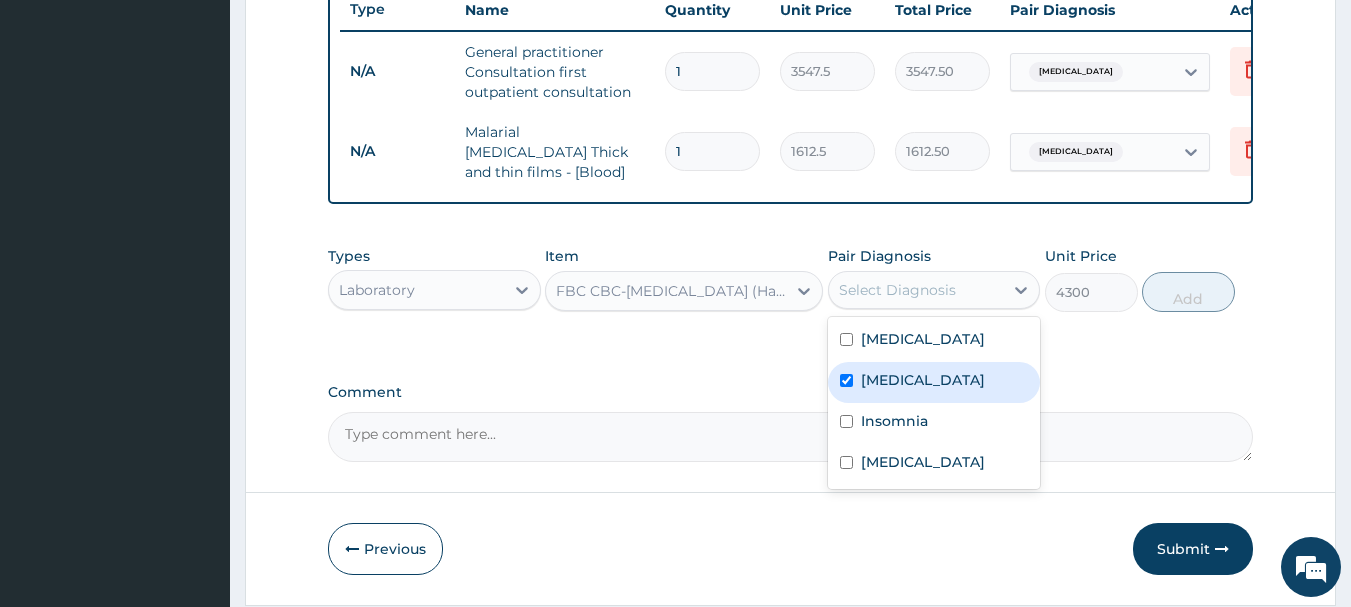 checkbox on "true" 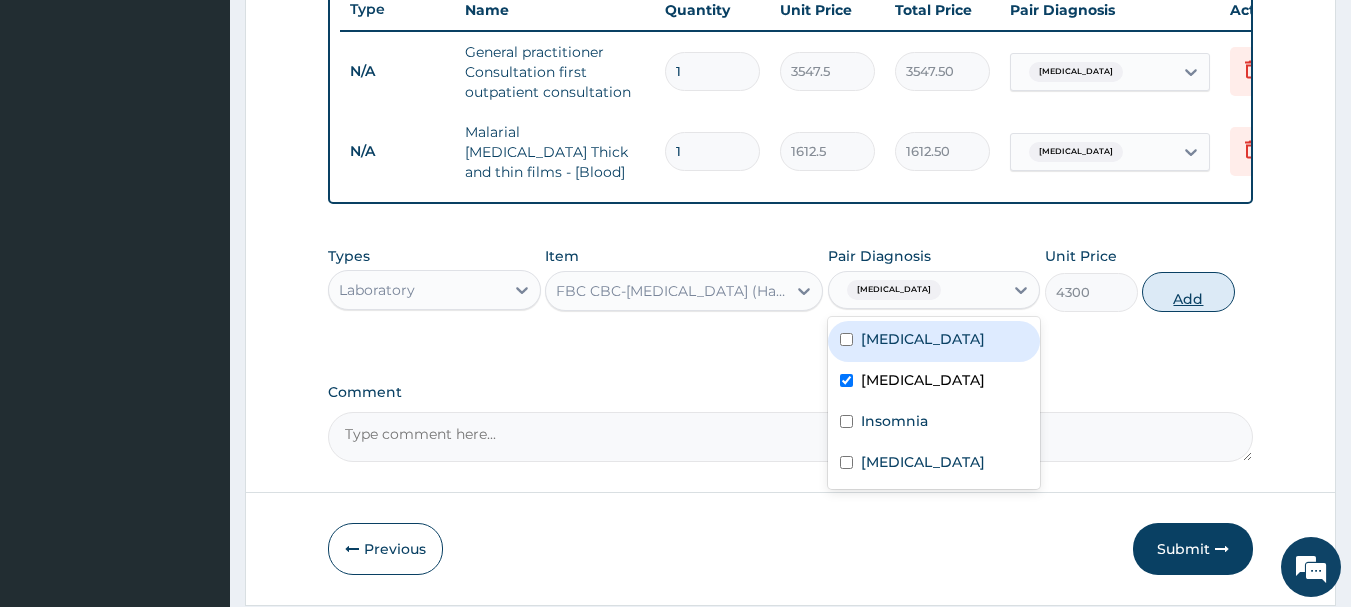 click on "Add" at bounding box center [1188, 292] 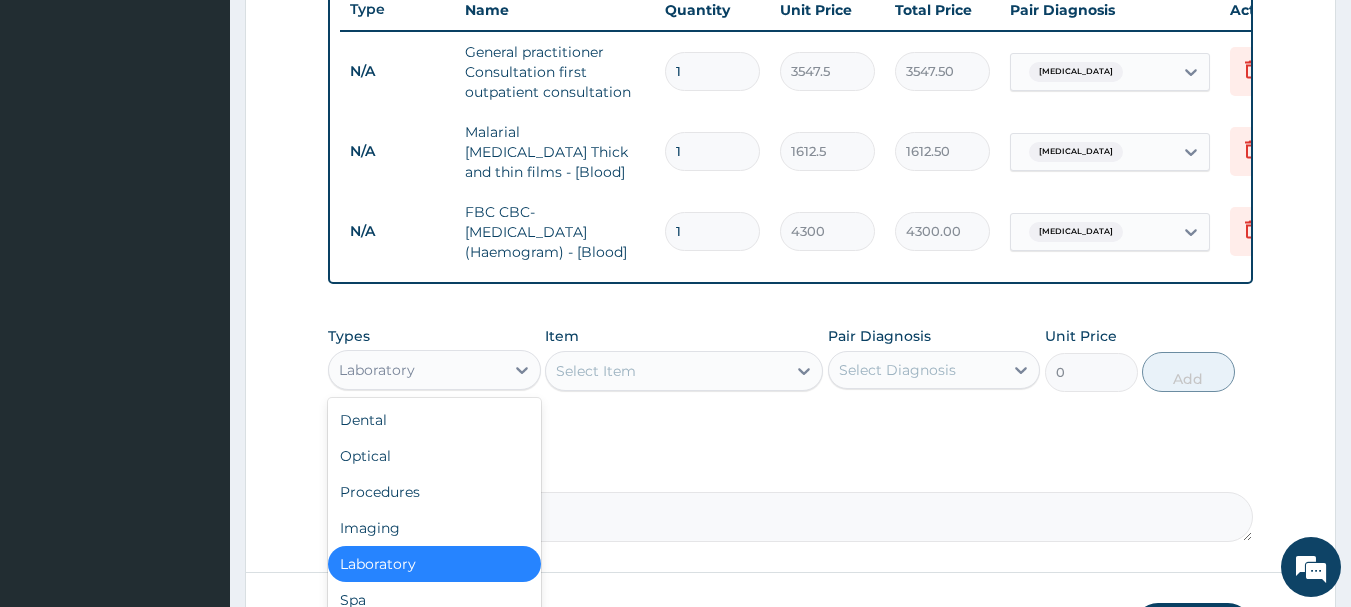 click on "Laboratory" at bounding box center [416, 370] 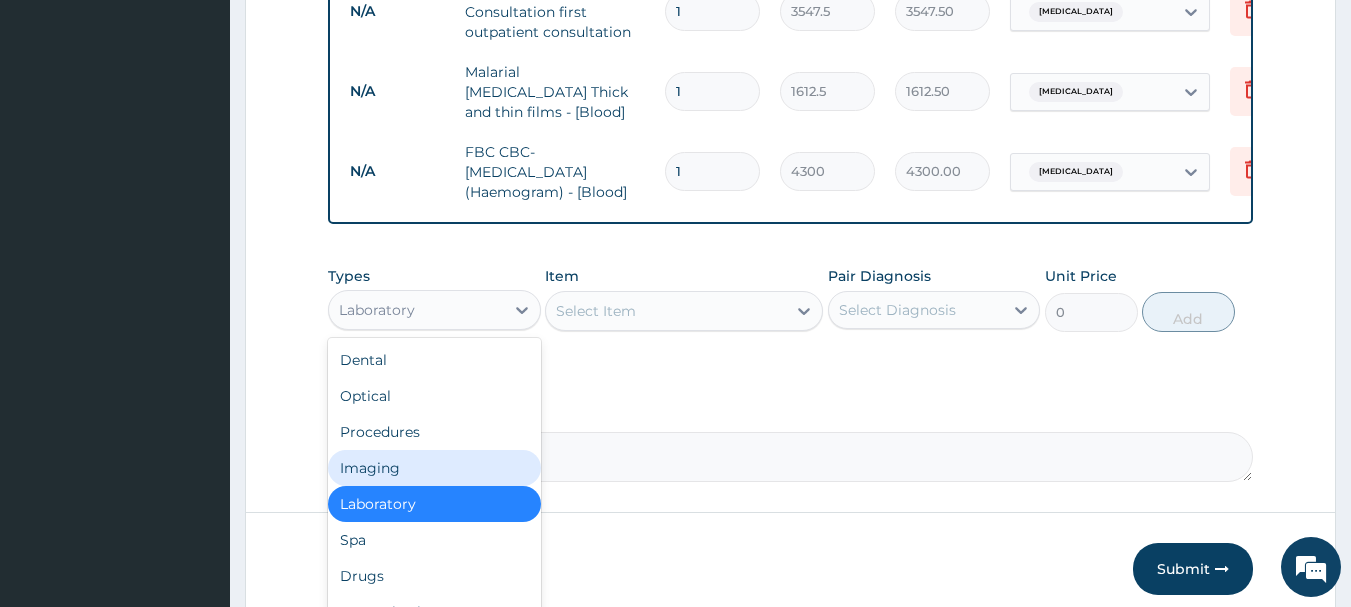 scroll, scrollTop: 915, scrollLeft: 0, axis: vertical 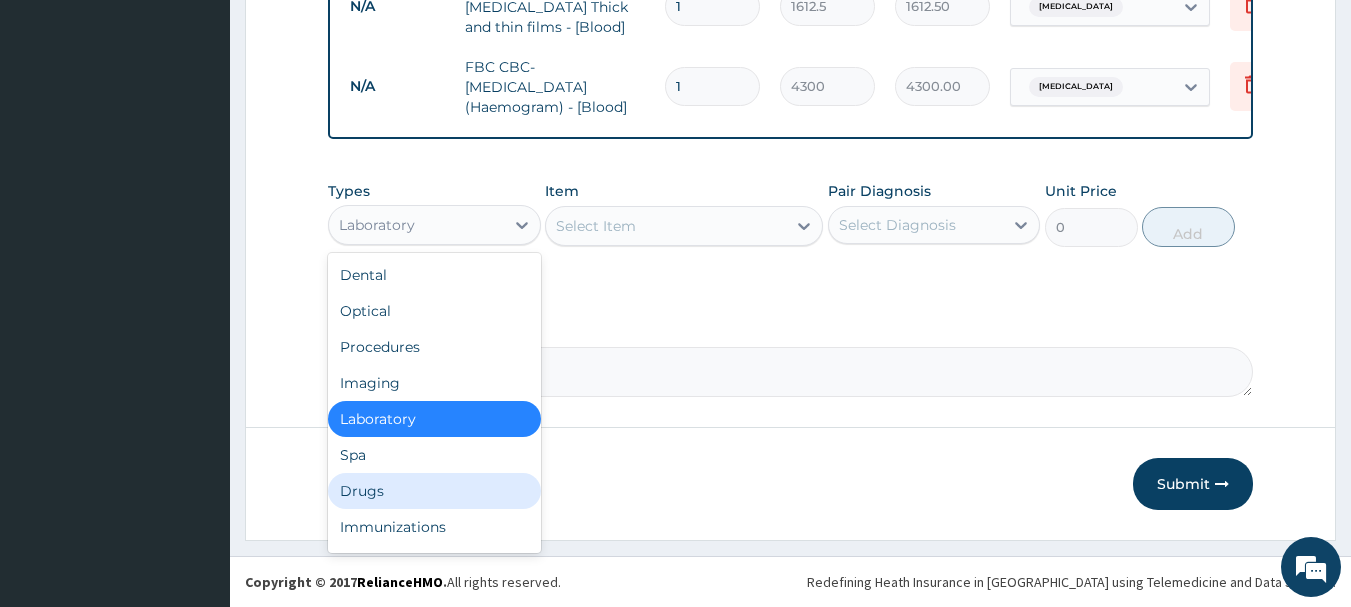 click on "Drugs" at bounding box center (434, 491) 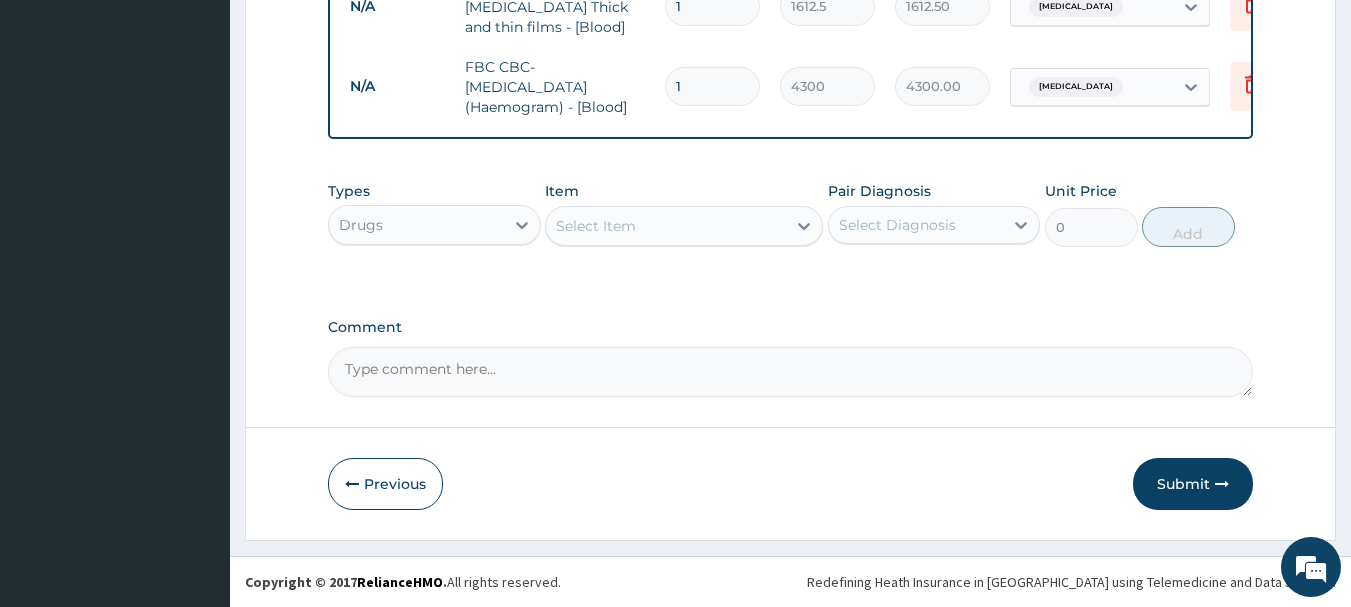 click on "Select Item" at bounding box center (666, 226) 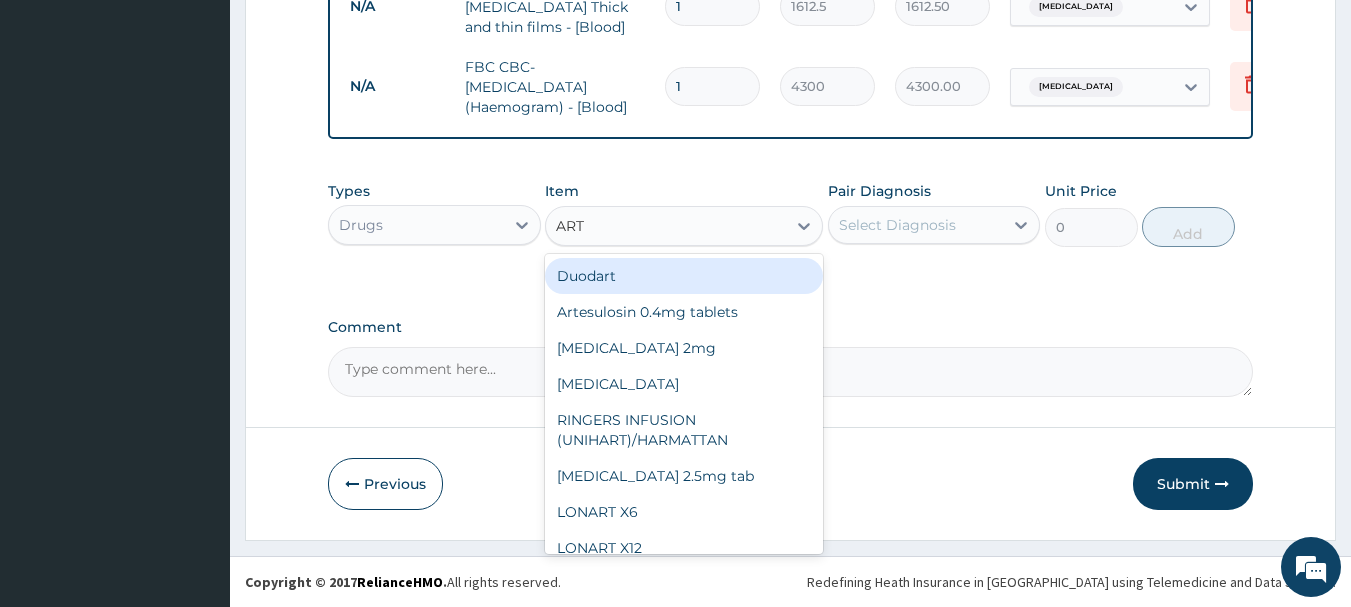 type on "ARTE" 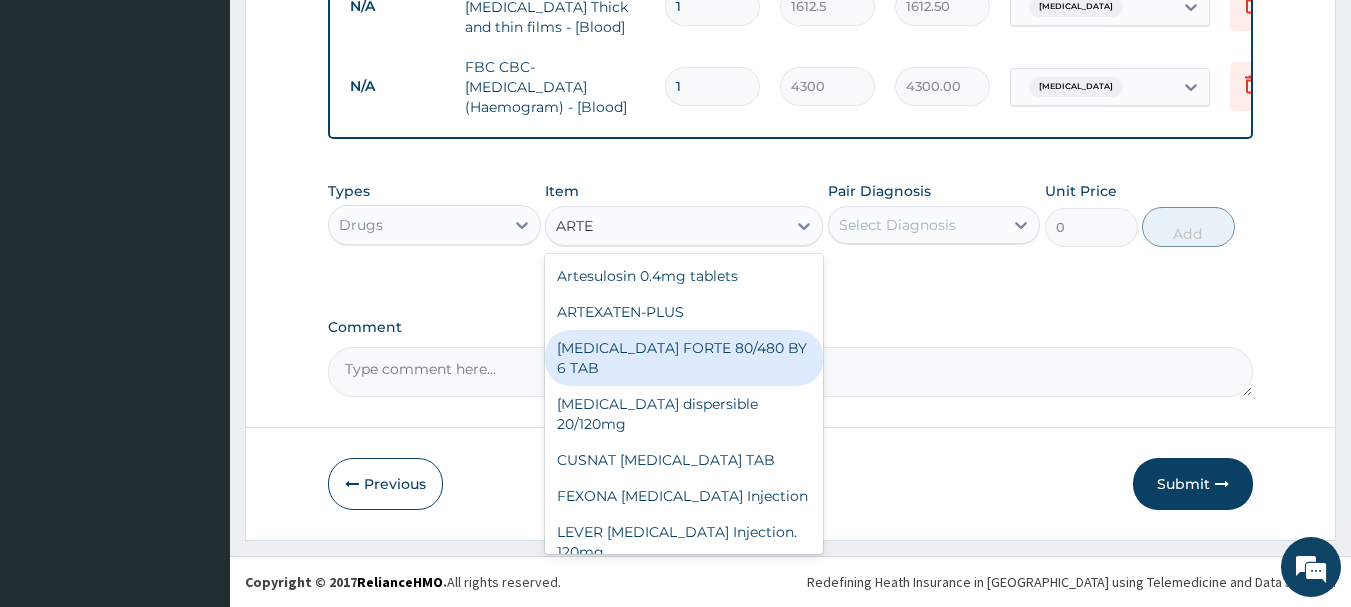 click on "COARTEM FORTE 80/480 BY 6 TAB" at bounding box center [684, 358] 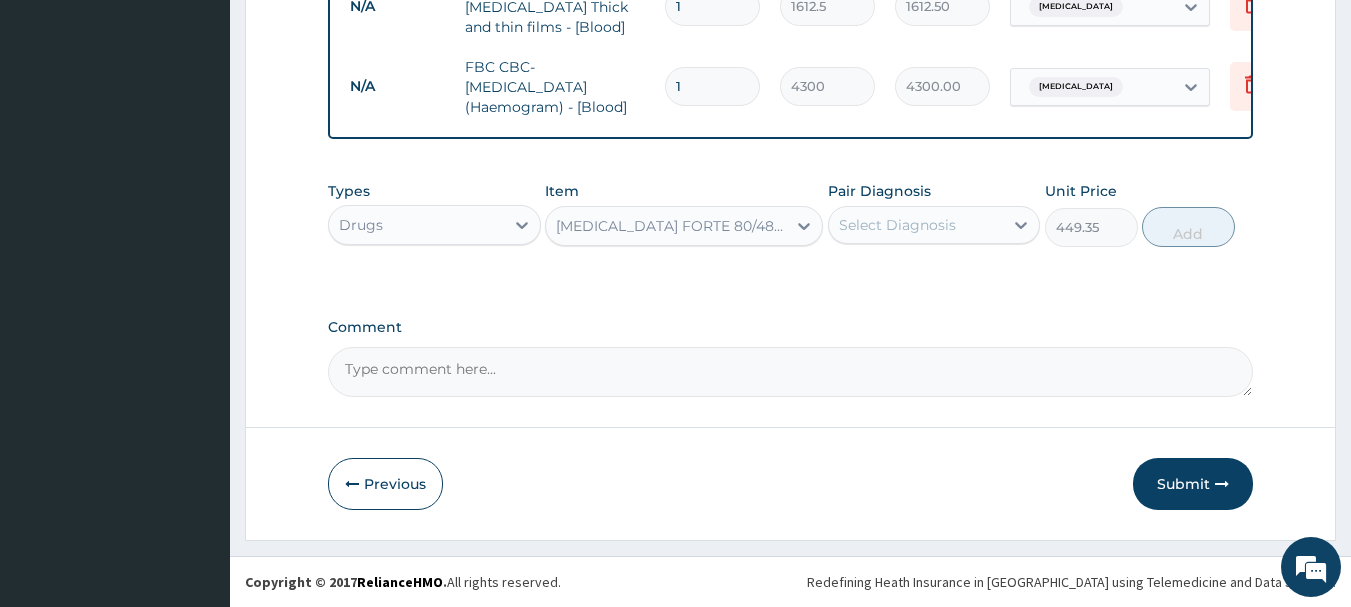 click on "Select Diagnosis" at bounding box center [897, 225] 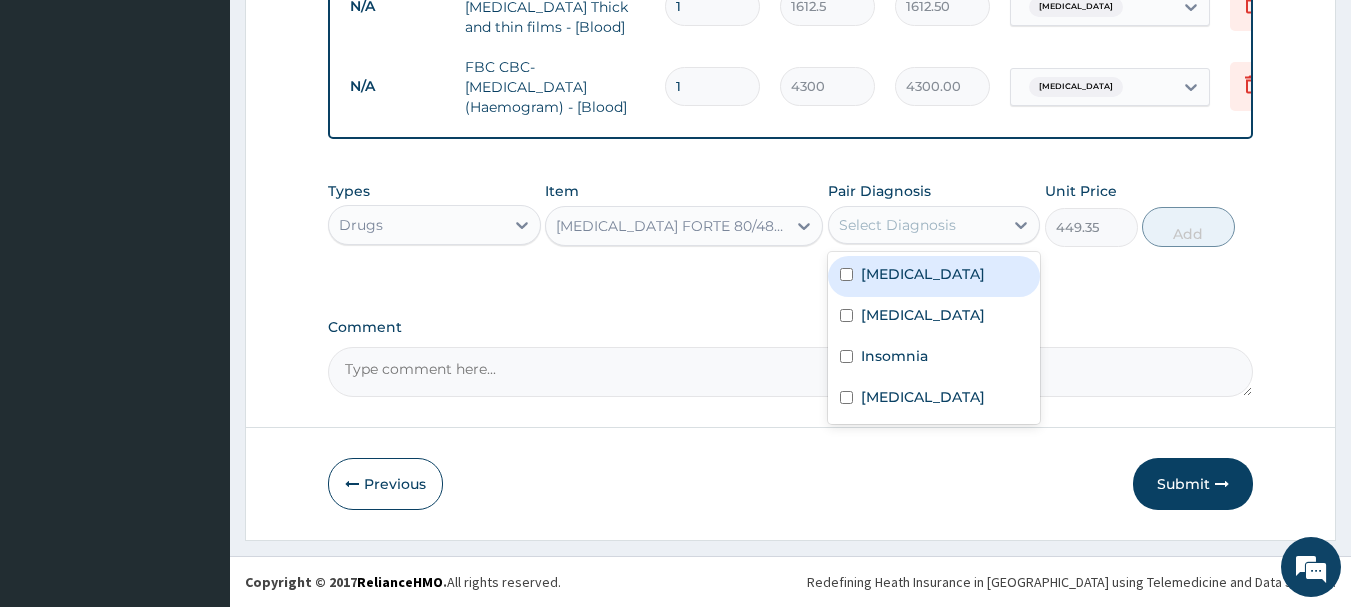 click on "Malaria" at bounding box center [934, 276] 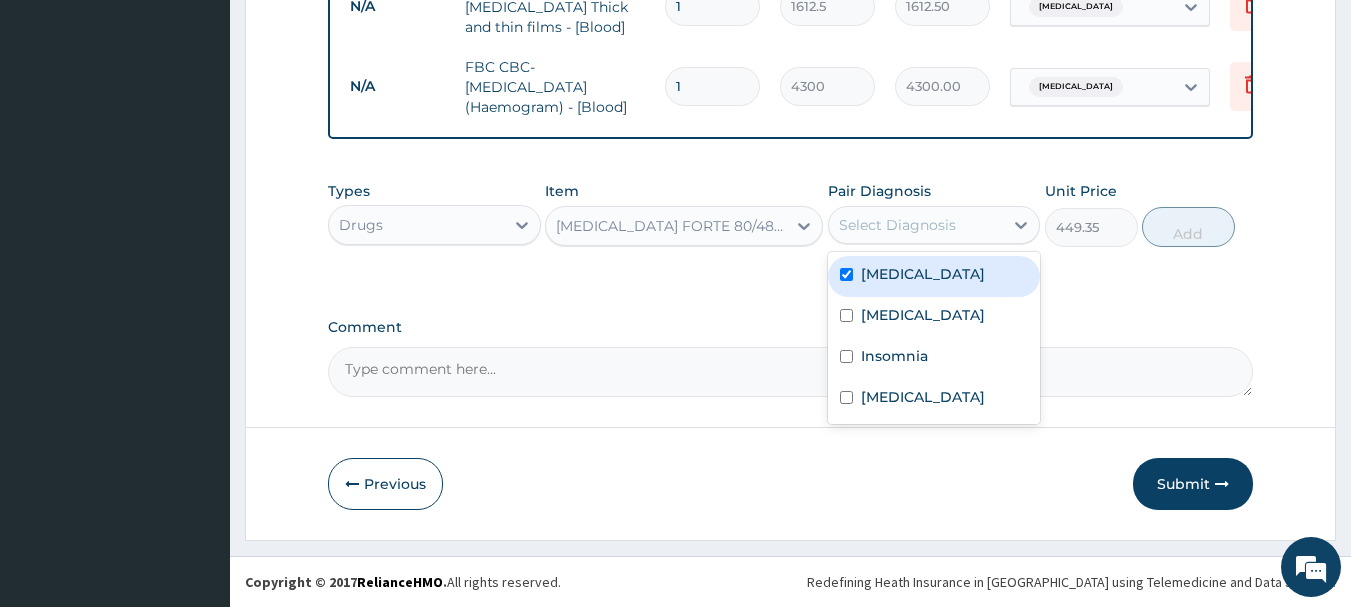 checkbox on "true" 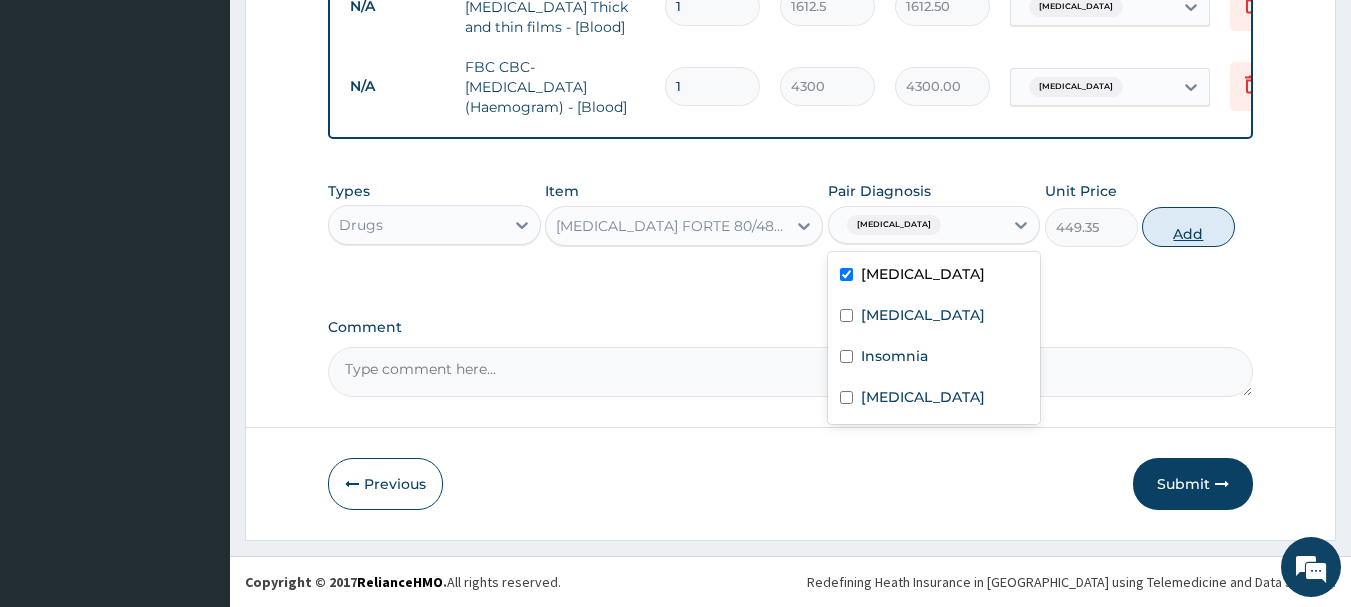 click on "Add" at bounding box center [1188, 227] 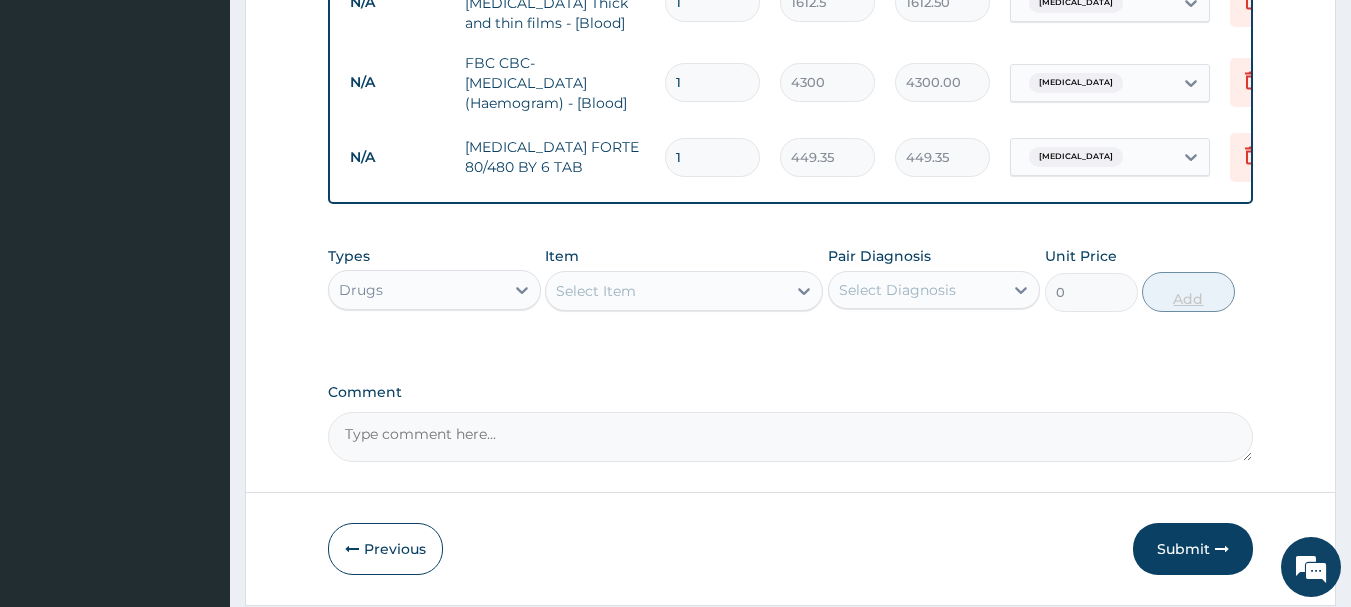type 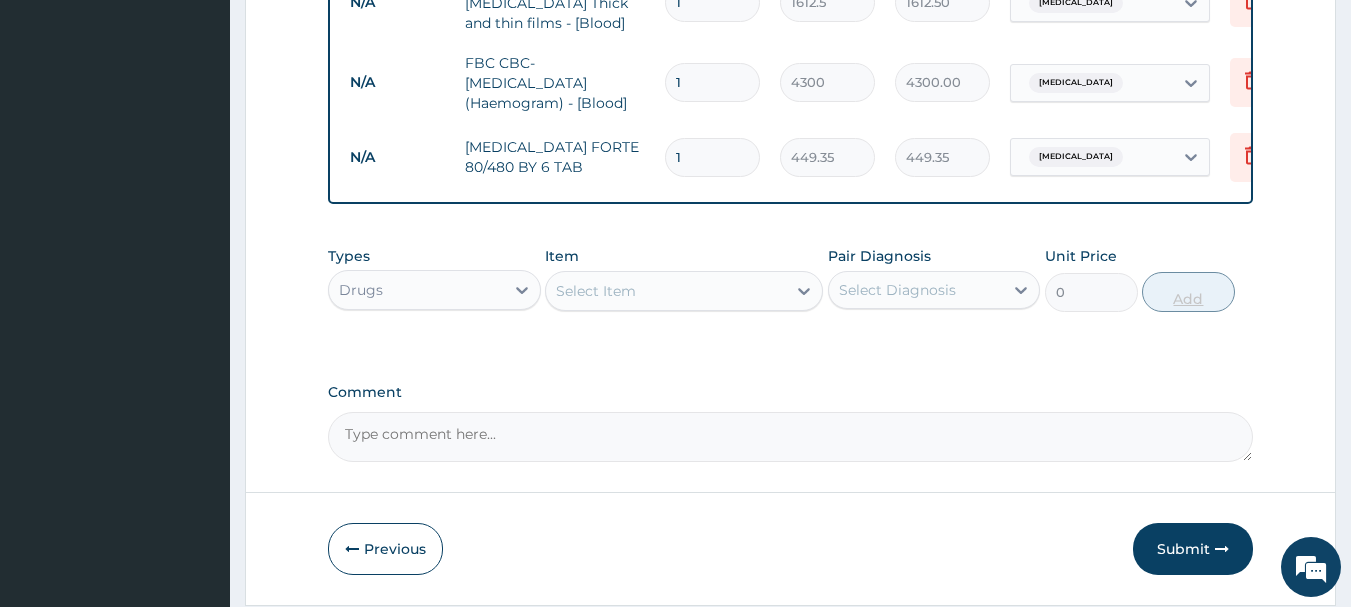 type on "0.00" 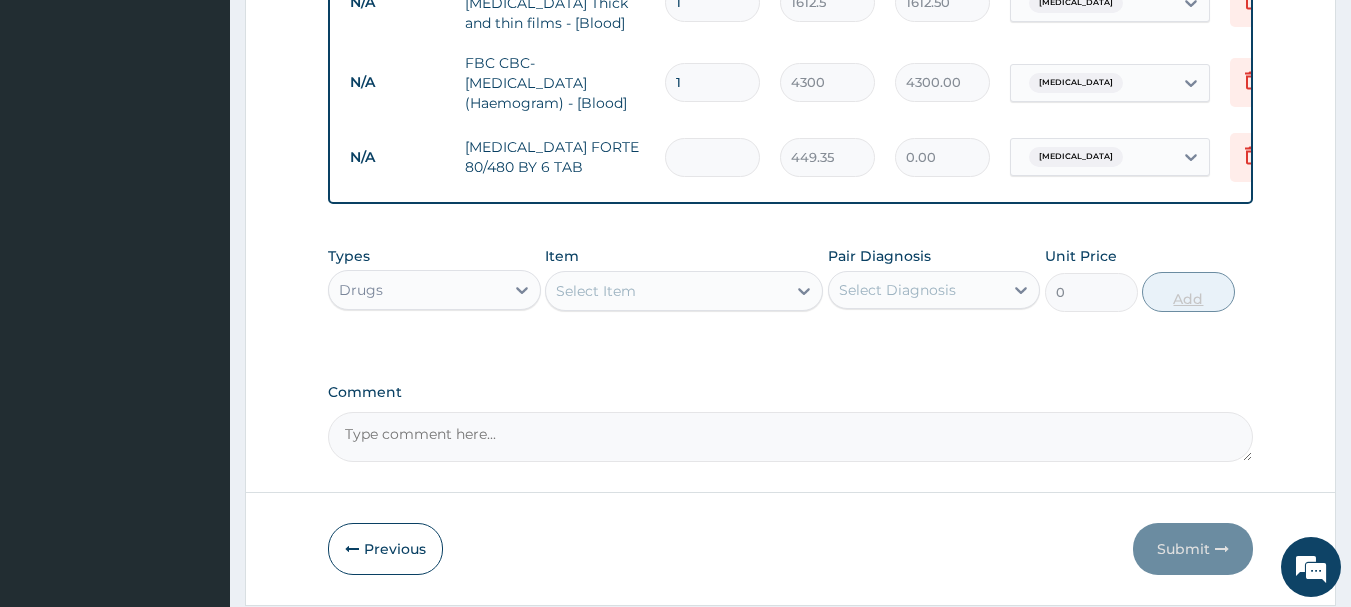 type on "6" 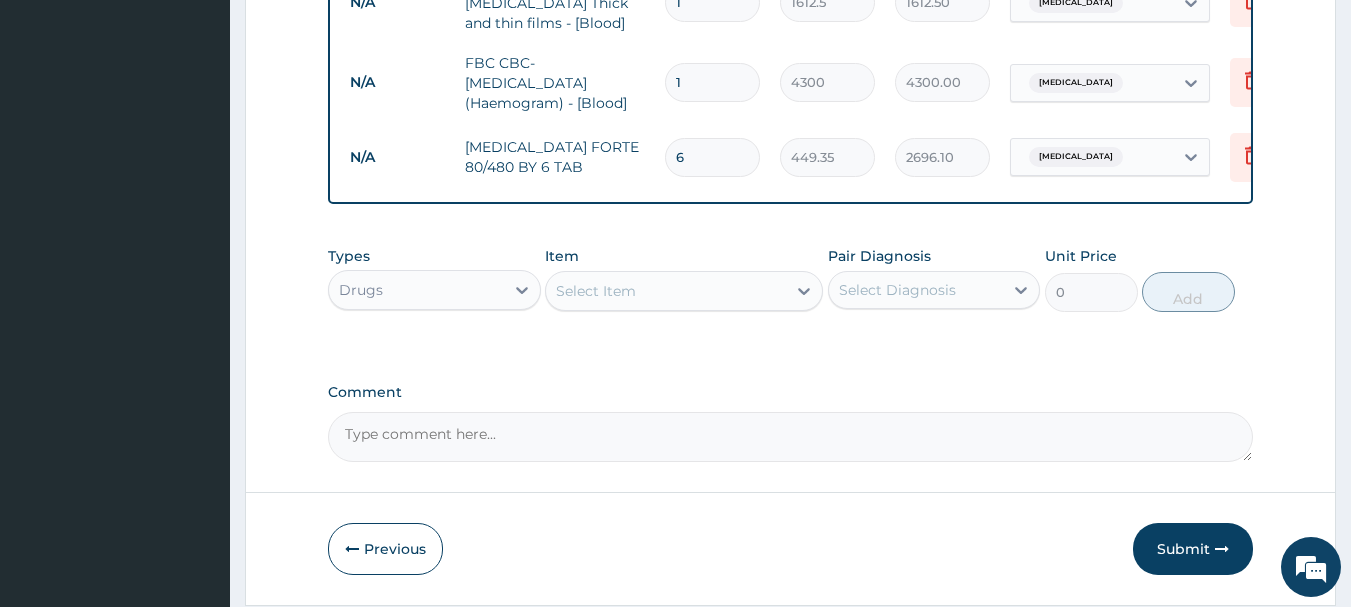 type on "6" 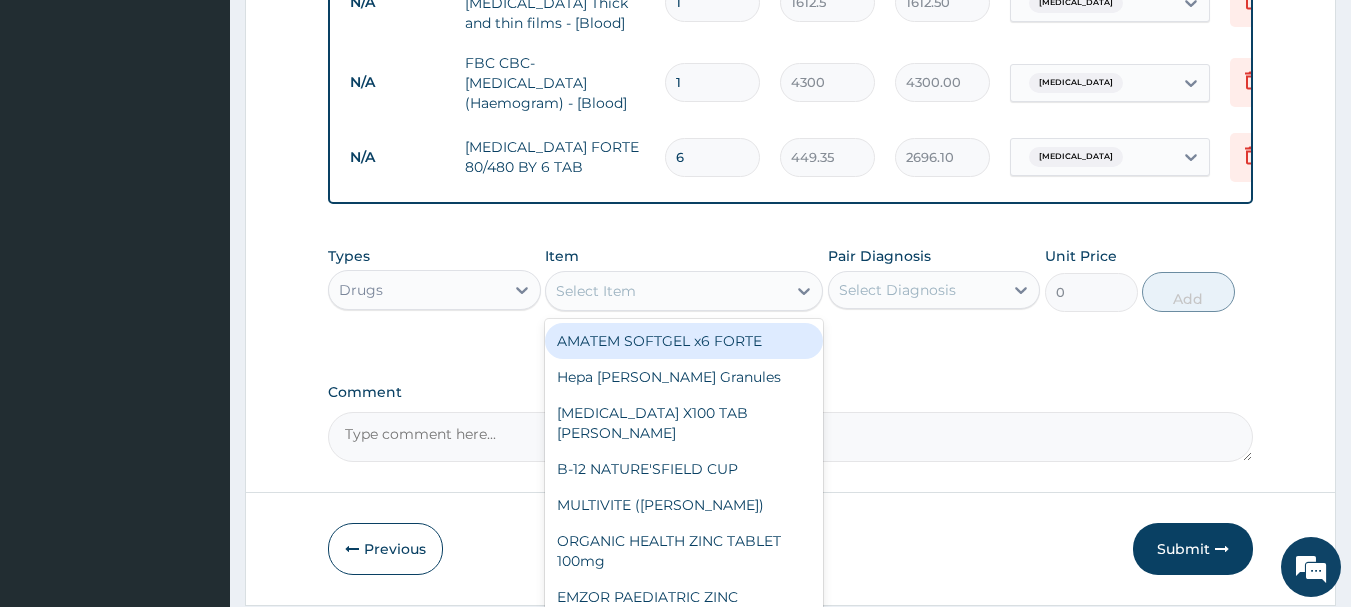 click on "Select Item" at bounding box center (666, 291) 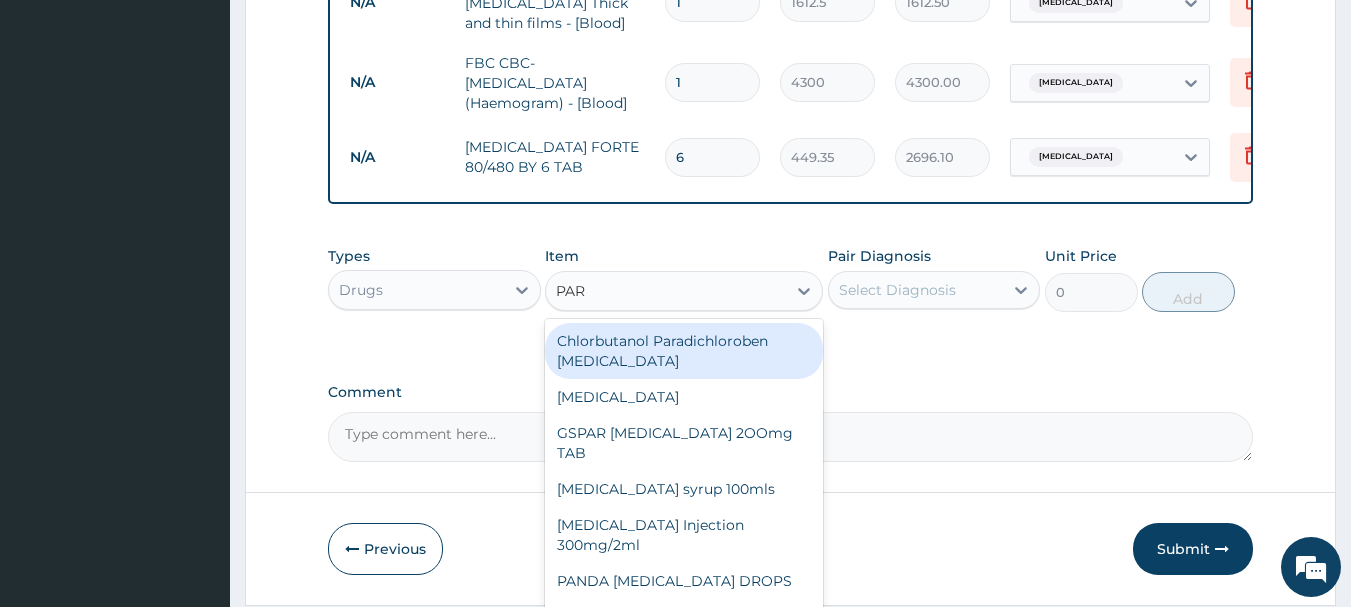 type on "PARA" 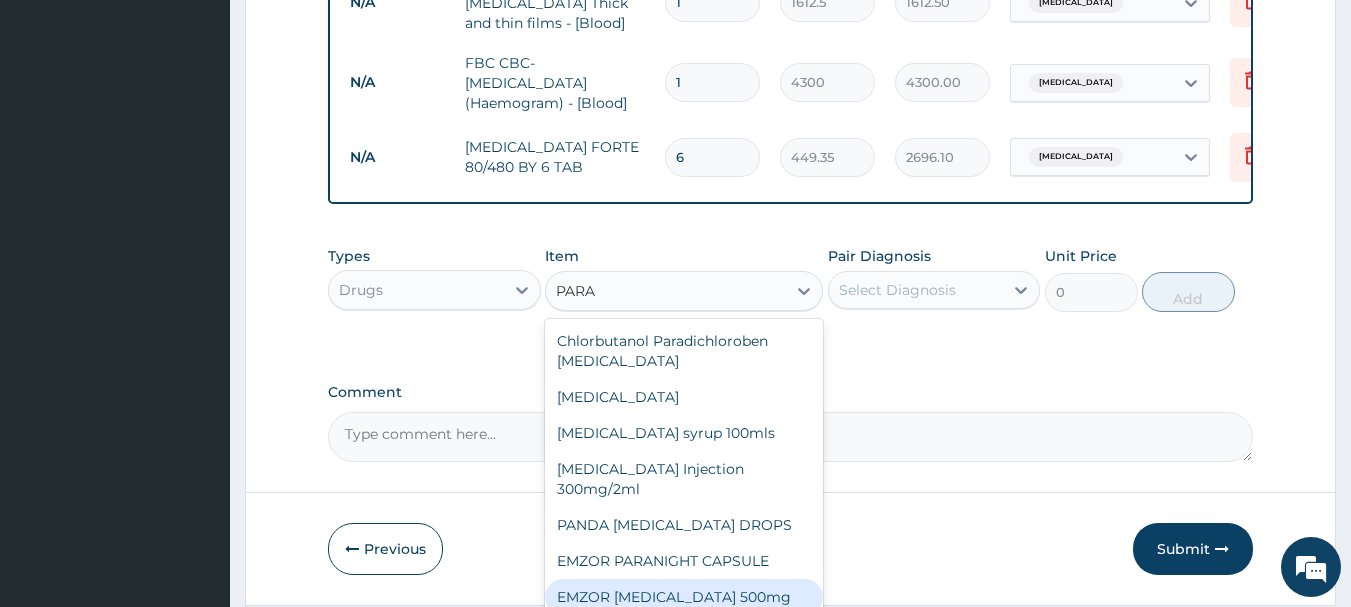 click on "EMZOR PARACETAMOL 500mg" at bounding box center (684, 597) 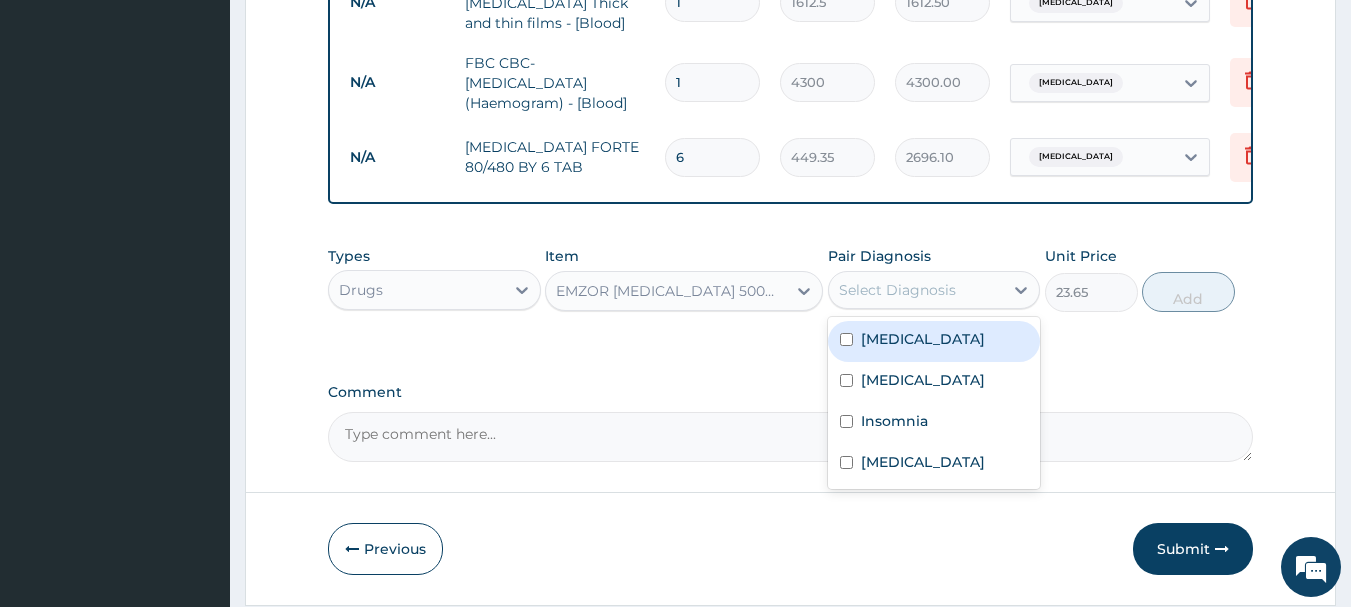 click on "Select Diagnosis" at bounding box center (934, 290) 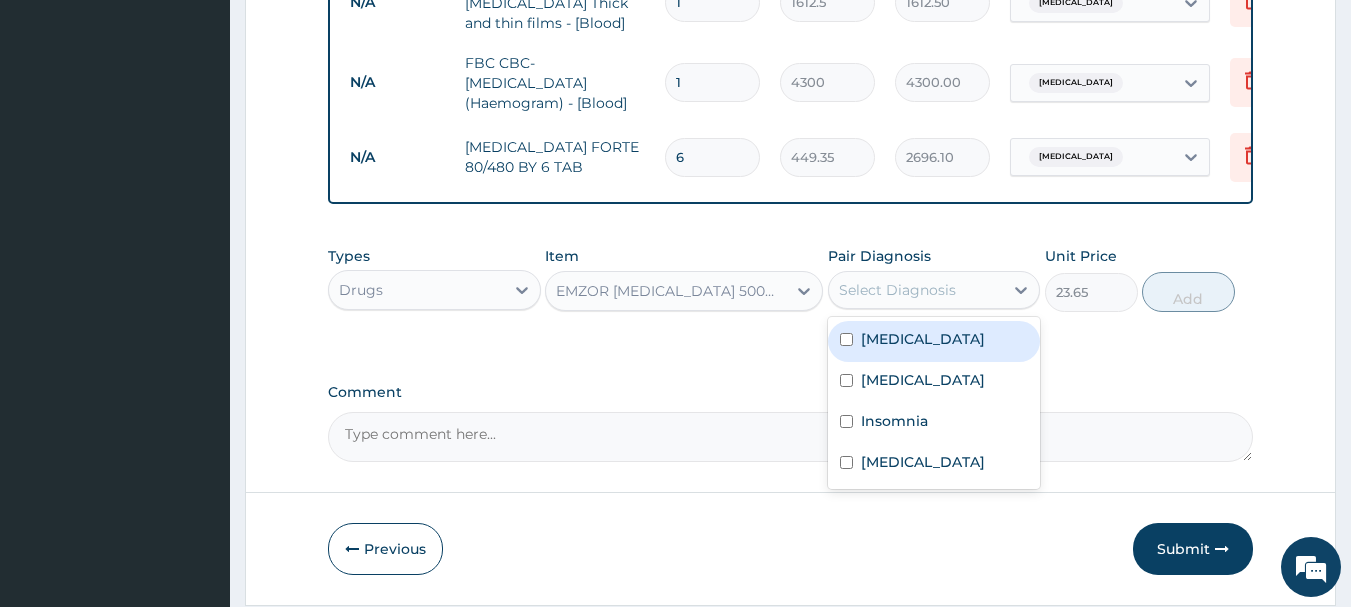 click on "Malaria" at bounding box center (923, 339) 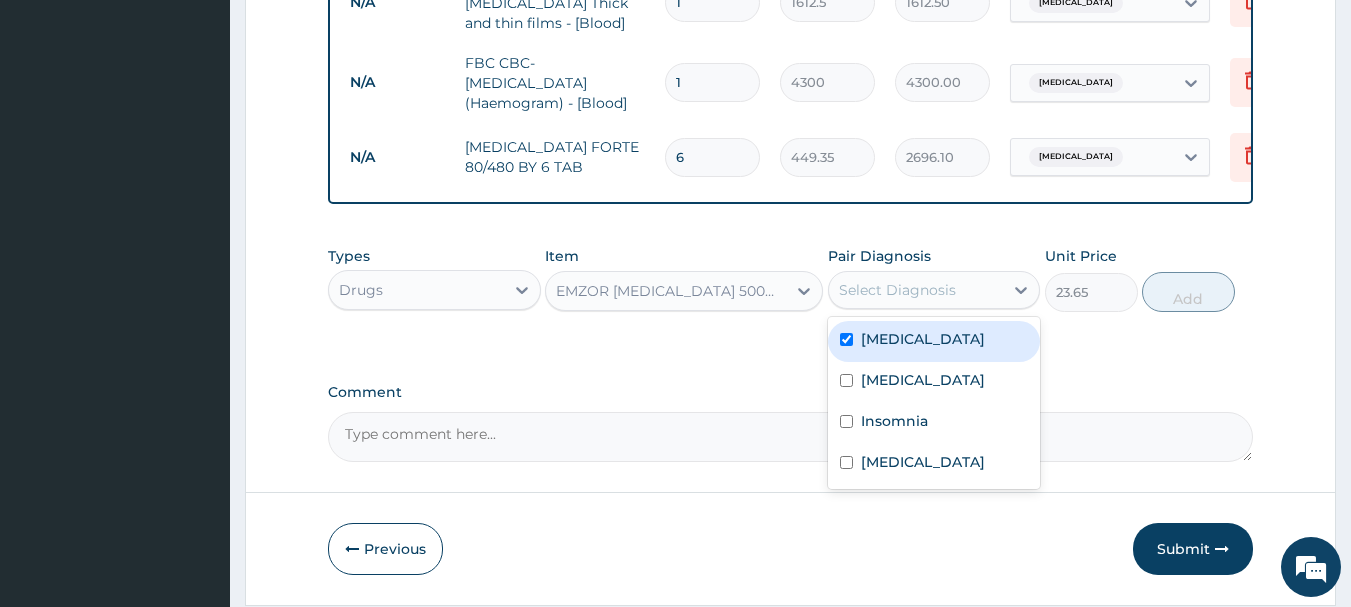 checkbox on "true" 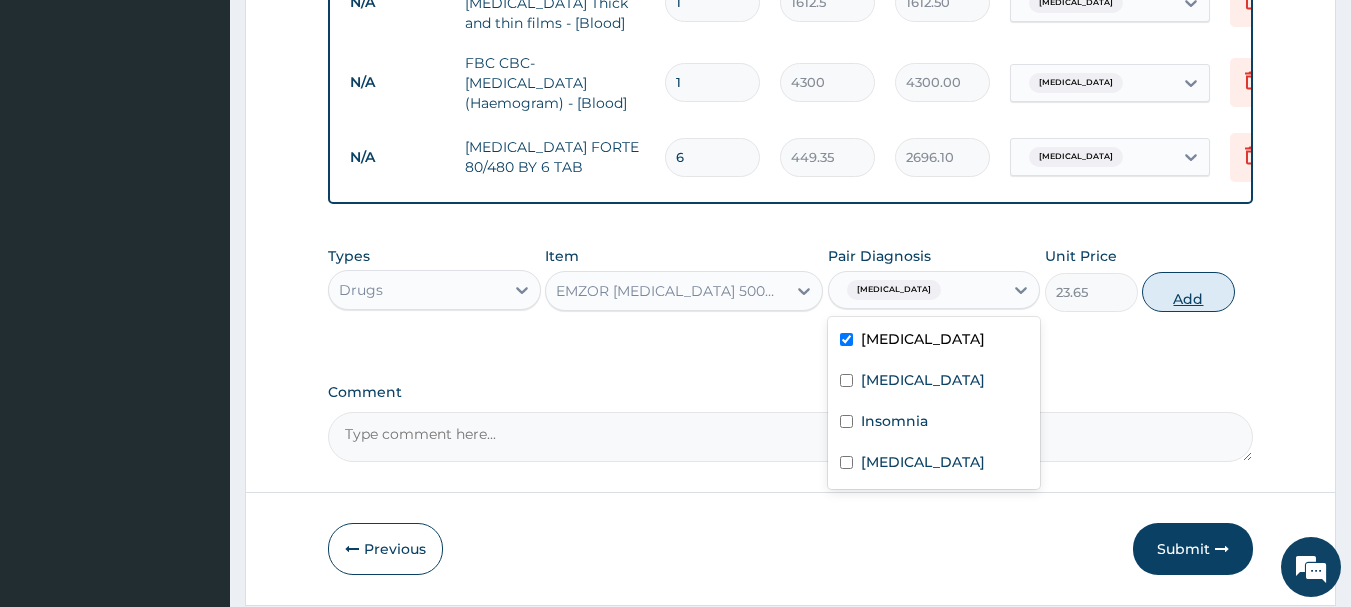 click on "Add" at bounding box center (1188, 292) 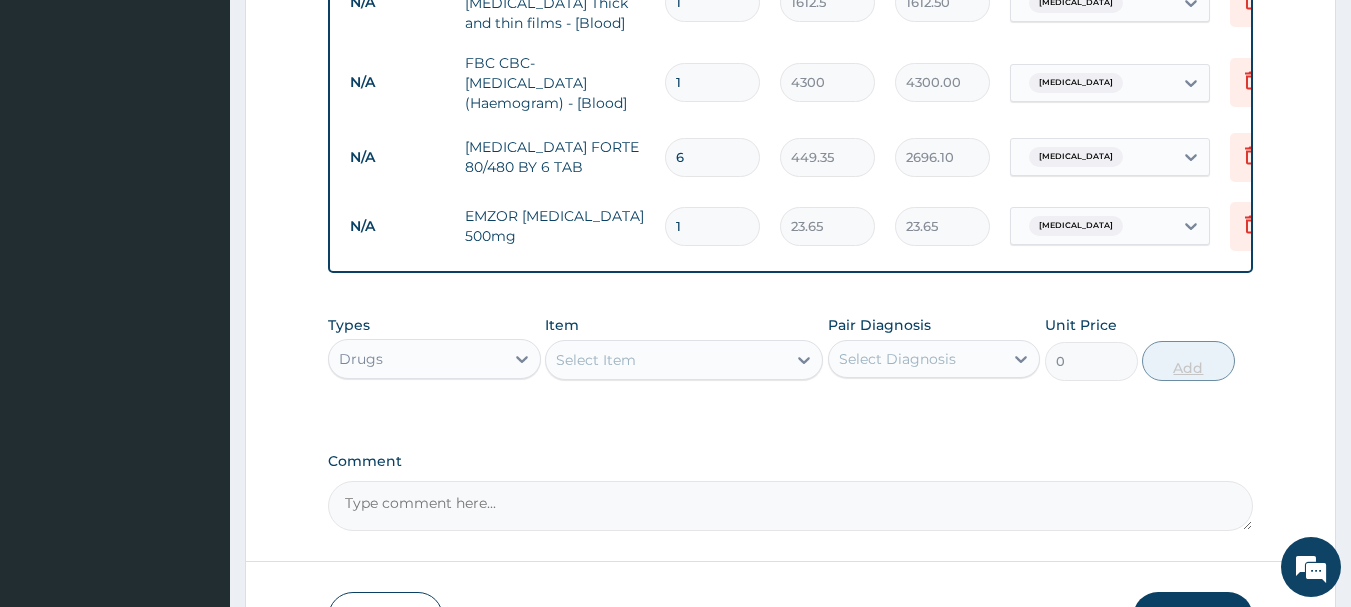 type on "18" 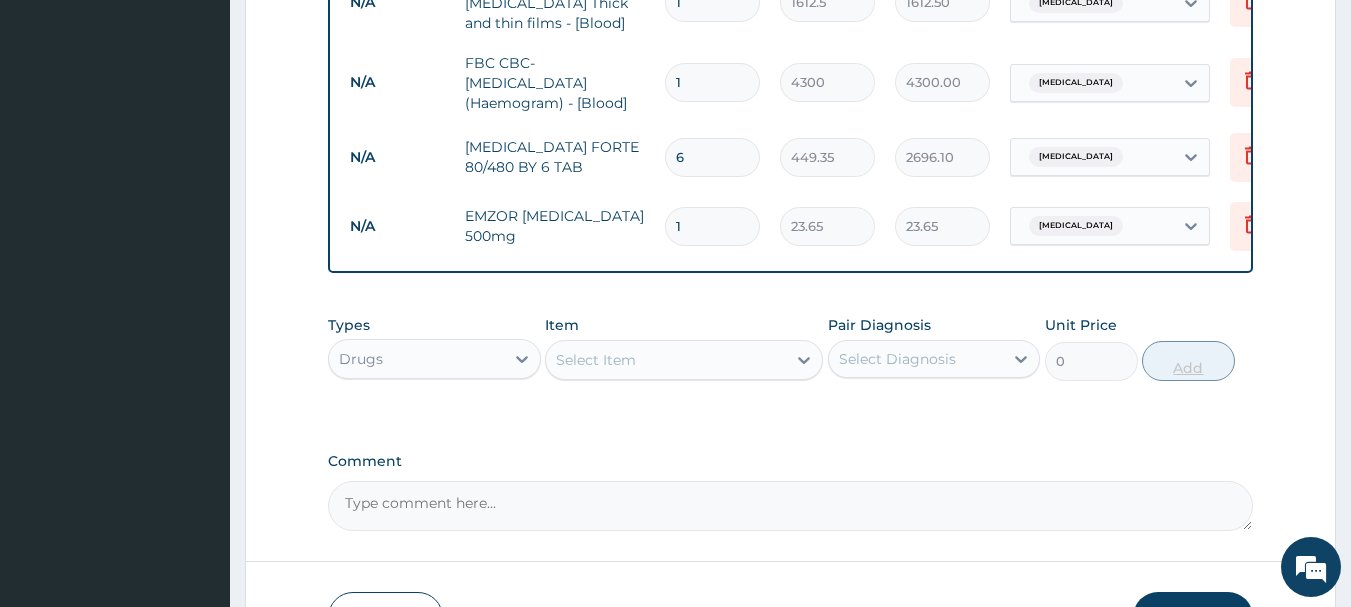 type on "425.70" 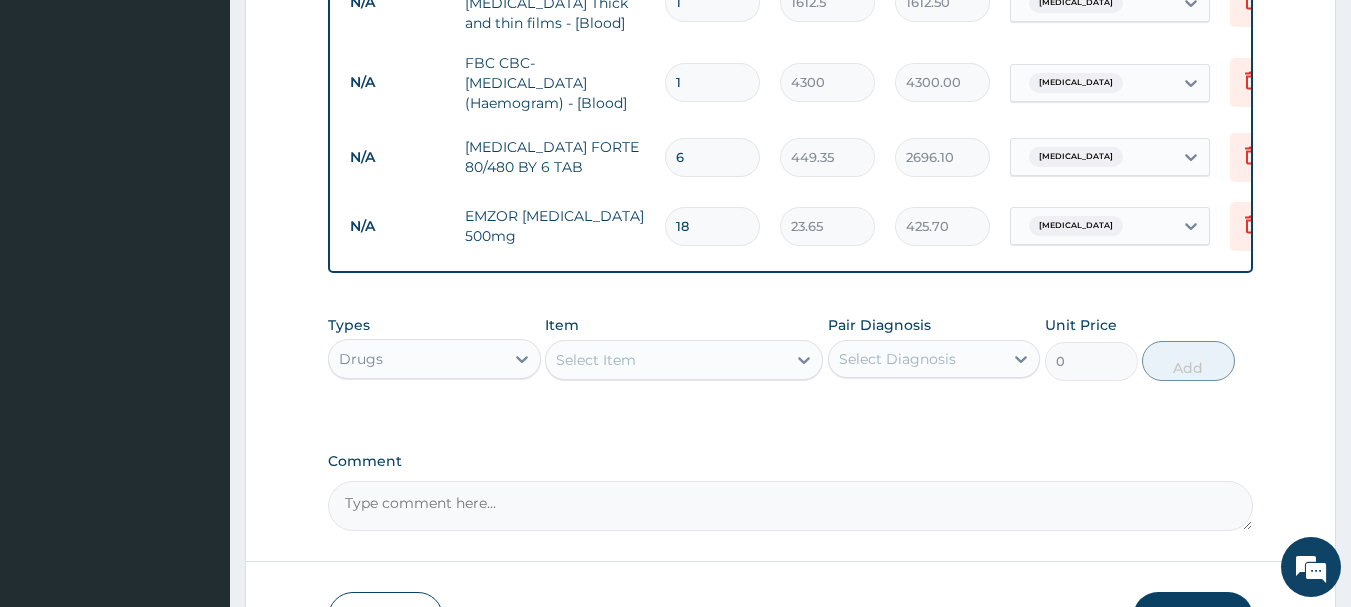 type on "18" 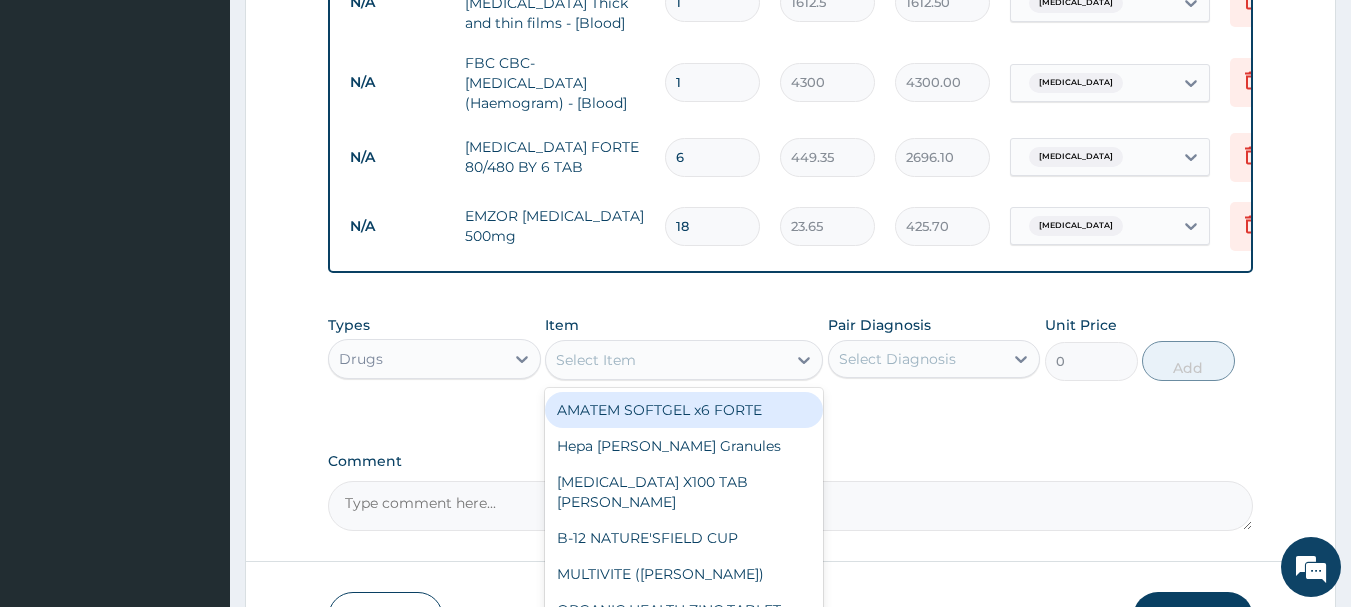 click on "Select Item" at bounding box center [666, 360] 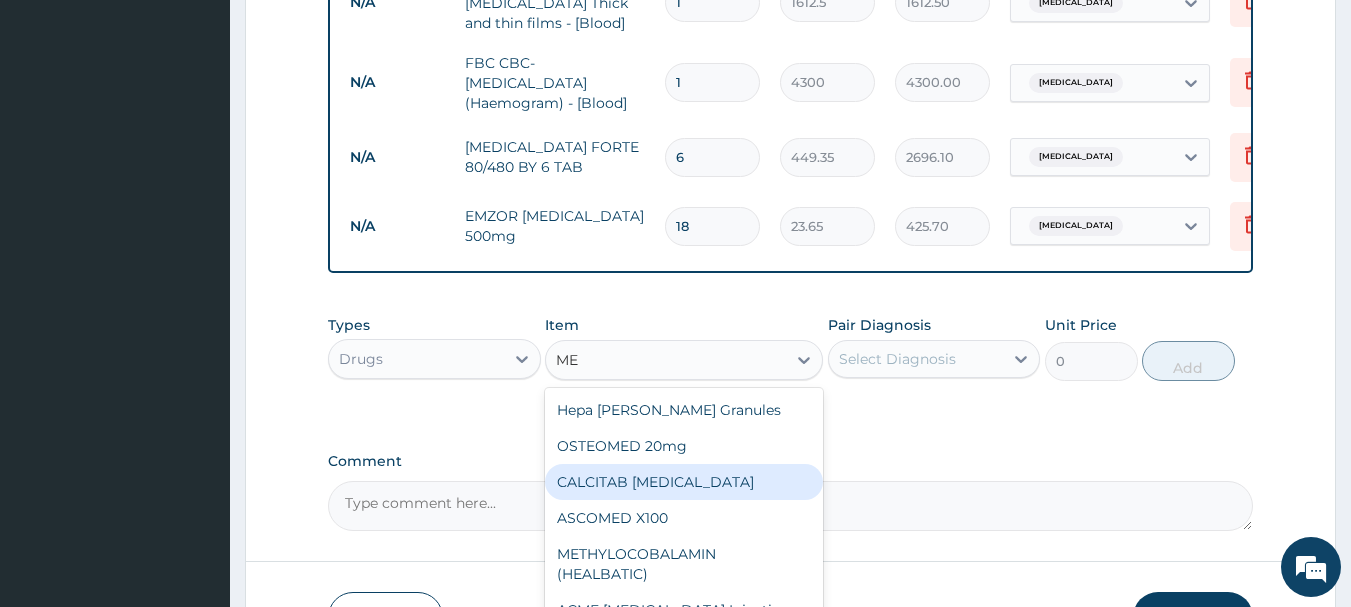 type on "M" 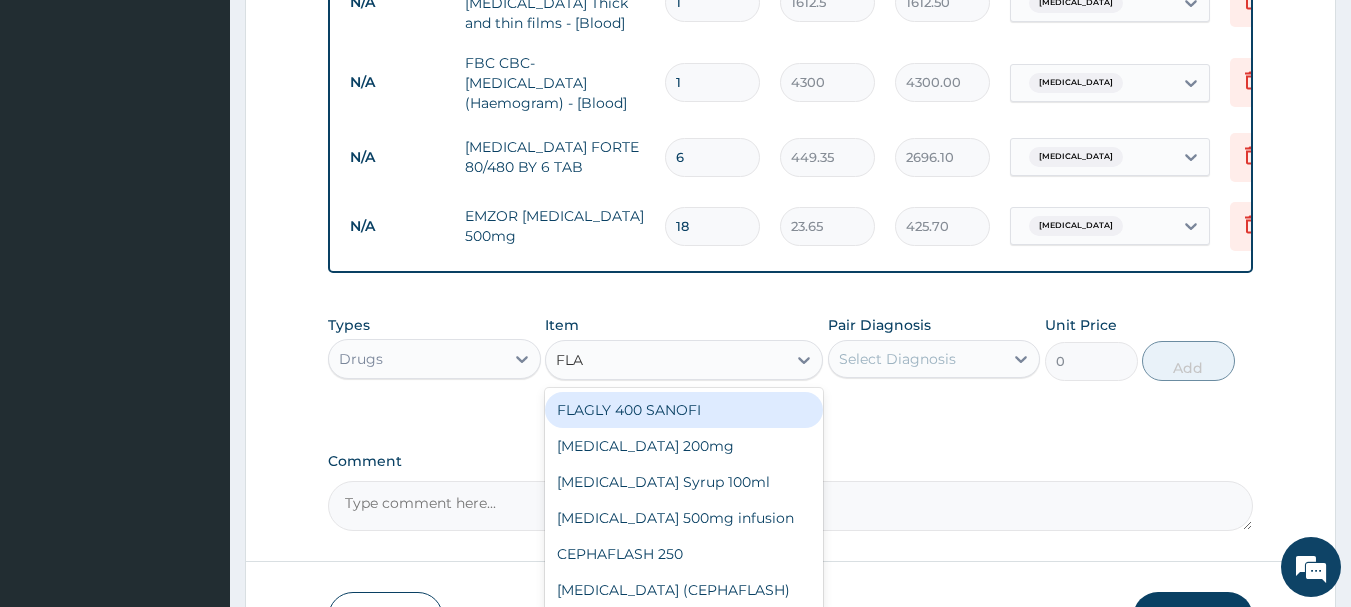 type on "FLAG" 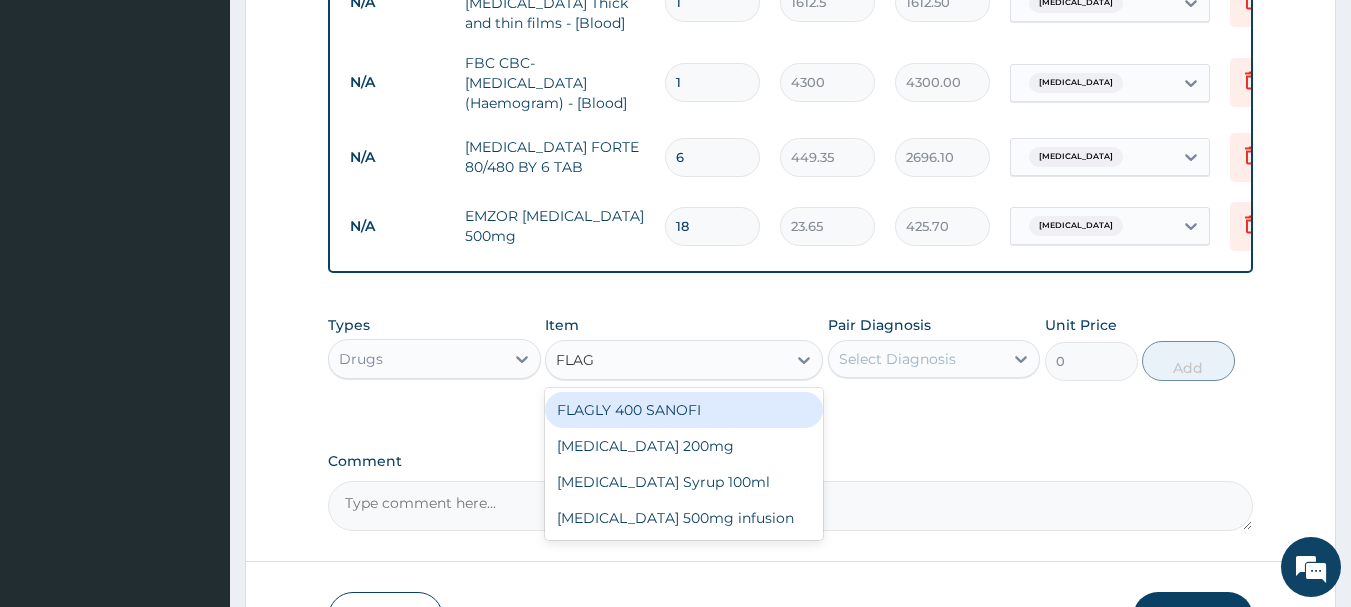 click on "FLAGLY 400 SANOFI" at bounding box center (684, 410) 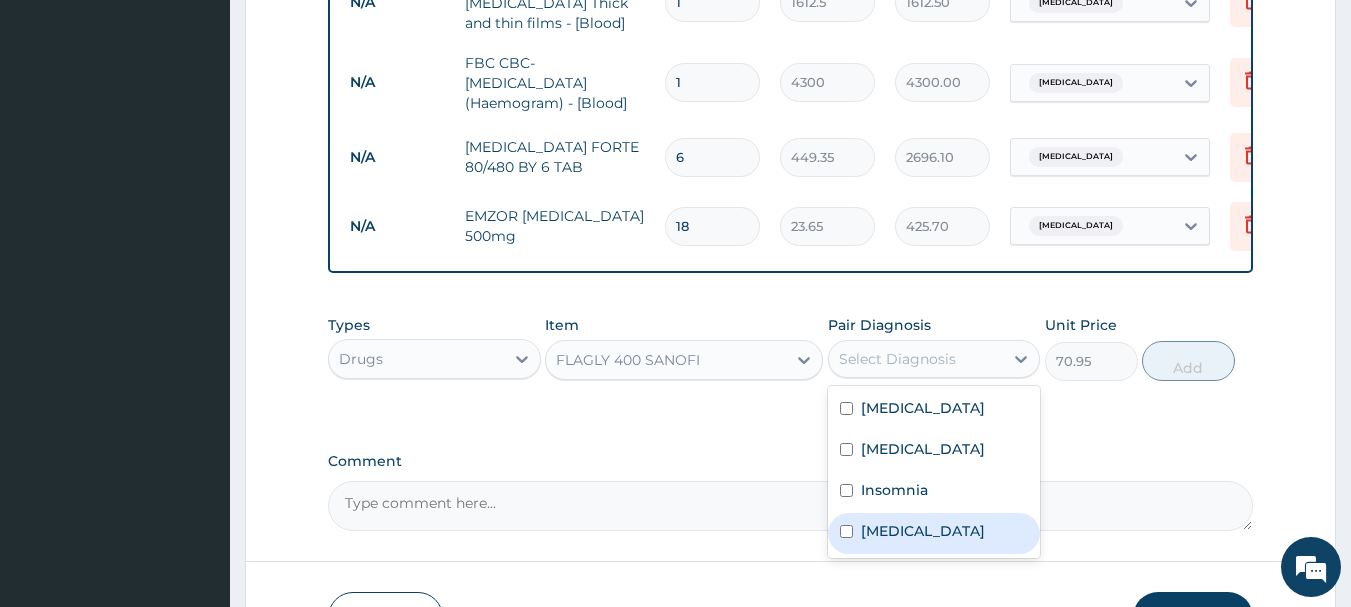 click on "Gastroenteritis" at bounding box center (934, 533) 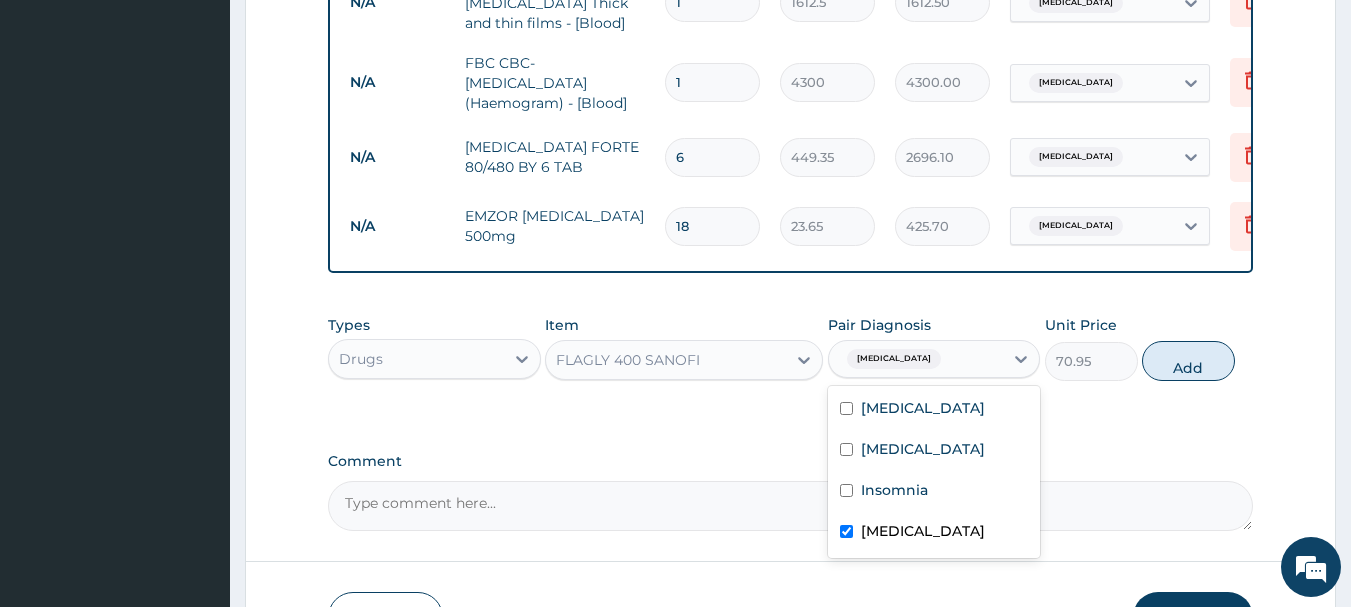 checkbox on "true" 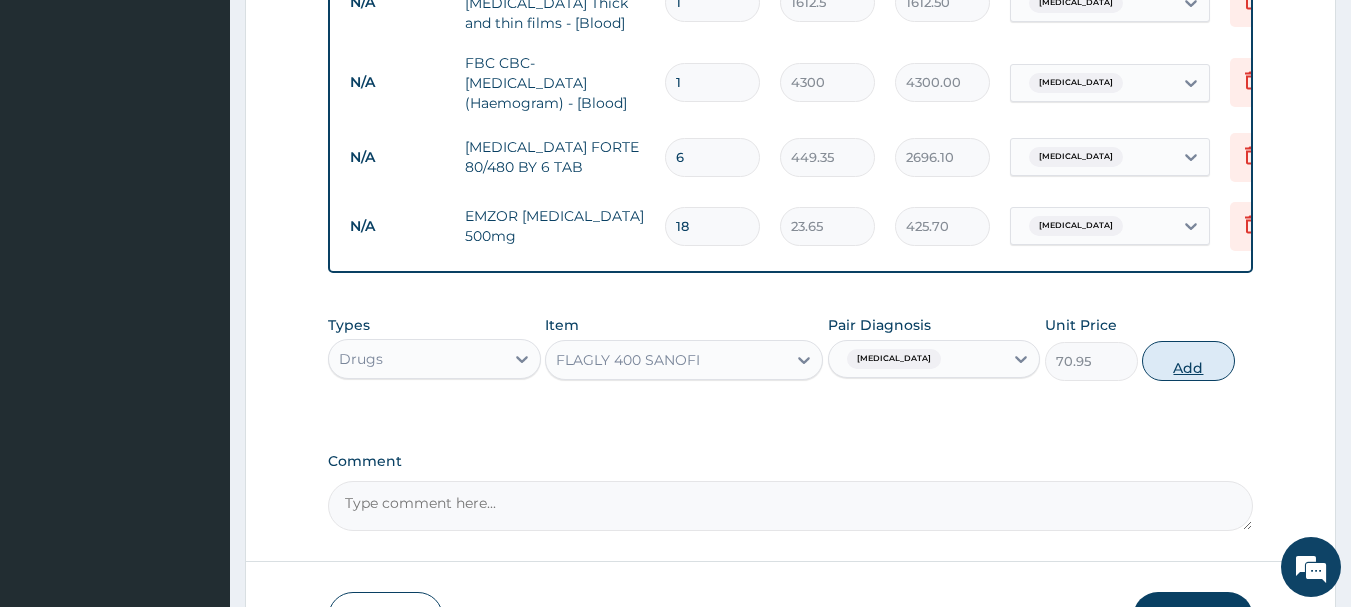 click on "Add" at bounding box center [1188, 361] 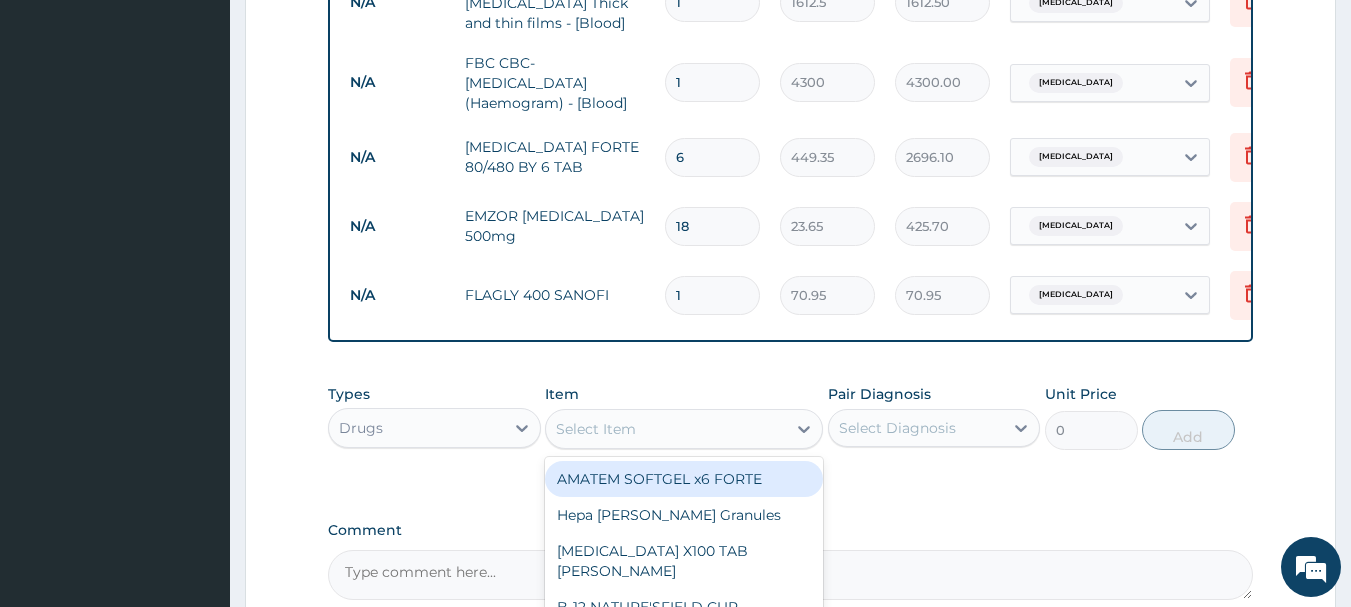 click on "Select Item" at bounding box center (666, 429) 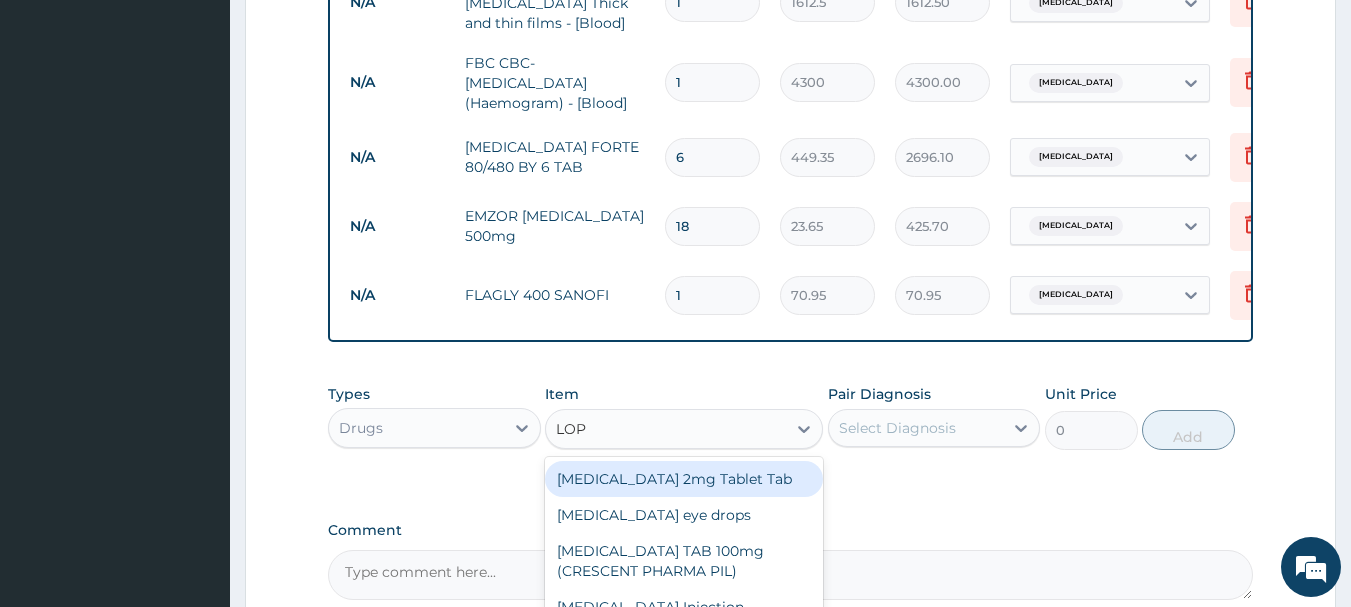 type on "LOPE" 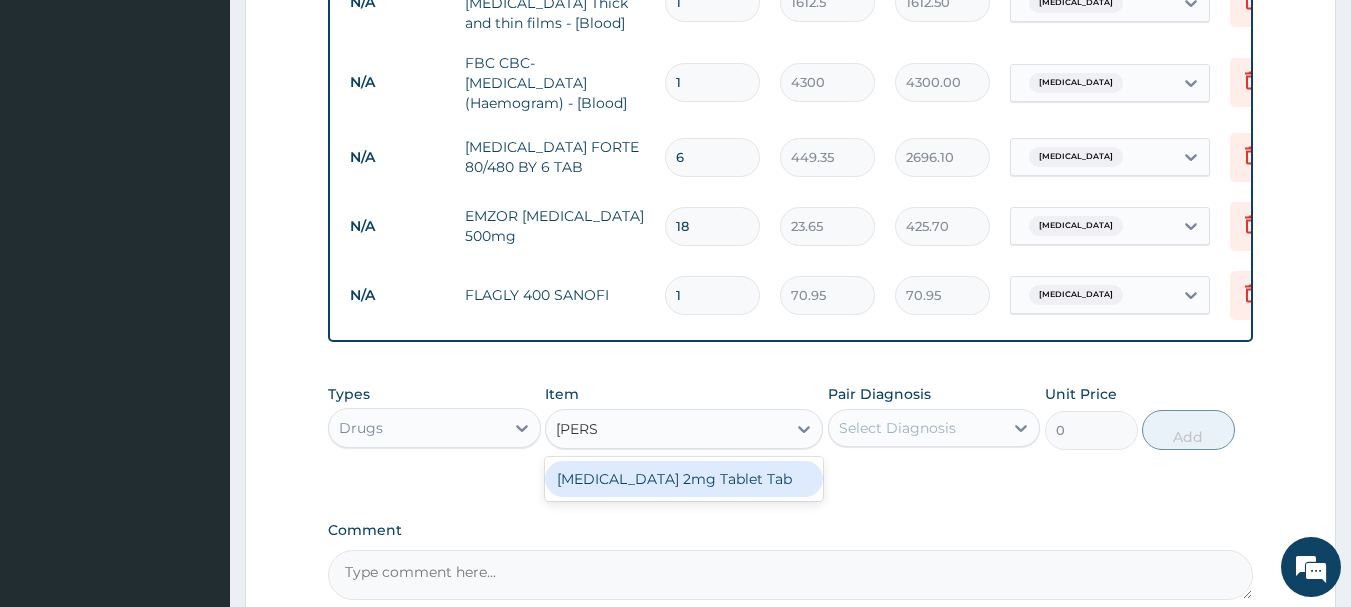 click on "Loperamide 2mg Tablet Tab" at bounding box center [684, 479] 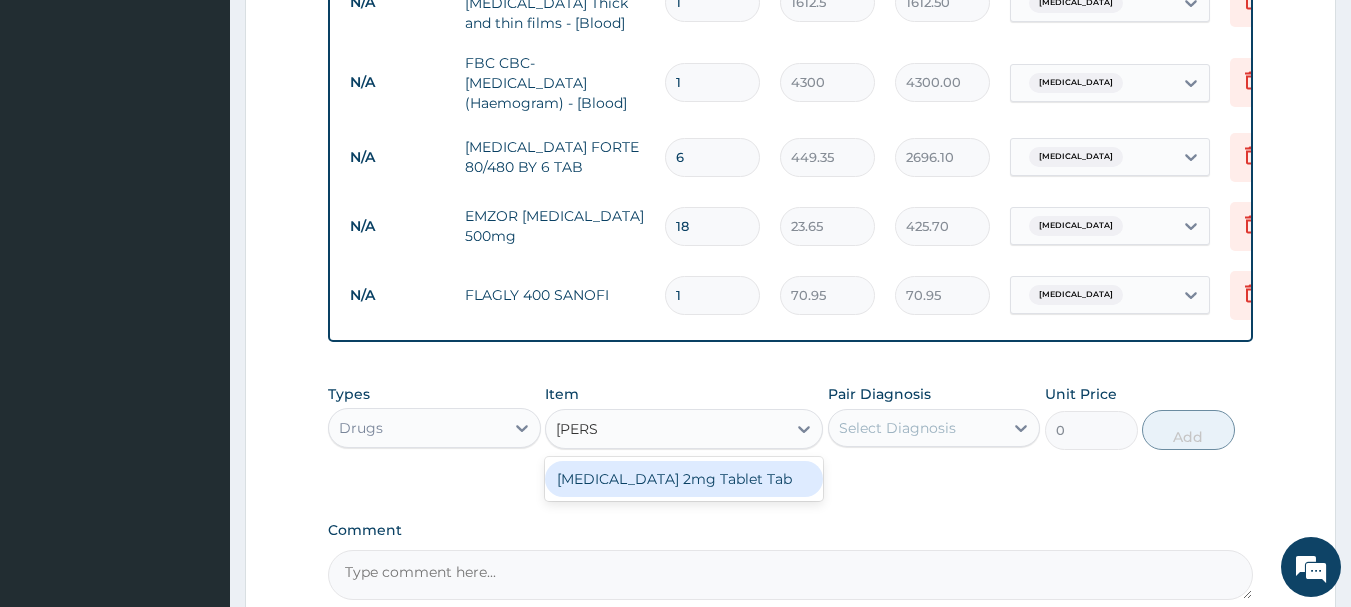 type 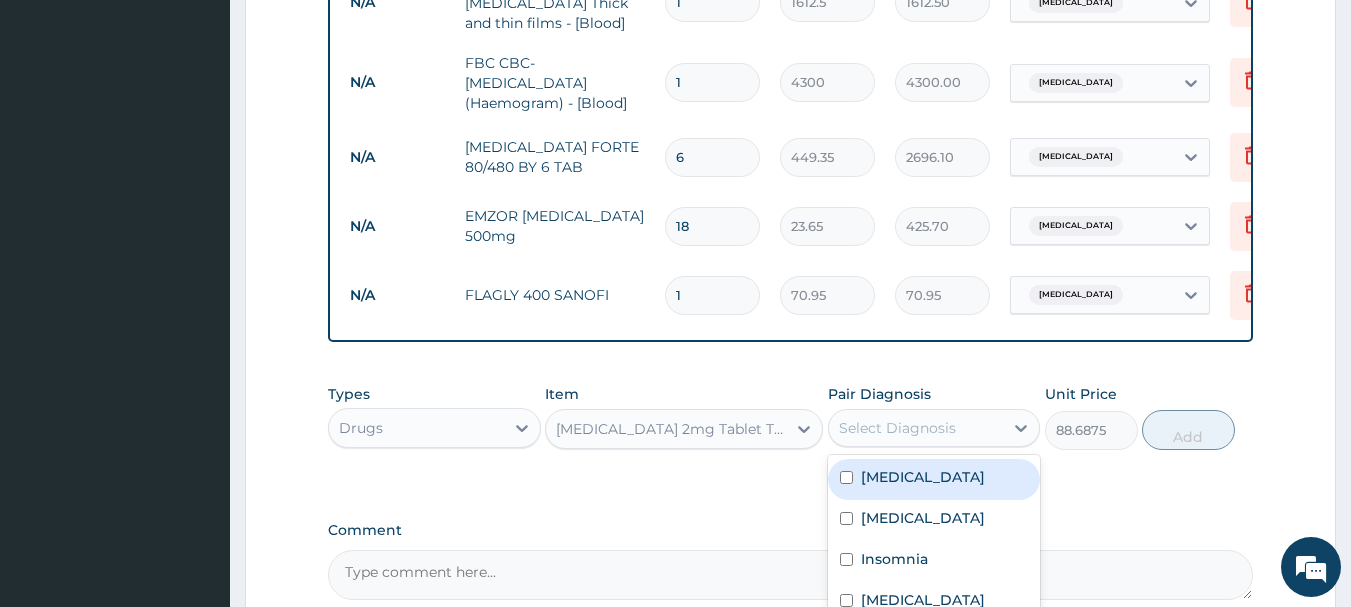 click on "Select Diagnosis" at bounding box center (897, 428) 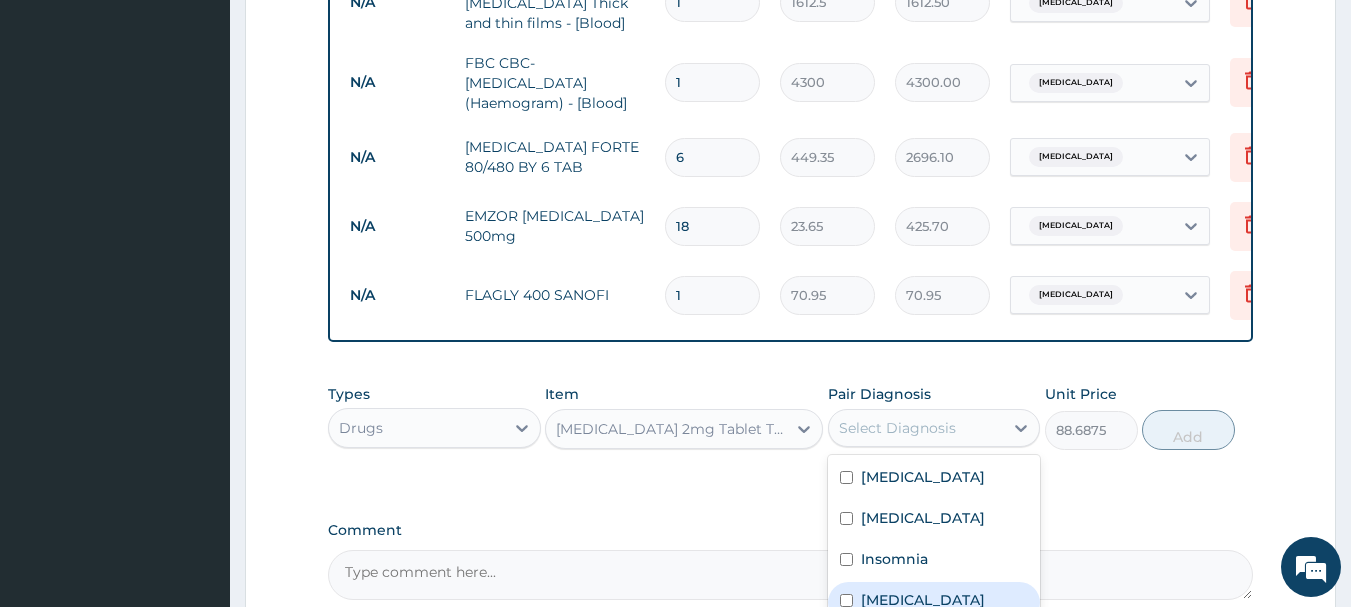click on "Gastroenteritis" at bounding box center [923, 600] 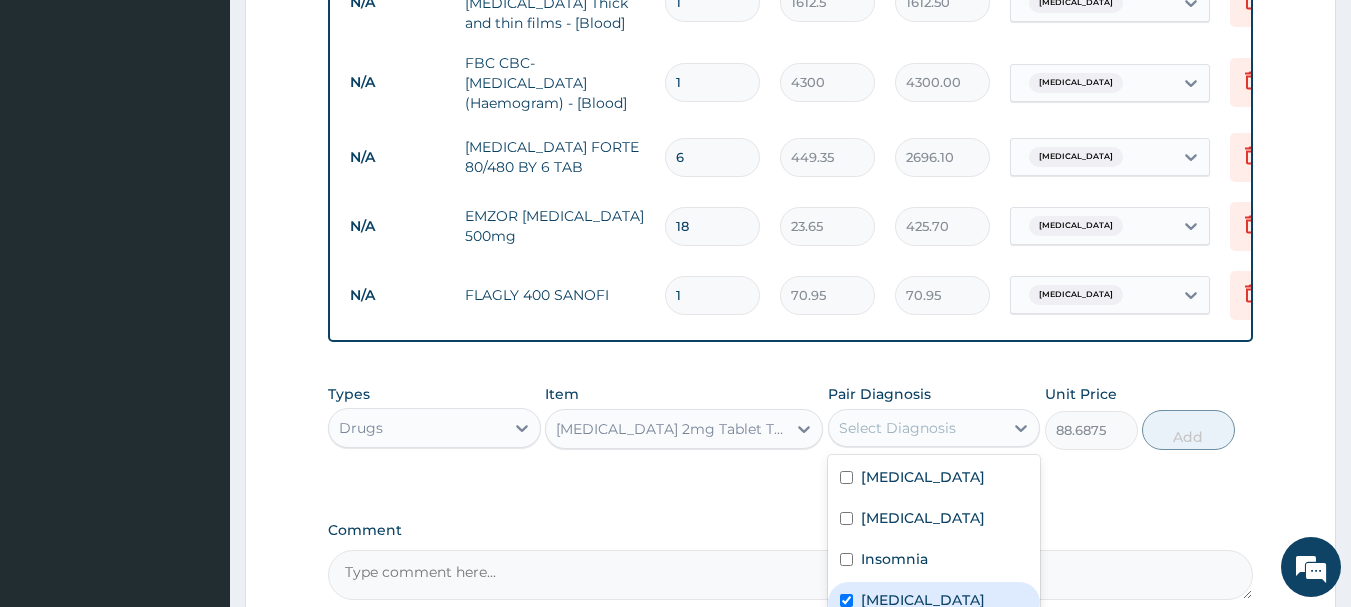 checkbox on "true" 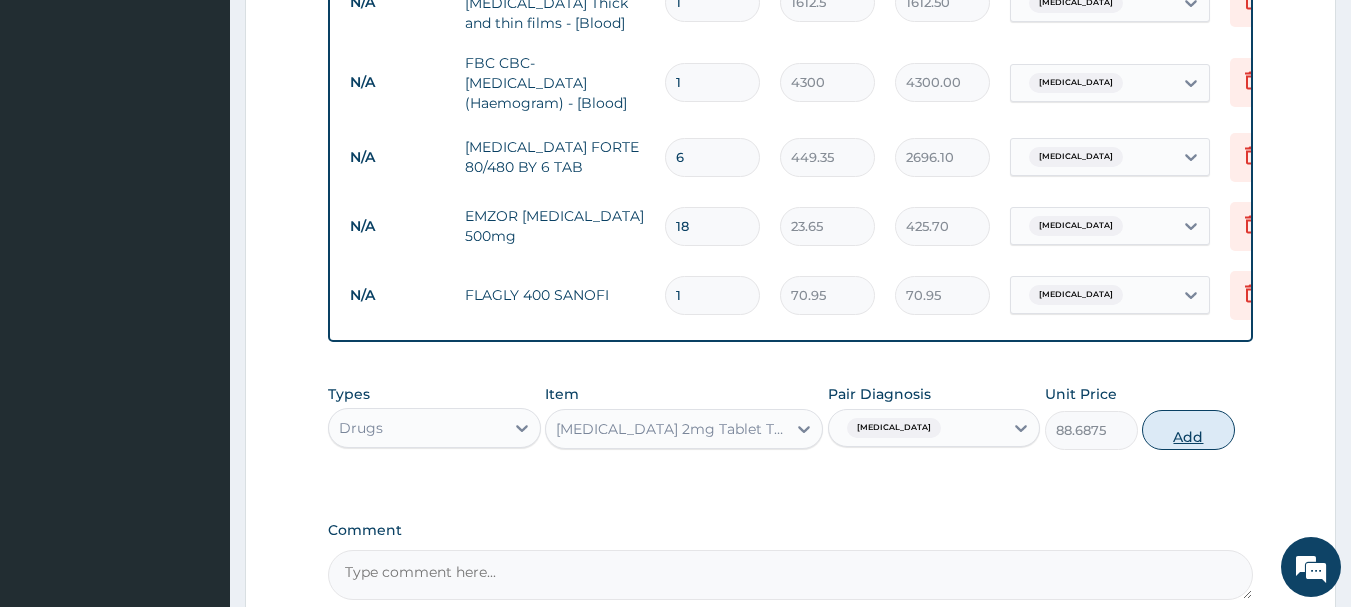 click on "Add" at bounding box center [1188, 430] 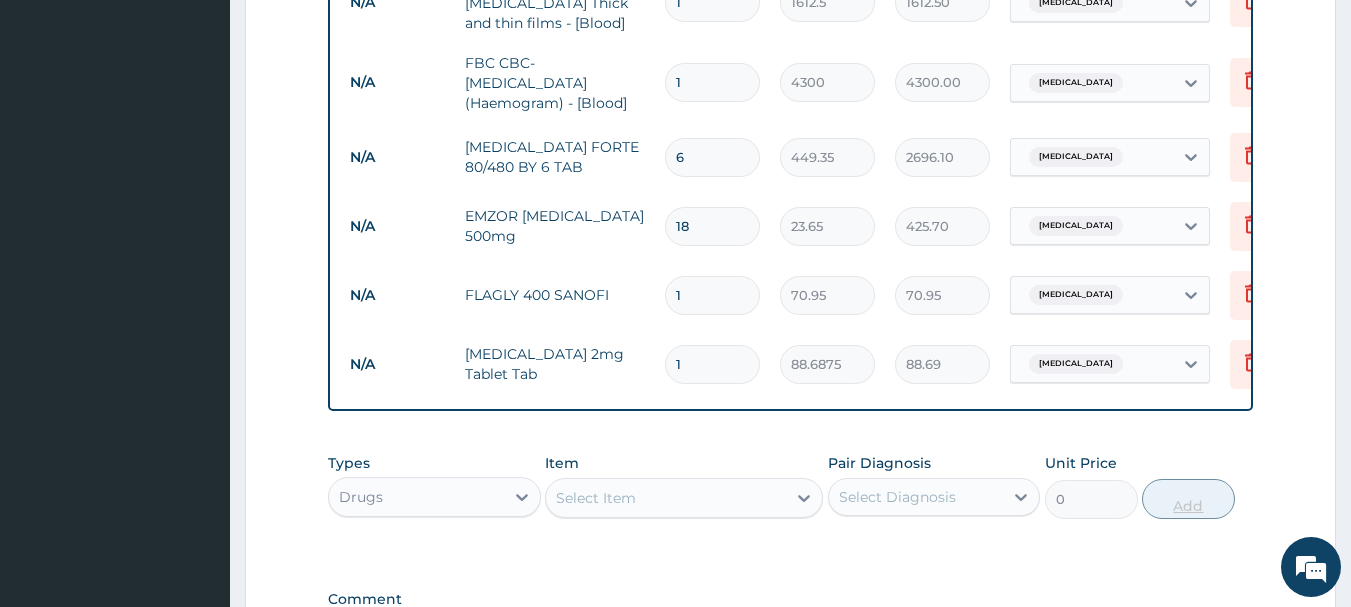 type 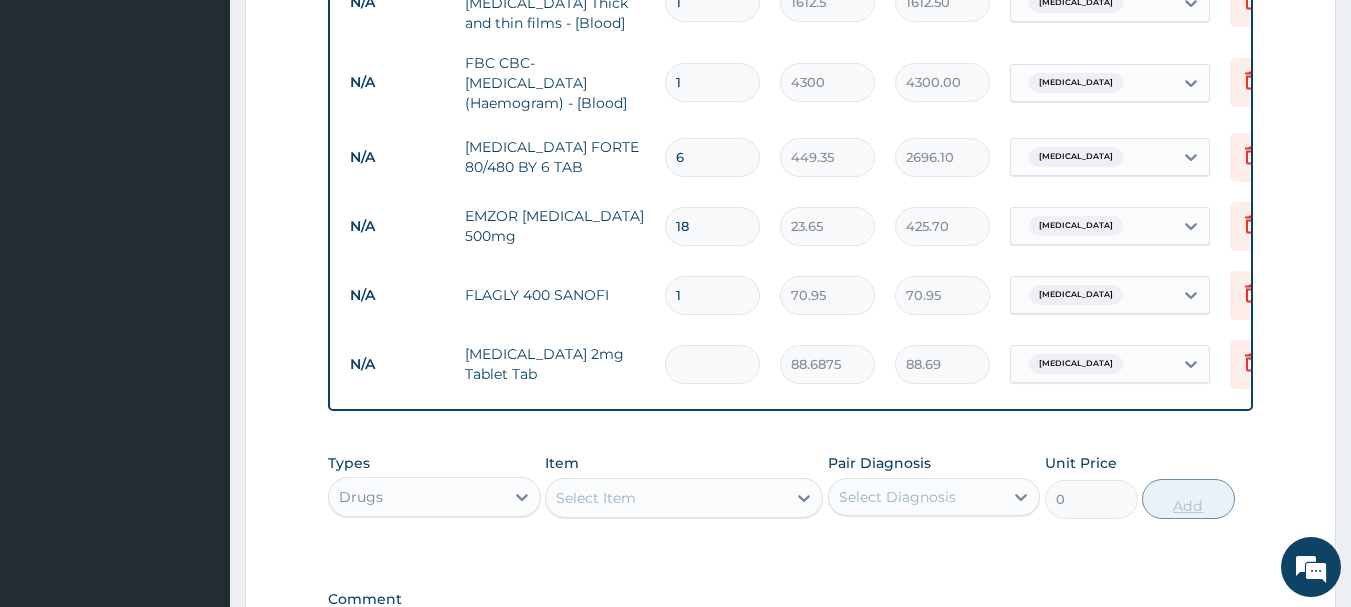 type on "0.00" 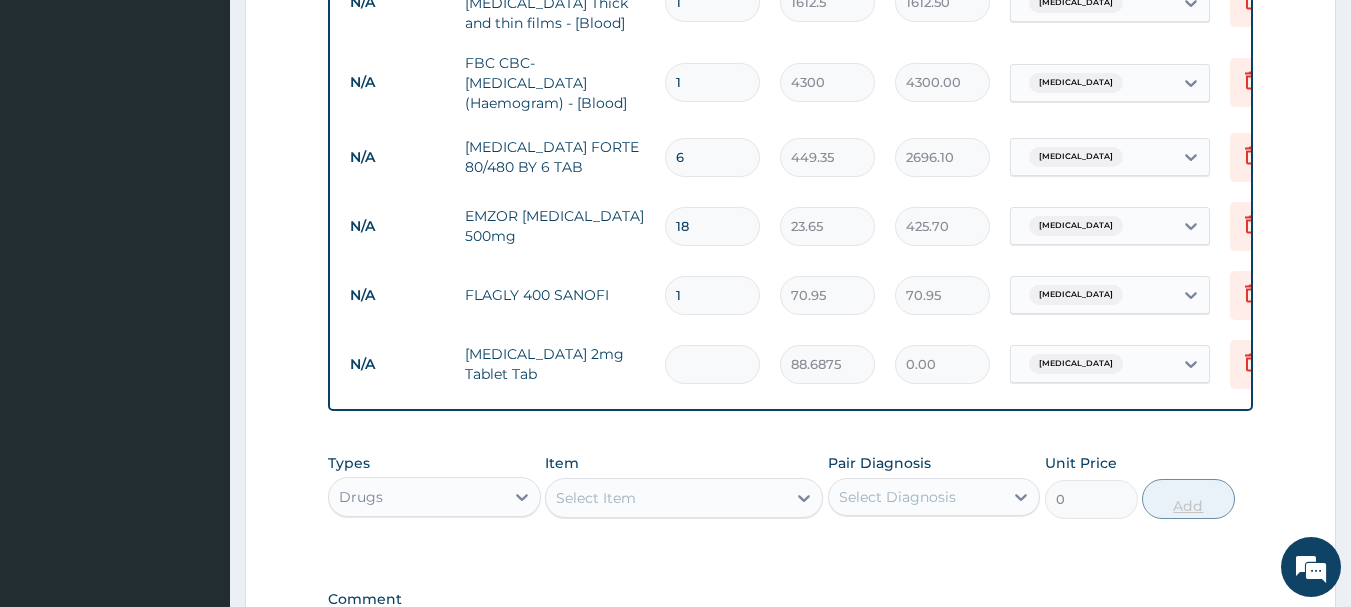 type on "3" 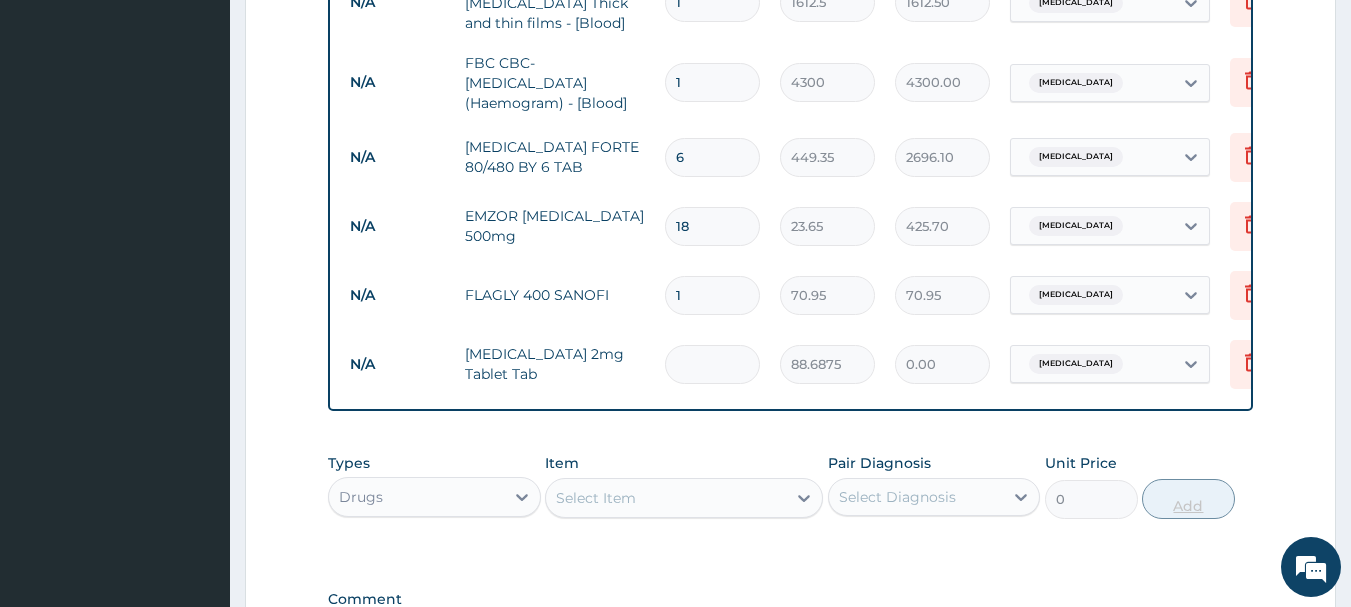 type on "266.06" 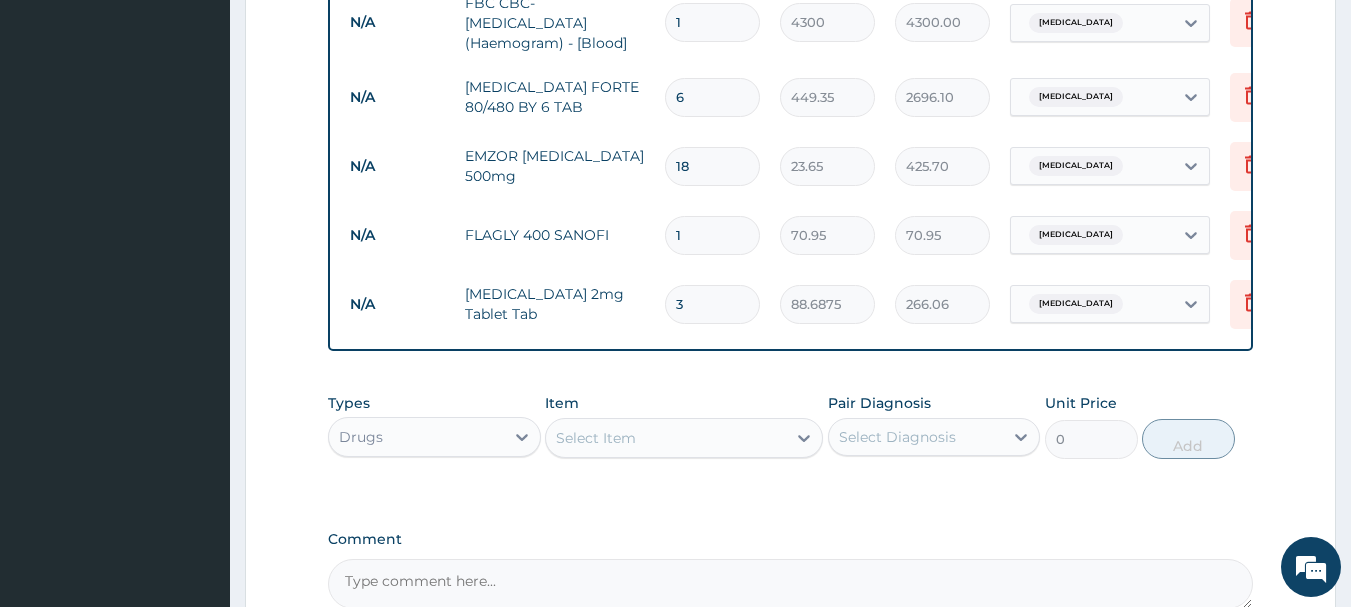 scroll, scrollTop: 1175, scrollLeft: 0, axis: vertical 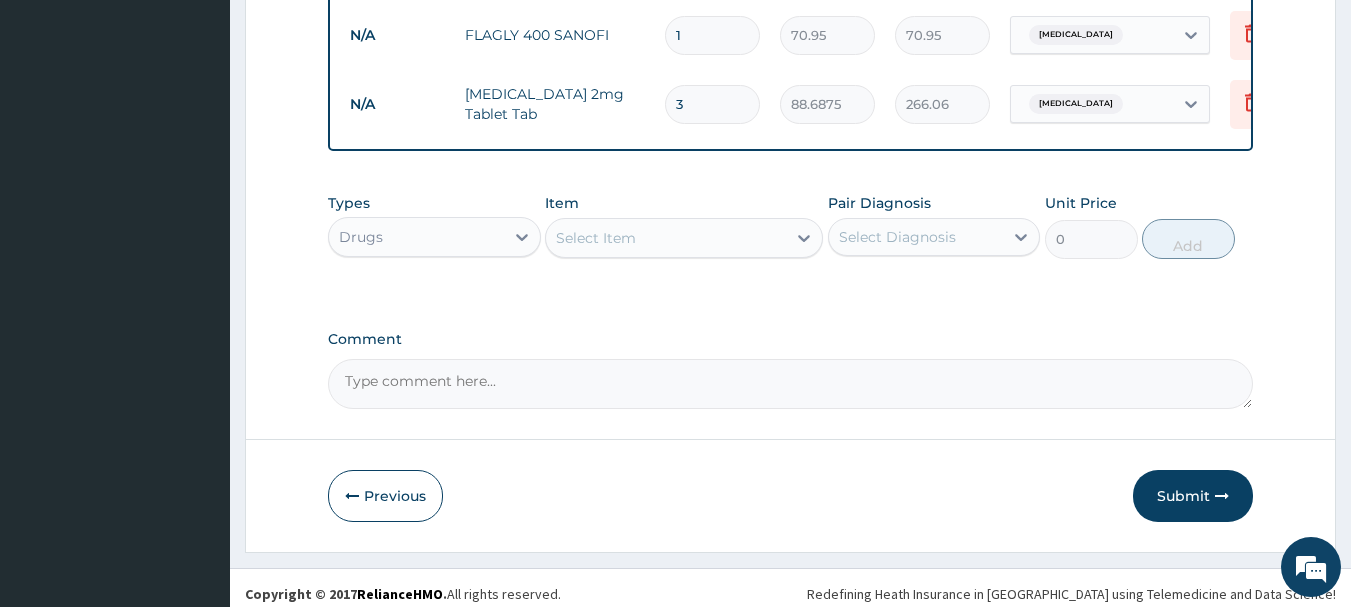 type on "3" 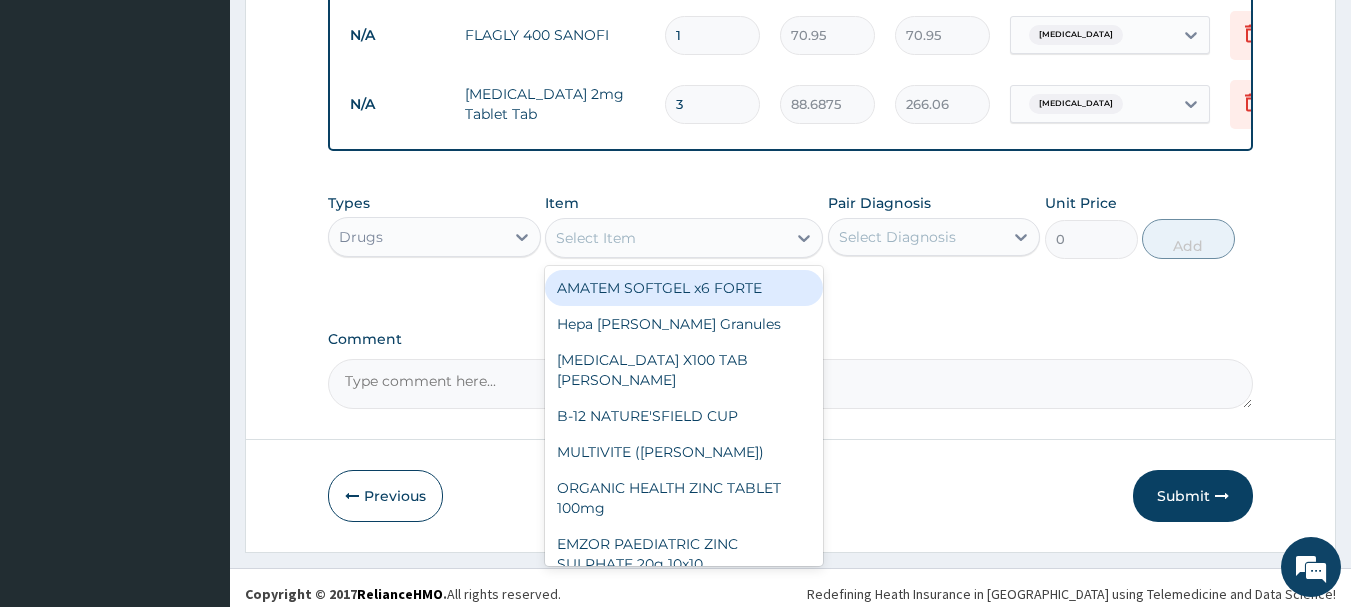 click on "Select Item" at bounding box center [666, 238] 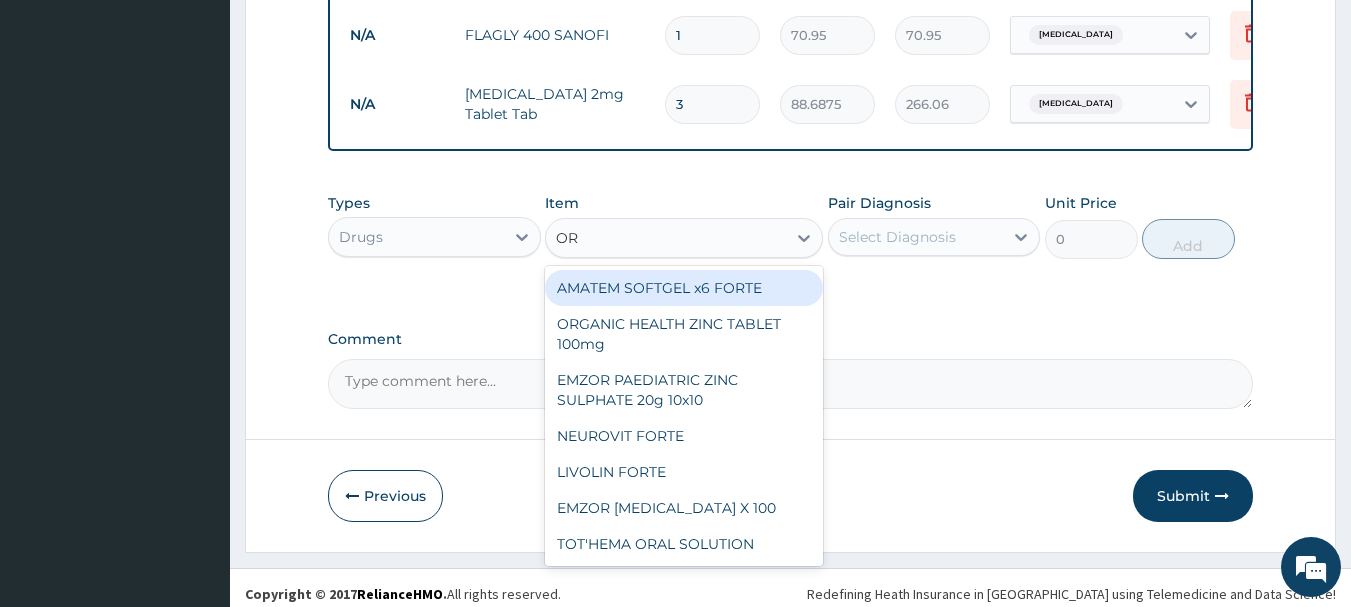 type on "ORS" 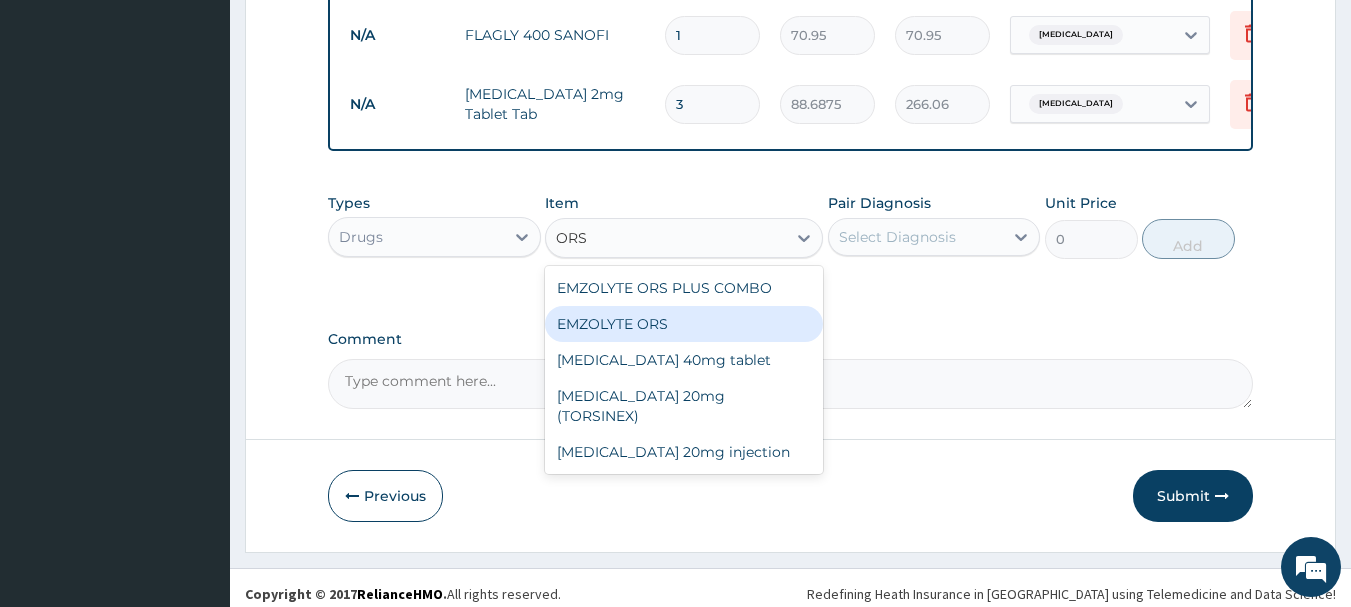 click on "EMZOLYTE ORS" at bounding box center [684, 324] 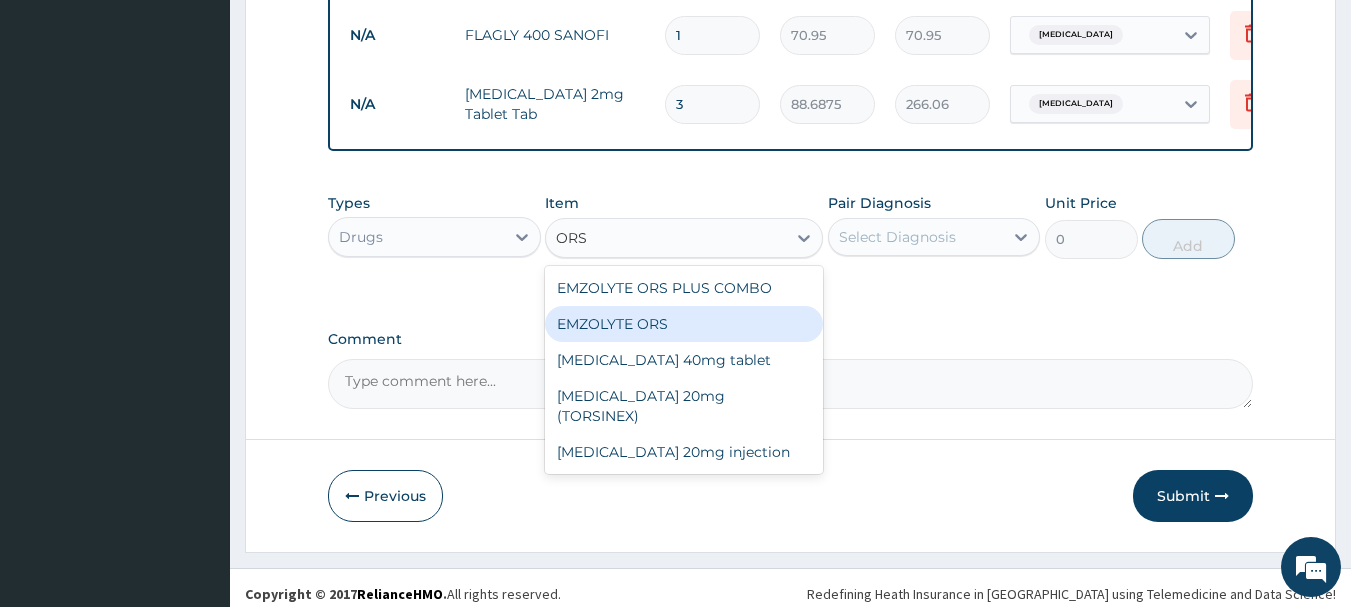 type 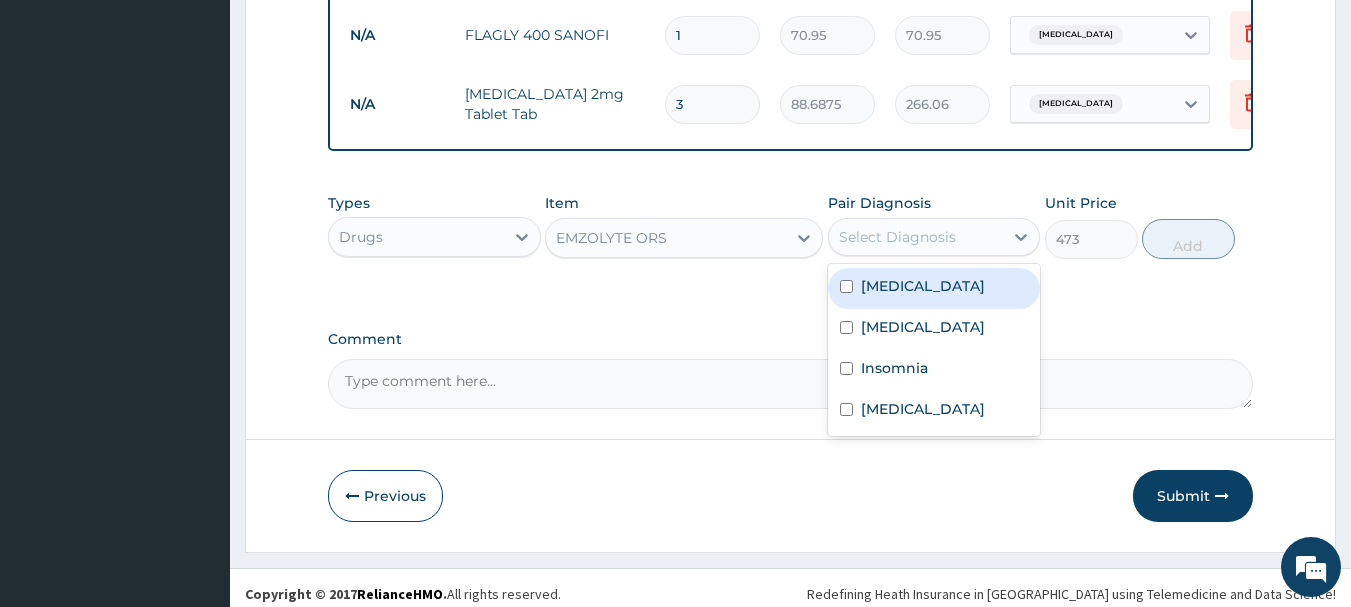 click on "Select Diagnosis" at bounding box center (897, 237) 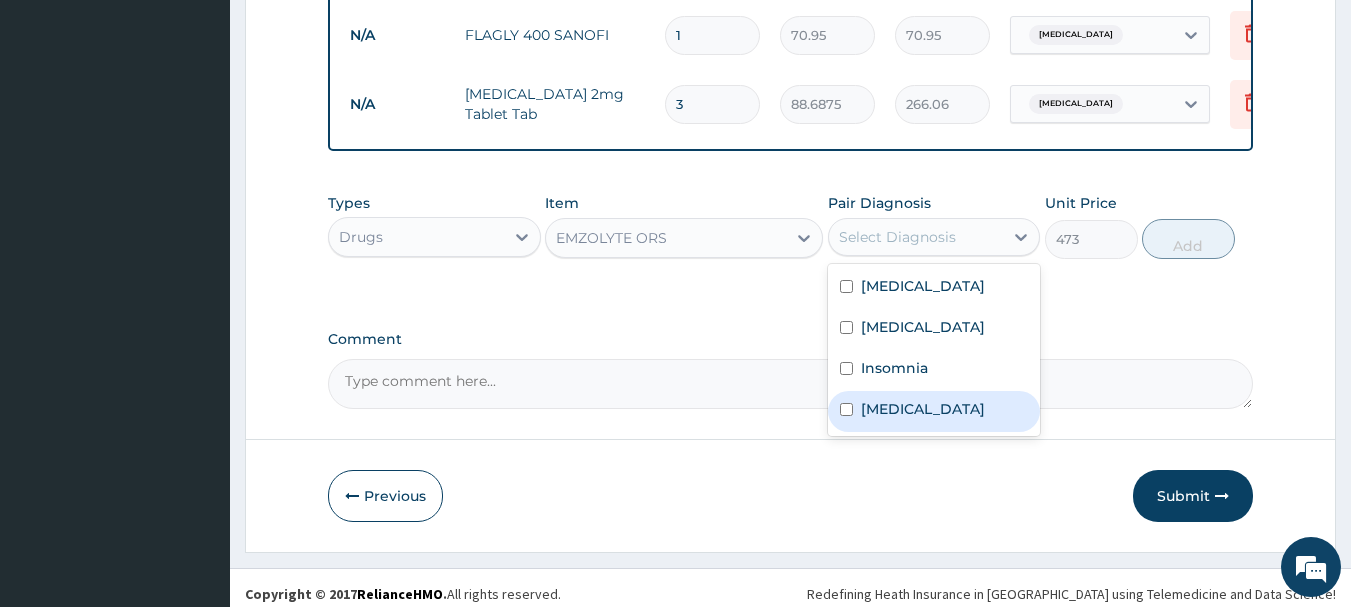 click on "Gastroenteritis" at bounding box center (934, 411) 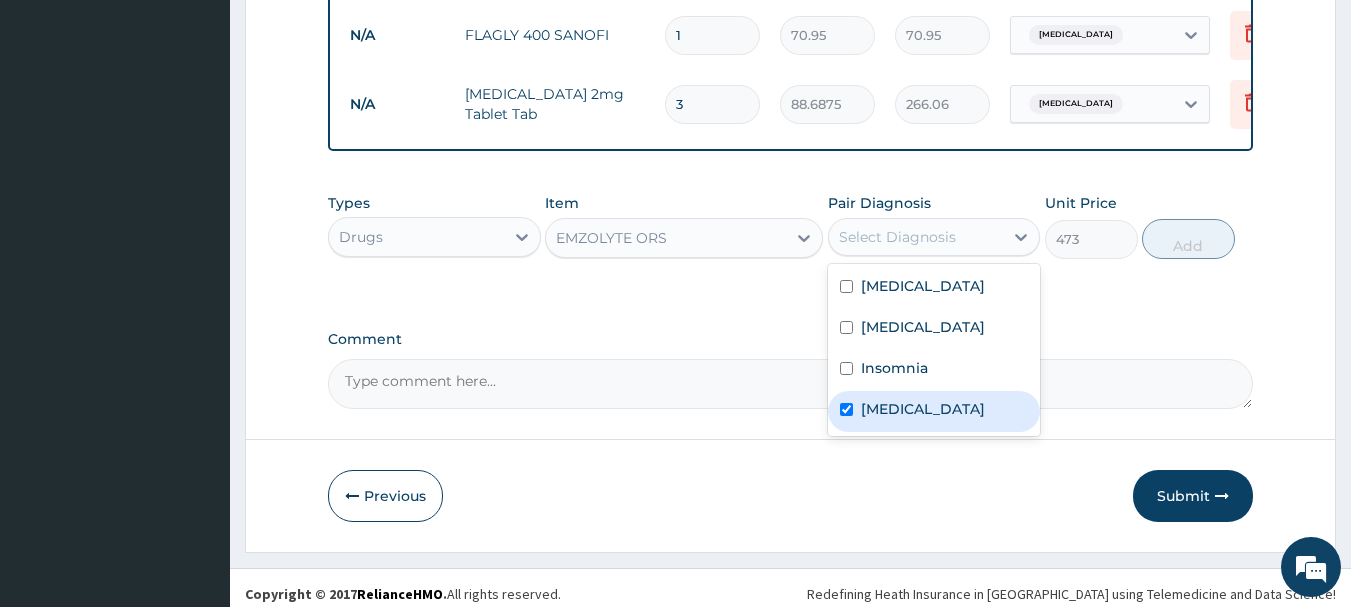 checkbox on "true" 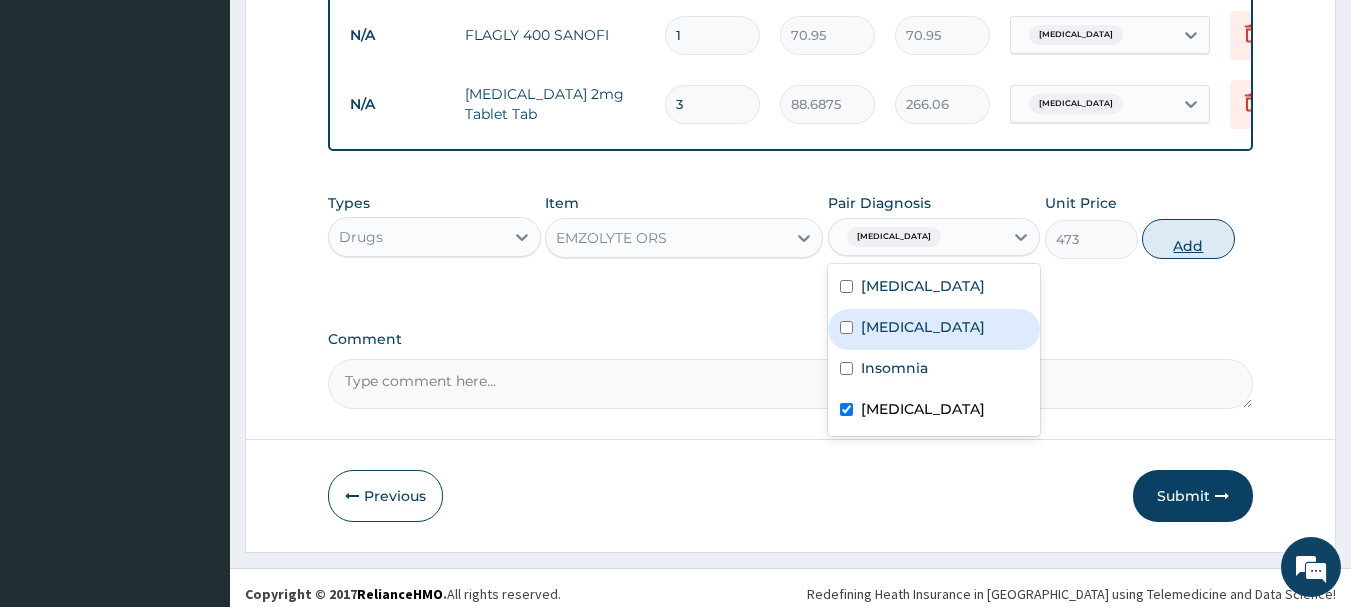 click on "Add" at bounding box center [1188, 239] 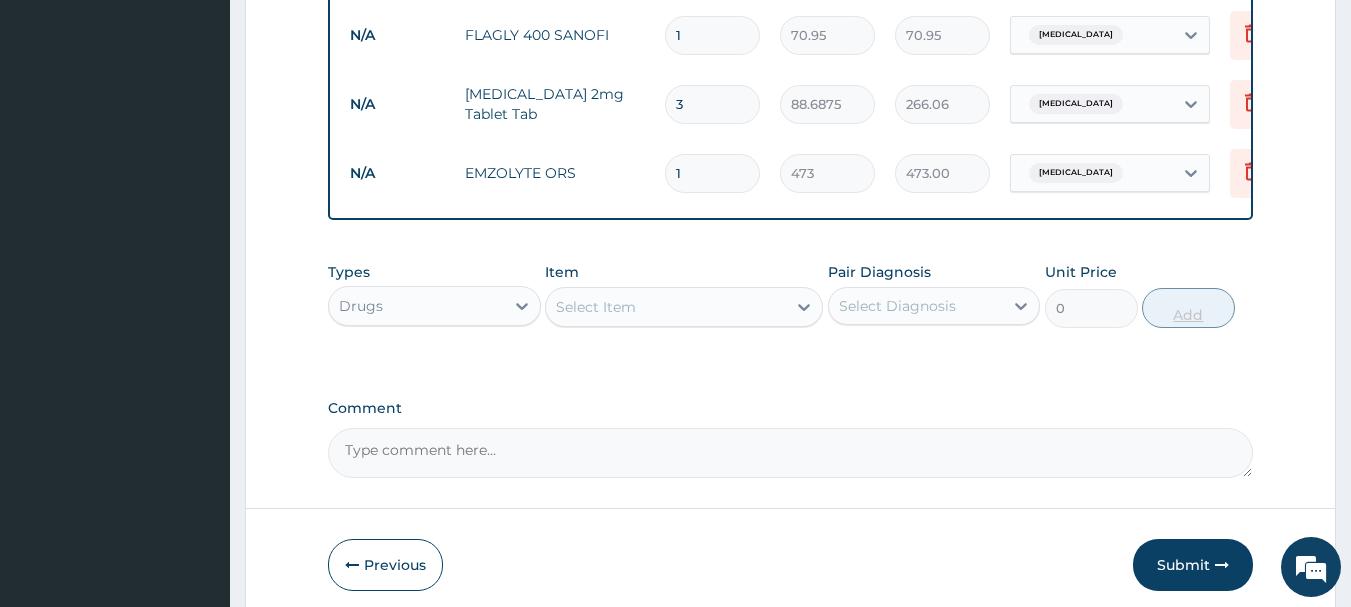 type 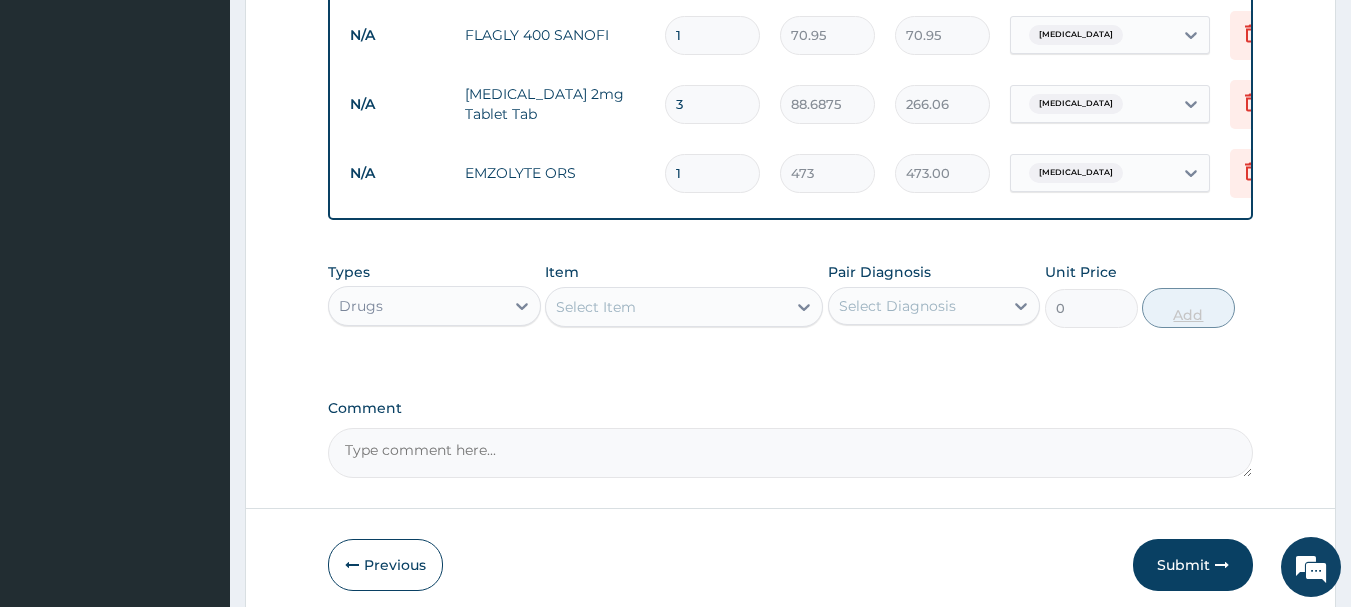 type on "0.00" 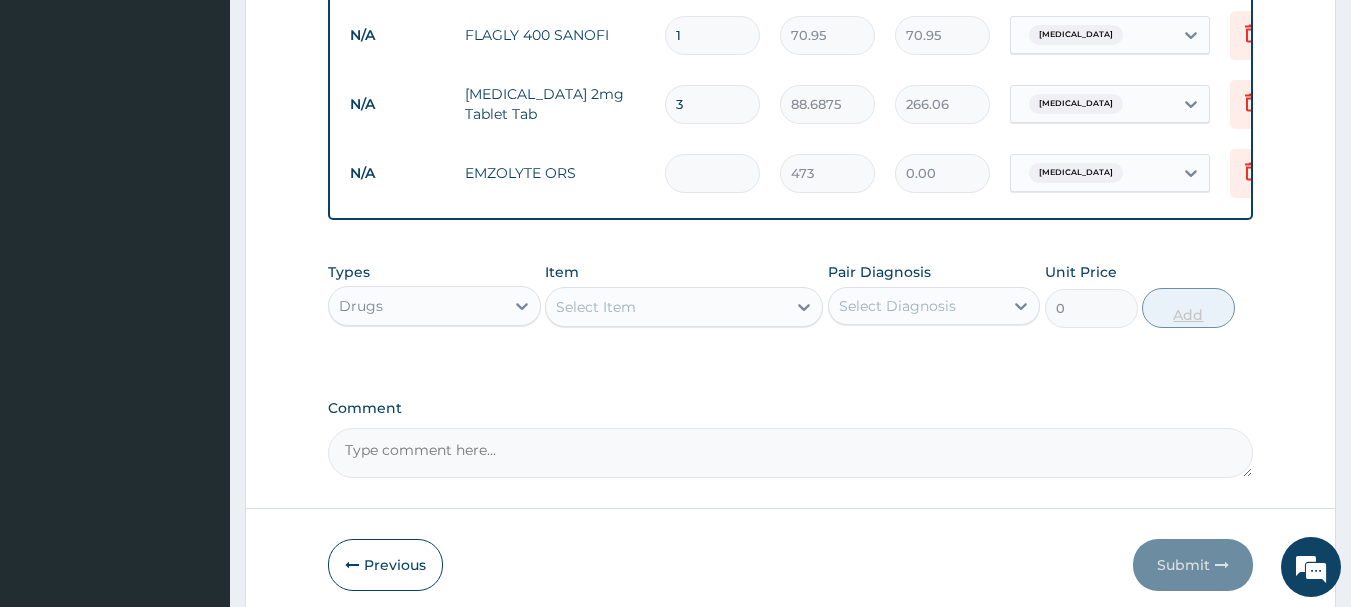 type on "2" 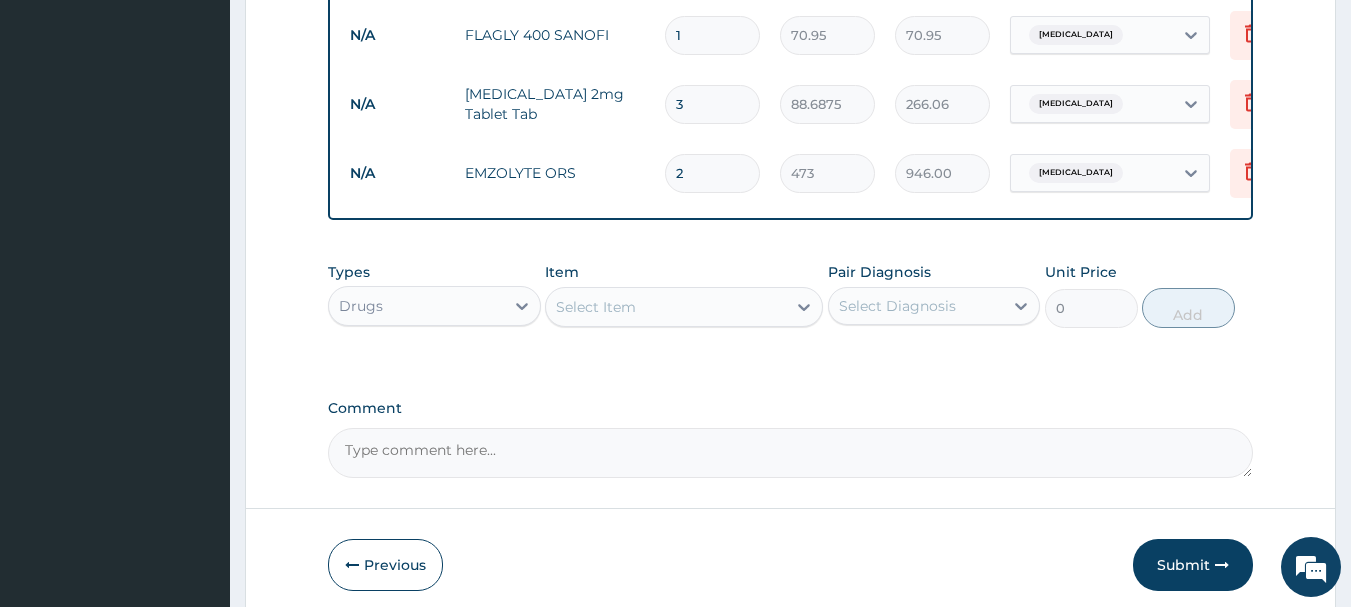 type on "2" 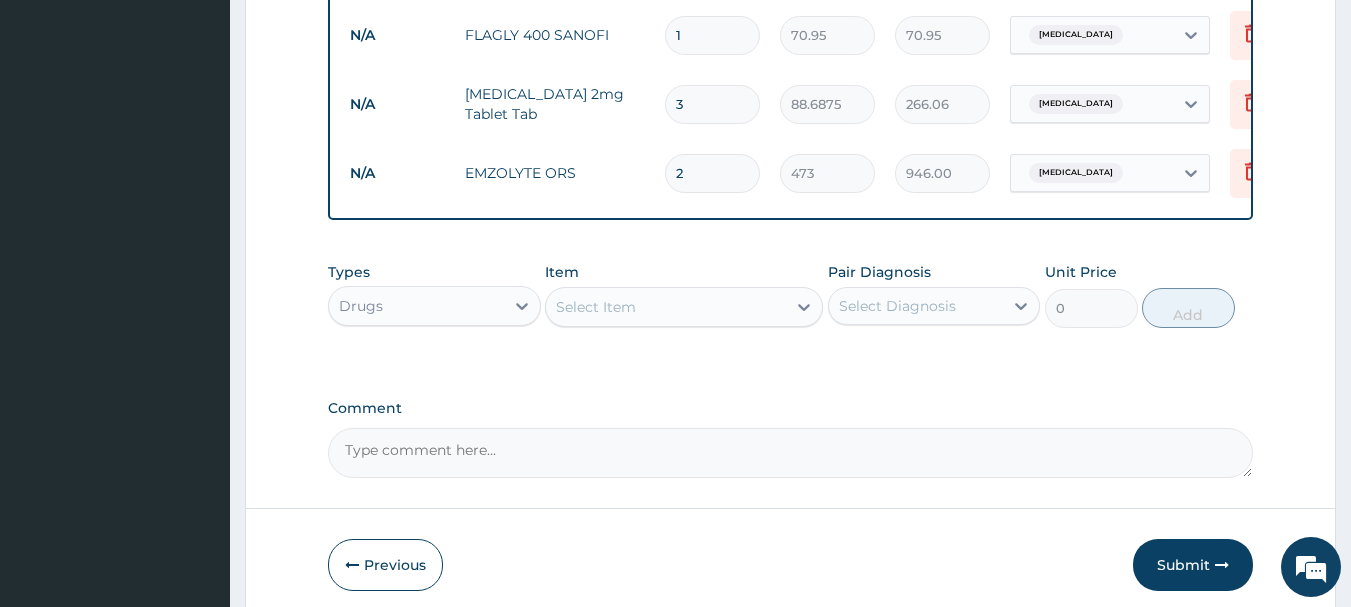click on "Select Item" at bounding box center [666, 307] 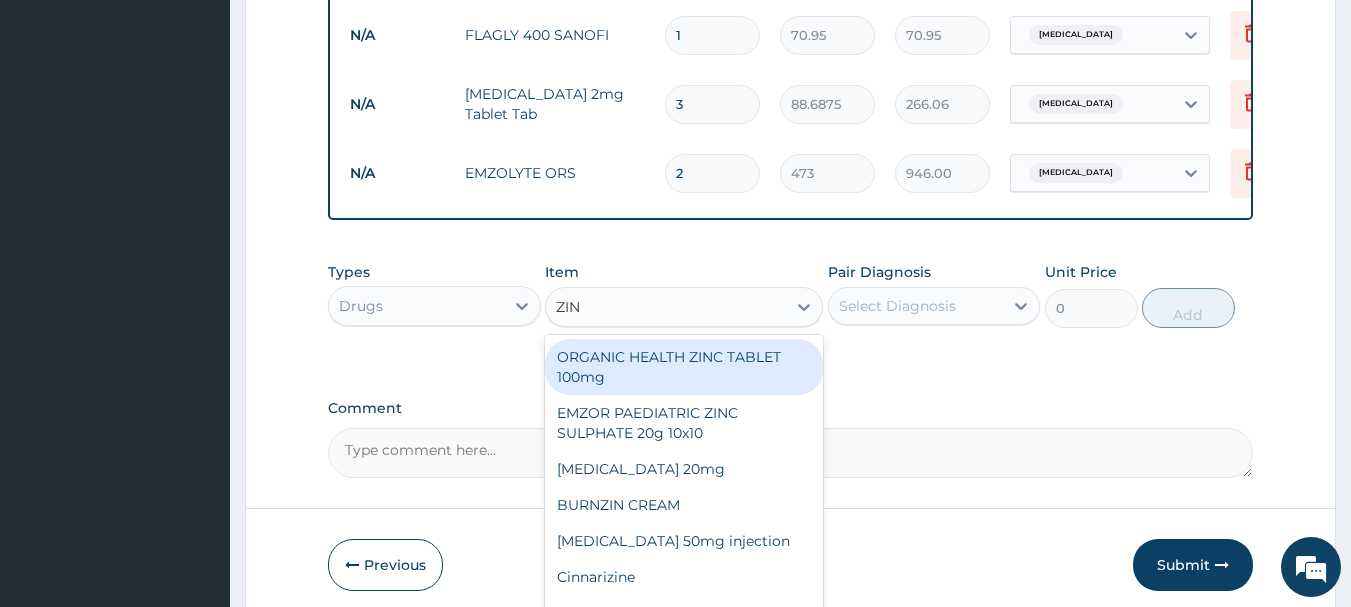 type on "ZINC" 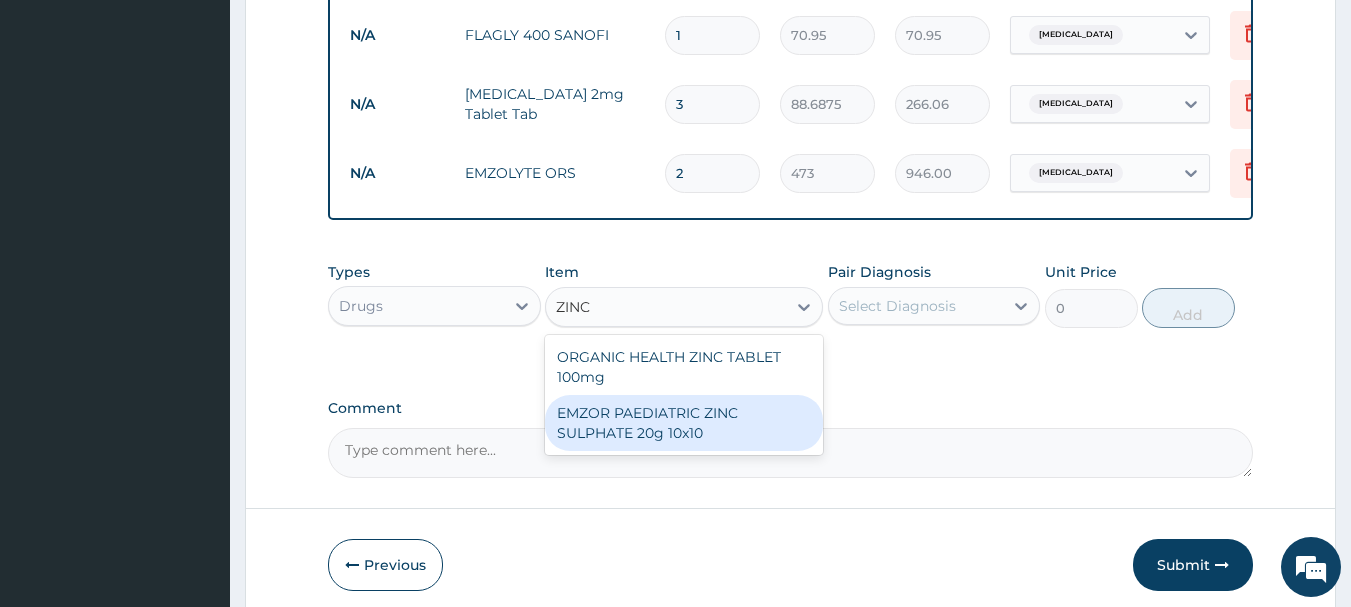 click on "EMZOR PAEDIATRIC ZINC SULPHATE 20g 10x10" at bounding box center [684, 423] 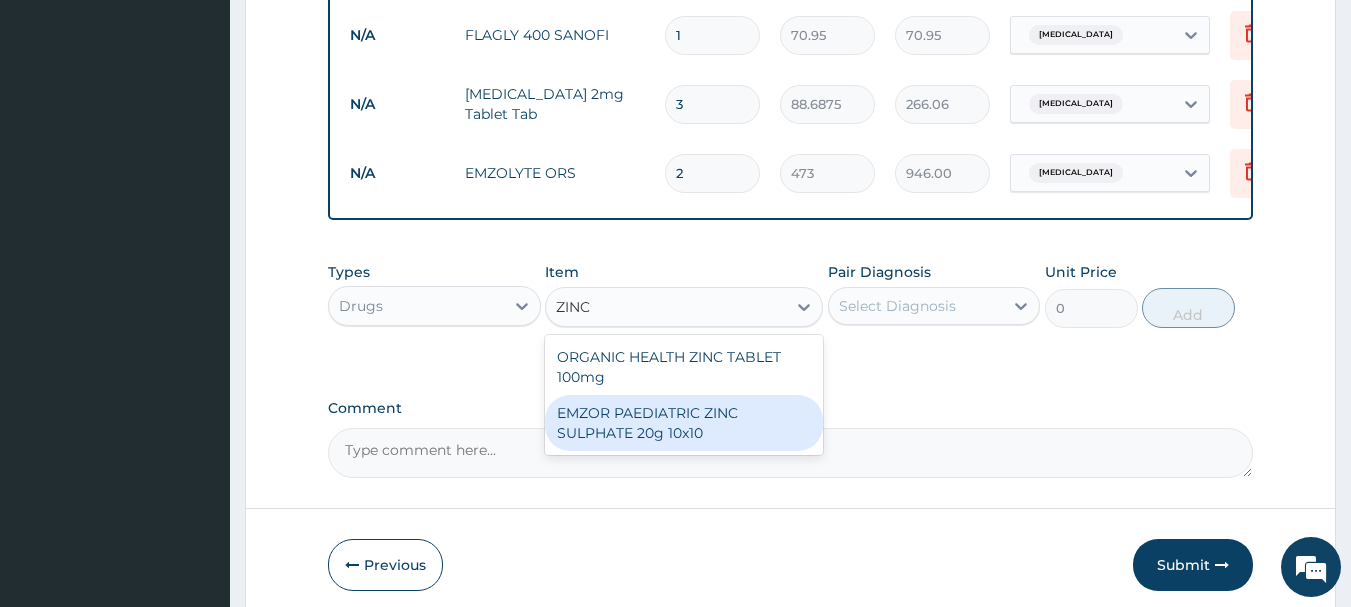 type 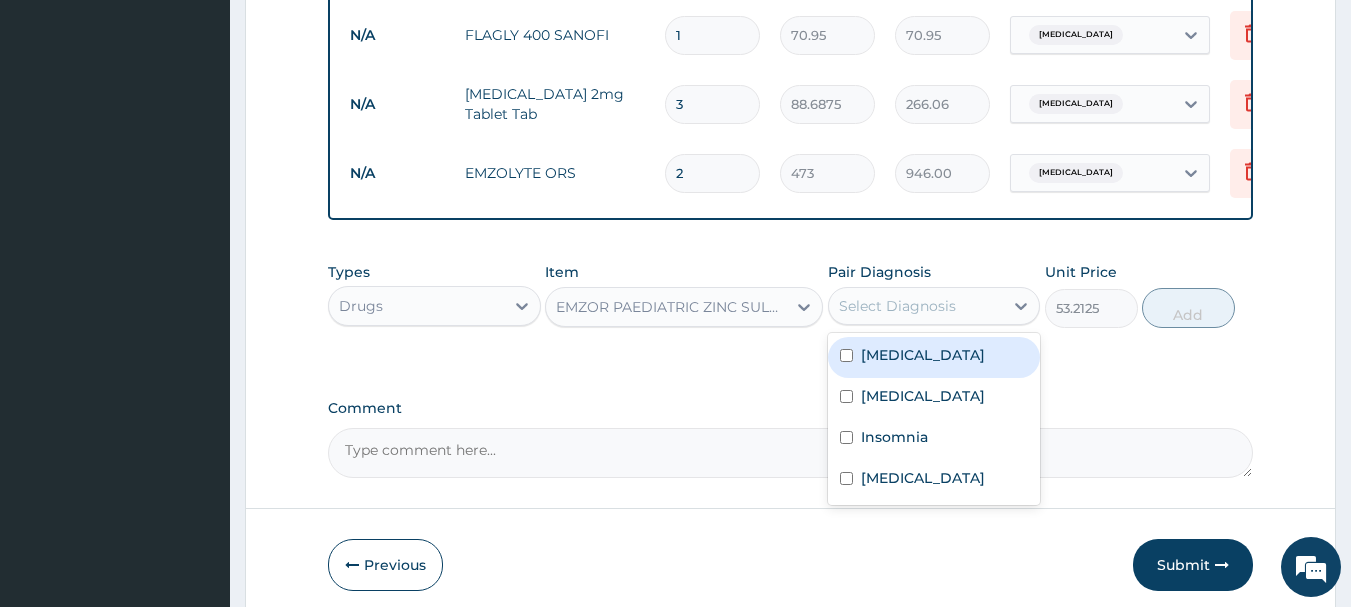 click on "Select Diagnosis" at bounding box center [897, 306] 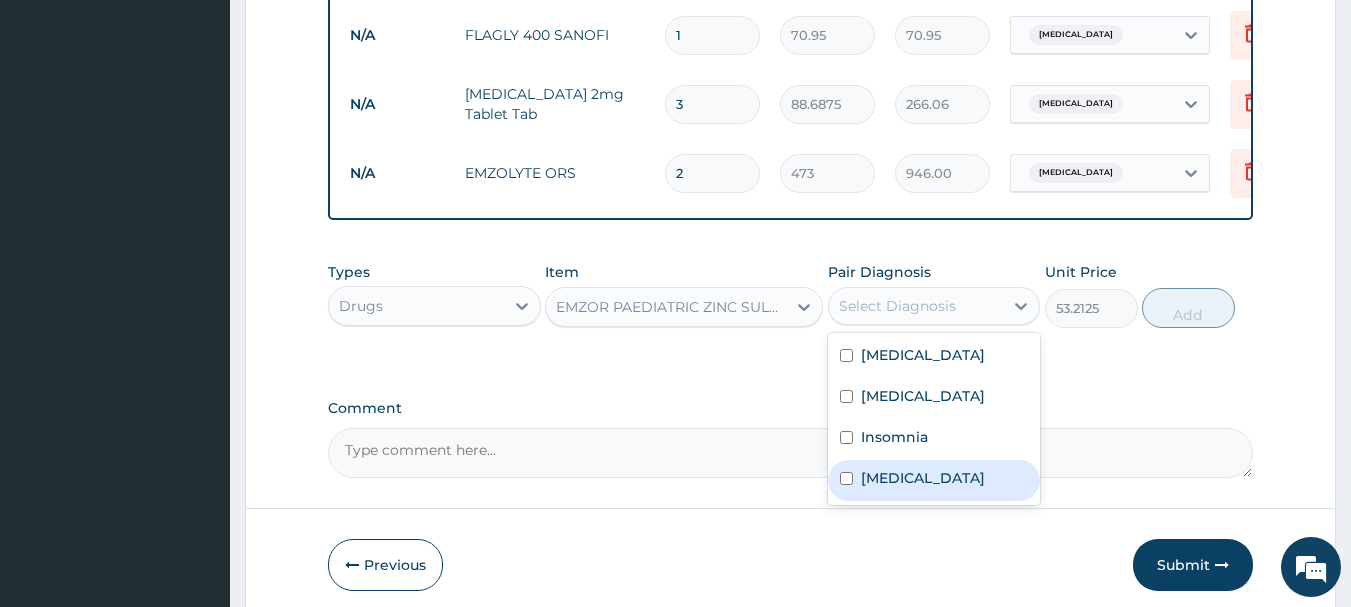 click on "Gastroenteritis" at bounding box center (923, 478) 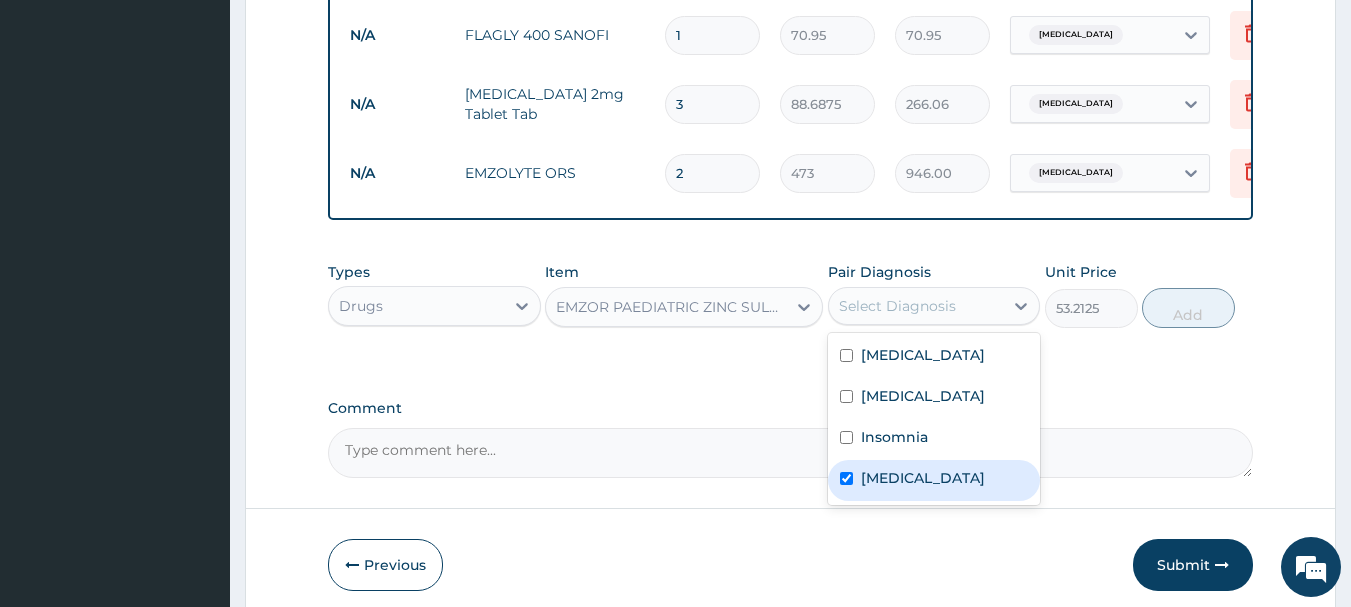 checkbox on "true" 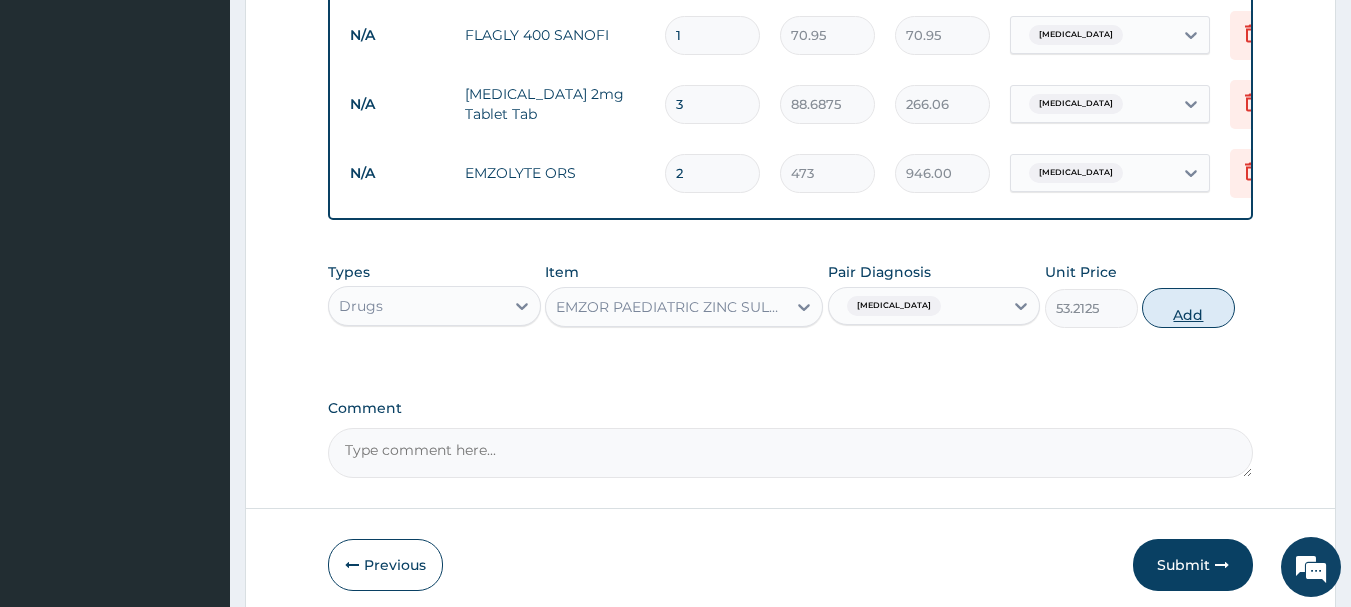 click on "Add" at bounding box center [1188, 308] 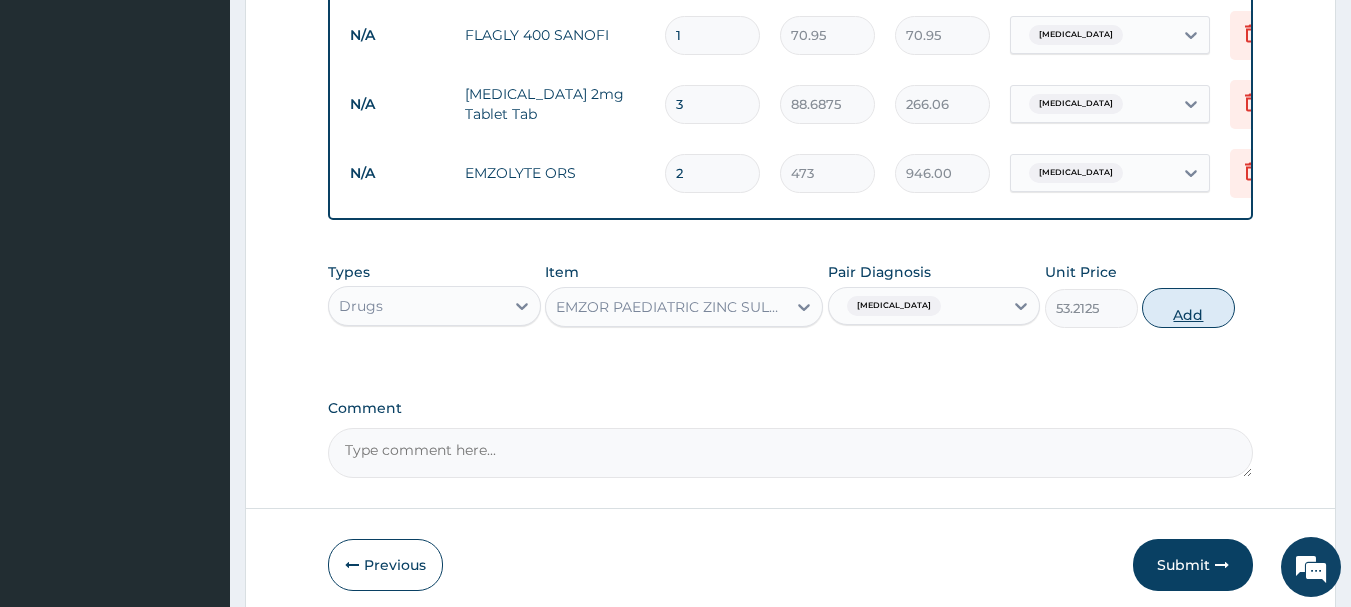 type on "0" 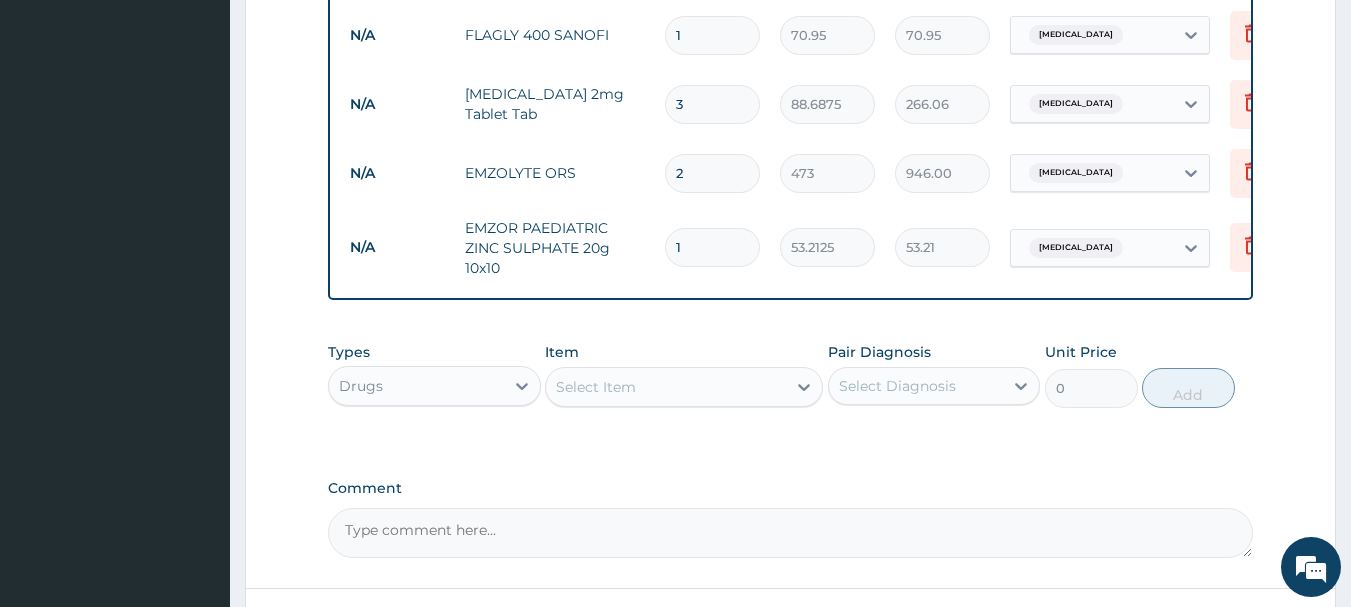 click on "53.2125" at bounding box center [827, 247] 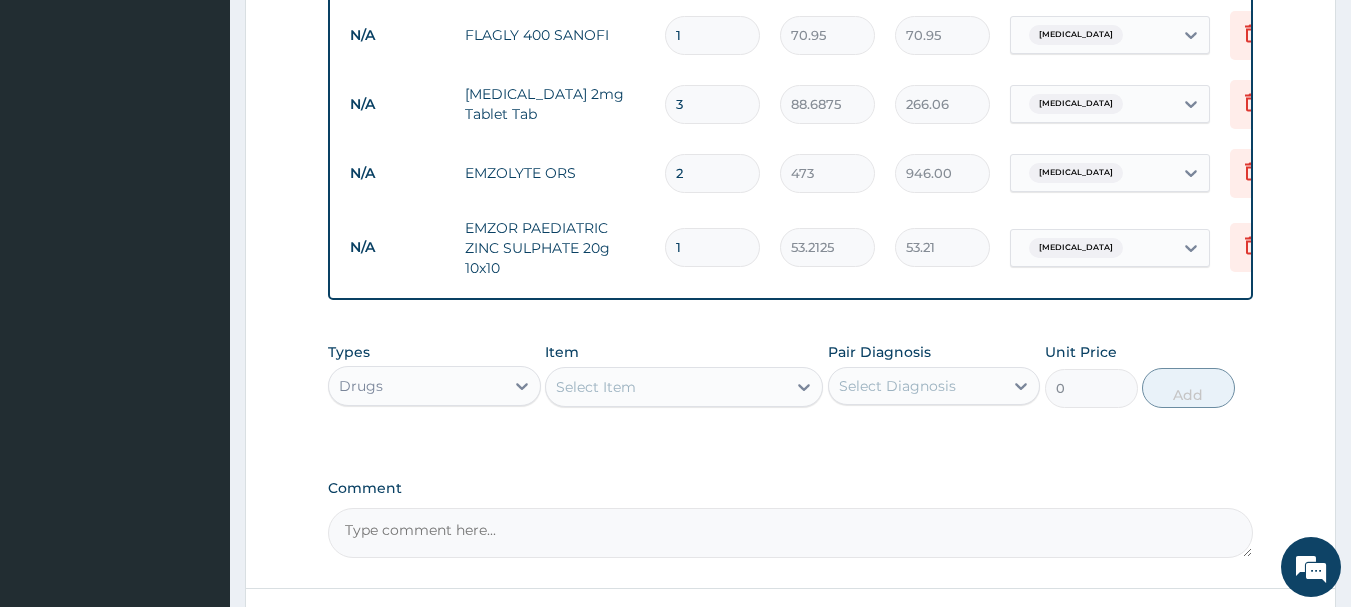 click on "1" at bounding box center (712, 247) 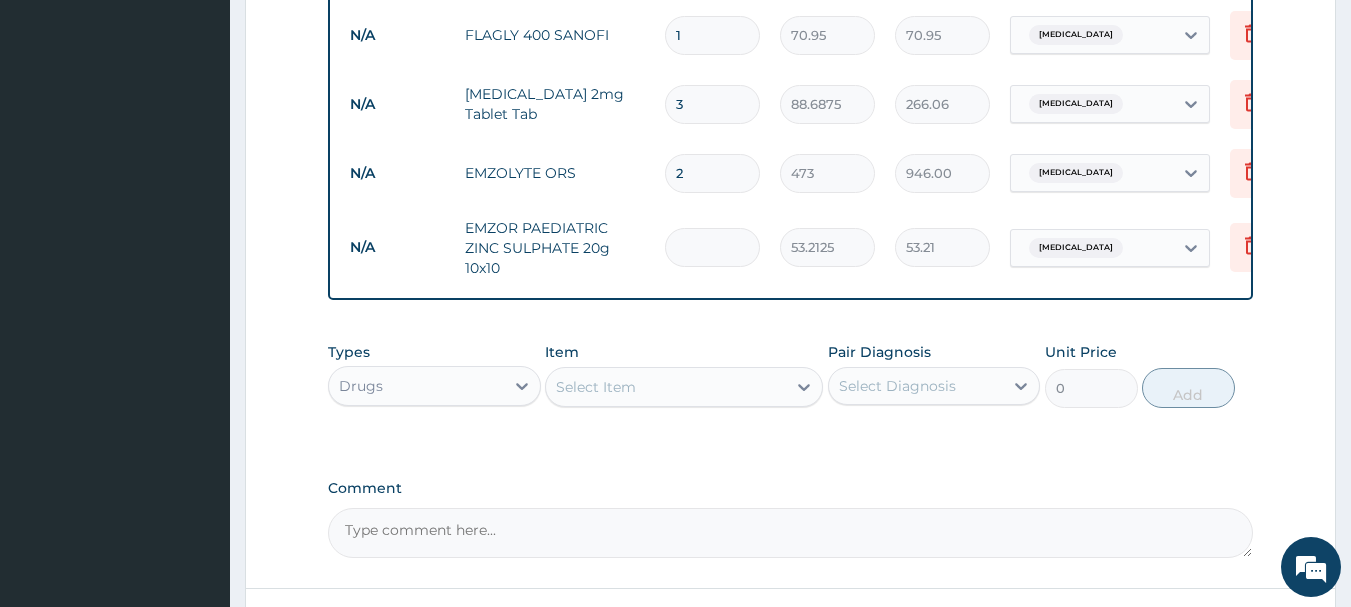 type on "0.00" 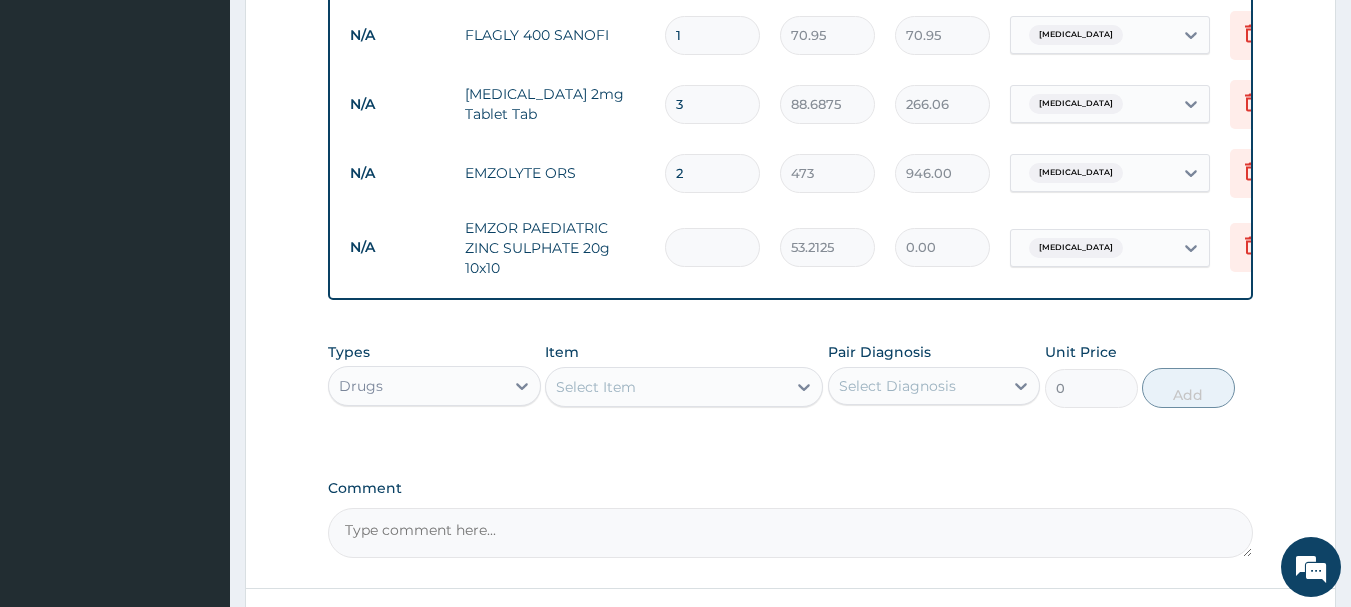 type on "7" 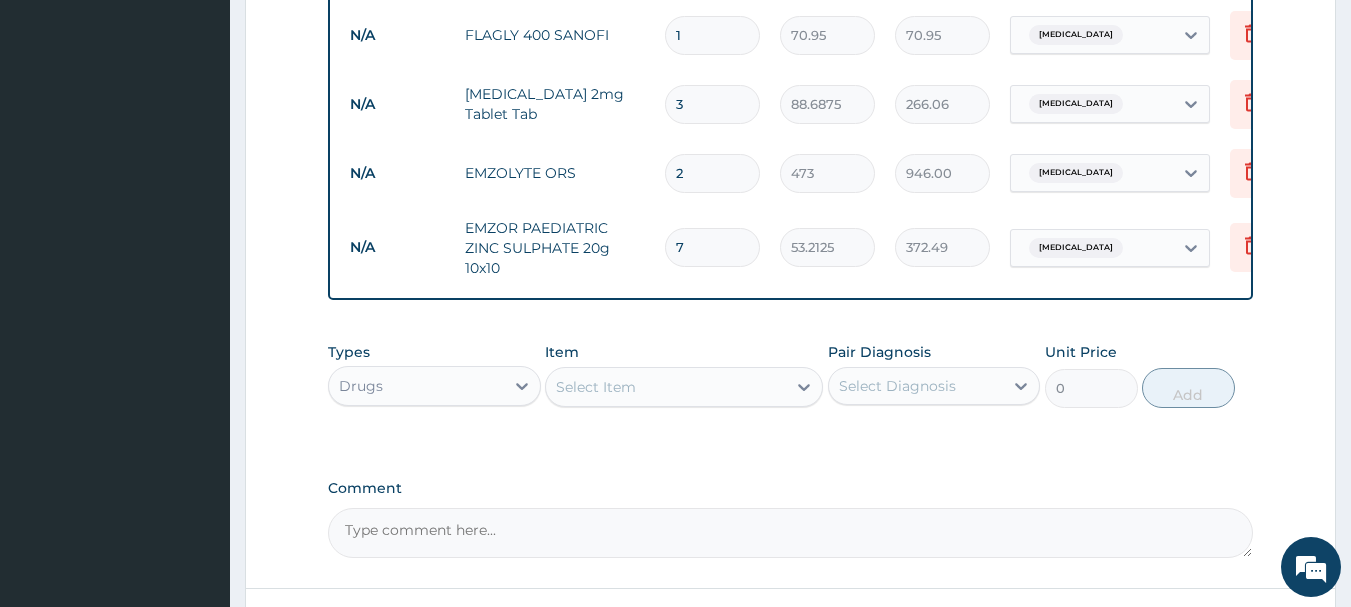 type on "7" 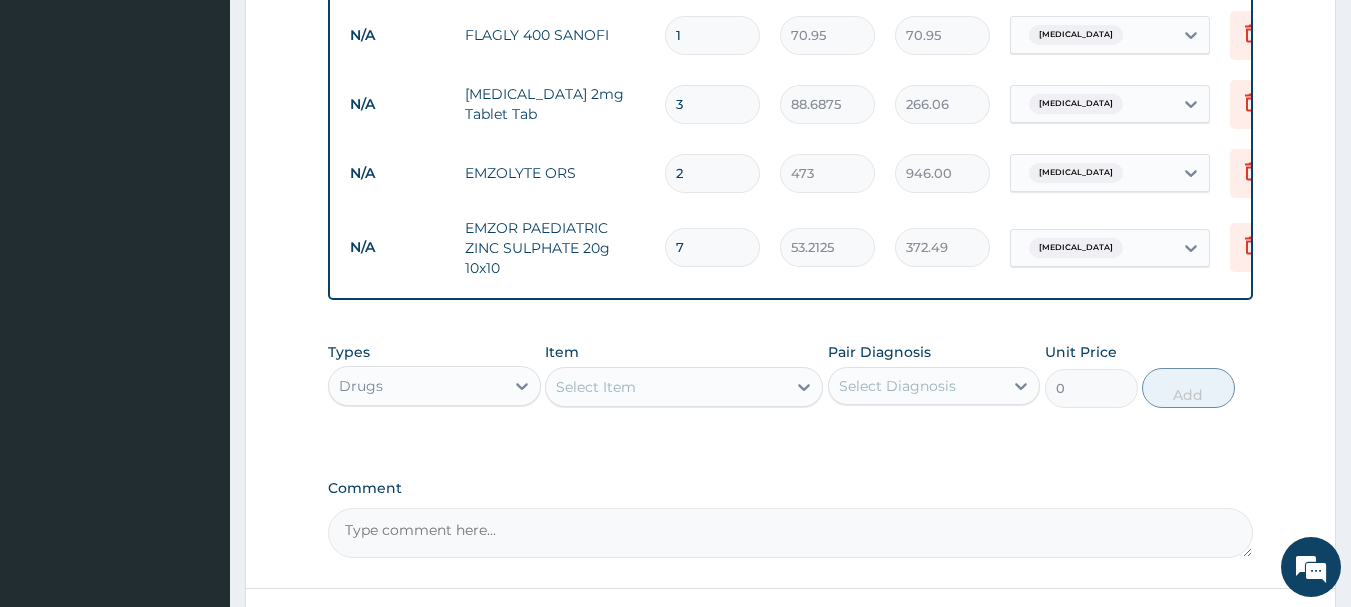click on "Select Item" at bounding box center [666, 387] 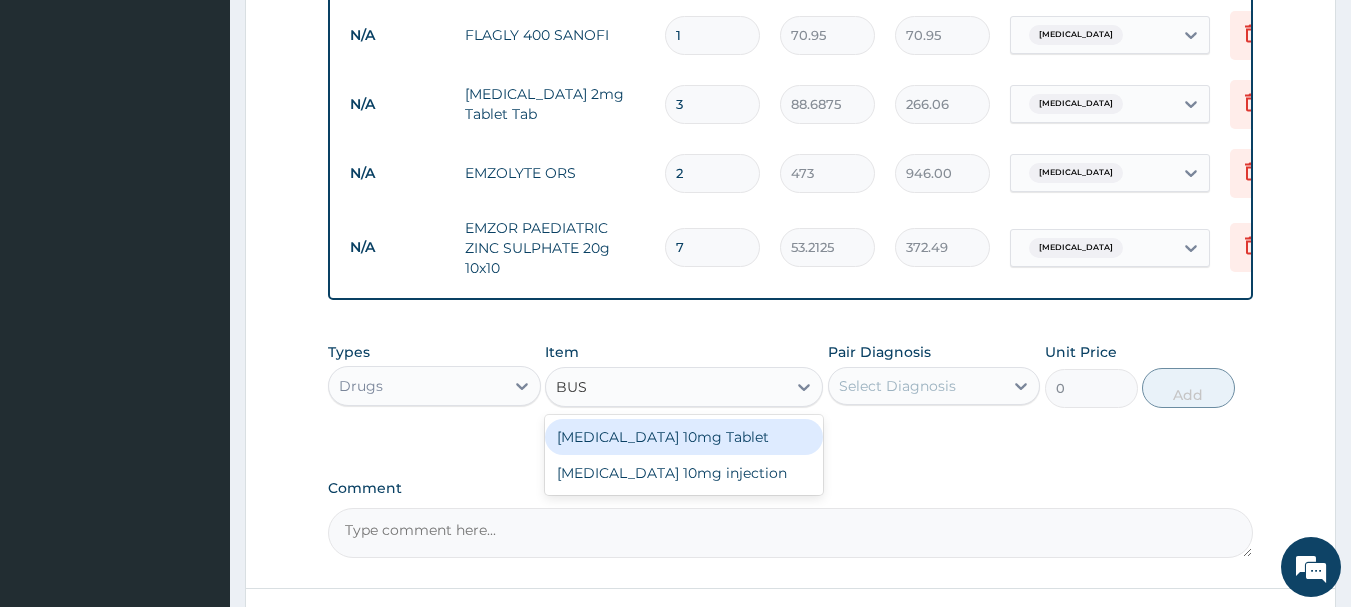 type on "BUSC" 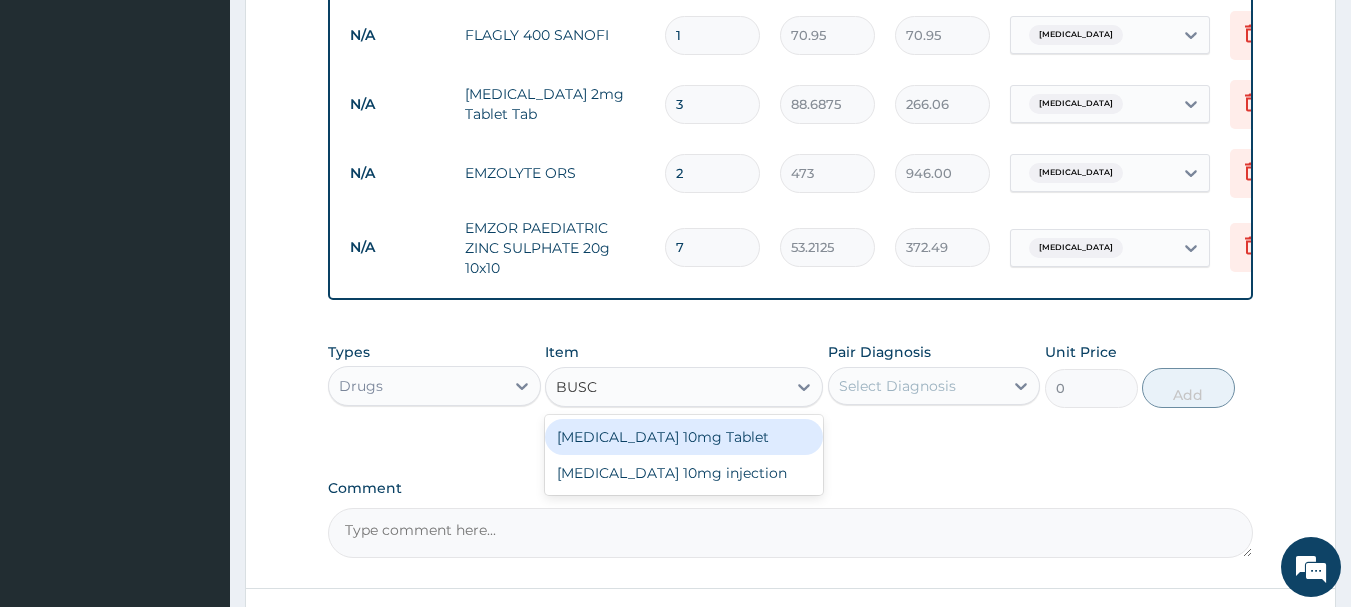 click on "Buscopan 10mg Tablet" at bounding box center (684, 437) 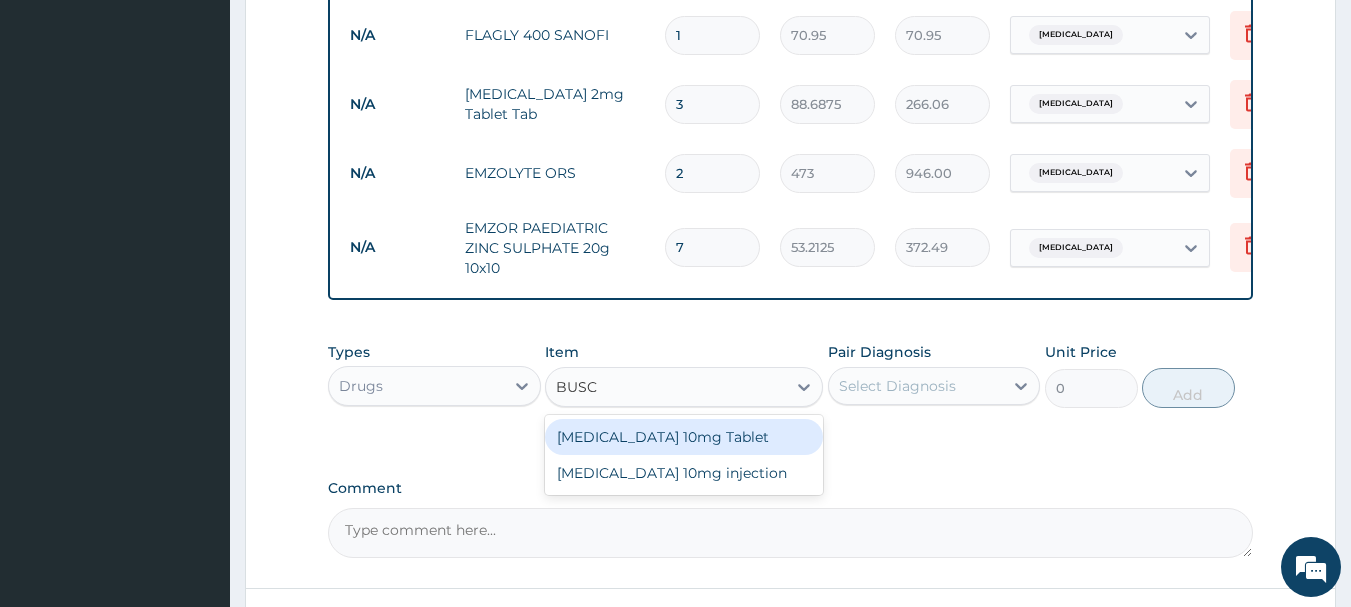 type 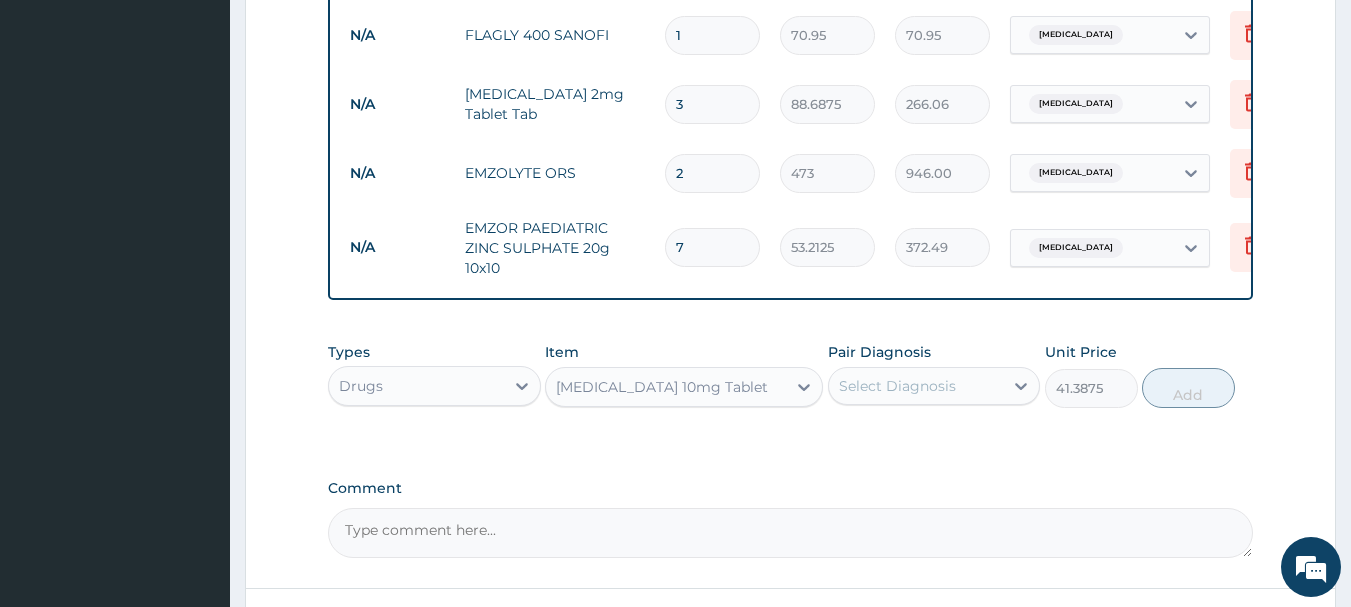 click on "Select Diagnosis" at bounding box center [897, 386] 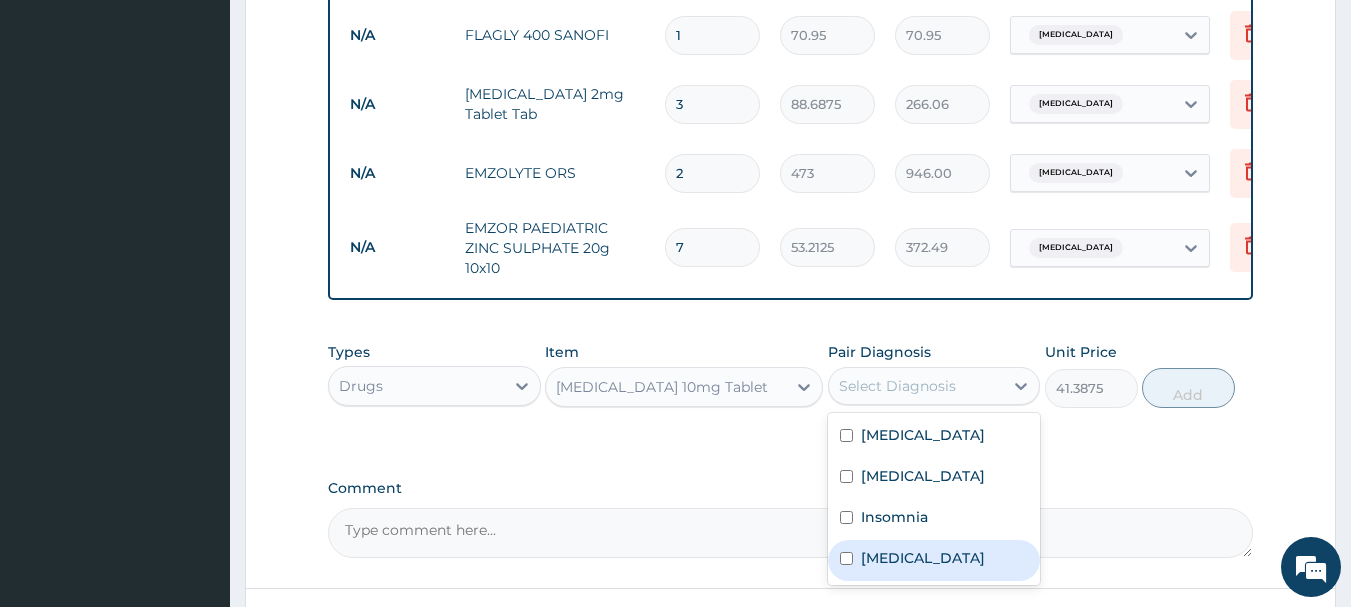 click on "Gastroenteritis" at bounding box center (934, 560) 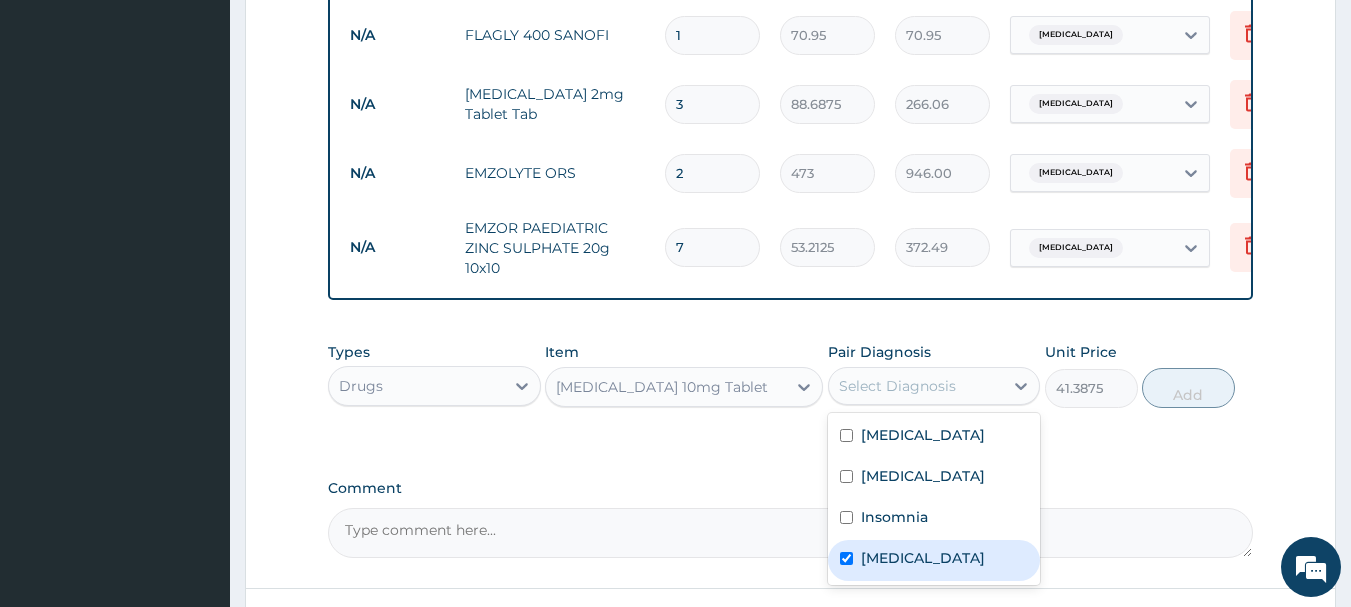 checkbox on "true" 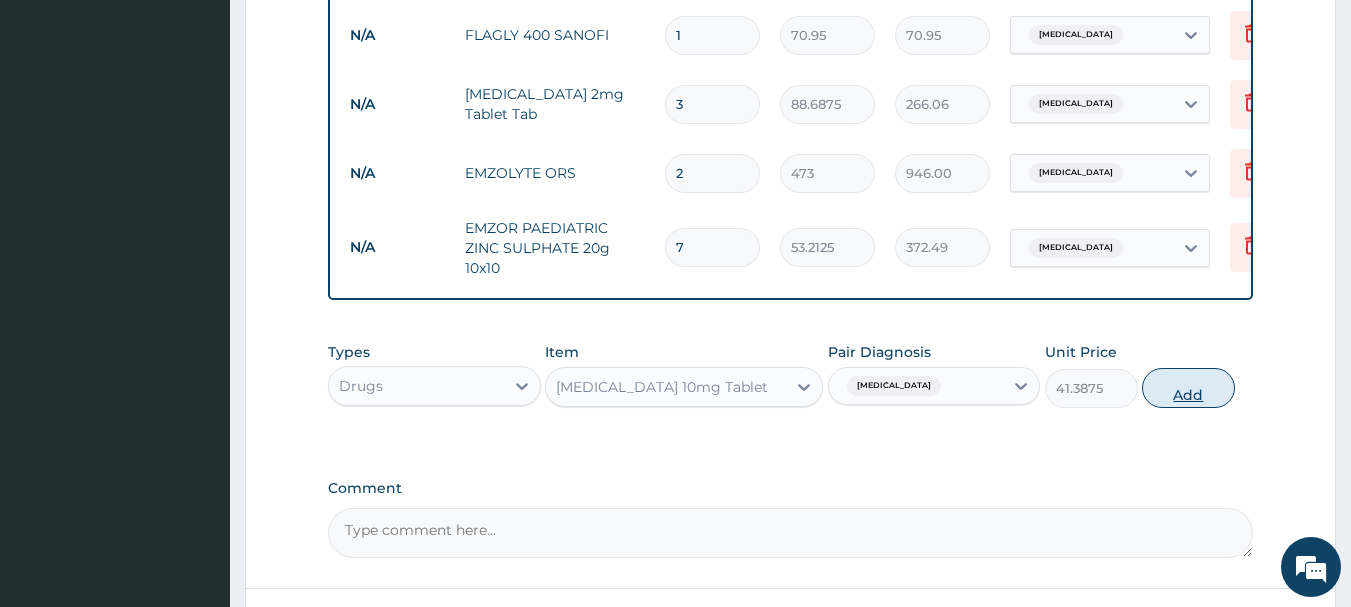 click on "Add" at bounding box center (1188, 388) 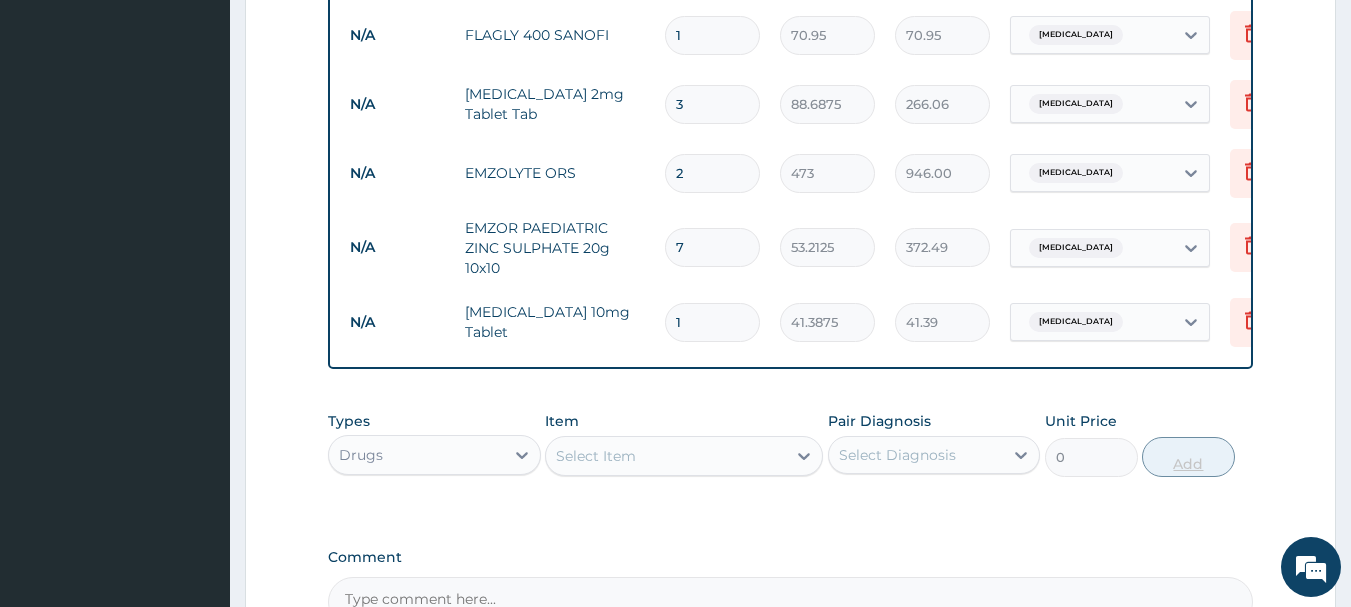 type on "12" 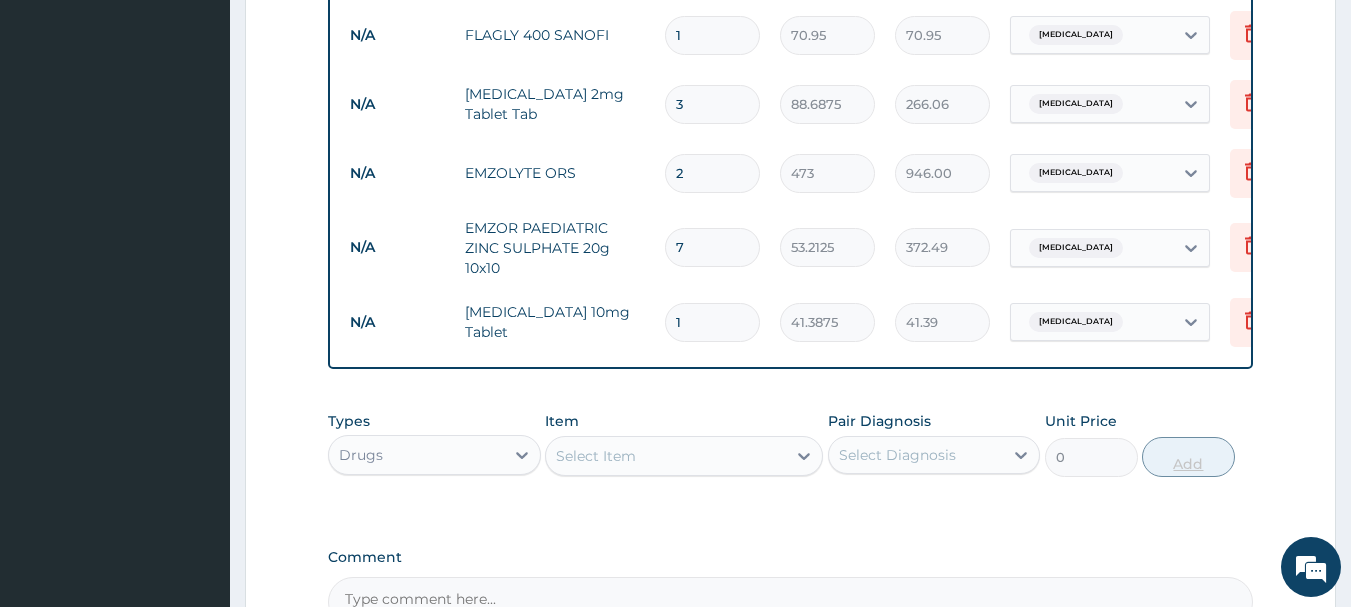 type on "496.65" 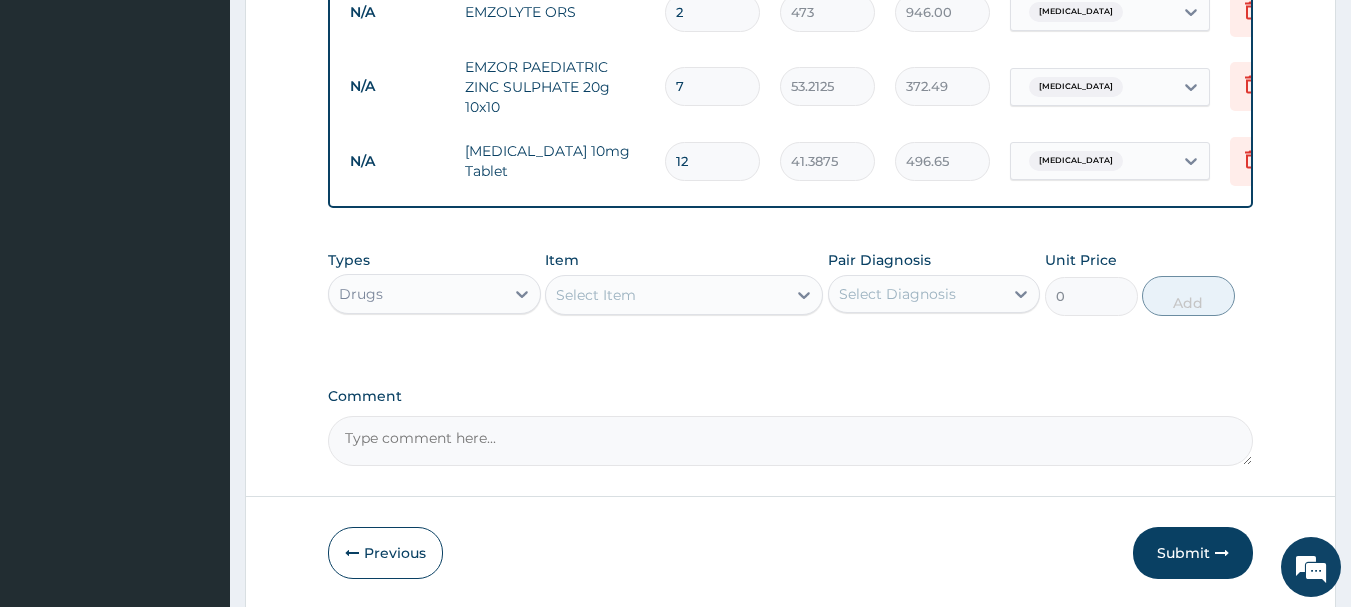 scroll, scrollTop: 1396, scrollLeft: 0, axis: vertical 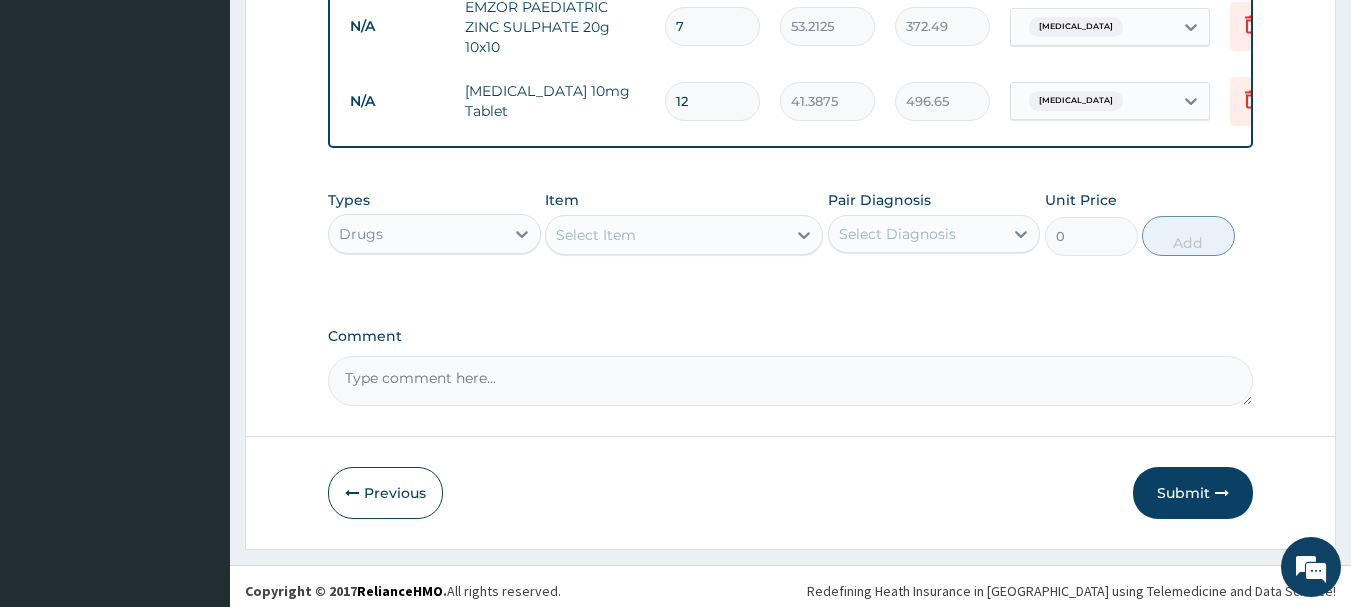 type on "12" 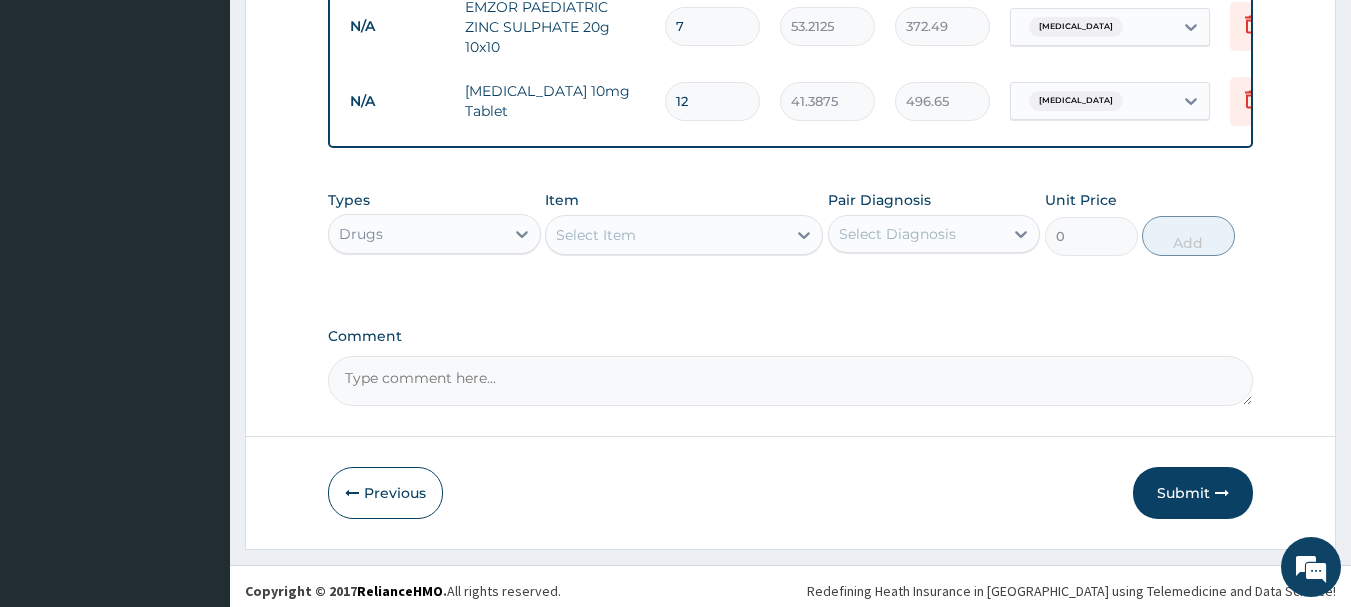 click on "Select Item" at bounding box center [666, 235] 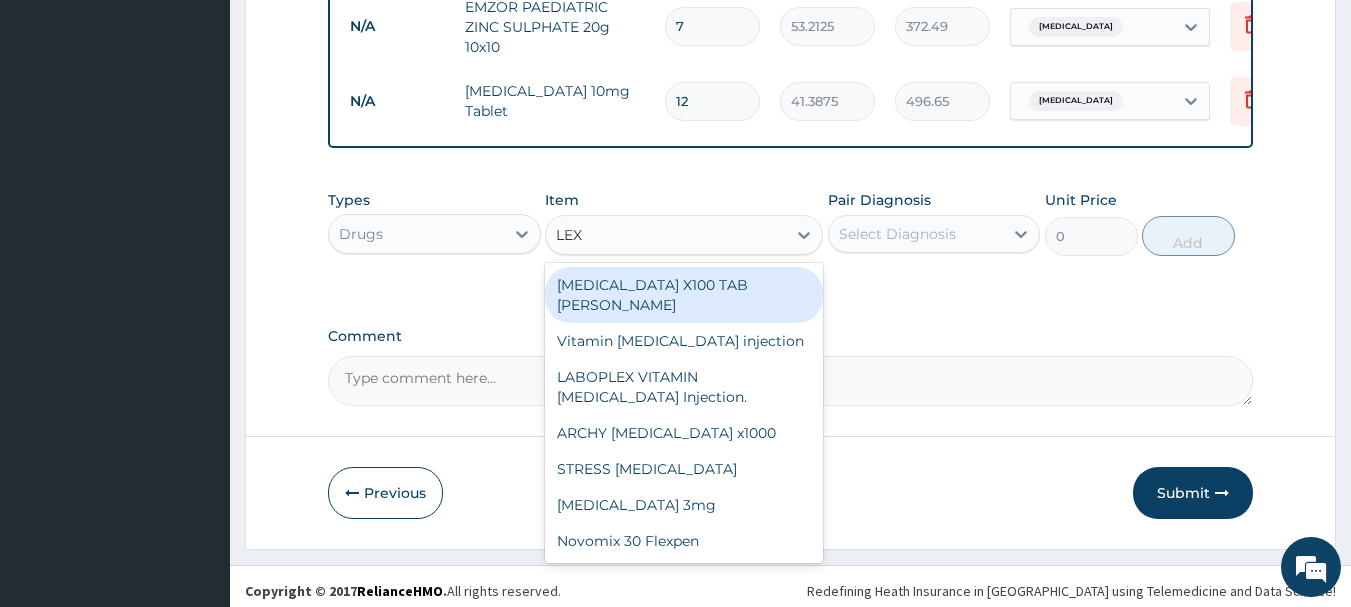 type on "LEXO" 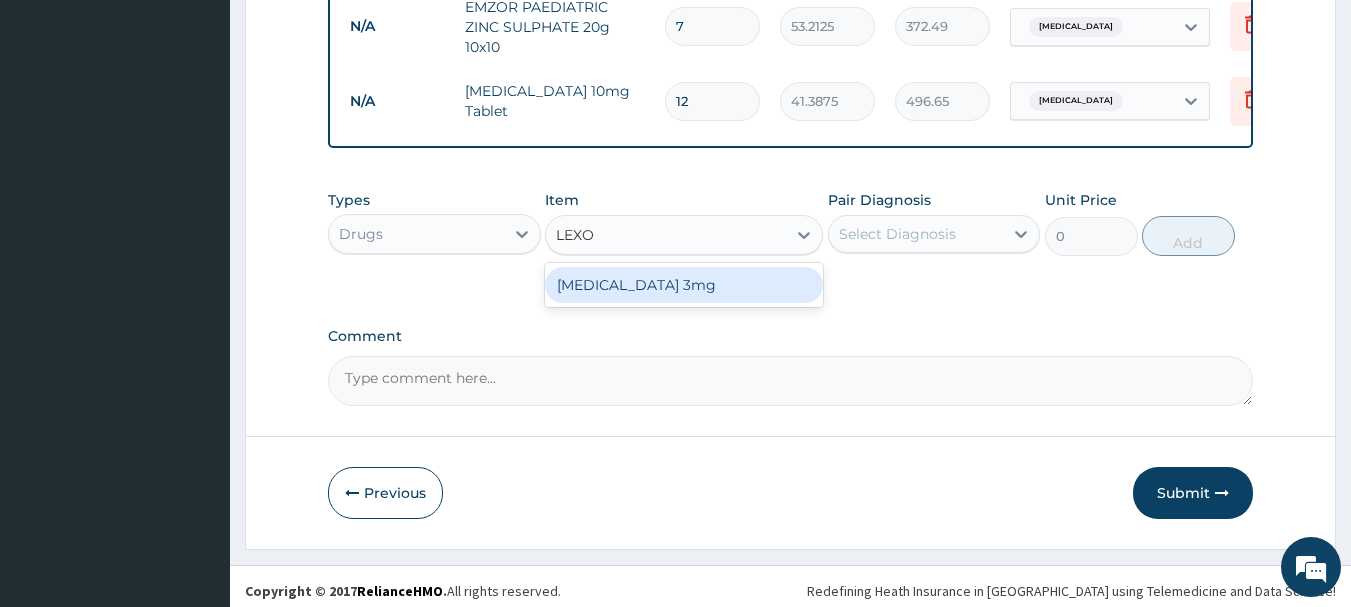 click on "Lexotan 3mg" at bounding box center [684, 285] 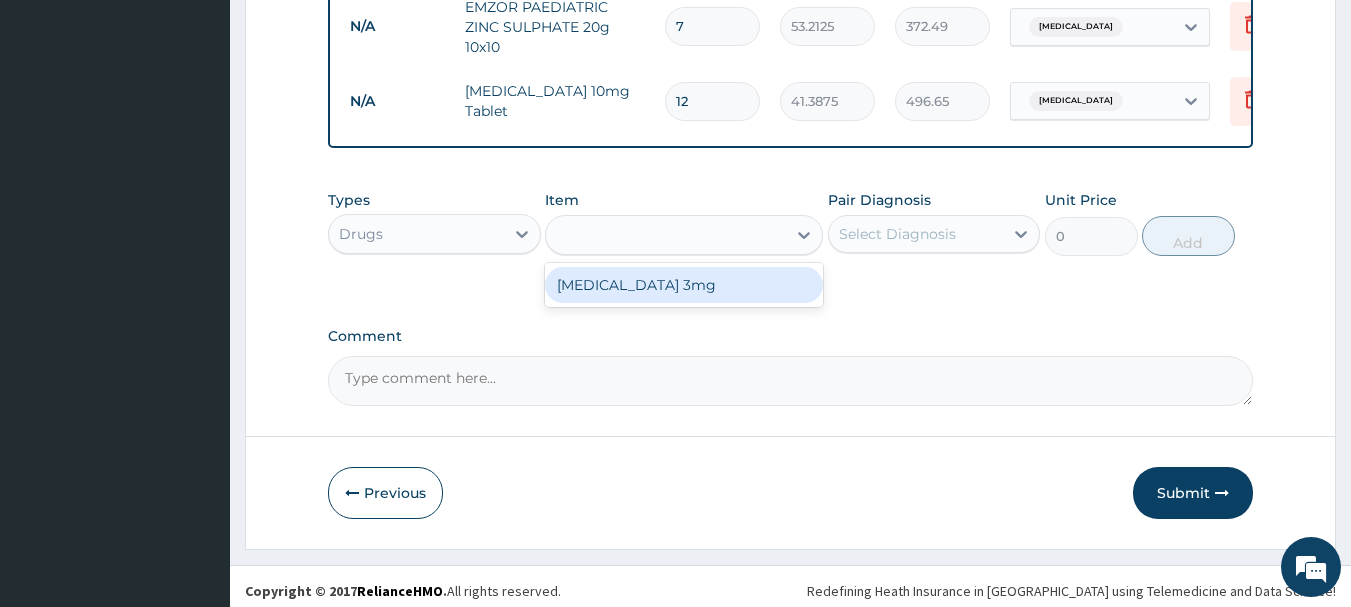 type on "59.125" 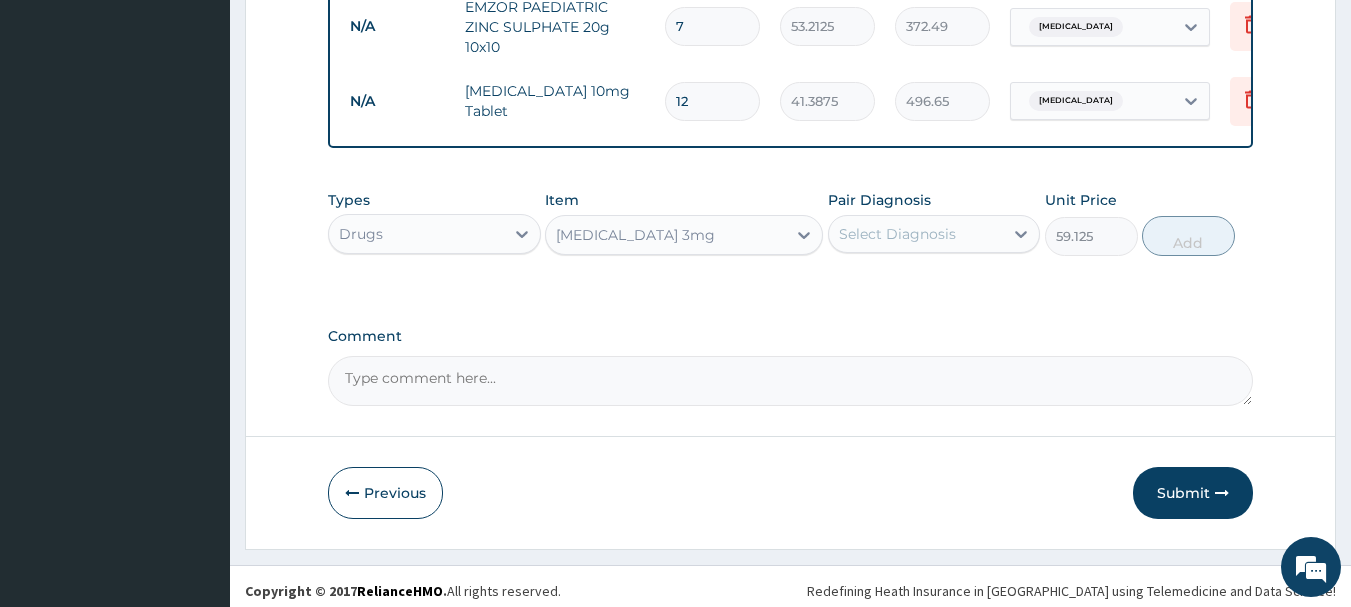 click on "Select Diagnosis" at bounding box center [916, 234] 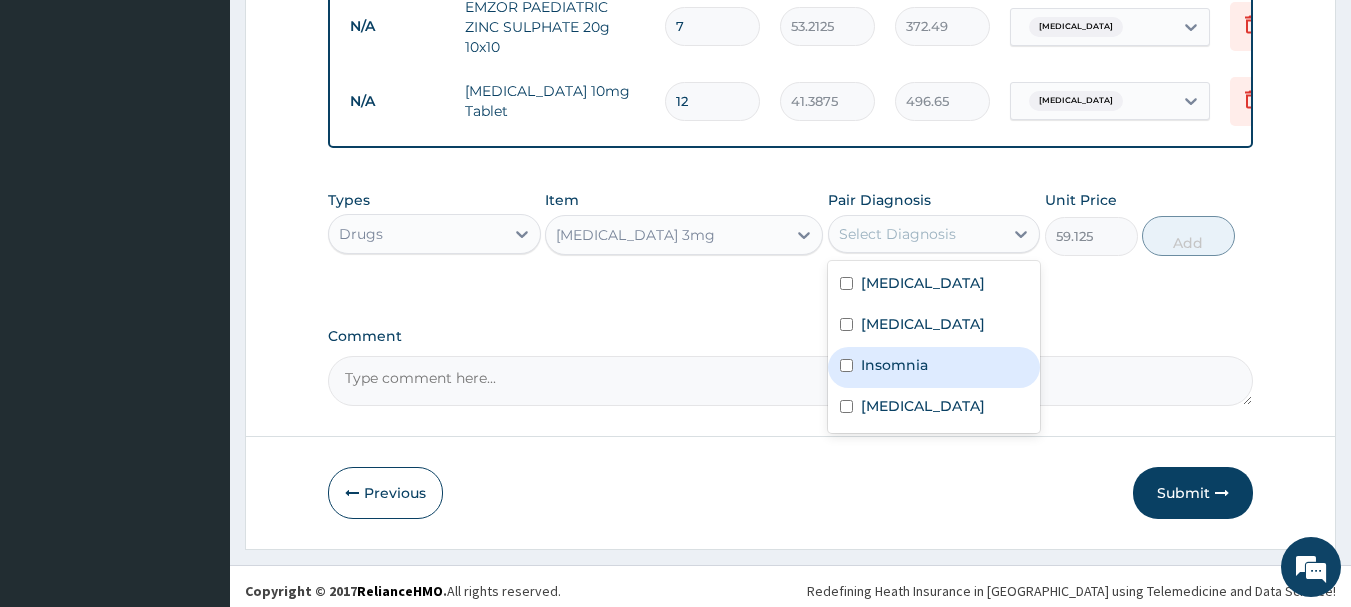 click on "Insomnia" at bounding box center [934, 367] 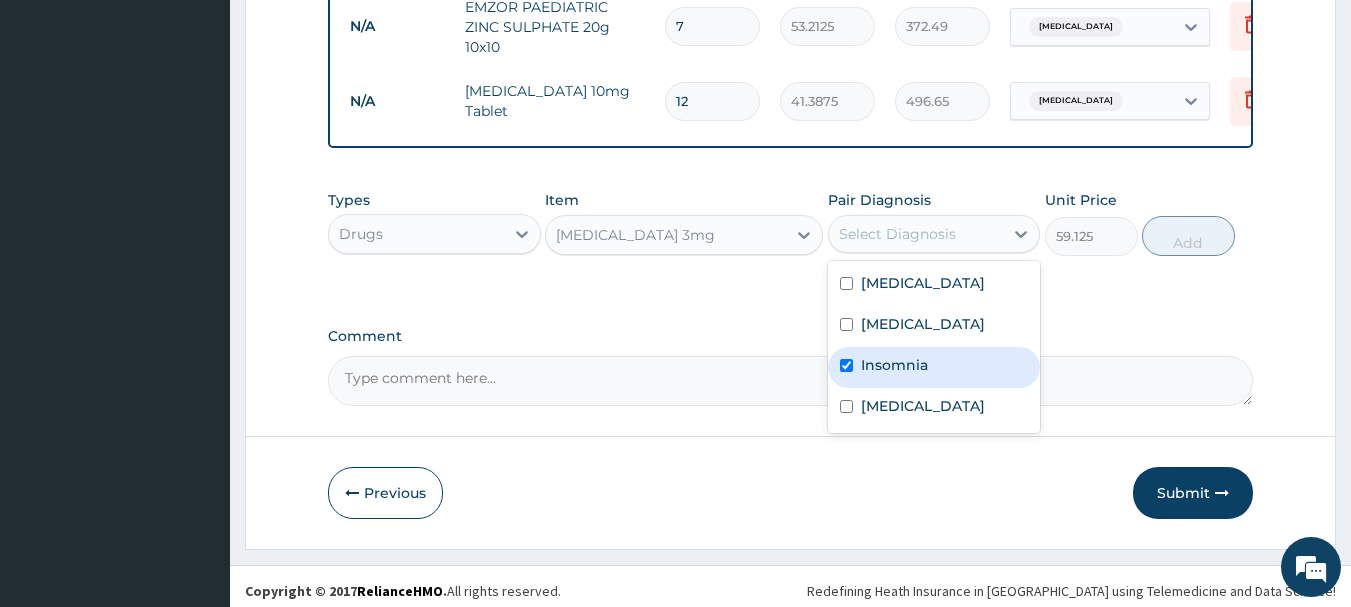 checkbox on "true" 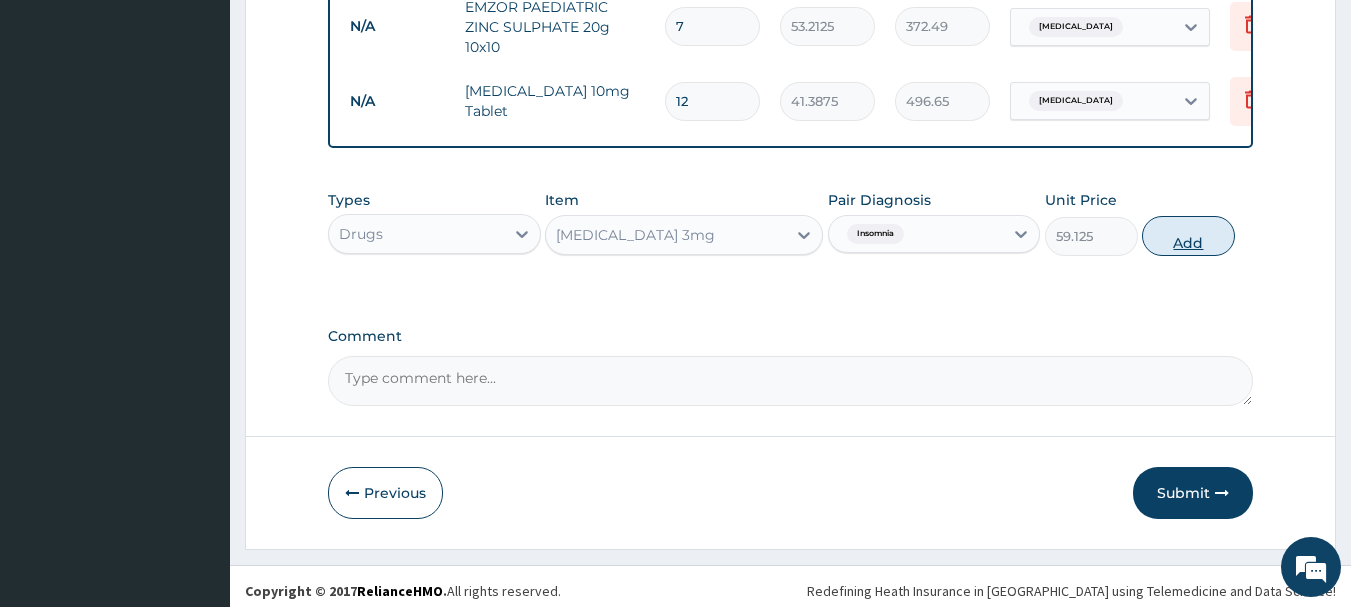 click on "Add" at bounding box center [1188, 236] 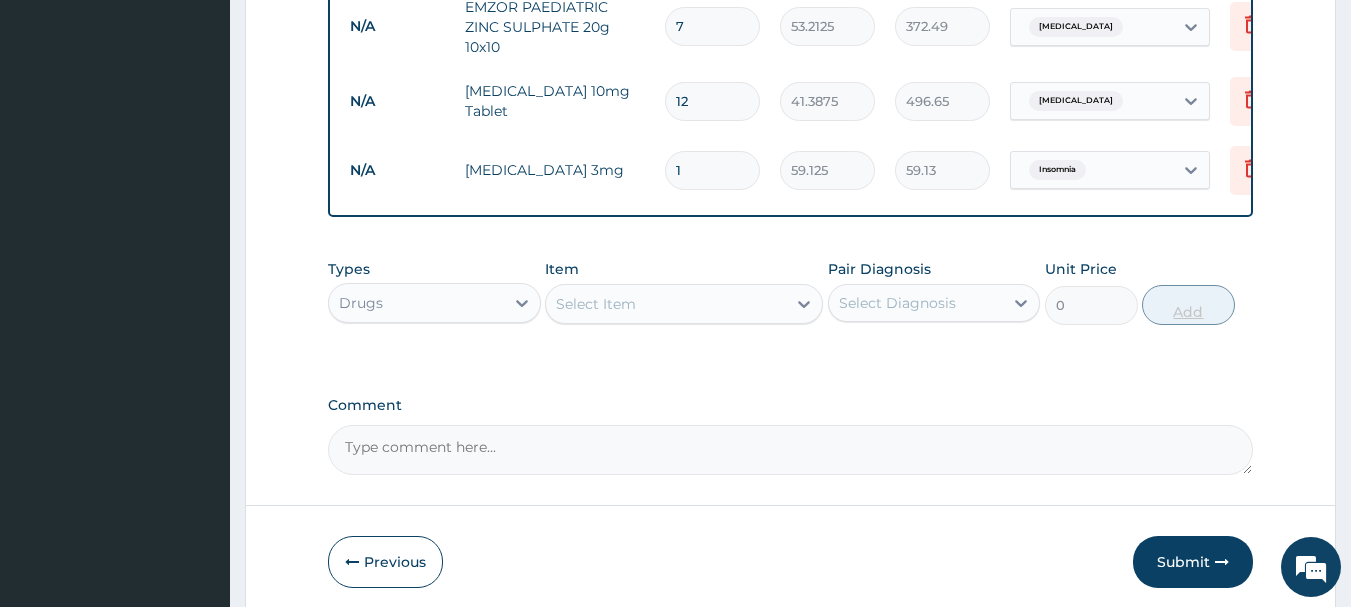 type on "12" 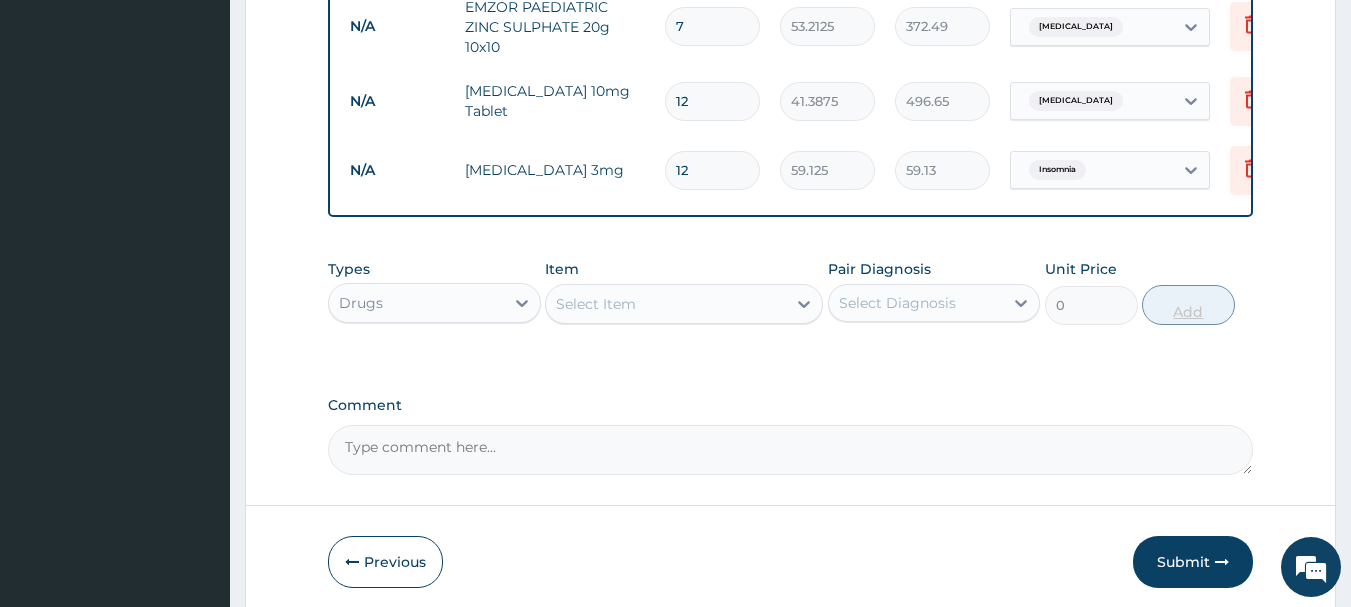 type on "709.50" 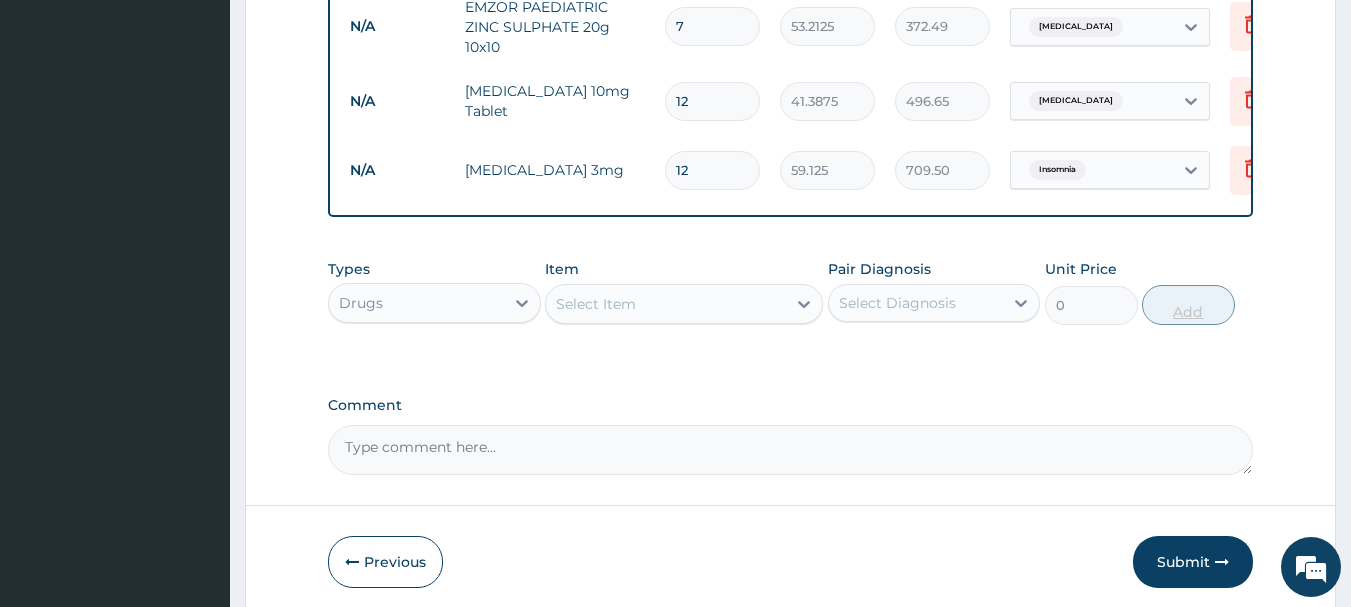 type on "1" 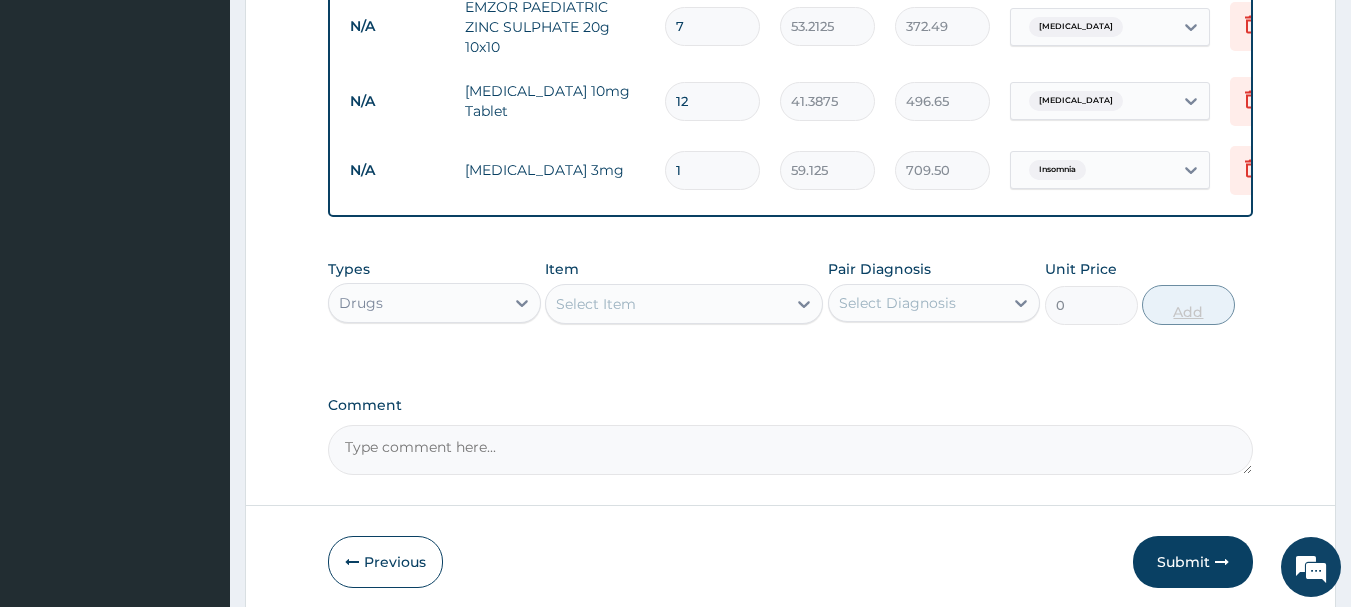 type on "59.13" 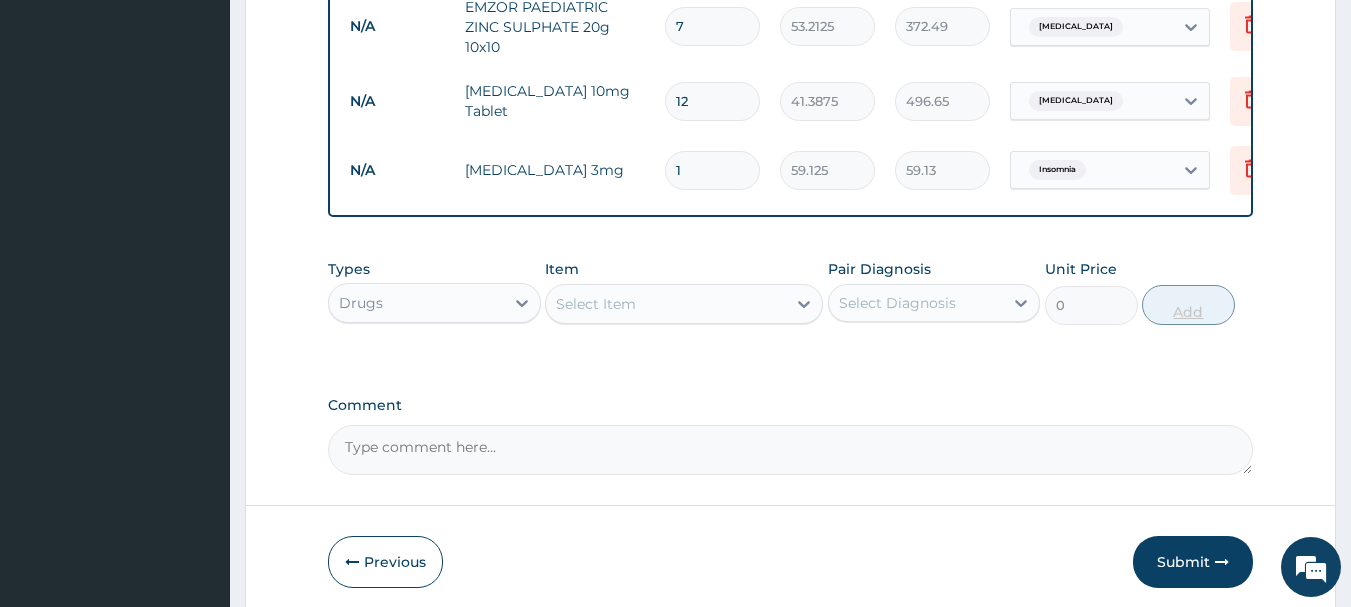 type 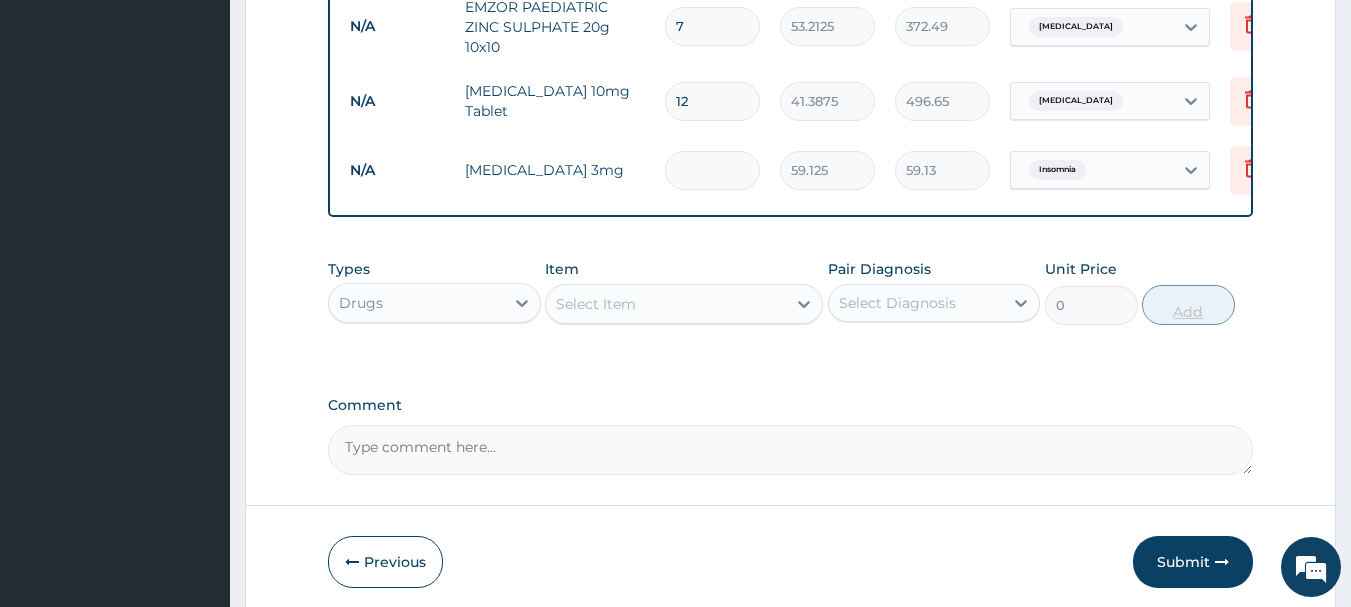 type on "0.00" 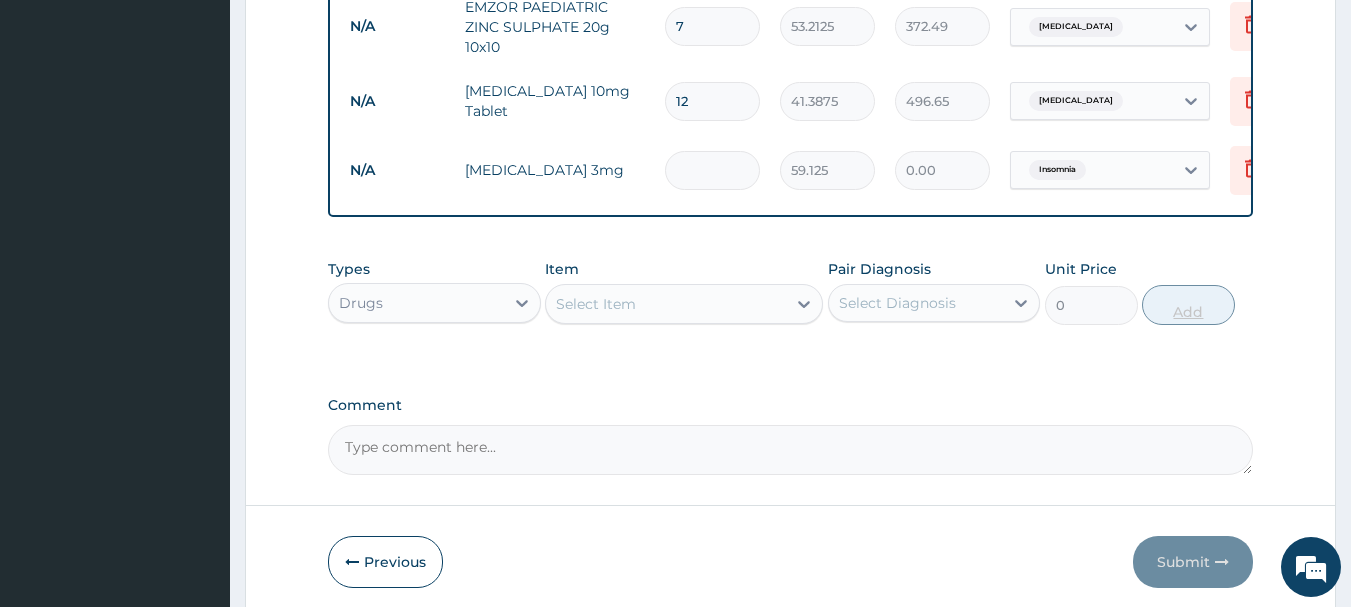 type on "2" 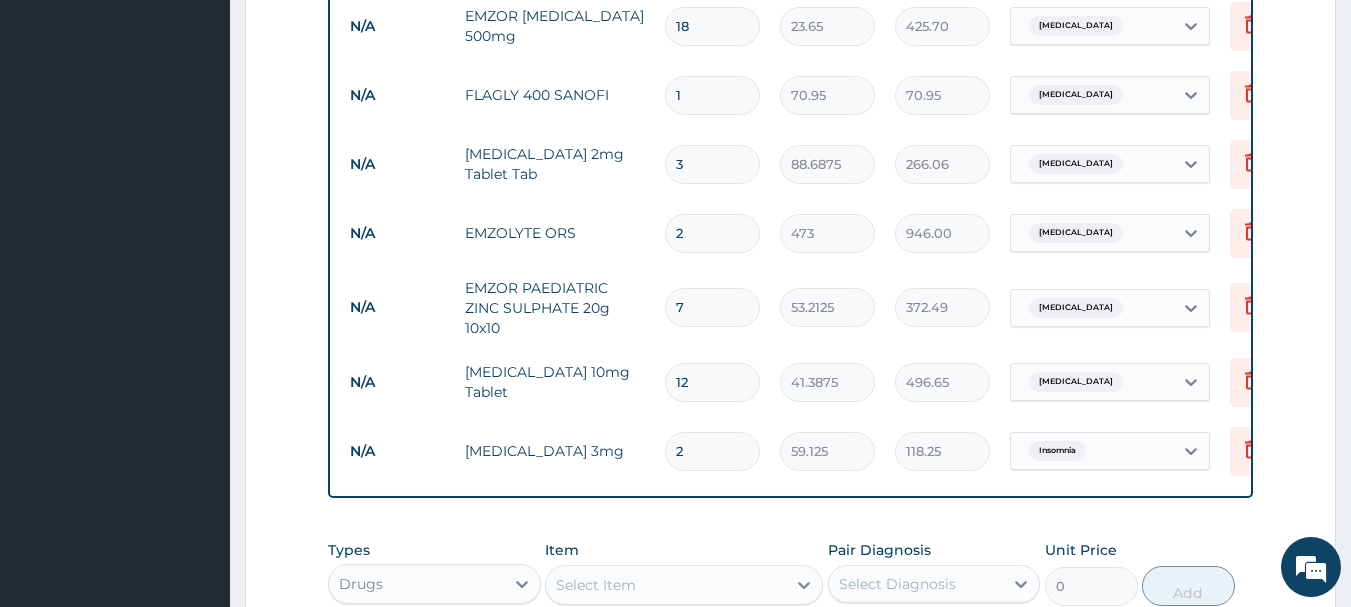 scroll, scrollTop: 1075, scrollLeft: 0, axis: vertical 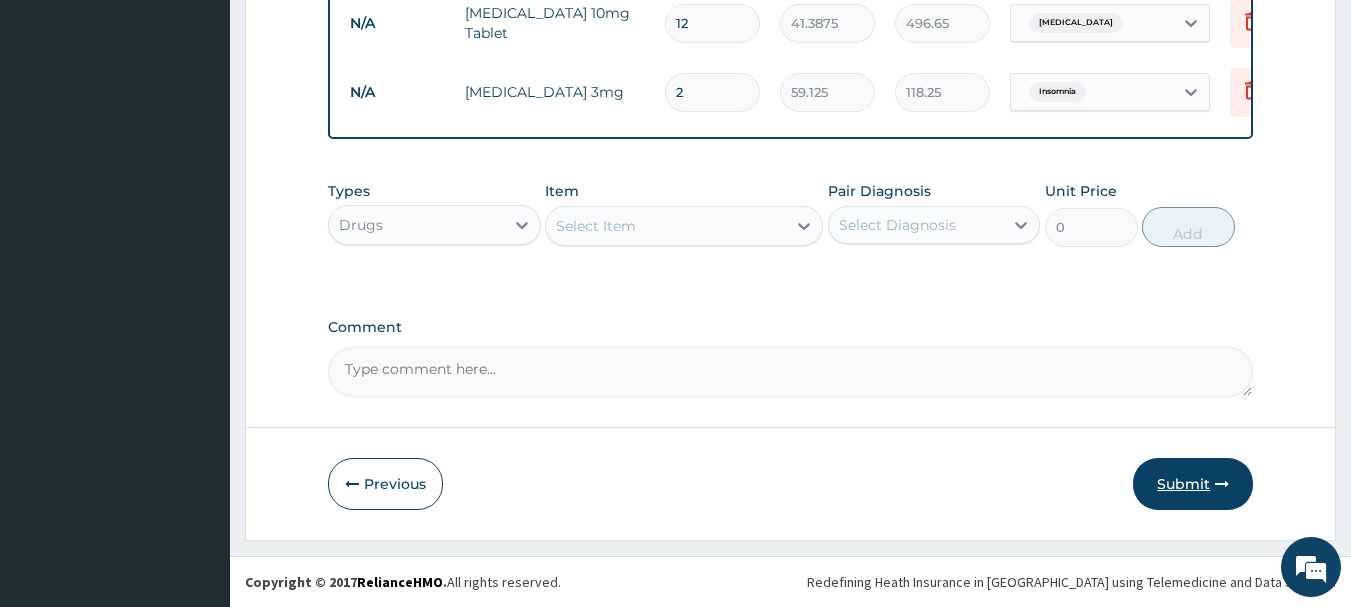 type on "2" 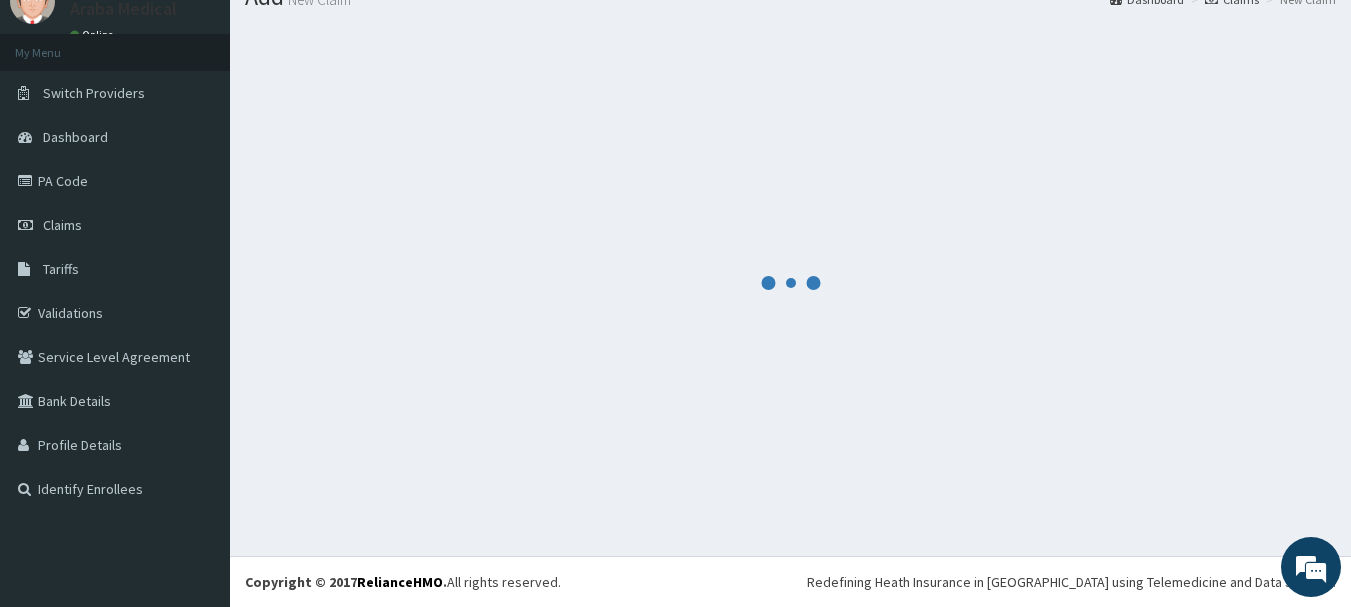 scroll, scrollTop: 1478, scrollLeft: 0, axis: vertical 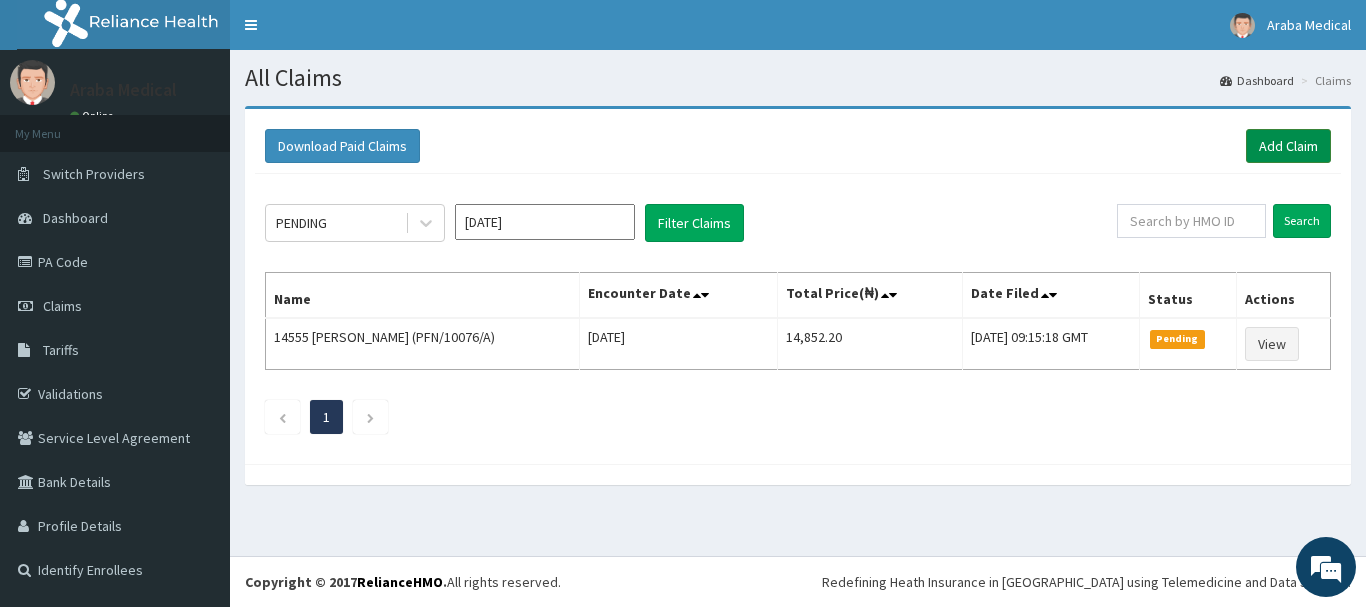 click on "Add Claim" at bounding box center (1288, 146) 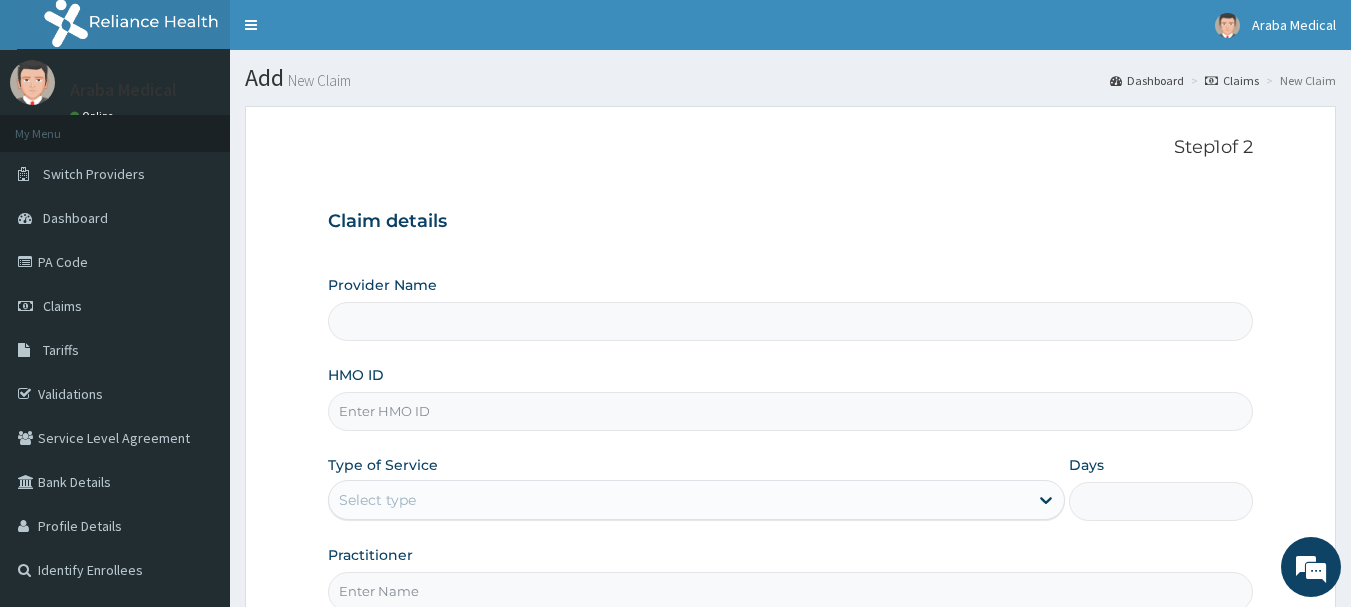 scroll, scrollTop: 0, scrollLeft: 0, axis: both 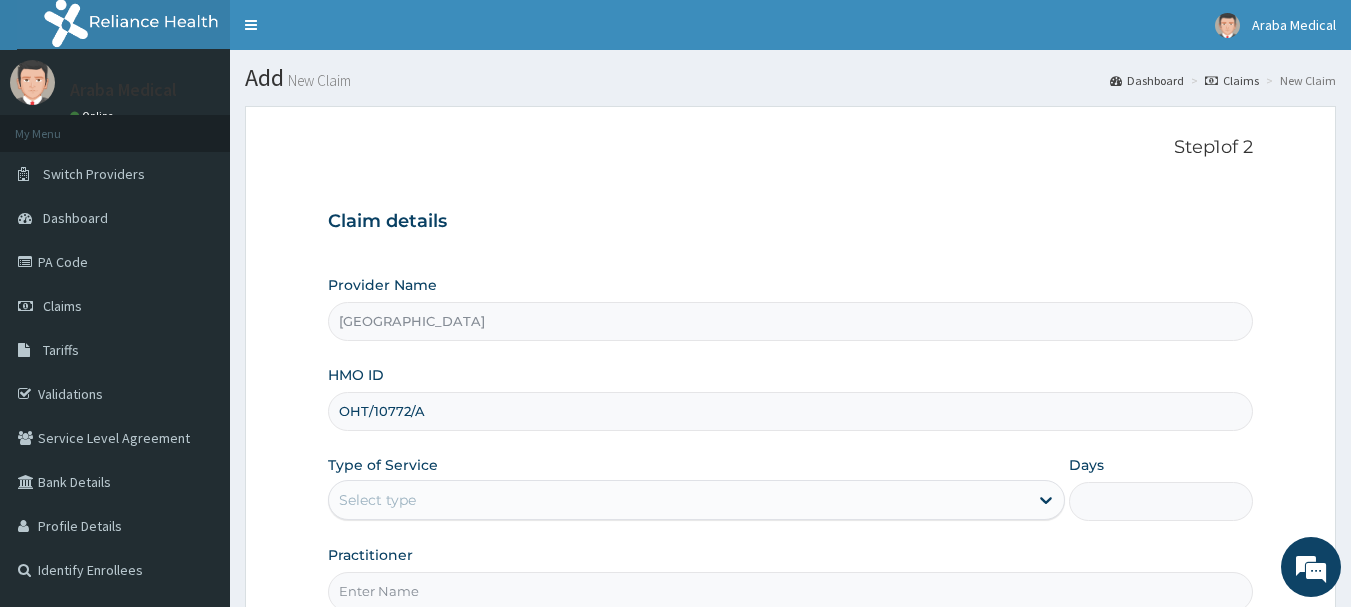 type on "OHT/10772/A" 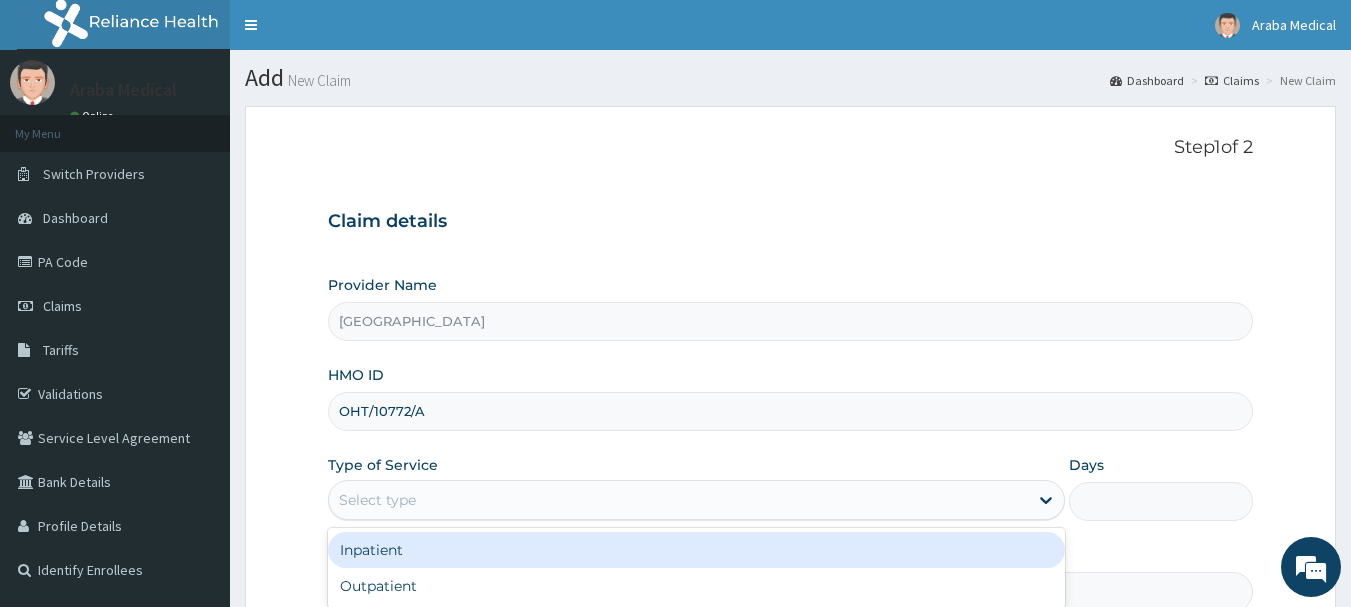 click on "Select type" at bounding box center [377, 500] 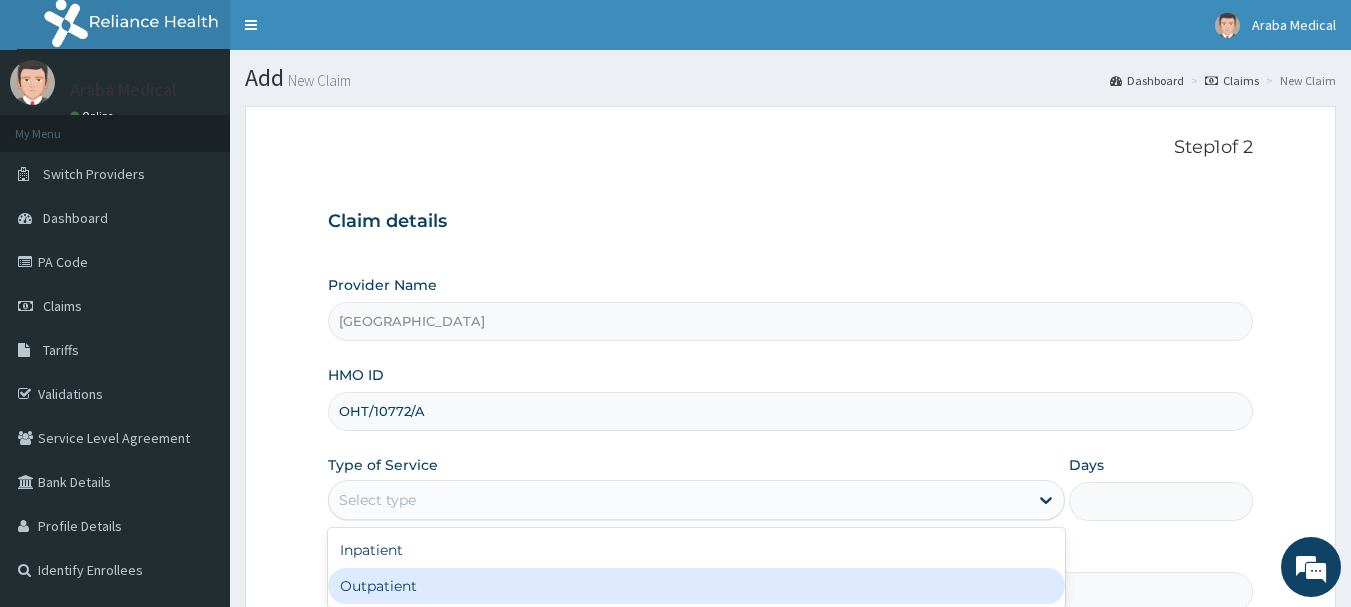 click on "Outpatient" at bounding box center (696, 586) 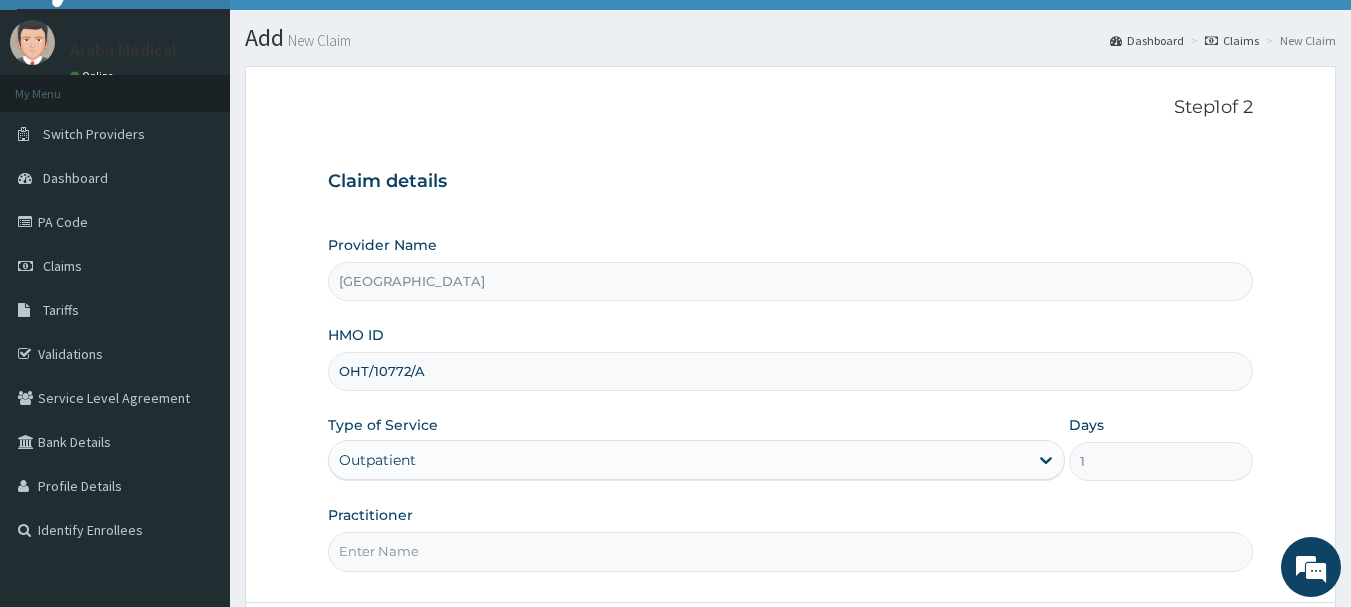 scroll, scrollTop: 80, scrollLeft: 0, axis: vertical 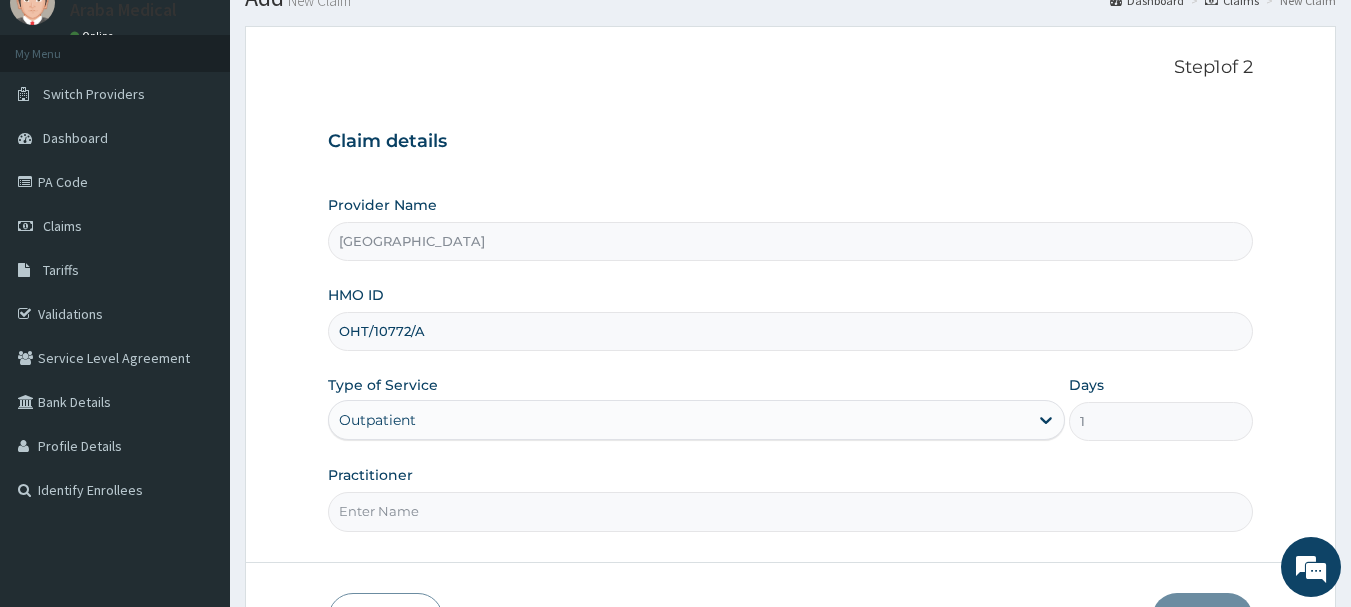 click on "Practitioner" at bounding box center (791, 511) 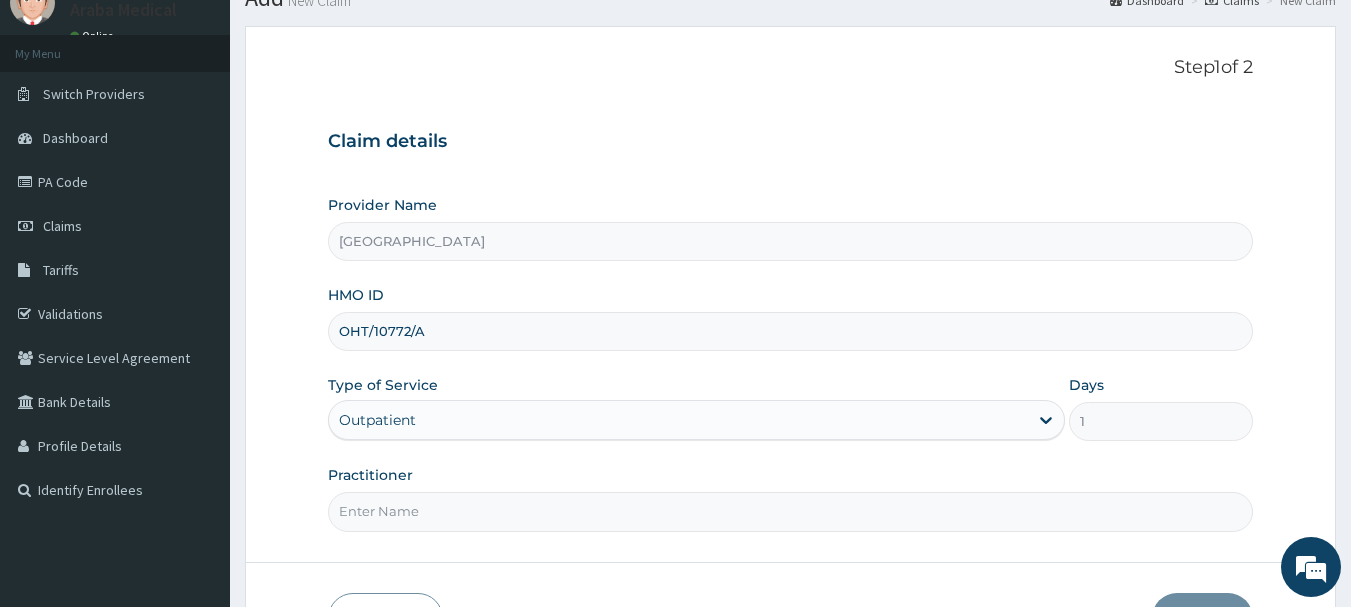 type on "DR OMOBOLANLE" 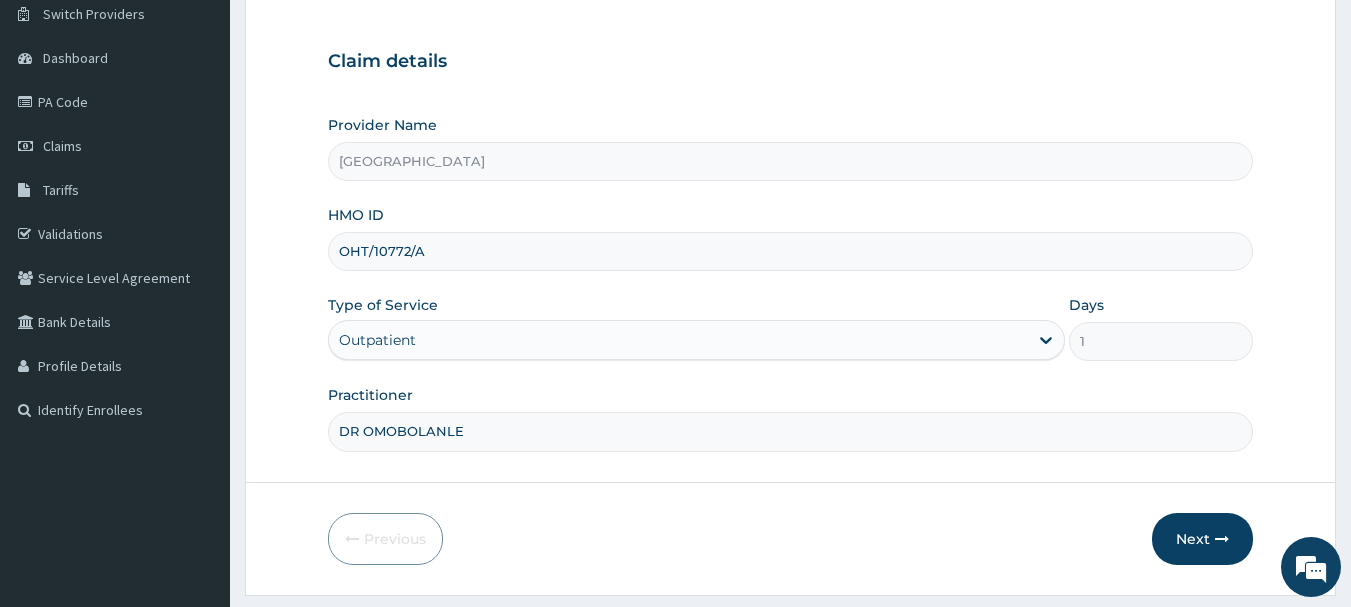 scroll, scrollTop: 200, scrollLeft: 0, axis: vertical 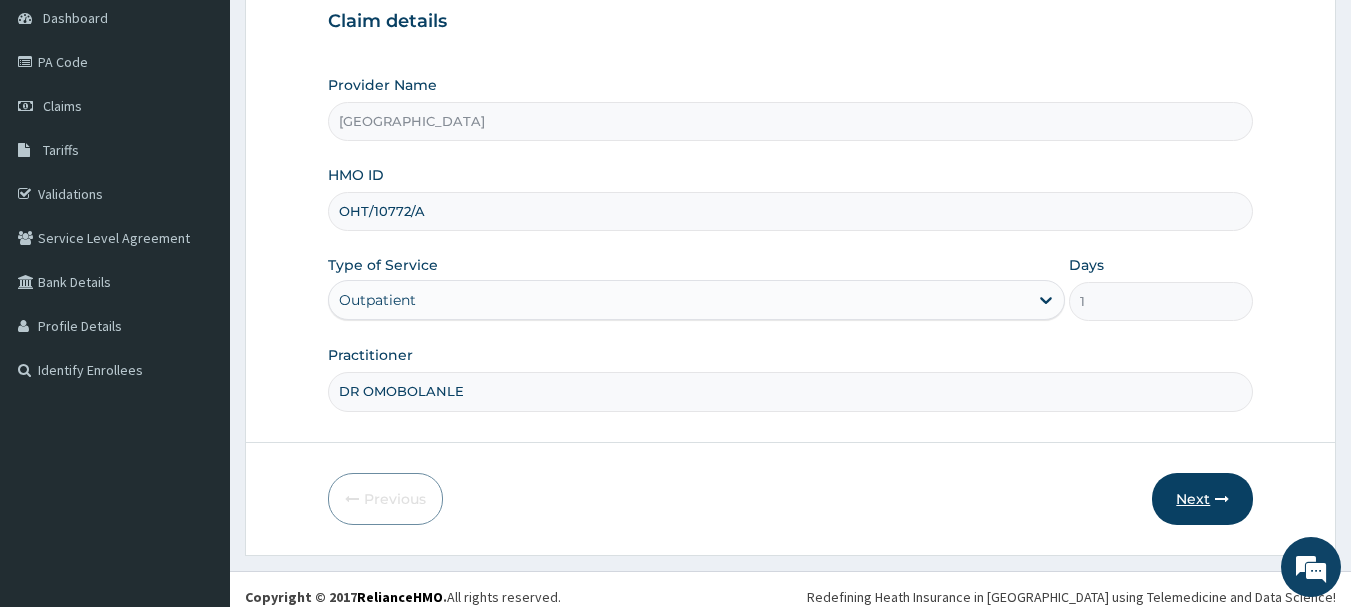 click on "Next" at bounding box center (1202, 499) 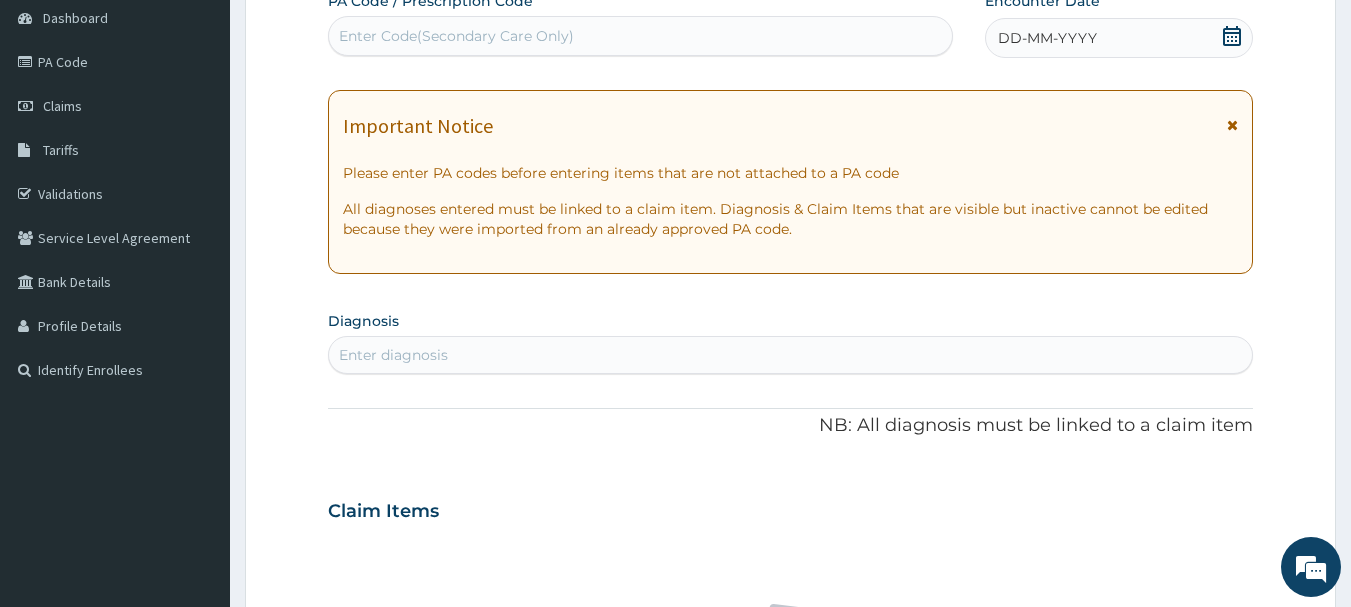 click 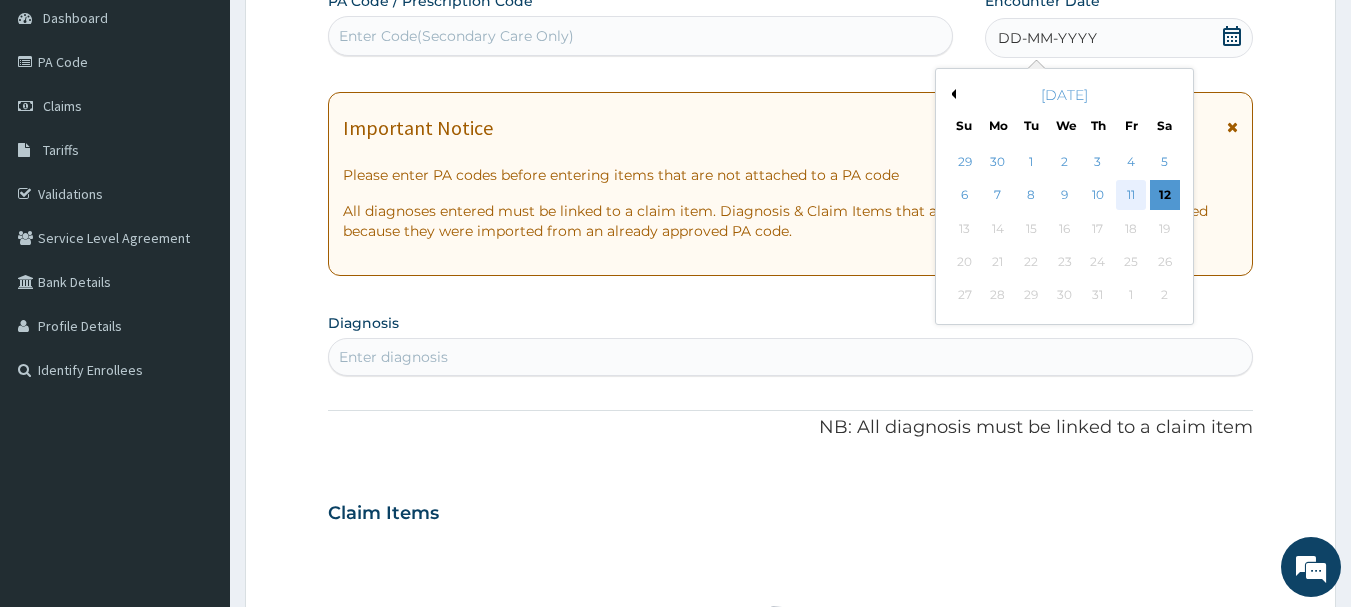 click on "11" at bounding box center [1131, 196] 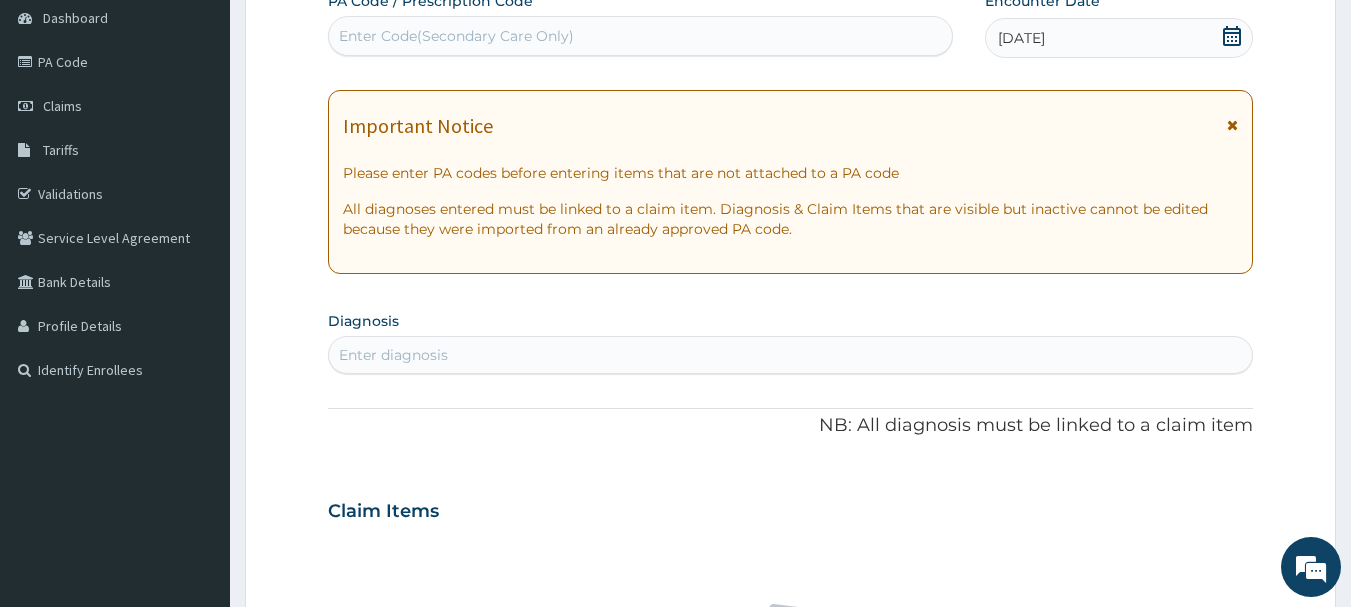 click on "Enter diagnosis" at bounding box center (791, 355) 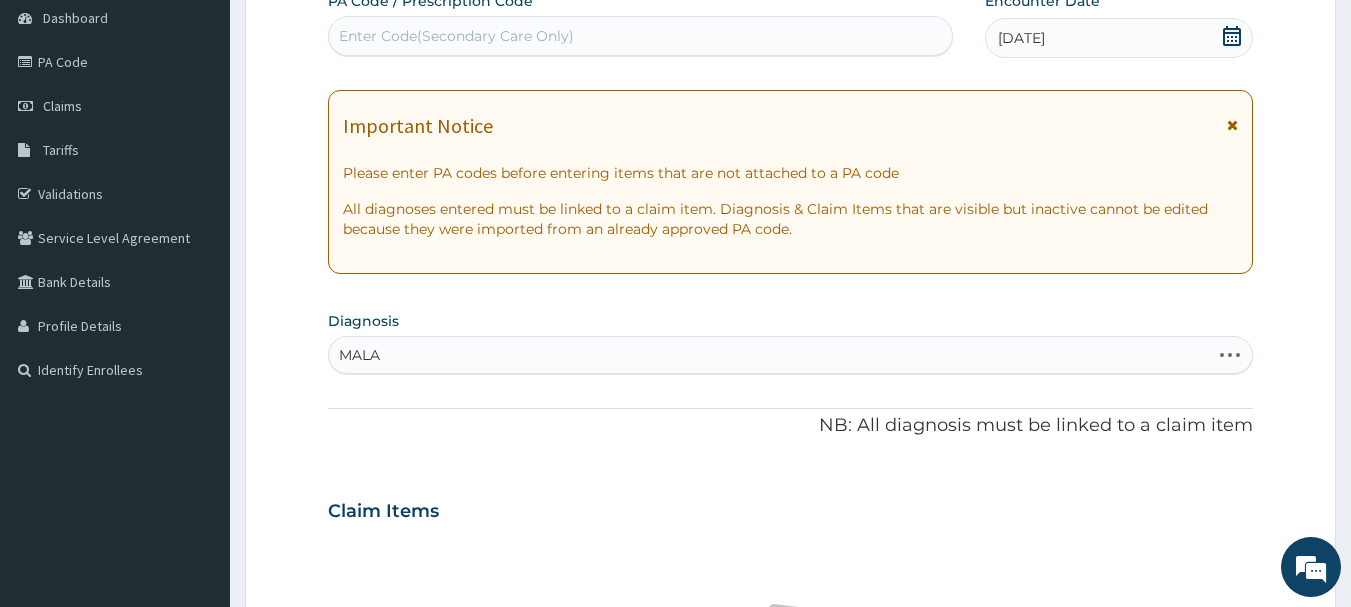 type on "MALAR" 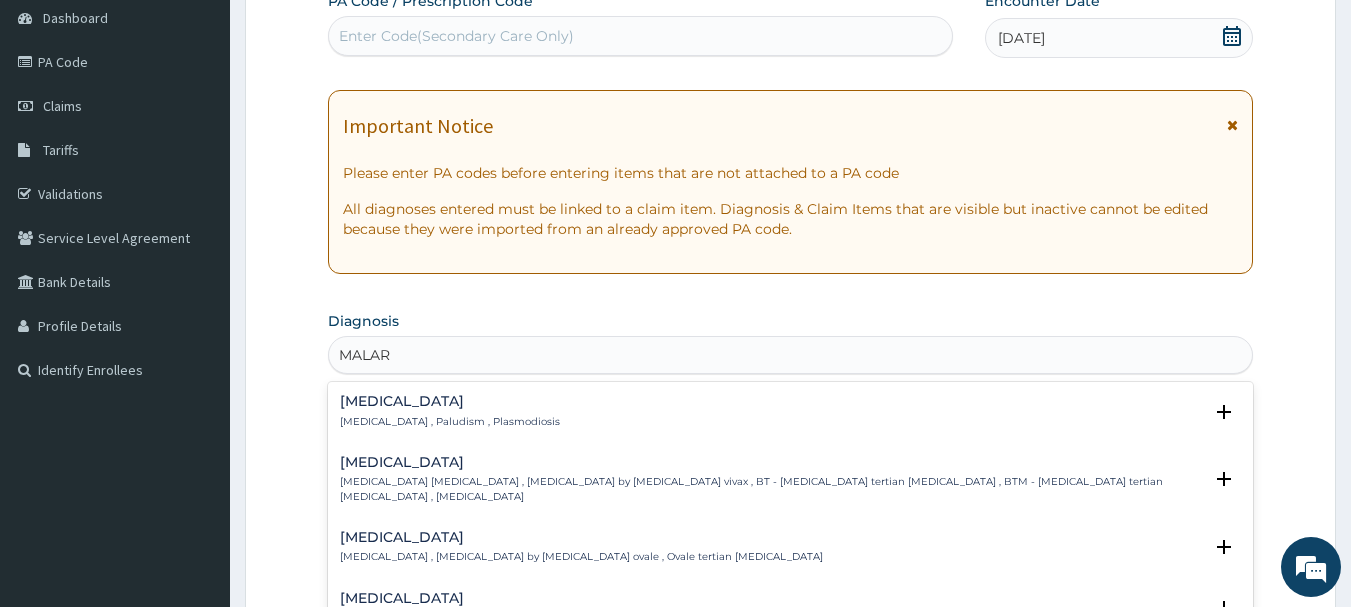 click on "Malaria" at bounding box center (450, 401) 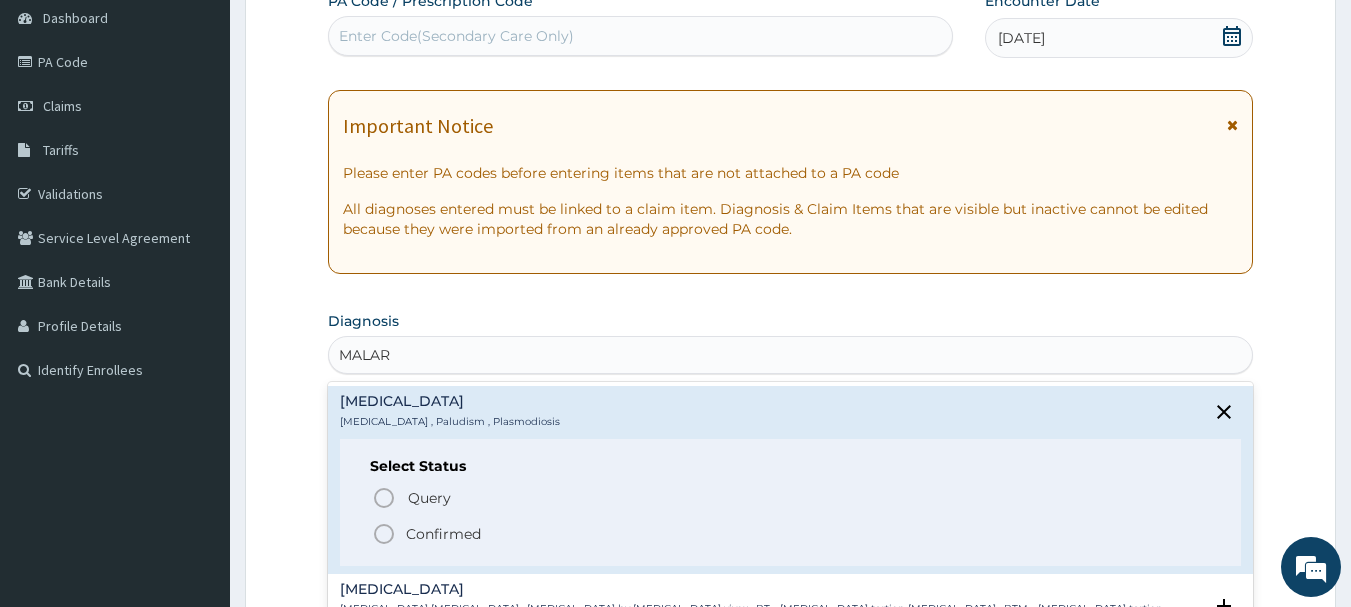 click 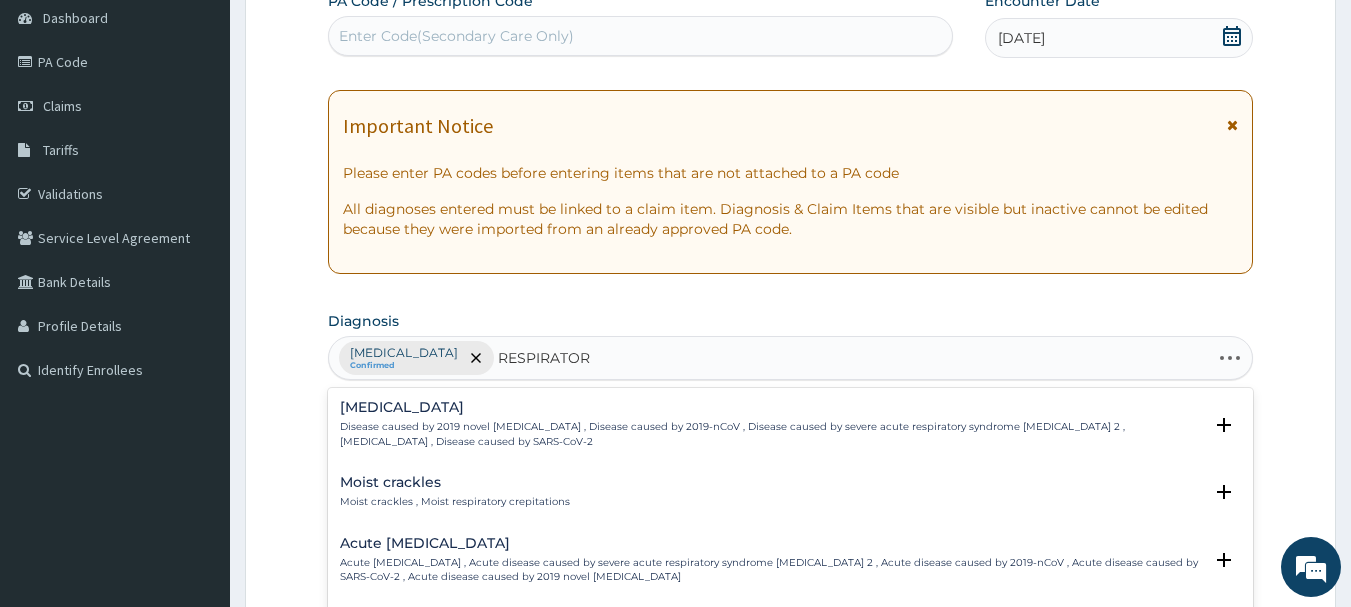 type on "RESPIRATORY" 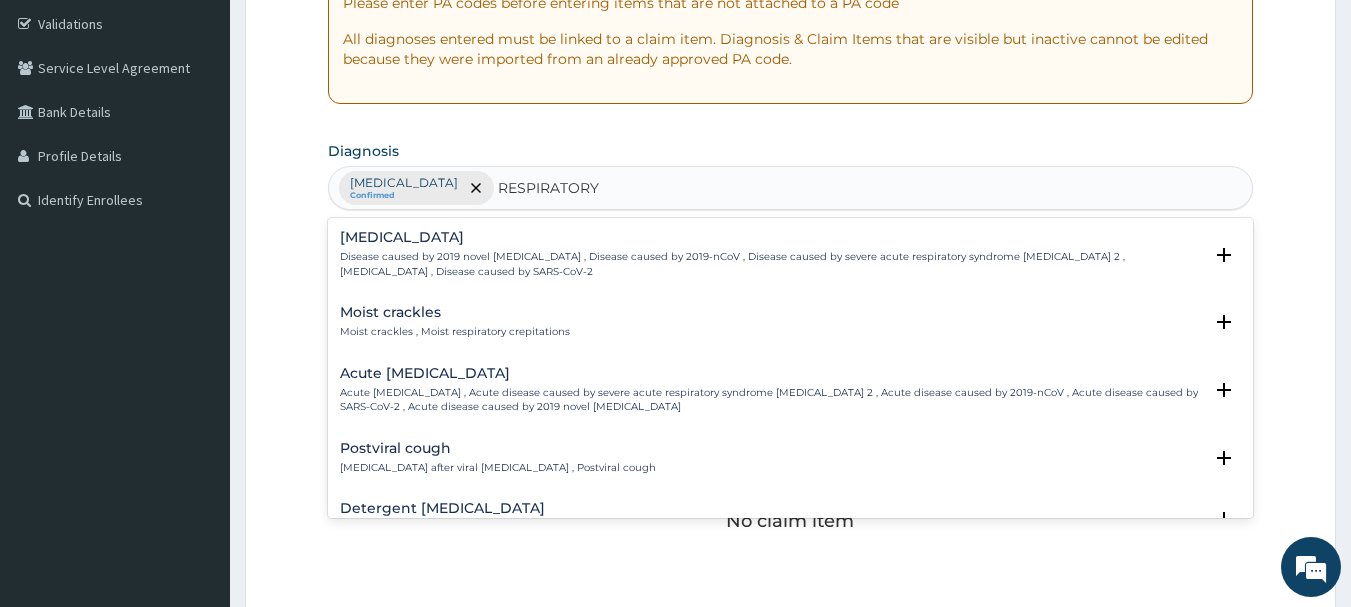 scroll, scrollTop: 380, scrollLeft: 0, axis: vertical 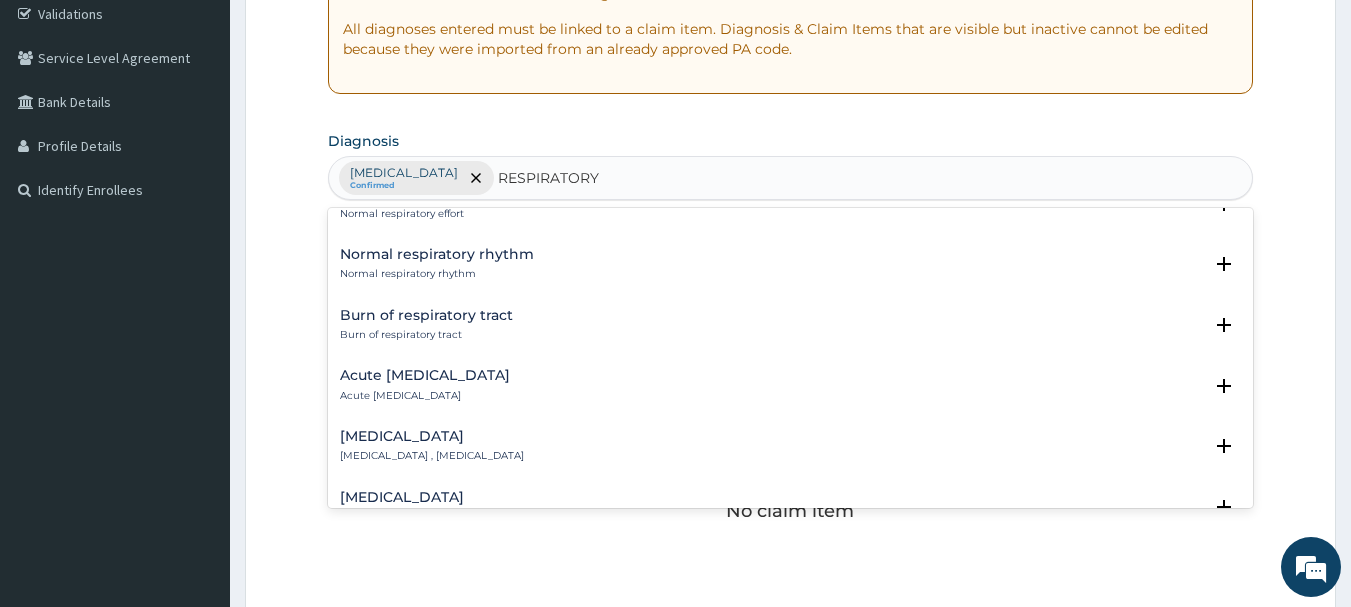 click on "Acute respiratory disease" at bounding box center (425, 375) 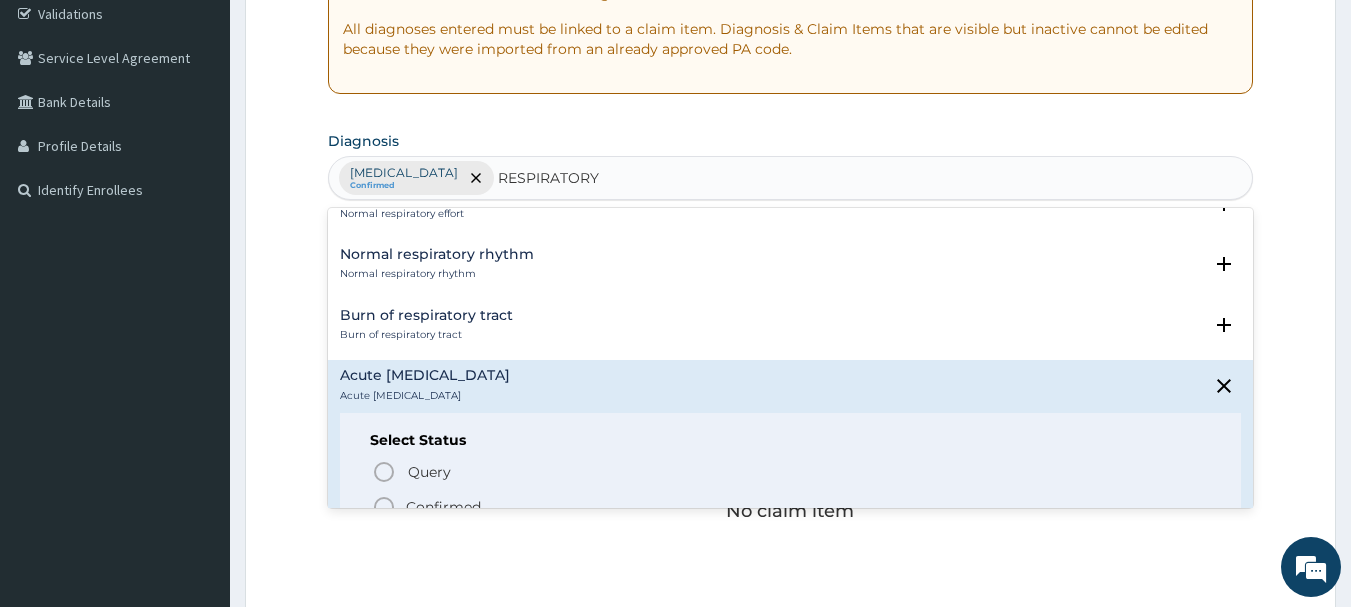 click 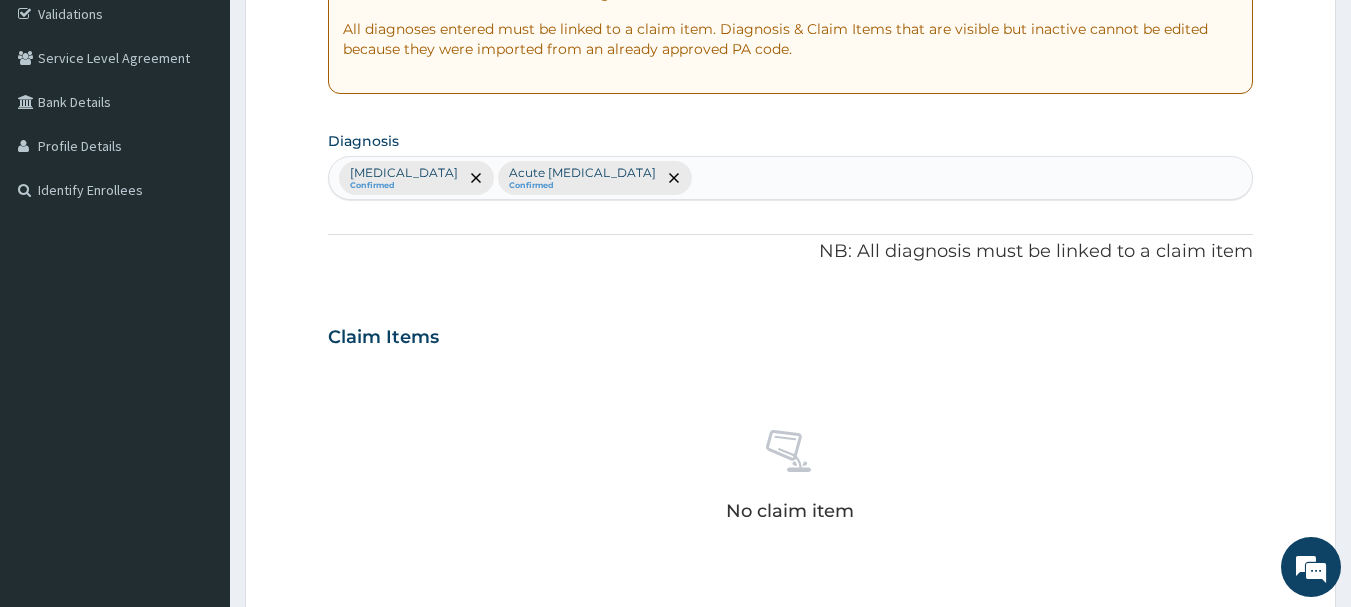 scroll, scrollTop: 835, scrollLeft: 0, axis: vertical 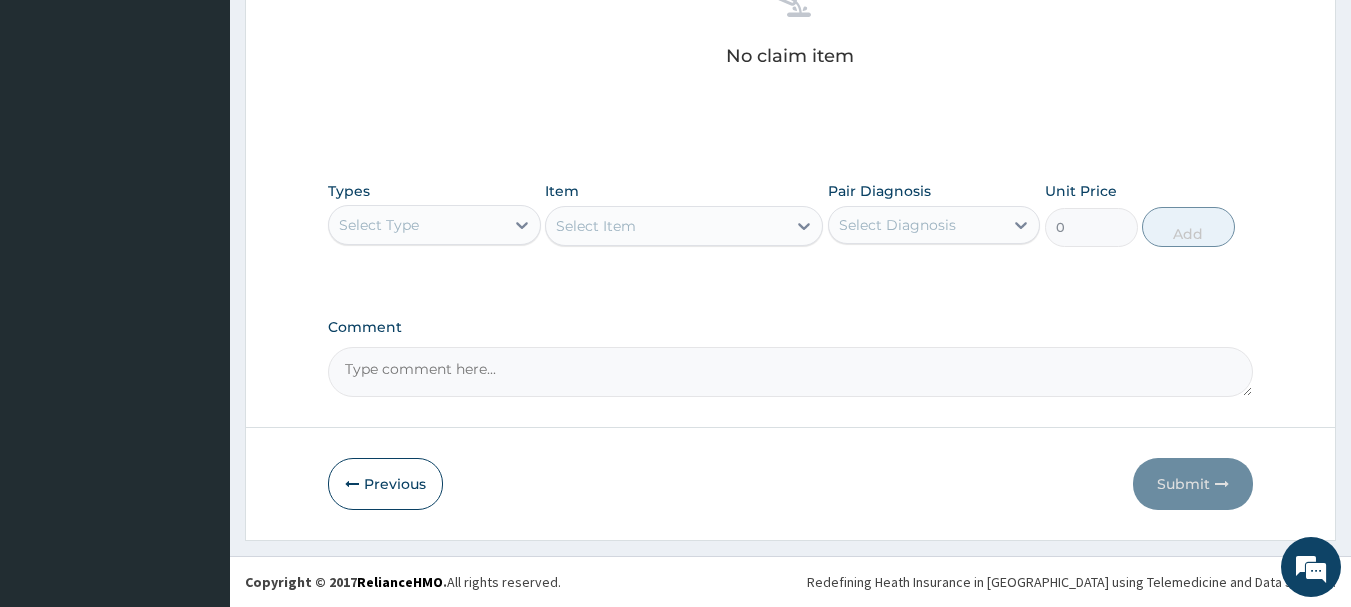 click on "Select Type" at bounding box center (416, 225) 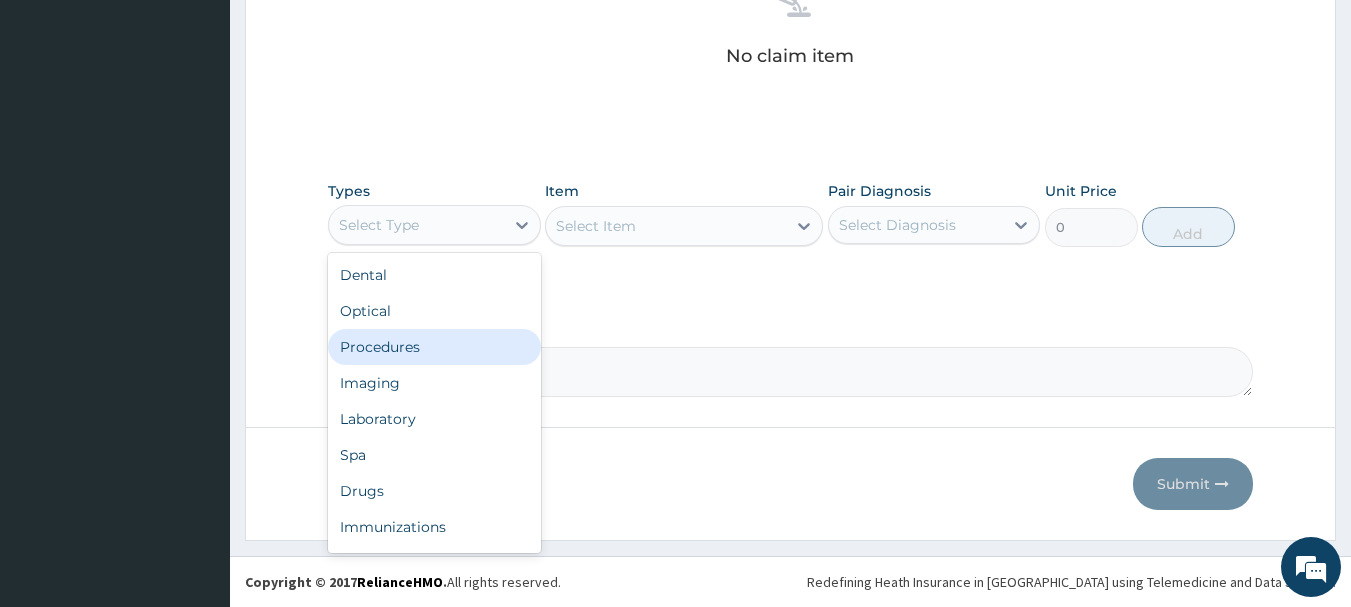 click on "Procedures" at bounding box center [434, 347] 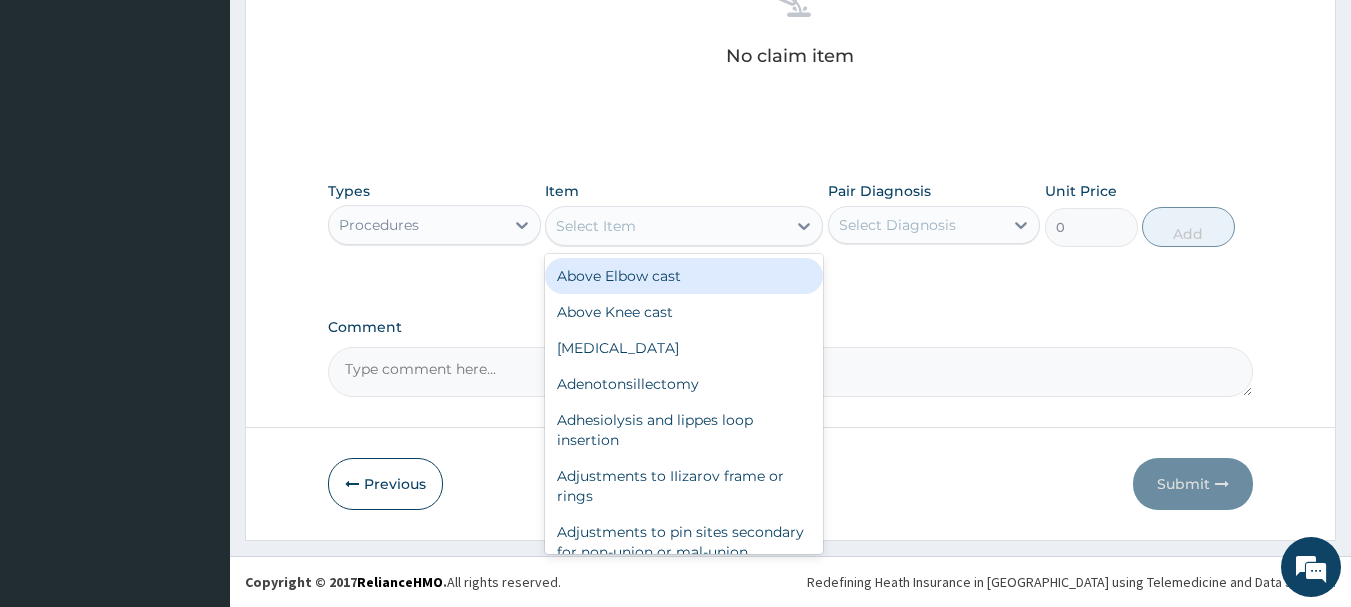 click on "Select Item" at bounding box center [666, 226] 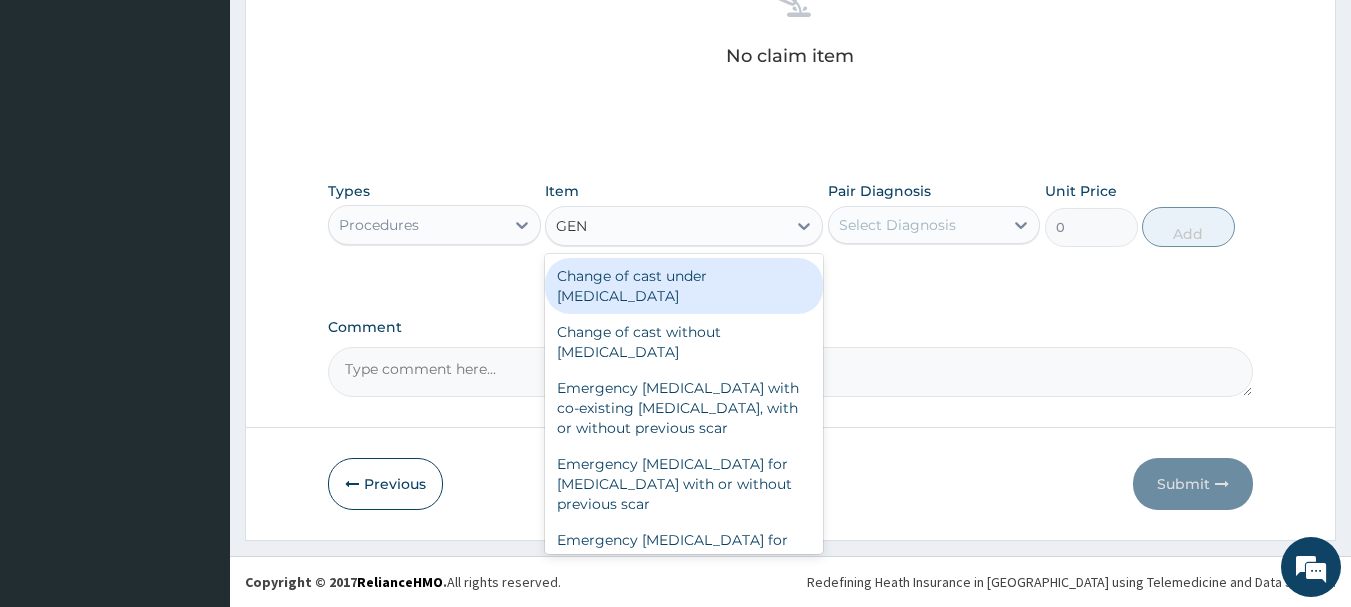 type on "GENE" 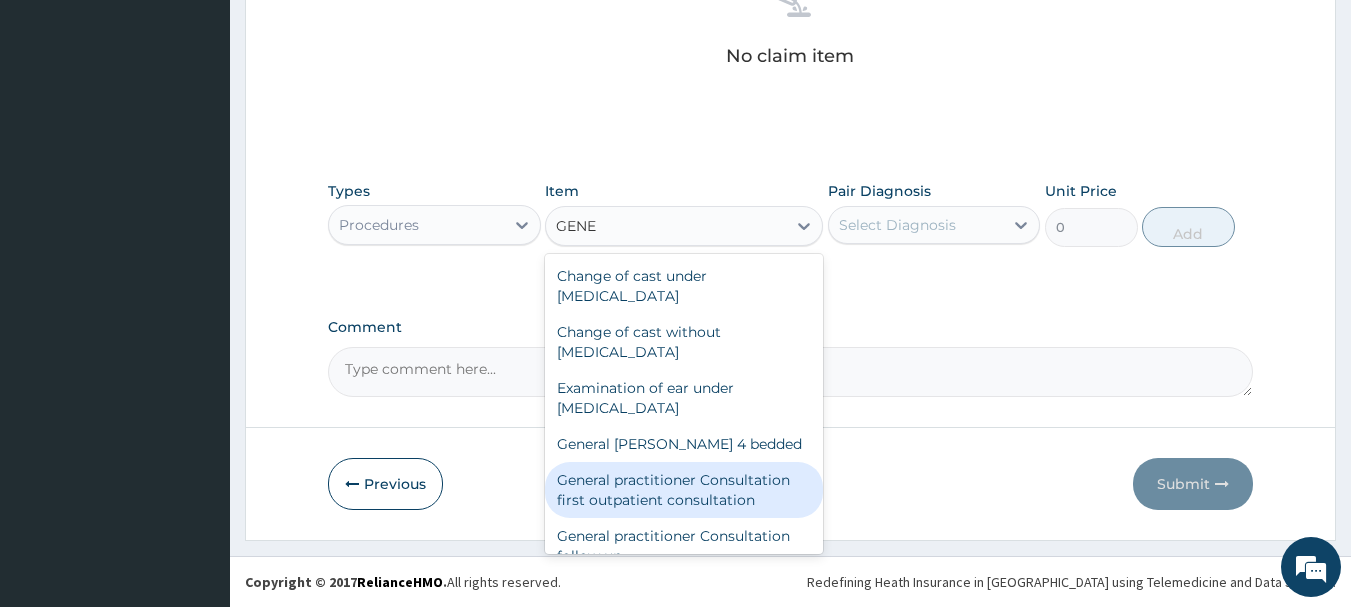 click on "General practitioner Consultation first outpatient consultation" at bounding box center (684, 490) 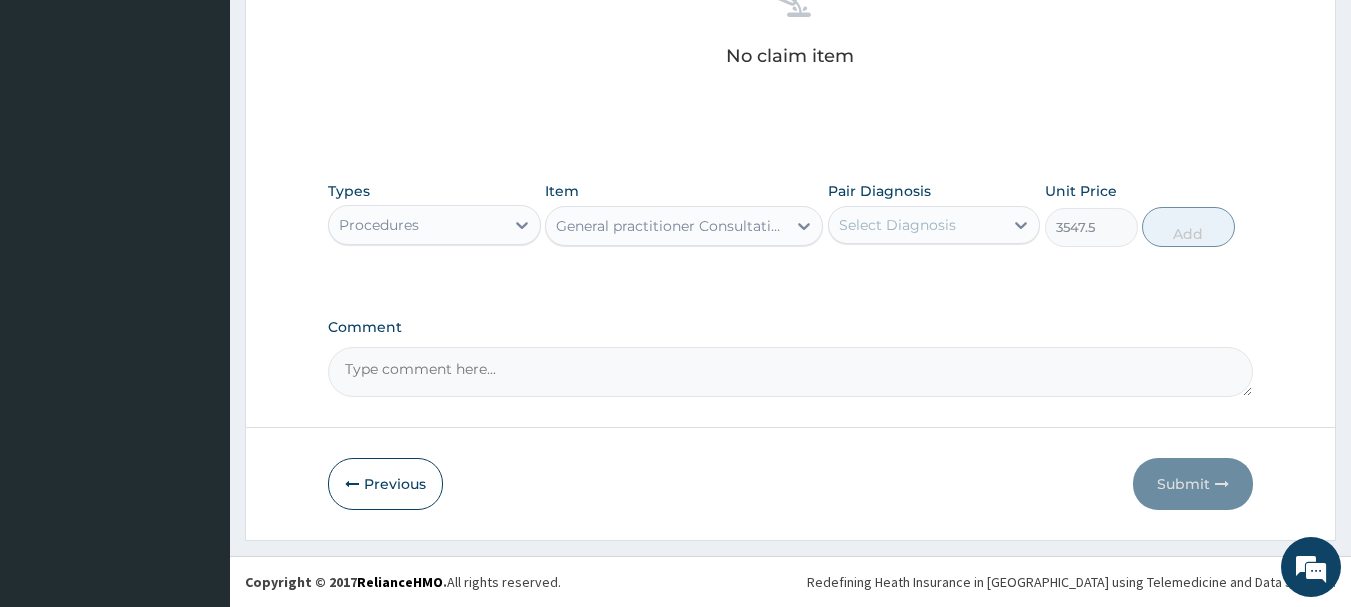 click on "Select Diagnosis" at bounding box center [897, 225] 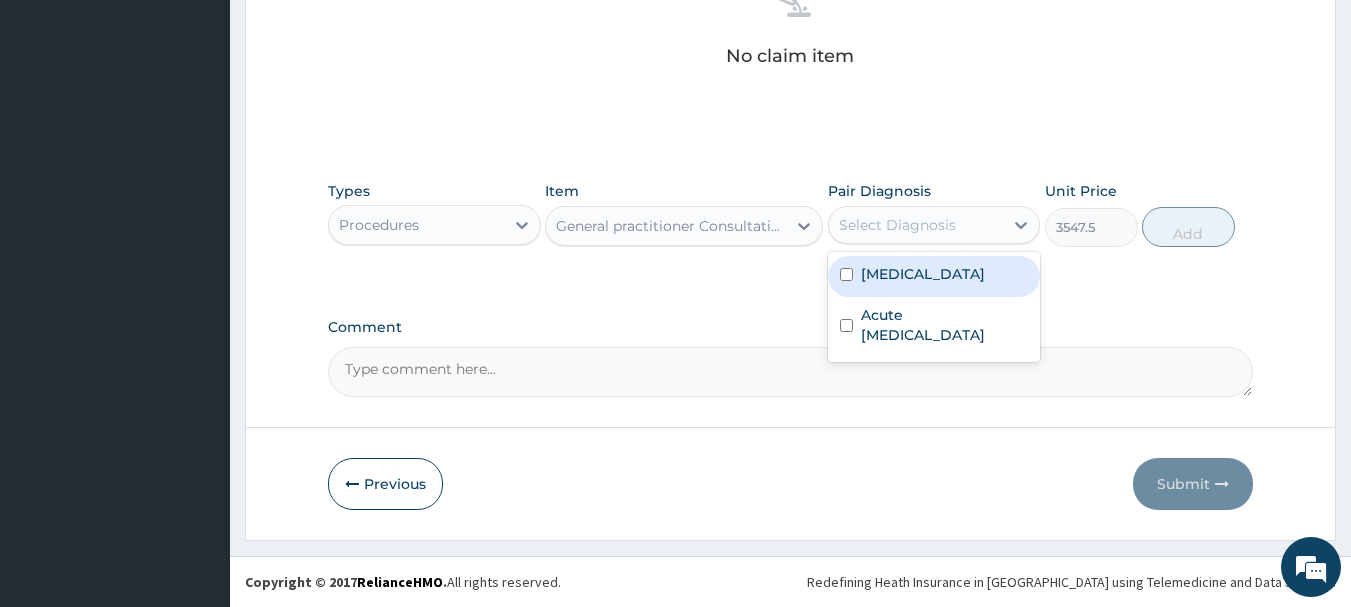 click on "[MEDICAL_DATA]" at bounding box center [923, 274] 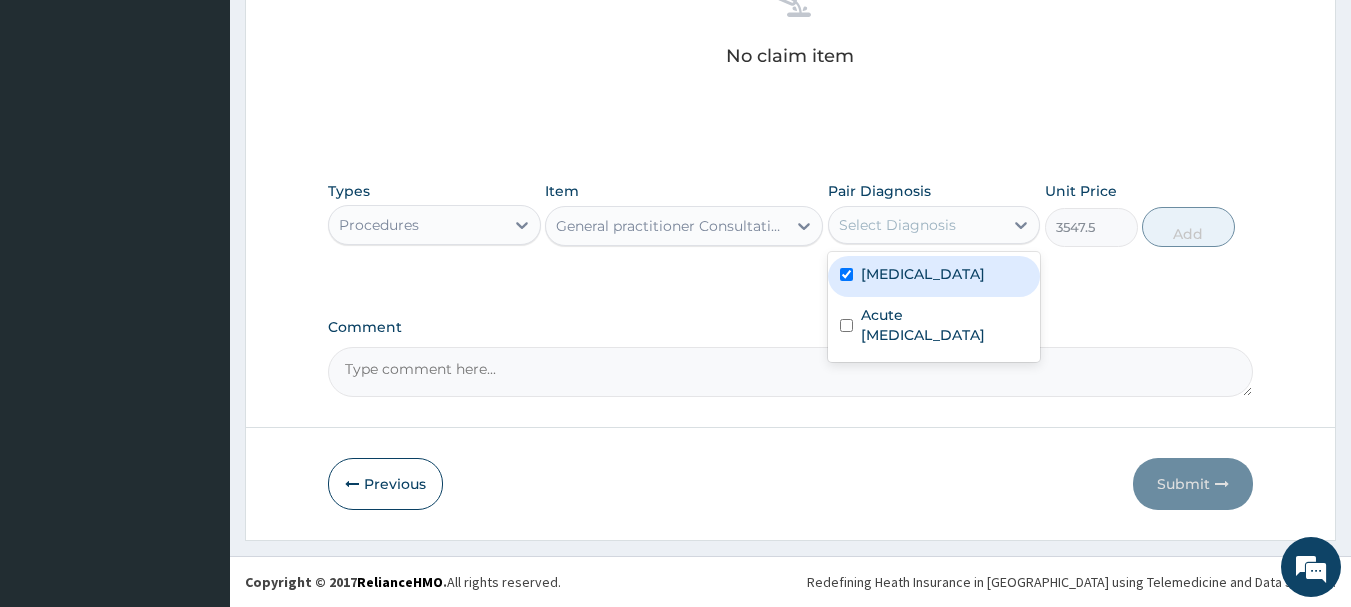 checkbox on "true" 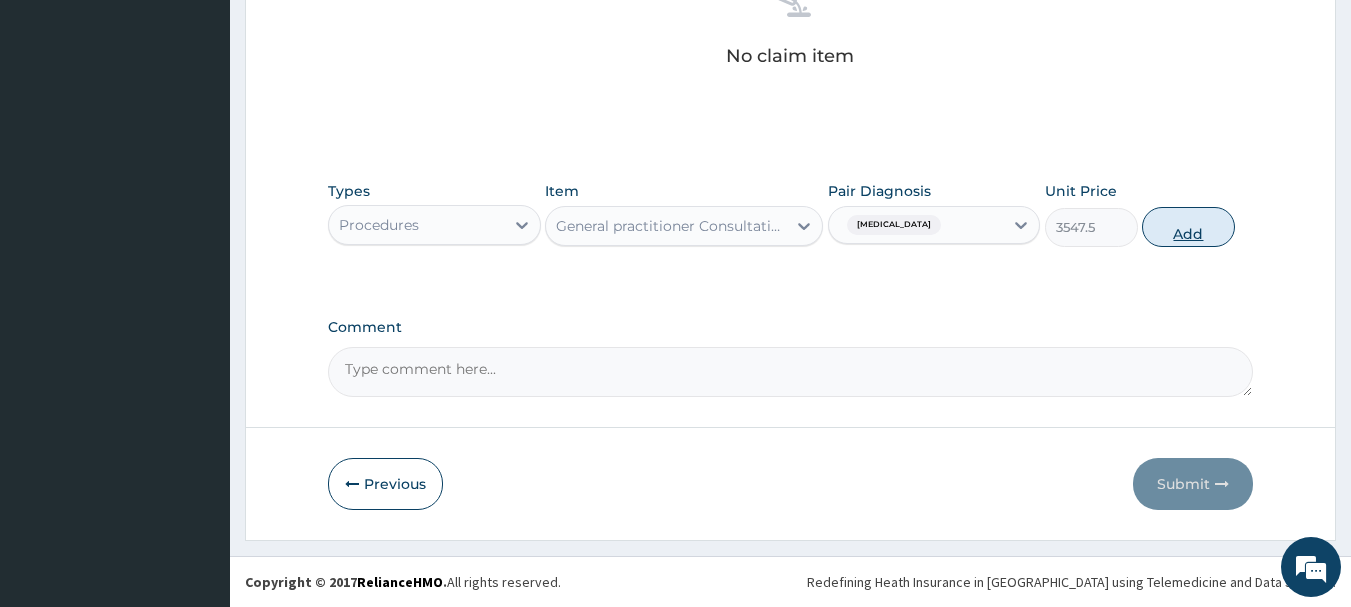 click on "Add" at bounding box center [1188, 227] 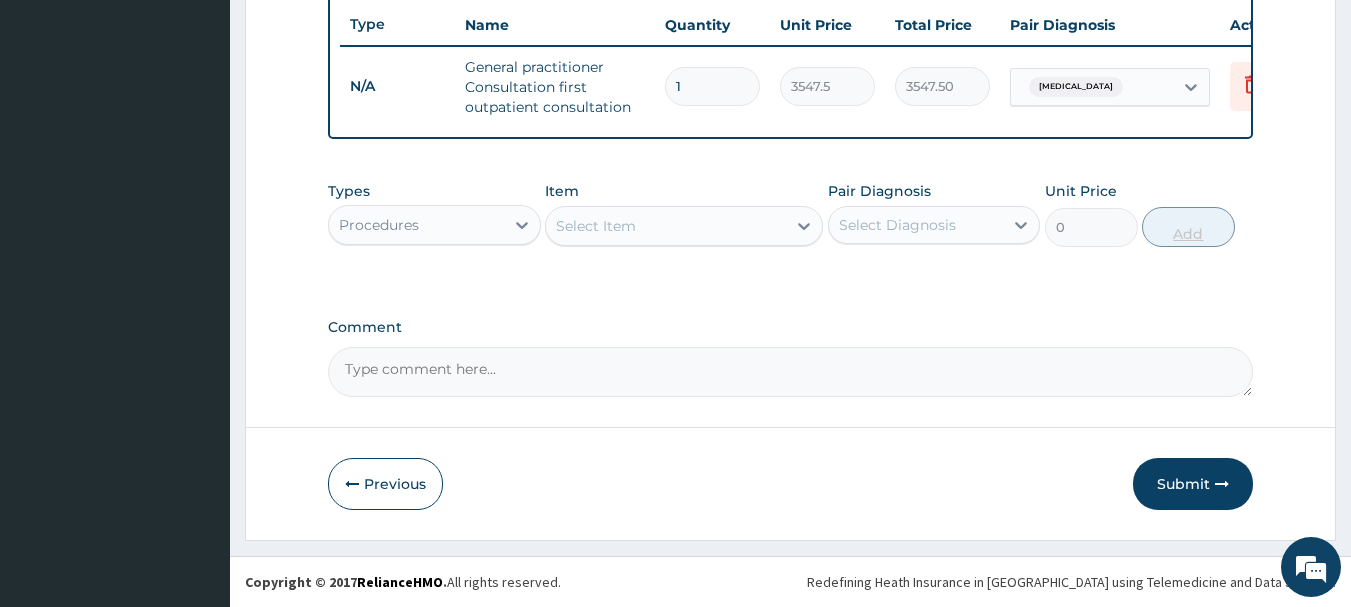 scroll, scrollTop: 766, scrollLeft: 0, axis: vertical 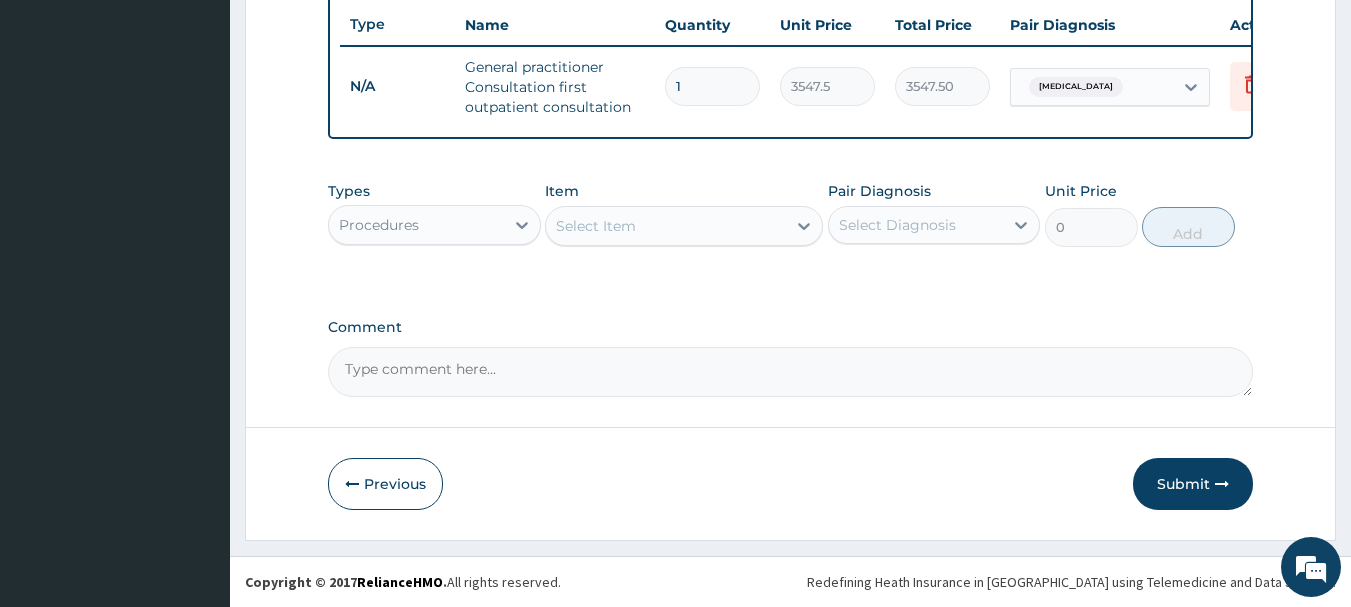 click on "Procedures" at bounding box center (416, 225) 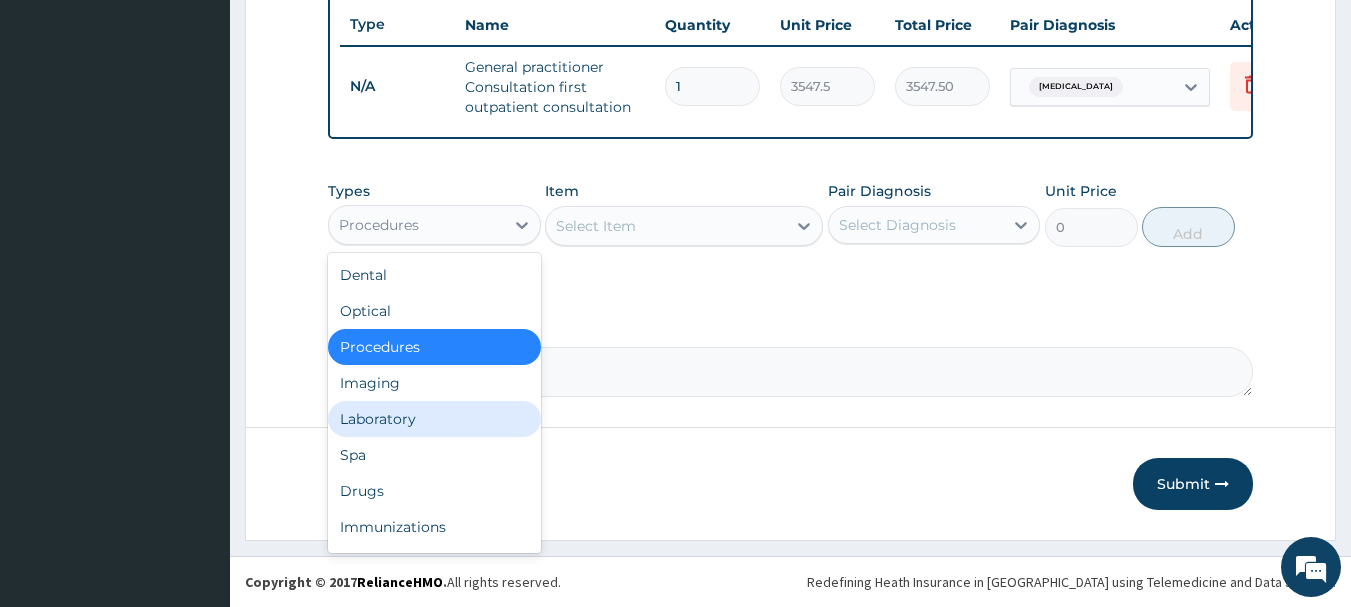 click on "Laboratory" at bounding box center [434, 419] 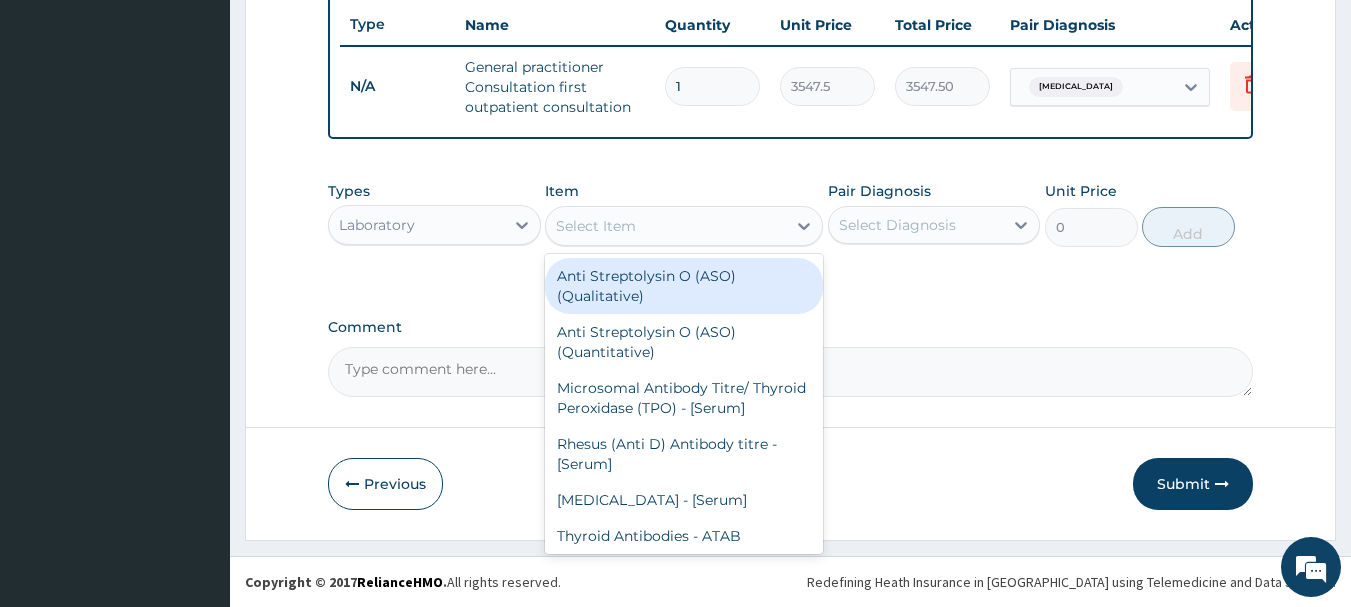 click on "Select Item" at bounding box center (666, 226) 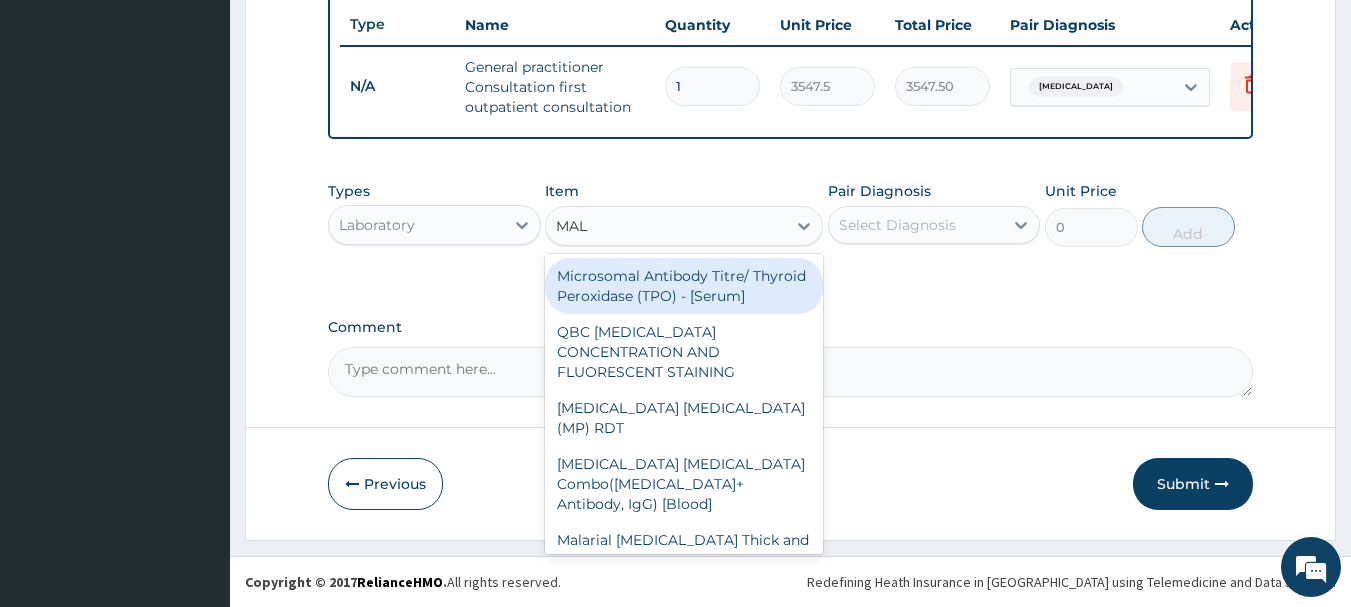 type on "MALA" 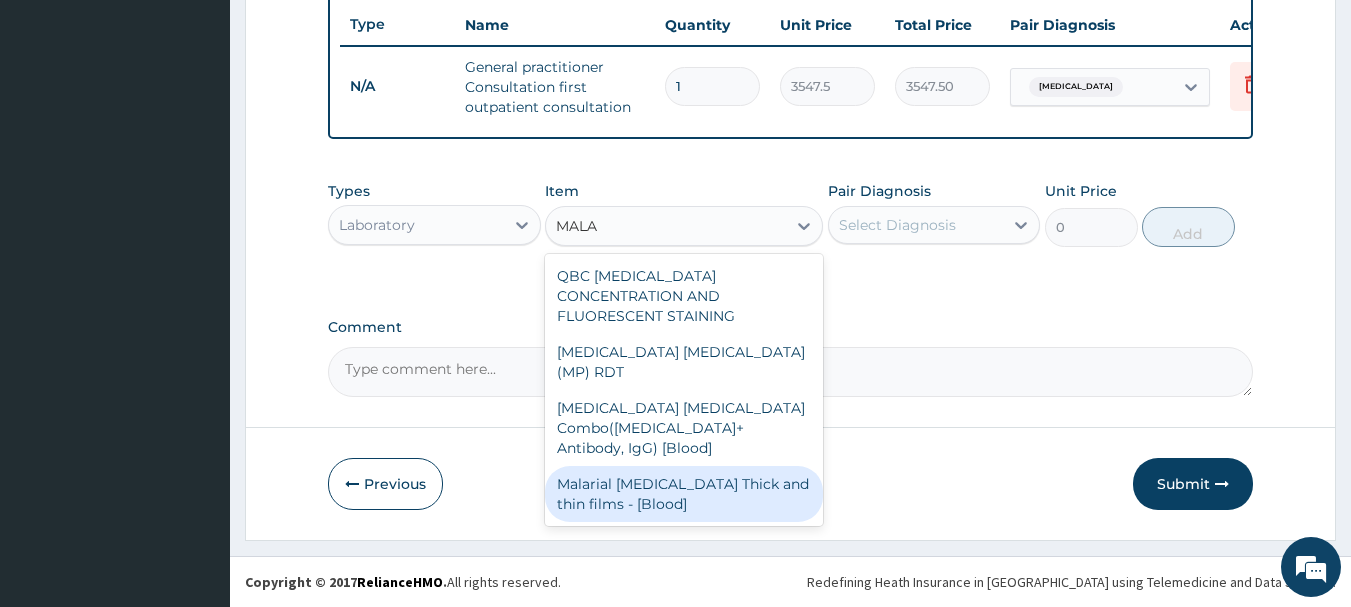 click on "Malarial [MEDICAL_DATA] Thick and thin films - [Blood]" at bounding box center [684, 494] 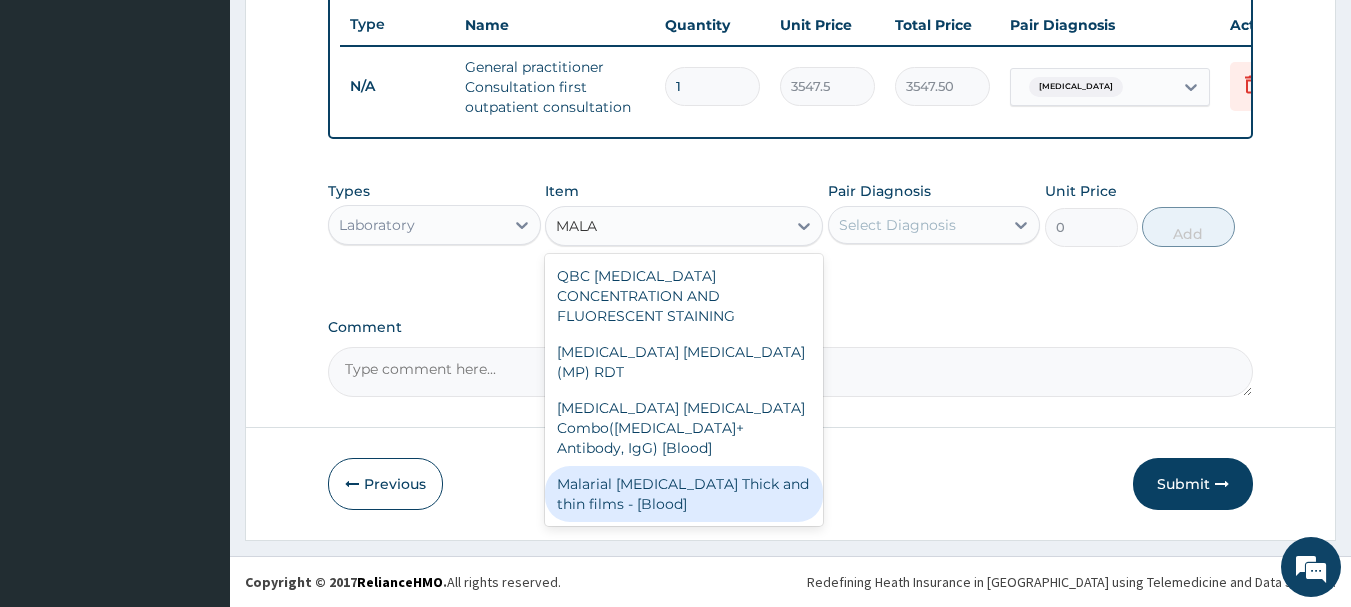 type 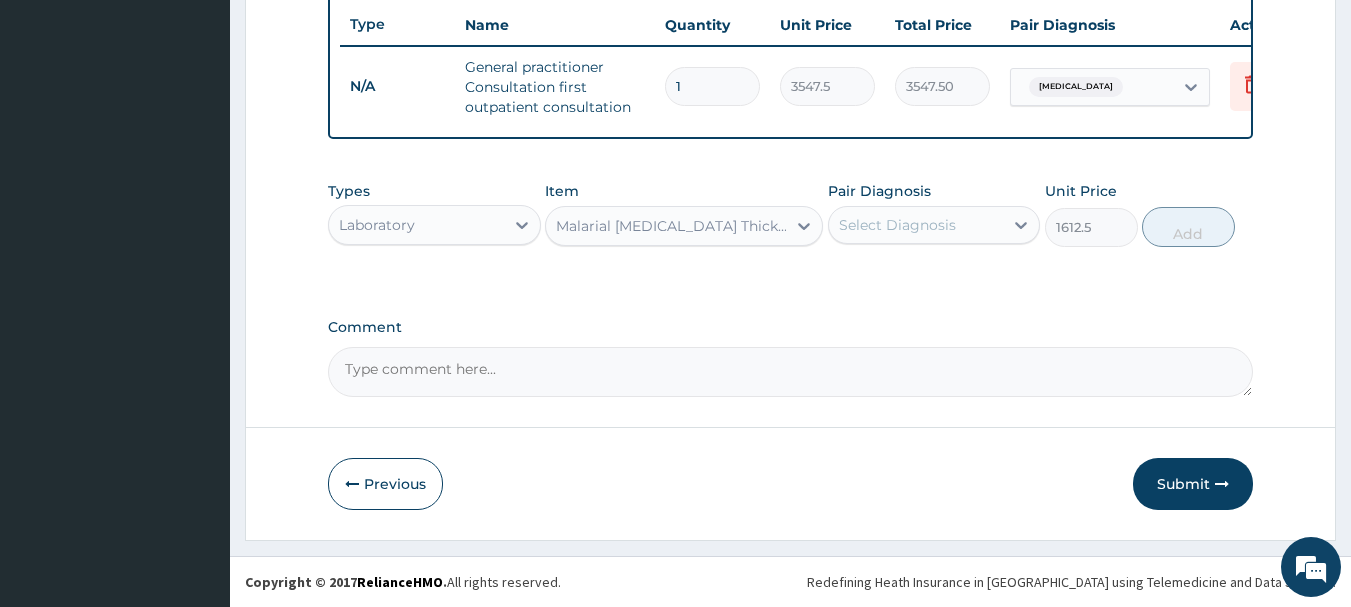 click on "Select Diagnosis" at bounding box center [916, 225] 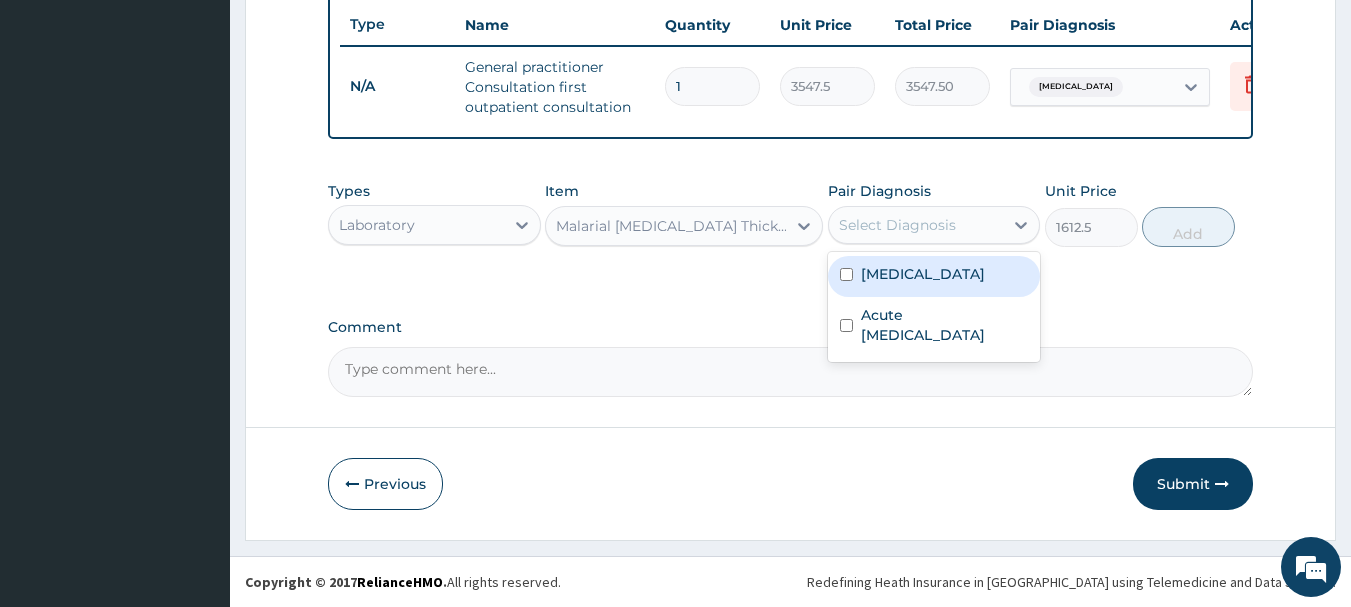 click on "[MEDICAL_DATA]" at bounding box center (934, 276) 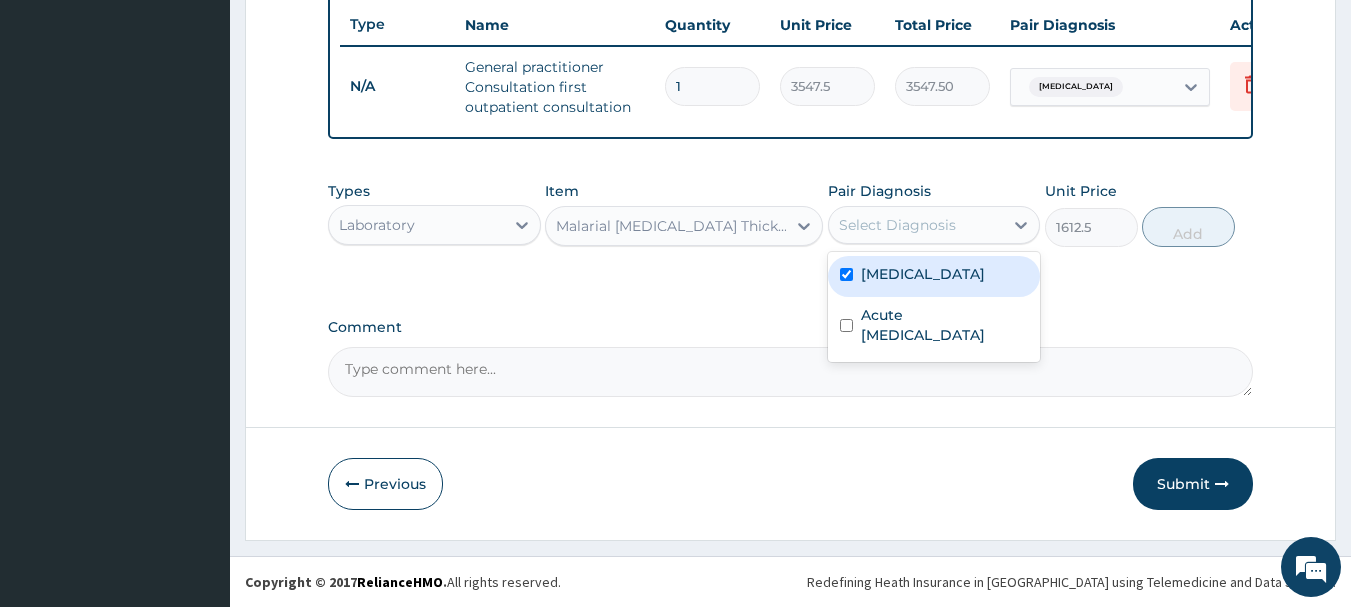 checkbox on "true" 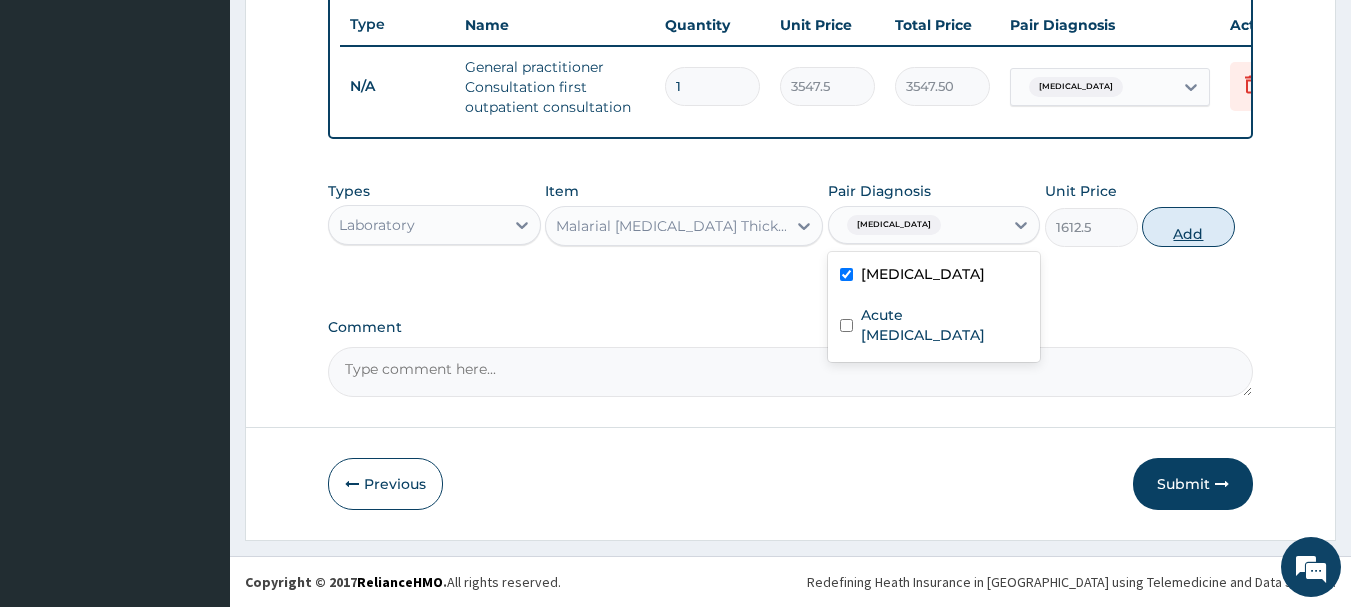 click on "Add" at bounding box center (1188, 227) 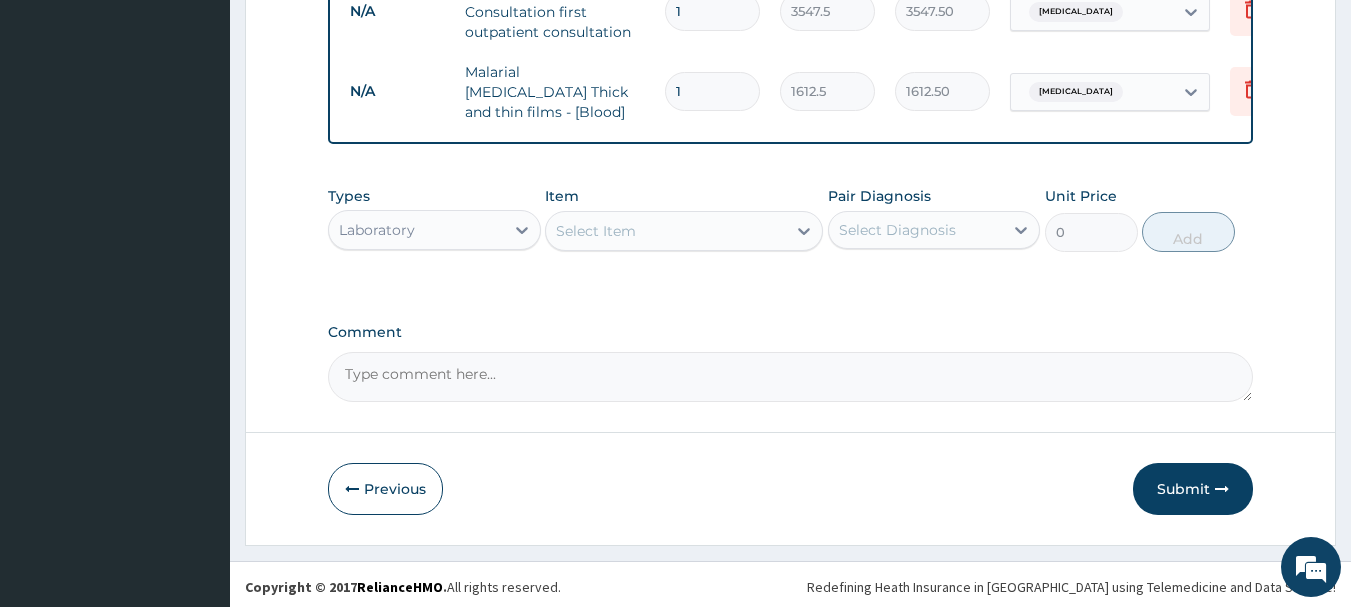 scroll, scrollTop: 835, scrollLeft: 0, axis: vertical 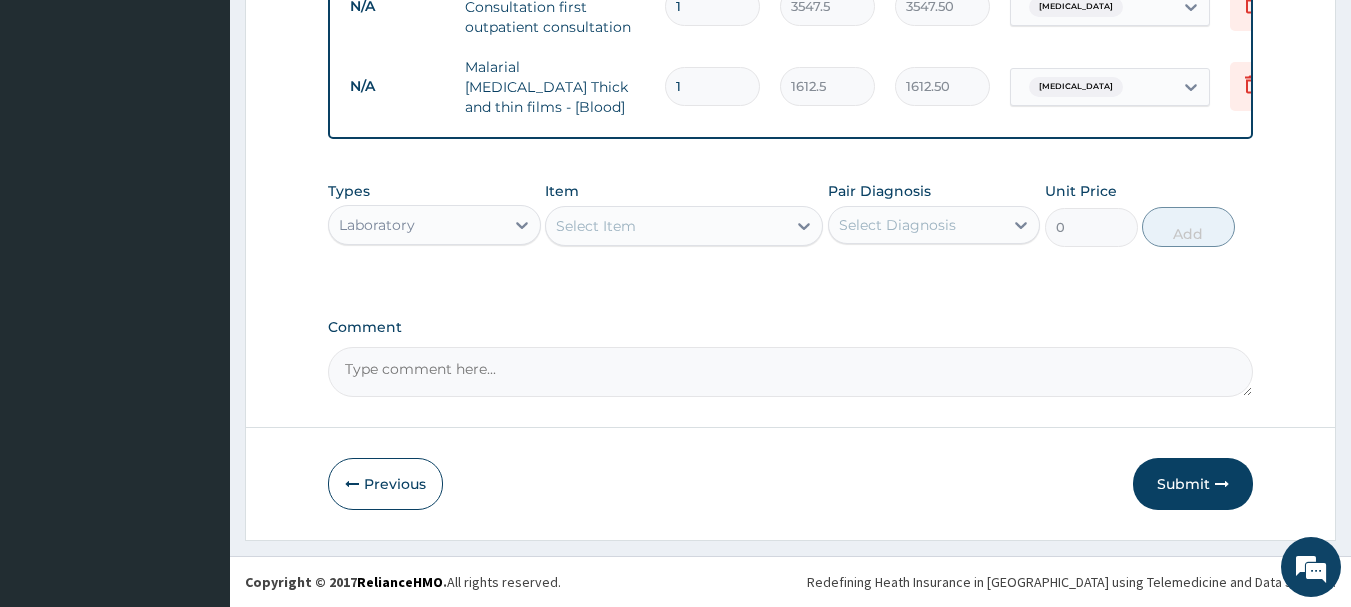 click on "Laboratory" at bounding box center (416, 225) 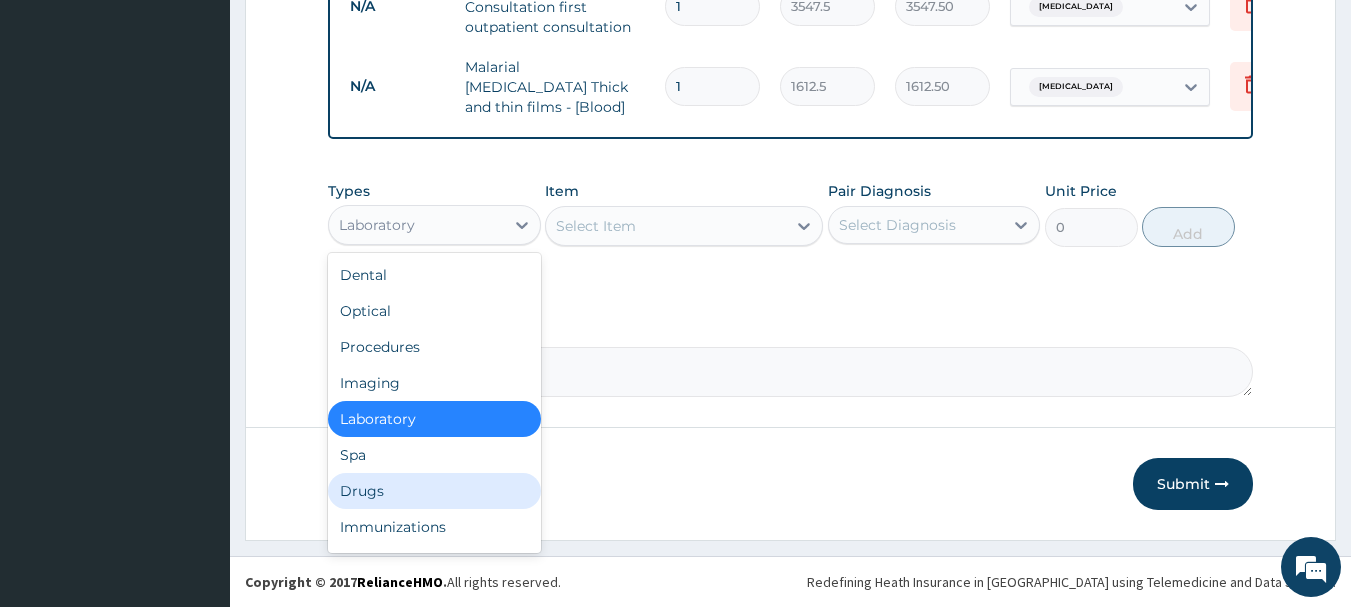 drag, startPoint x: 394, startPoint y: 465, endPoint x: 394, endPoint y: 483, distance: 18 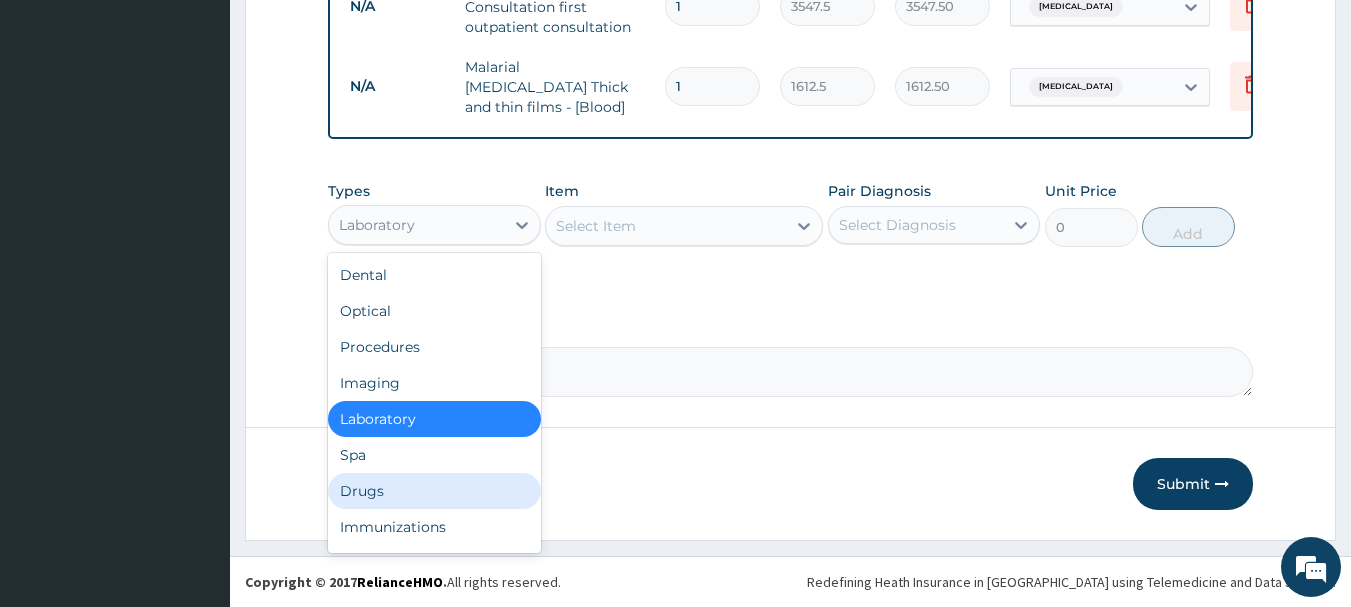 click on "Dental Optical Procedures Imaging Laboratory Spa Drugs Immunizations Others Gym" at bounding box center (434, 403) 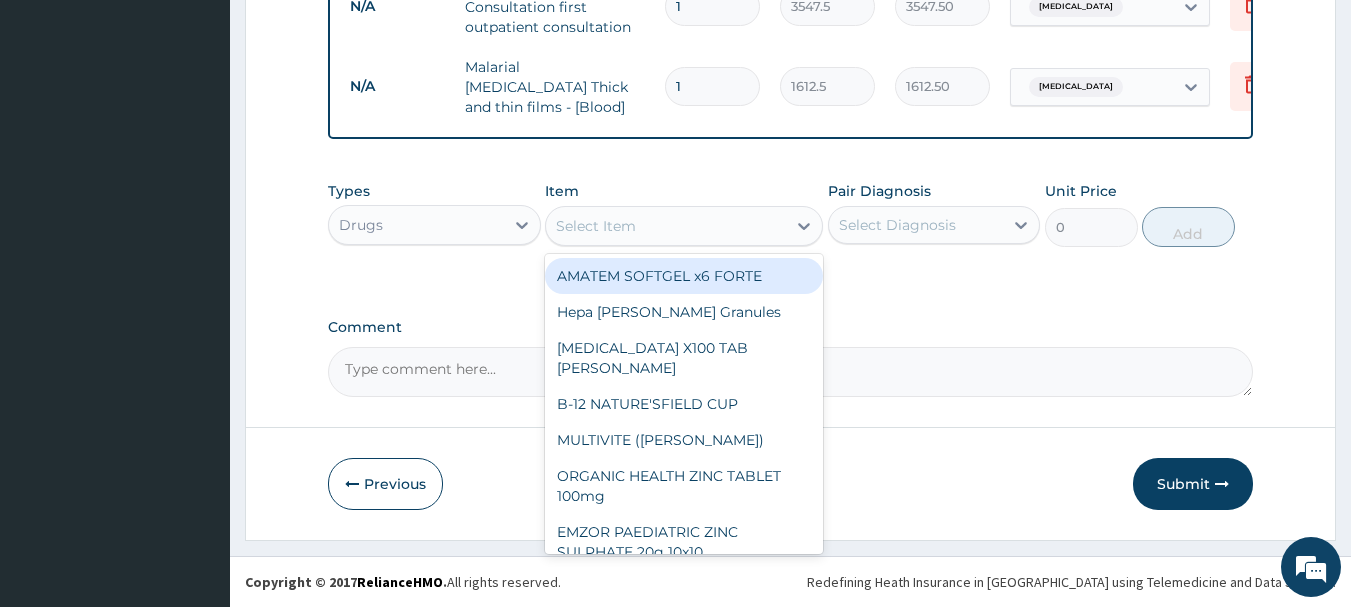 click on "Select Item" at bounding box center [666, 226] 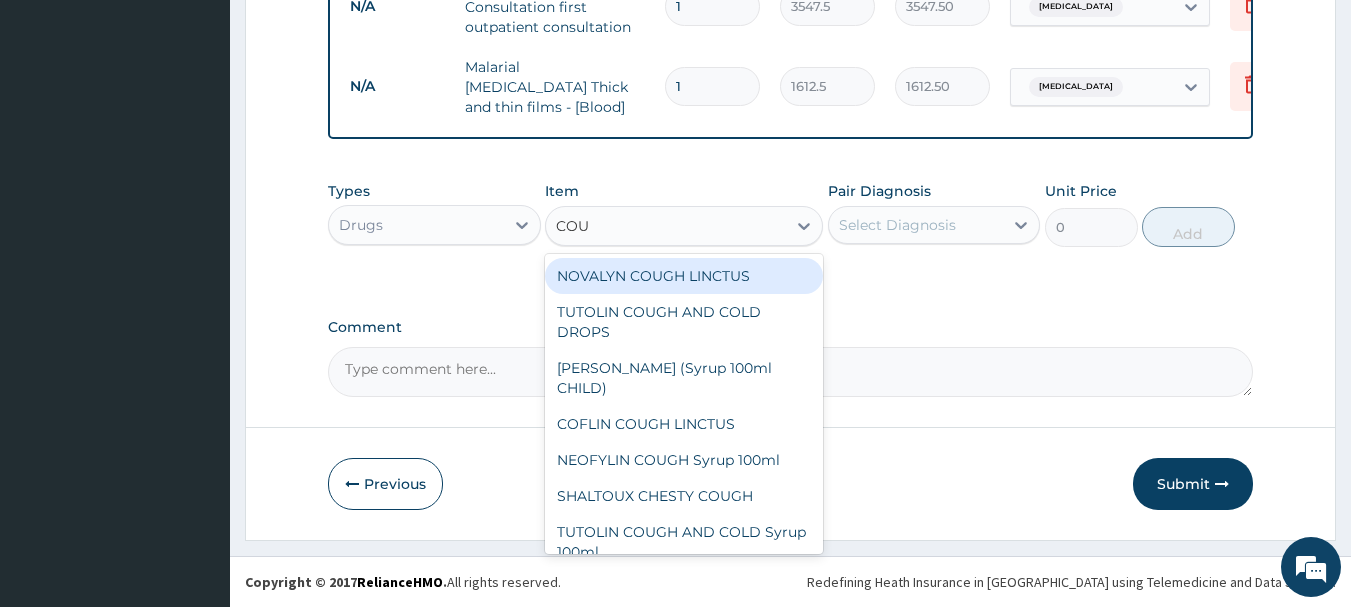 type on "COUG" 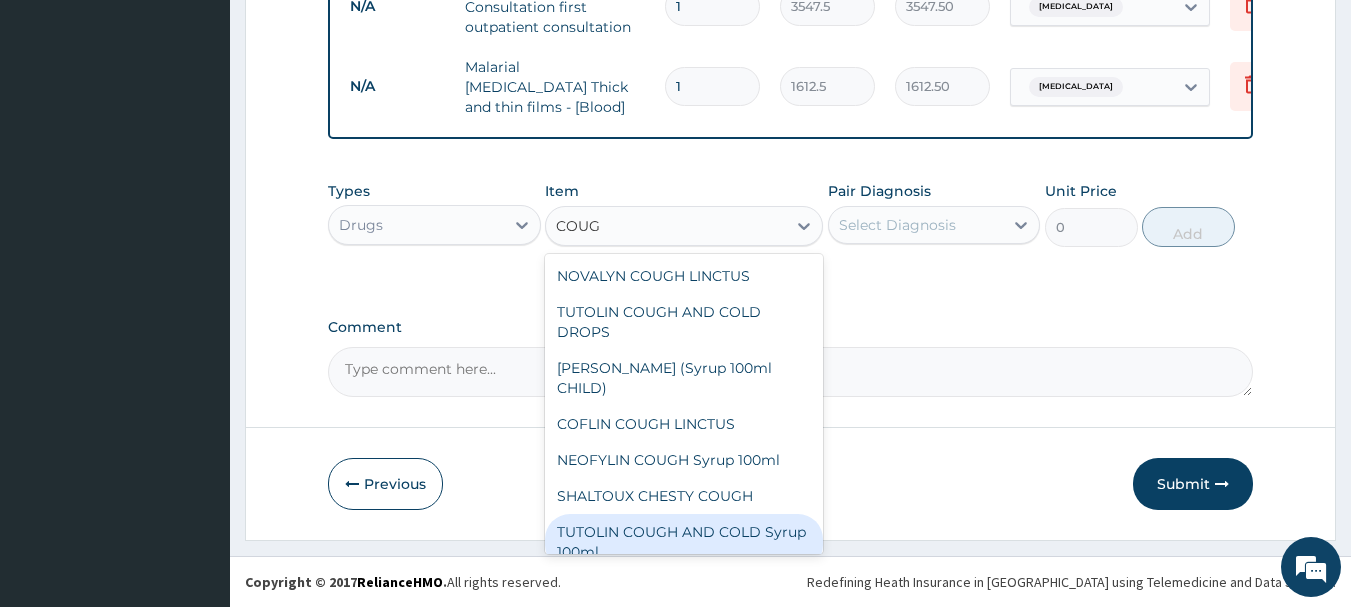 click on "TUTOLIN COUGH AND COLD Syrup 100ml" at bounding box center [684, 542] 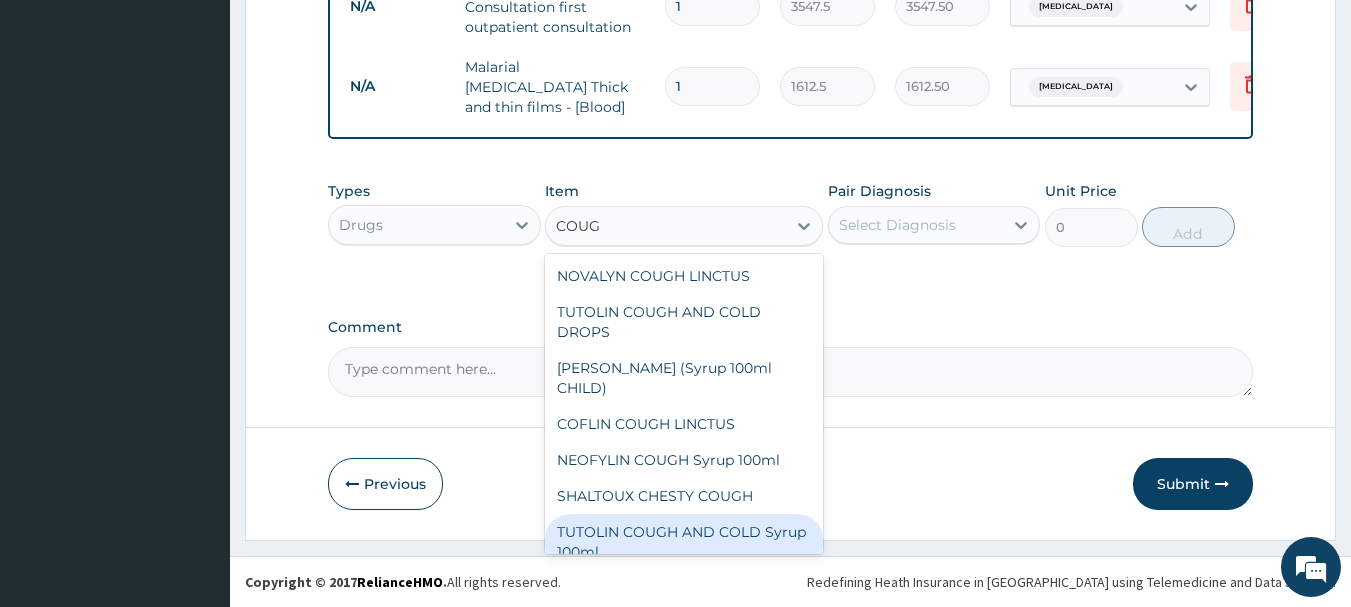 type 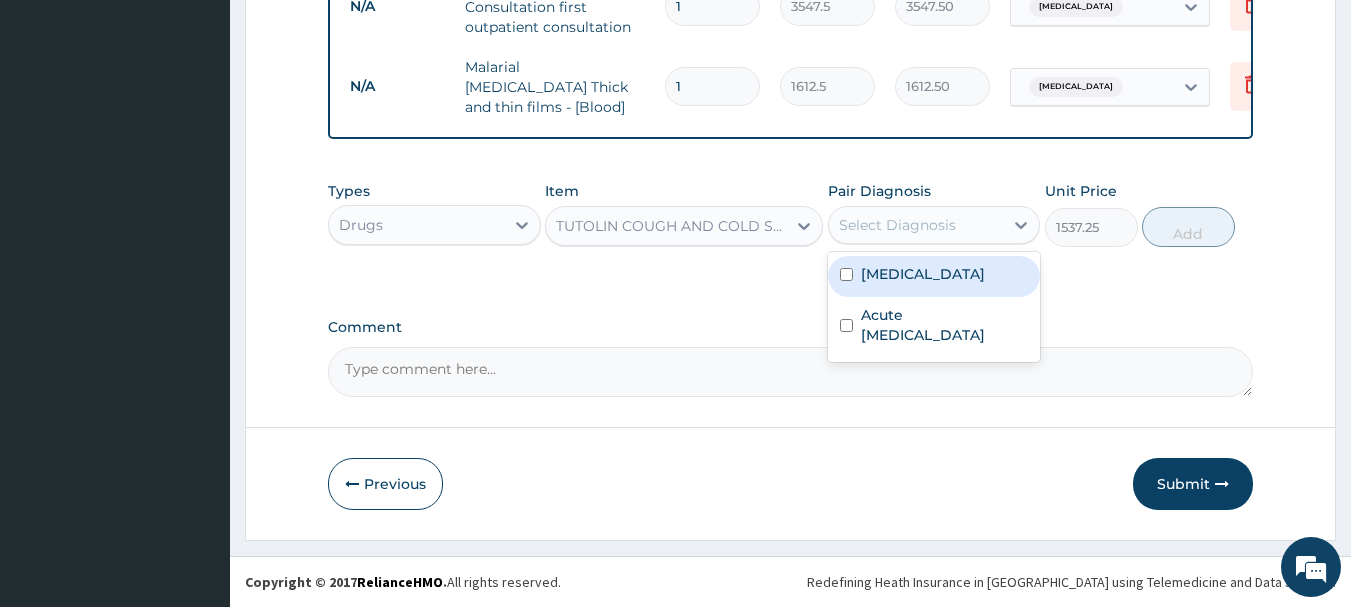 click on "Select Diagnosis" at bounding box center (897, 225) 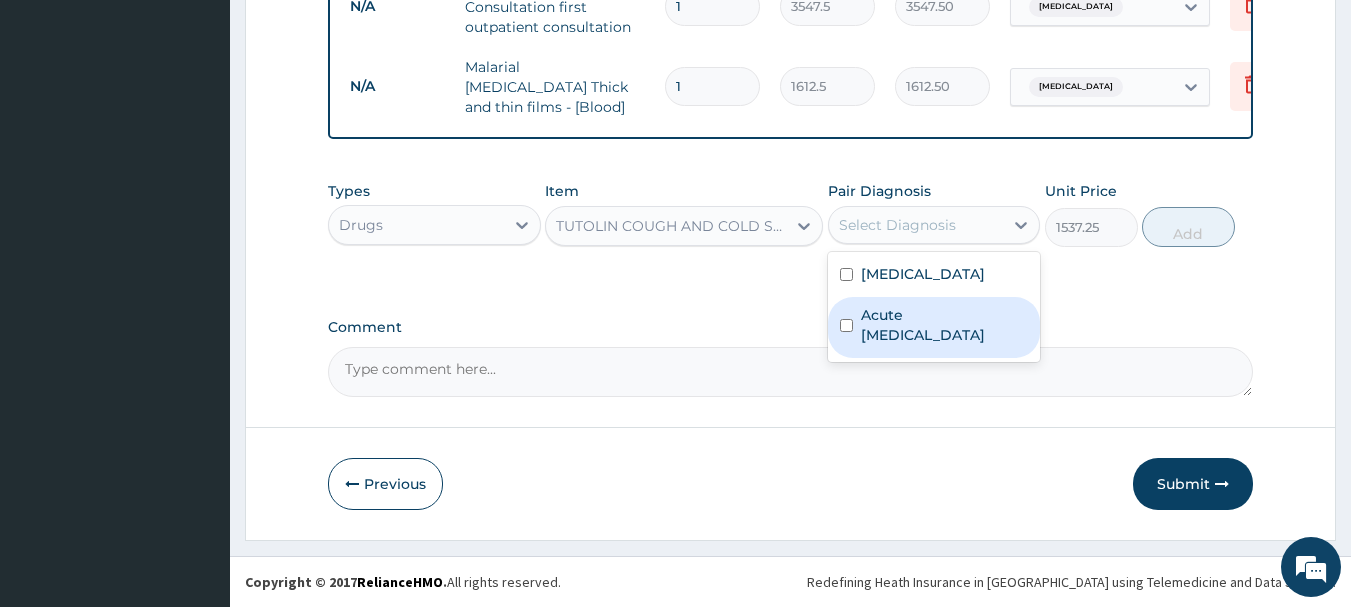 click on "Acute respiratory disease" at bounding box center (945, 325) 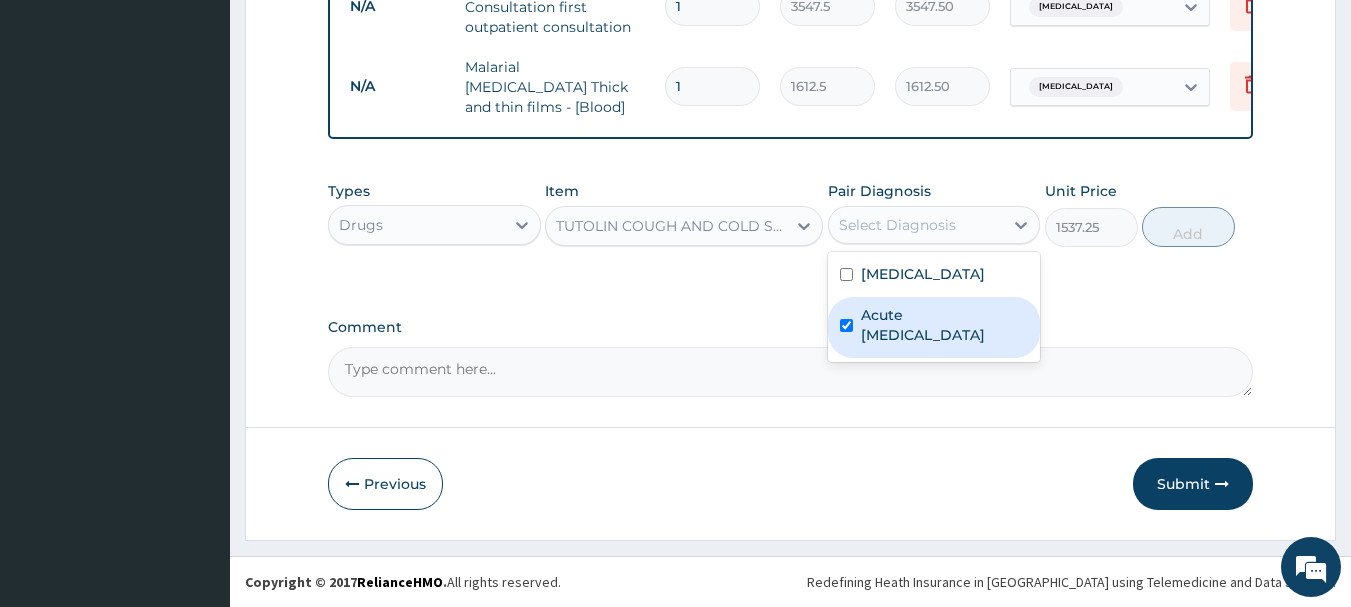 checkbox on "true" 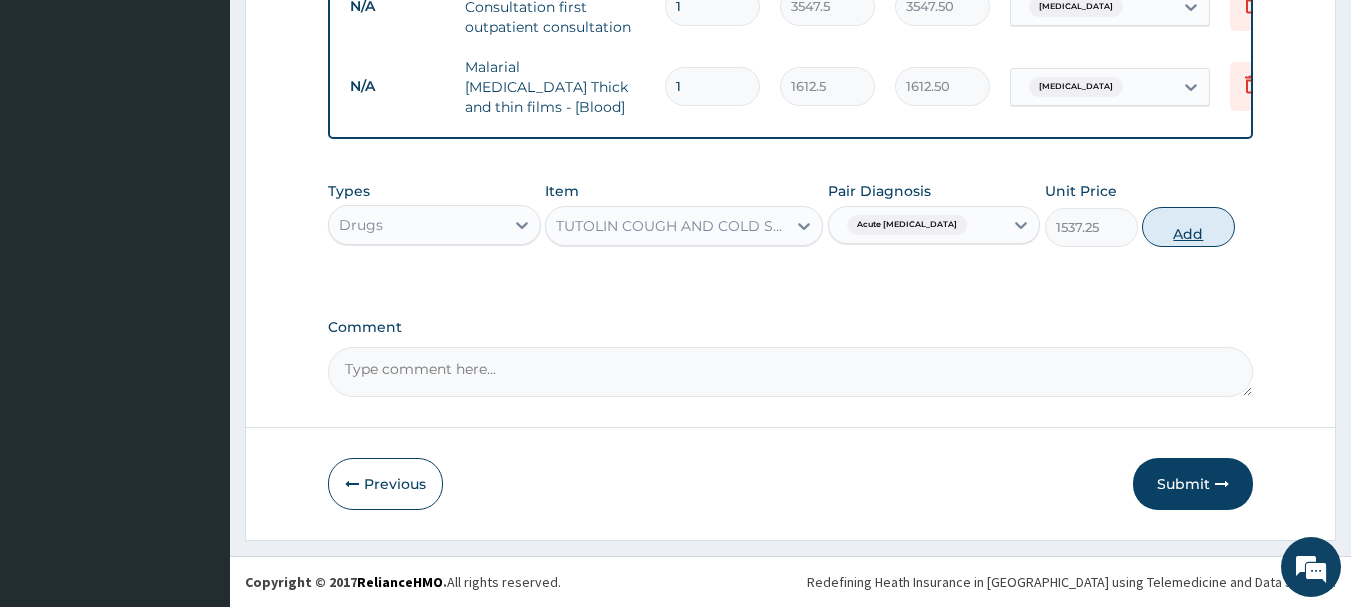 click on "Add" at bounding box center [1188, 227] 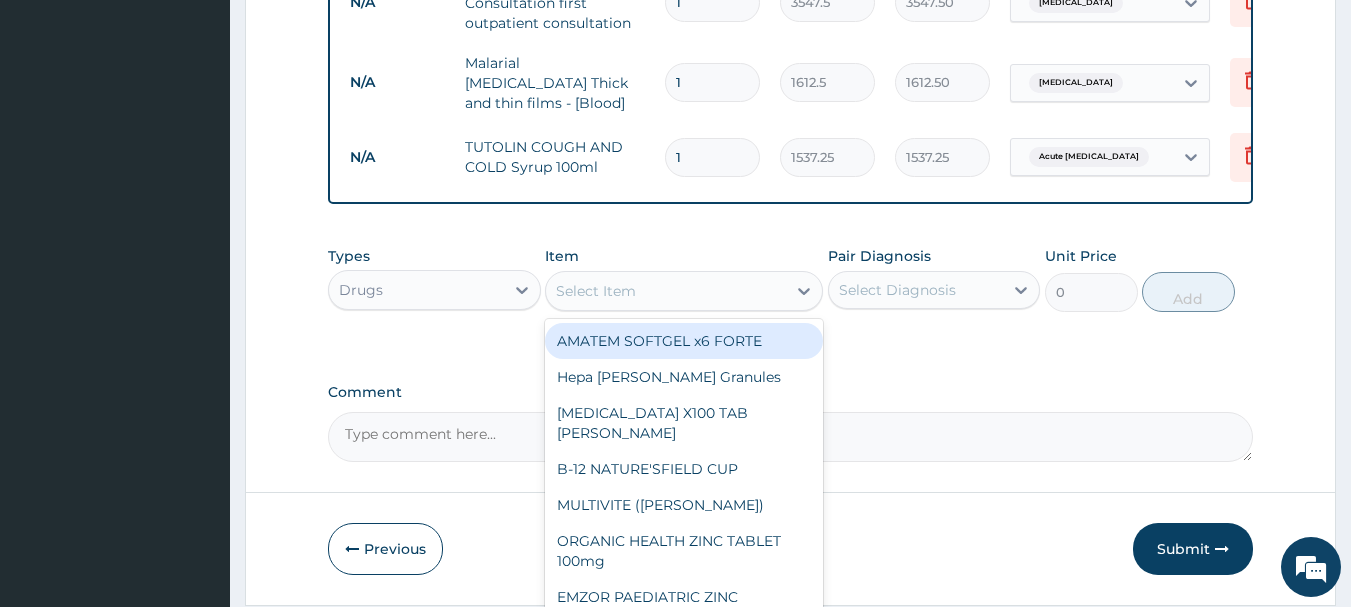 click on "Select Item" at bounding box center [666, 291] 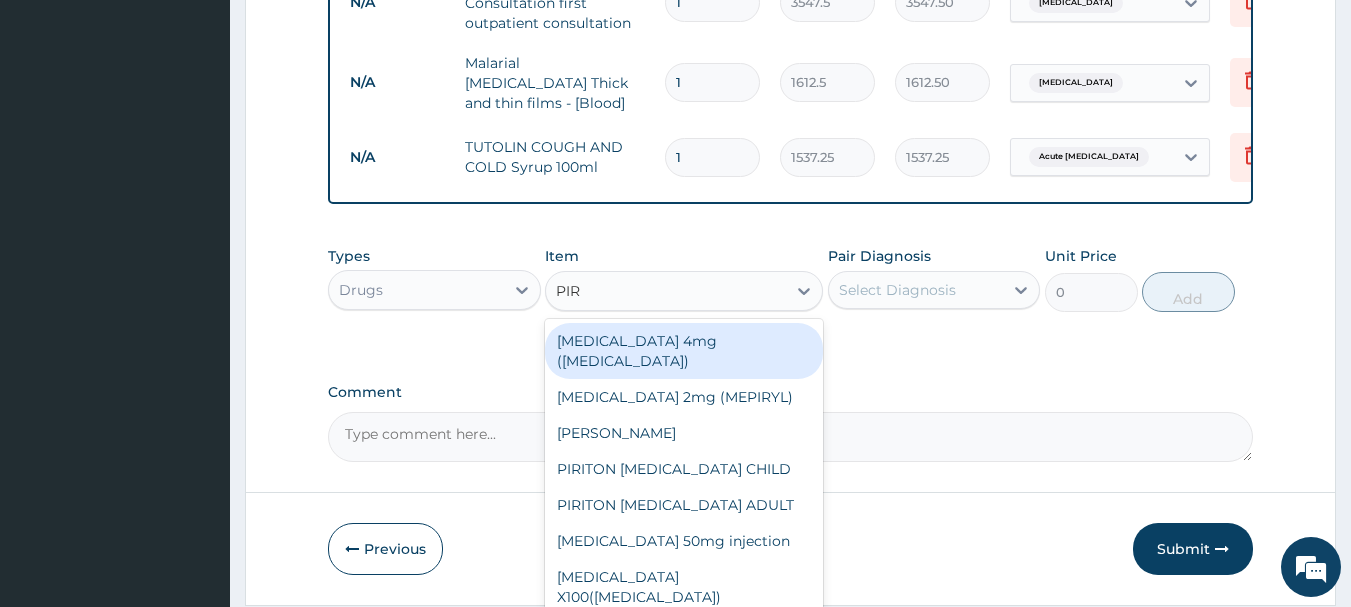 type on "PIRI" 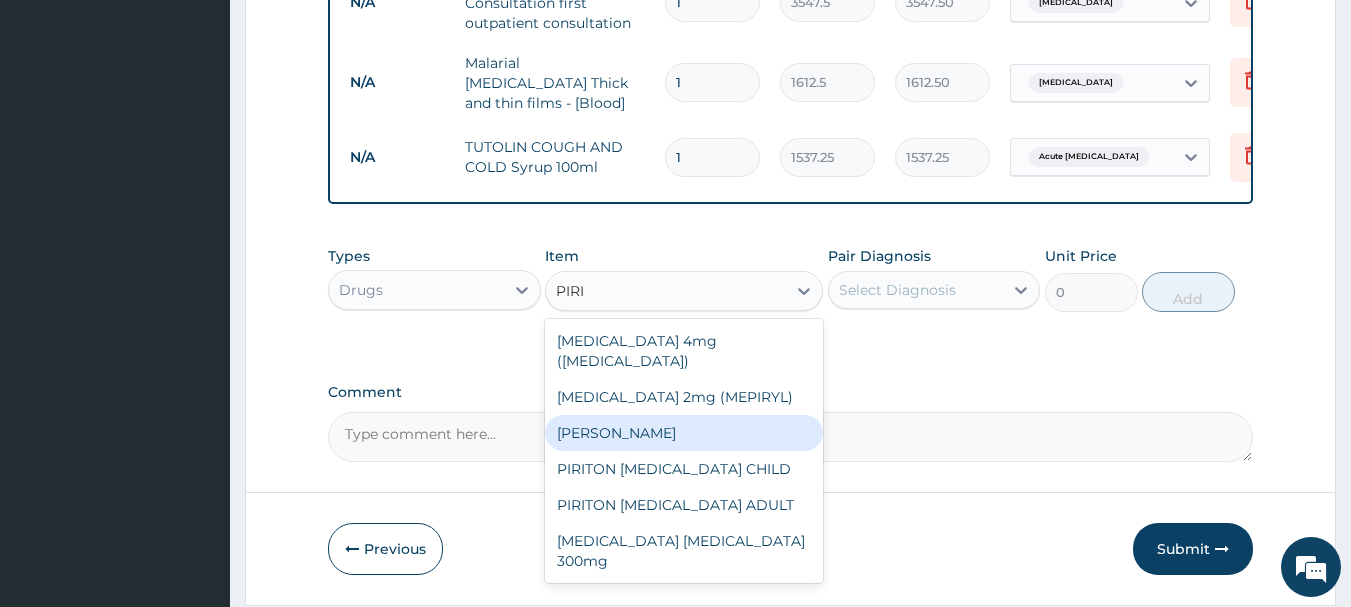 click on "[PERSON_NAME]" at bounding box center (684, 433) 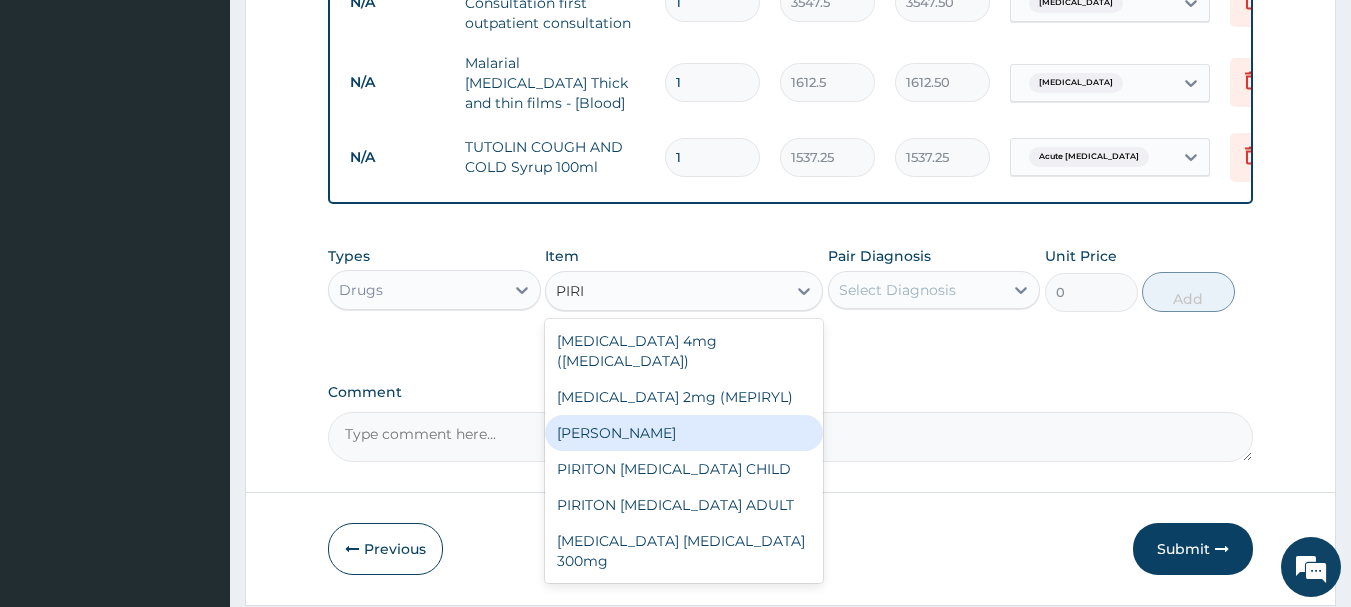 type 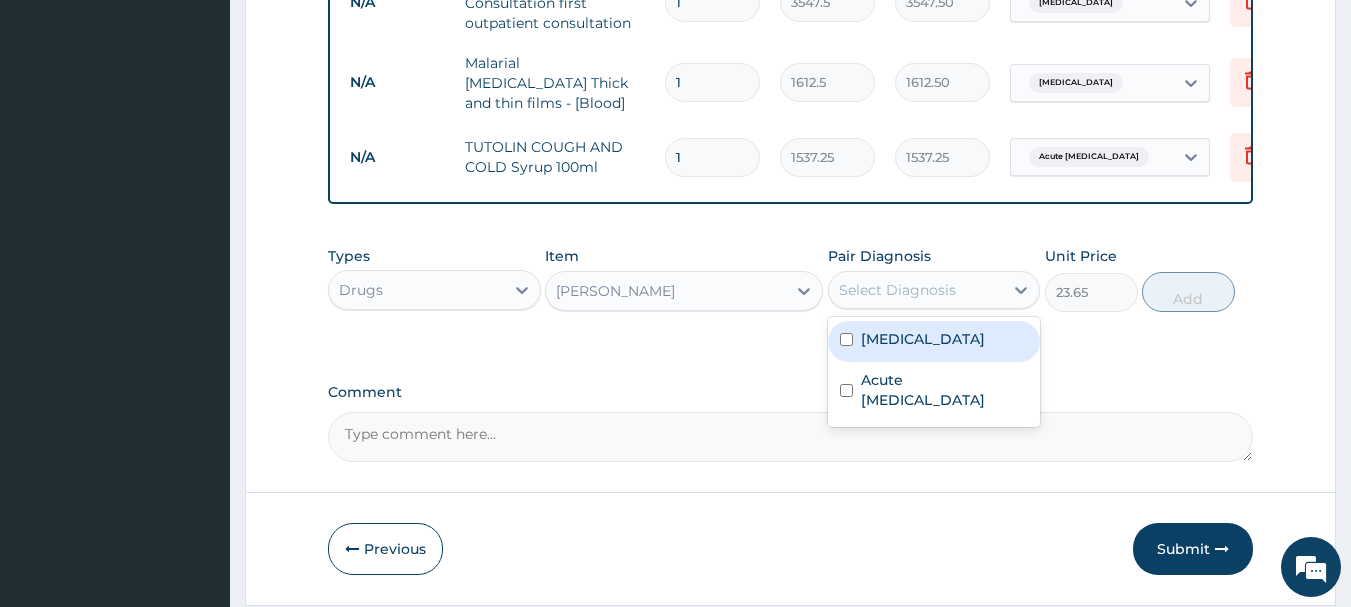click on "Select Diagnosis" at bounding box center [897, 290] 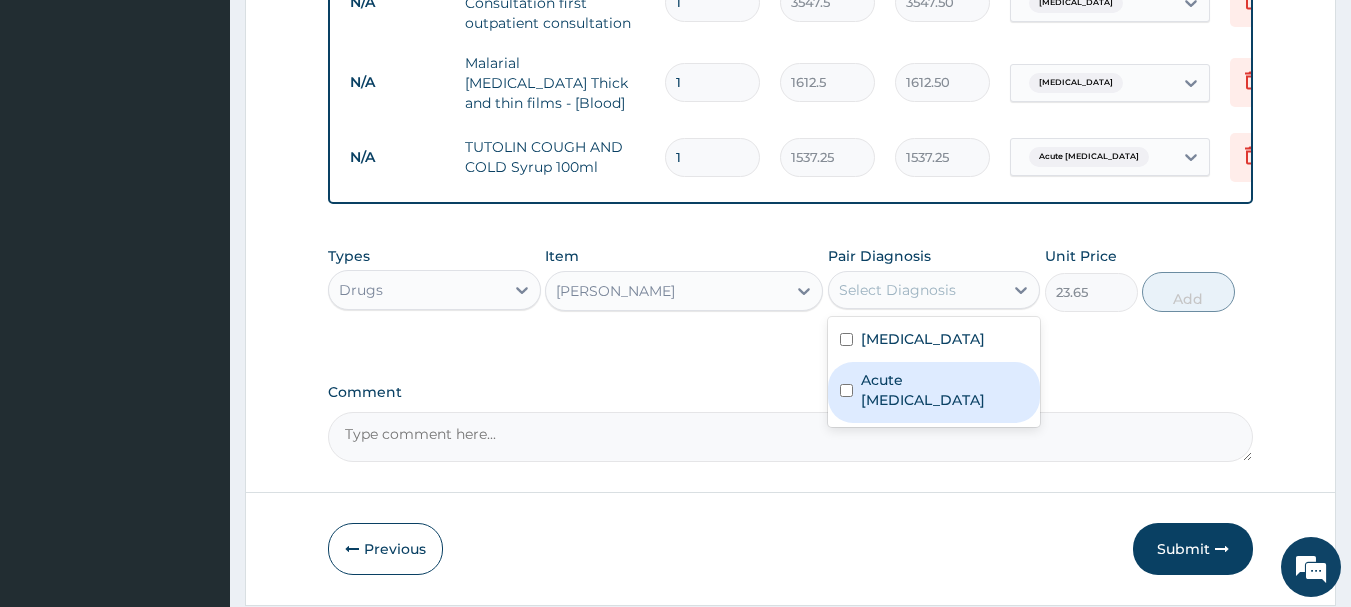 click on "Acute respiratory disease" at bounding box center (945, 390) 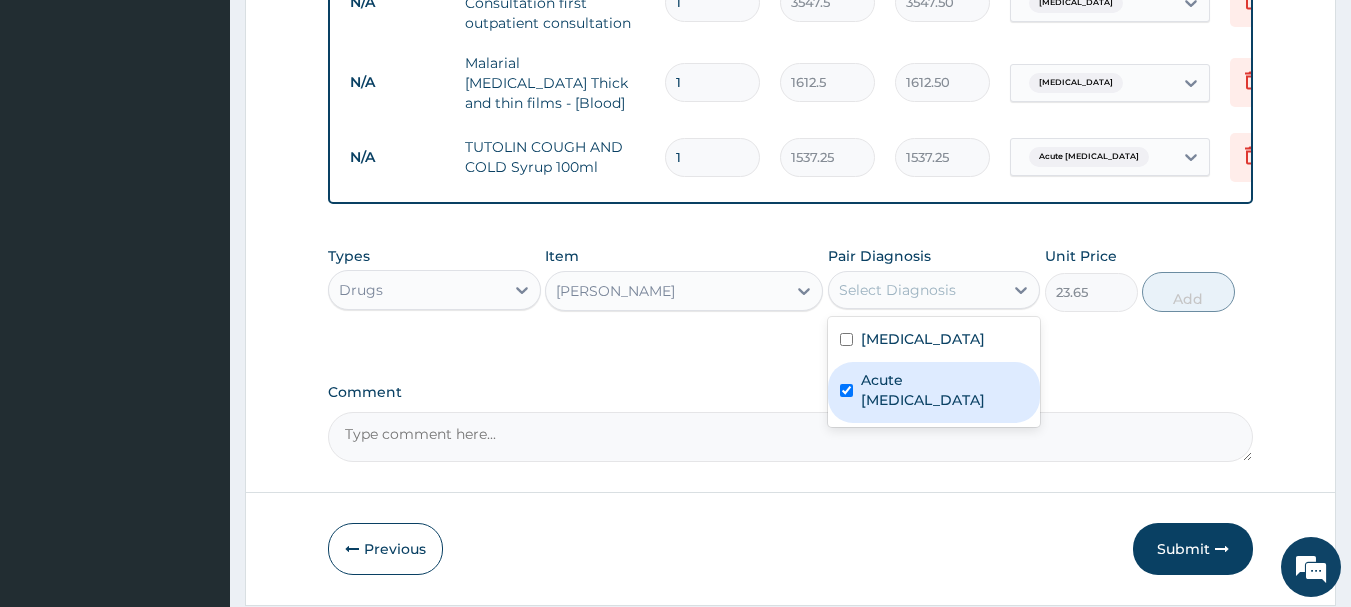 checkbox on "true" 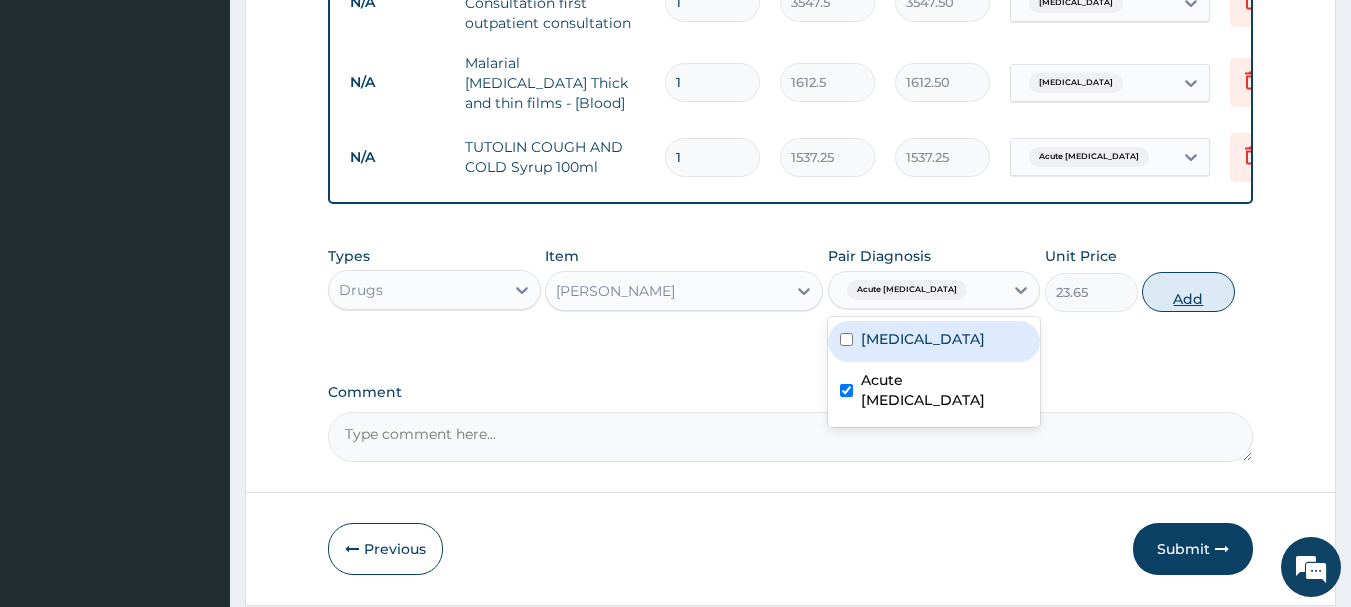 click on "Add" at bounding box center [1188, 292] 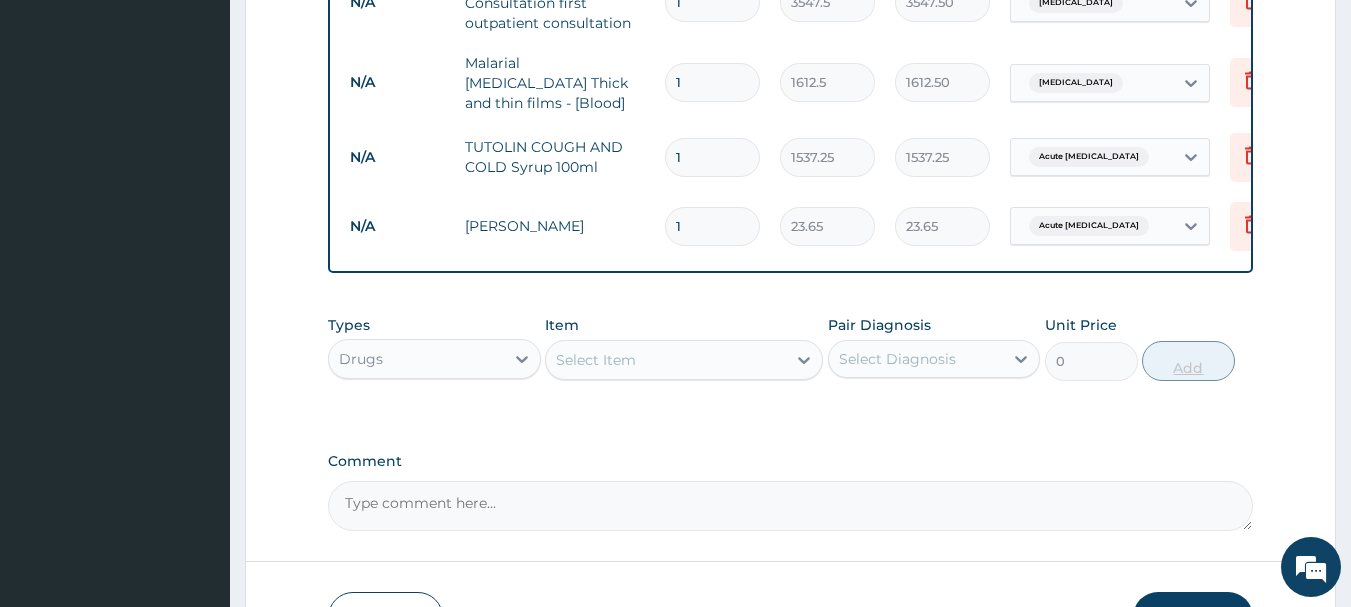 type 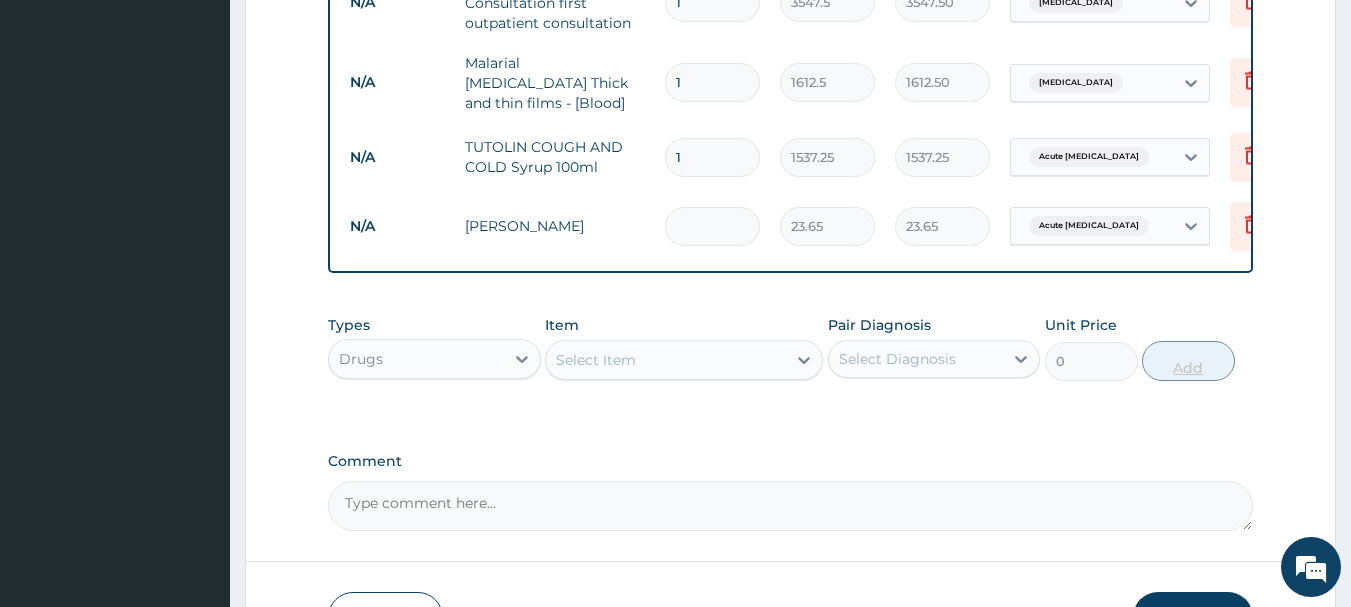 type on "0.00" 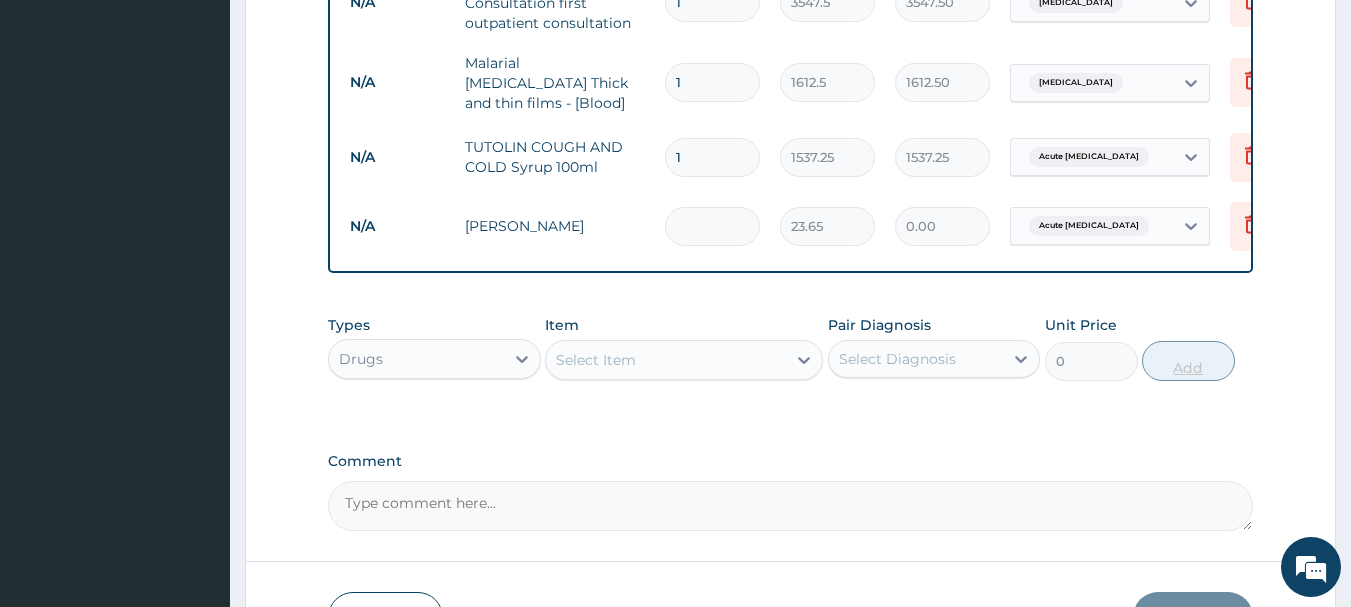 type on "3" 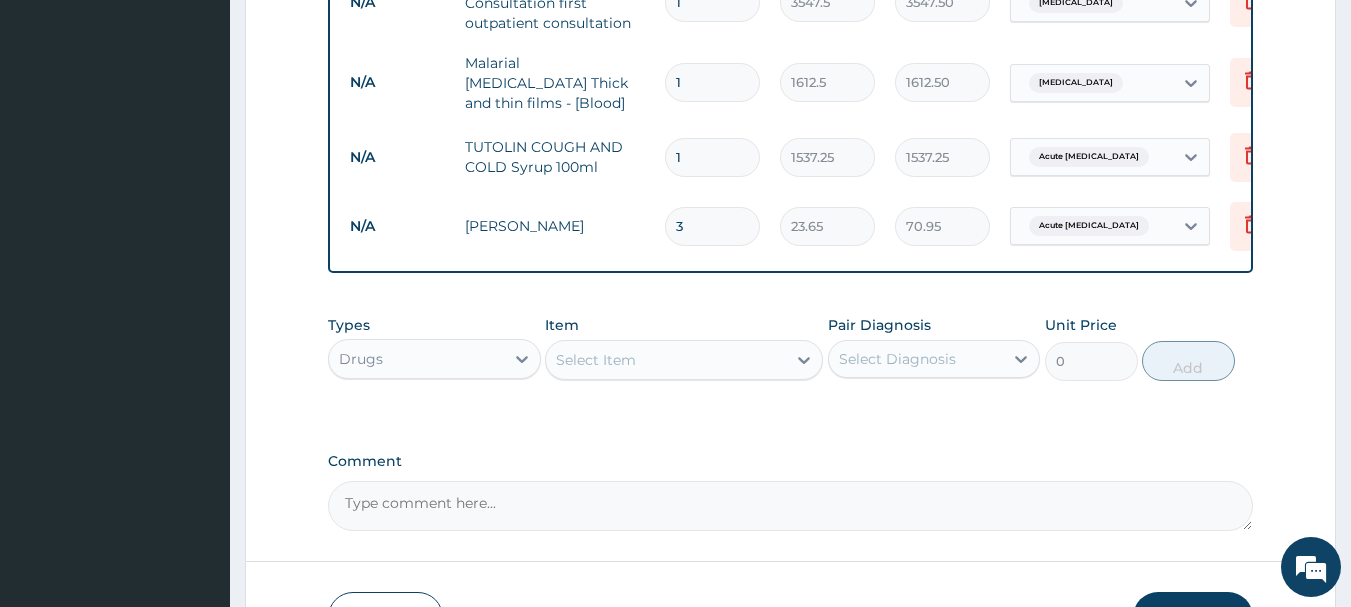 type on "3" 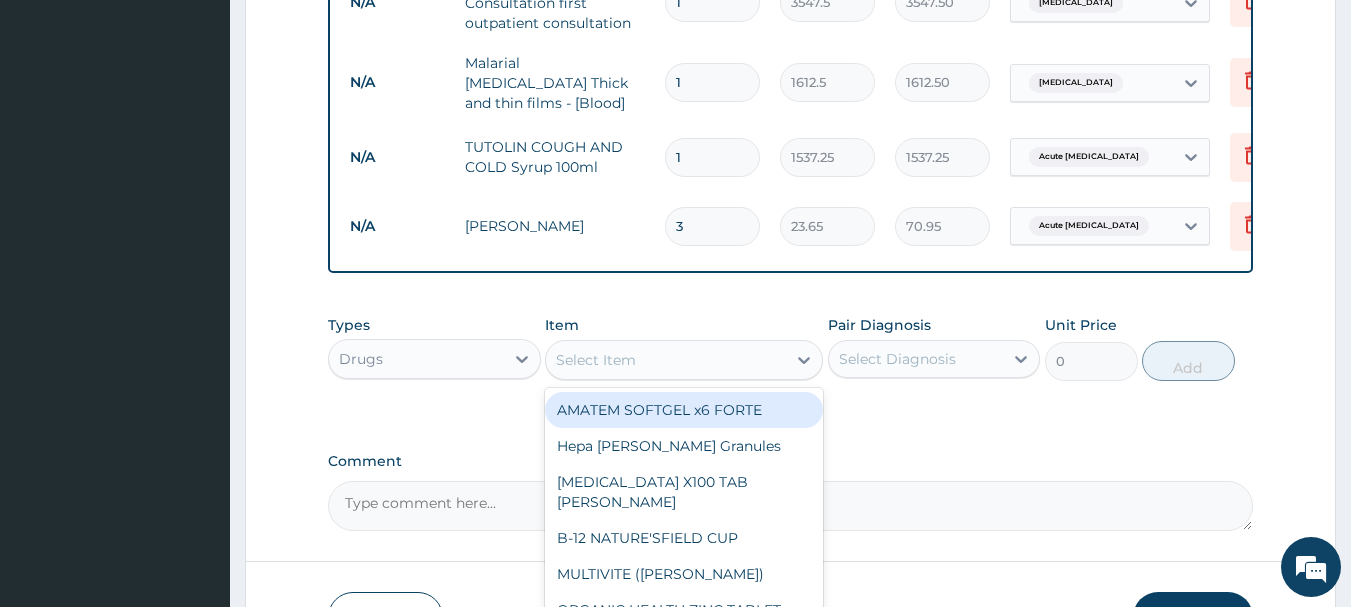 click on "Select Item" at bounding box center (666, 360) 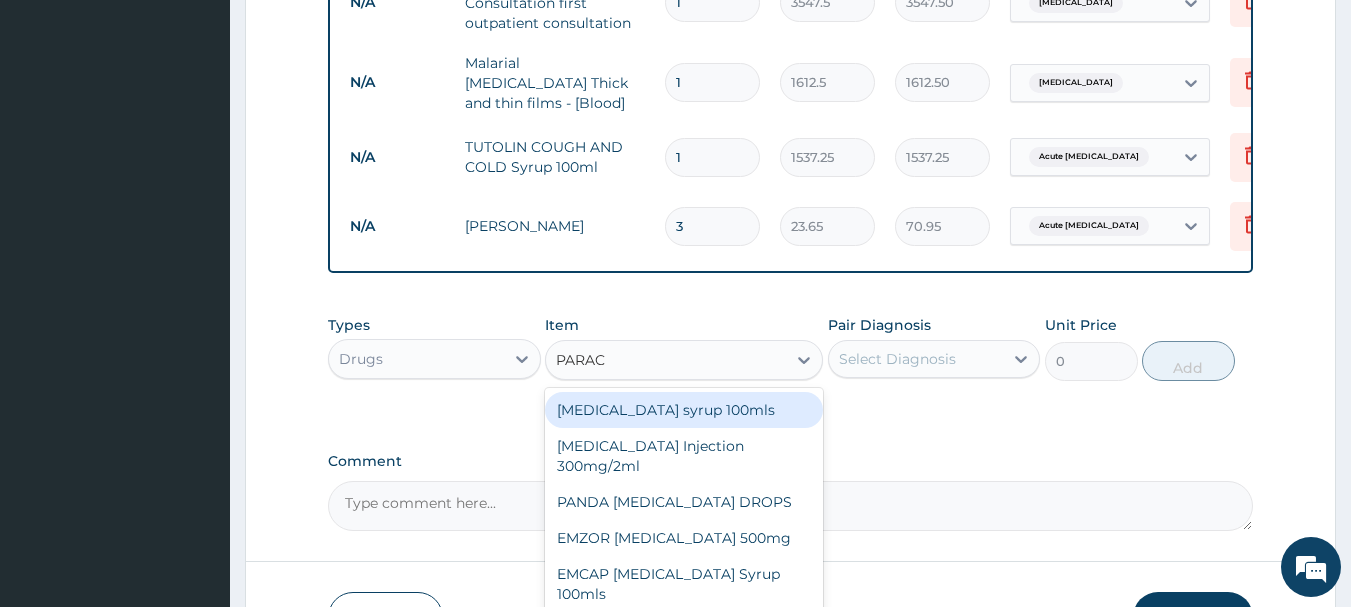 type on "PARACE" 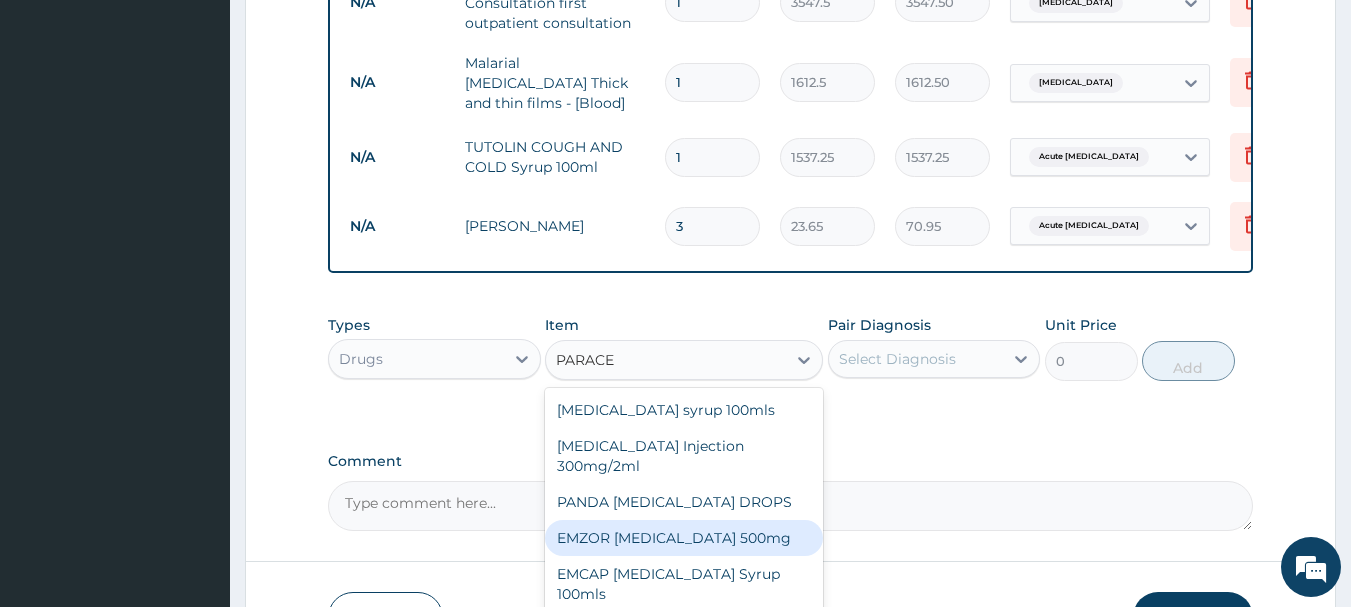 click on "EMZOR [MEDICAL_DATA] 500mg" at bounding box center [684, 538] 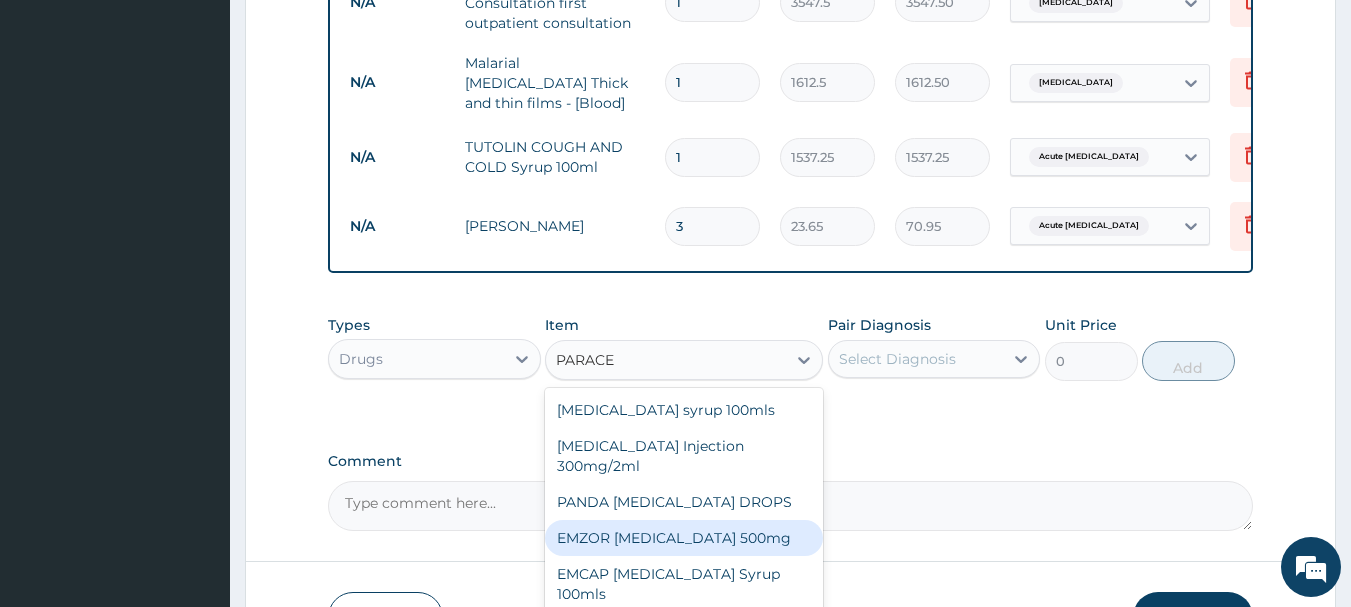 type 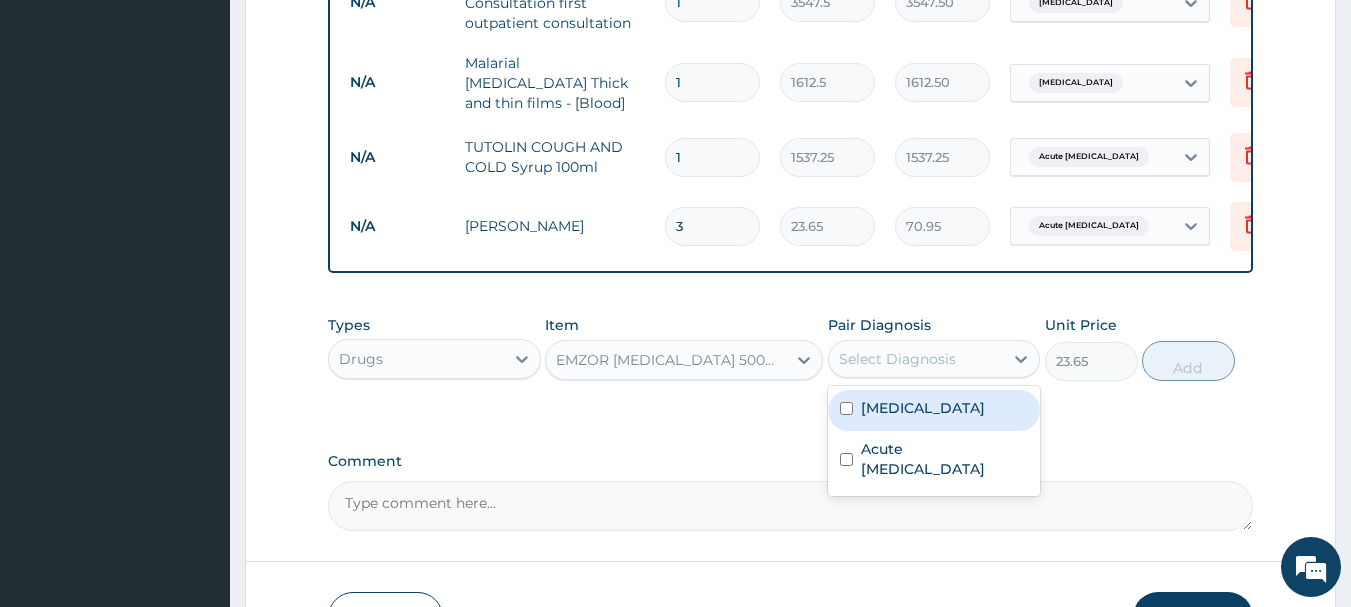 click on "Select Diagnosis" at bounding box center [916, 359] 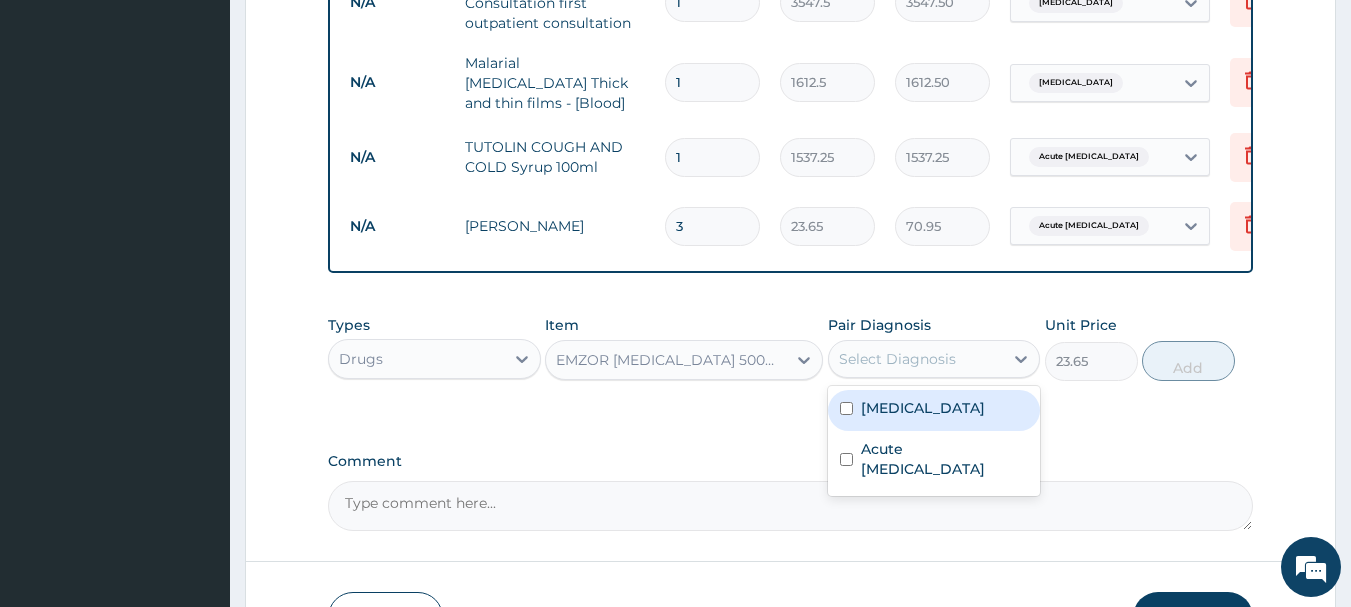 click on "[MEDICAL_DATA]" at bounding box center [934, 410] 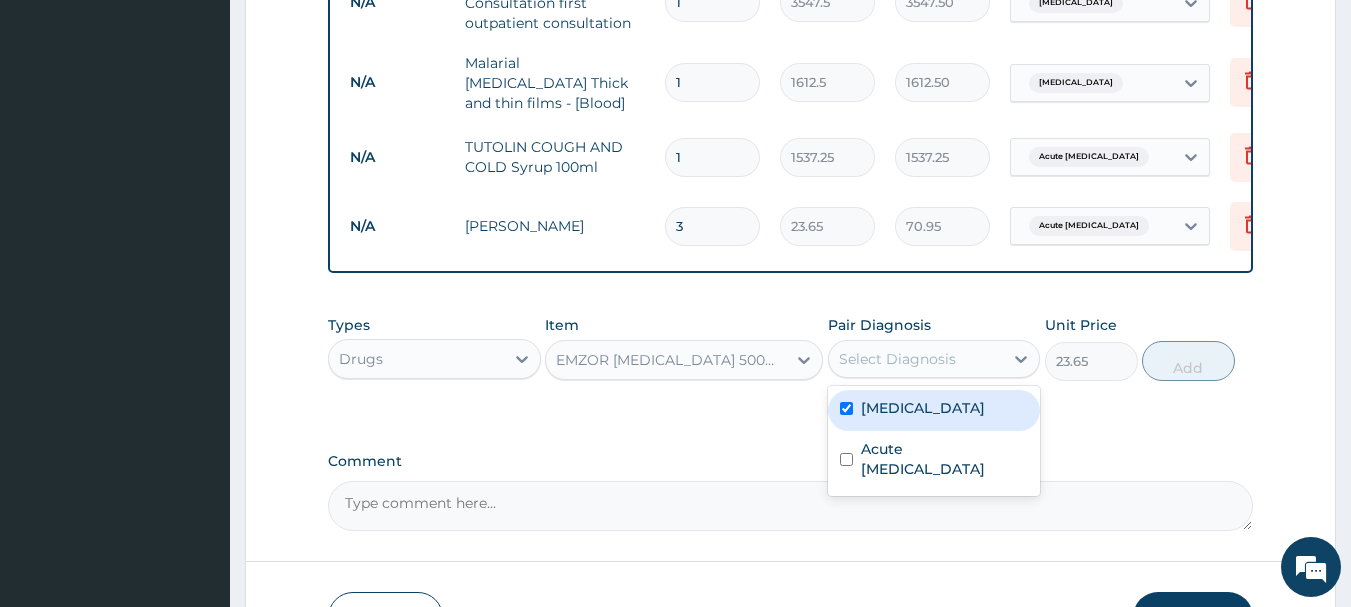 checkbox on "true" 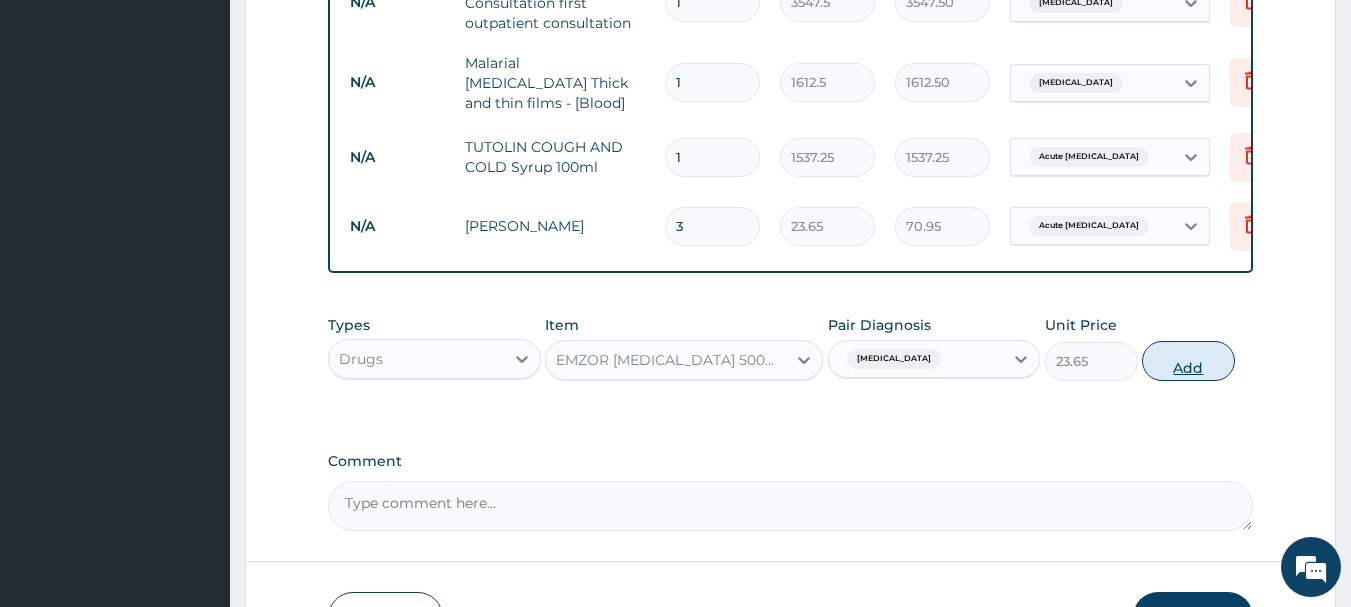 click on "Add" at bounding box center (1188, 361) 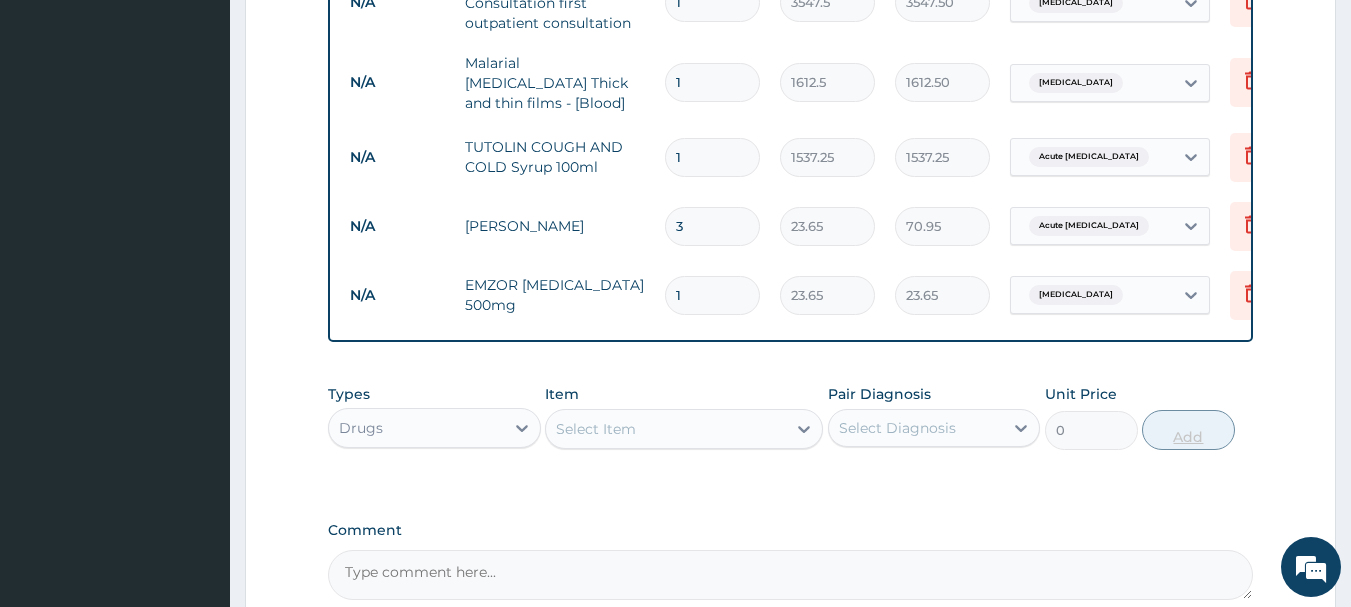 type on "18" 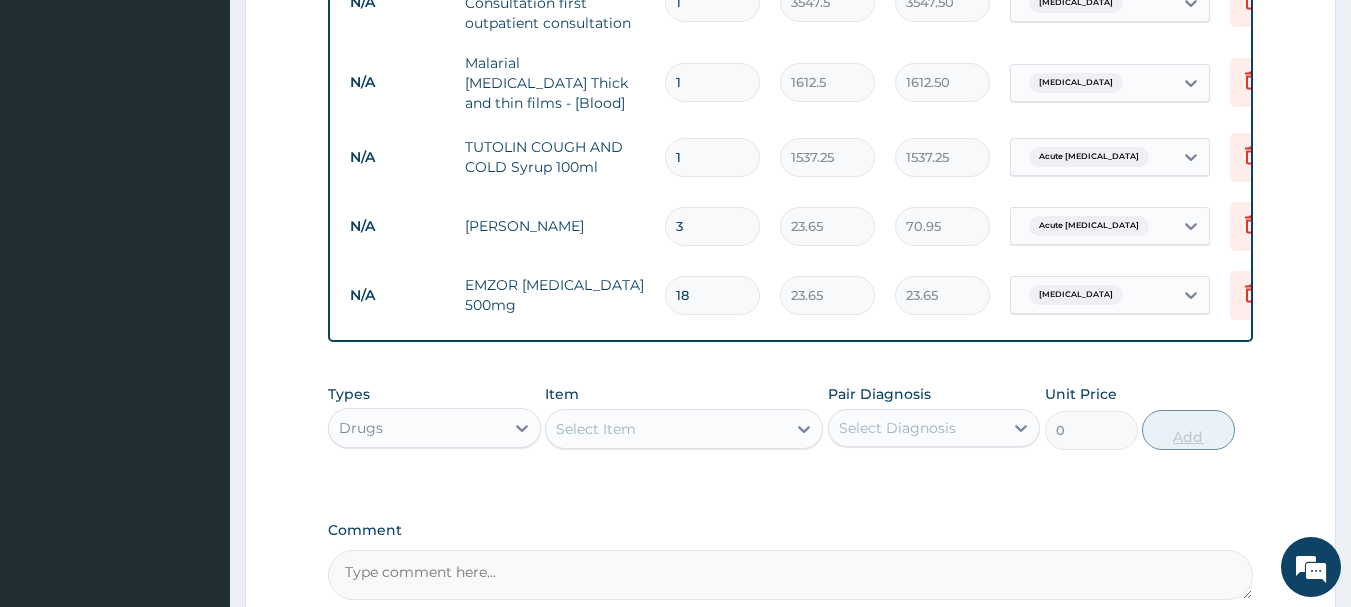 type on "425.70" 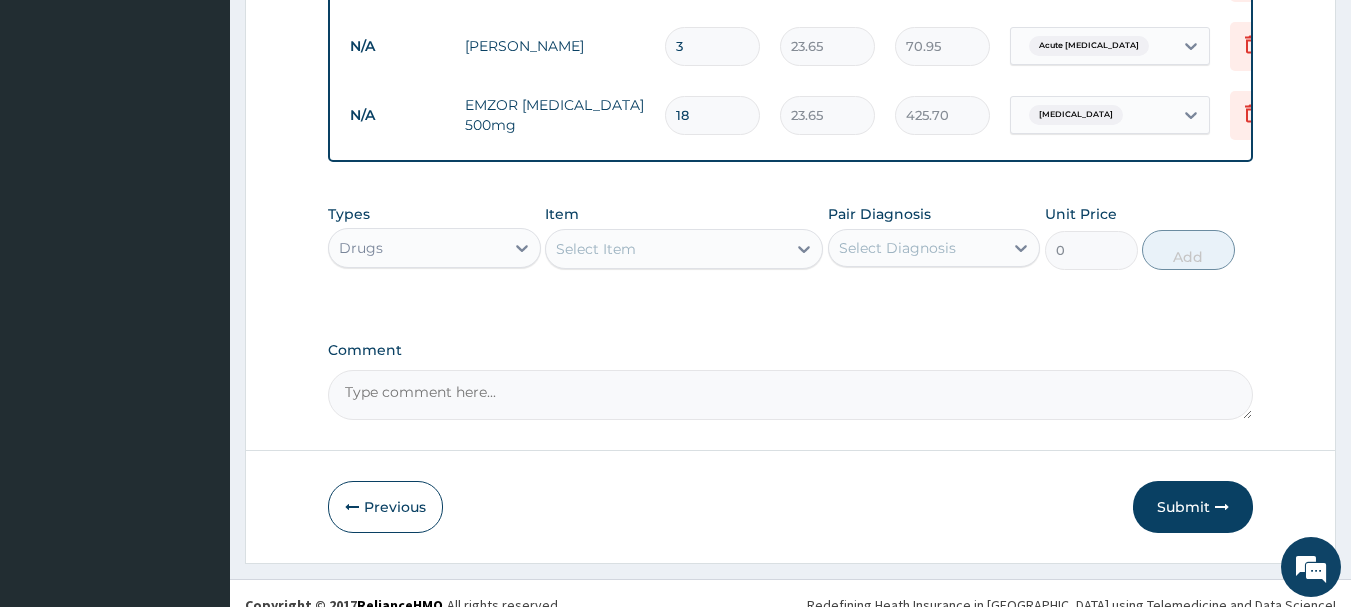 scroll, scrollTop: 1042, scrollLeft: 0, axis: vertical 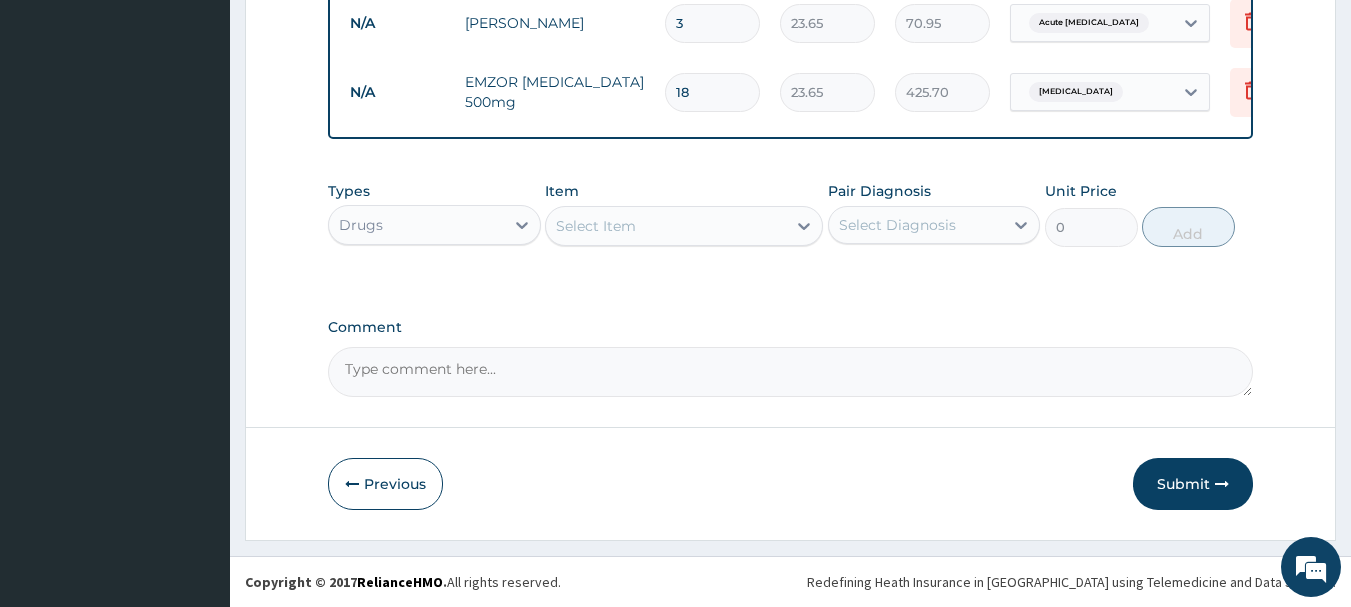 type on "18" 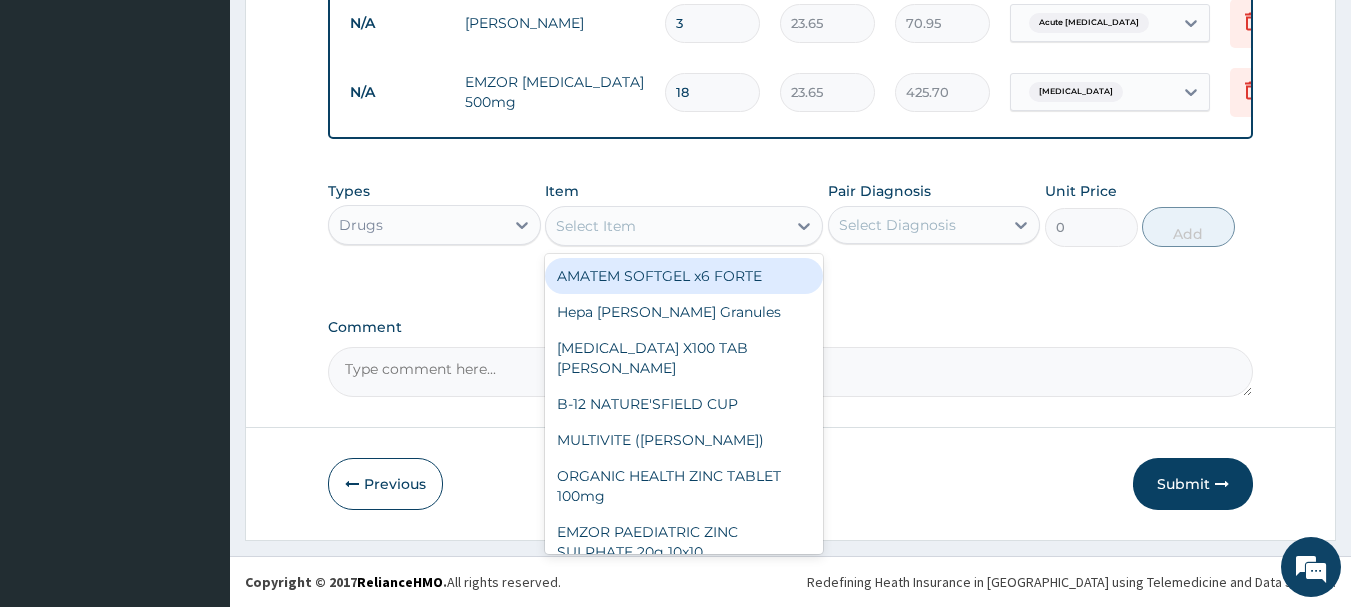 click on "Select Item" at bounding box center (666, 226) 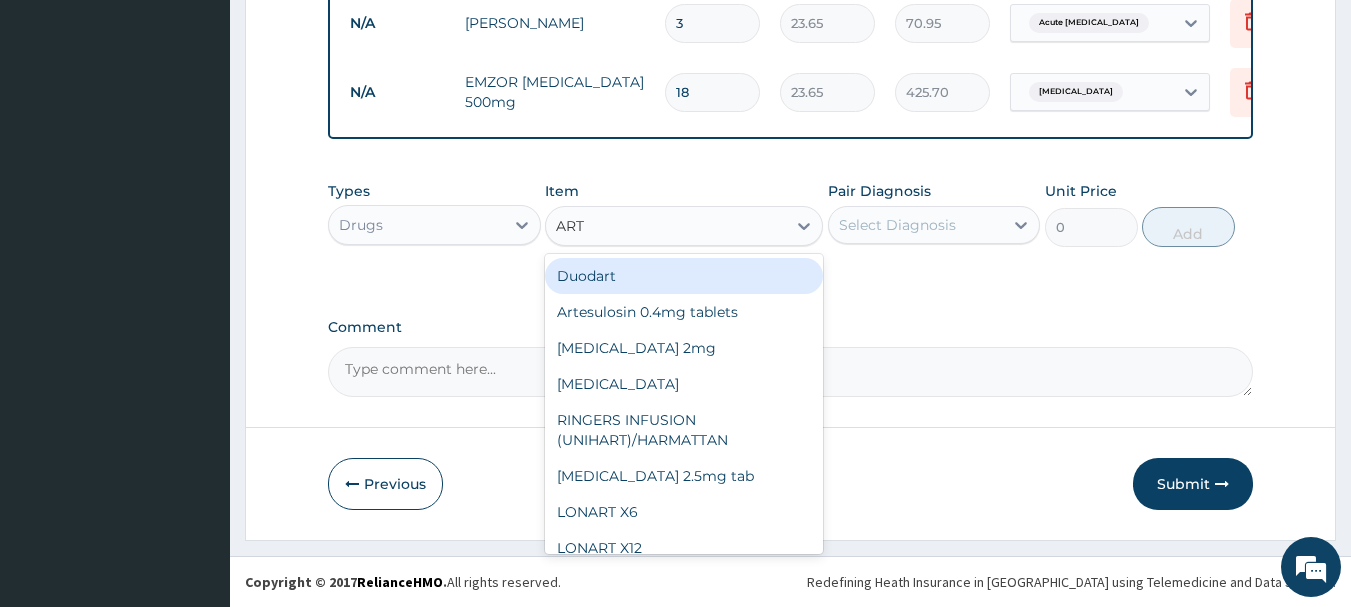 type on "ARTE" 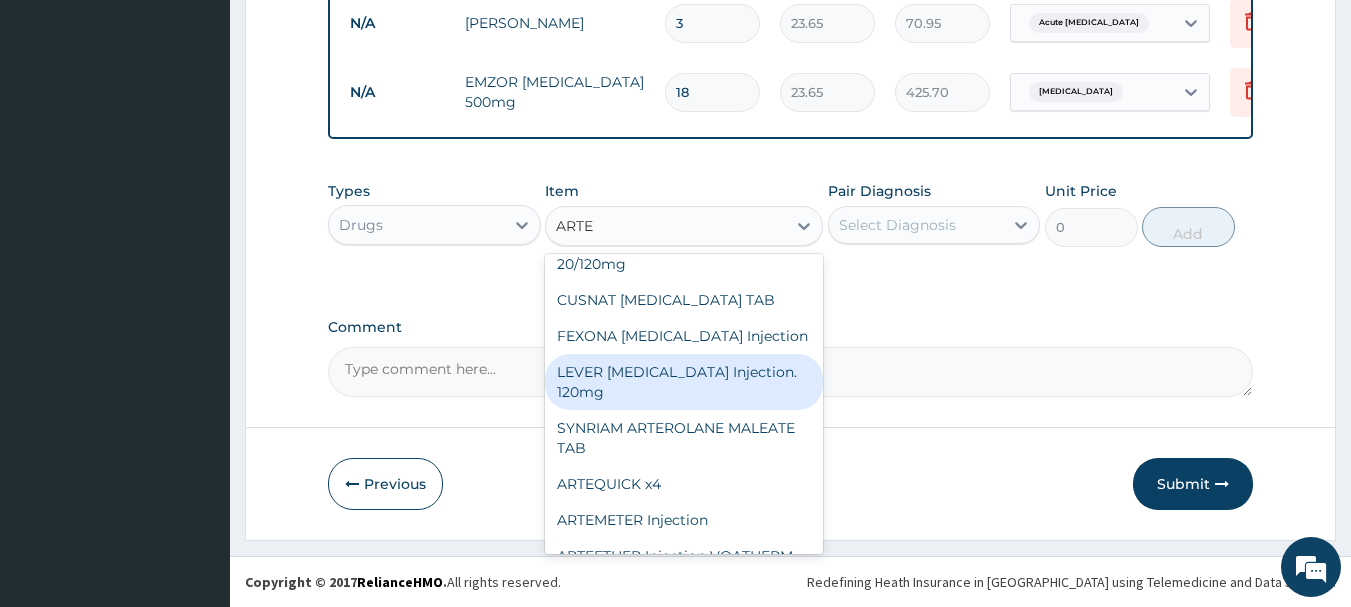 scroll, scrollTop: 200, scrollLeft: 0, axis: vertical 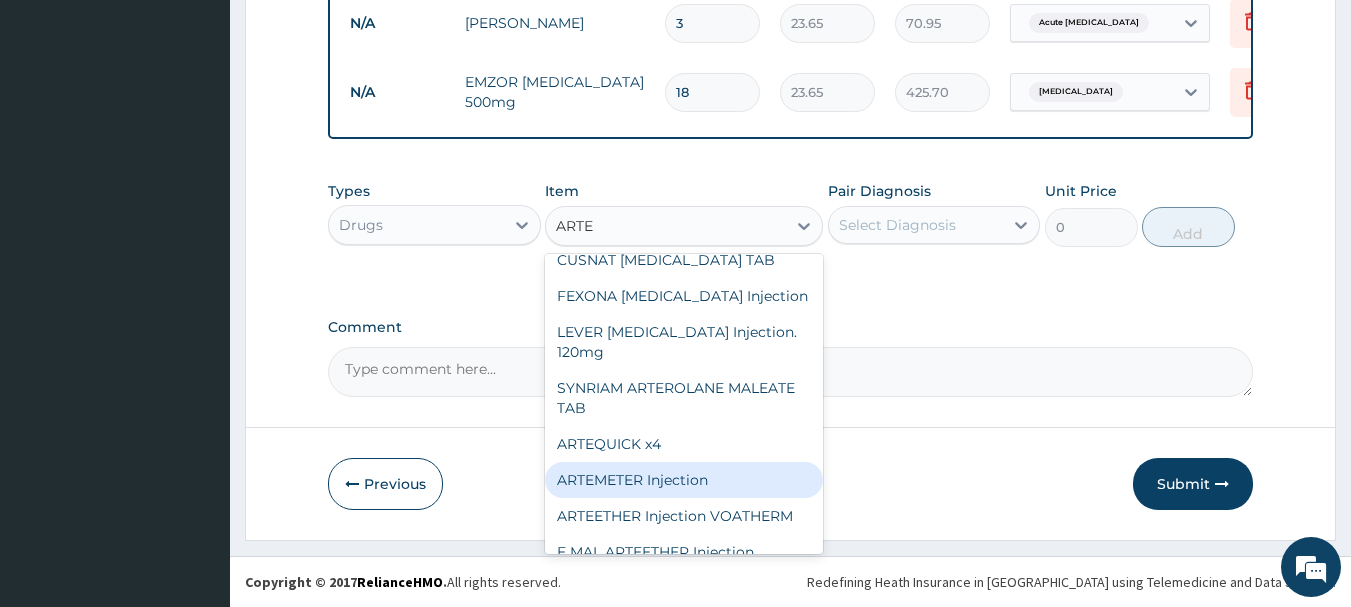 click on "ARTEMETER Injection" at bounding box center (684, 480) 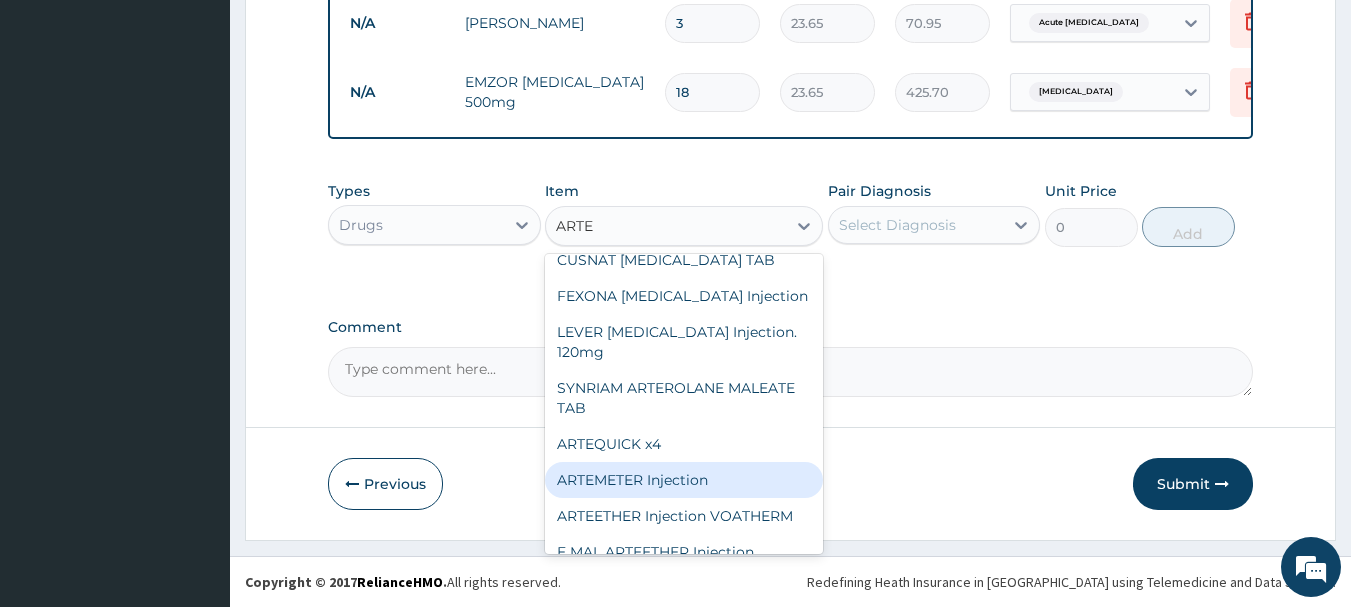type 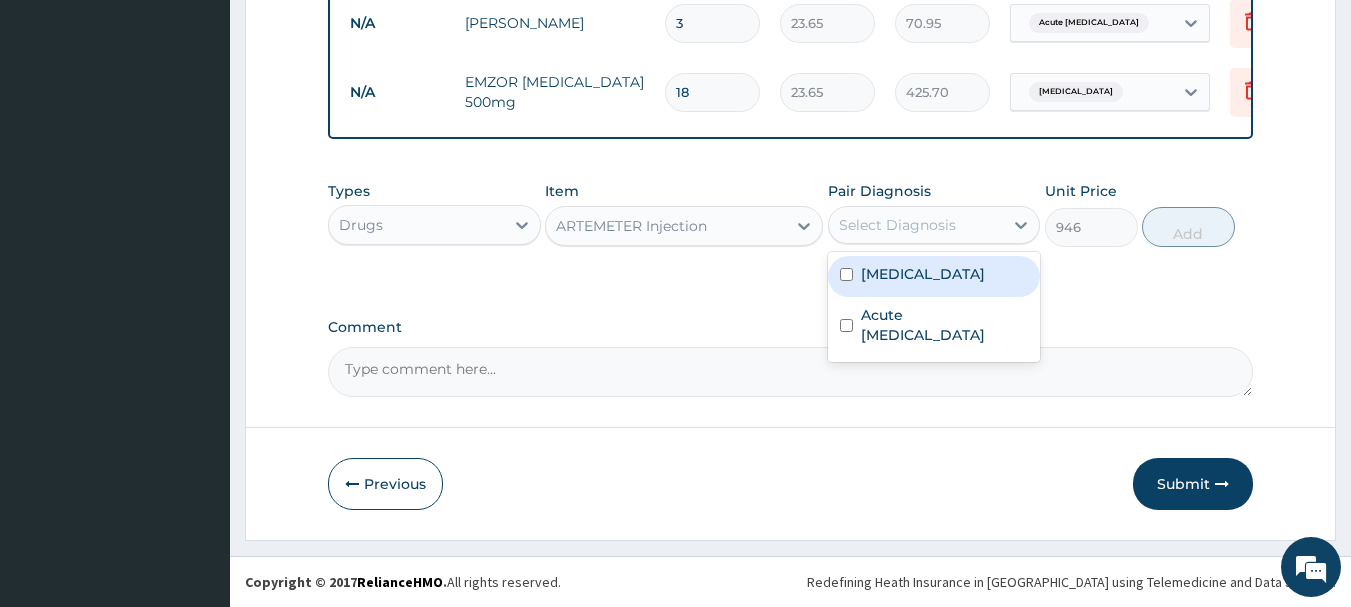 click on "Select Diagnosis" at bounding box center (897, 225) 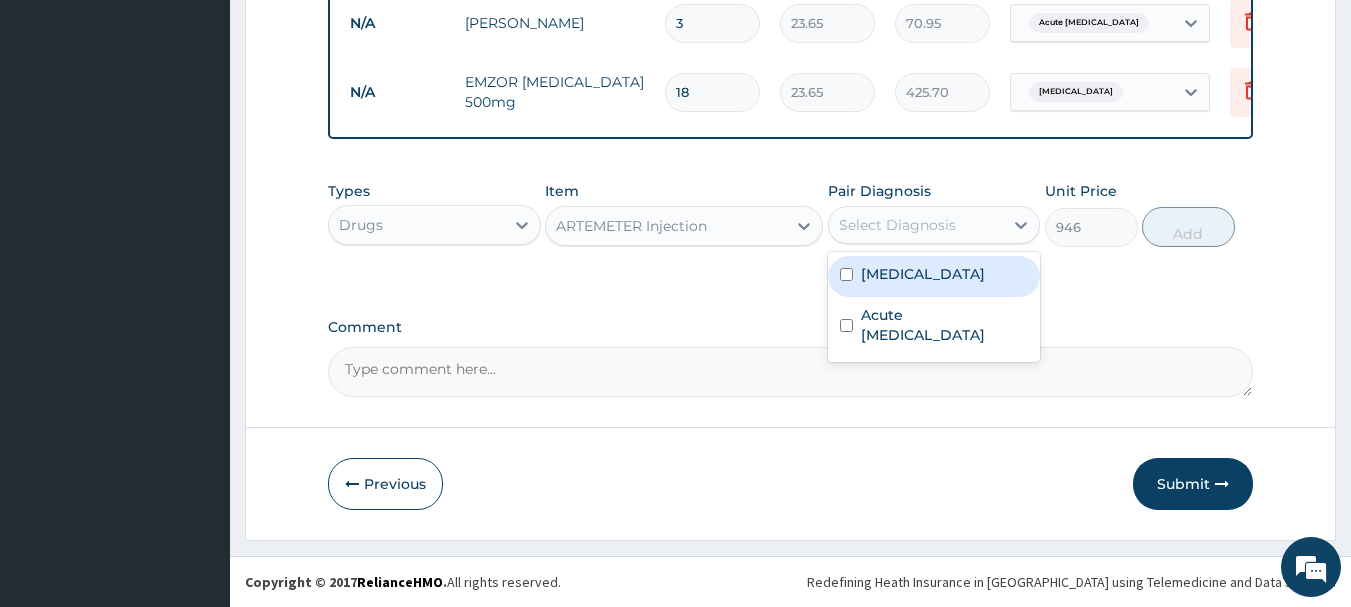 click on "[MEDICAL_DATA]" at bounding box center [934, 276] 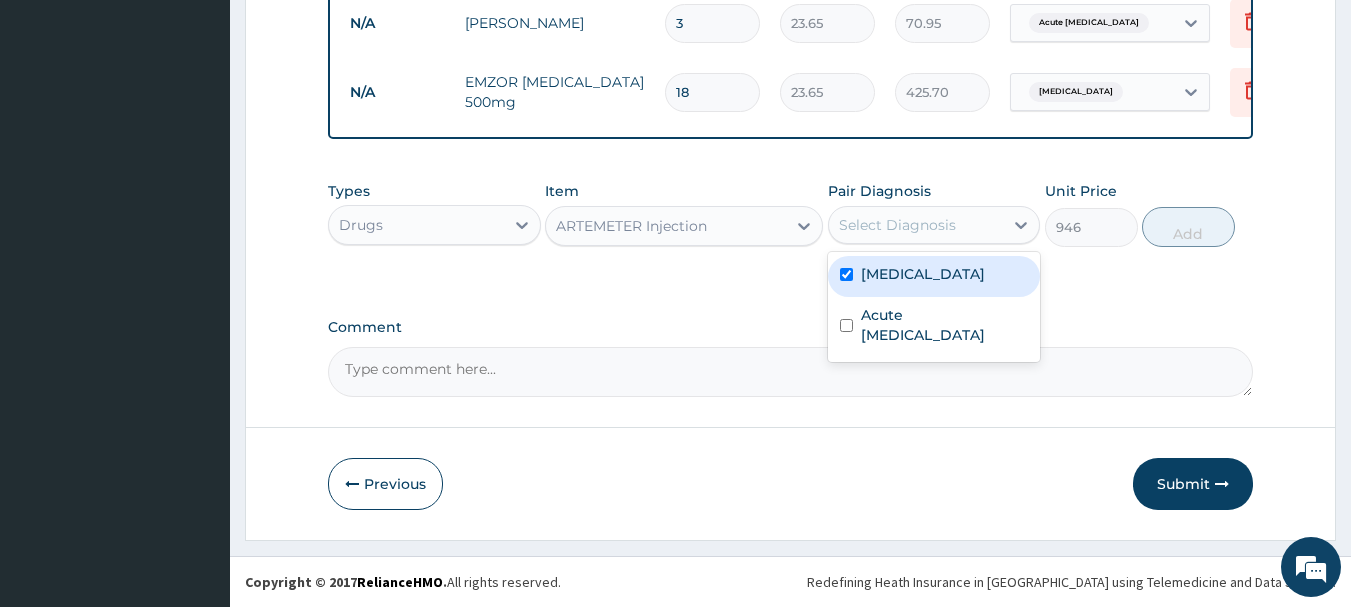 checkbox on "true" 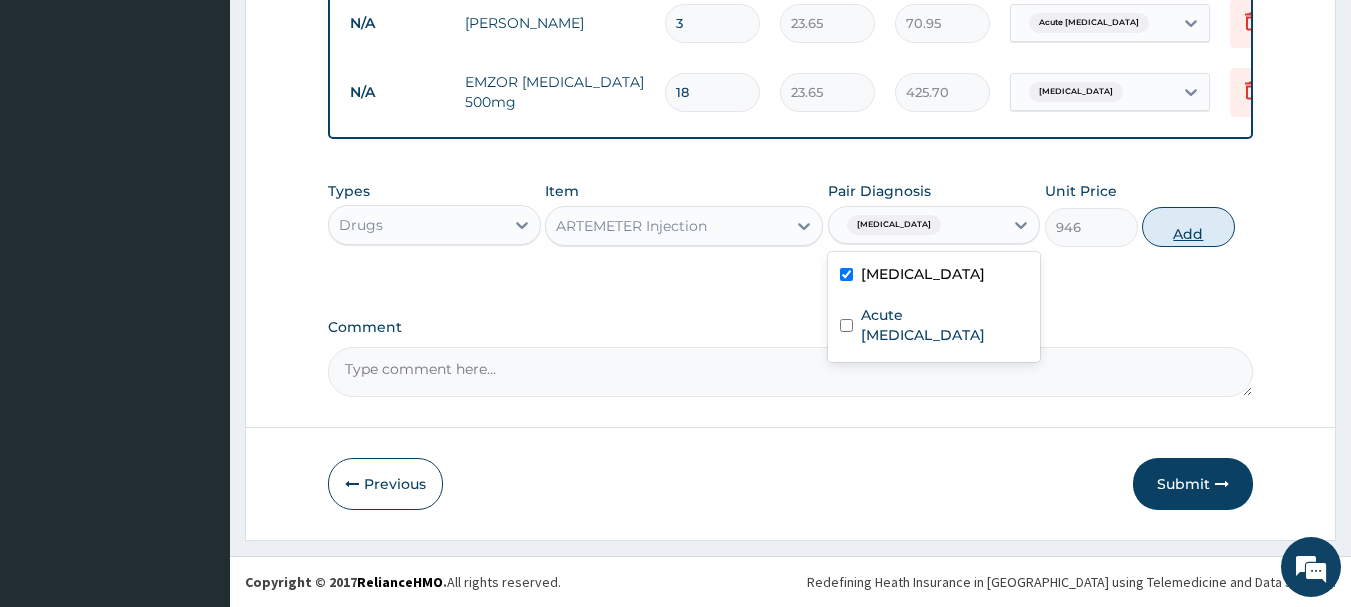 click on "Add" at bounding box center (1188, 227) 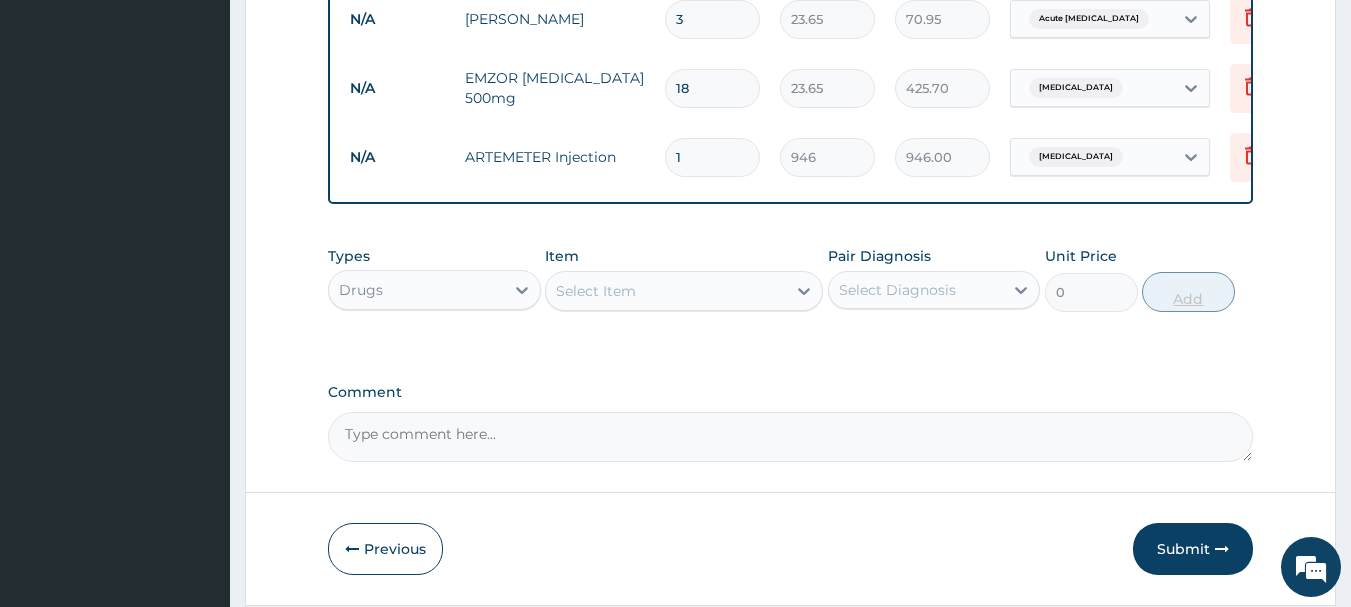 type 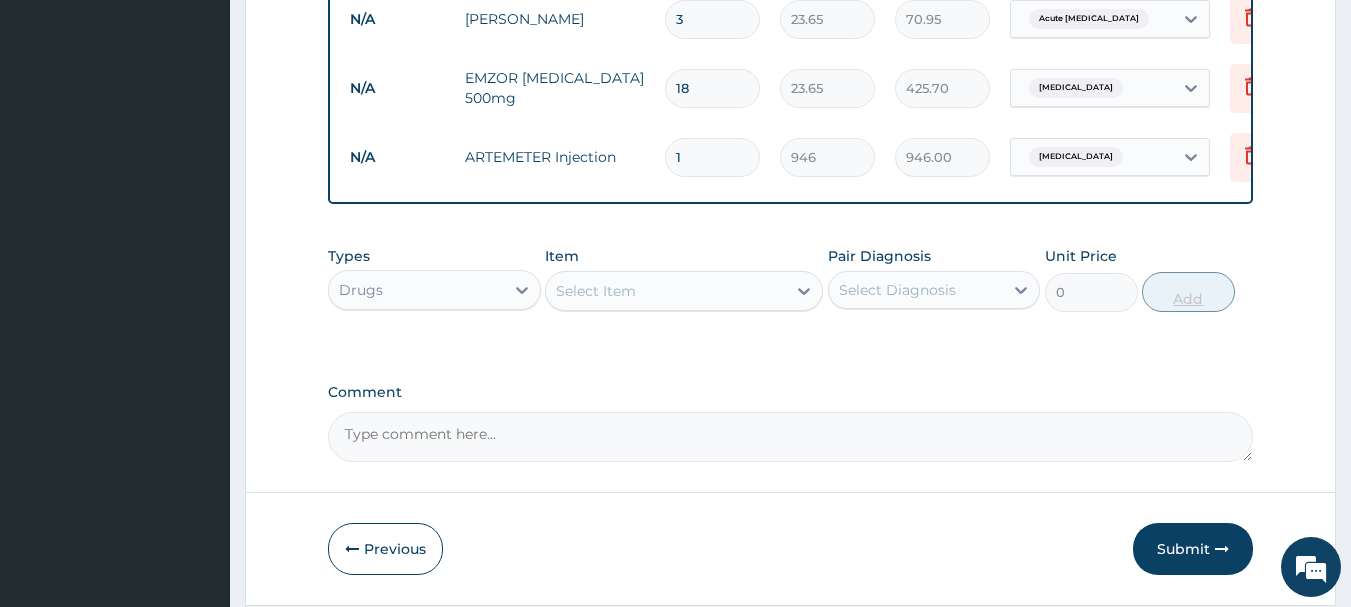 type on "0.00" 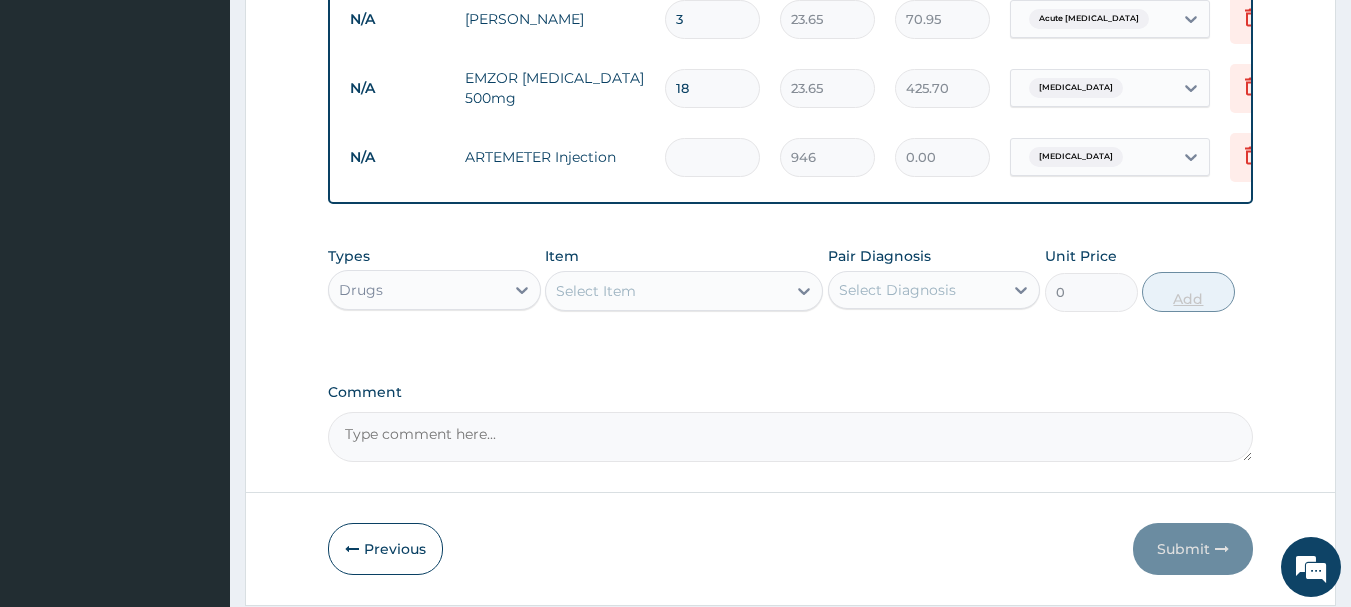 type on "6" 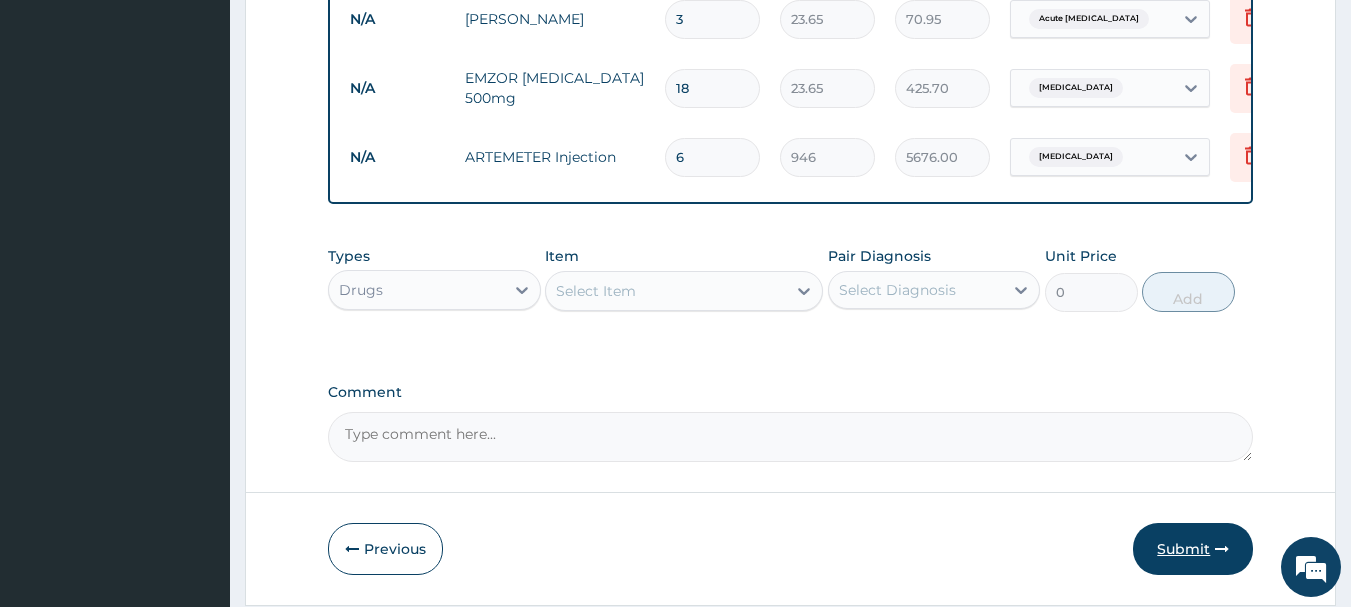 type on "6" 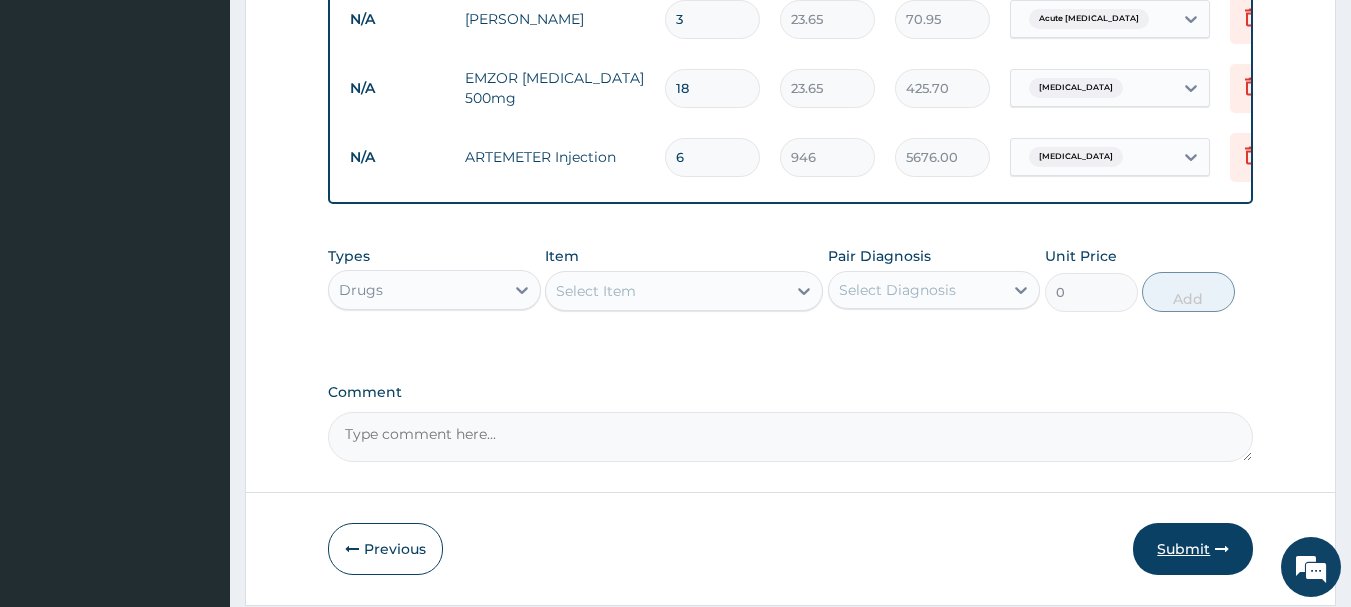 click on "Submit" at bounding box center [1193, 549] 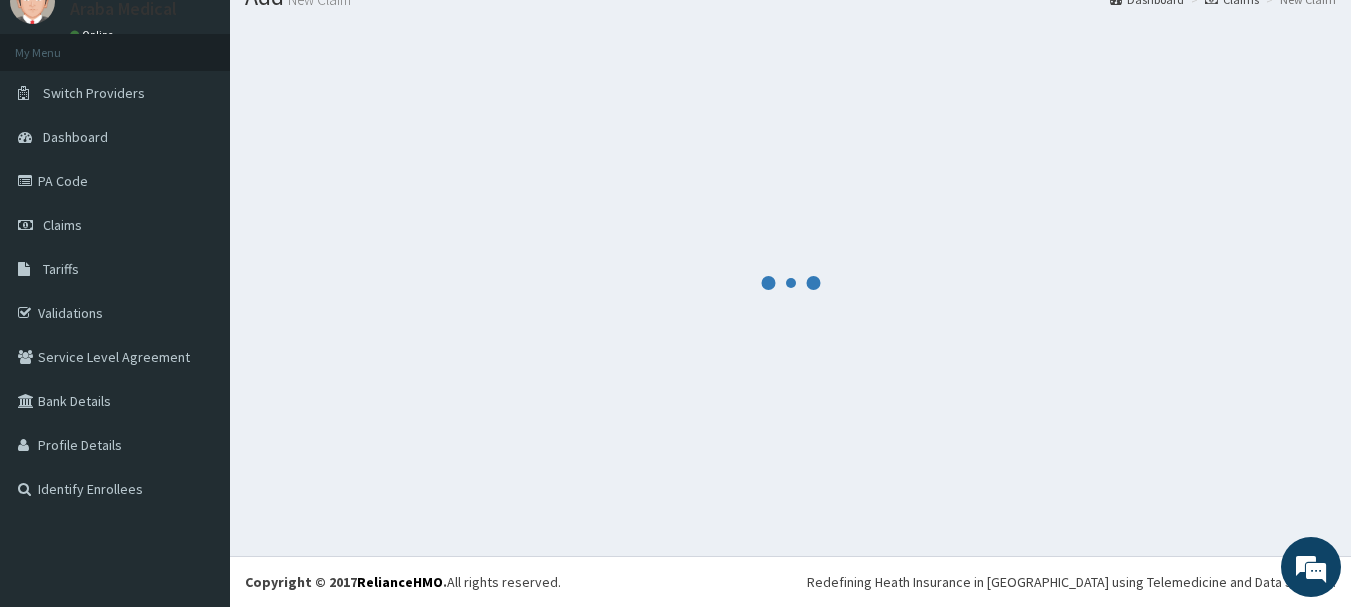 scroll, scrollTop: 1042, scrollLeft: 0, axis: vertical 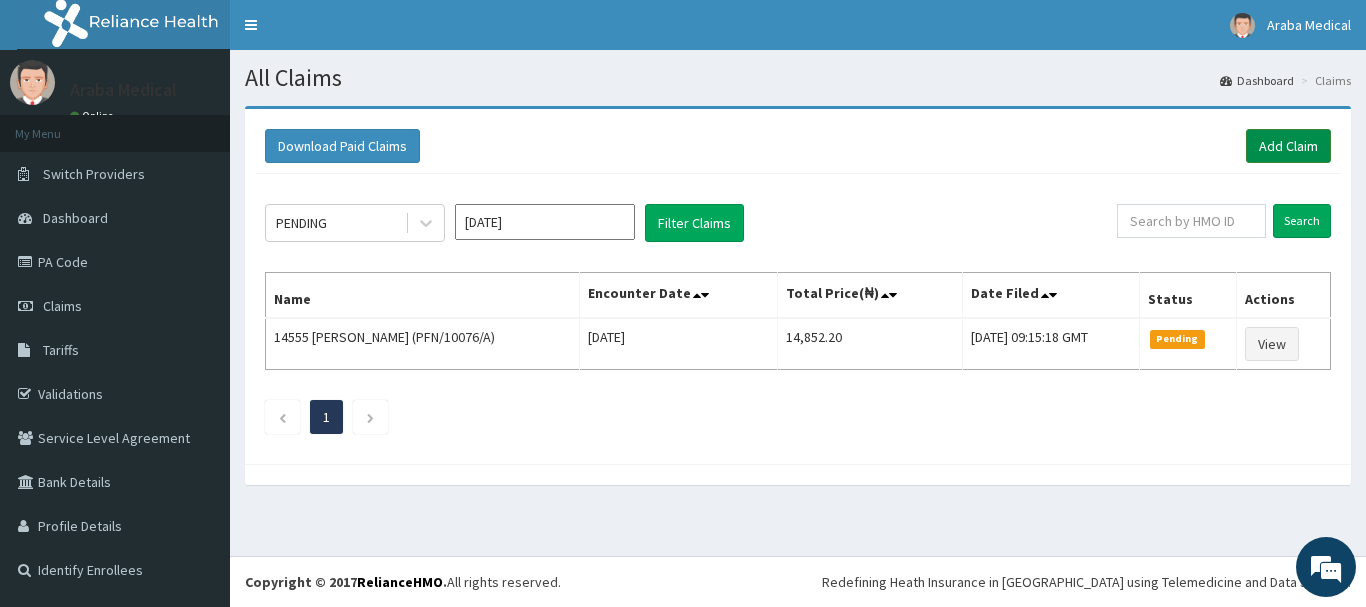 click on "Add Claim" at bounding box center (1288, 146) 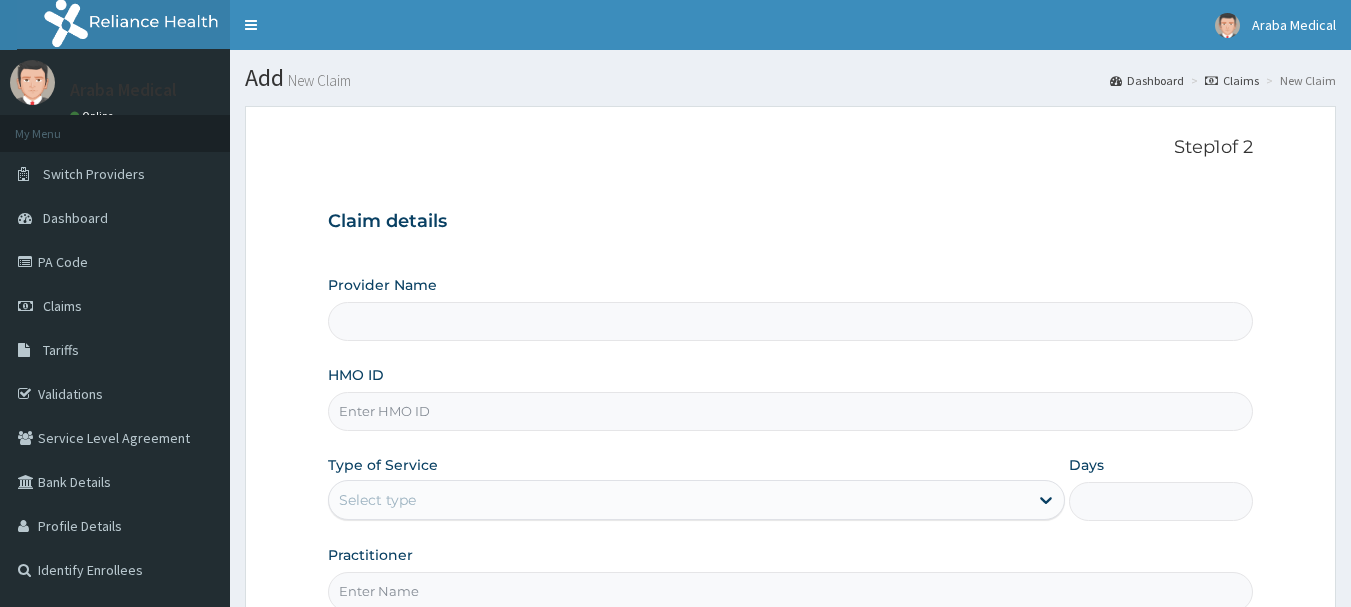 scroll, scrollTop: 0, scrollLeft: 0, axis: both 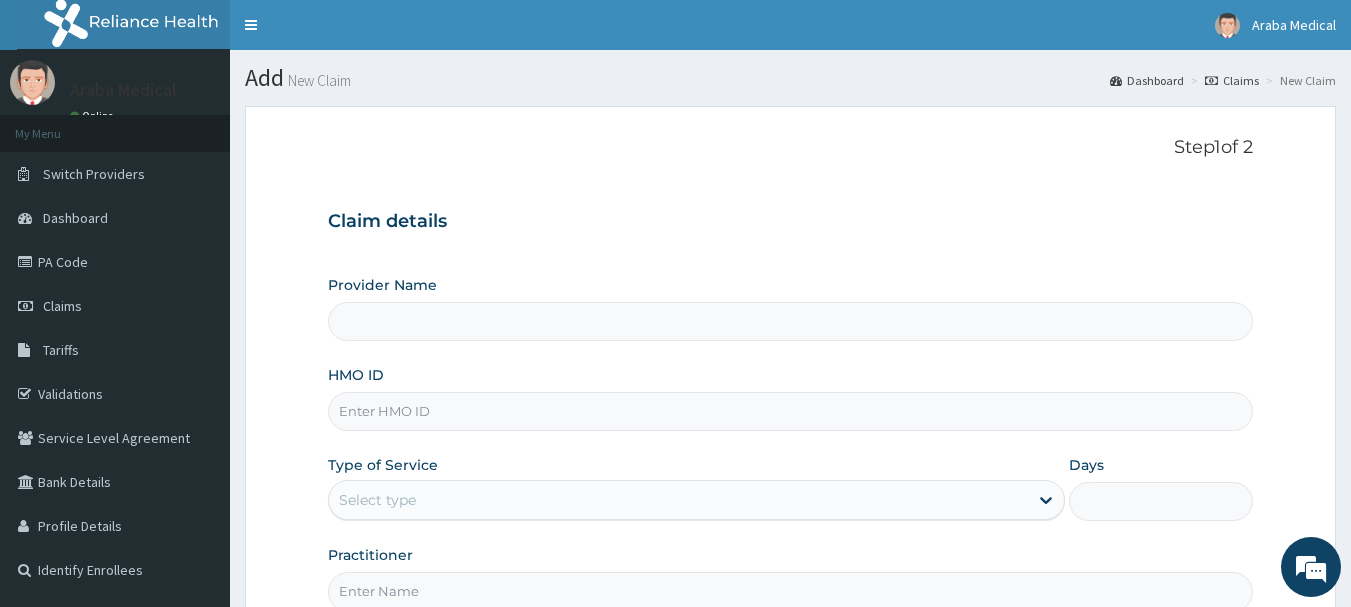 click on "HMO ID" at bounding box center (791, 411) 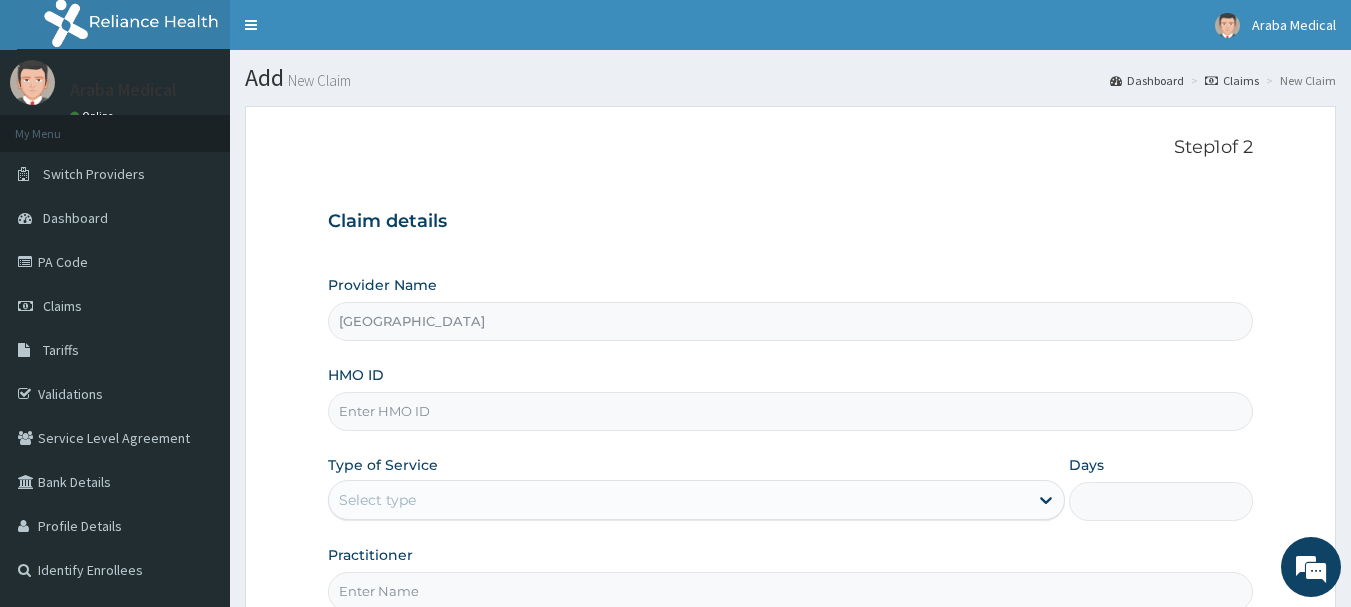 scroll, scrollTop: 0, scrollLeft: 0, axis: both 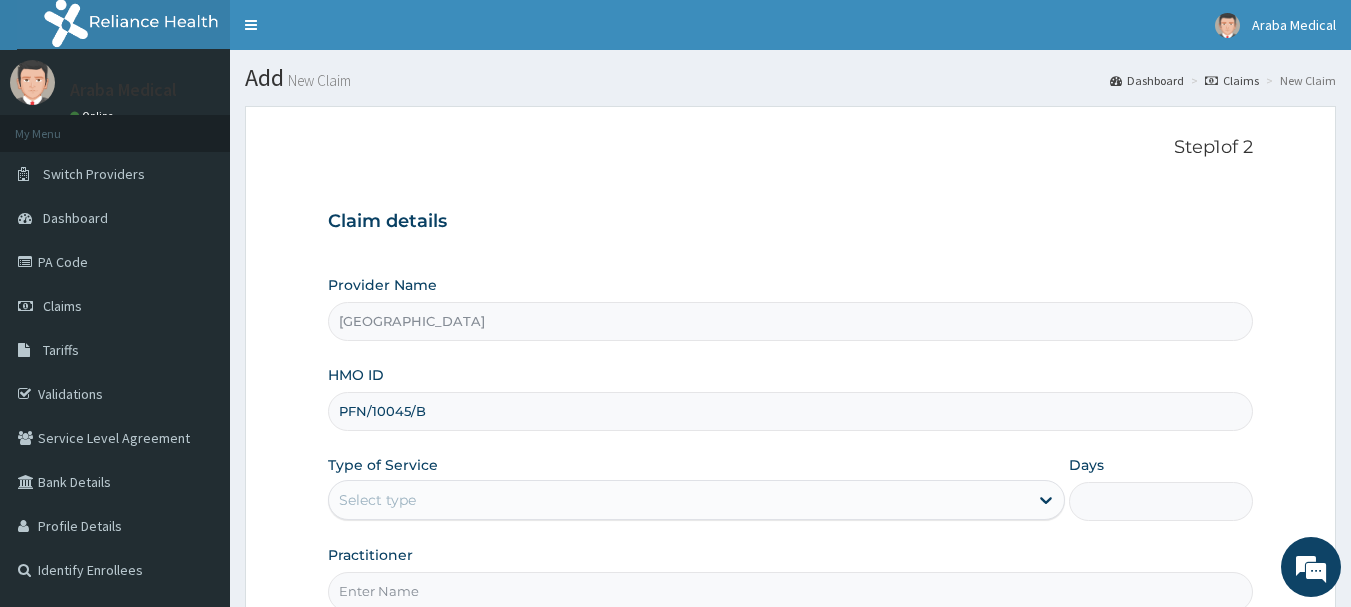 type on "PFN/10045/B" 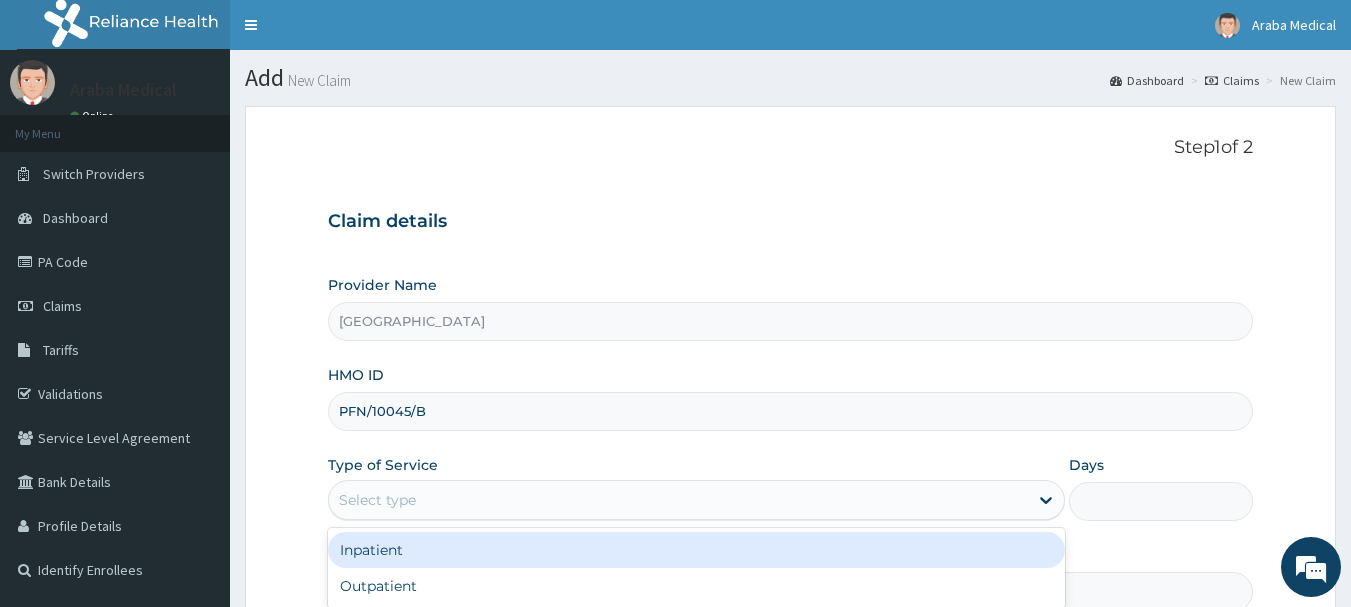 click on "Select type" at bounding box center [377, 500] 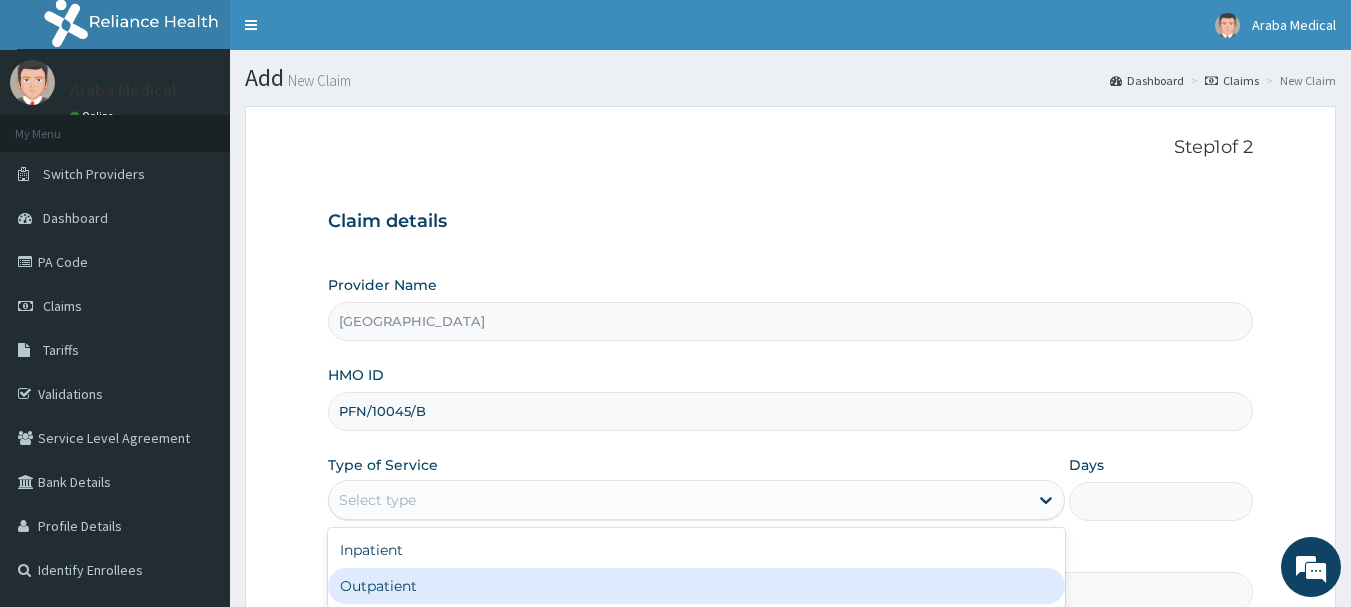 click on "Outpatient" at bounding box center [696, 586] 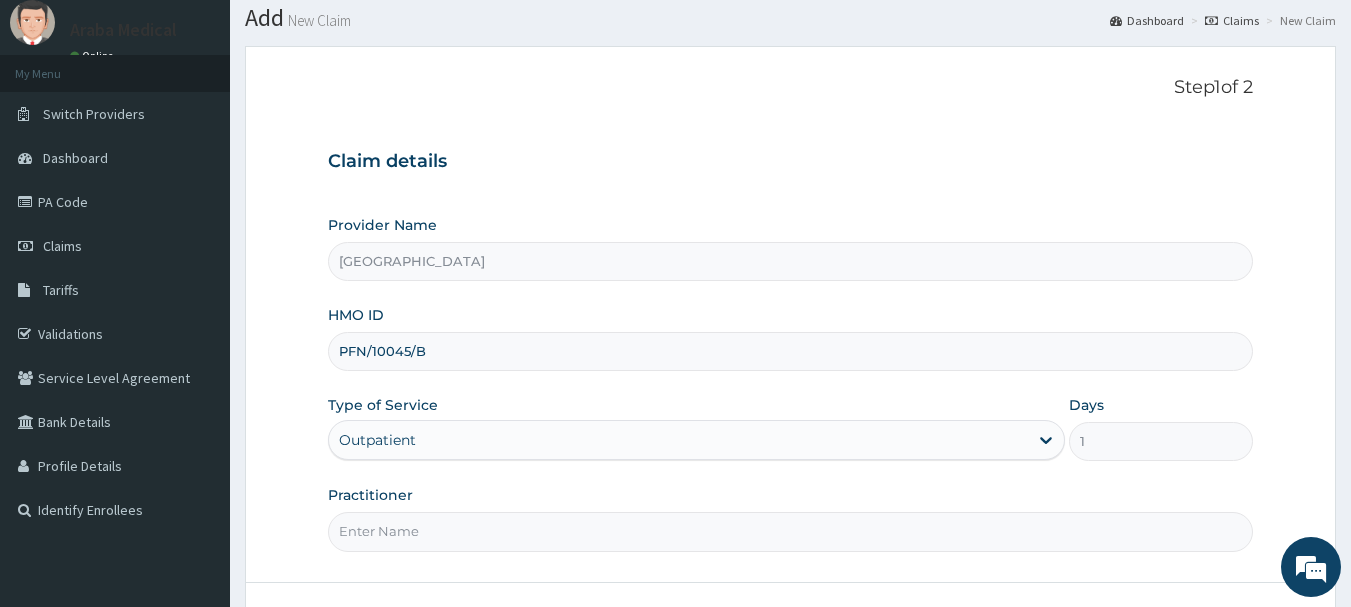 scroll, scrollTop: 160, scrollLeft: 0, axis: vertical 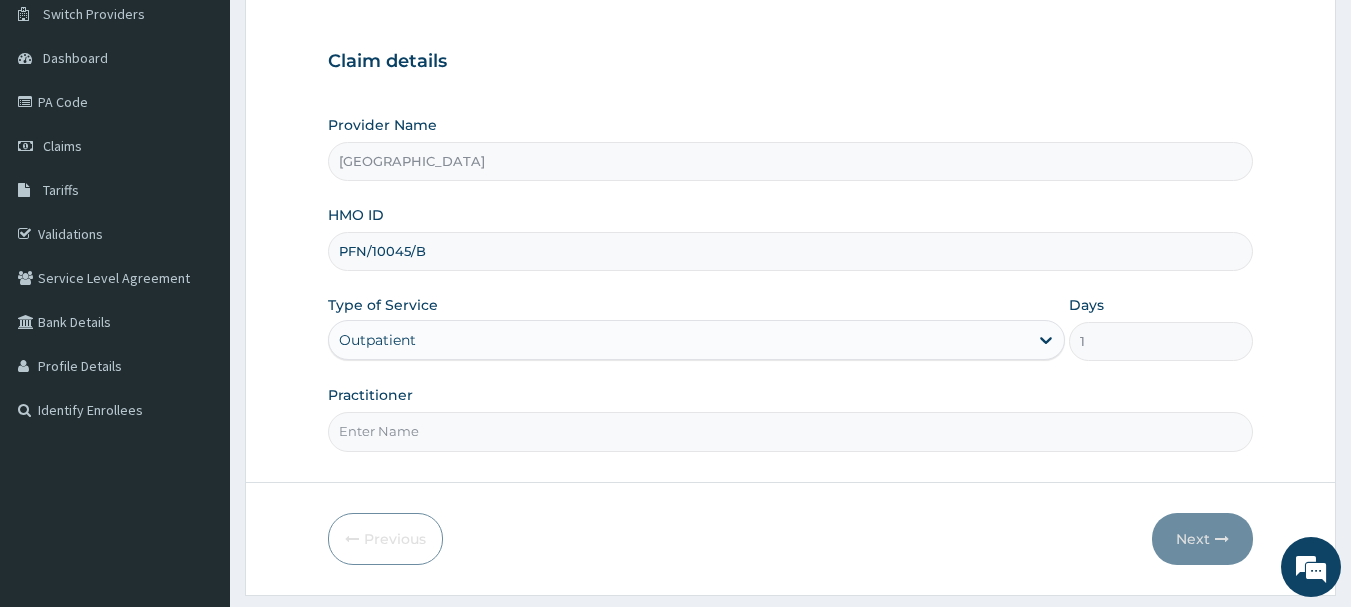 click on "Practitioner" at bounding box center (791, 431) 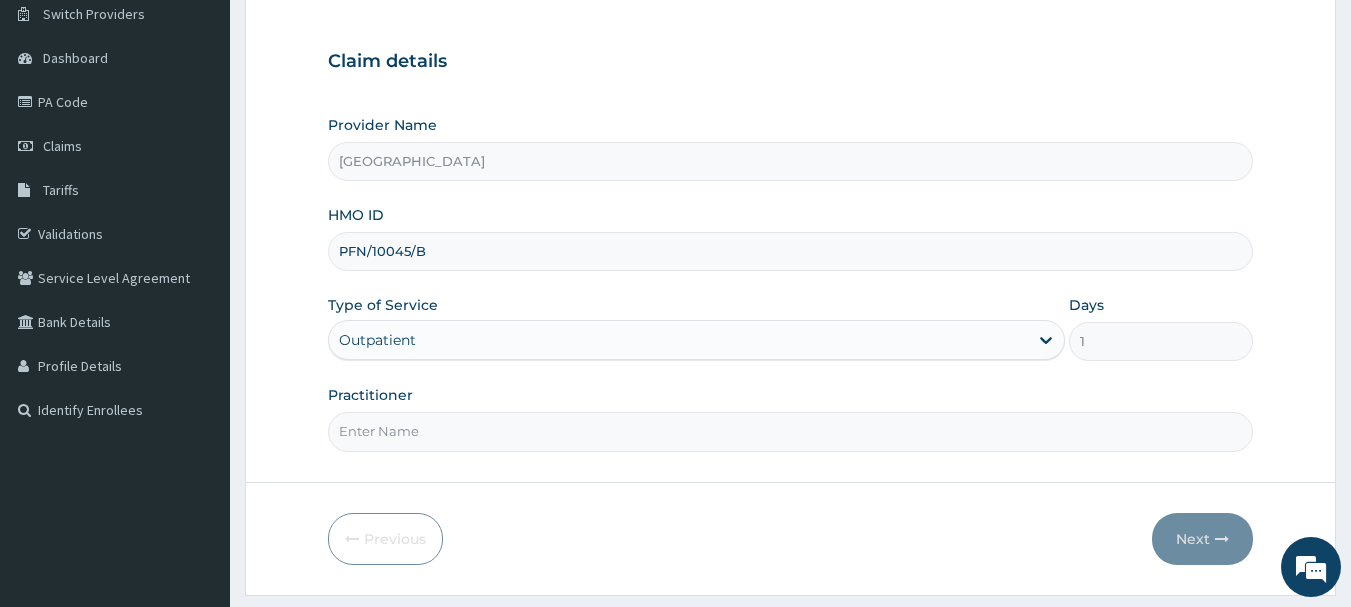 type on "DR OMOBOLANLE" 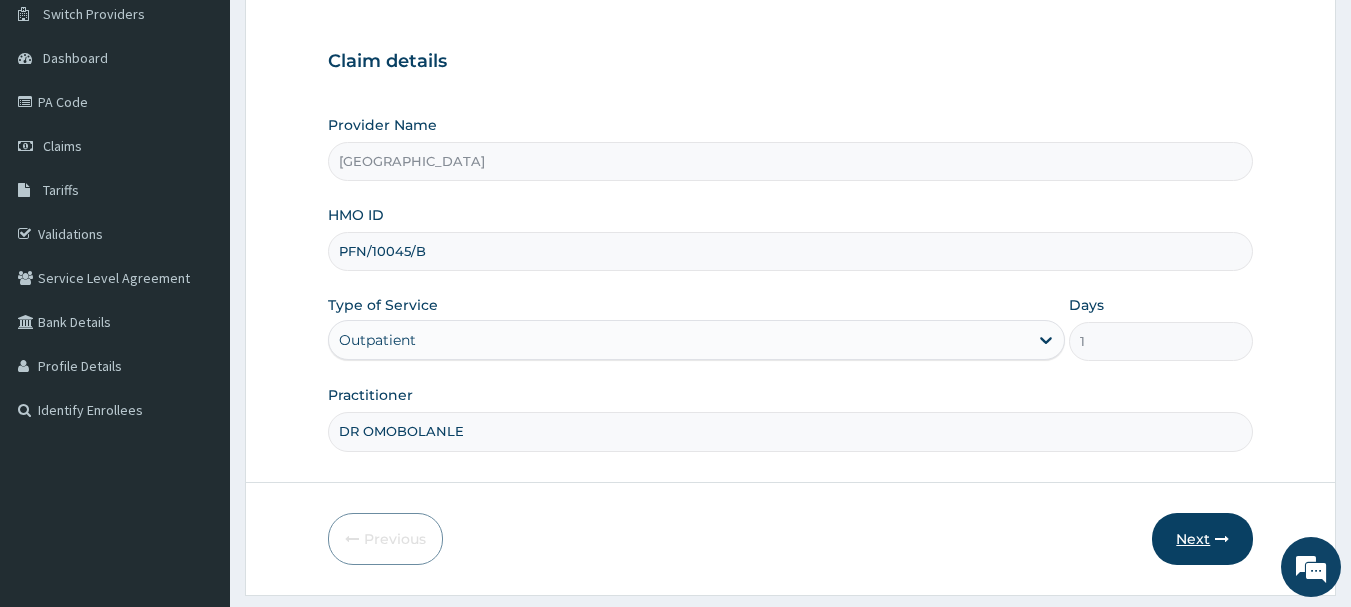 click on "Next" at bounding box center (1202, 539) 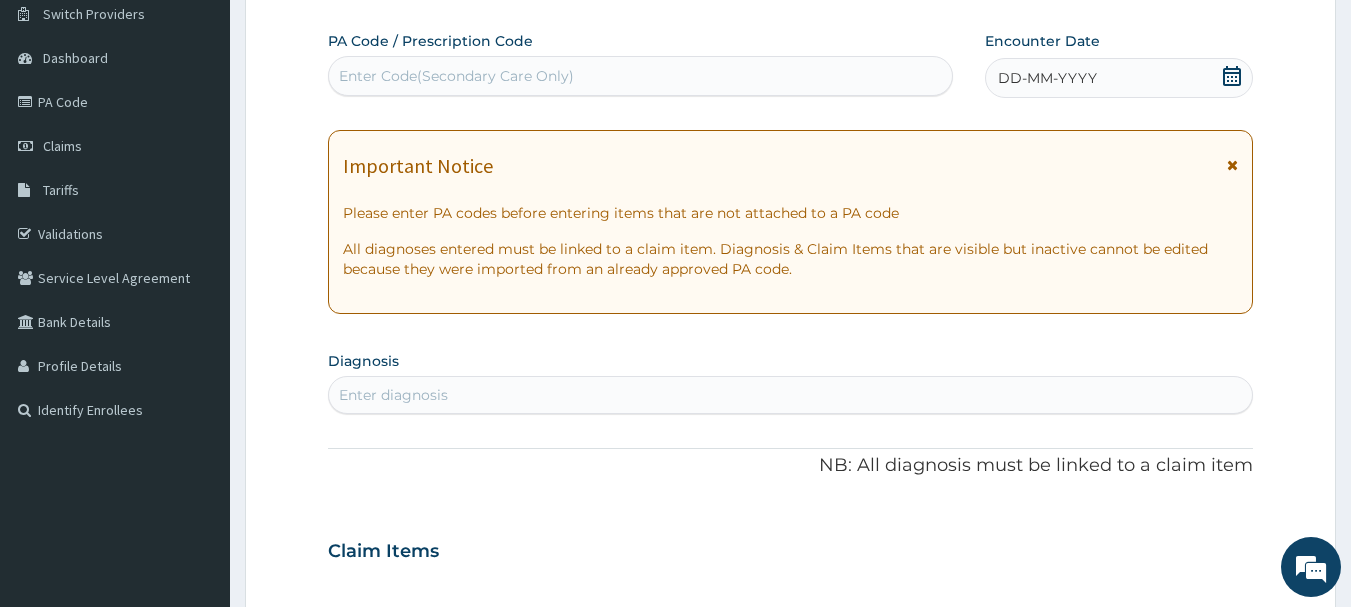 click at bounding box center (1232, 78) 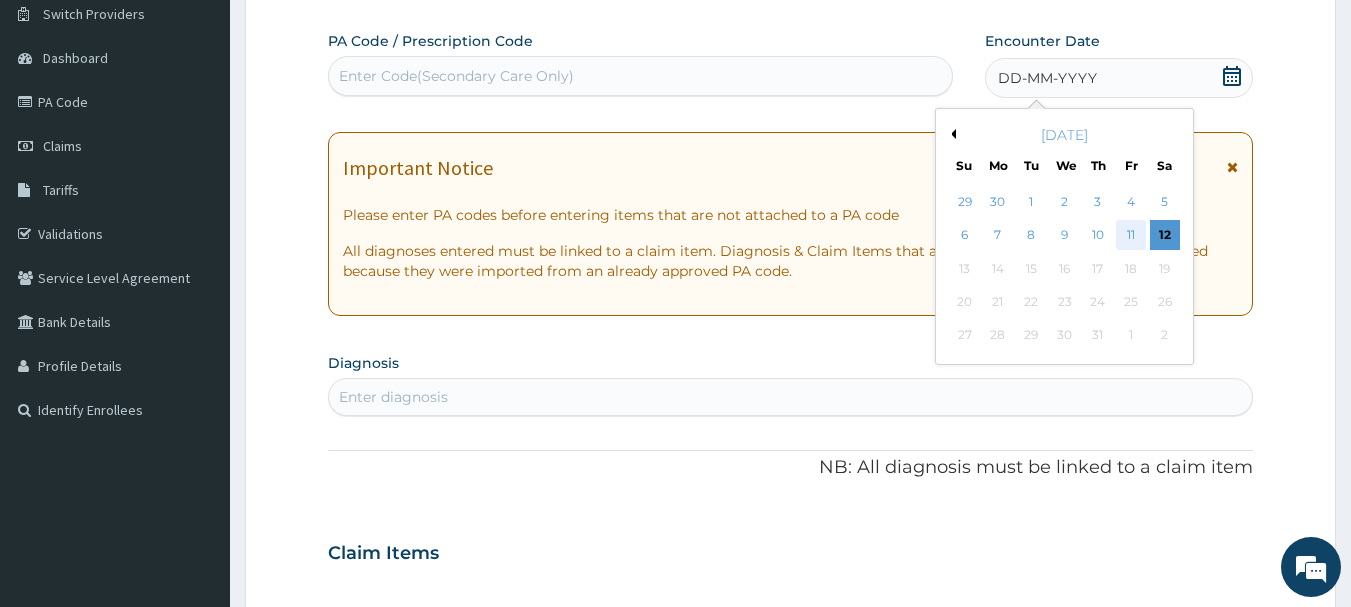 click on "11" at bounding box center [1131, 236] 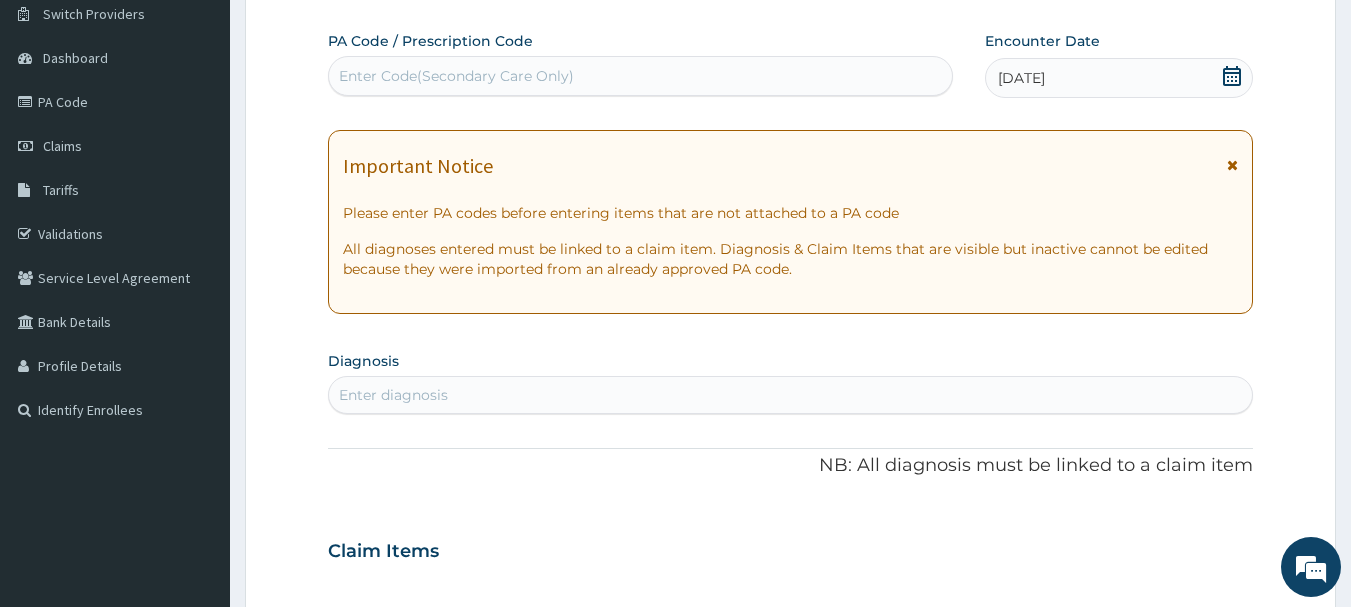 click on "Enter diagnosis" at bounding box center [791, 395] 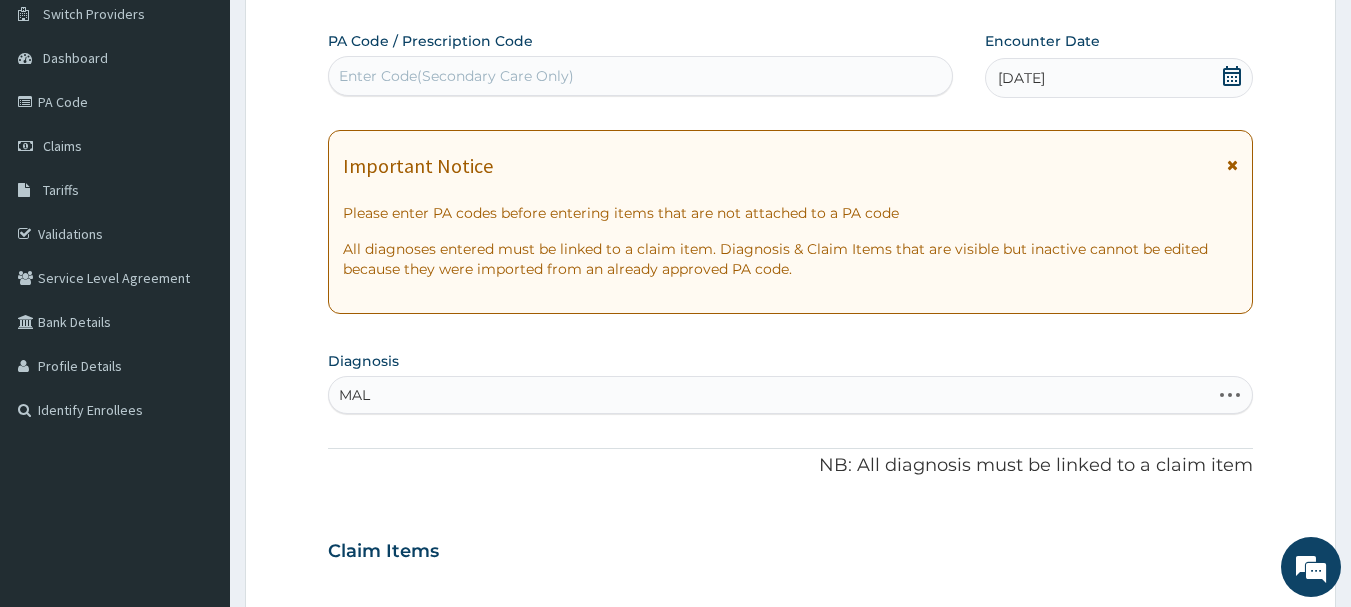 type on "MALA" 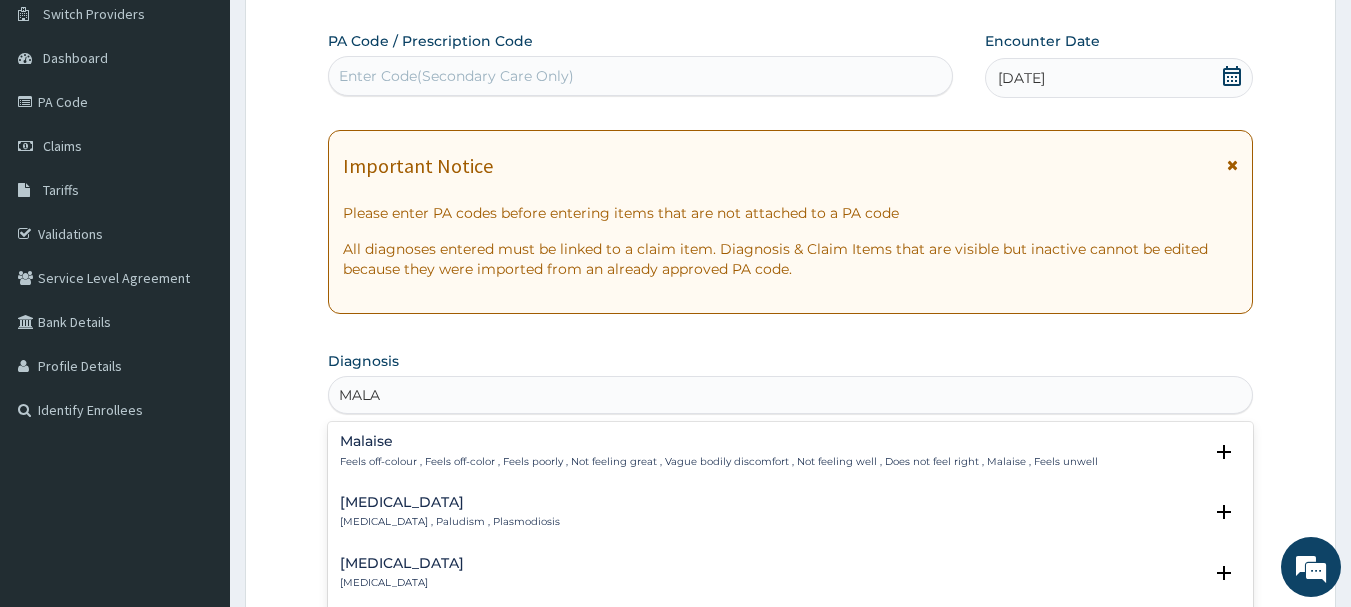 click on "Malaria" at bounding box center [450, 502] 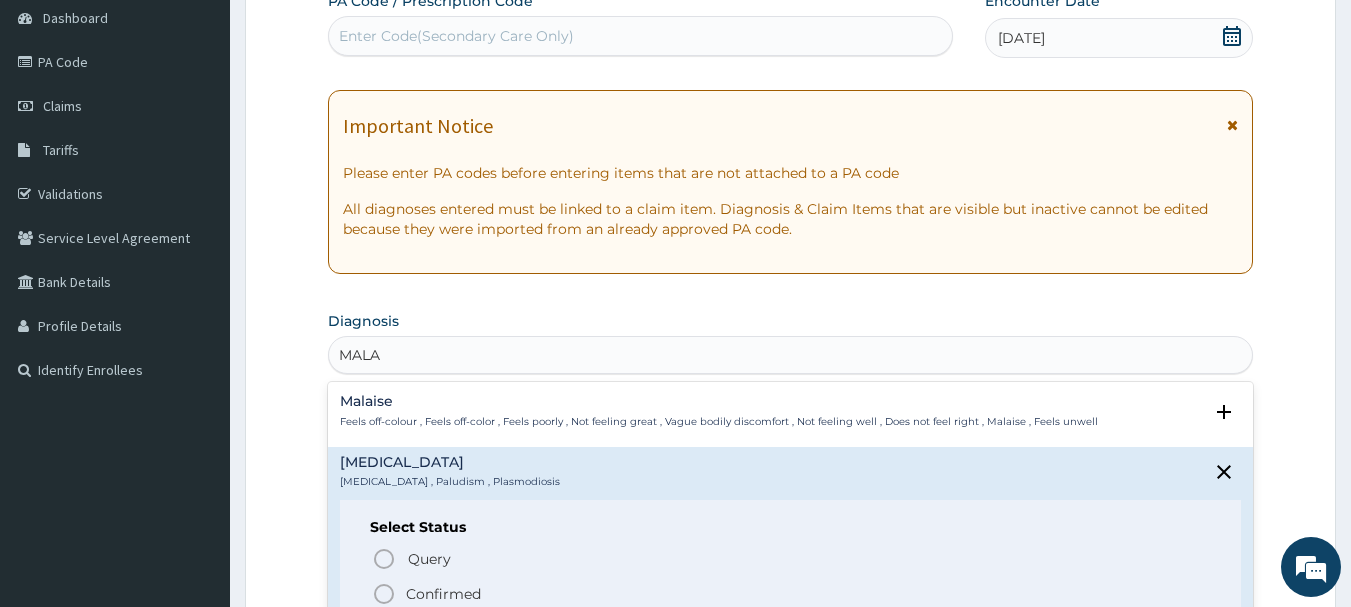 scroll, scrollTop: 321, scrollLeft: 0, axis: vertical 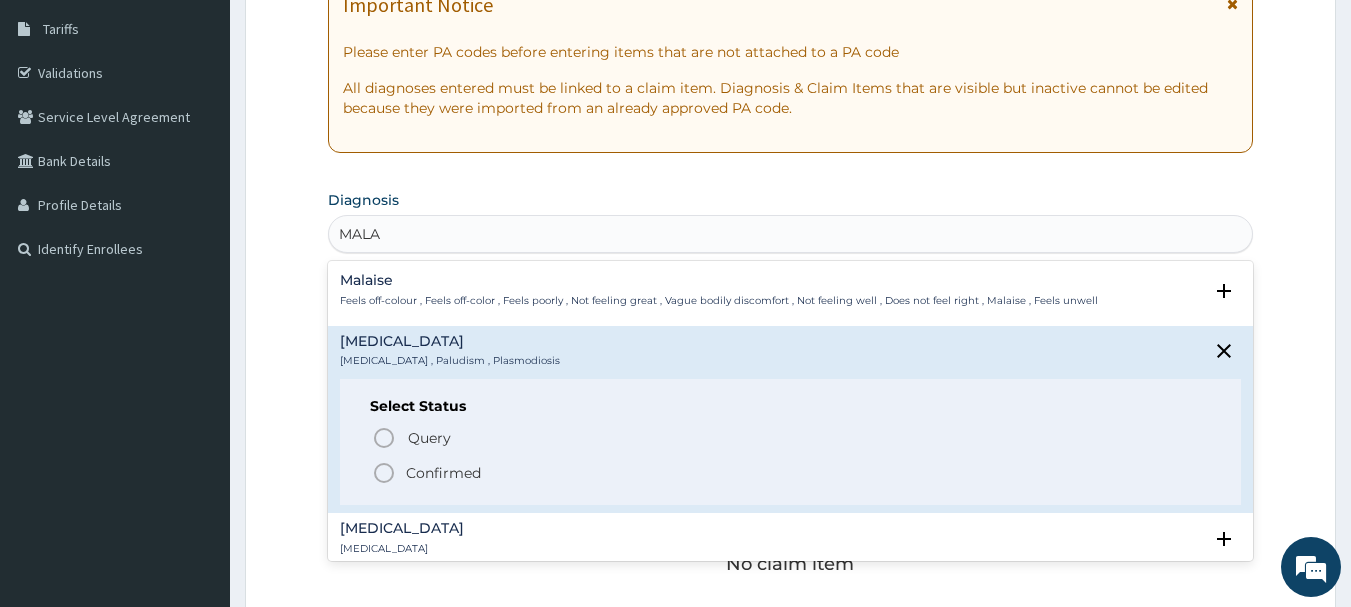 click 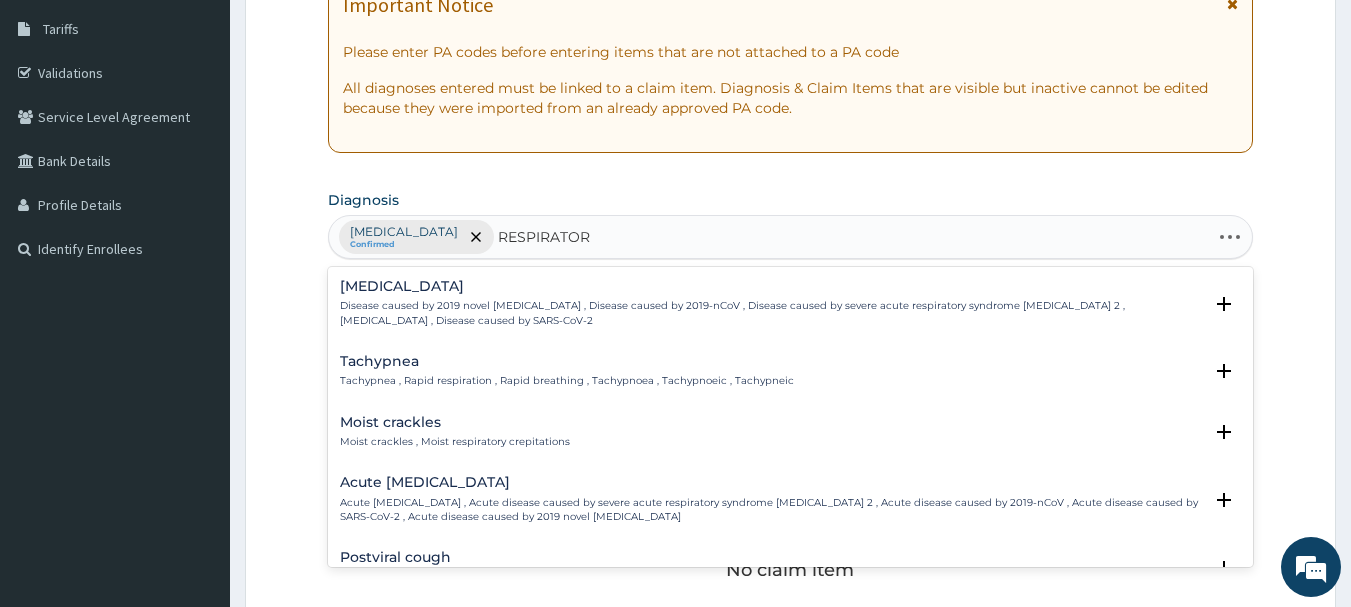 type on "RESPIRATORY" 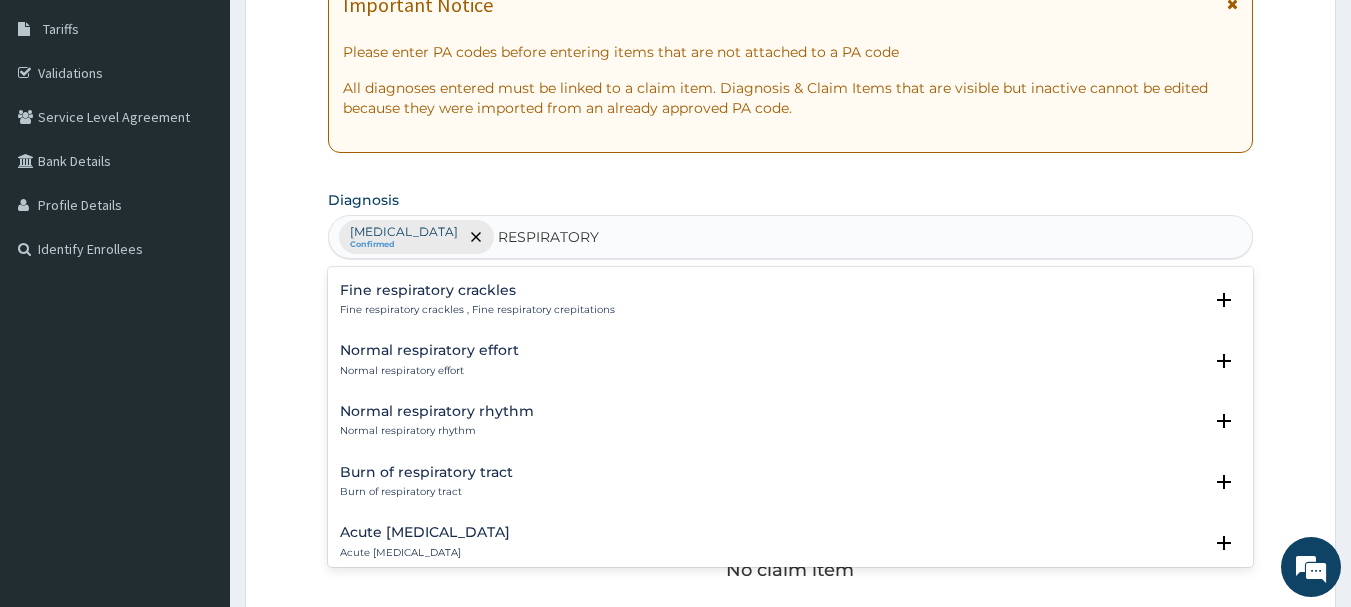 scroll, scrollTop: 2624, scrollLeft: 0, axis: vertical 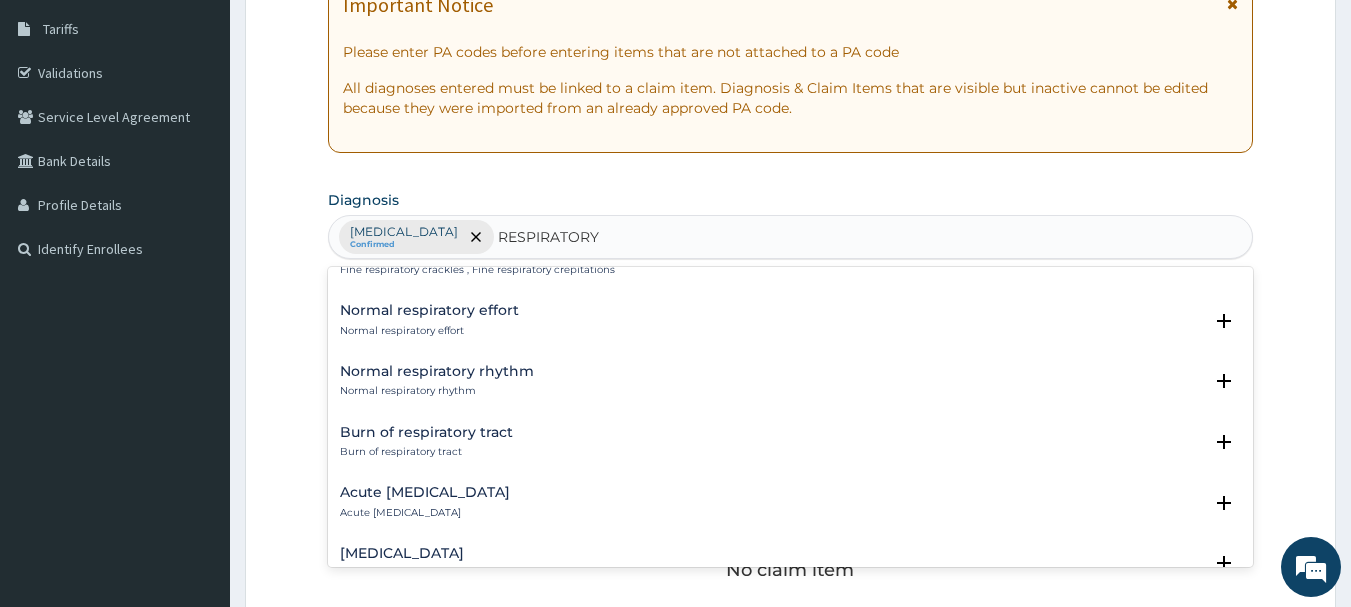 click on "Acute respiratory disease" at bounding box center [425, 492] 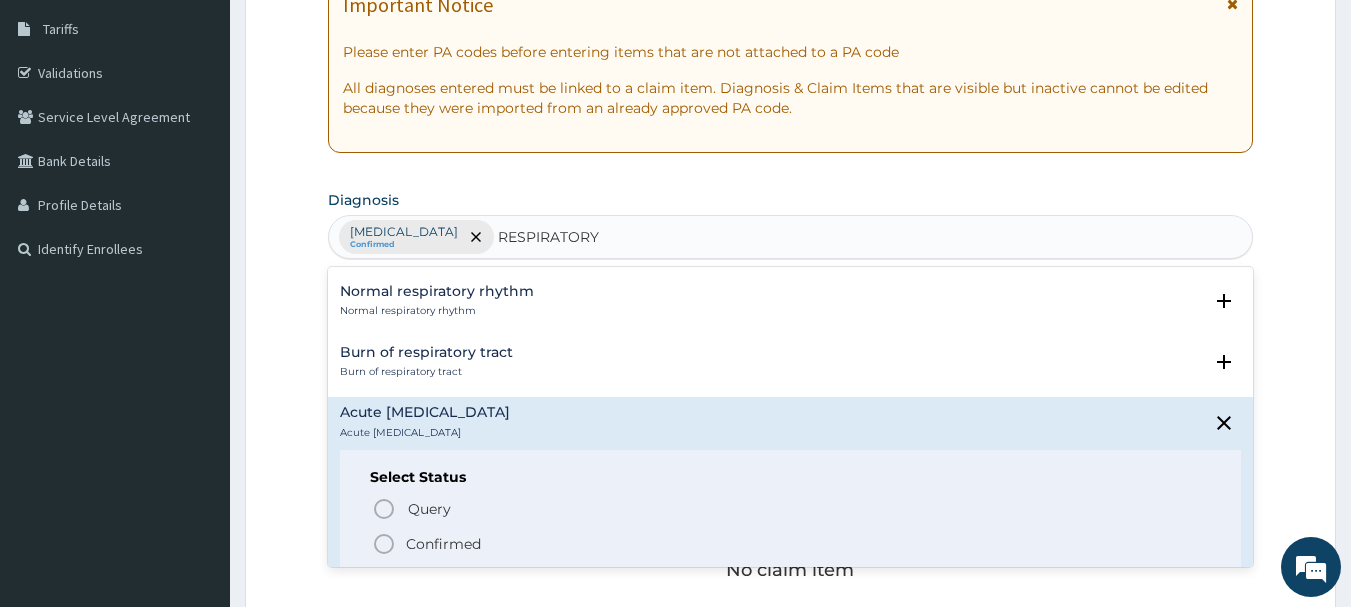 scroll, scrollTop: 2744, scrollLeft: 0, axis: vertical 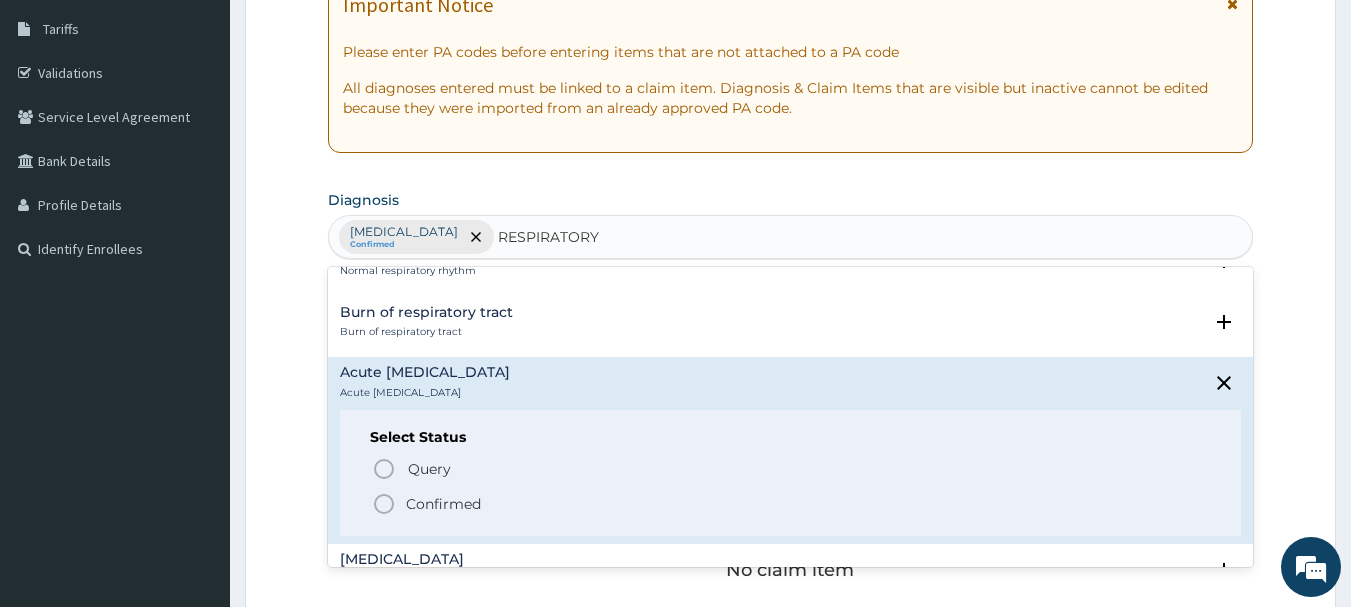 click 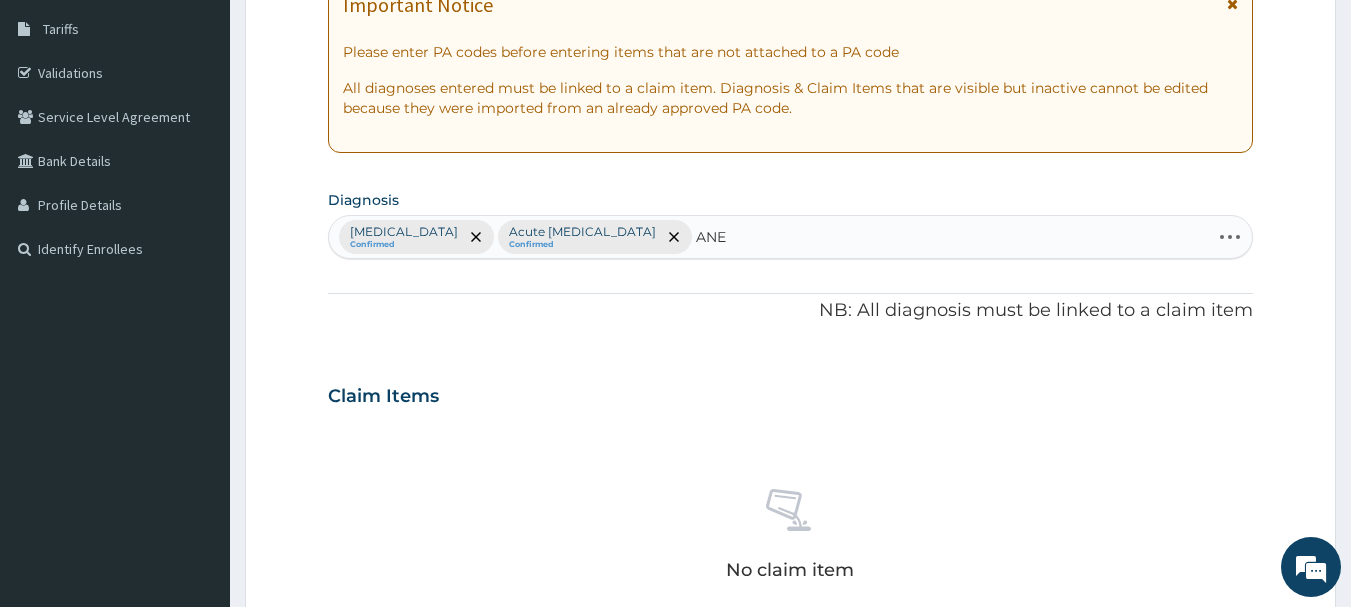 type on "ANEM" 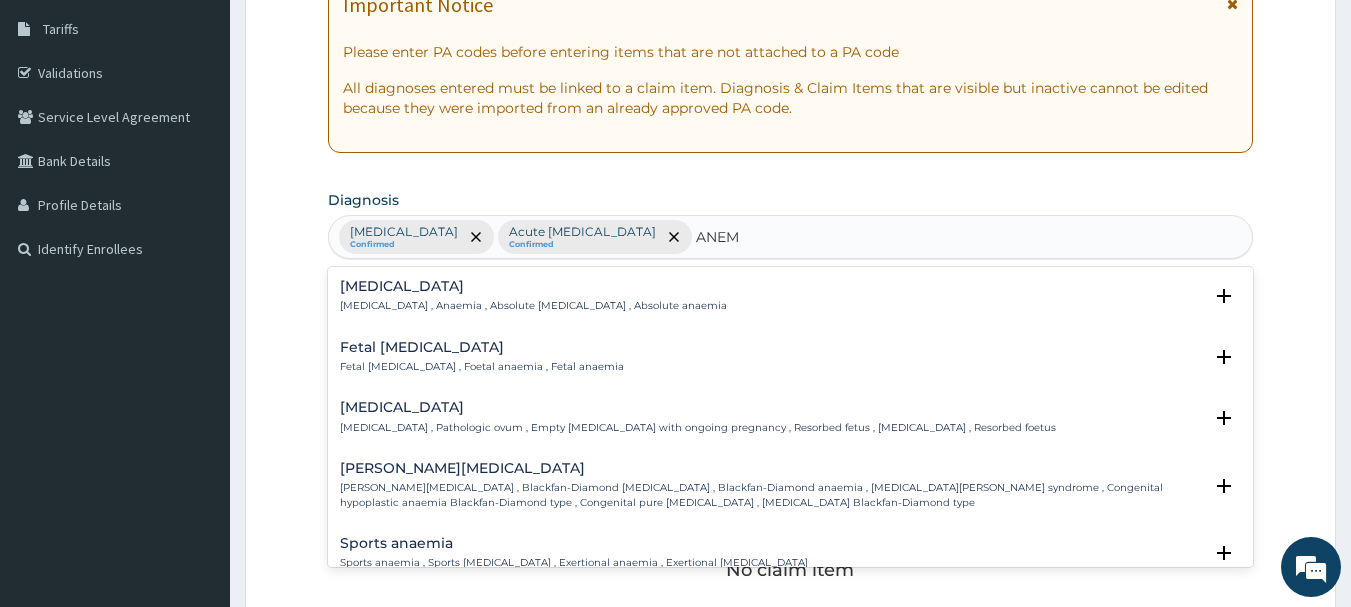 click on "Anemia" at bounding box center [533, 286] 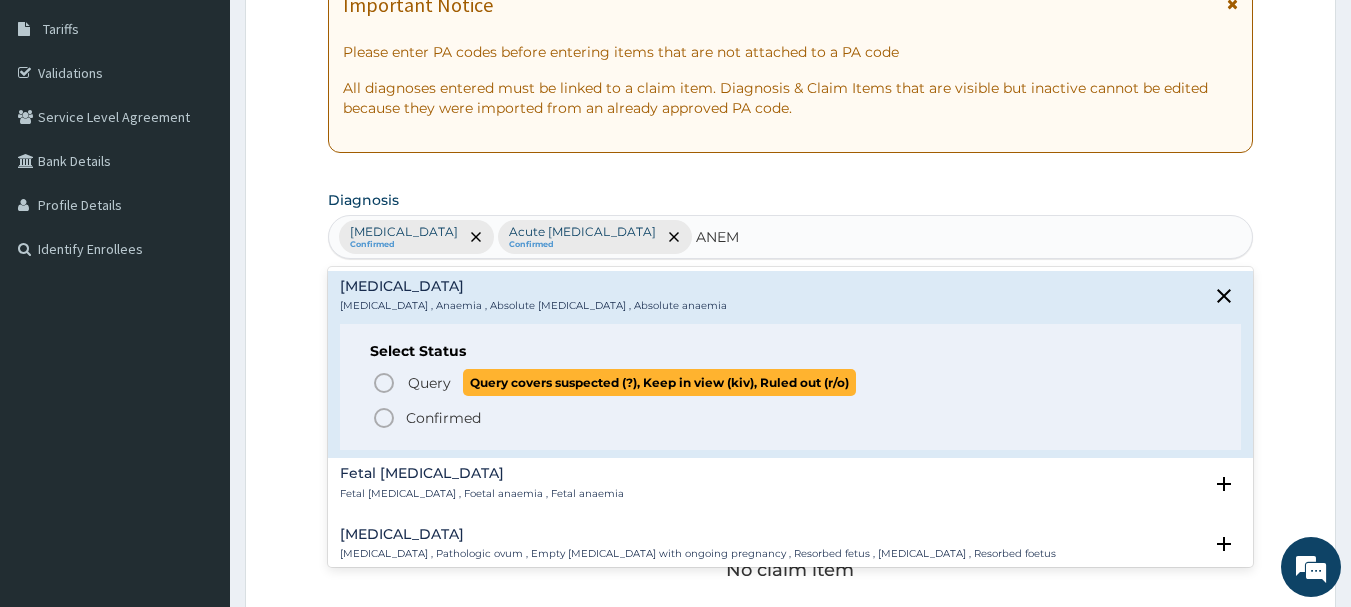 click 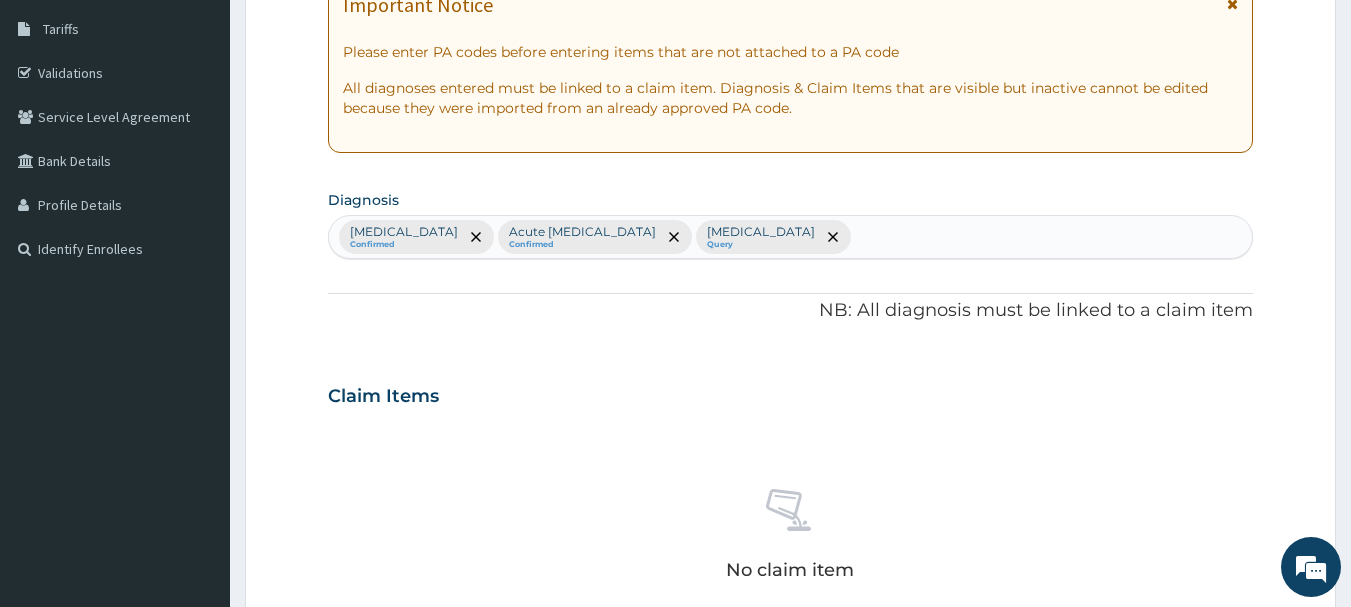 click on "Step  2  of 2 PA Code / Prescription Code Enter Code(Secondary Care Only) Encounter Date 11-07-2025 Important Notice Please enter PA codes before entering items that are not attached to a PA code   All diagnoses entered must be linked to a claim item. Diagnosis & Claim Items that are visible but inactive cannot be edited because they were imported from an already approved PA code. Diagnosis option Anemia, selected.   Select is focused ,type to refine list, press Down to open the menu,  press left to focus selected values Malaria Confirmed Acute respiratory disease Confirmed Anemia Query NB: All diagnosis must be linked to a claim item Claim Items No claim item Types Select Type Item Select Item Pair Diagnosis Select Diagnosis Unit Price 0 Add Comment     Previous   Submit" at bounding box center (790, 419) 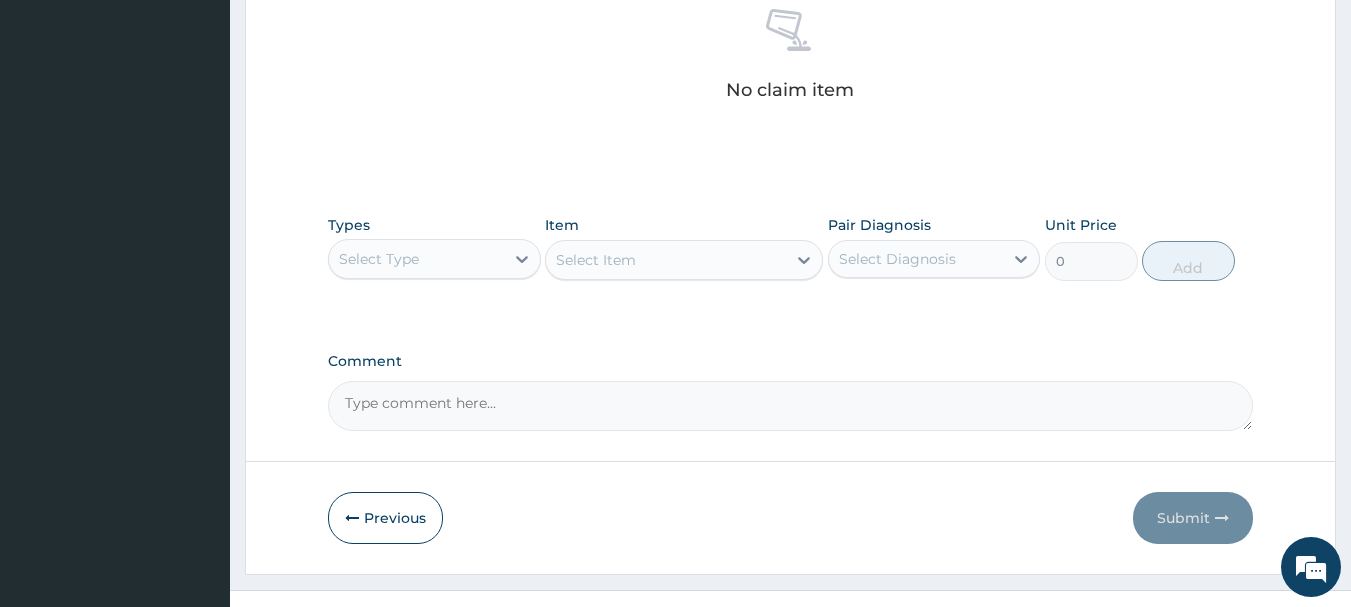 scroll, scrollTop: 835, scrollLeft: 0, axis: vertical 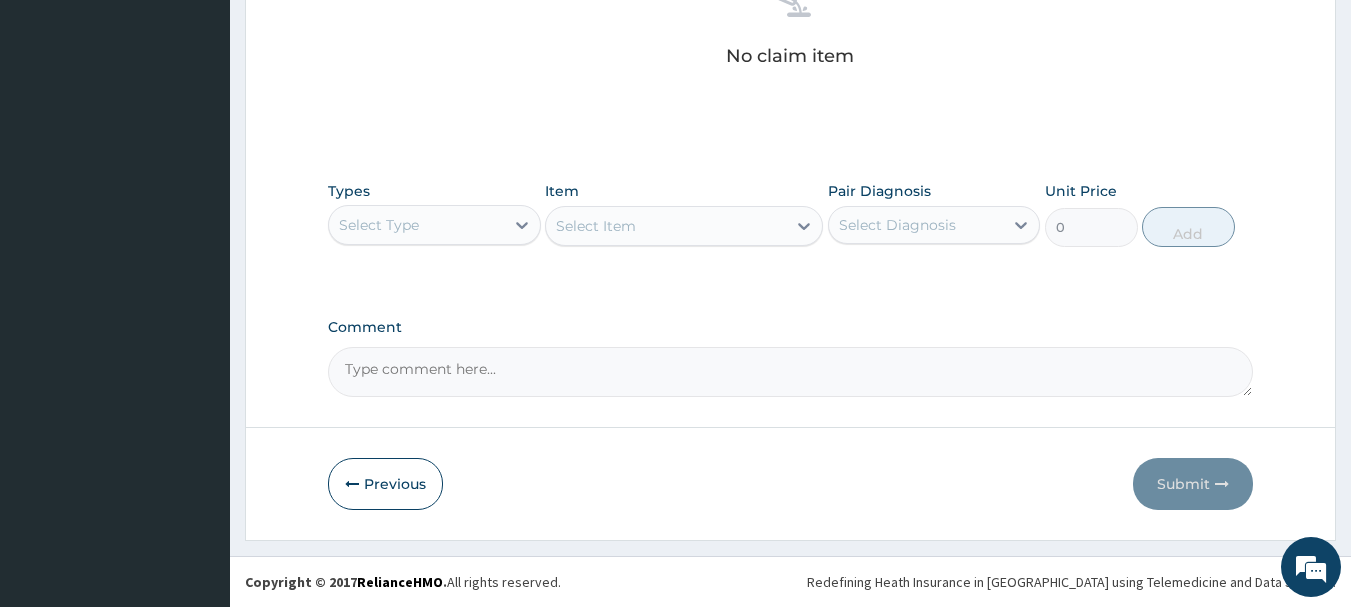 click on "Select Type" at bounding box center (416, 225) 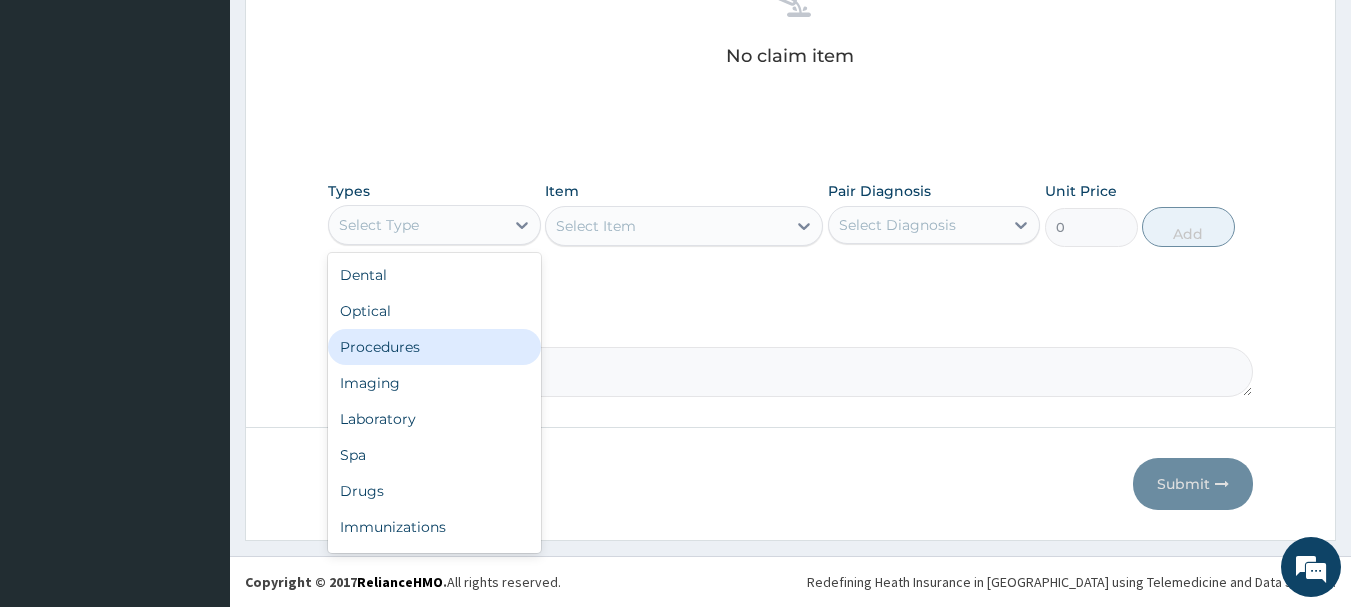 click on "Procedures" at bounding box center [434, 347] 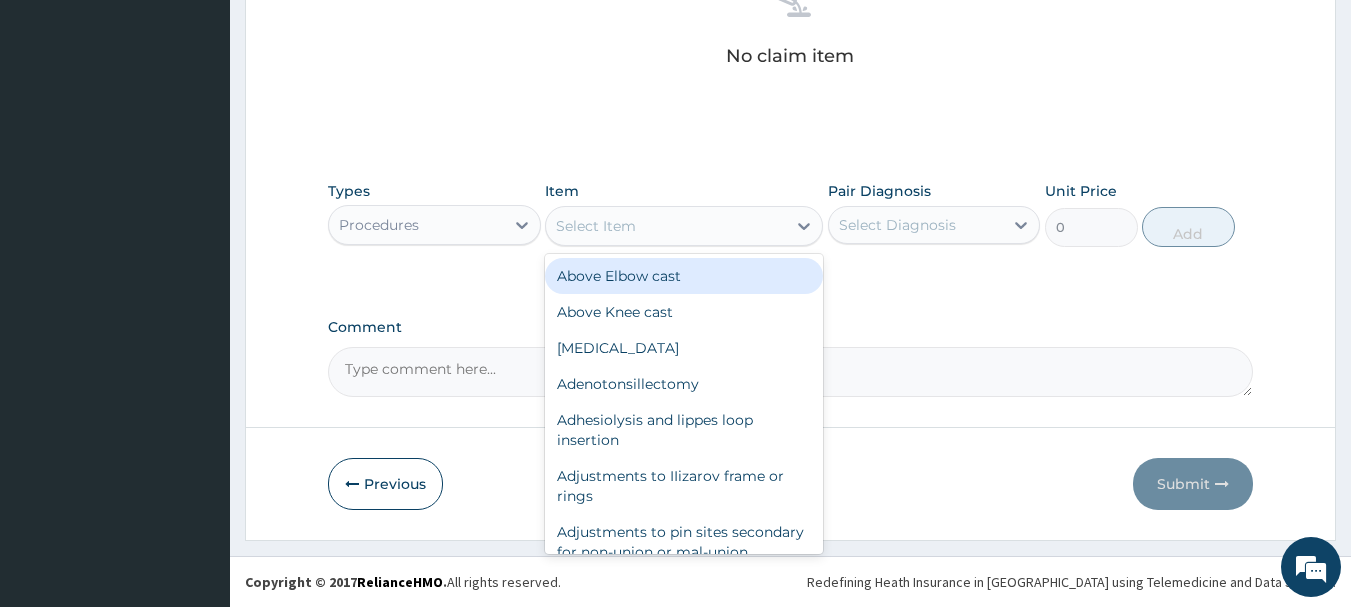 click on "Select Item" at bounding box center [666, 226] 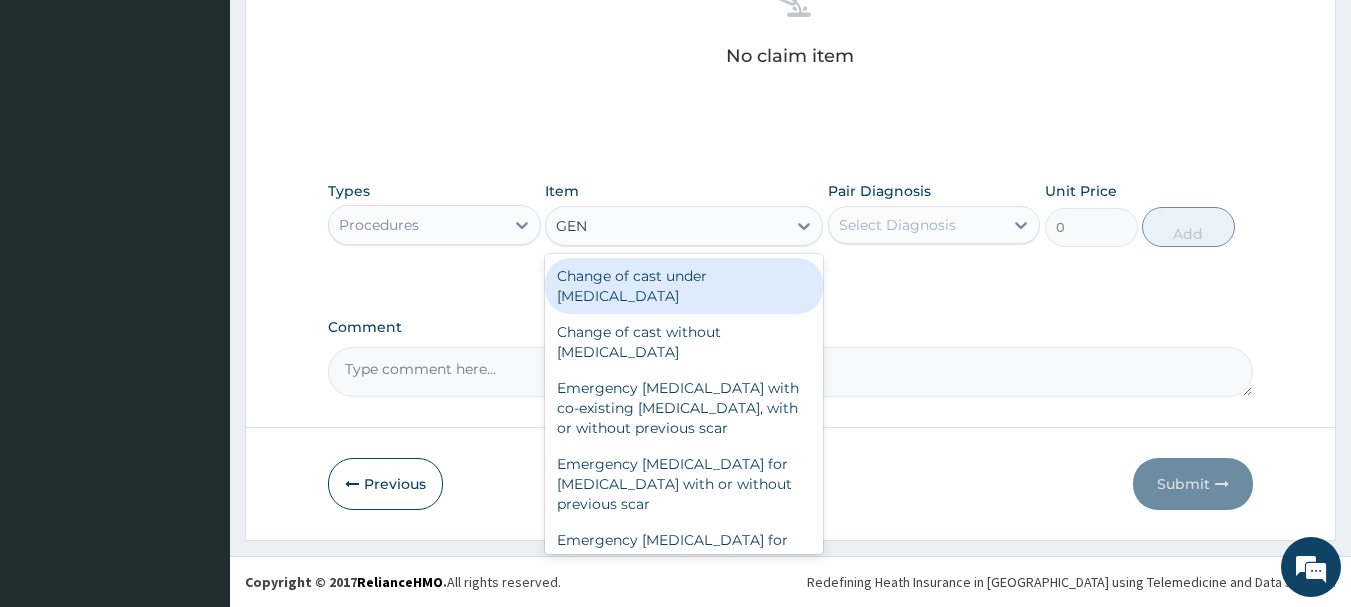 type on "GENE" 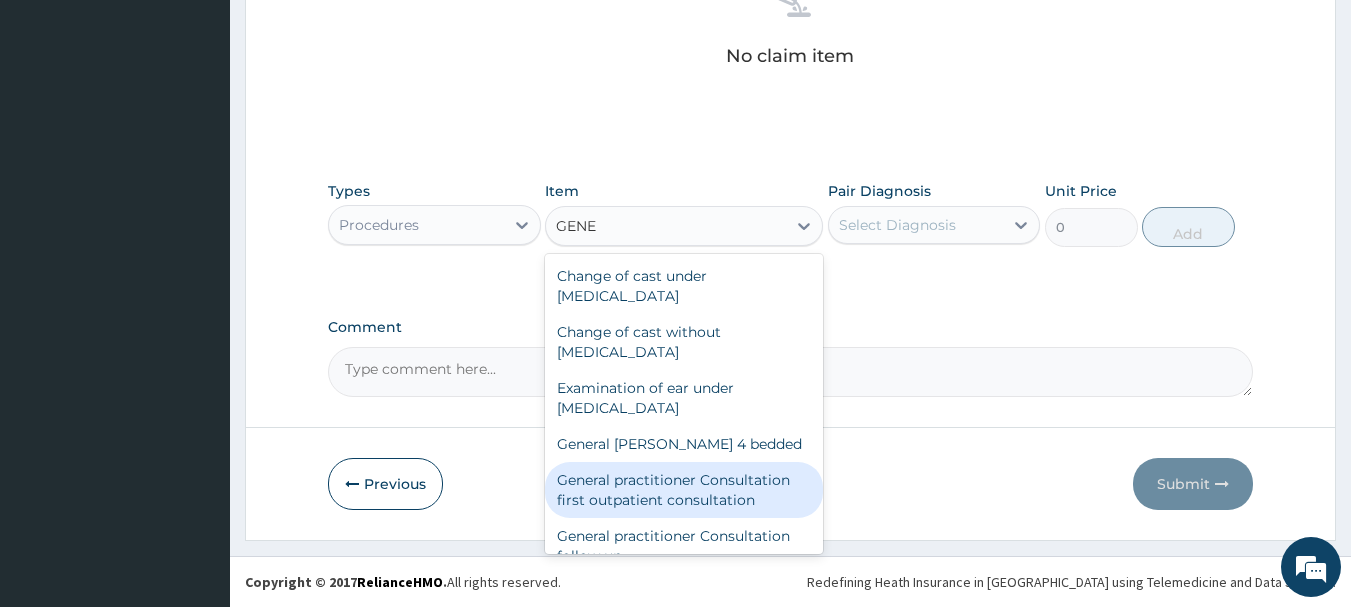 click on "General practitioner Consultation first outpatient consultation" at bounding box center [684, 490] 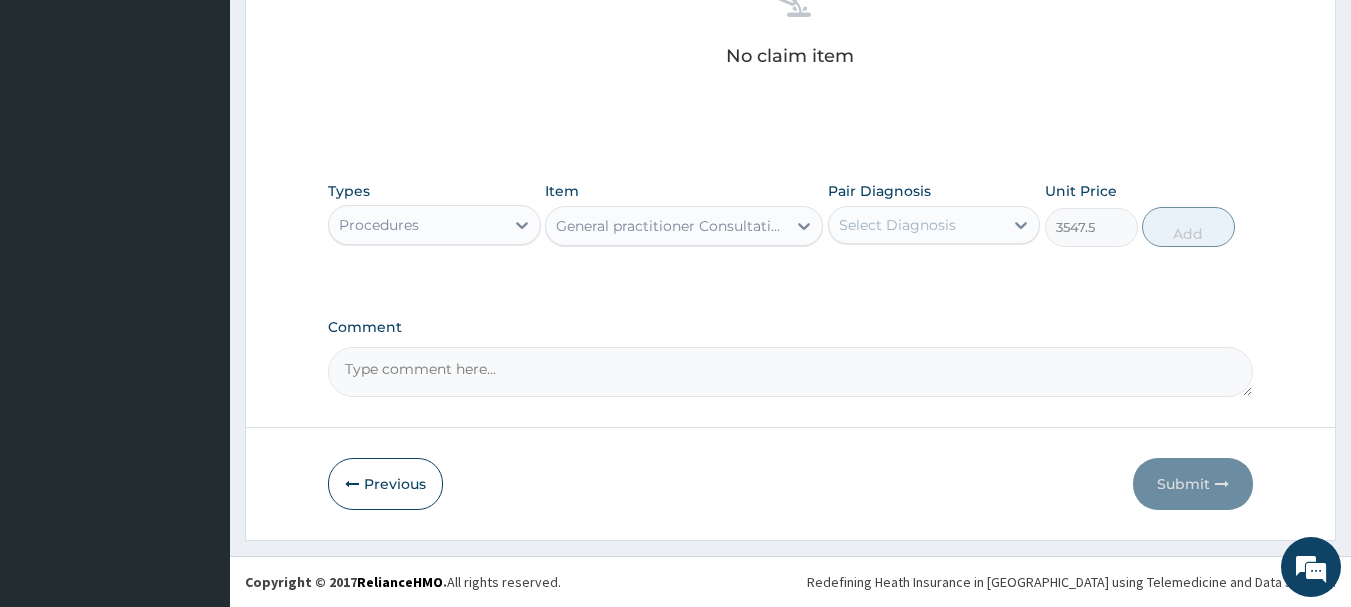 click on "Select Diagnosis" at bounding box center (897, 225) 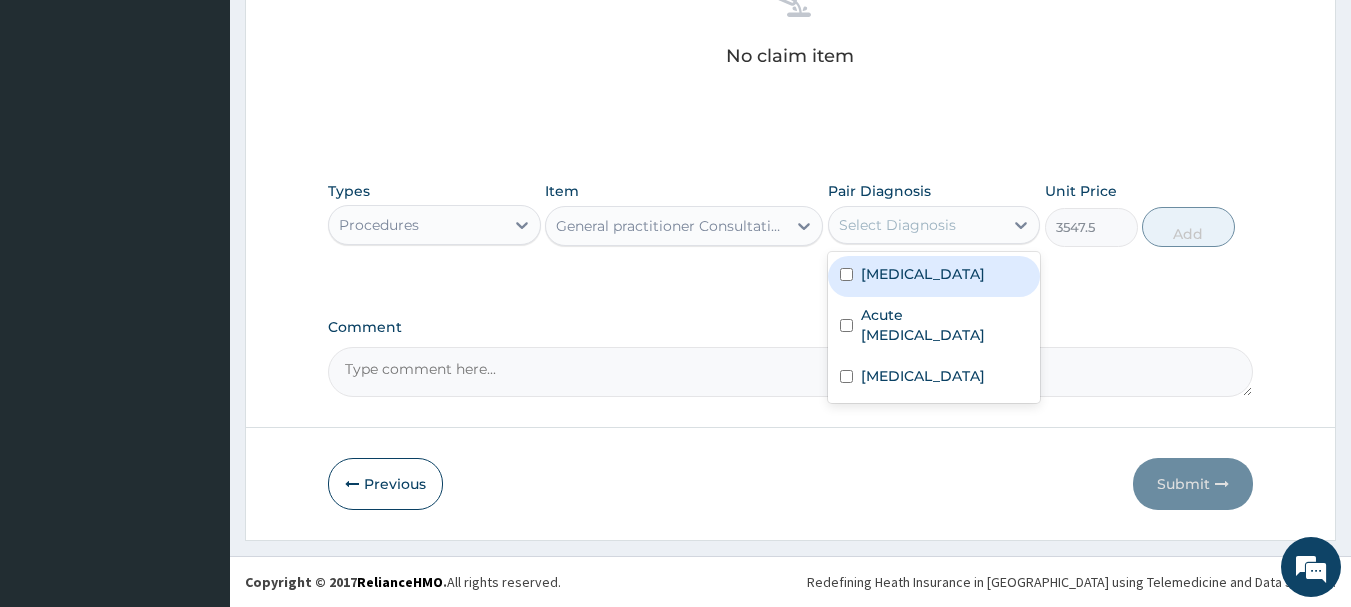 click on "Malaria" at bounding box center (934, 276) 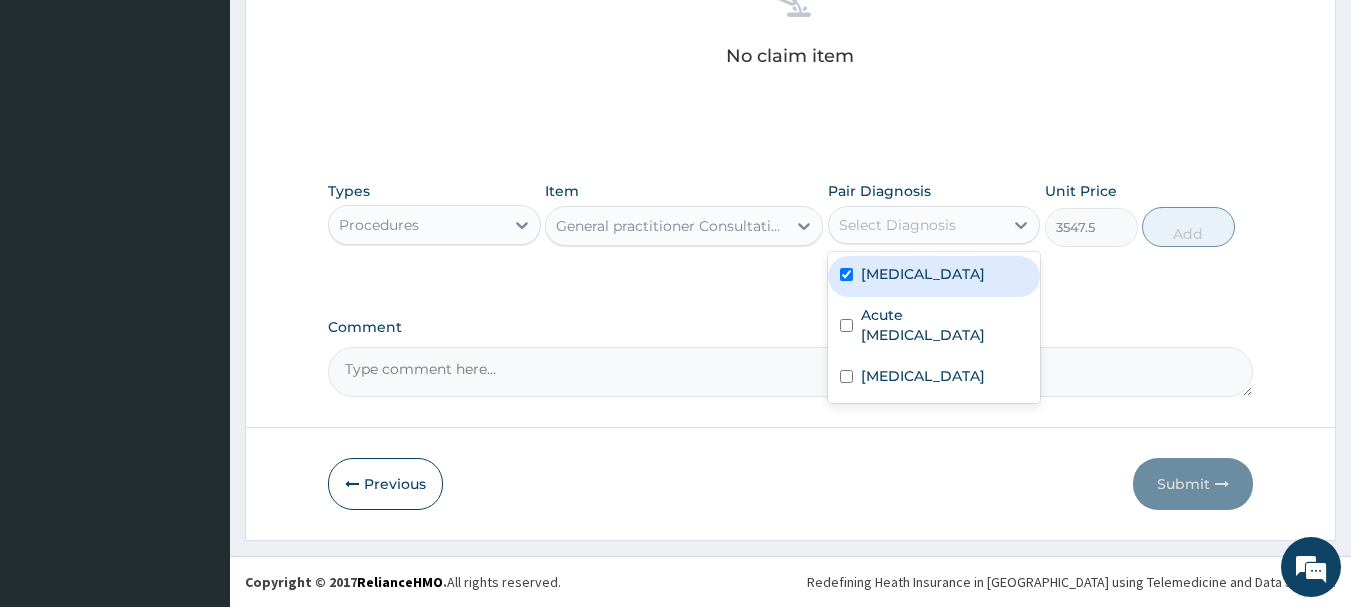 checkbox on "true" 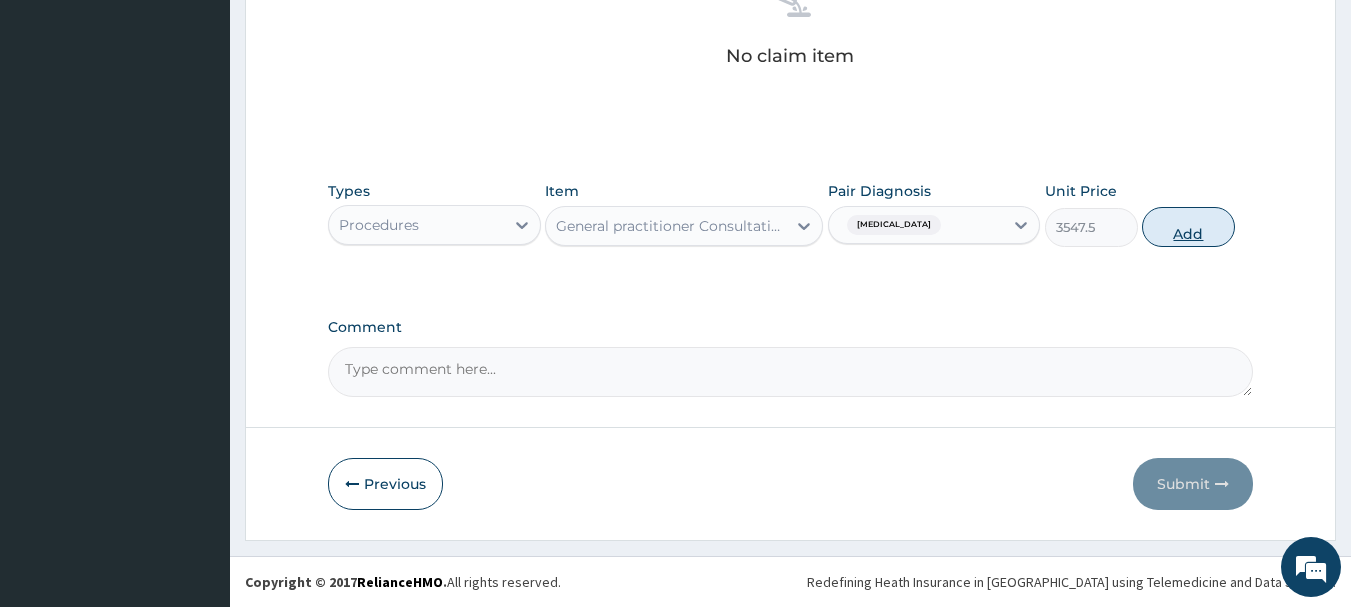click on "Add" at bounding box center (1188, 227) 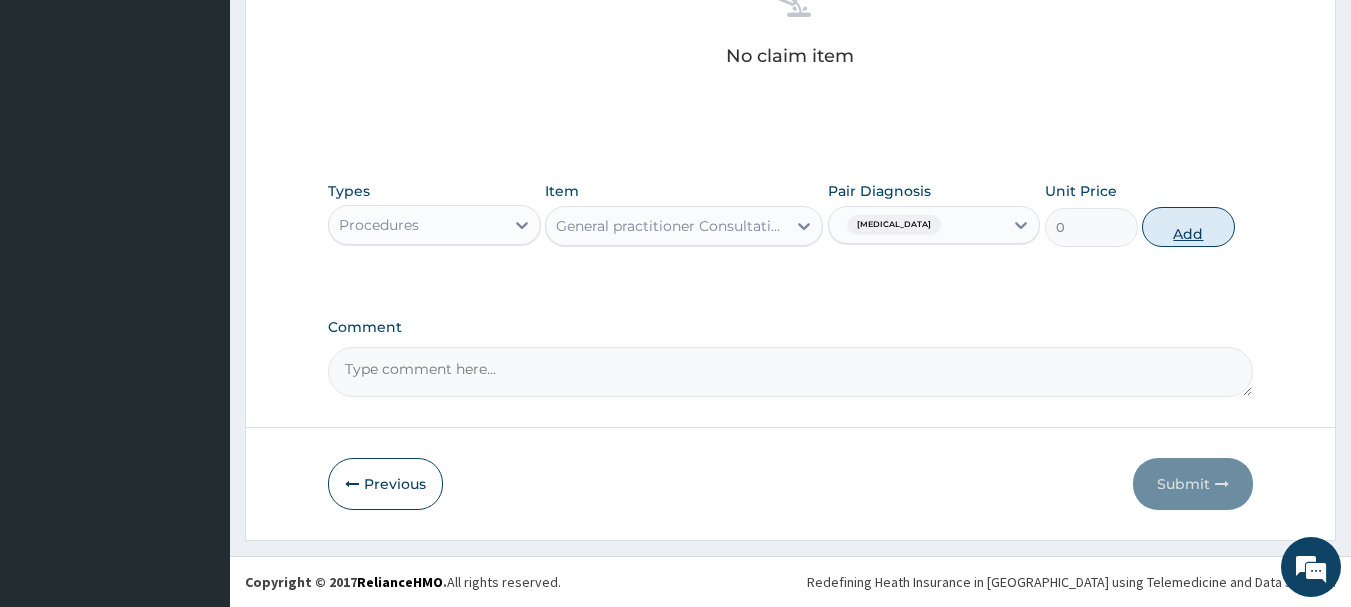 scroll, scrollTop: 766, scrollLeft: 0, axis: vertical 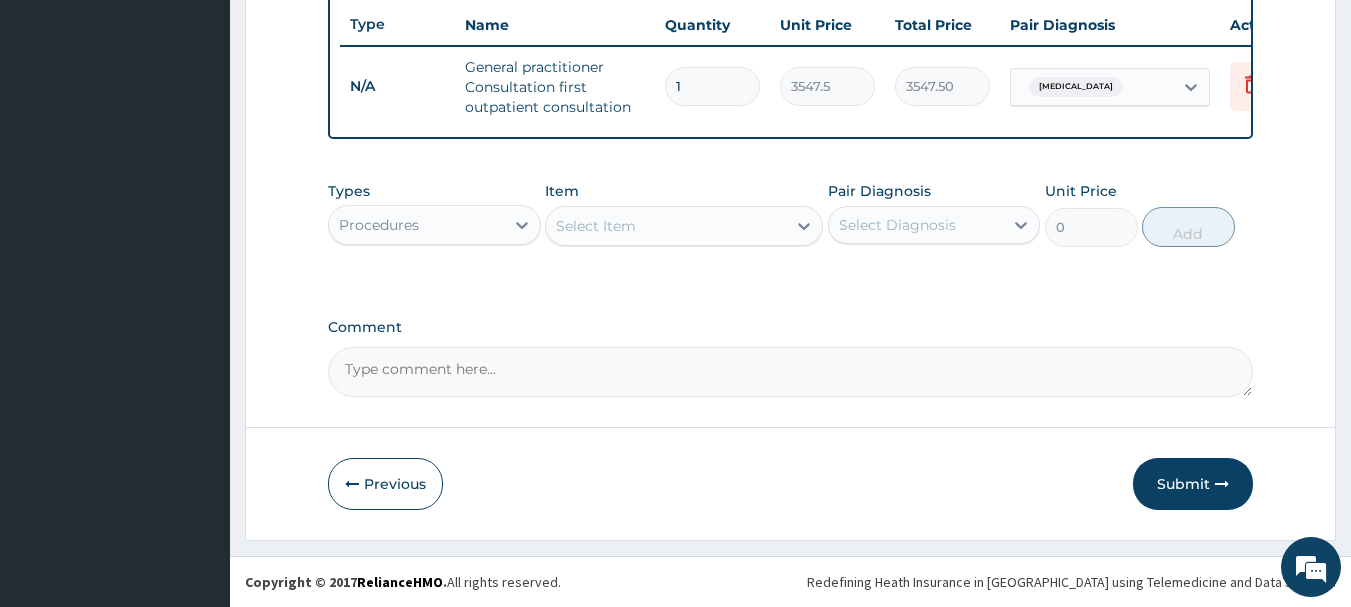 click on "Procedures" at bounding box center [416, 225] 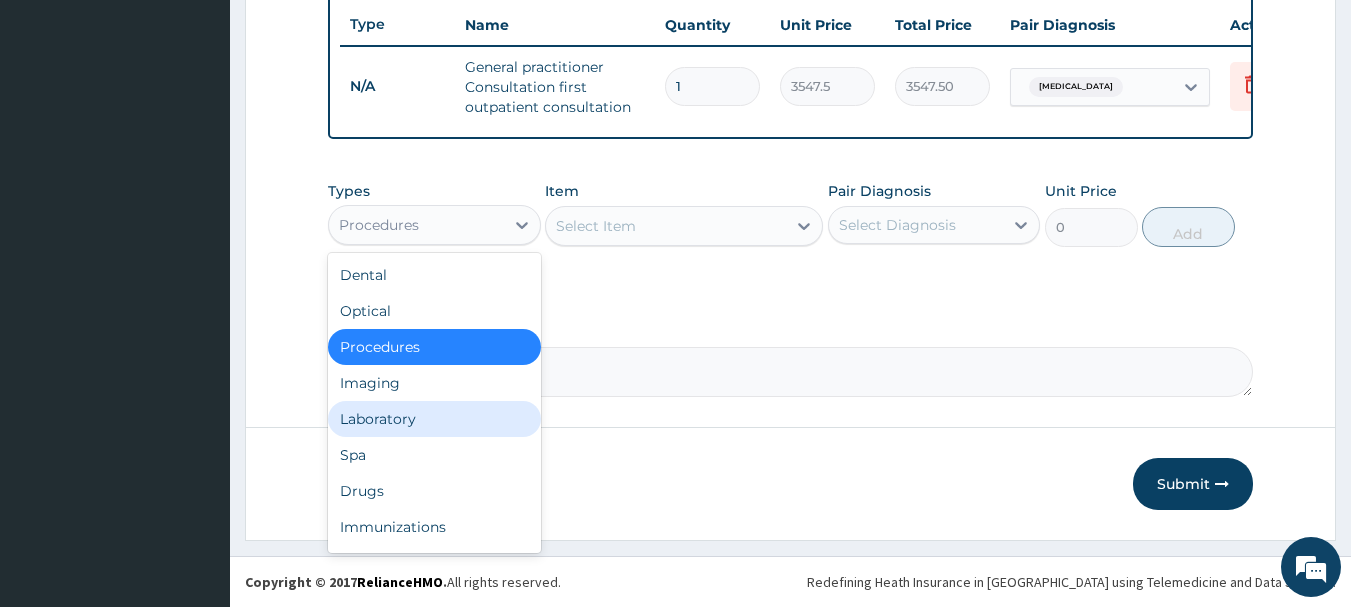 click on "Laboratory" at bounding box center (434, 419) 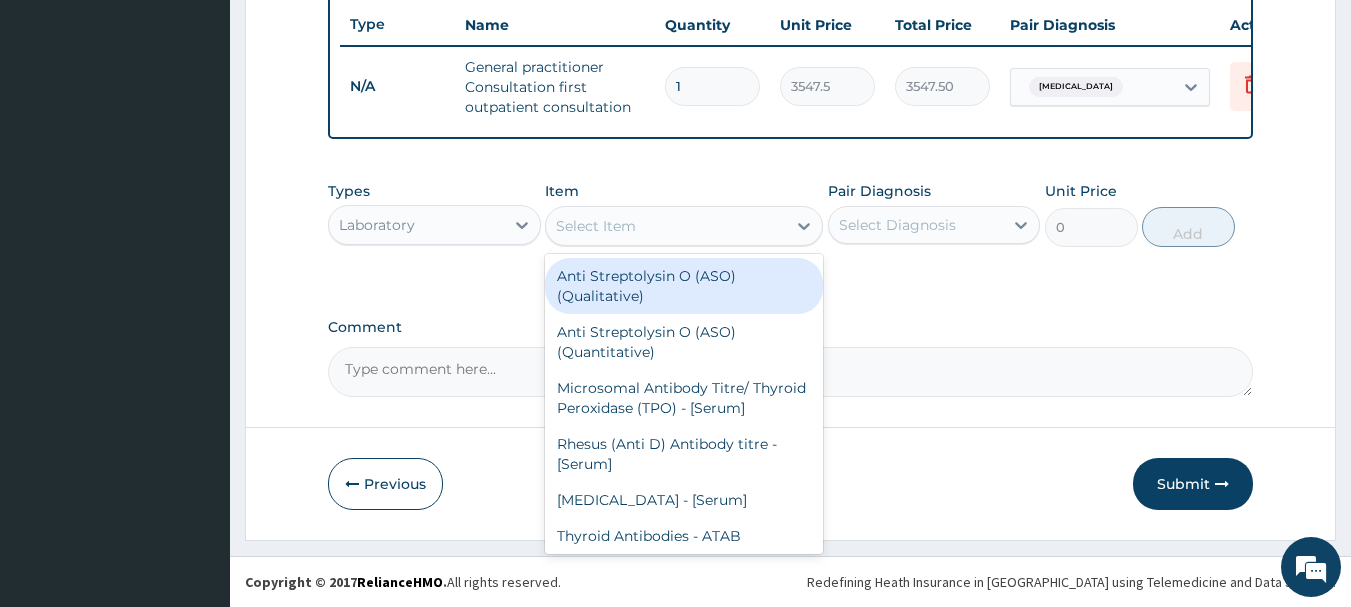 click on "Select Item" at bounding box center [666, 226] 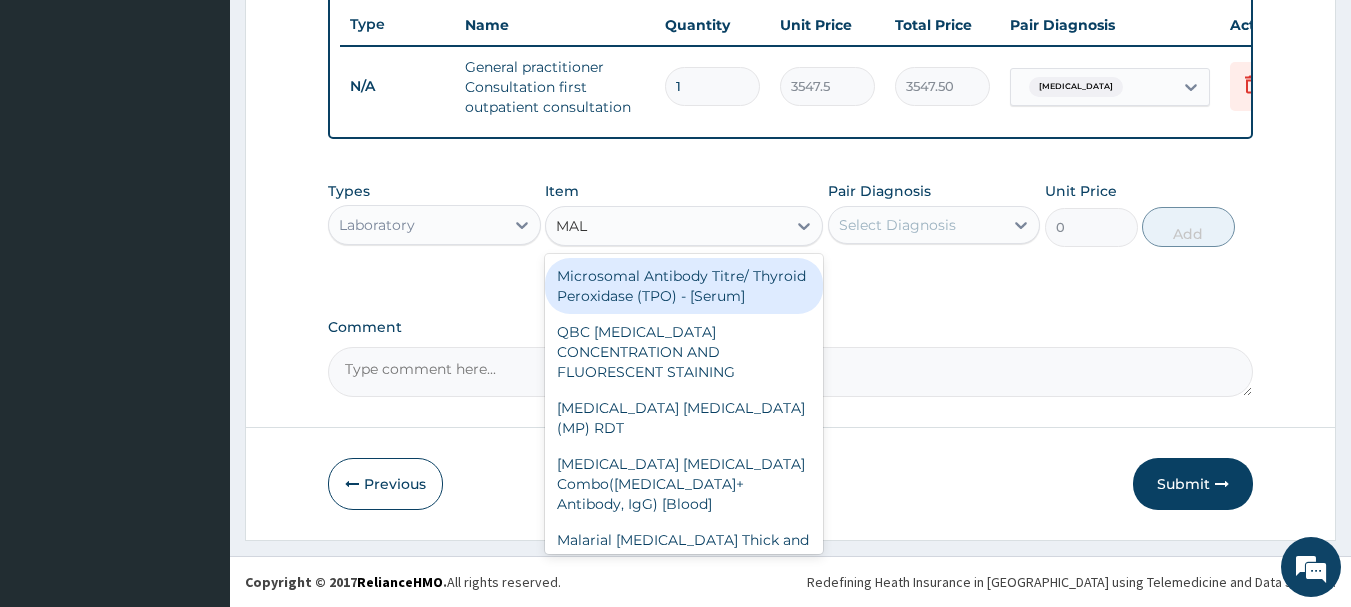 type on "MALA" 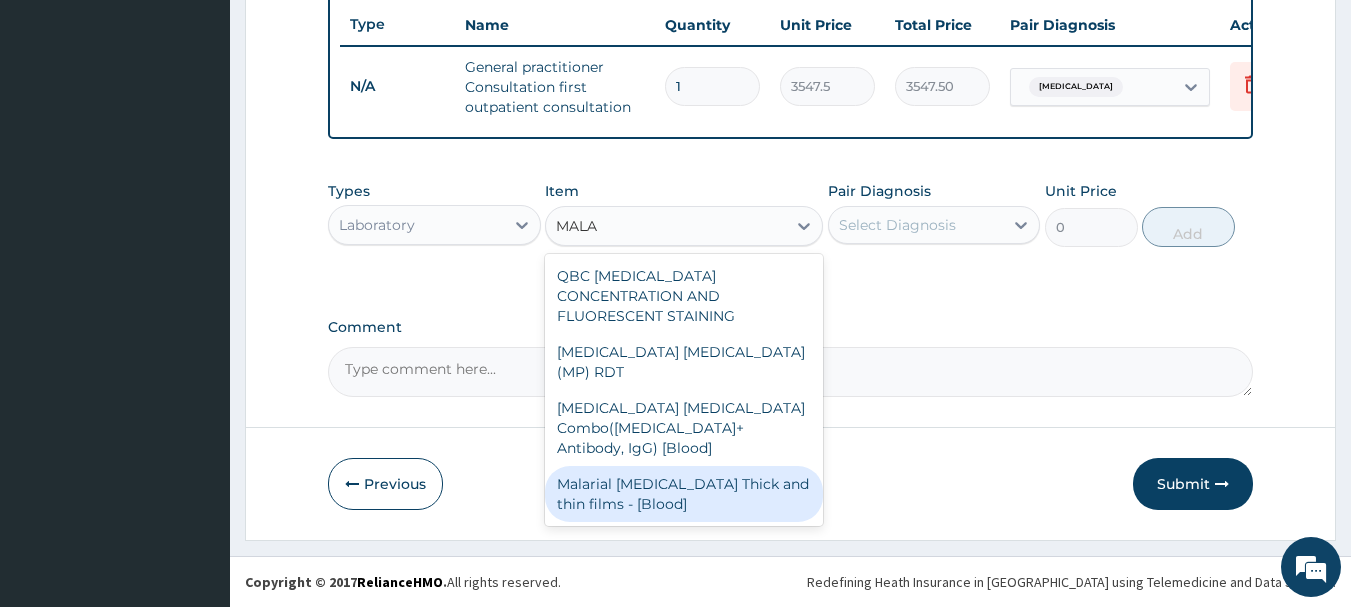 click on "Malarial Parasite Thick and thin films - [Blood]" at bounding box center [684, 494] 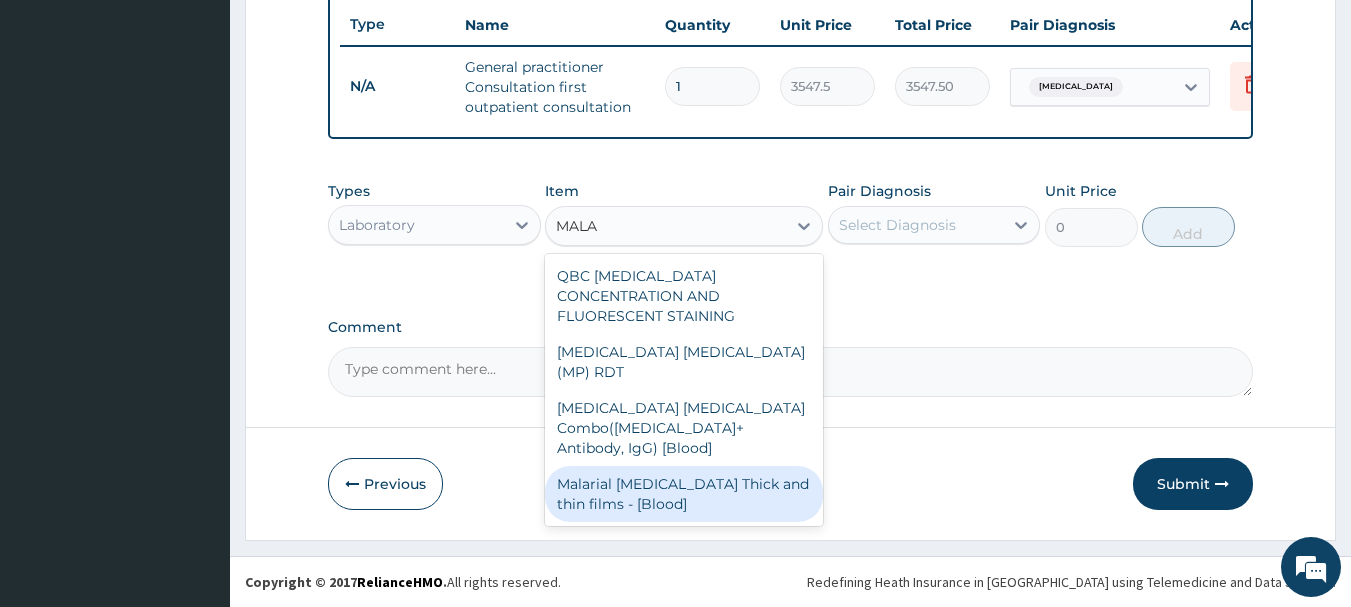 type 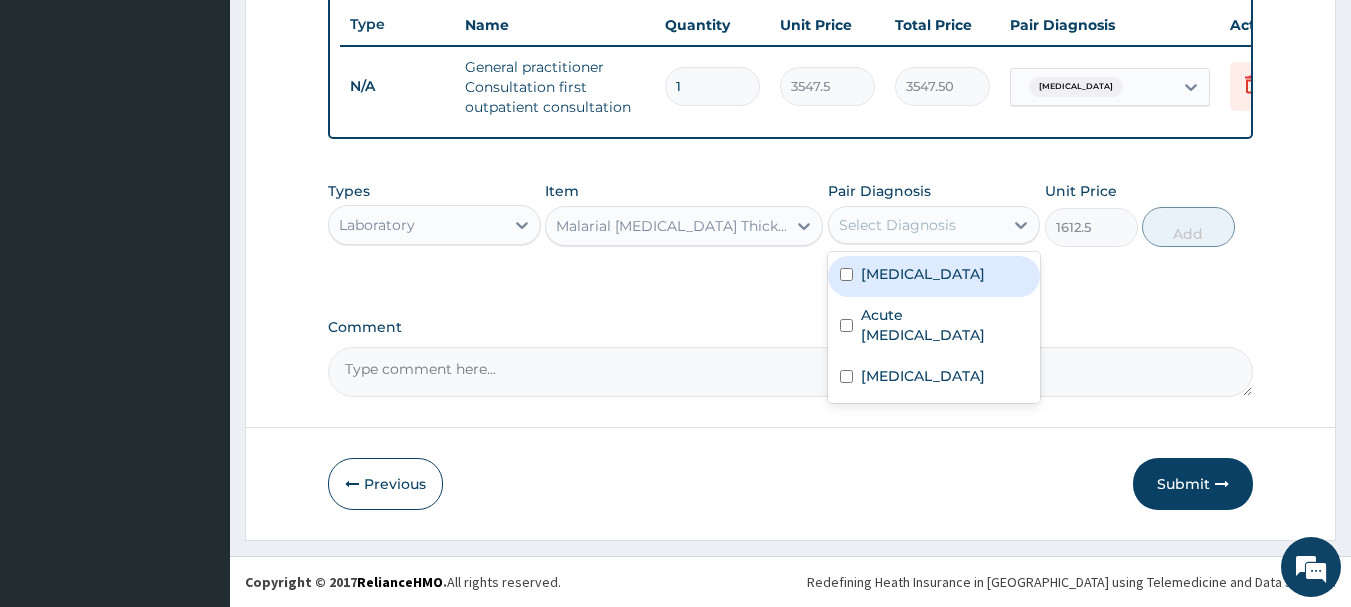 click on "Select Diagnosis" at bounding box center [916, 225] 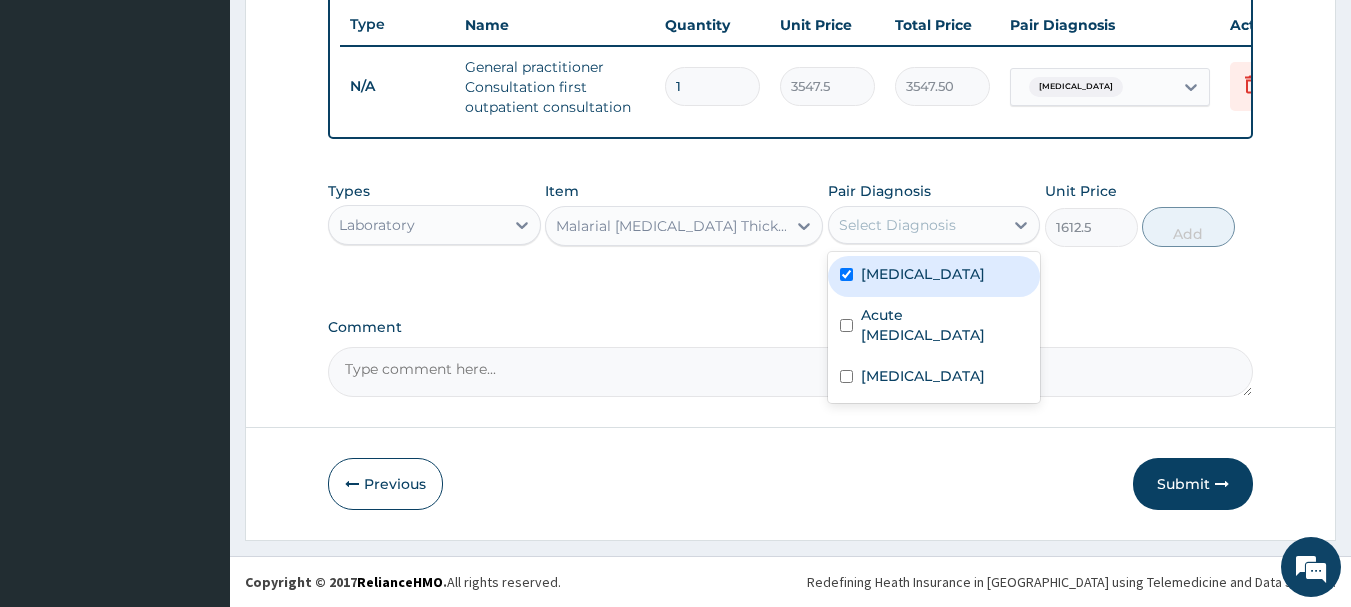 checkbox on "true" 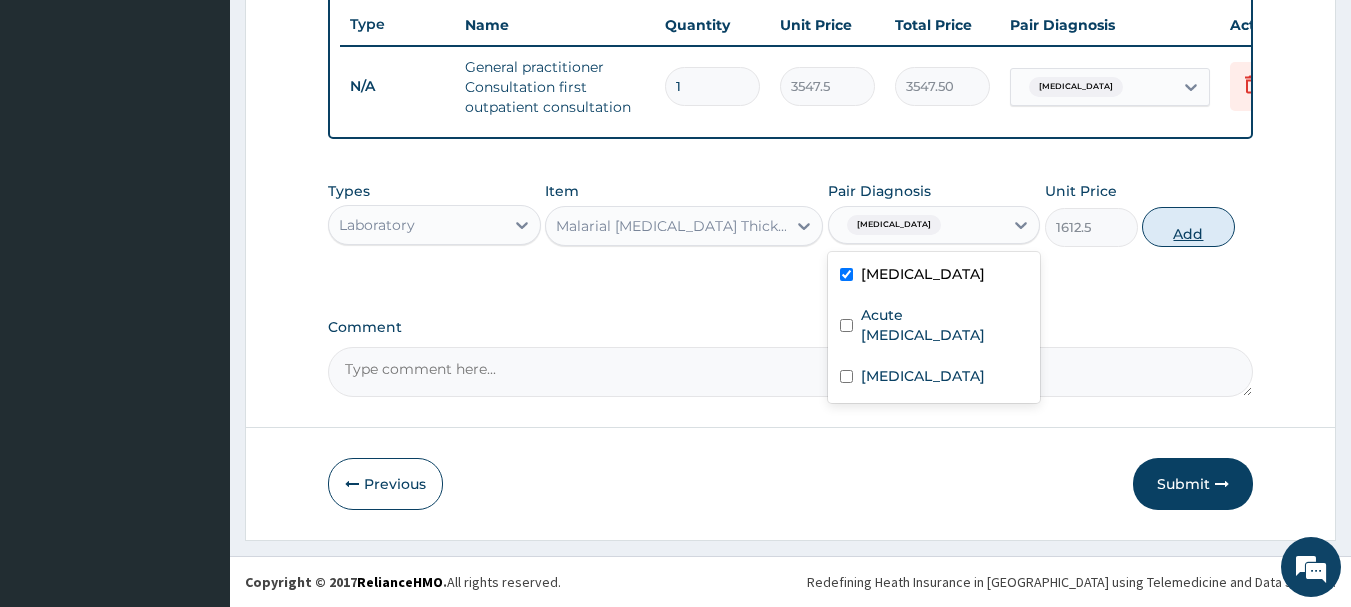 click on "Add" at bounding box center [1188, 227] 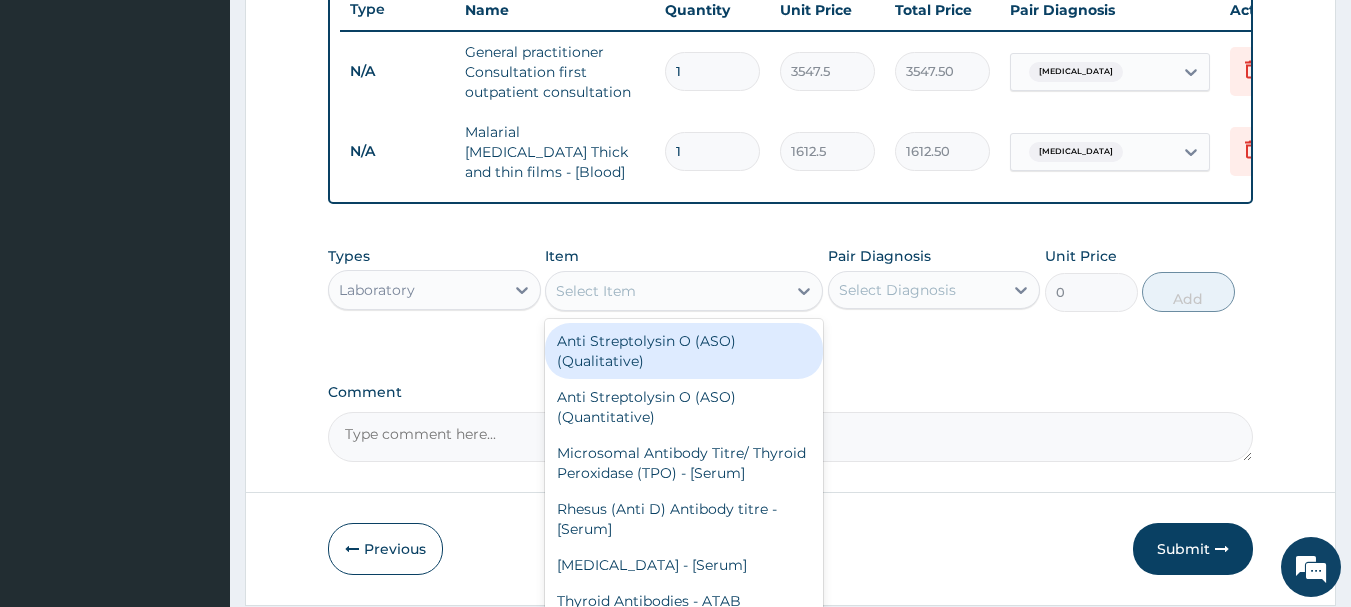 click on "Select Item" at bounding box center (666, 291) 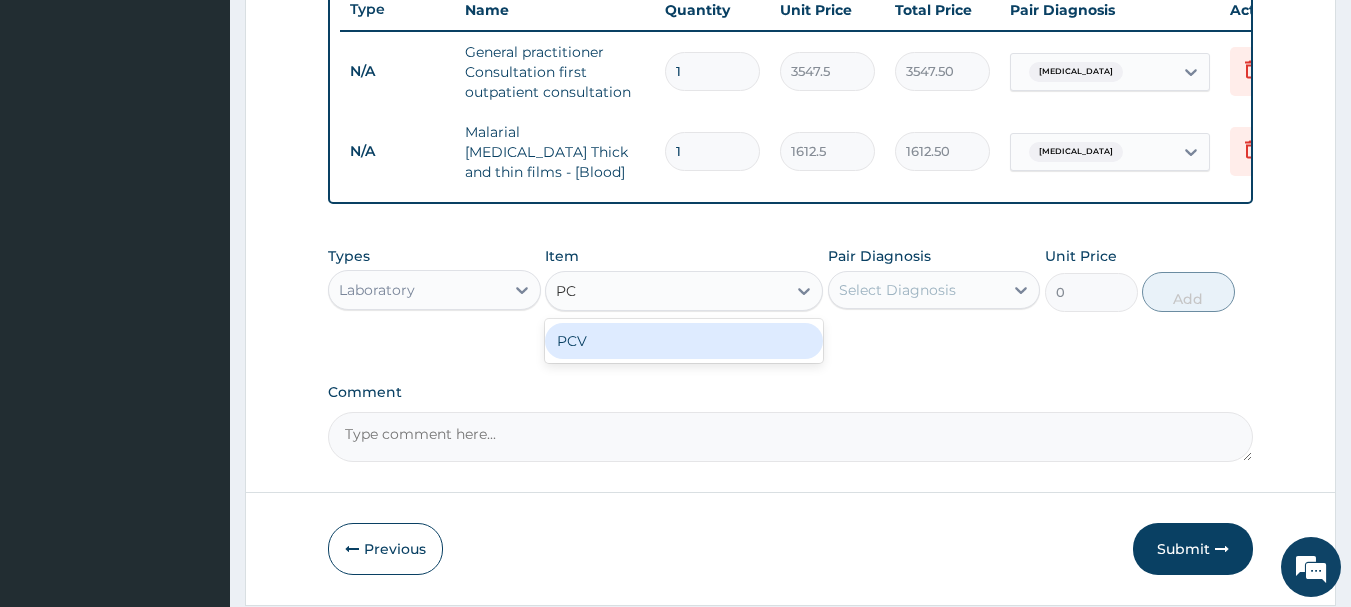 type on "PCV" 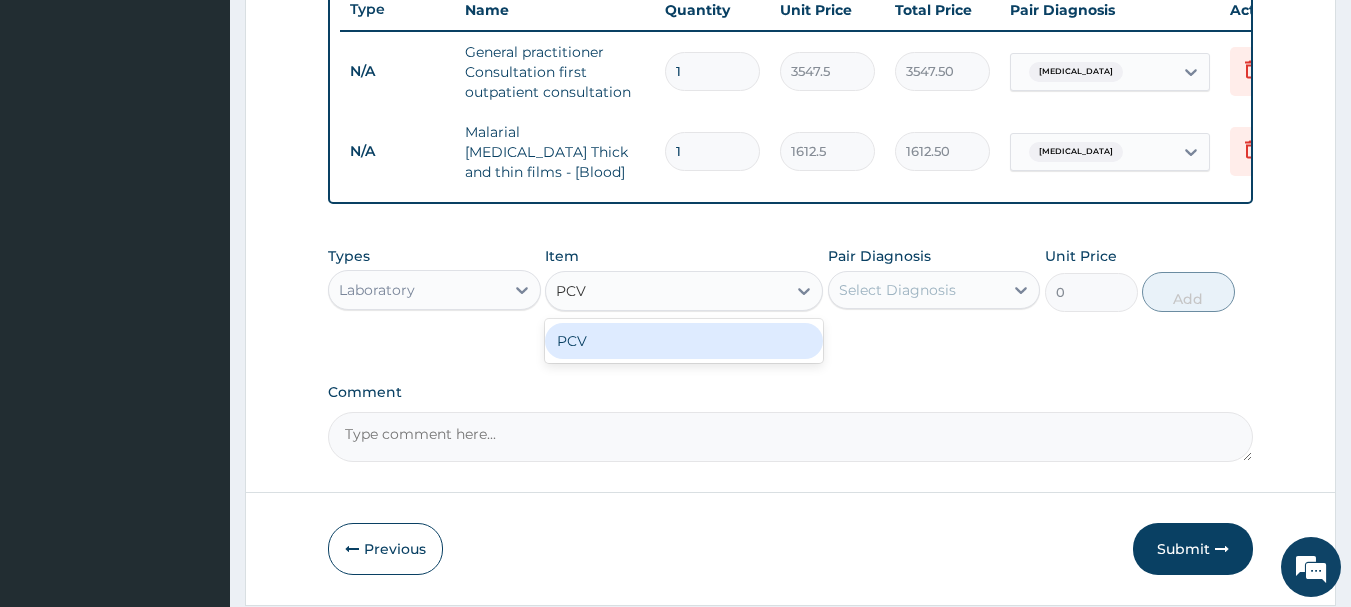 click on "PCV" at bounding box center [684, 341] 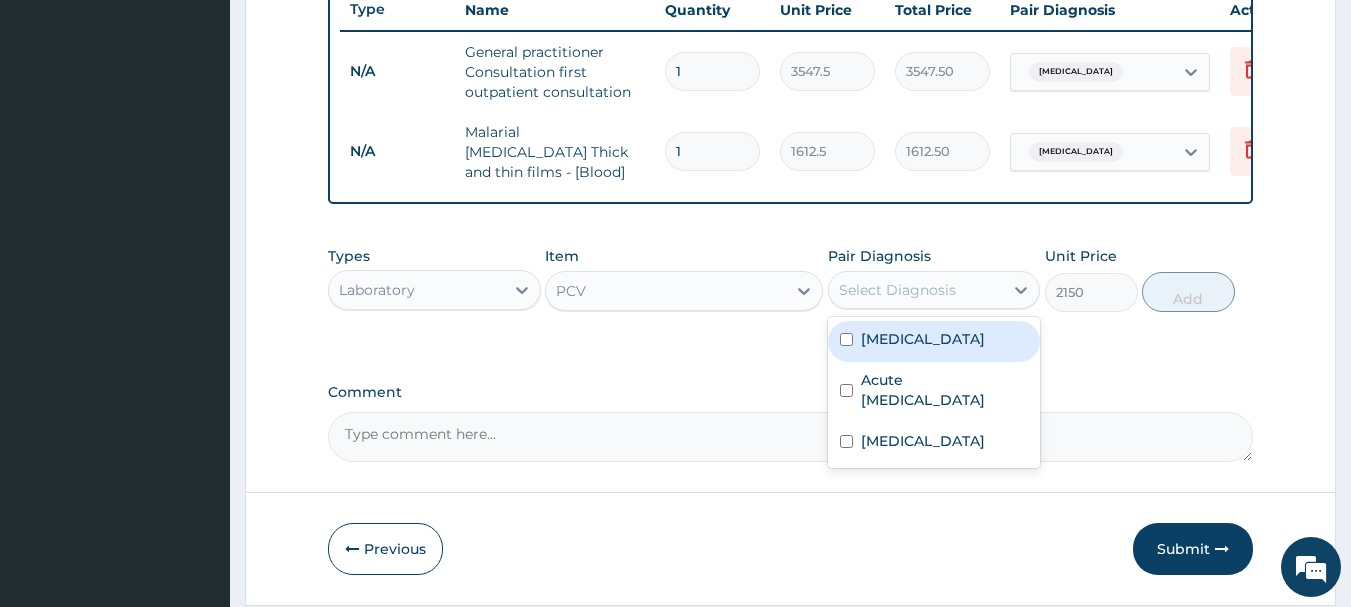 click on "Select Diagnosis" at bounding box center (897, 290) 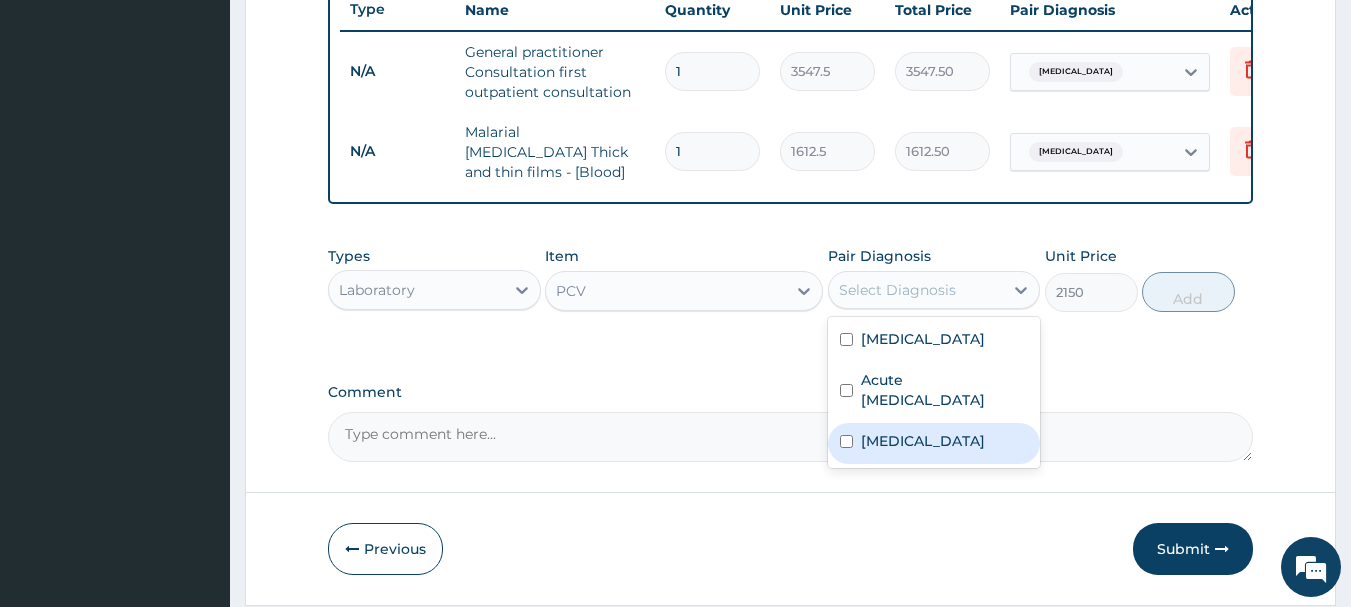click on "Anemia" at bounding box center [934, 443] 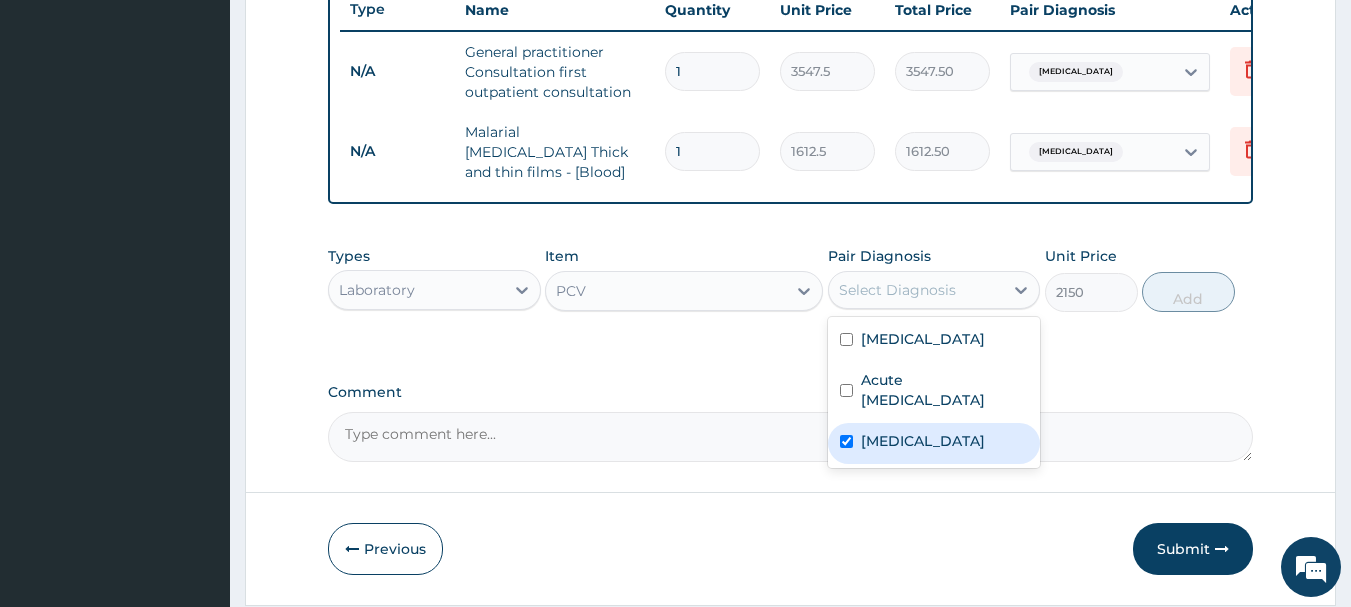 checkbox on "true" 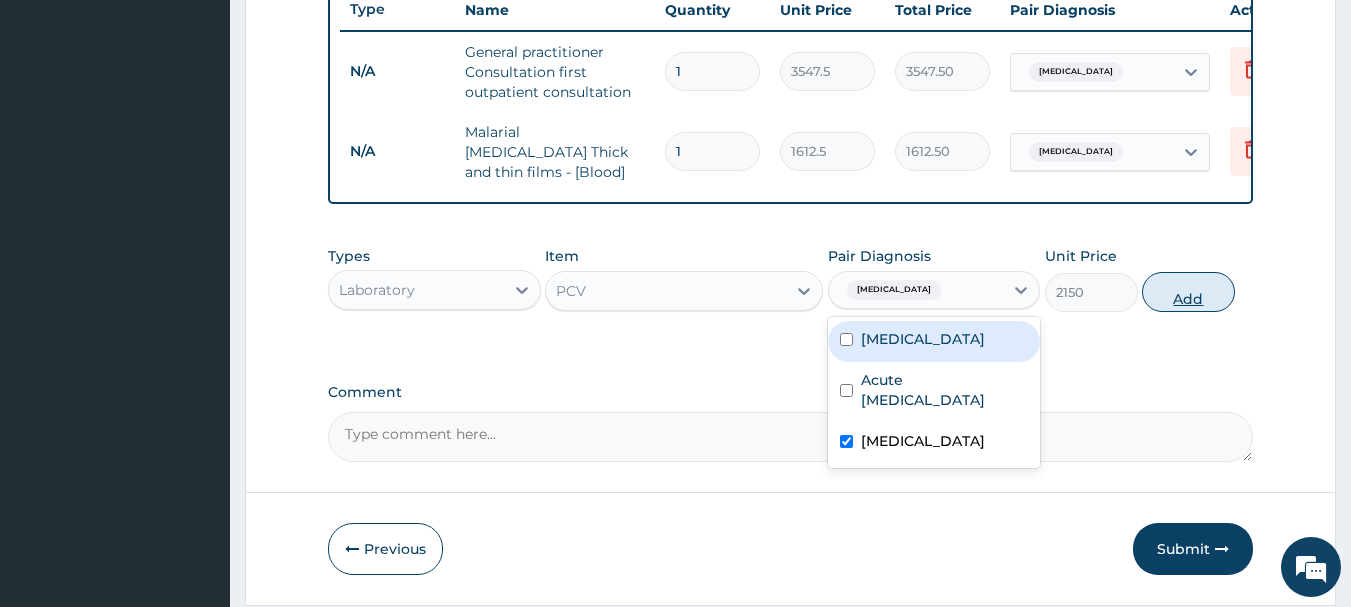click on "Add" at bounding box center (1188, 292) 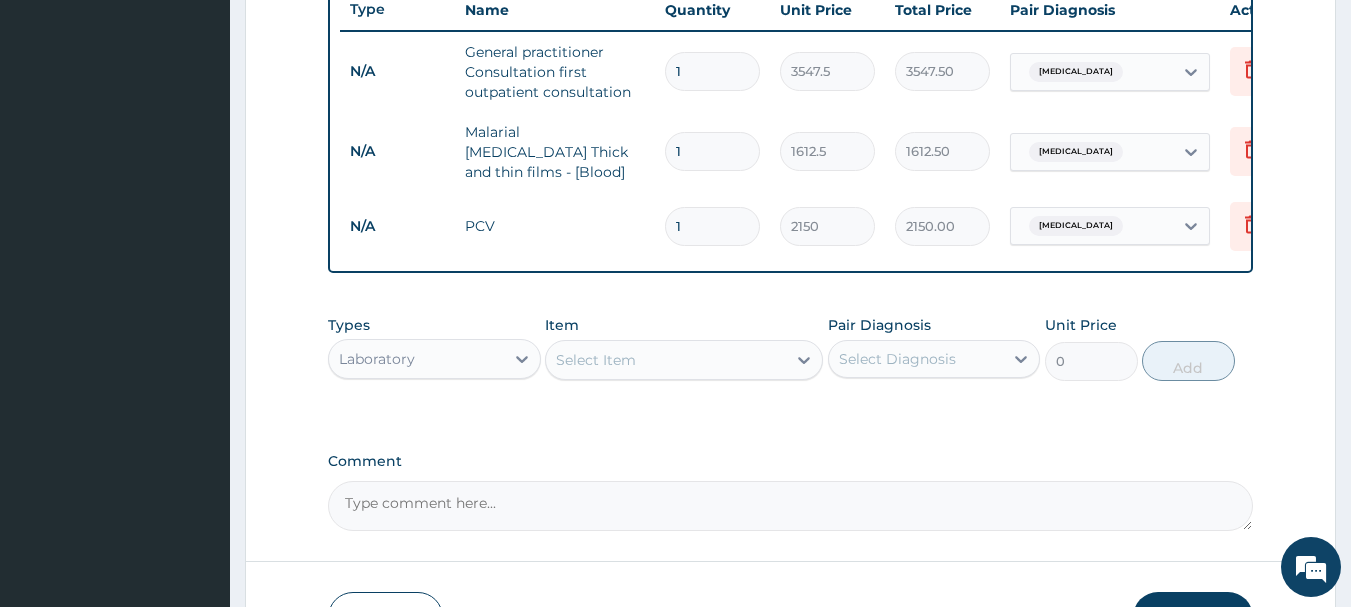 click on "Laboratory" at bounding box center (416, 359) 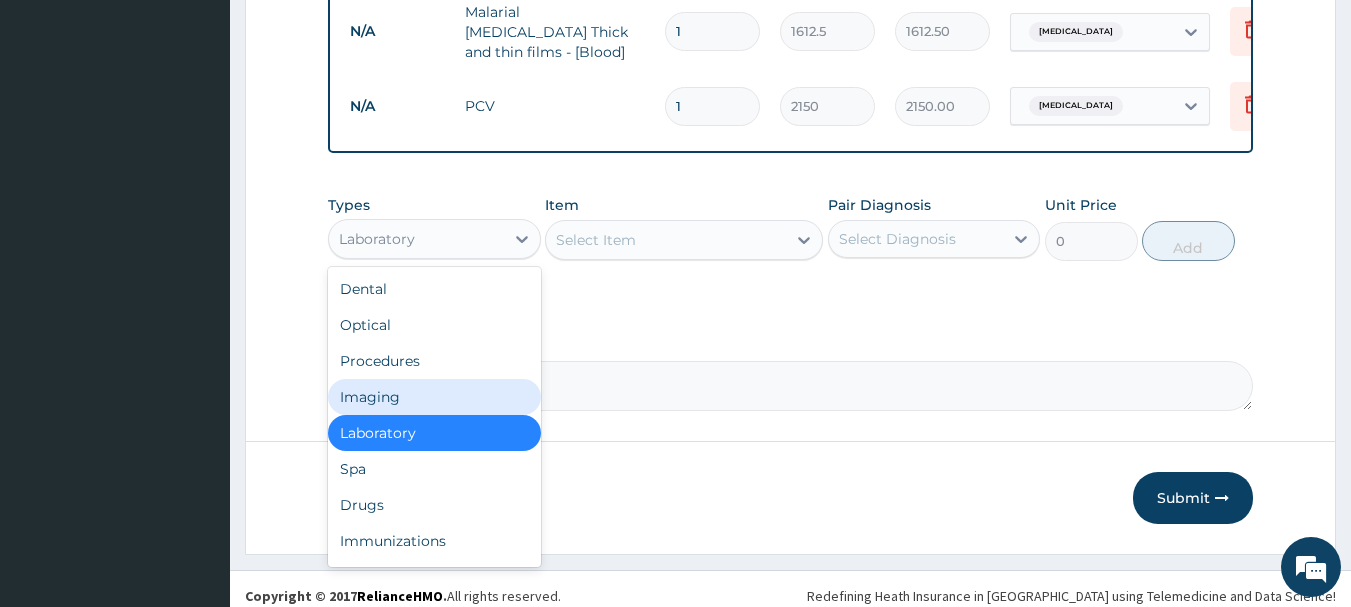 scroll, scrollTop: 904, scrollLeft: 0, axis: vertical 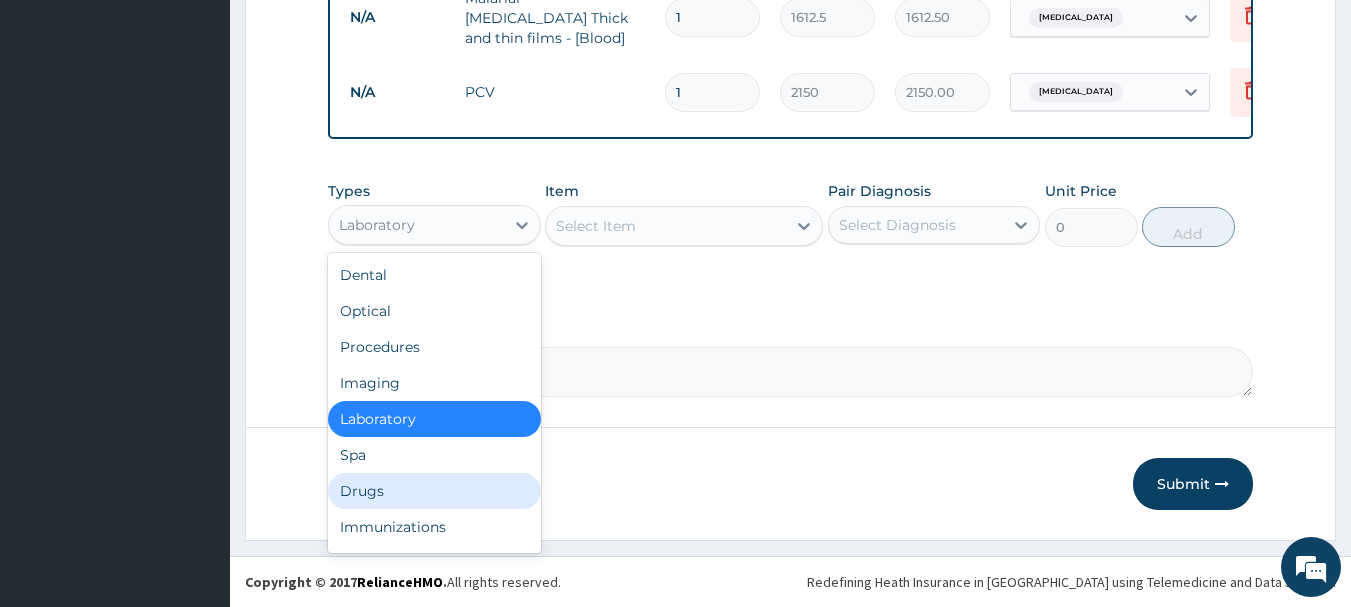 click on "Drugs" at bounding box center [434, 491] 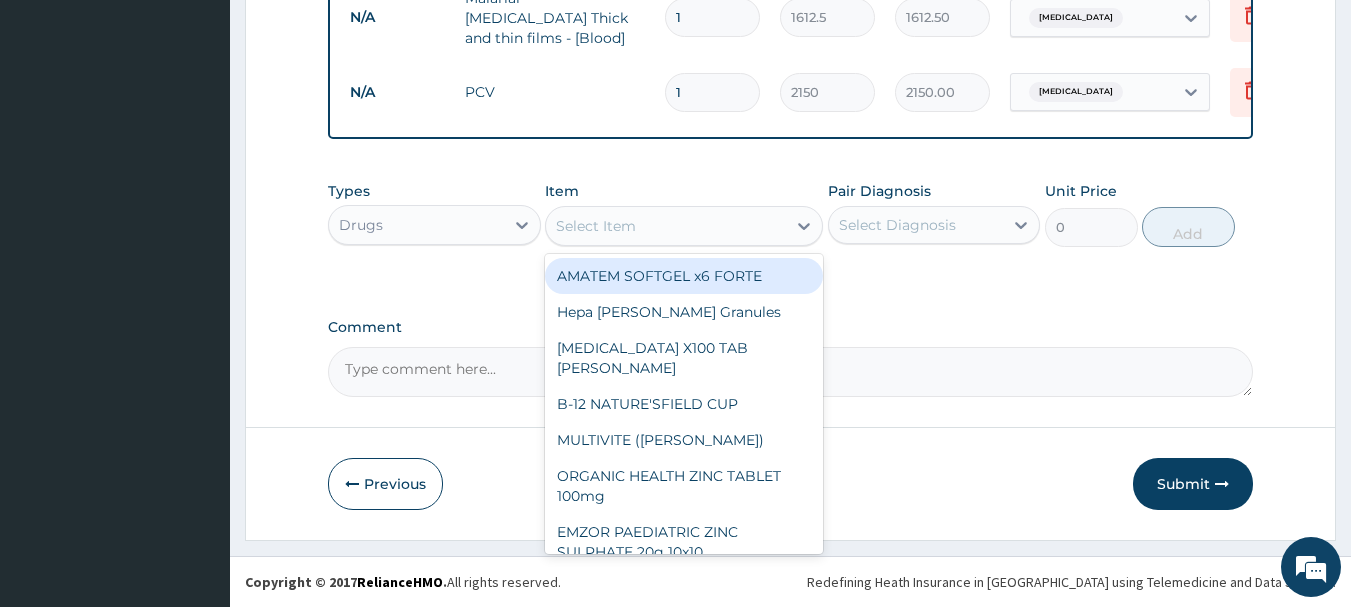 click on "Select Item" at bounding box center (666, 226) 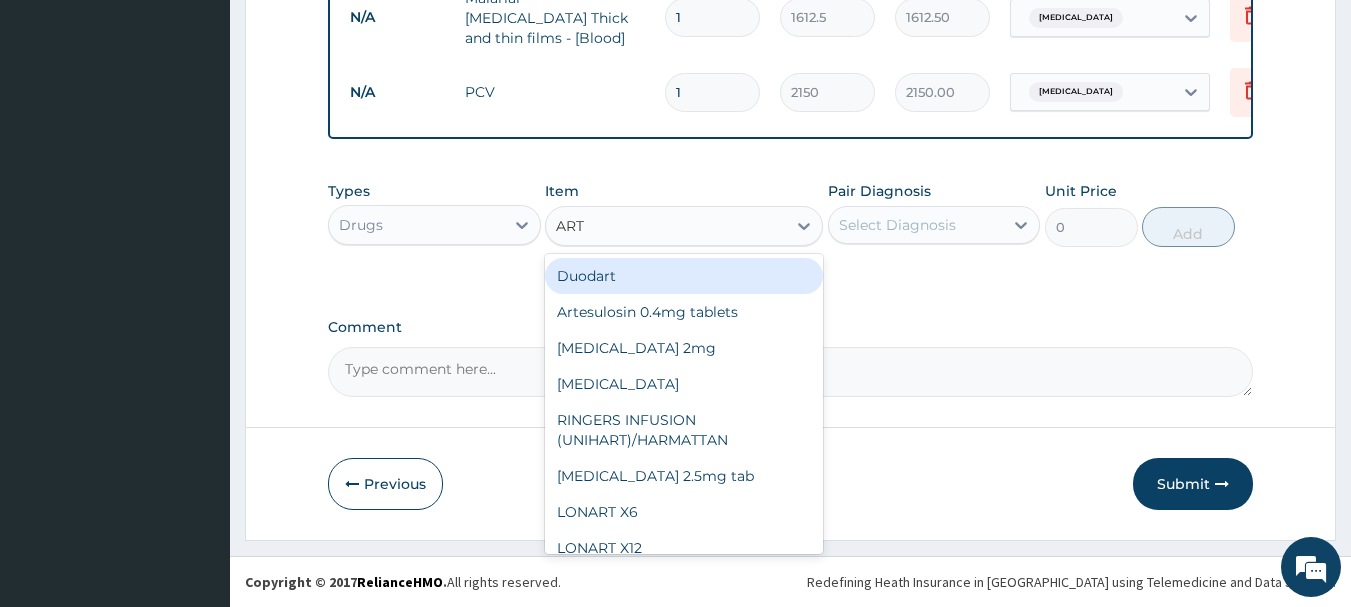 type on "ARTE" 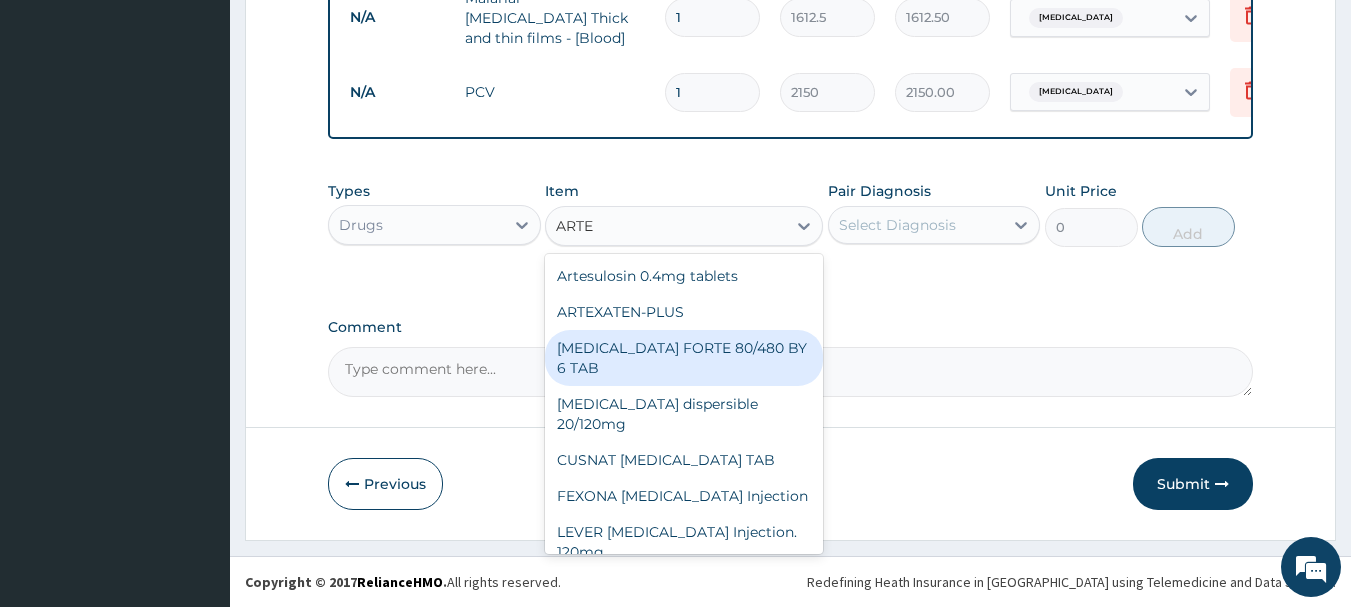 click on "[MEDICAL_DATA] FORTE 80/480 BY 6 TAB" at bounding box center [684, 358] 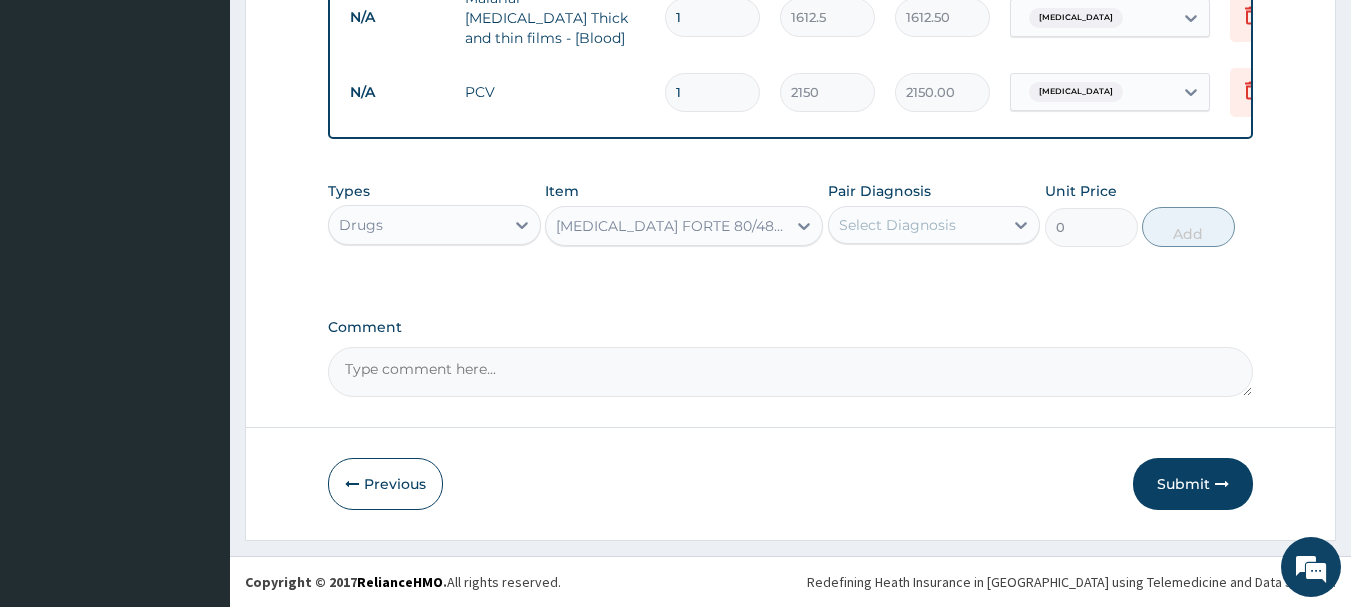 type 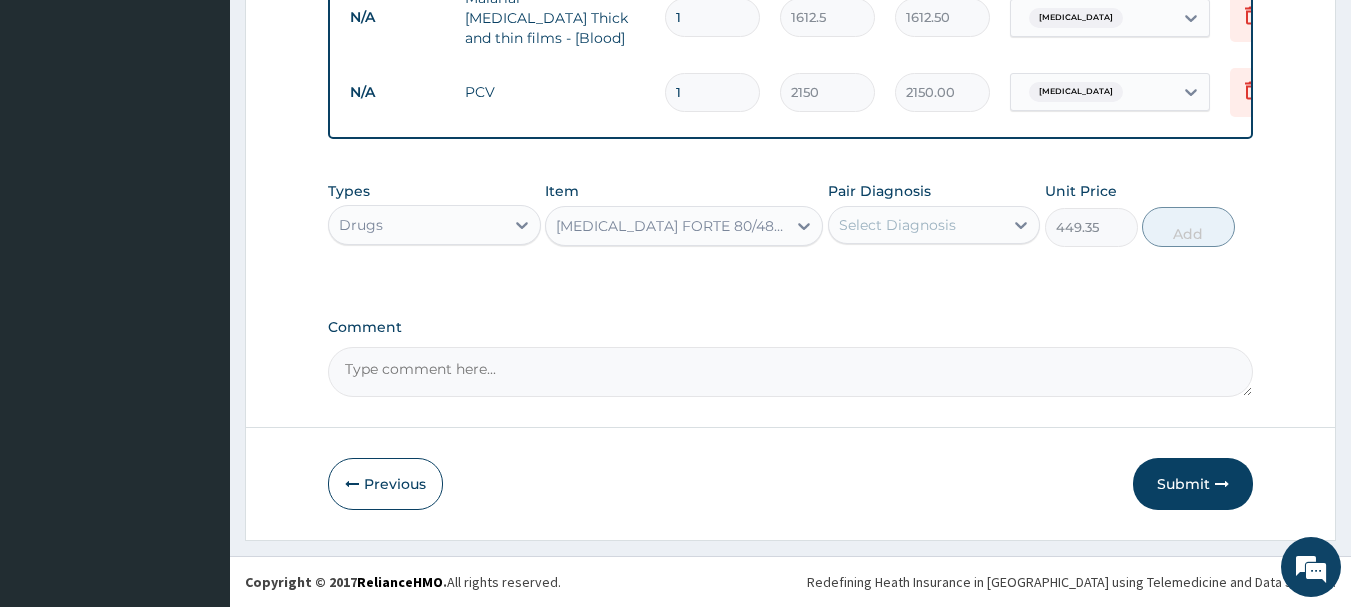 click on "Select Diagnosis" at bounding box center [897, 225] 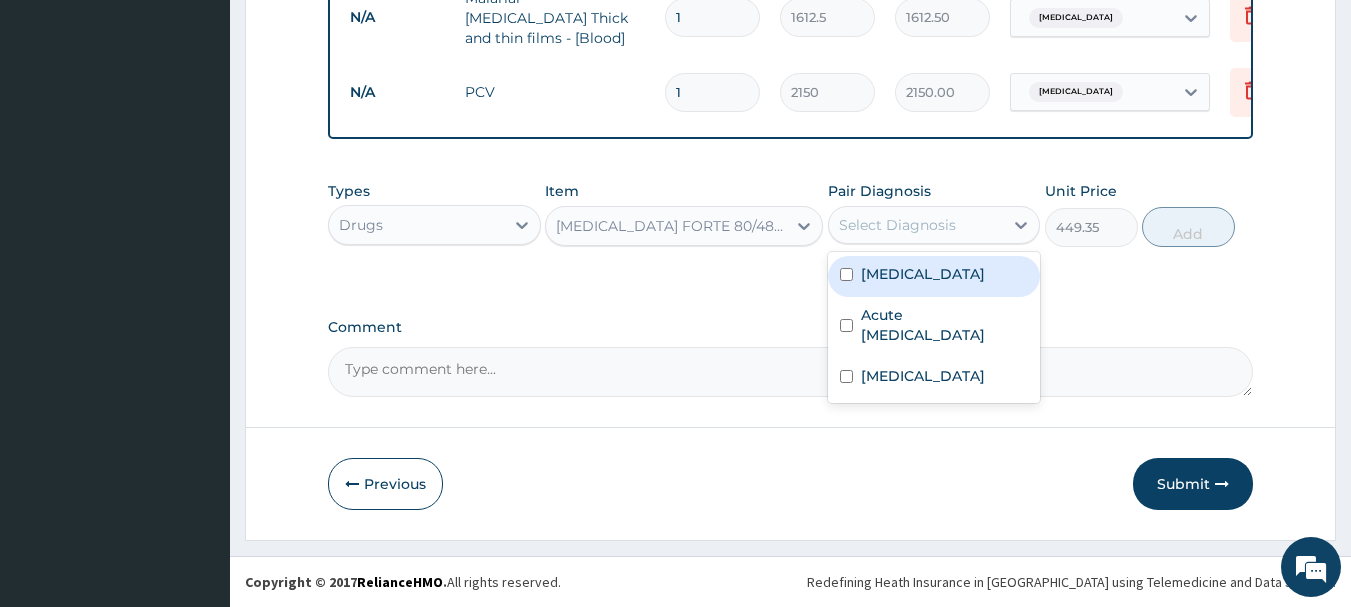 click on "[MEDICAL_DATA]" at bounding box center [923, 274] 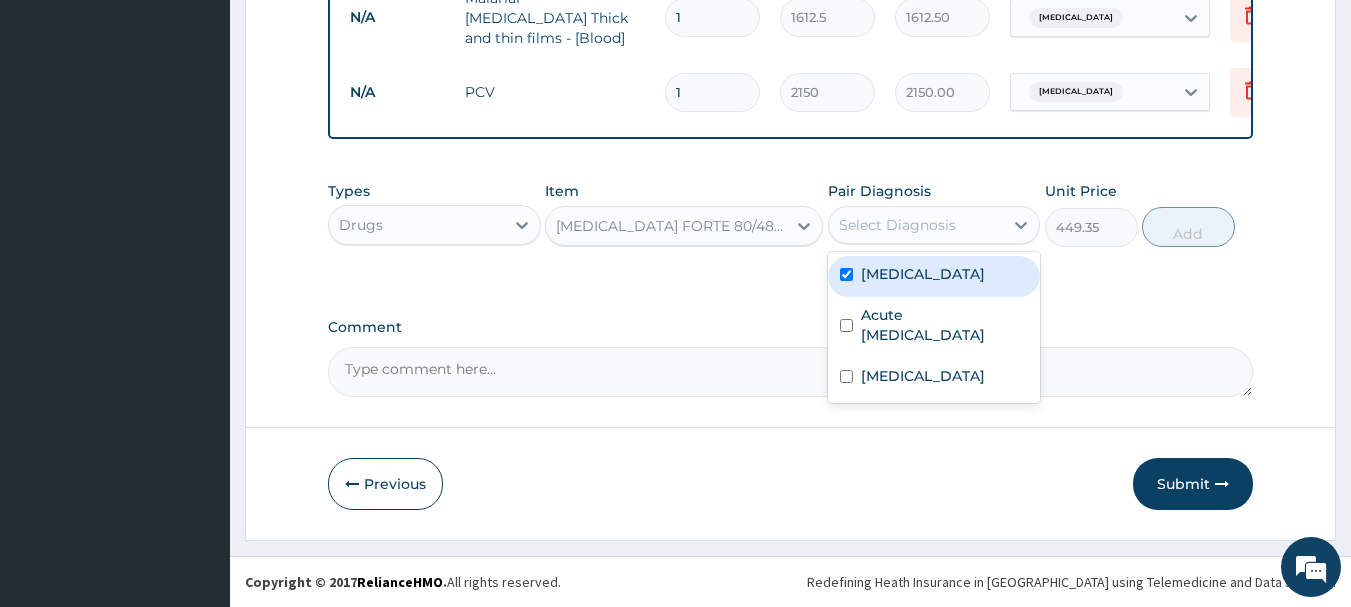 checkbox on "true" 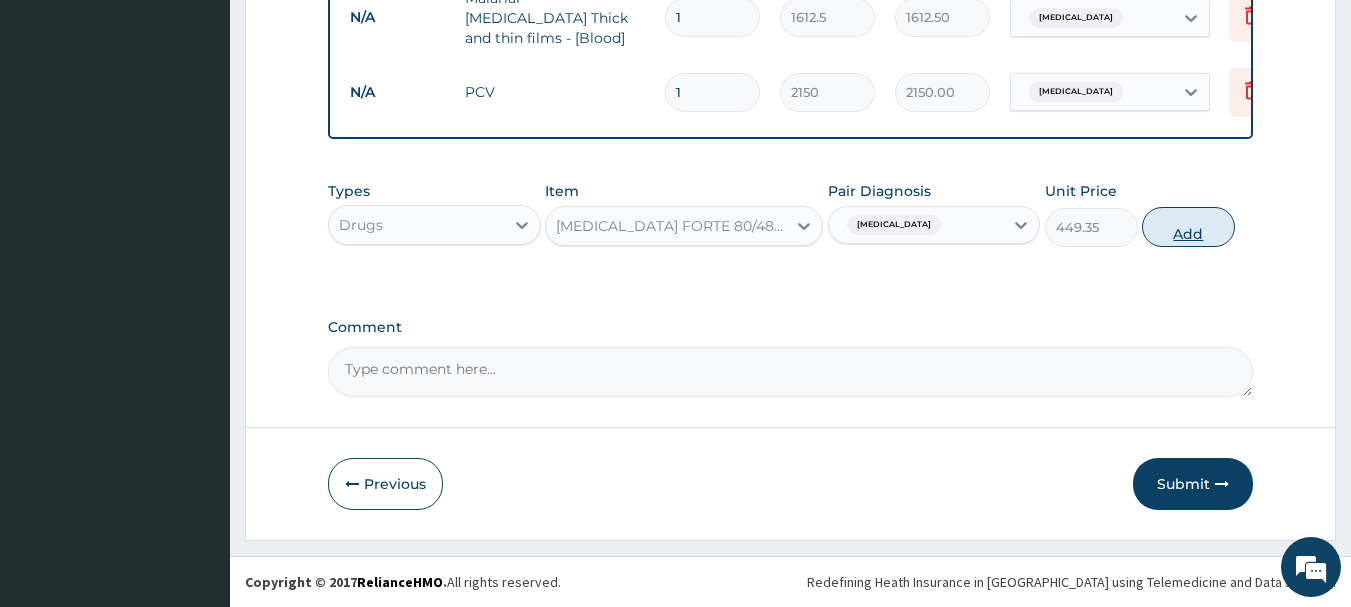 click on "Add" at bounding box center [1188, 227] 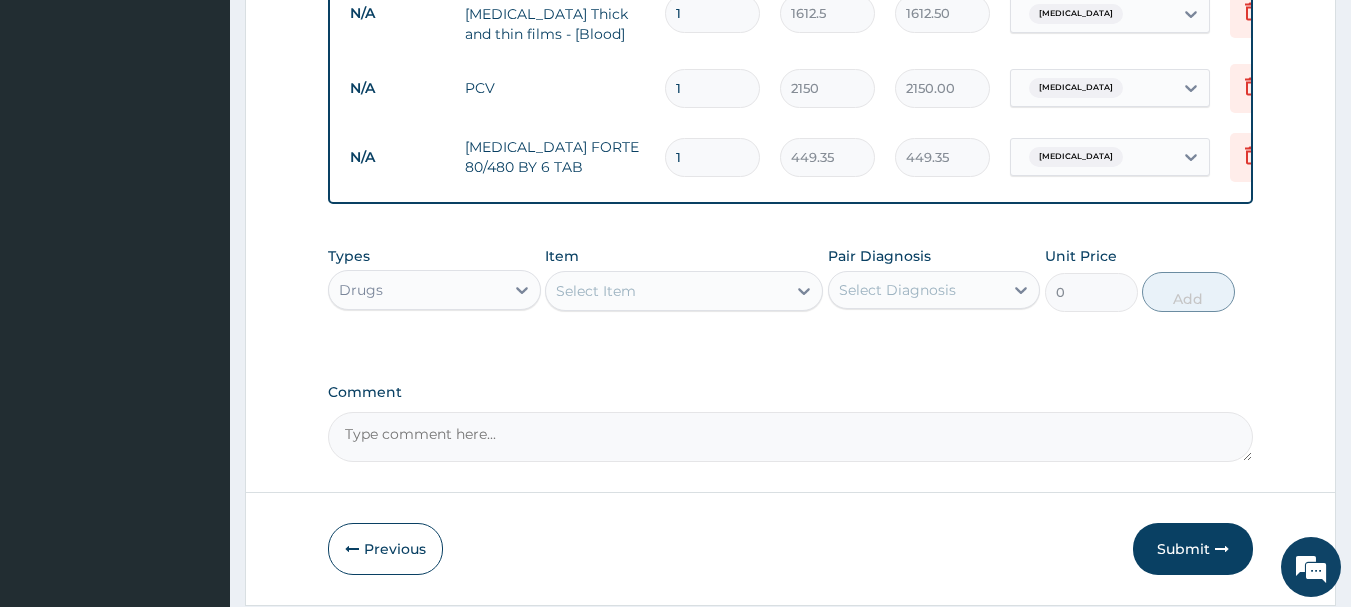 type 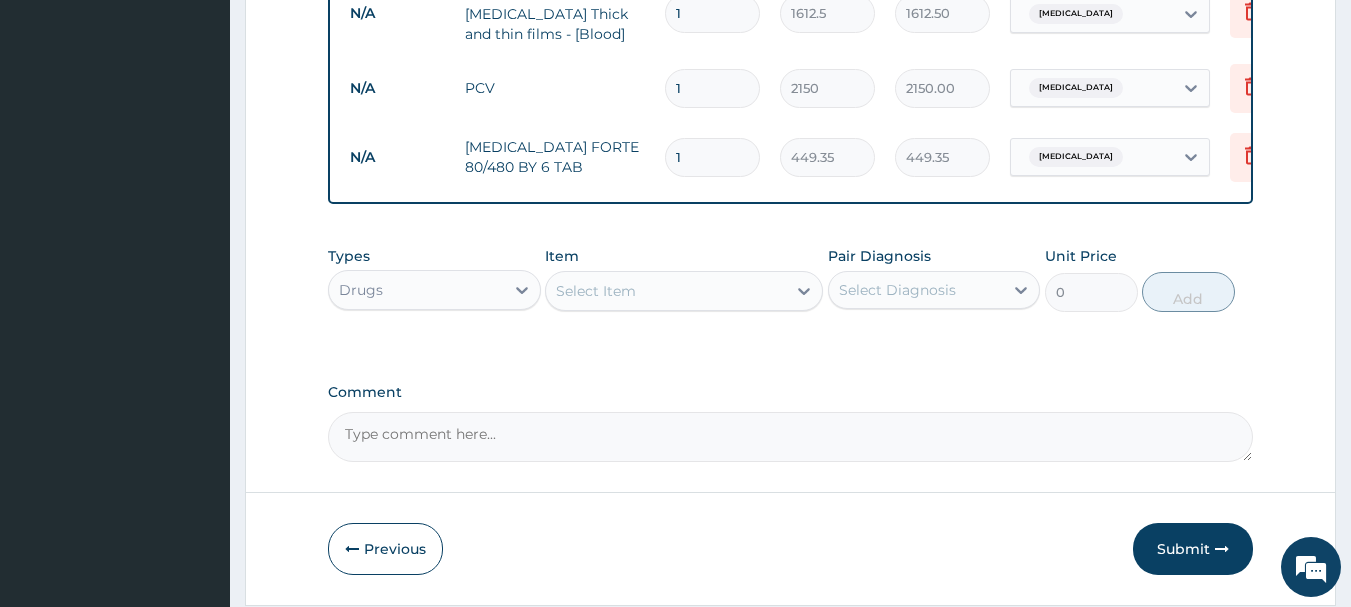 type on "0.00" 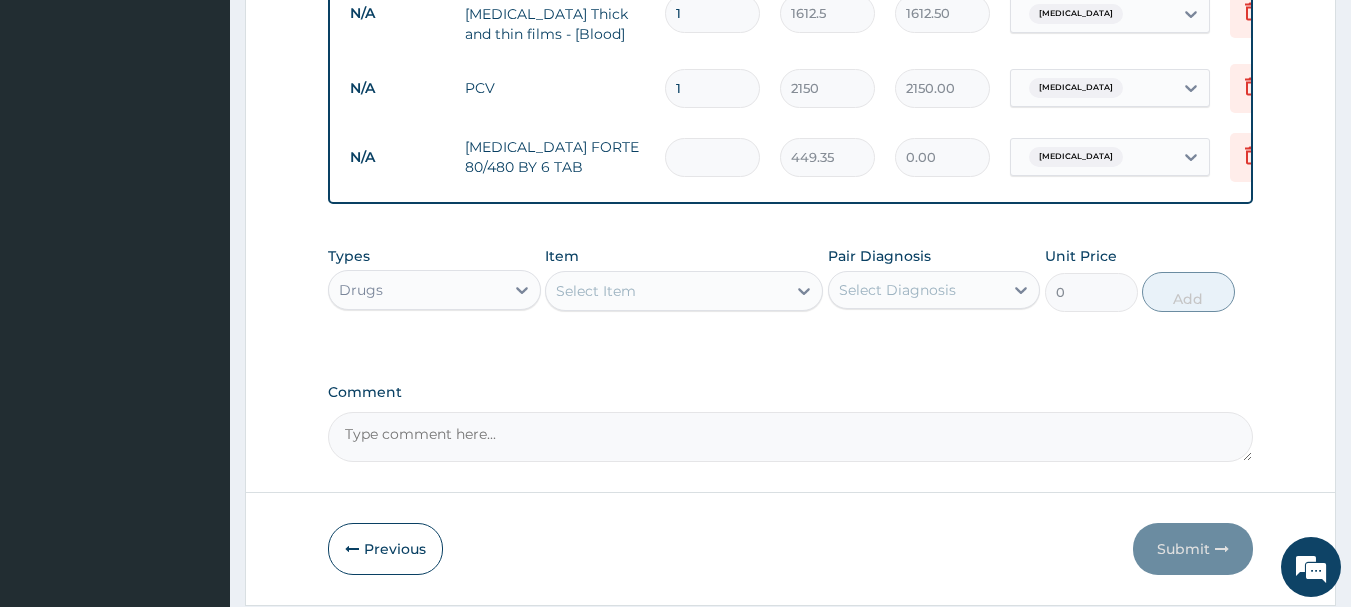 type on "6" 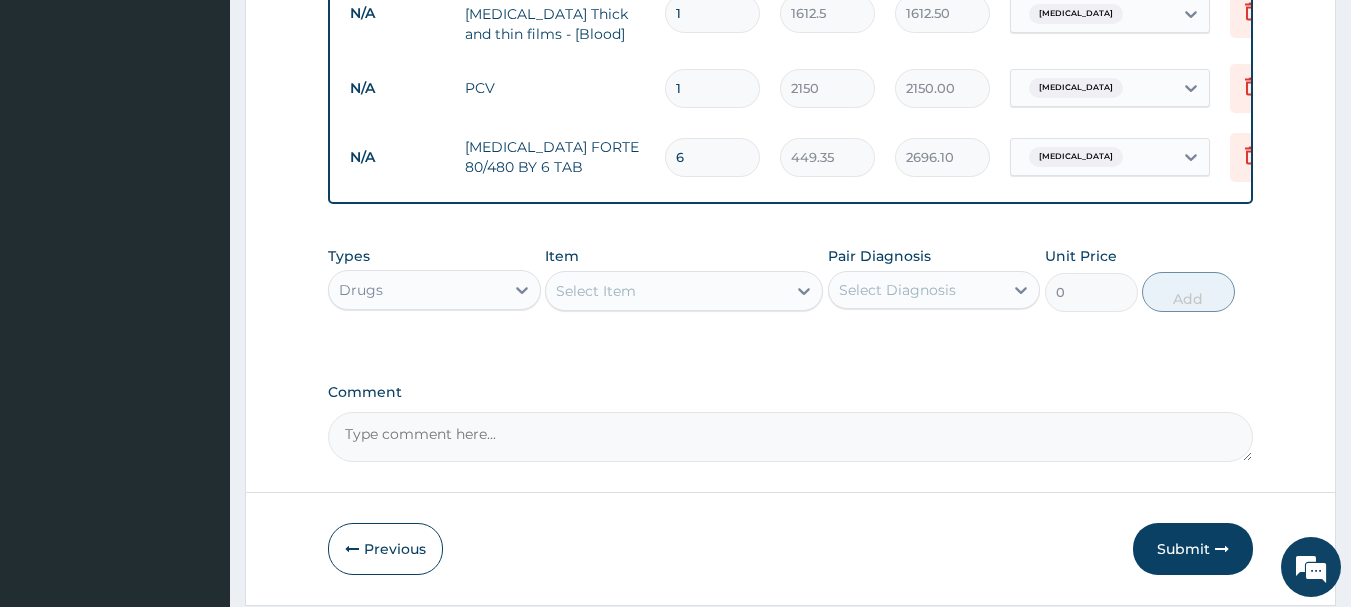 type on "6" 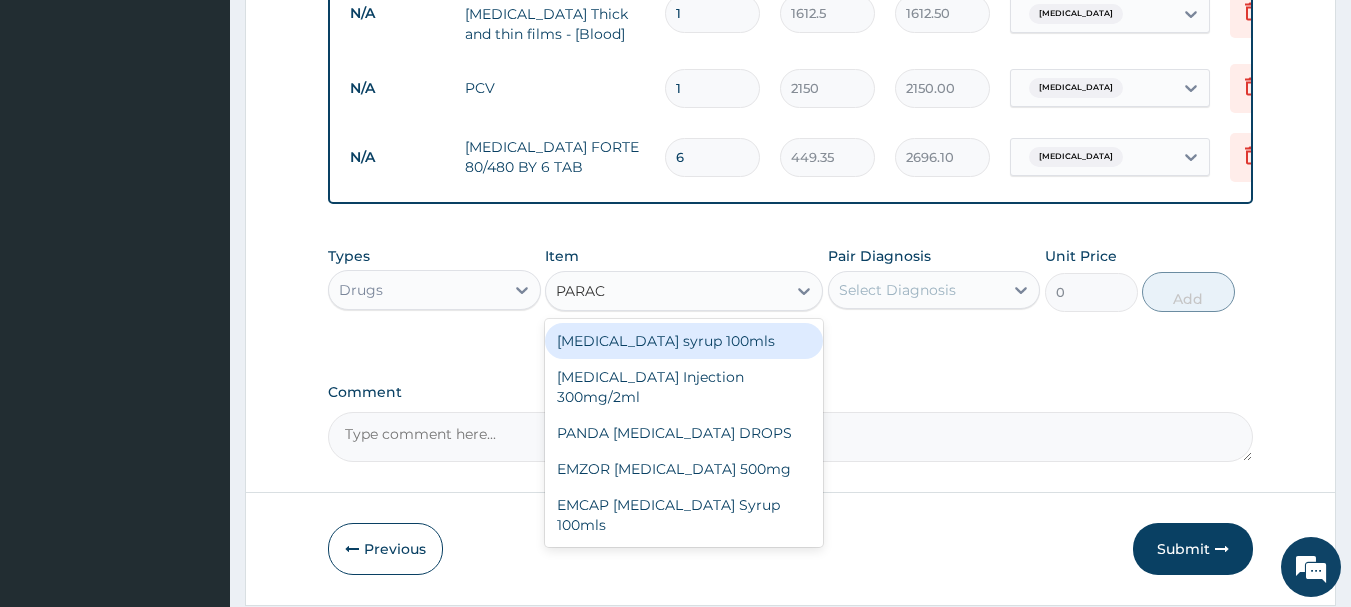 type on "PARACE" 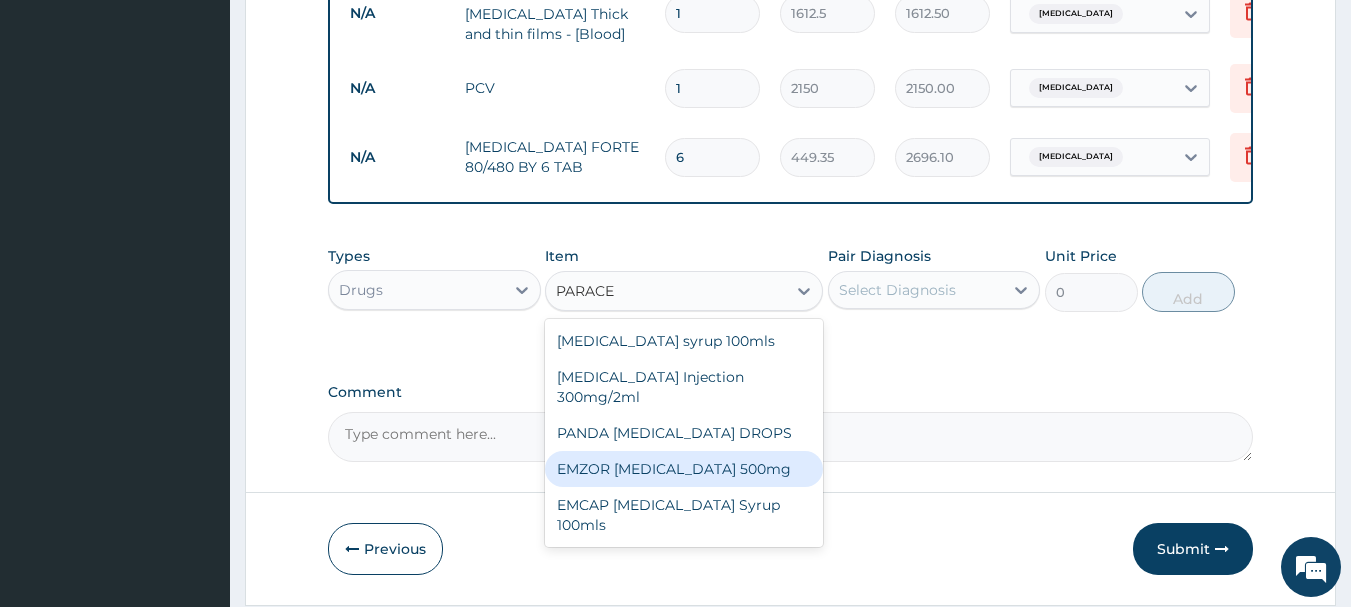 click on "EMZOR [MEDICAL_DATA] 500mg" at bounding box center (684, 469) 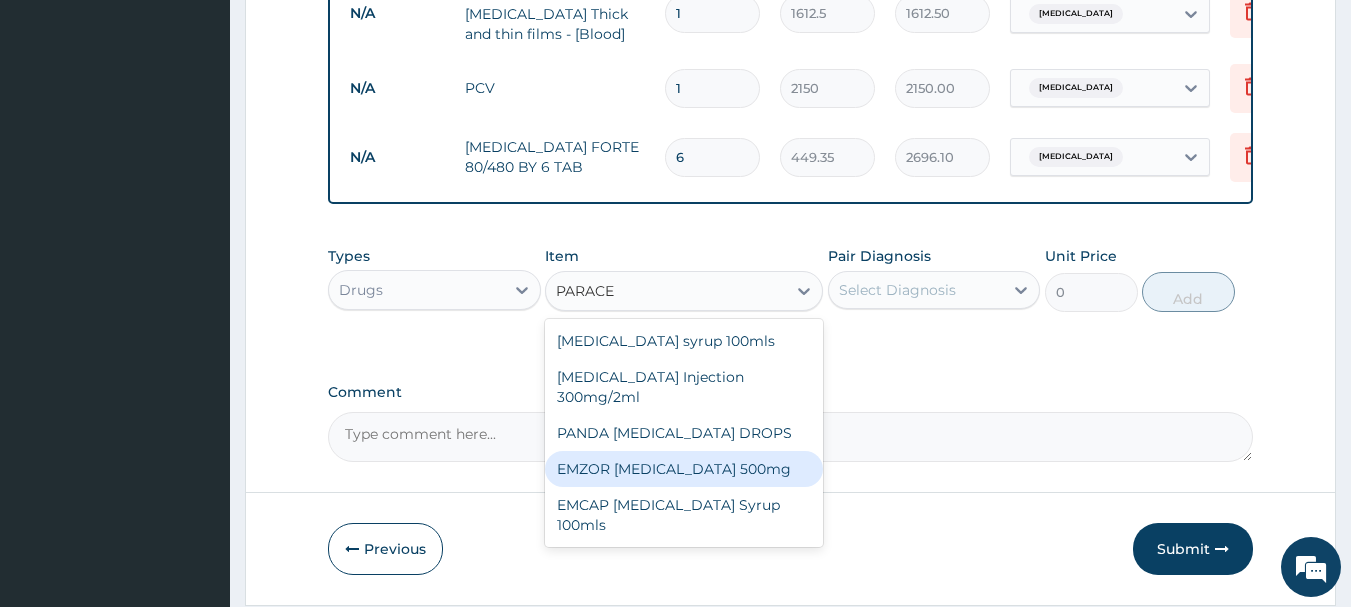 type 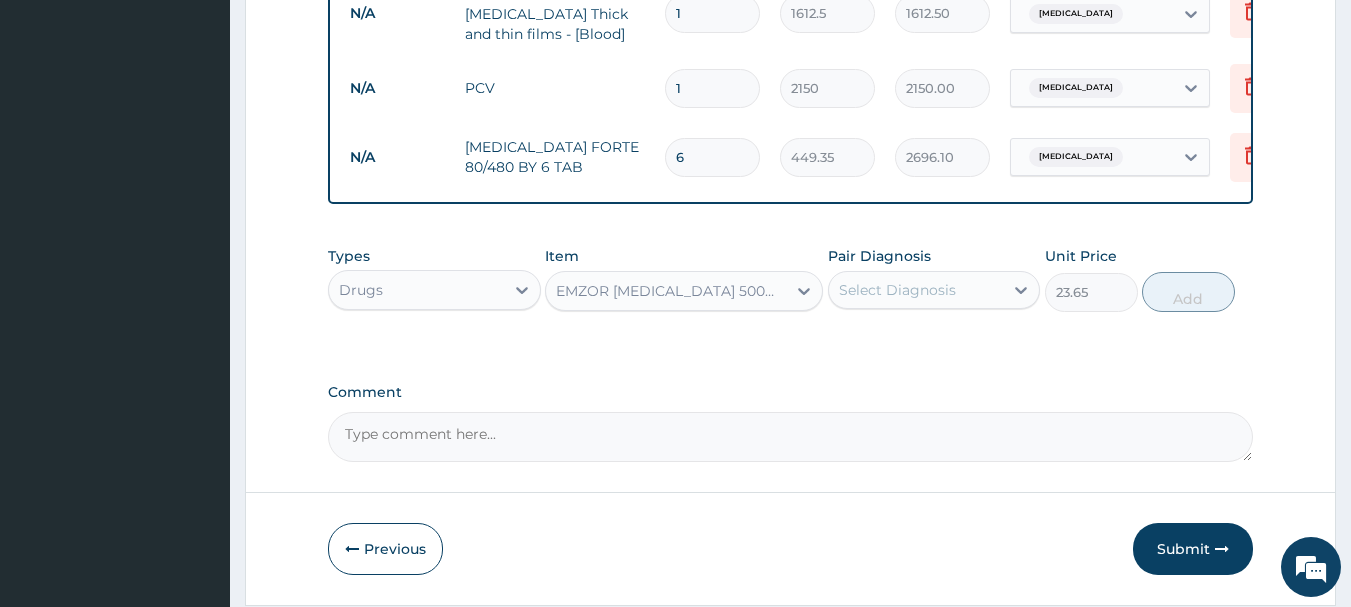 click on "Select Diagnosis" at bounding box center (897, 290) 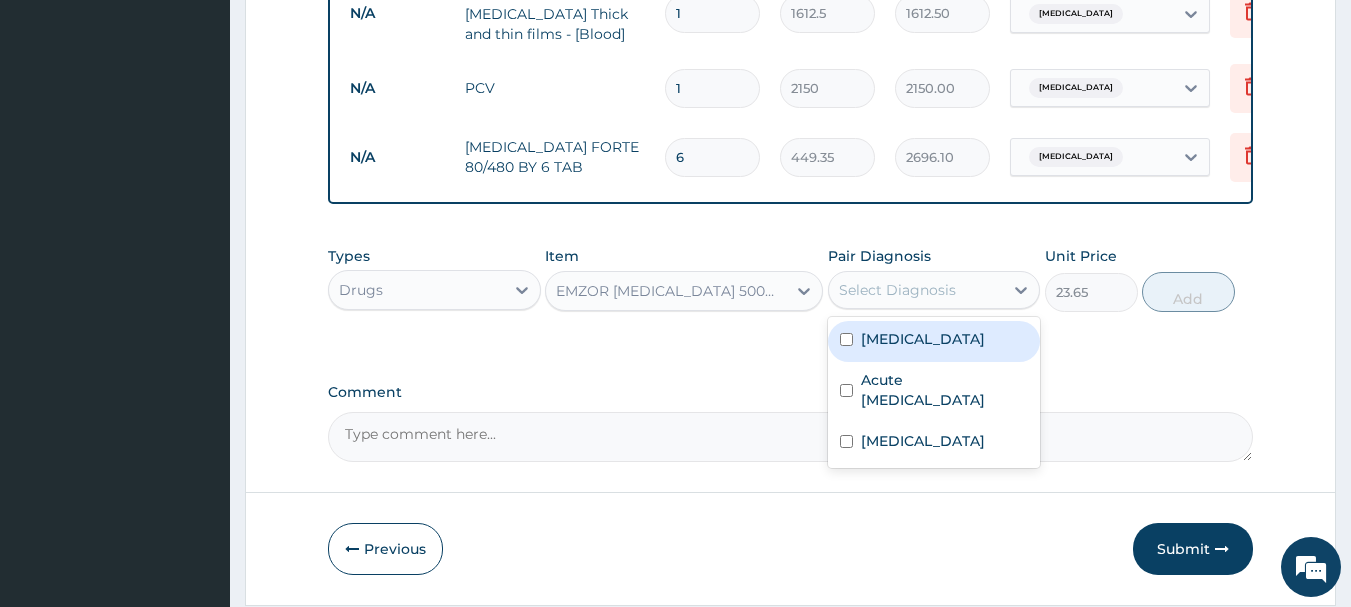 click on "[MEDICAL_DATA]" at bounding box center [923, 339] 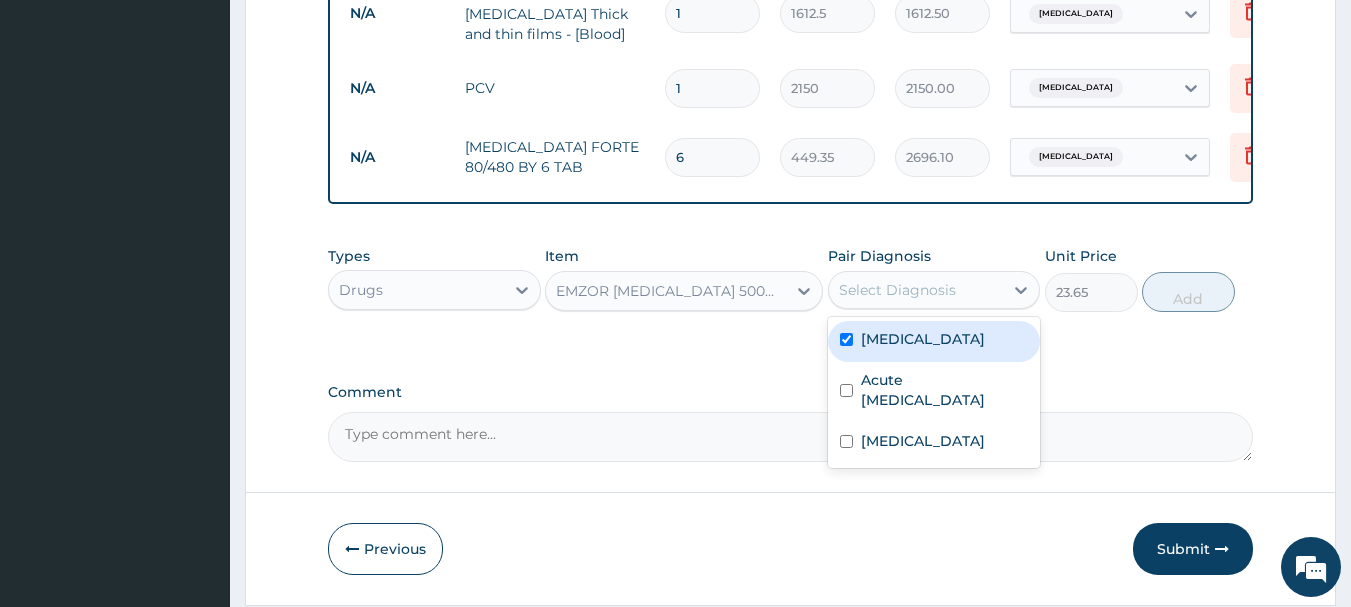 checkbox on "true" 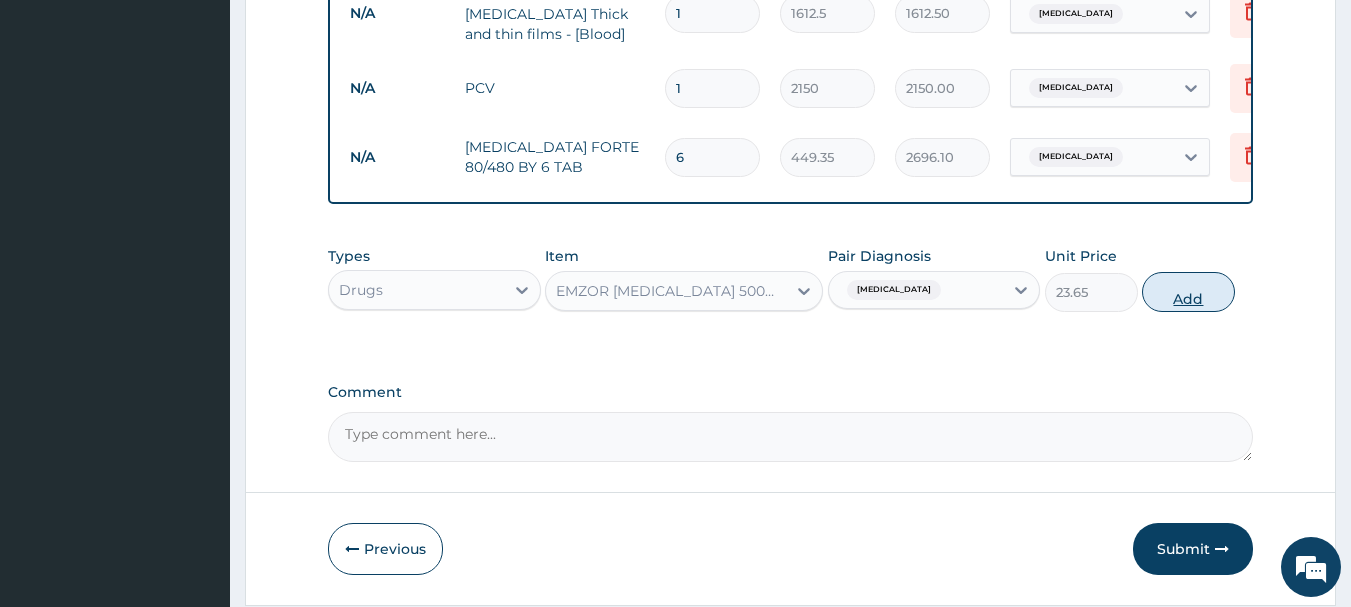 click on "Add" at bounding box center (1188, 292) 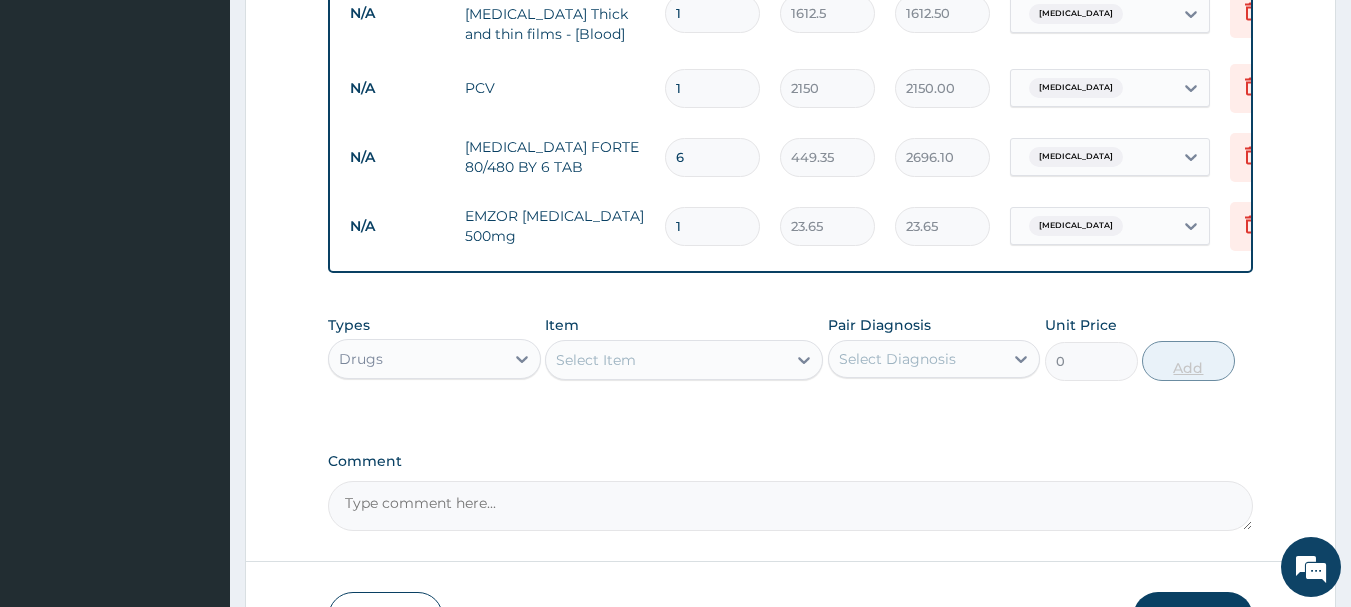 type on "18" 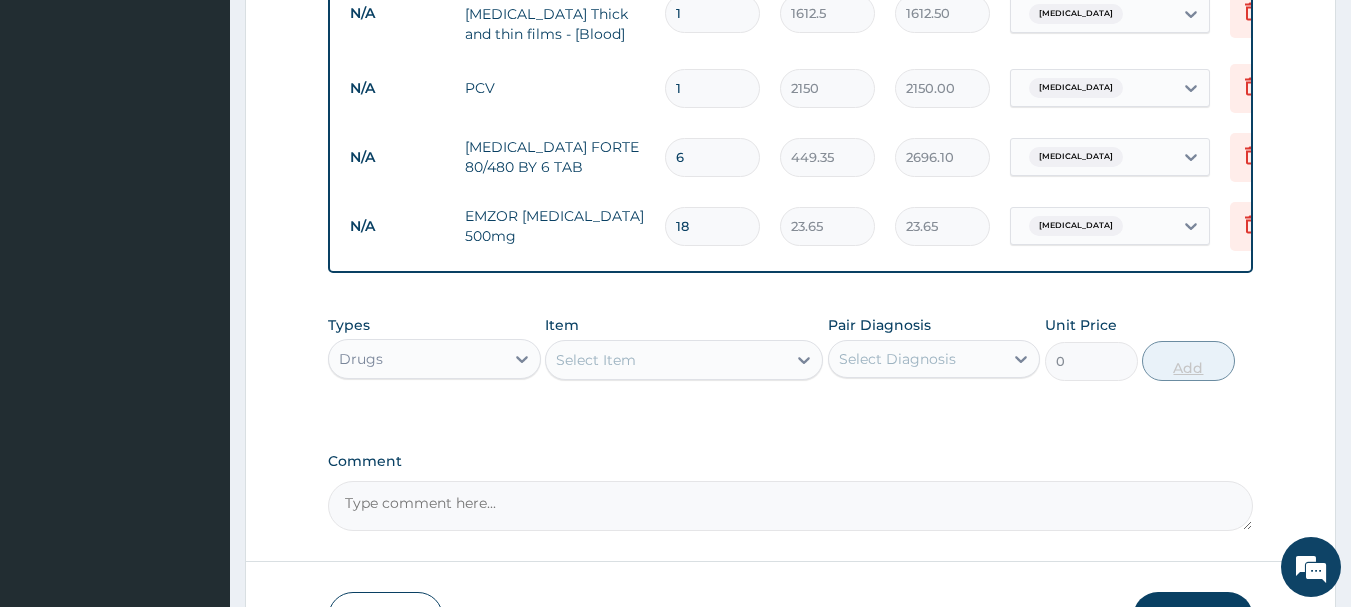 type on "425.70" 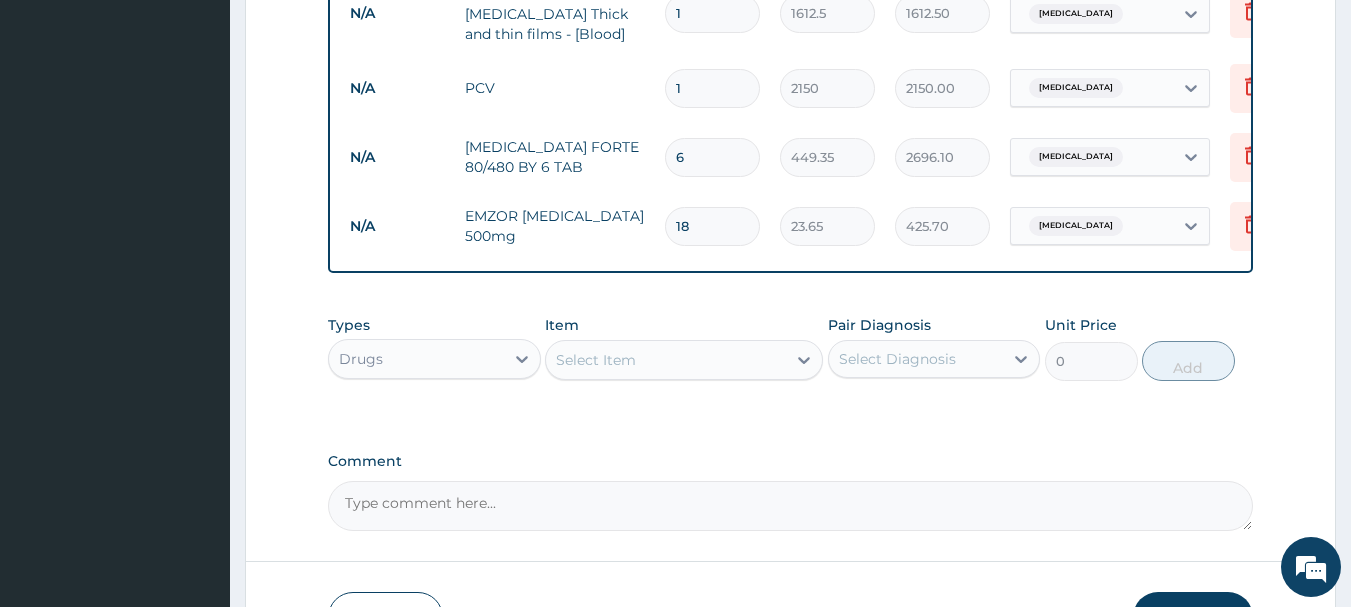type on "18" 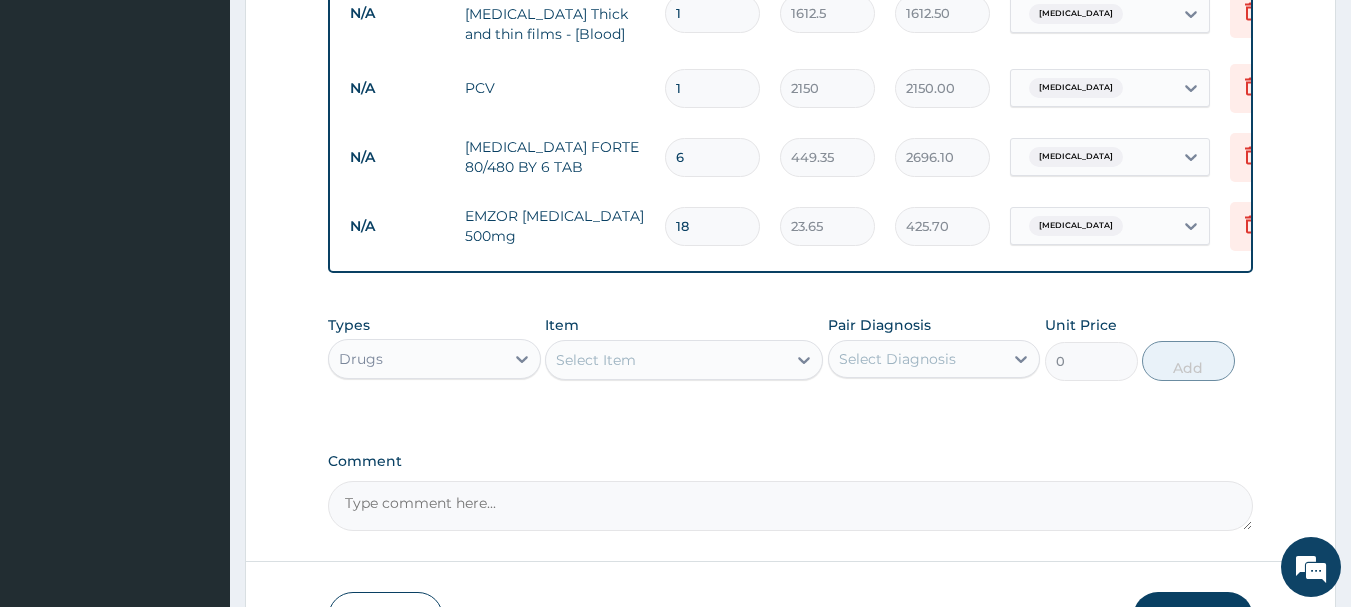 click on "Select Item" at bounding box center [666, 360] 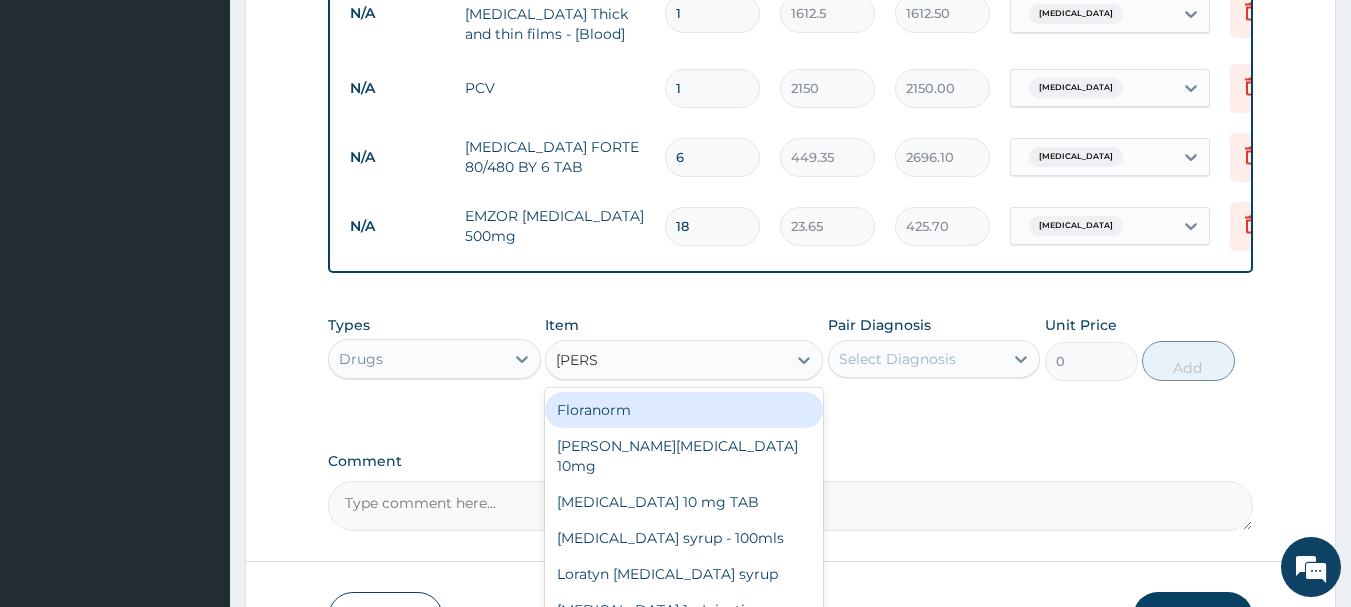 type on "LORAT" 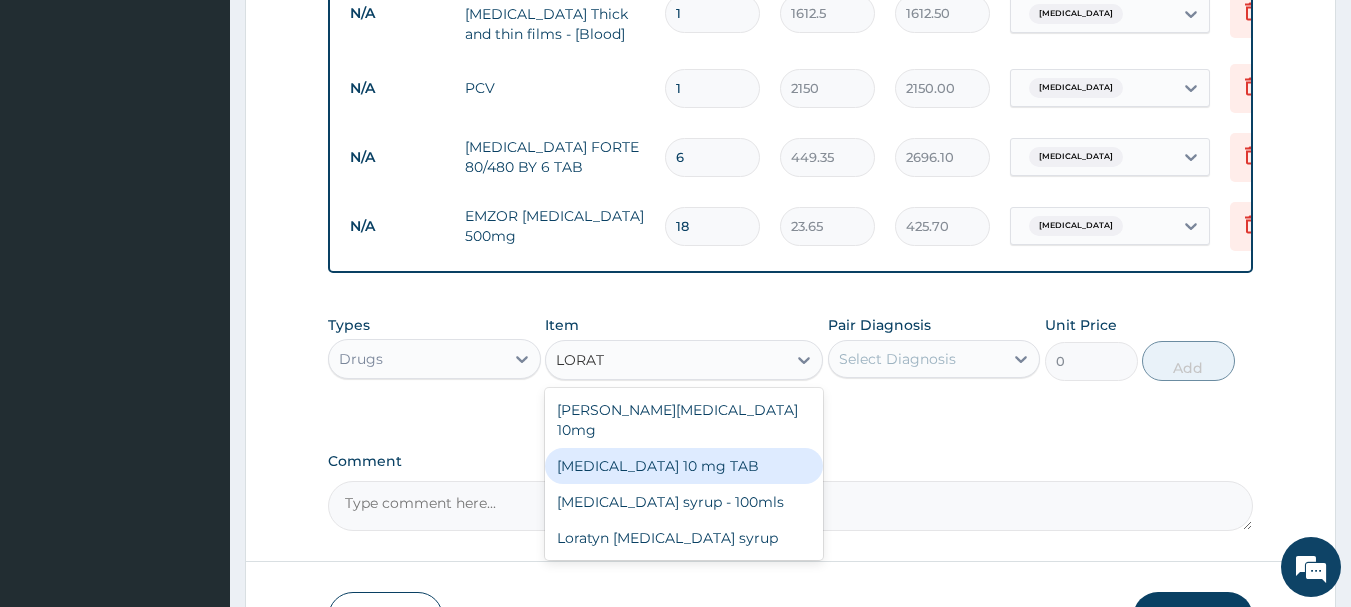 click on "[MEDICAL_DATA] 10 mg TAB" at bounding box center (684, 466) 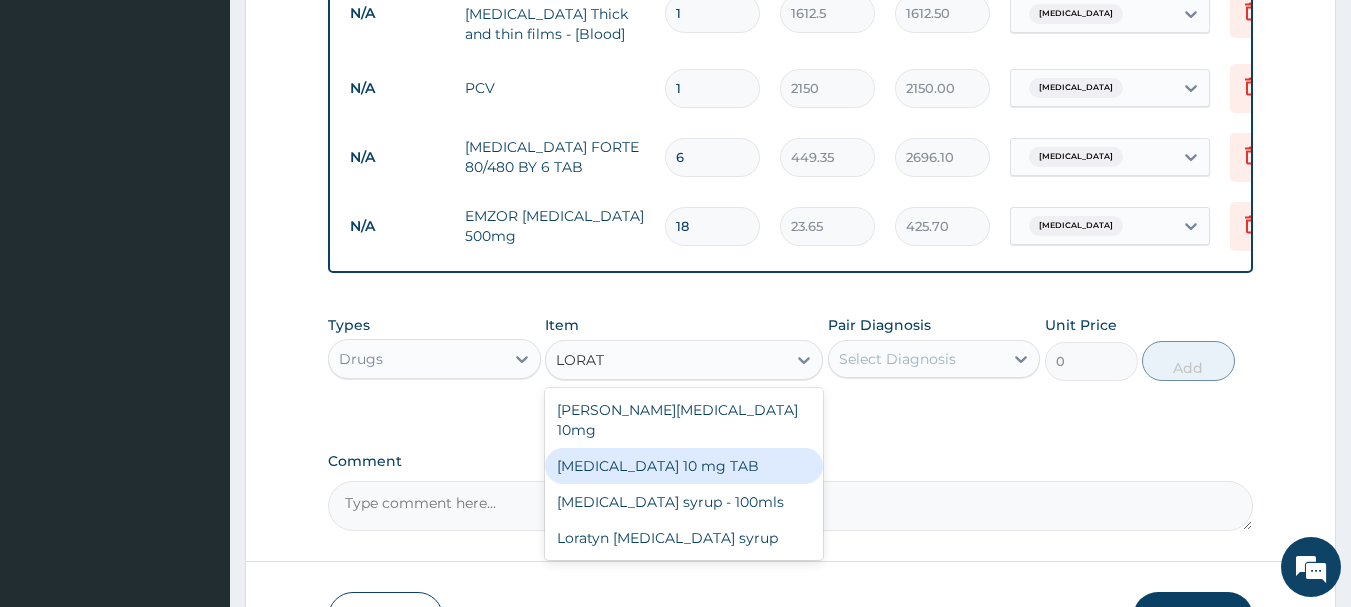 type 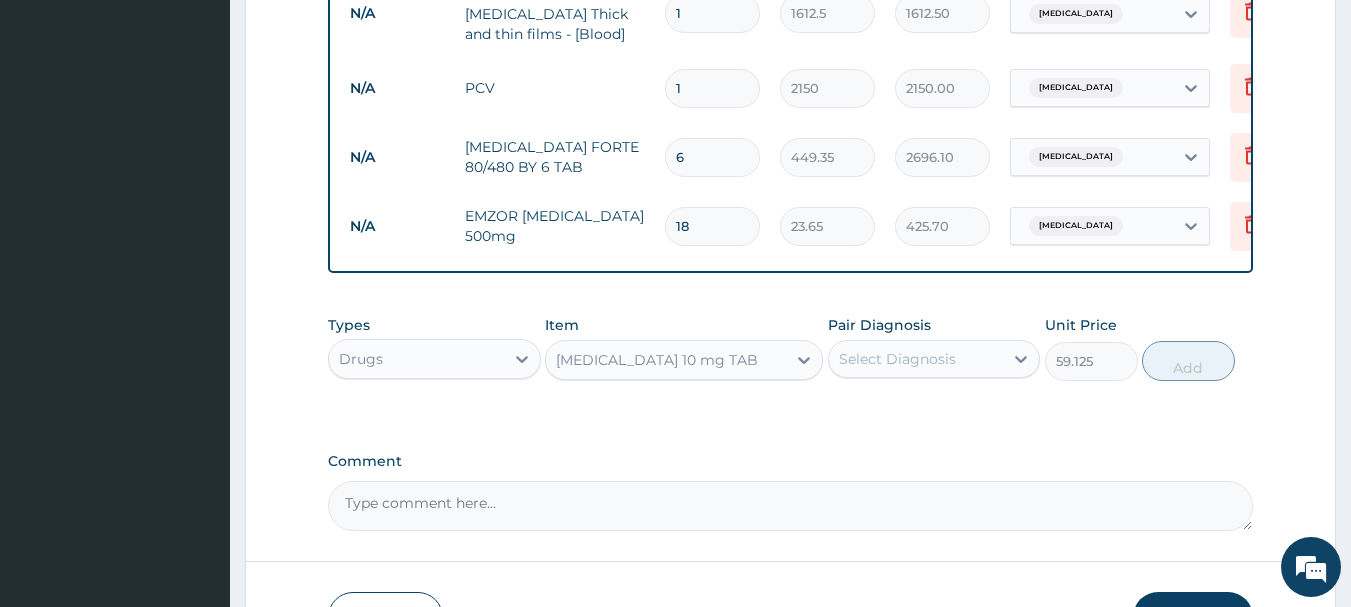 click on "Select Diagnosis" at bounding box center (916, 359) 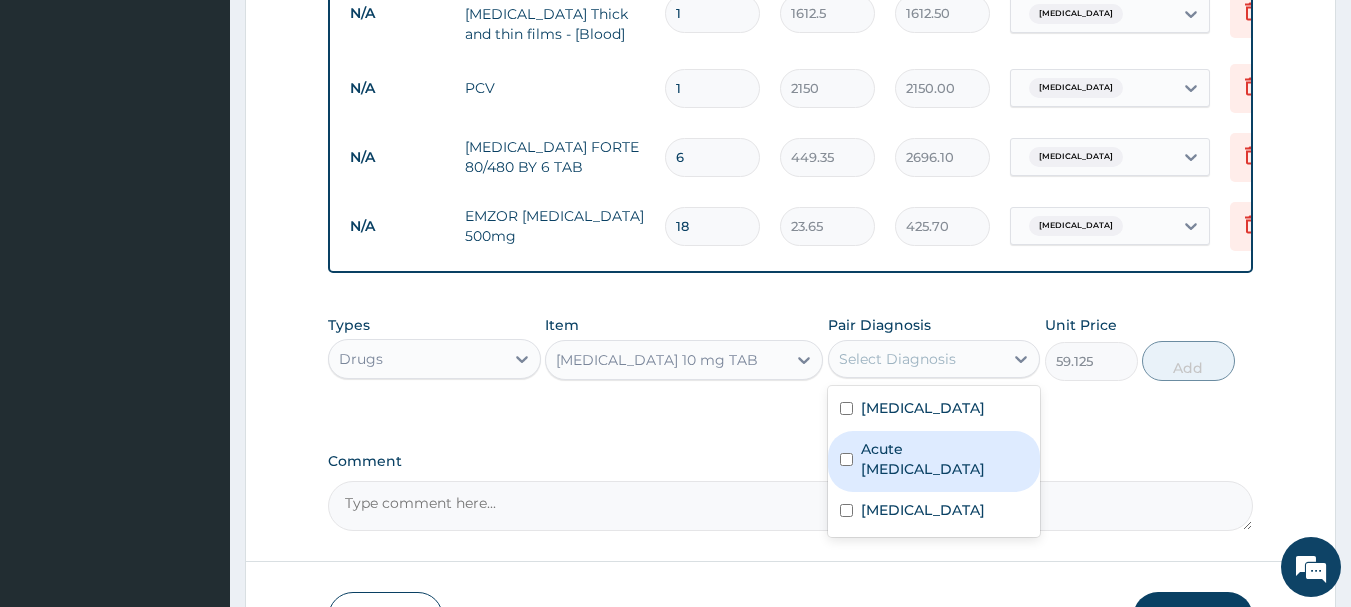 click on "Acute respiratory disease" at bounding box center (934, 461) 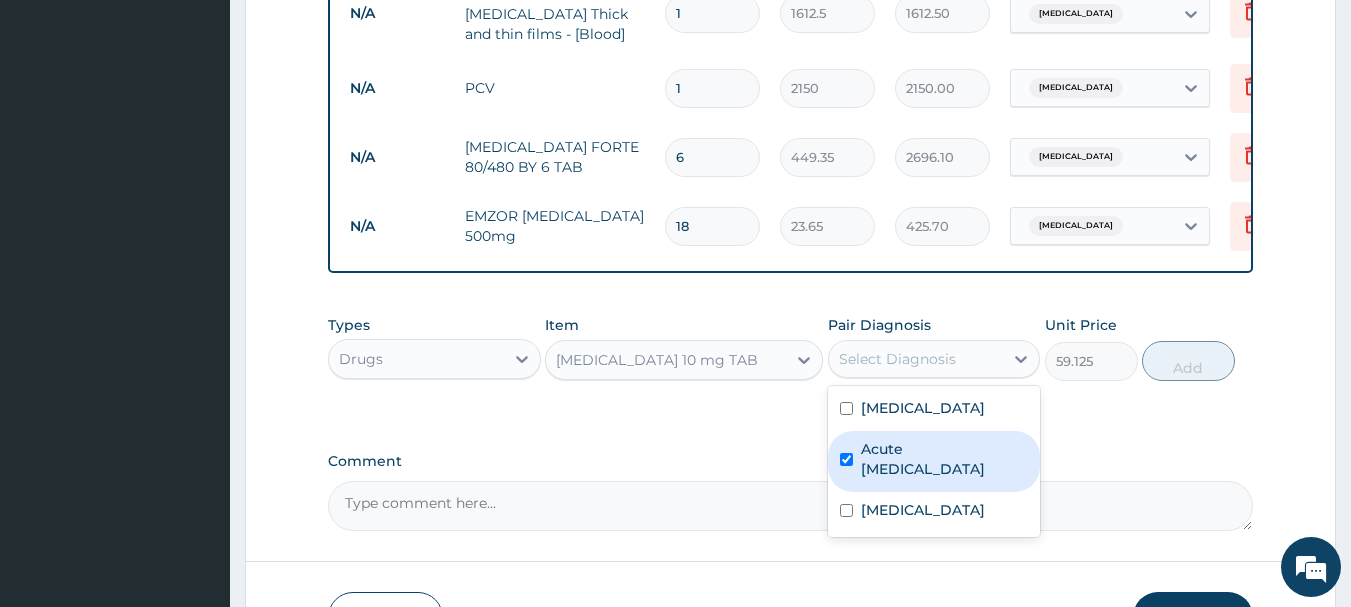 checkbox on "true" 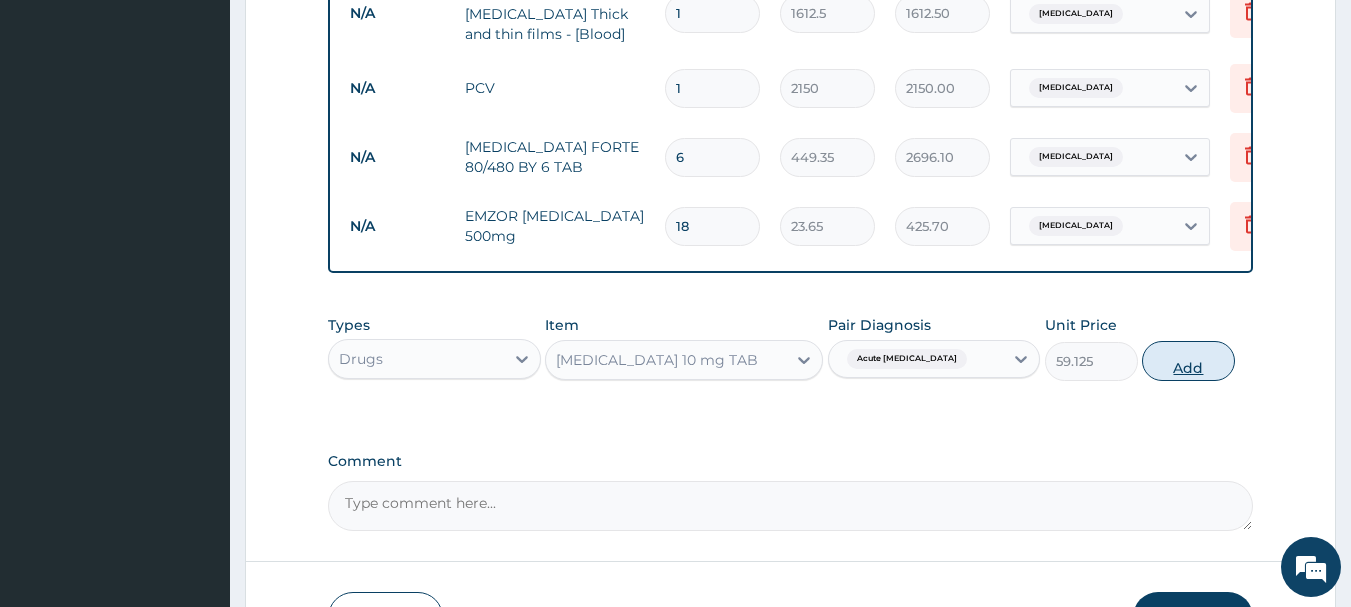 drag, startPoint x: 1182, startPoint y: 355, endPoint x: 1199, endPoint y: 373, distance: 24.758837 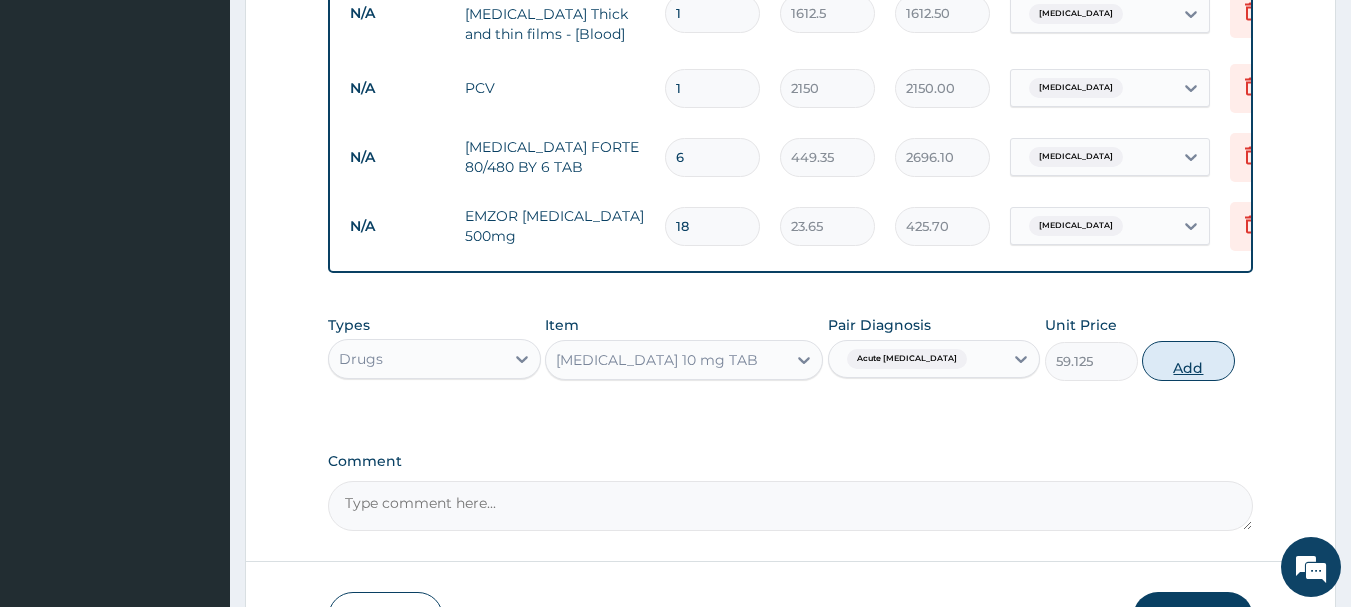 click on "Add" at bounding box center (1188, 361) 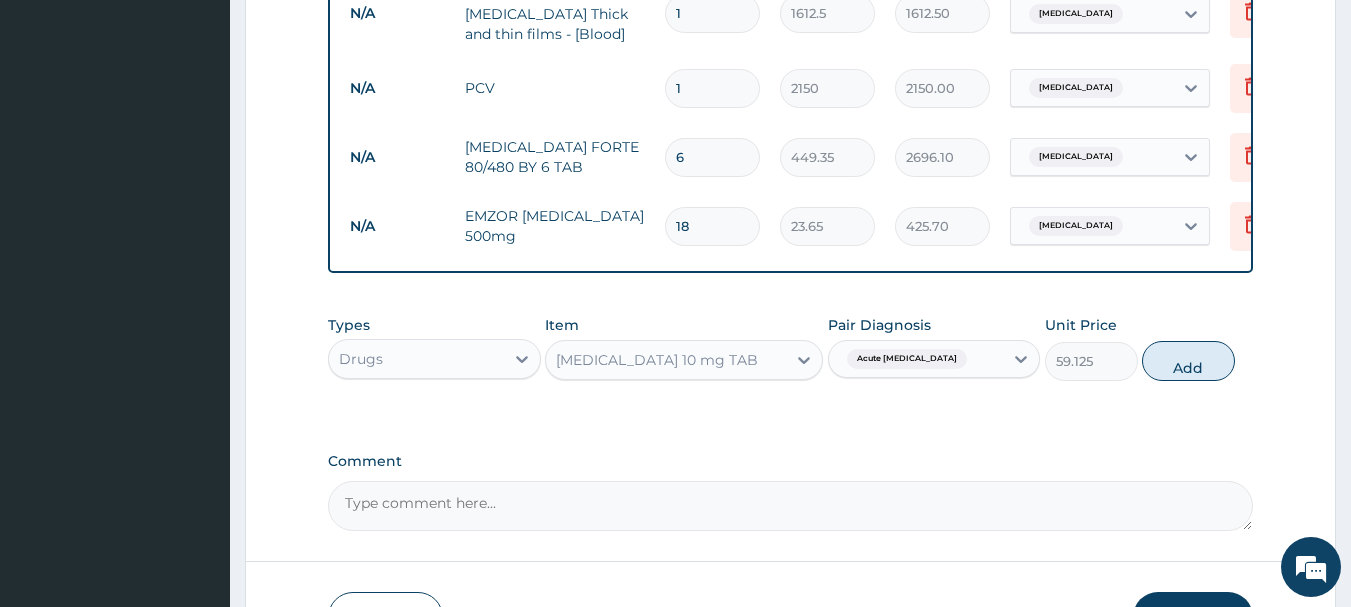type on "0" 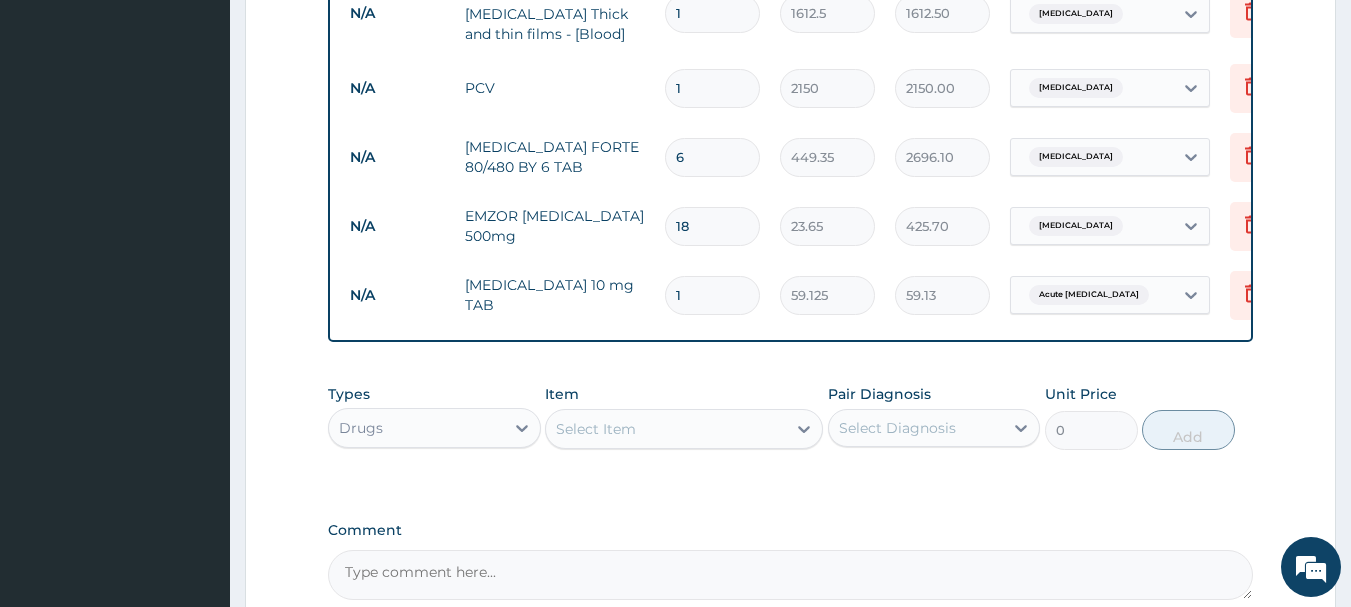 type 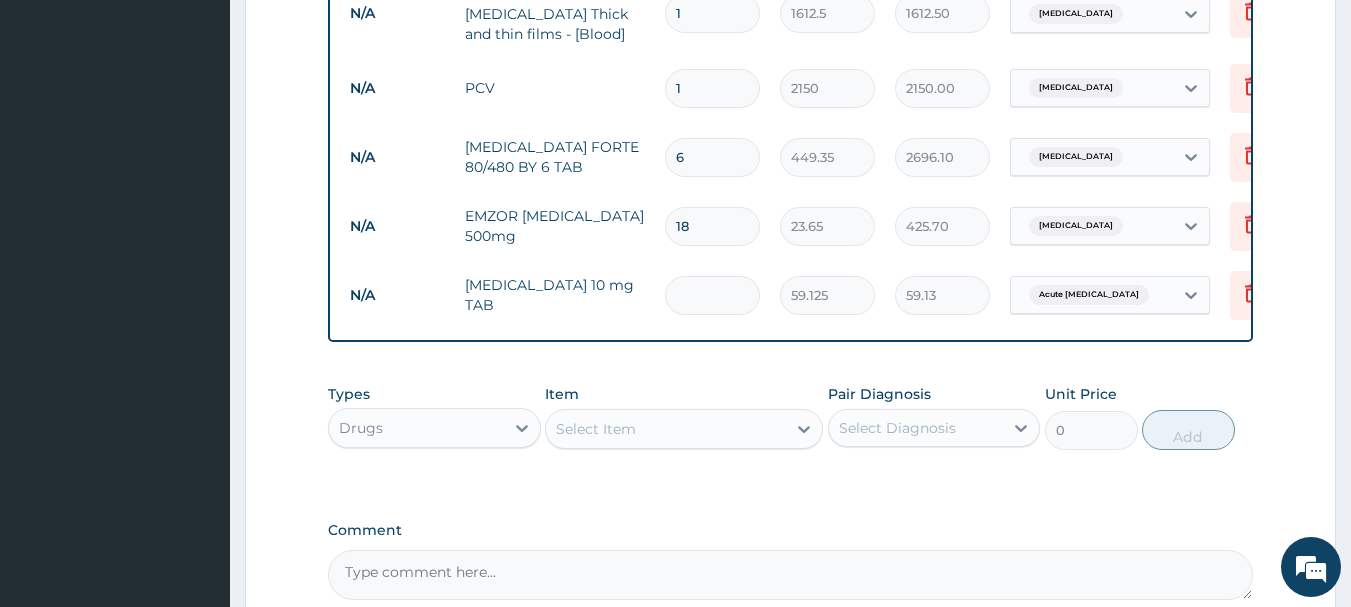 type on "0.00" 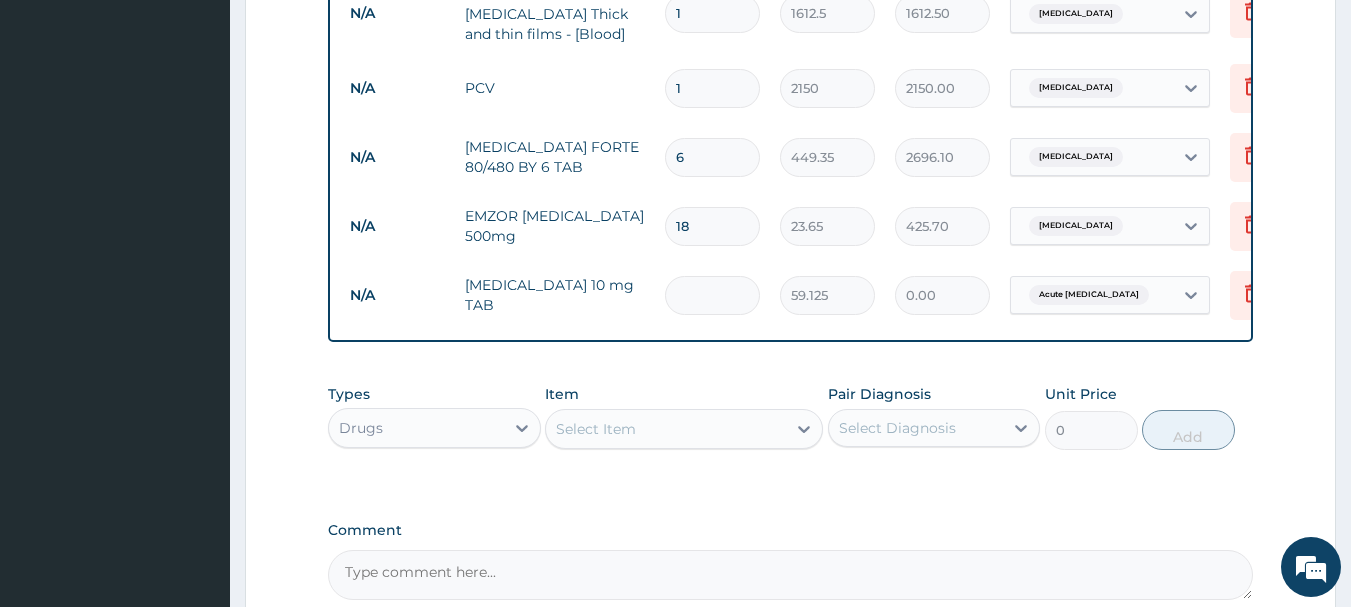 type on "5" 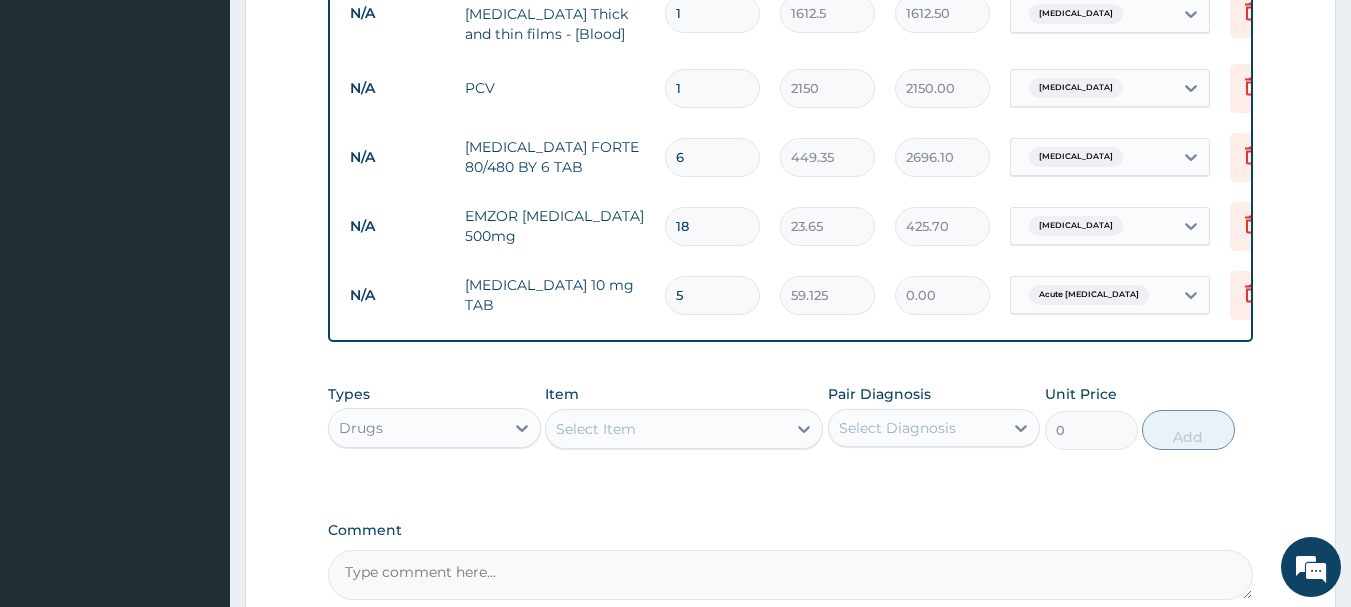type on "295.63" 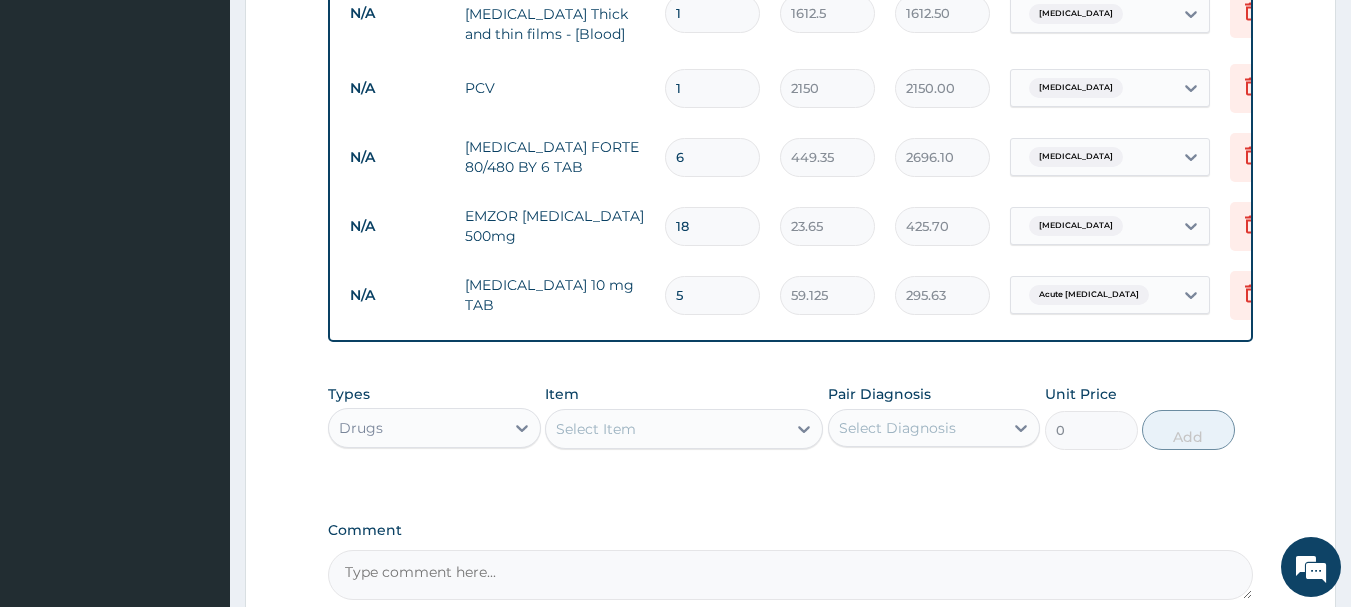 scroll, scrollTop: 1111, scrollLeft: 0, axis: vertical 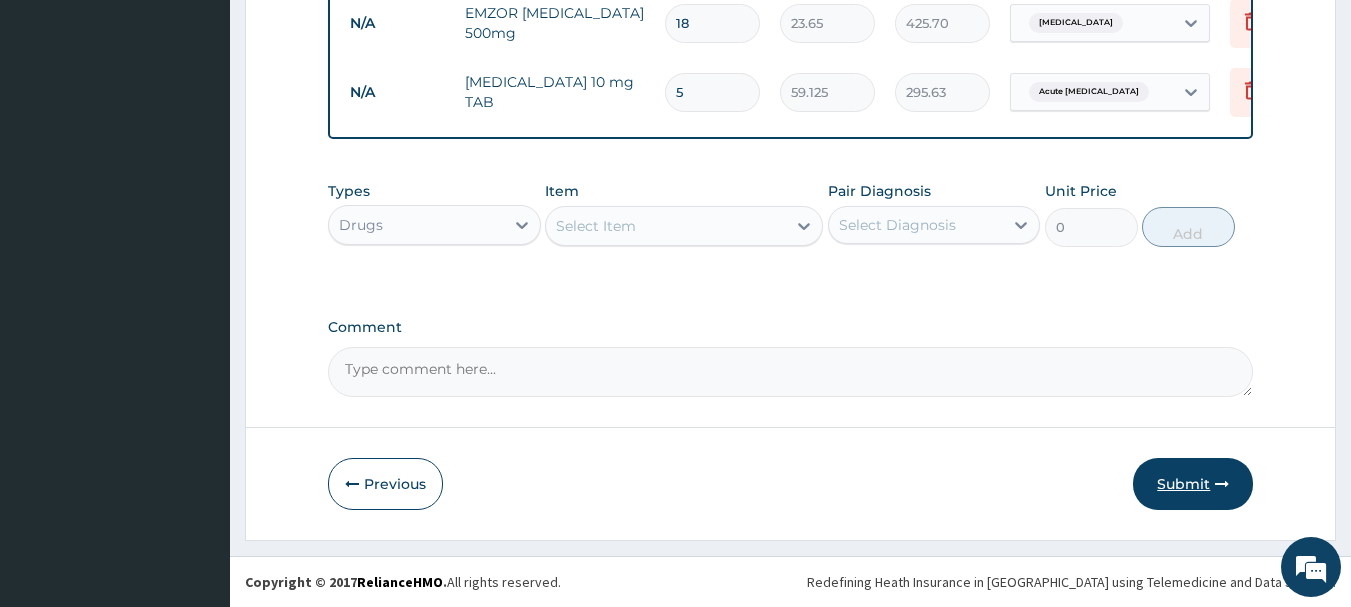 type on "5" 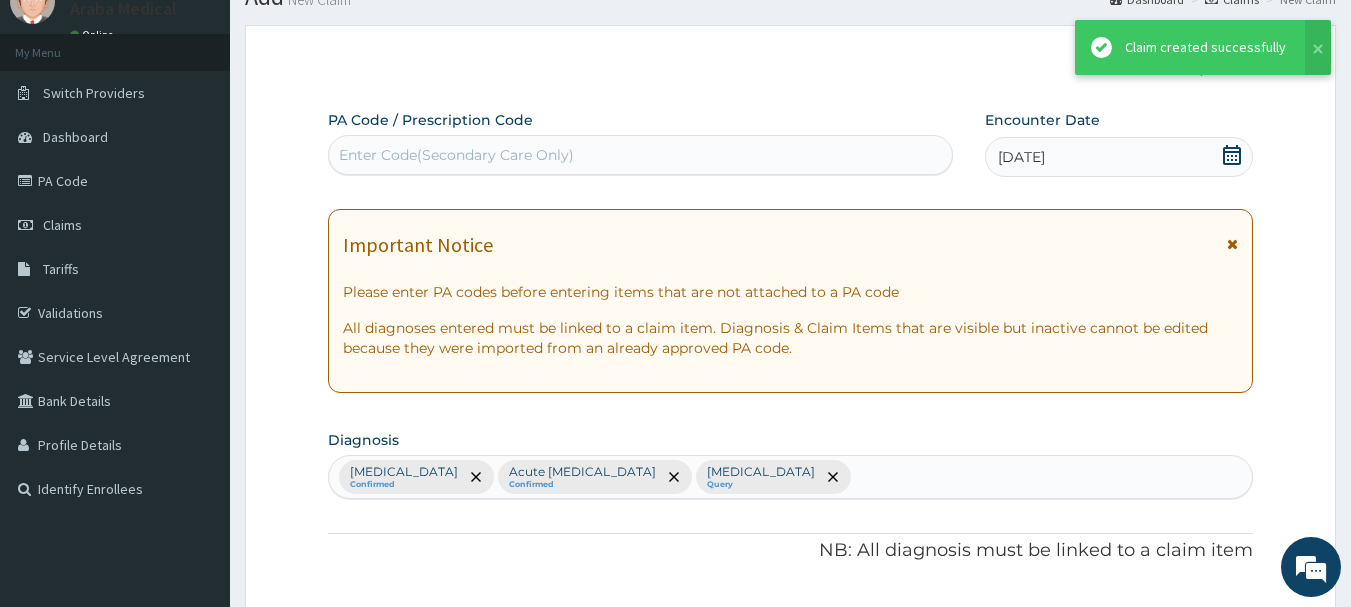 scroll, scrollTop: 1111, scrollLeft: 0, axis: vertical 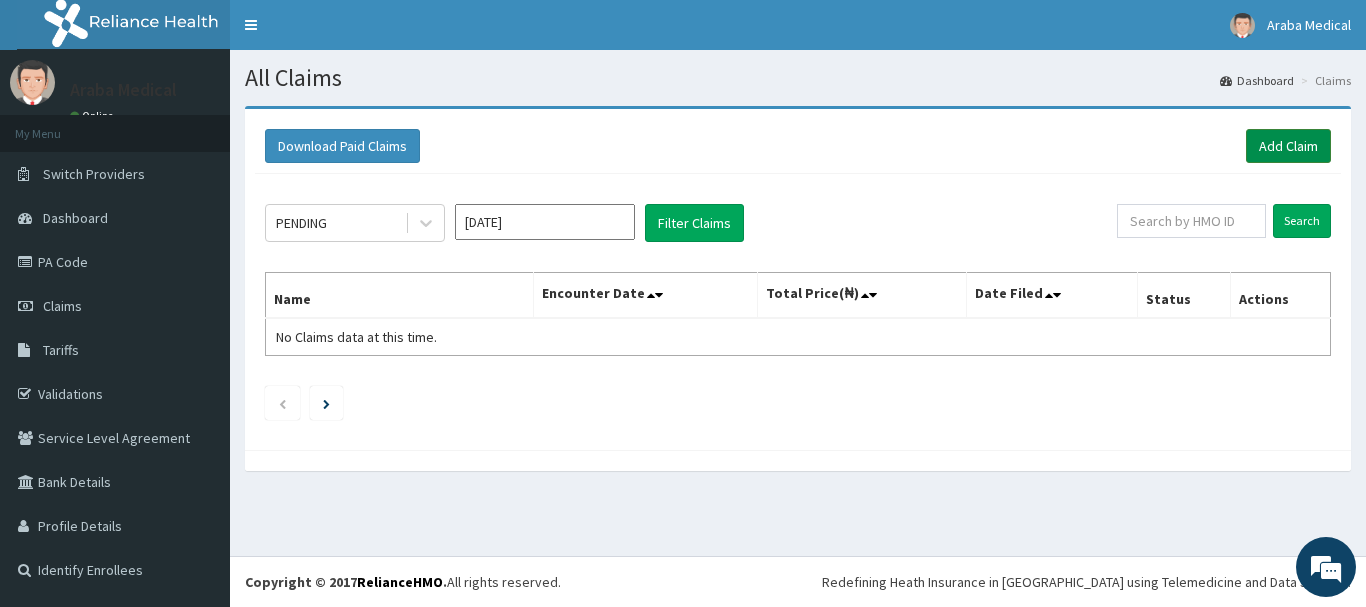 click on "Add Claim" at bounding box center [1288, 146] 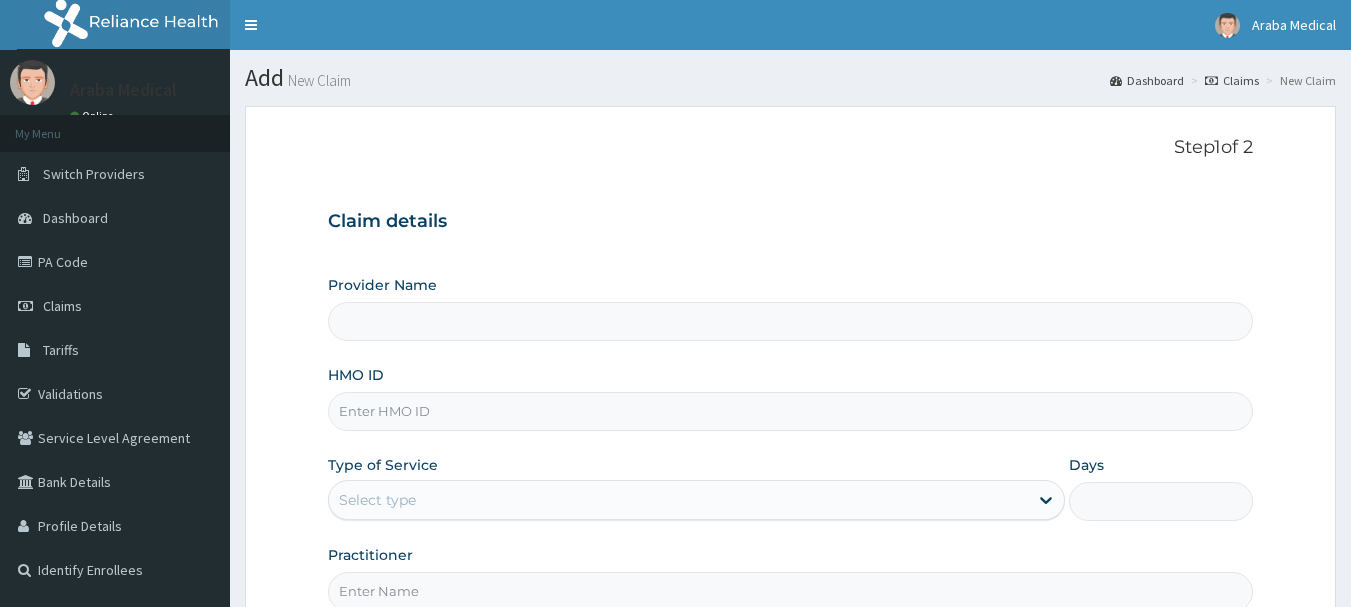 scroll, scrollTop: 0, scrollLeft: 0, axis: both 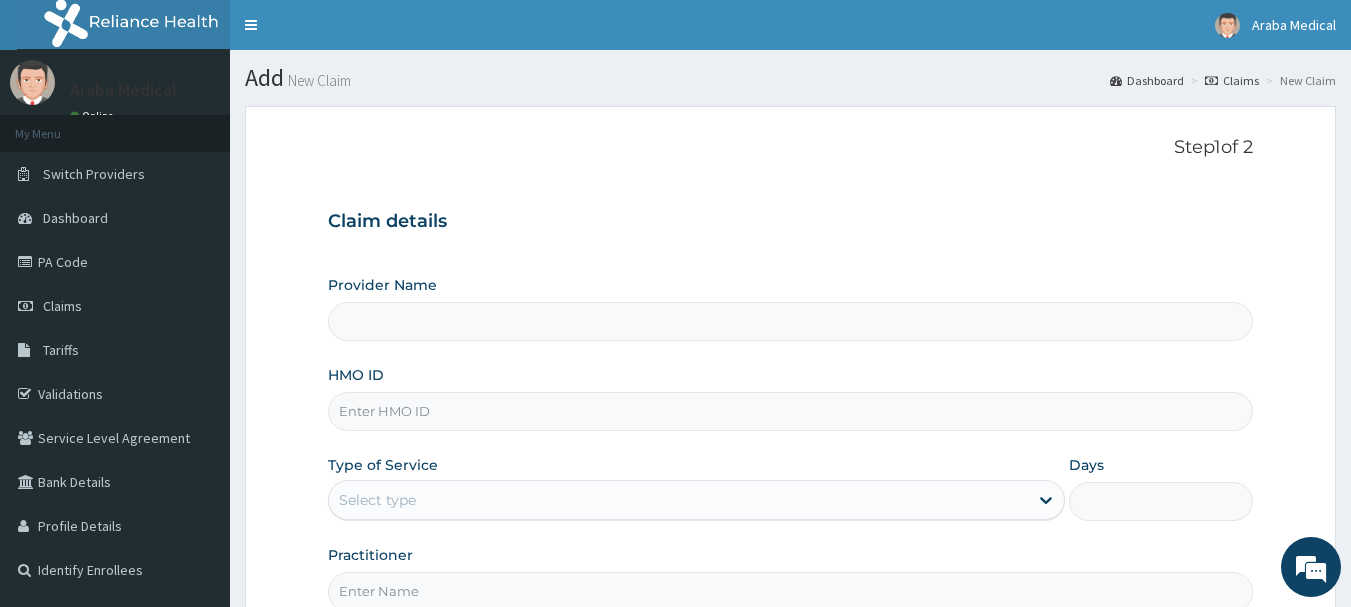 type on "[GEOGRAPHIC_DATA]" 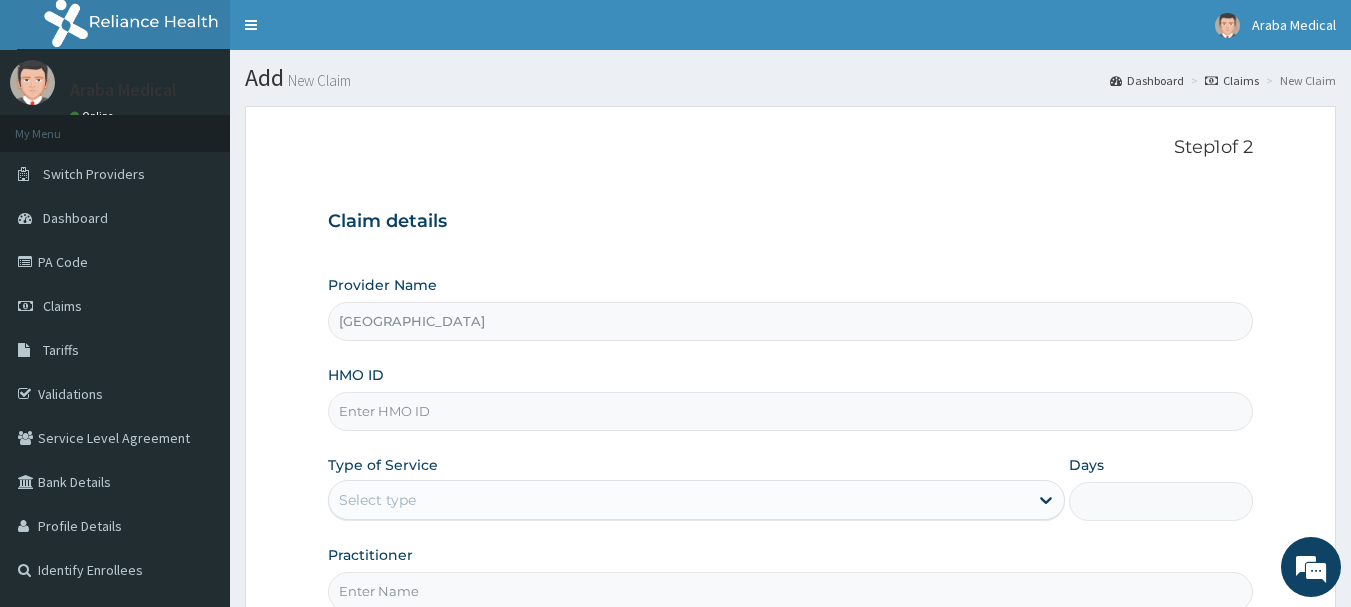 click on "HMO ID" at bounding box center [791, 411] 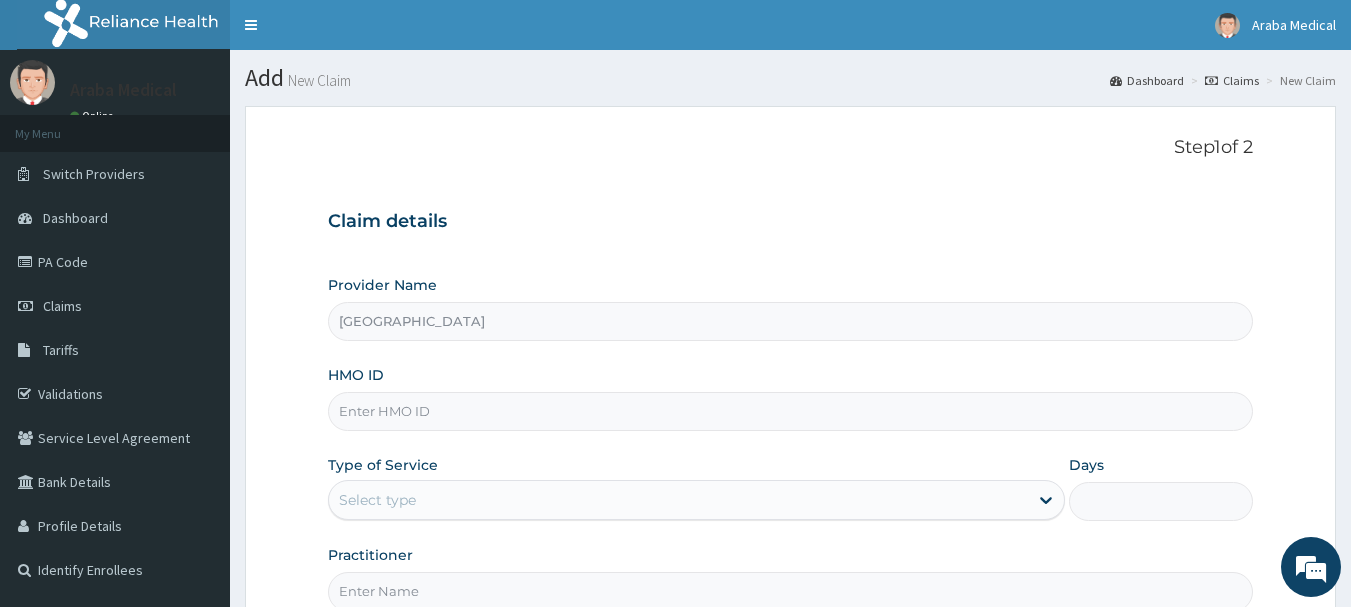 scroll, scrollTop: 0, scrollLeft: 0, axis: both 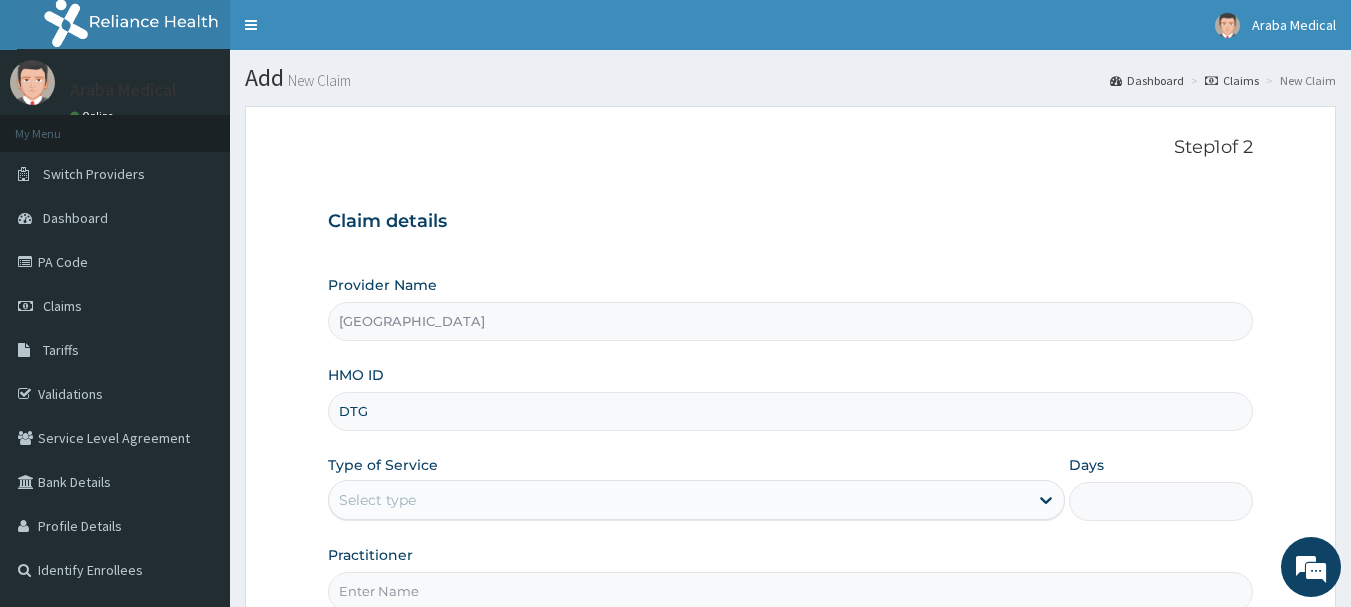 type on "DTG/10074/A" 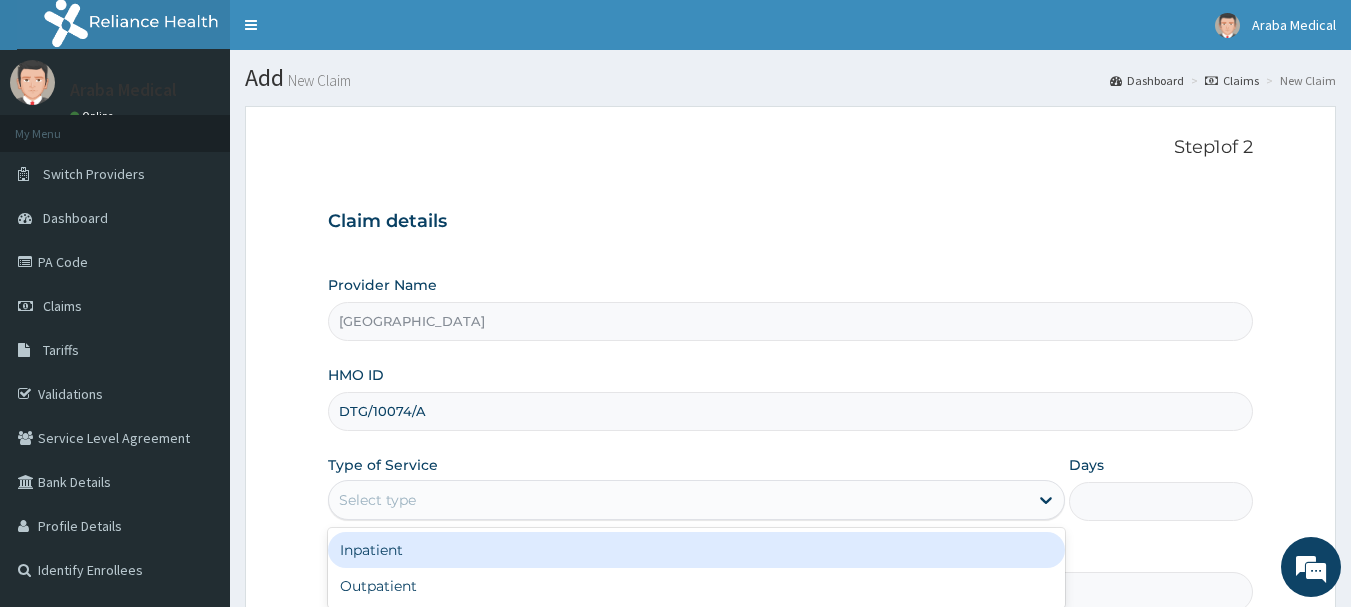 click on "Select type" at bounding box center (678, 500) 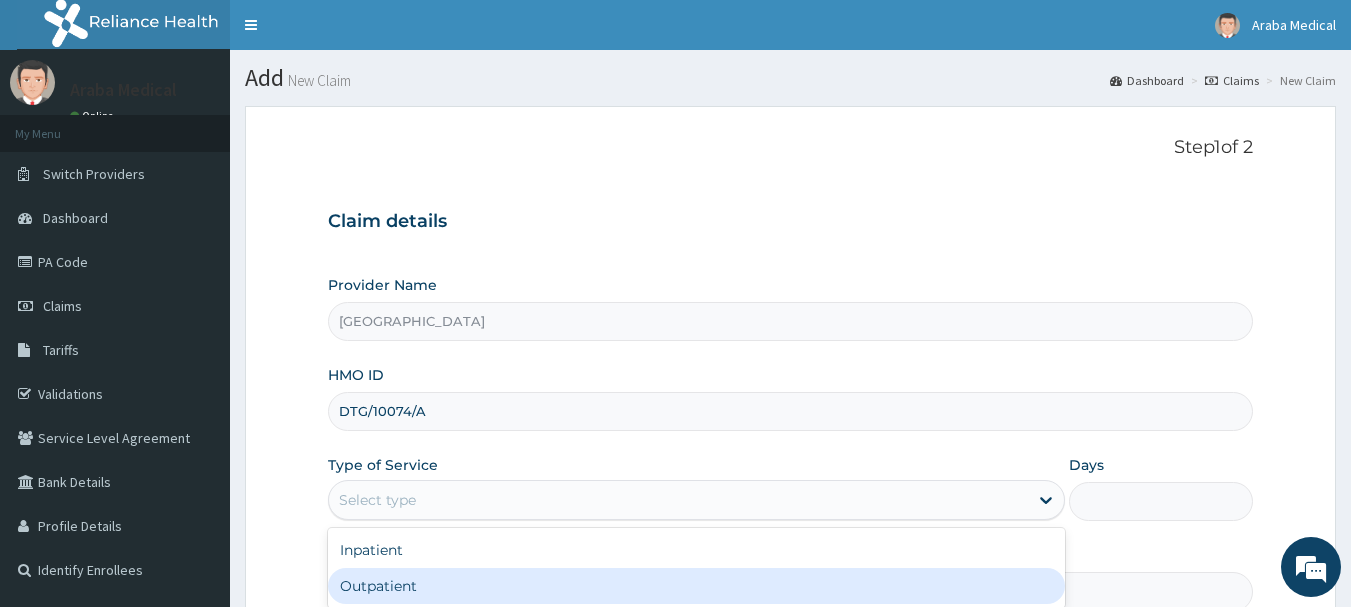 click on "Outpatient" at bounding box center [696, 586] 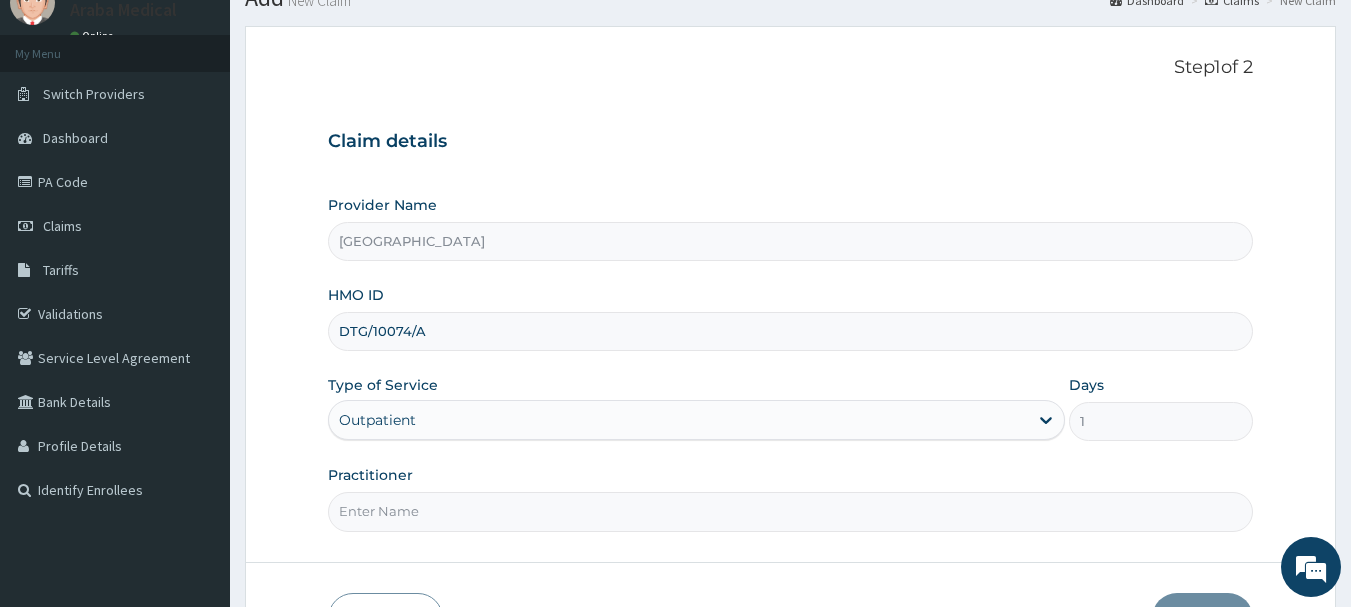 scroll, scrollTop: 120, scrollLeft: 0, axis: vertical 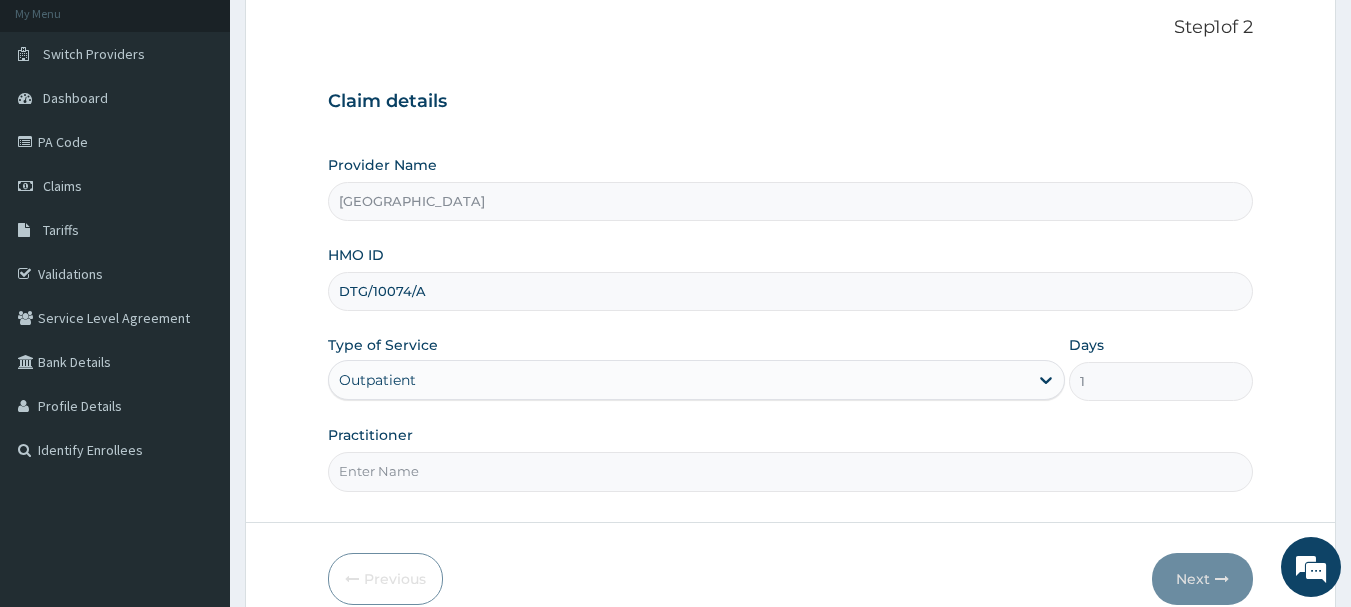 click on "Practitioner" at bounding box center (791, 471) 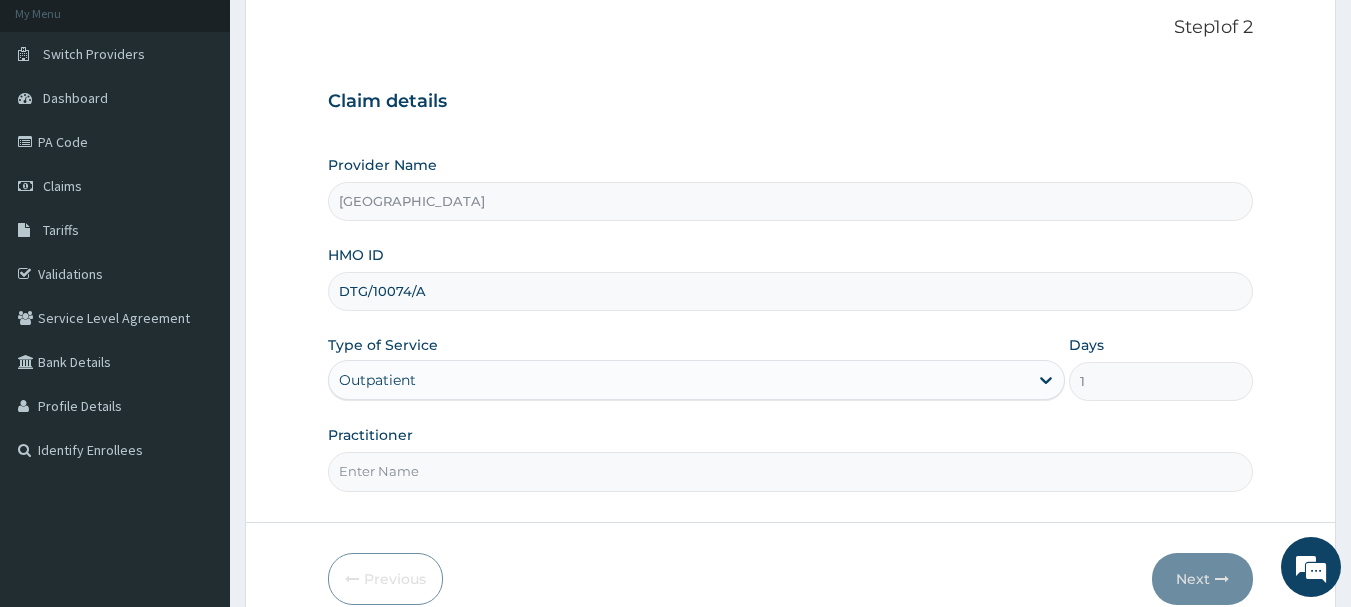 type on "DR OMOBOLANLE" 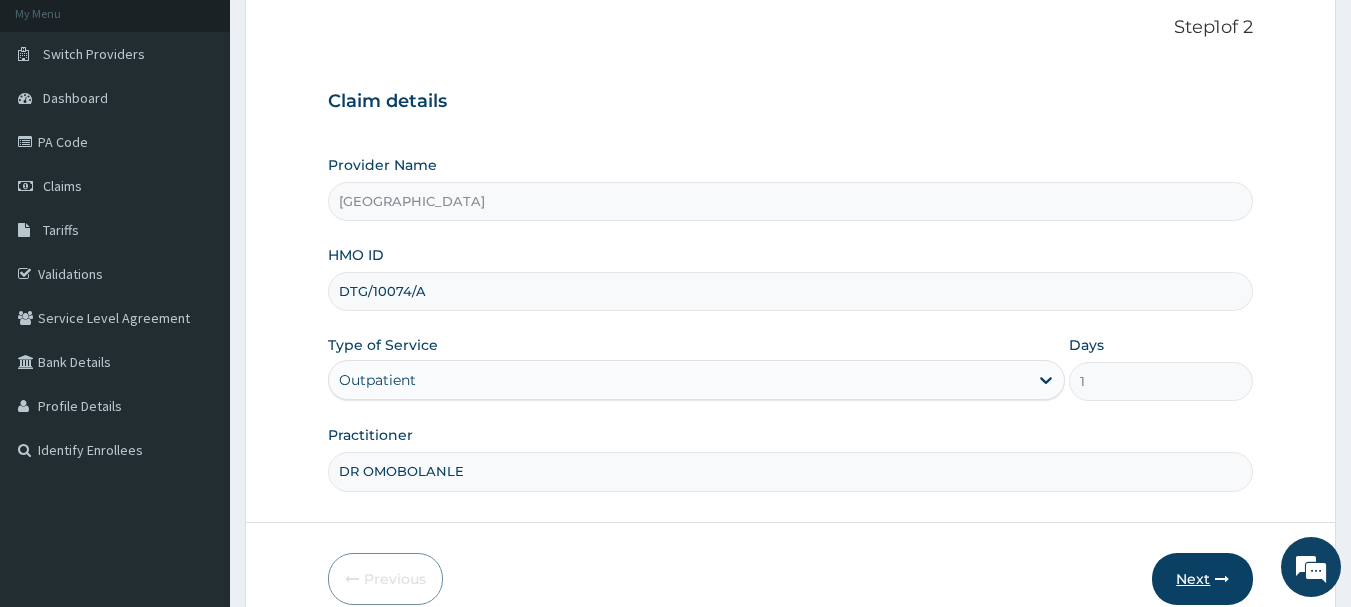 click on "Next" at bounding box center [1202, 579] 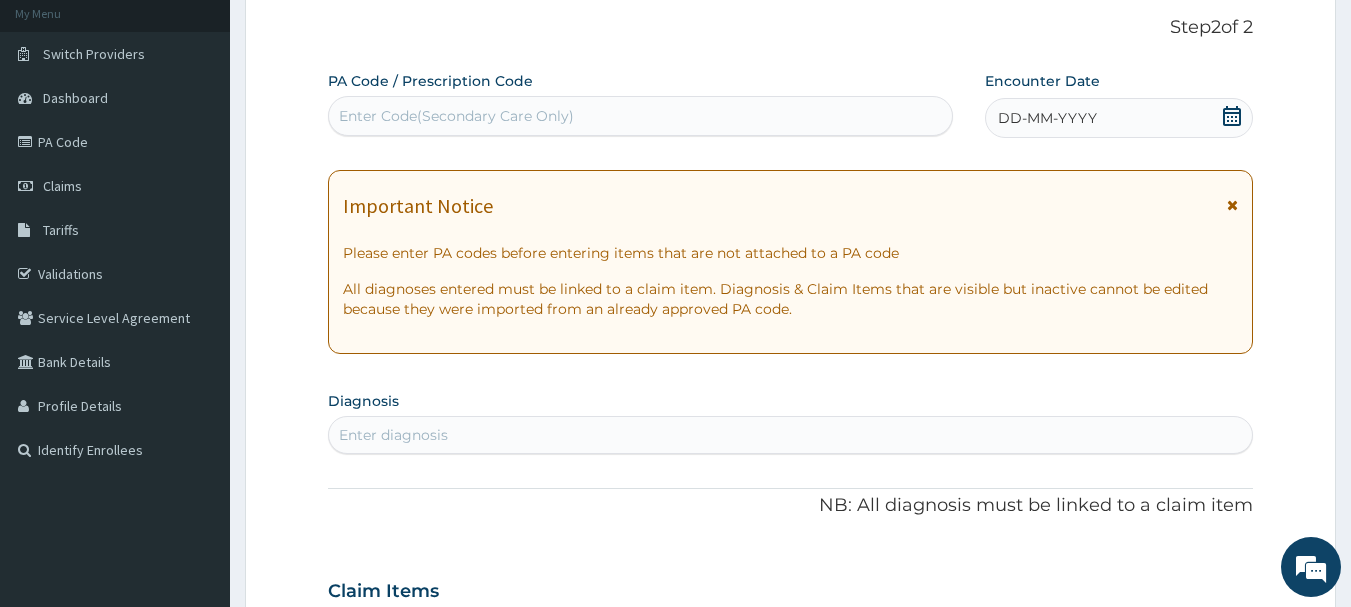 click 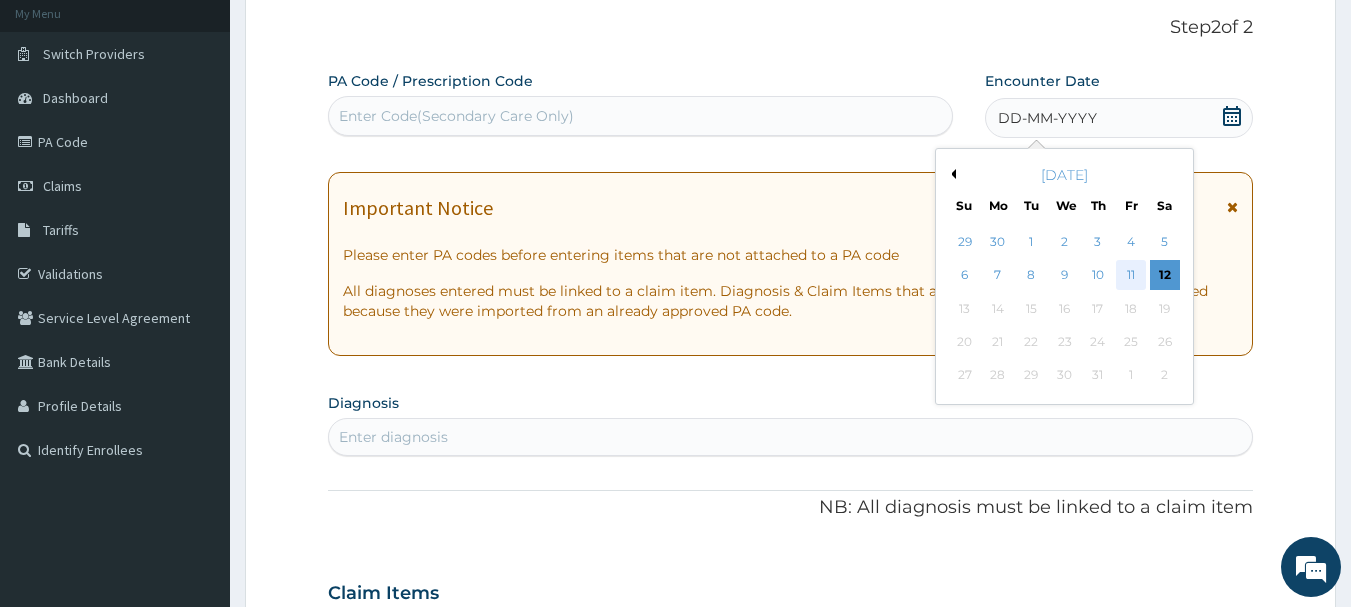 click on "11" at bounding box center [1131, 276] 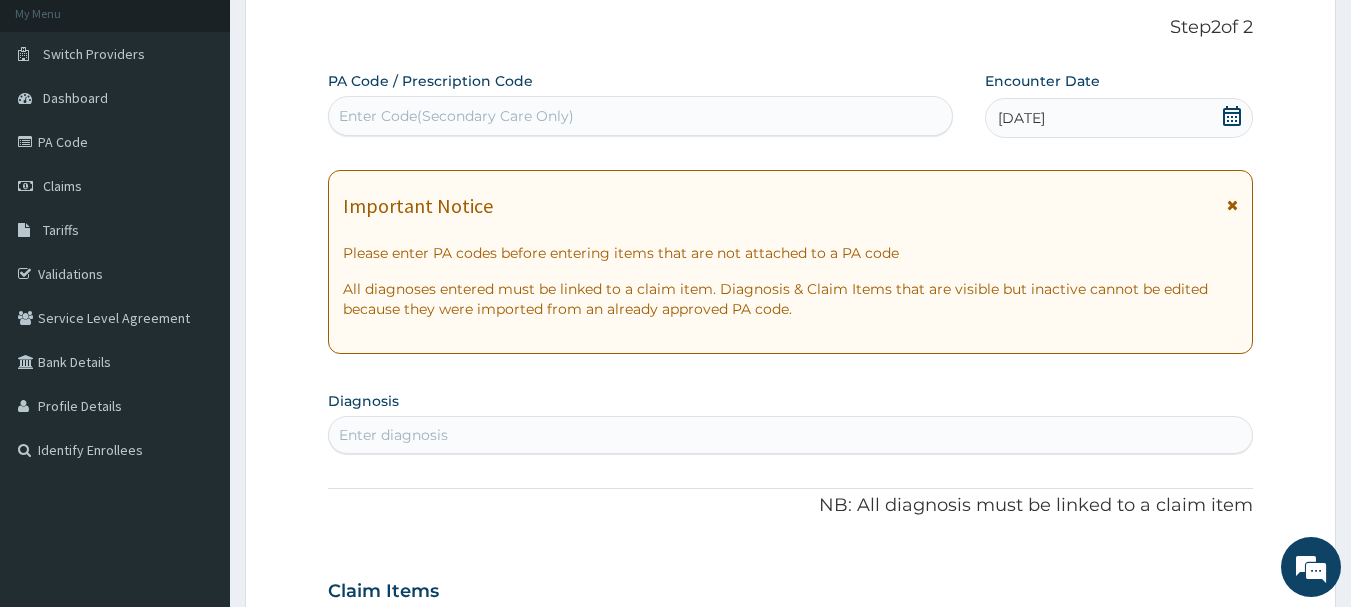 click on "Enter diagnosis" at bounding box center [791, 435] 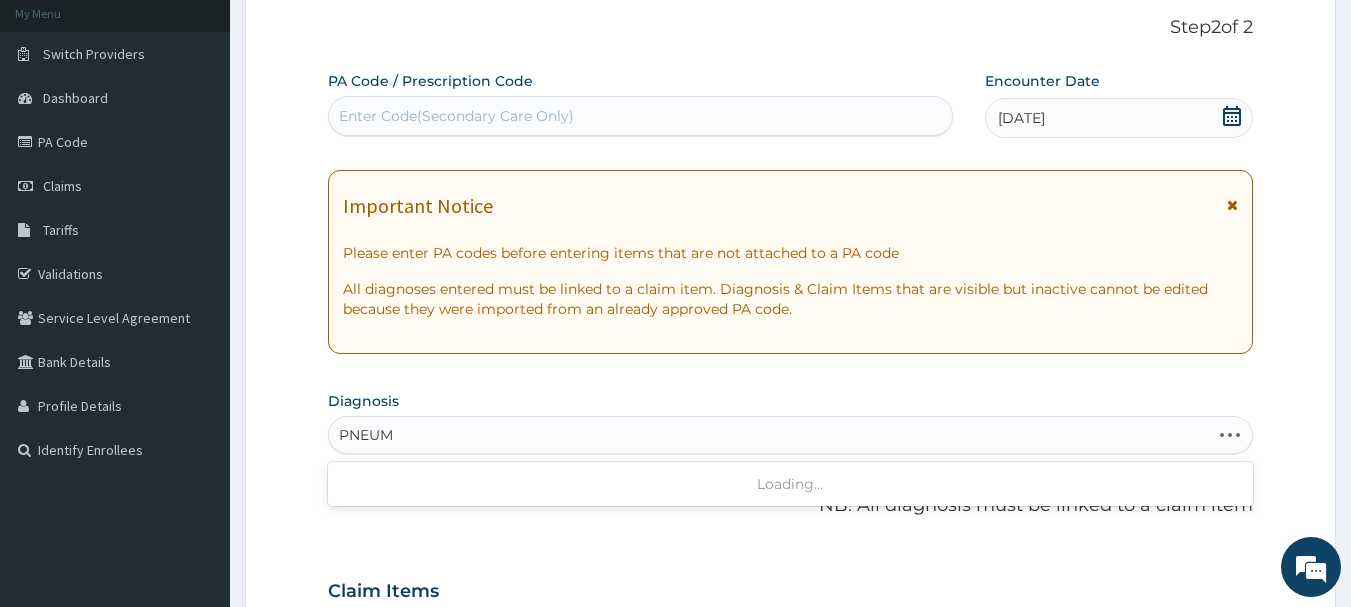 type on "PNEUMO" 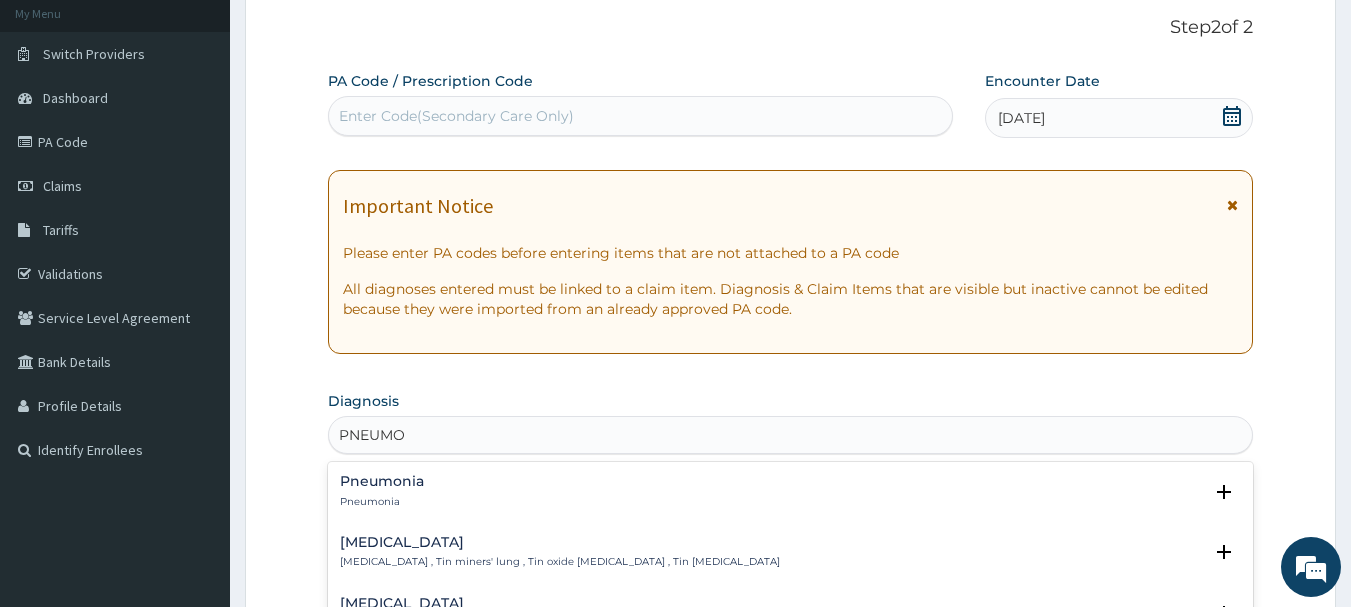 click on "Pneumonia" at bounding box center (382, 481) 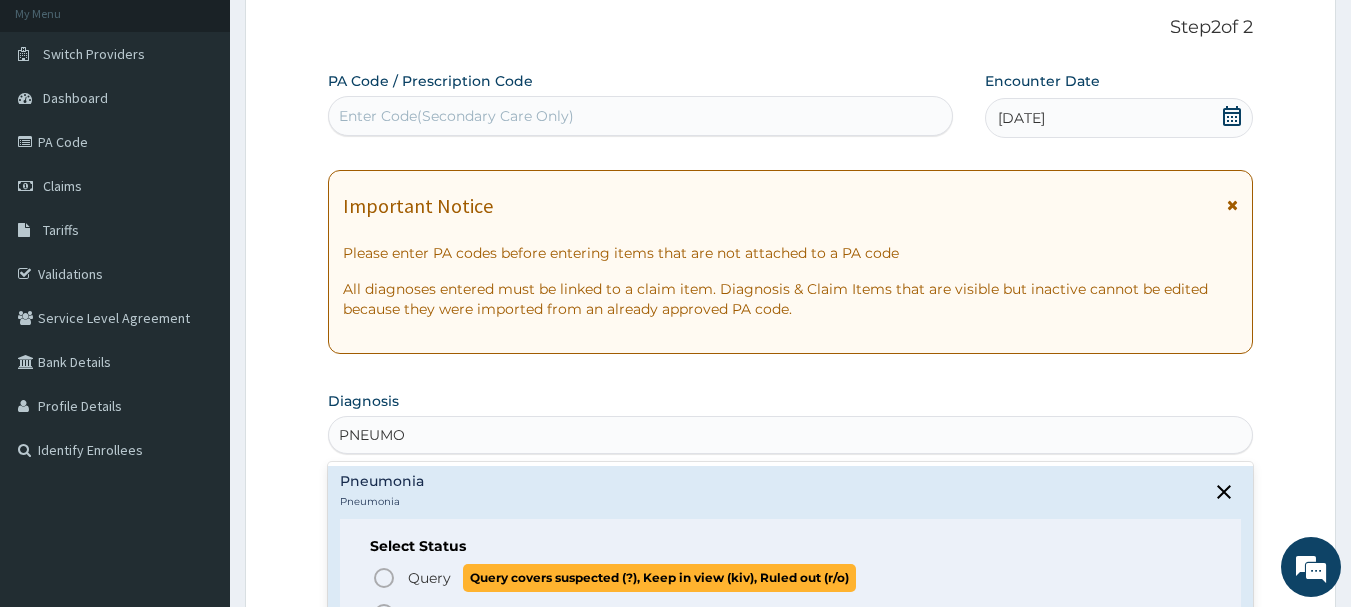 click 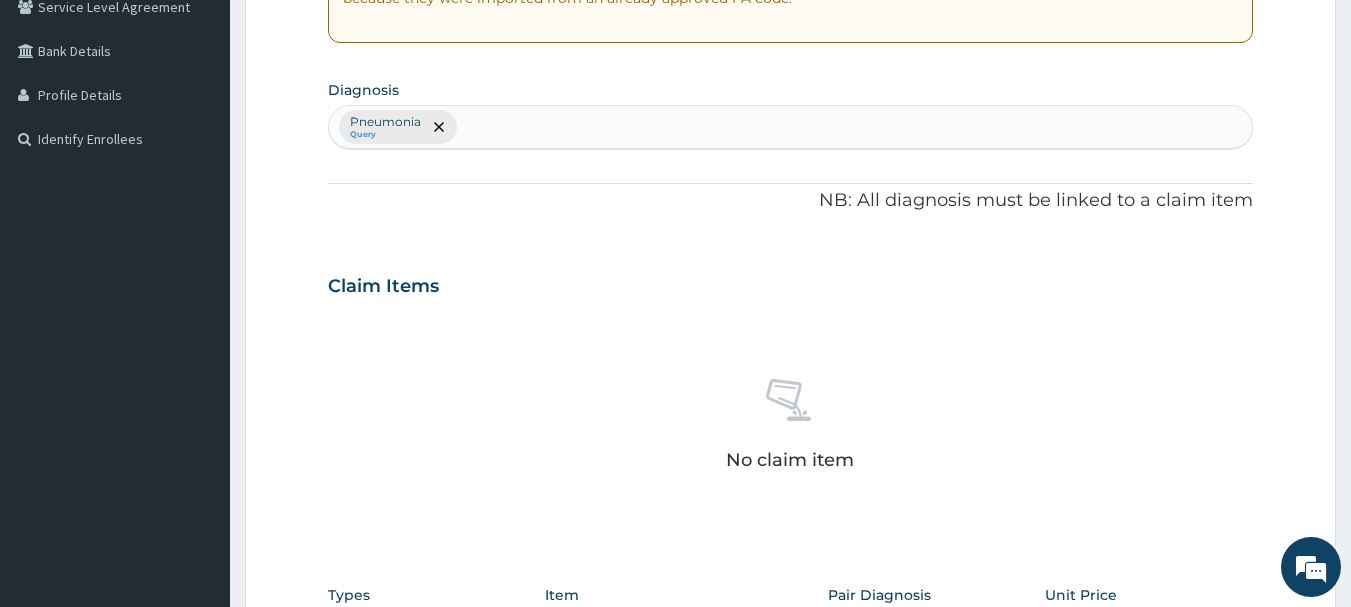 scroll, scrollTop: 440, scrollLeft: 0, axis: vertical 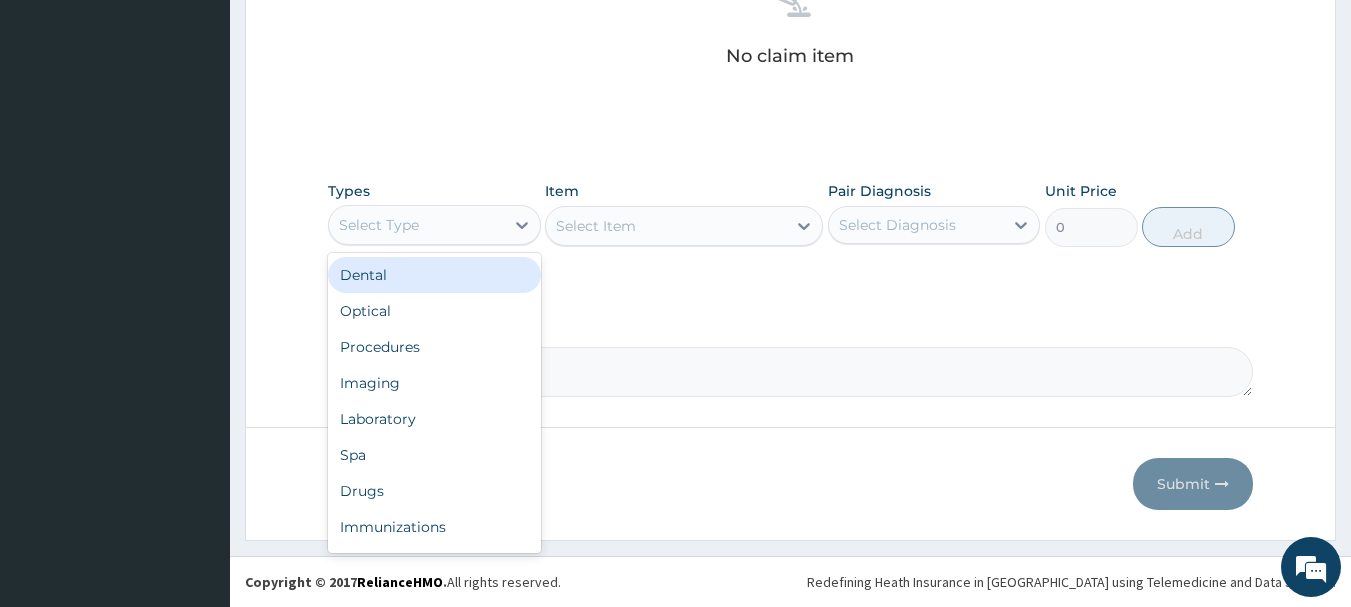 click on "Select Type" at bounding box center [416, 225] 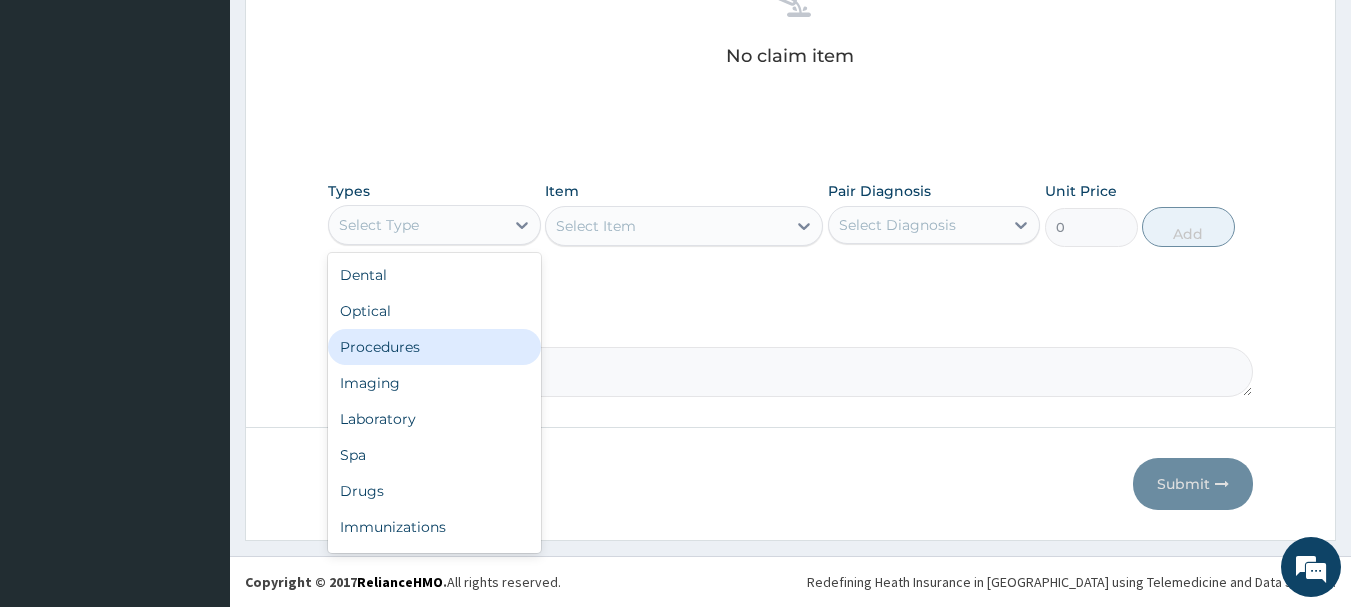 click on "Procedures" at bounding box center (434, 347) 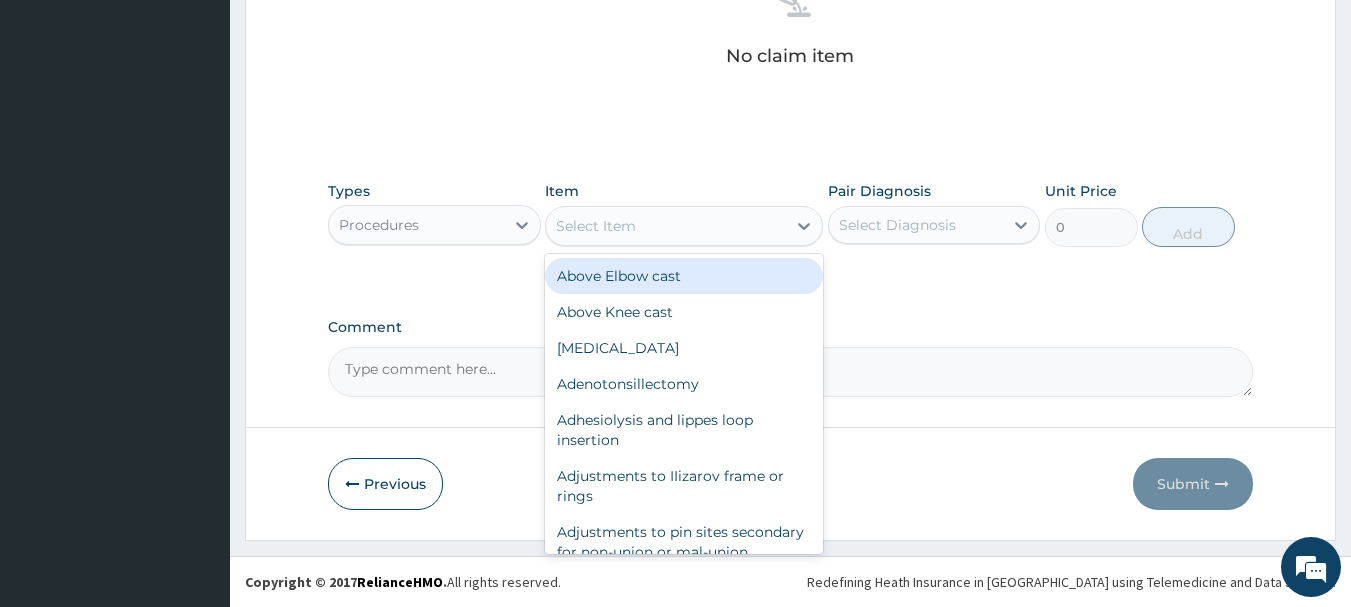 click on "Select Item" at bounding box center [666, 226] 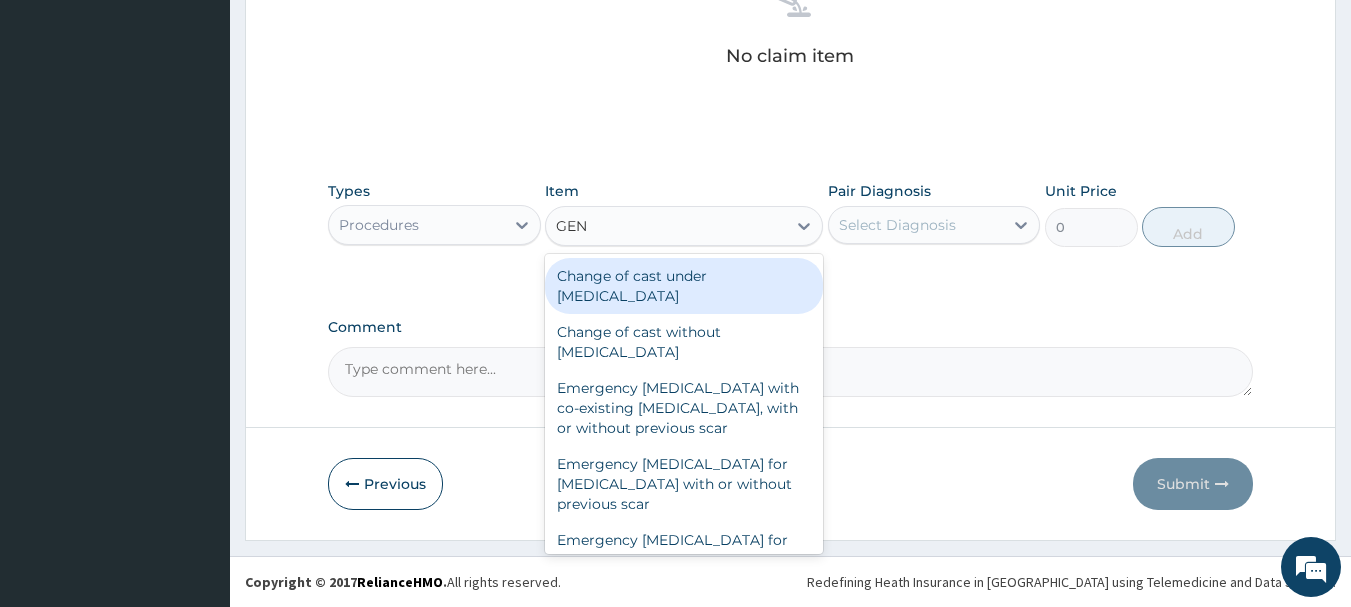 type on "GENE" 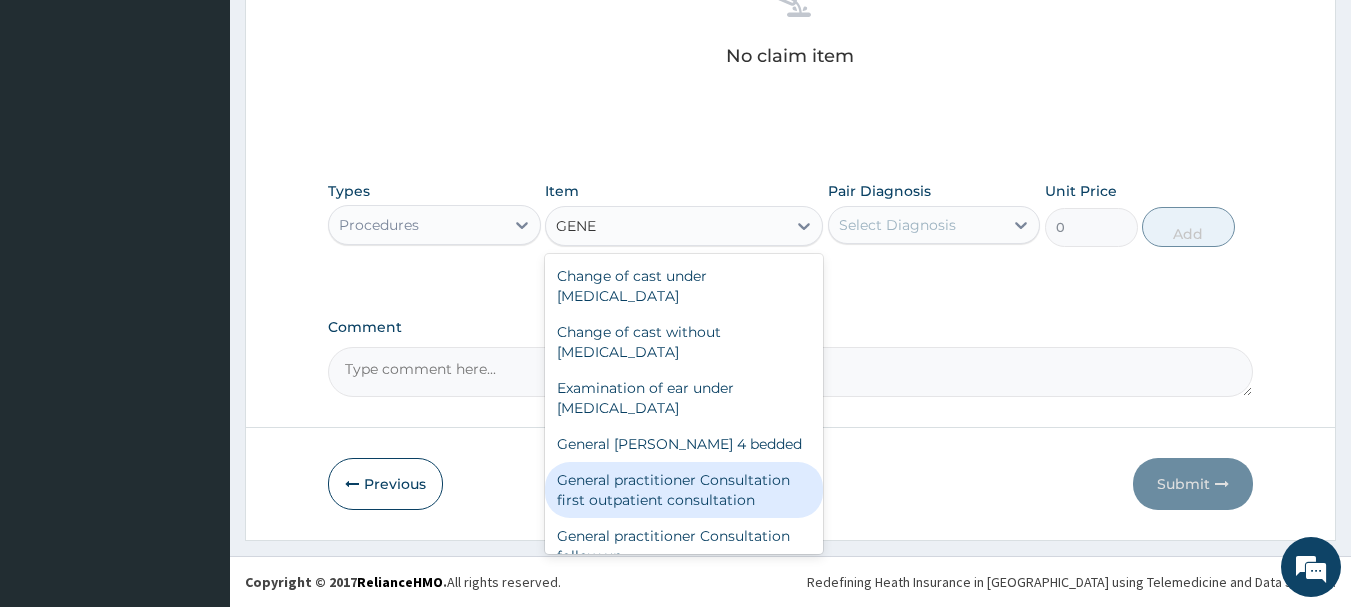 click on "General practitioner Consultation first outpatient consultation" at bounding box center (684, 490) 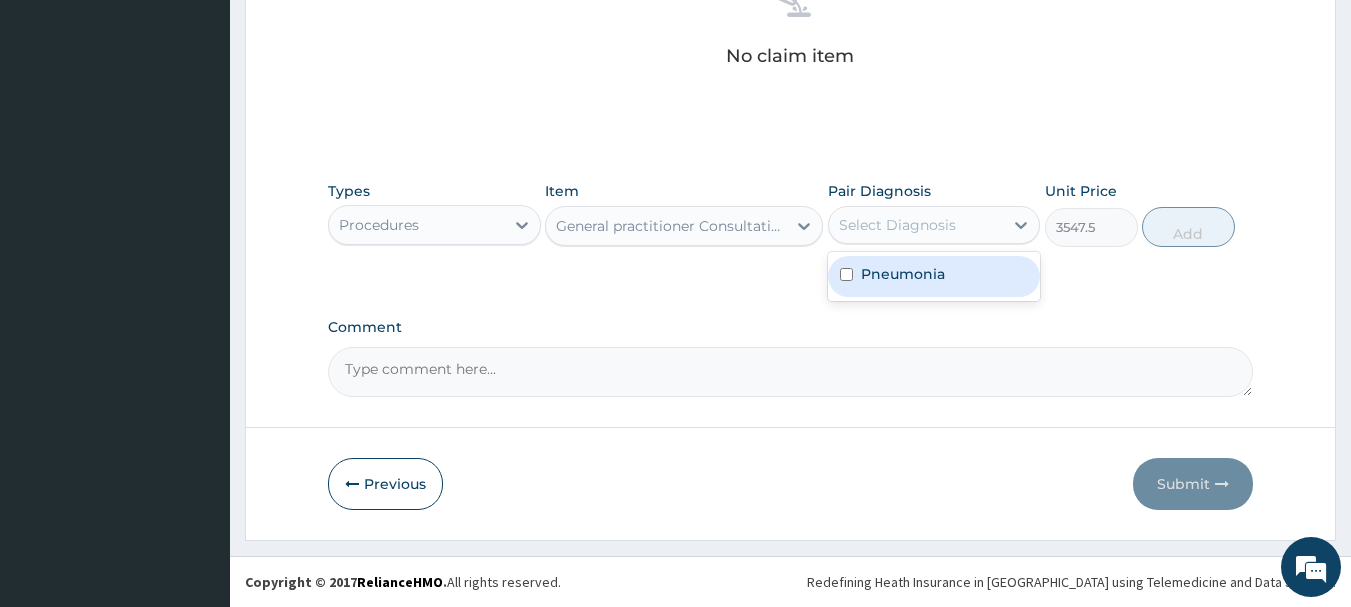 click on "Select Diagnosis" at bounding box center [897, 225] 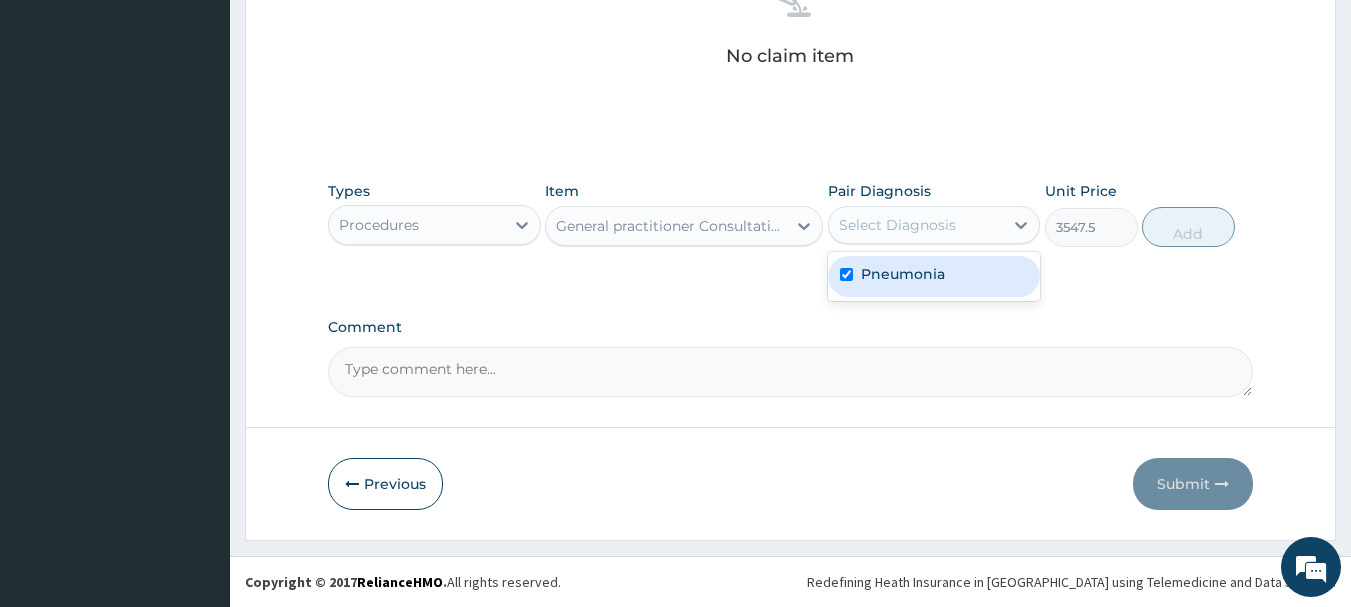 checkbox on "true" 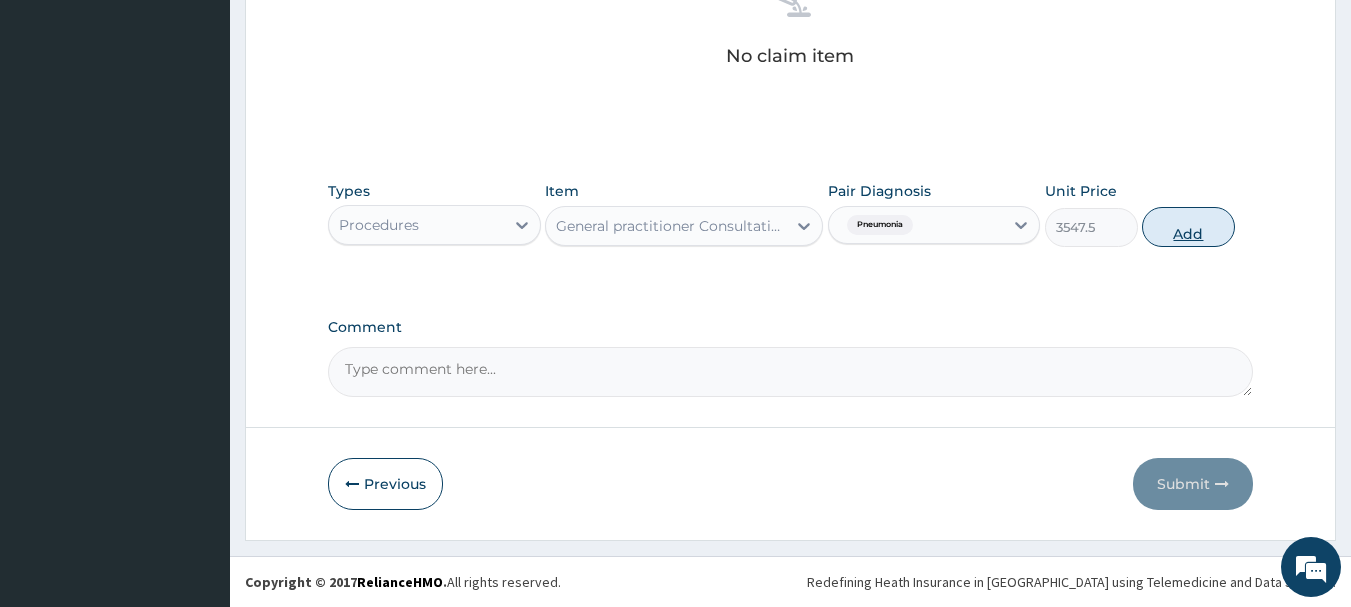 click on "Add" at bounding box center [1188, 227] 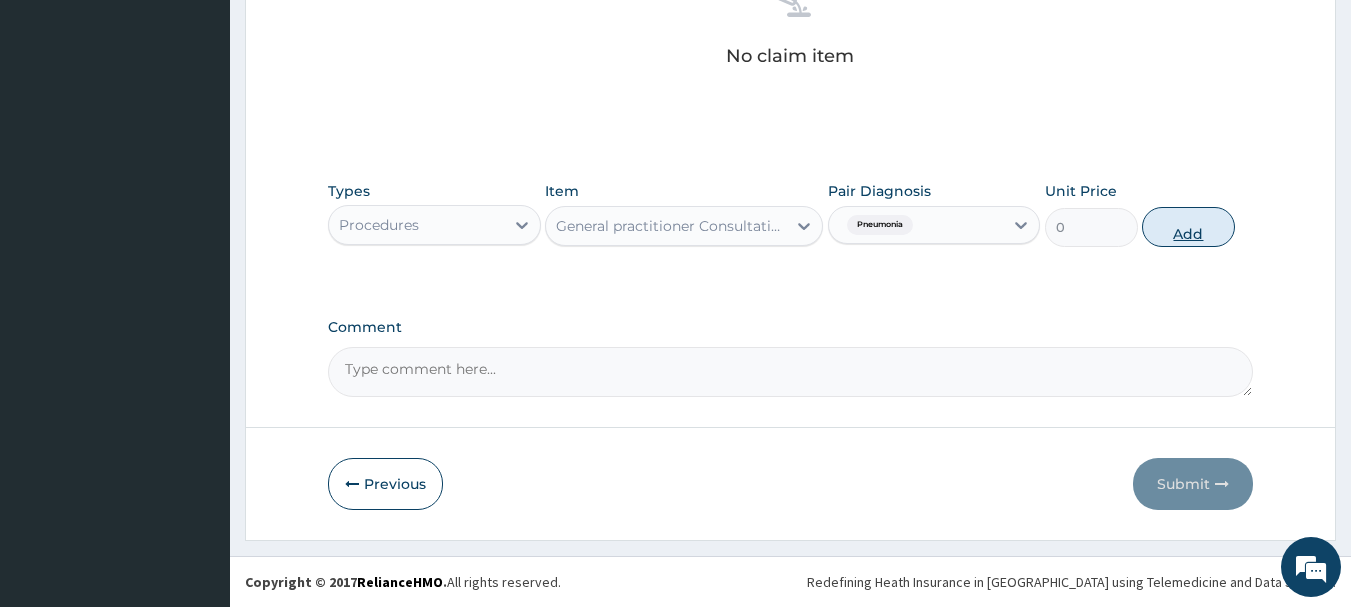 scroll, scrollTop: 766, scrollLeft: 0, axis: vertical 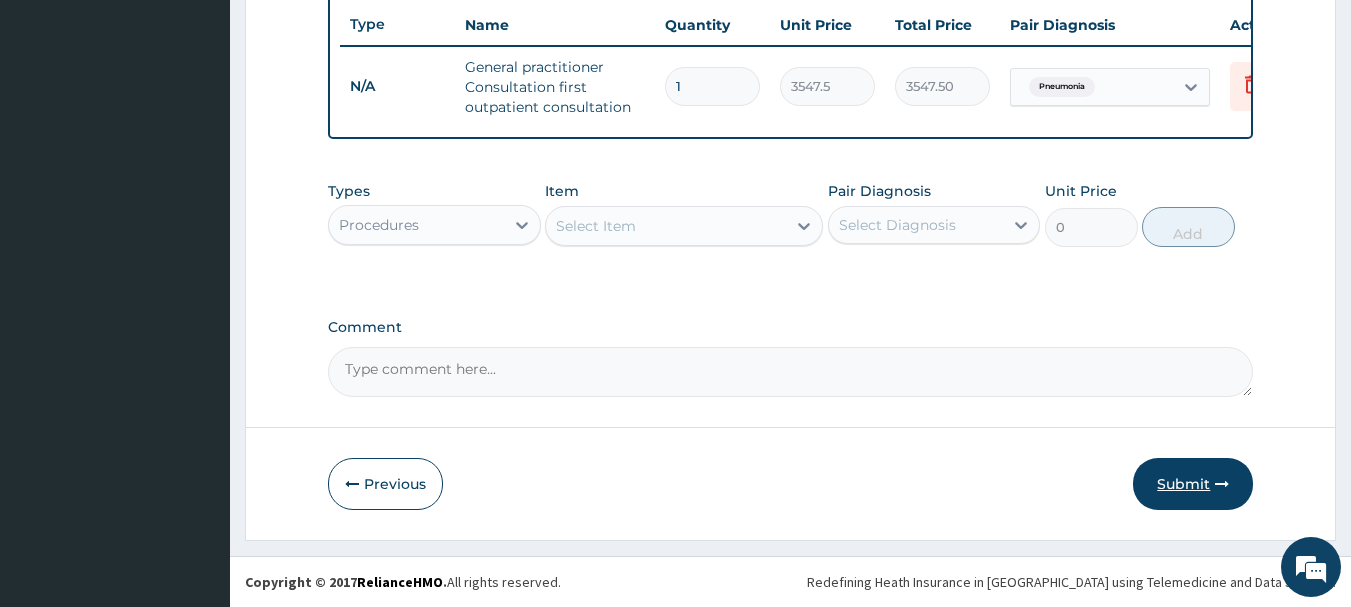 click on "Submit" at bounding box center (1193, 484) 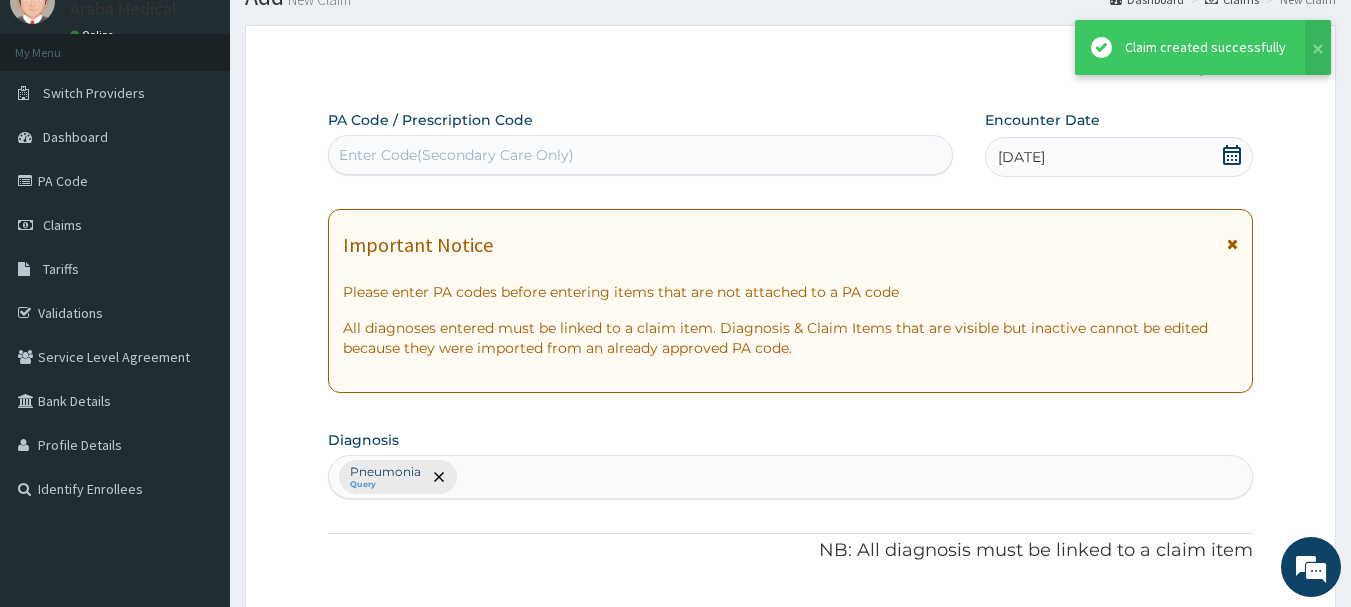 scroll, scrollTop: 766, scrollLeft: 0, axis: vertical 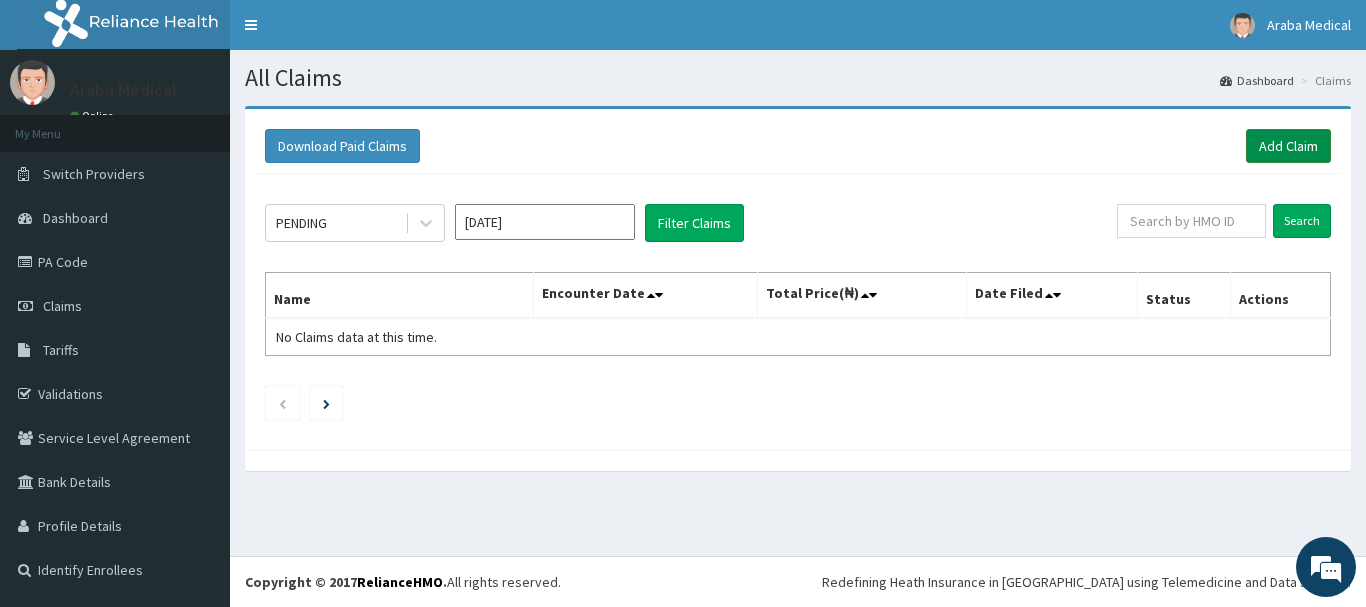 click on "Add Claim" at bounding box center [1288, 146] 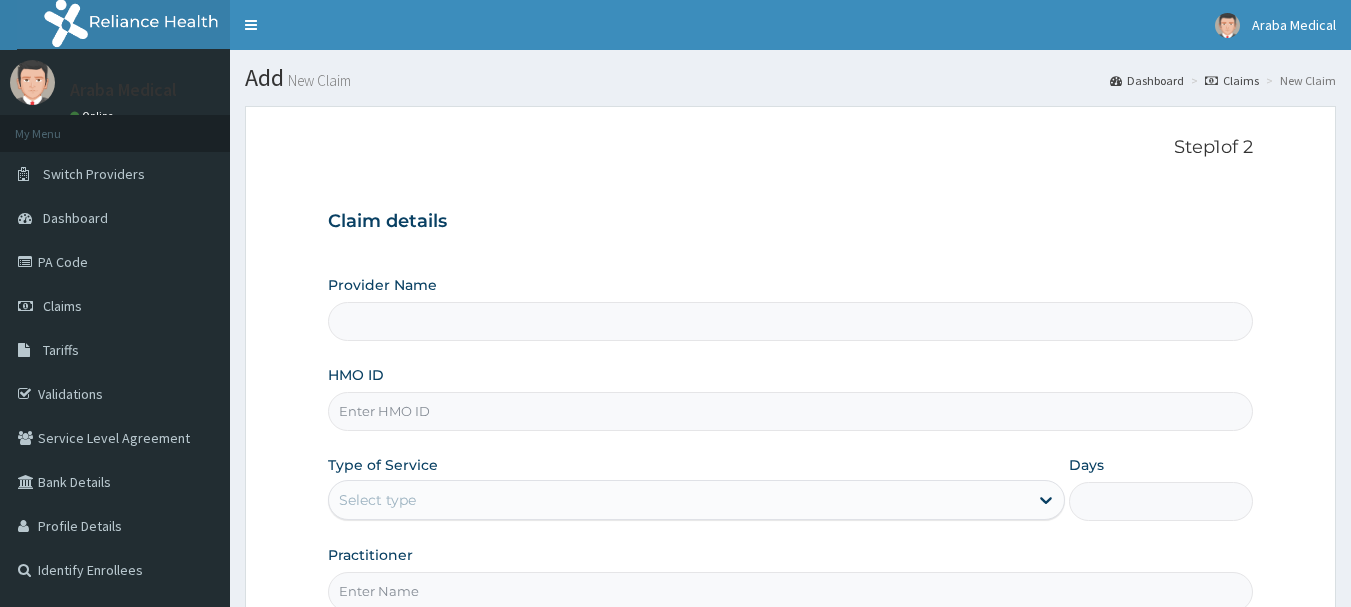 scroll, scrollTop: 0, scrollLeft: 0, axis: both 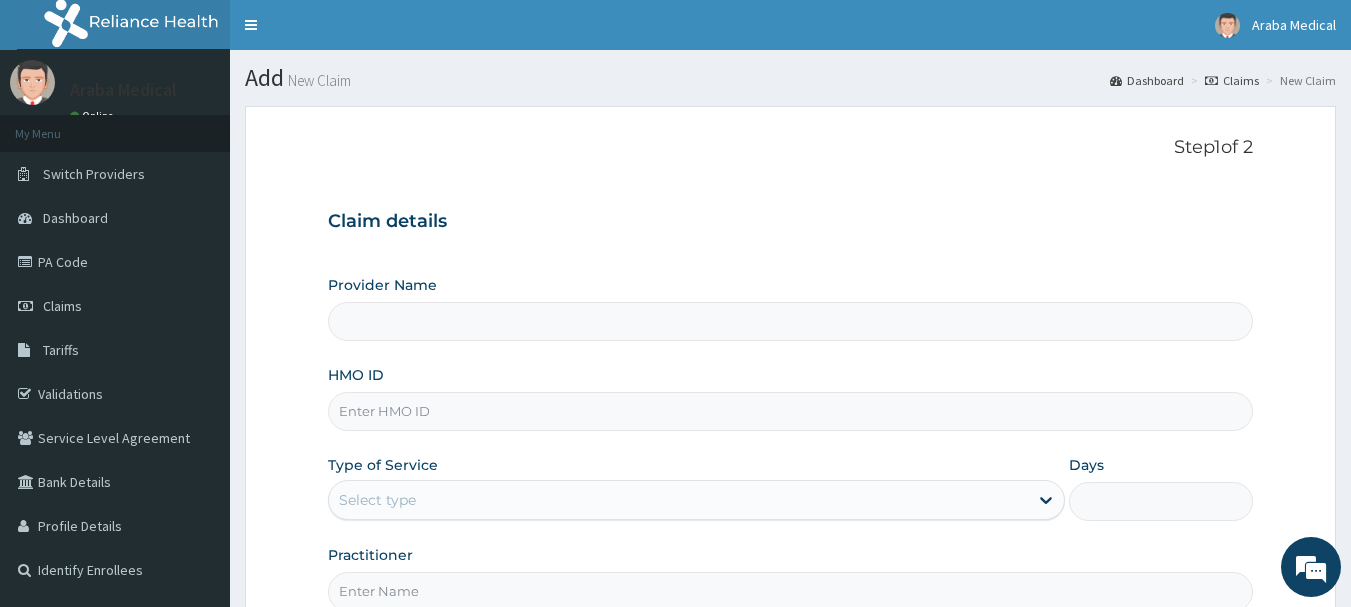 click on "HMO ID" at bounding box center [791, 411] 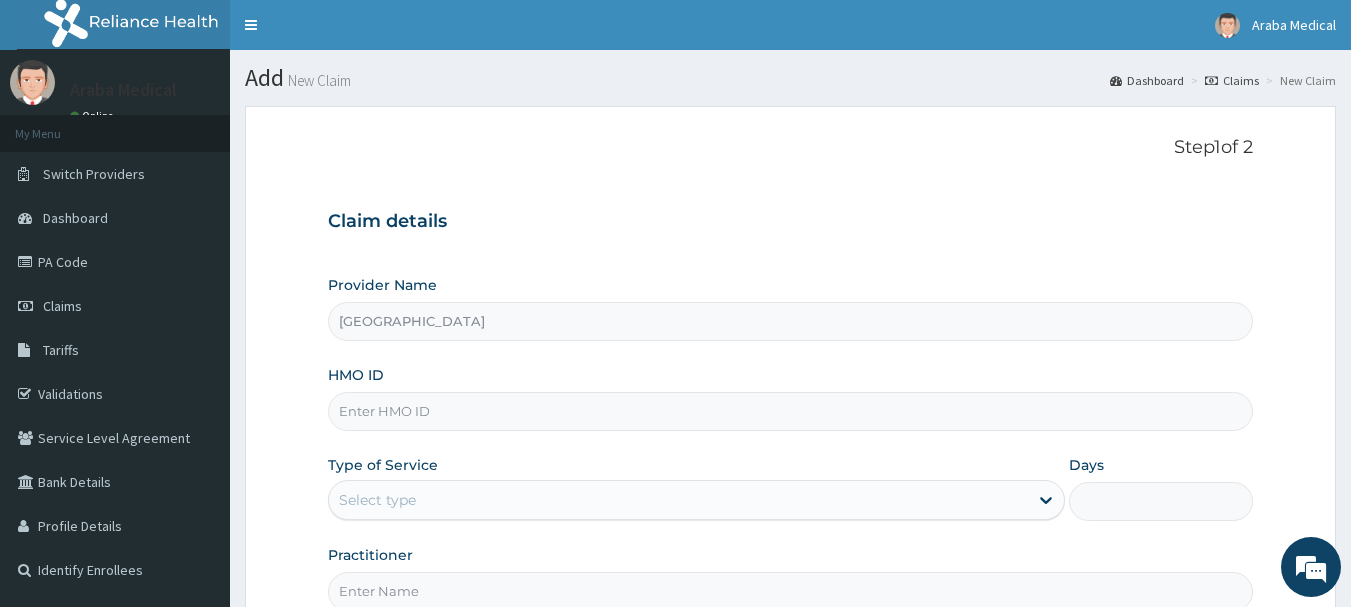 scroll, scrollTop: 0, scrollLeft: 0, axis: both 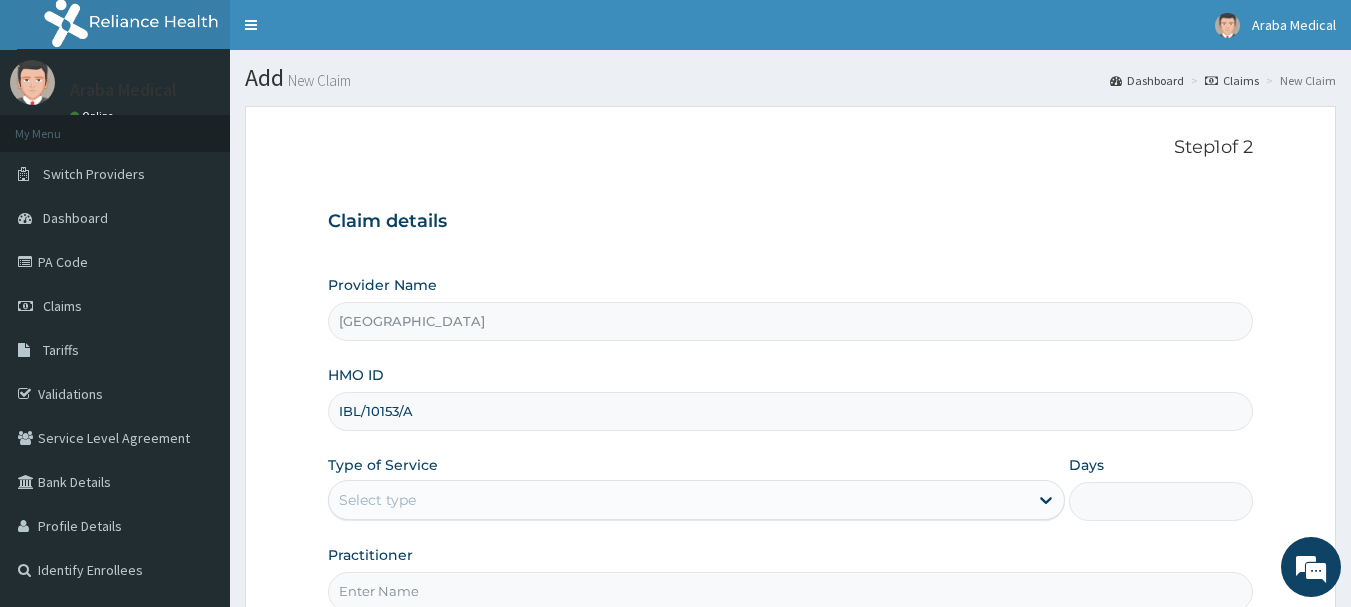 type on "IBL/10153/A" 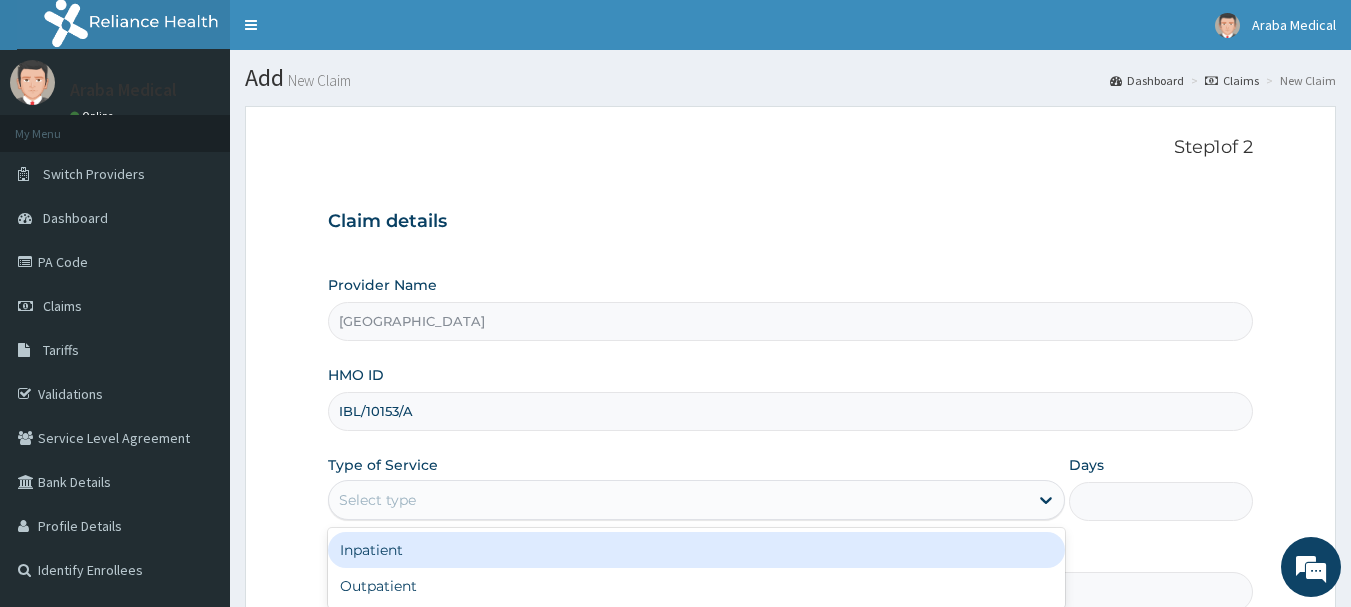 click on "Select type" at bounding box center (377, 500) 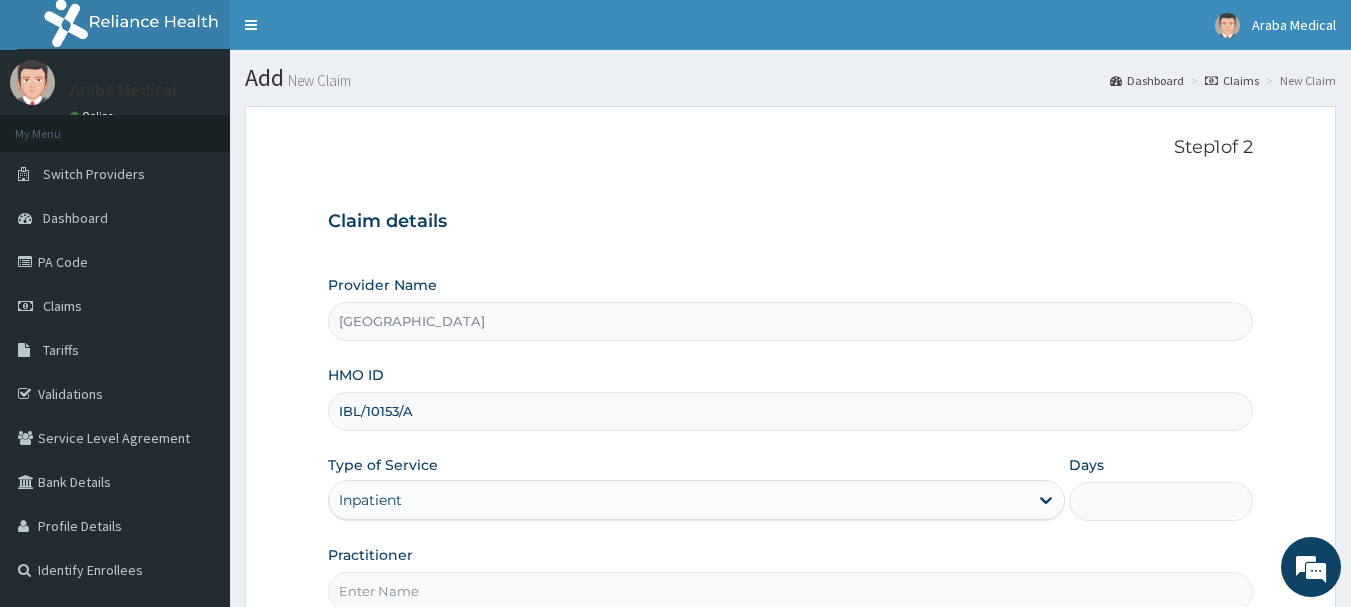 click on "Days" at bounding box center [1161, 501] 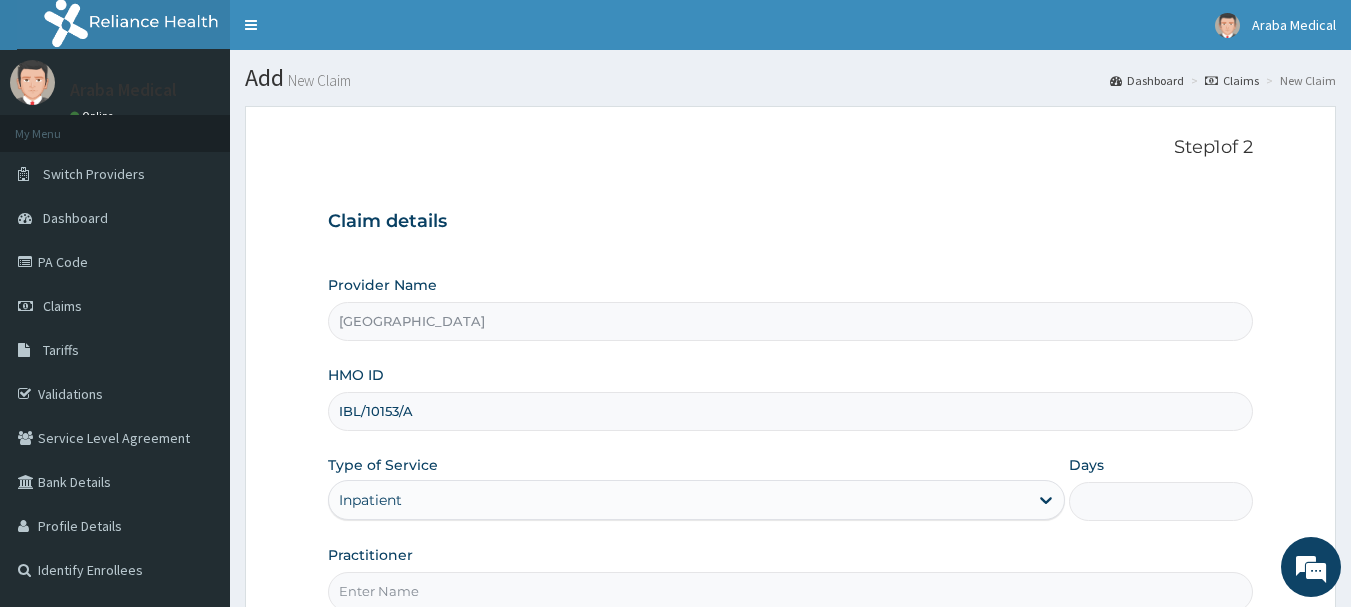type on "1" 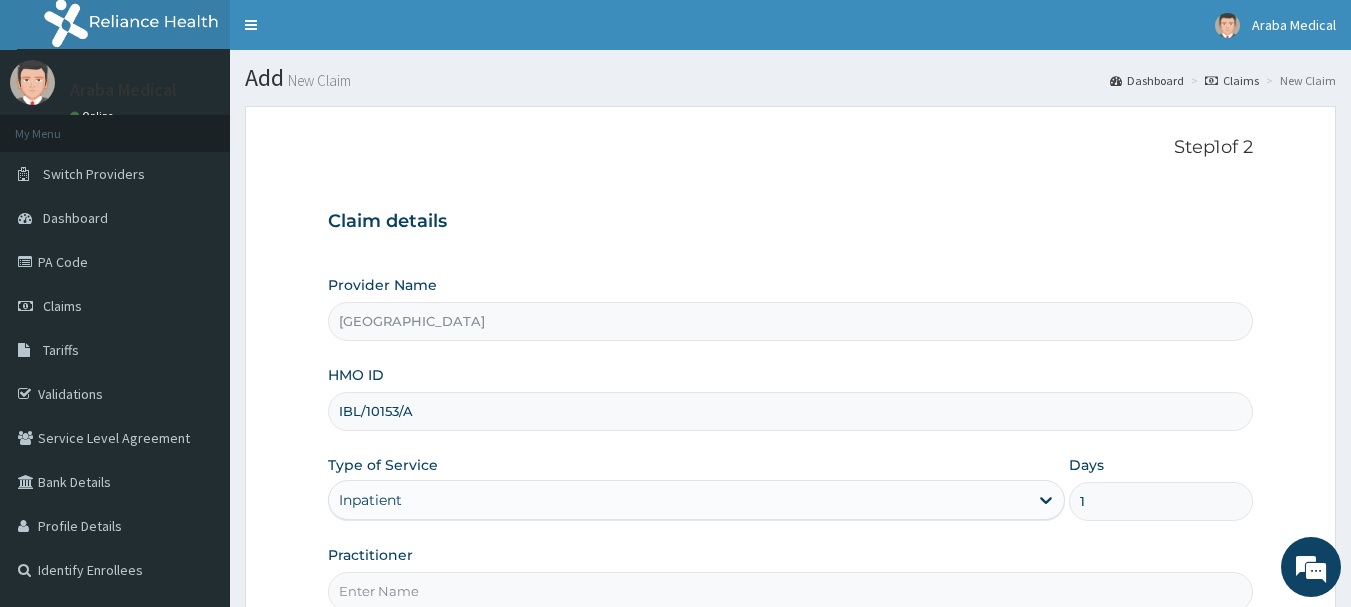 scroll, scrollTop: 215, scrollLeft: 0, axis: vertical 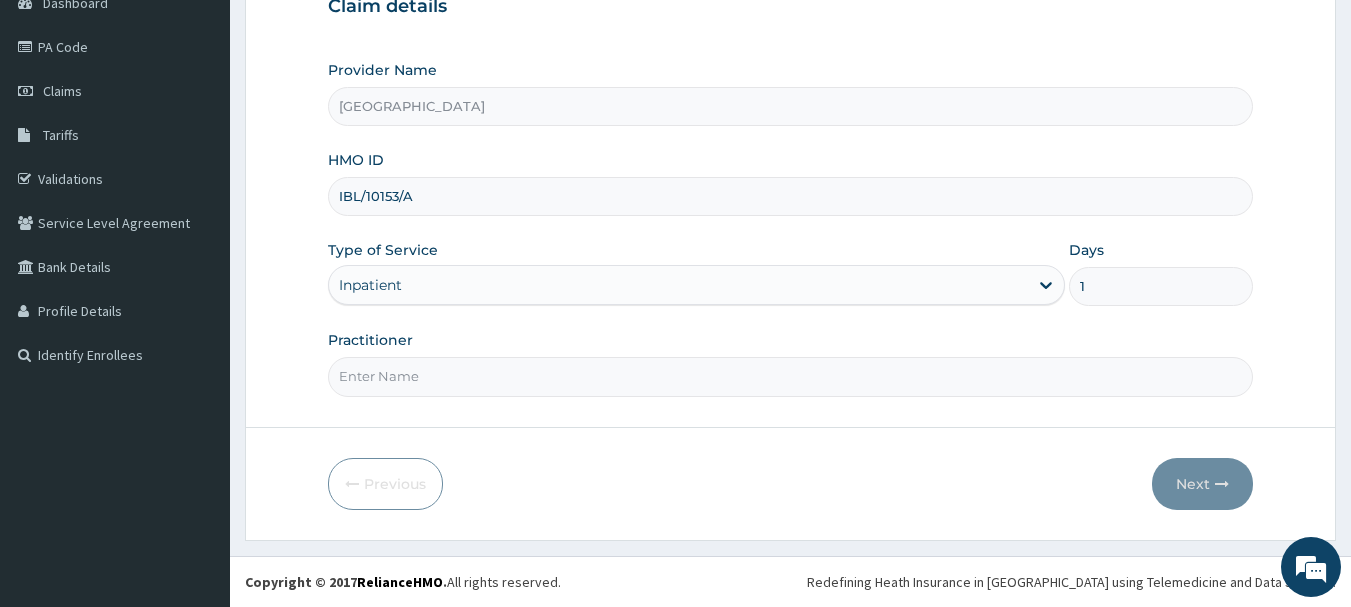 click on "Practitioner" at bounding box center [791, 376] 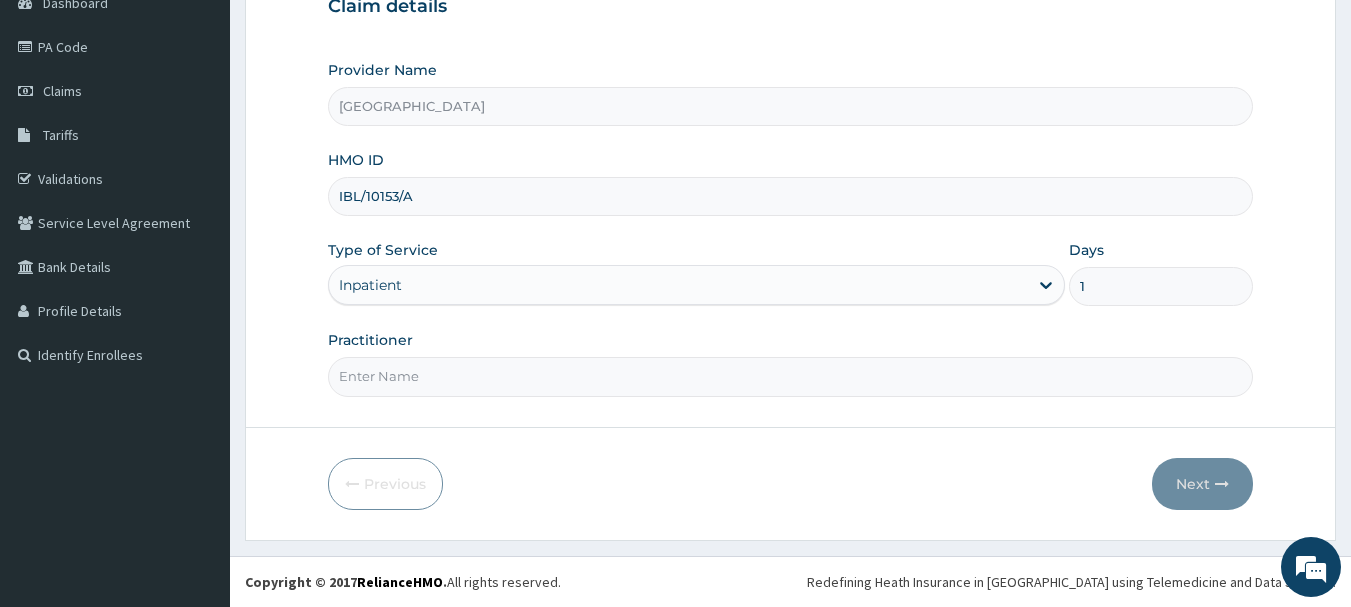 type on "DR [PERSON_NAME]" 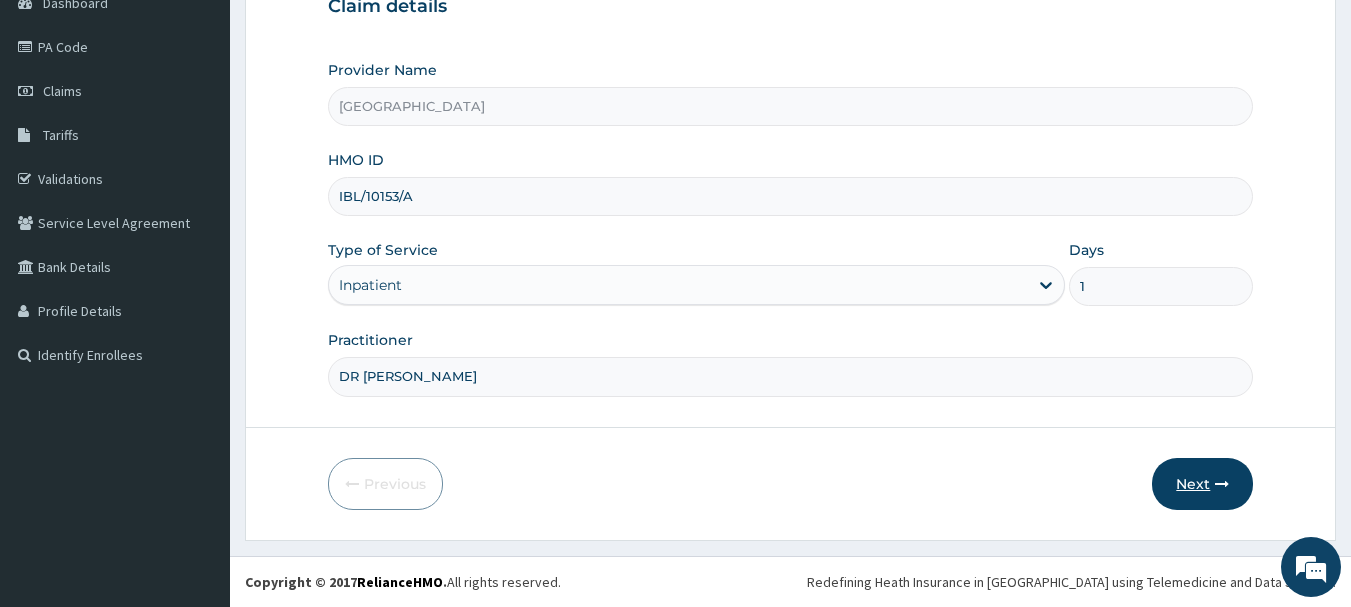 click on "Next" at bounding box center [1202, 484] 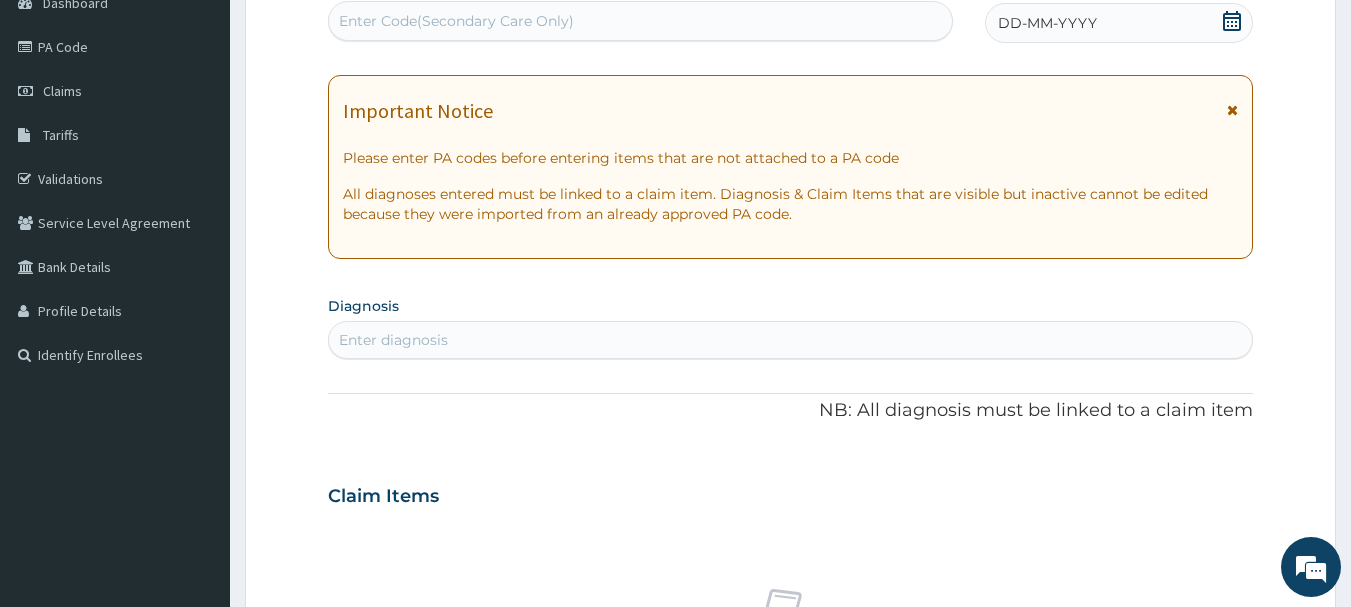 click 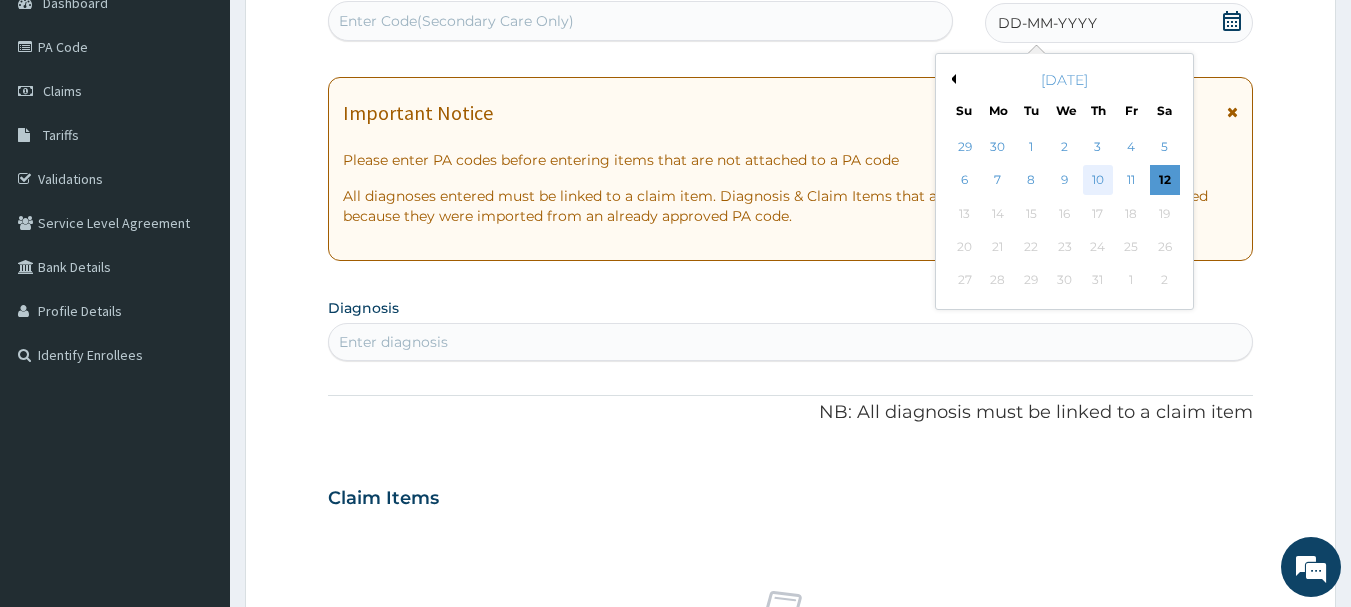 click on "10" at bounding box center (1098, 181) 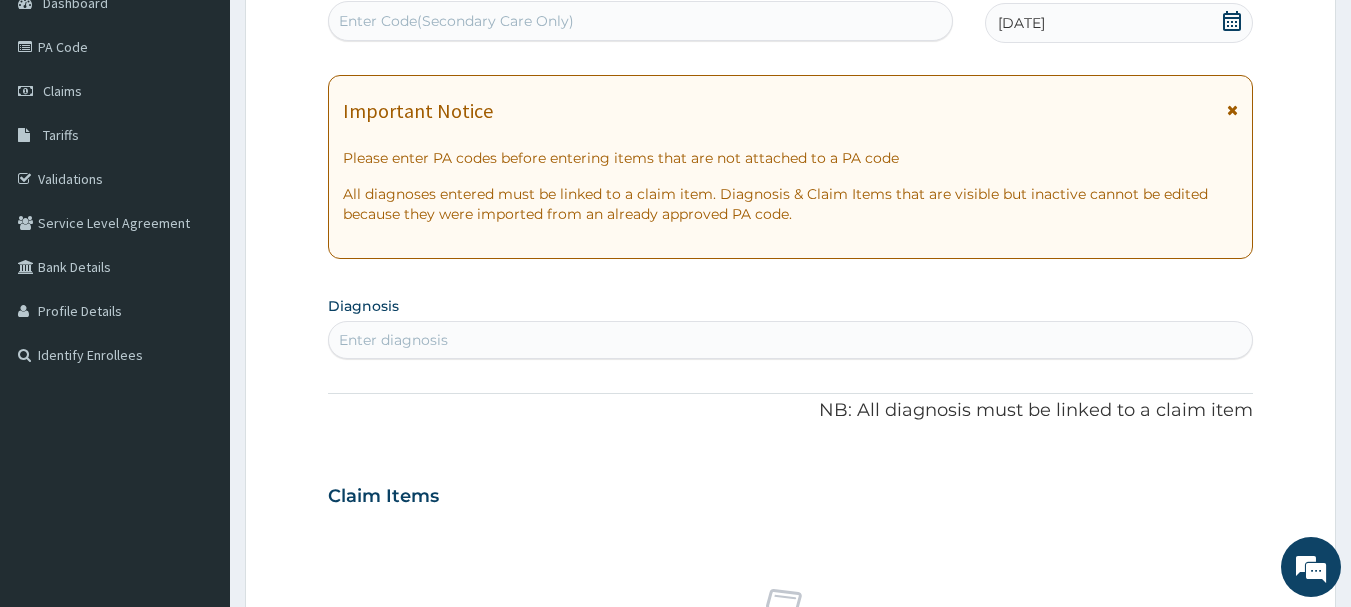 click on "Enter Code(Secondary Care Only)" at bounding box center [641, 21] 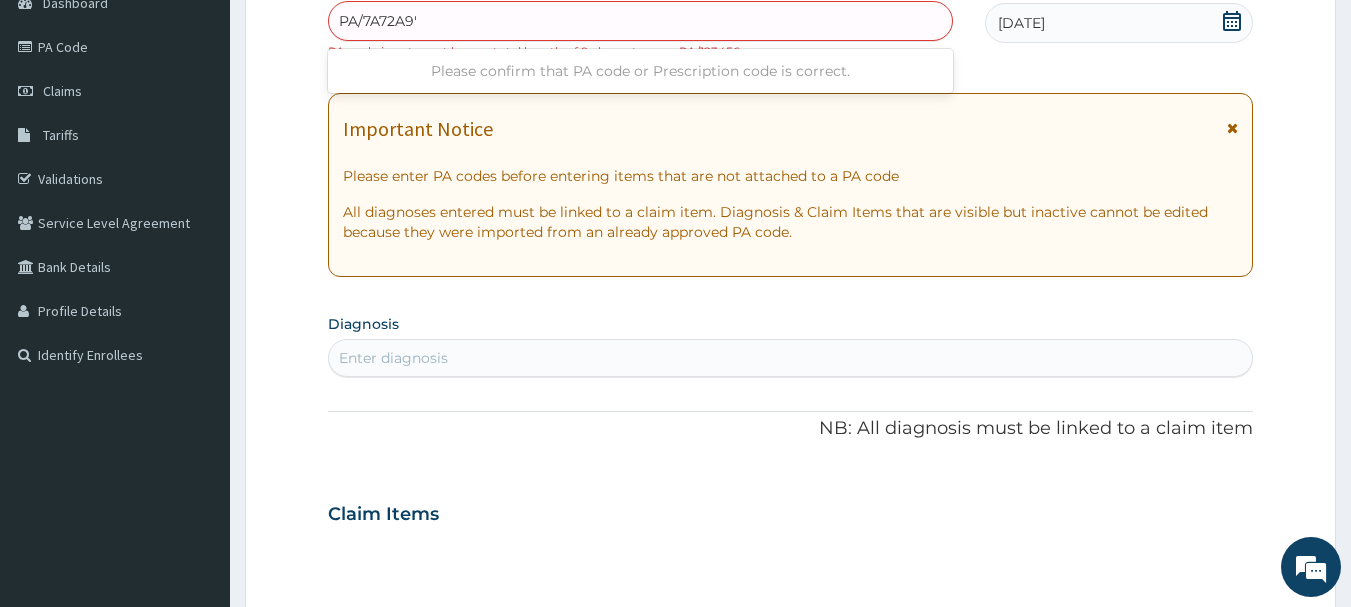 type on "PA/7A72A9" 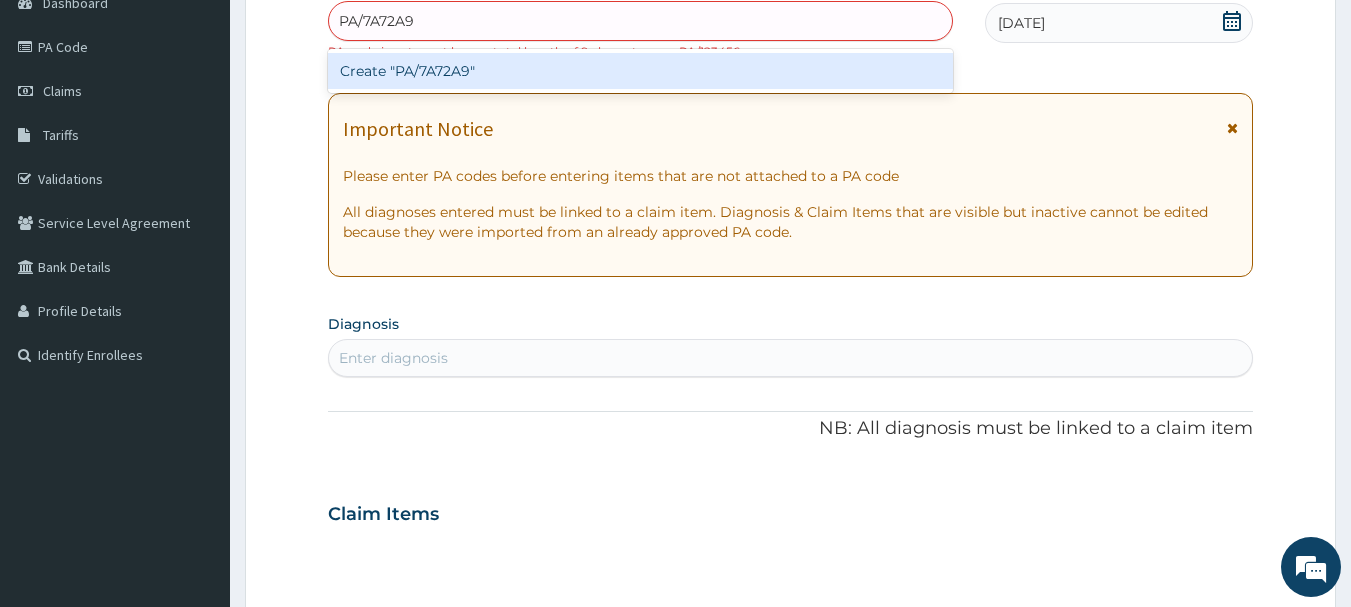 type 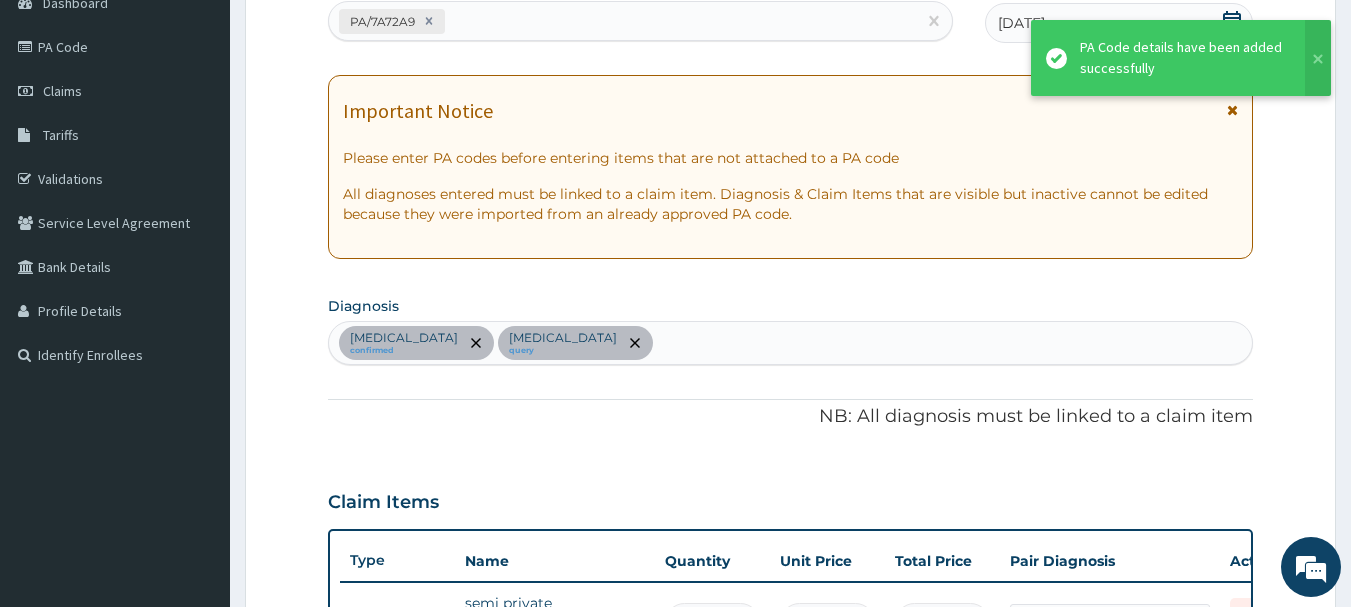 scroll, scrollTop: 598, scrollLeft: 0, axis: vertical 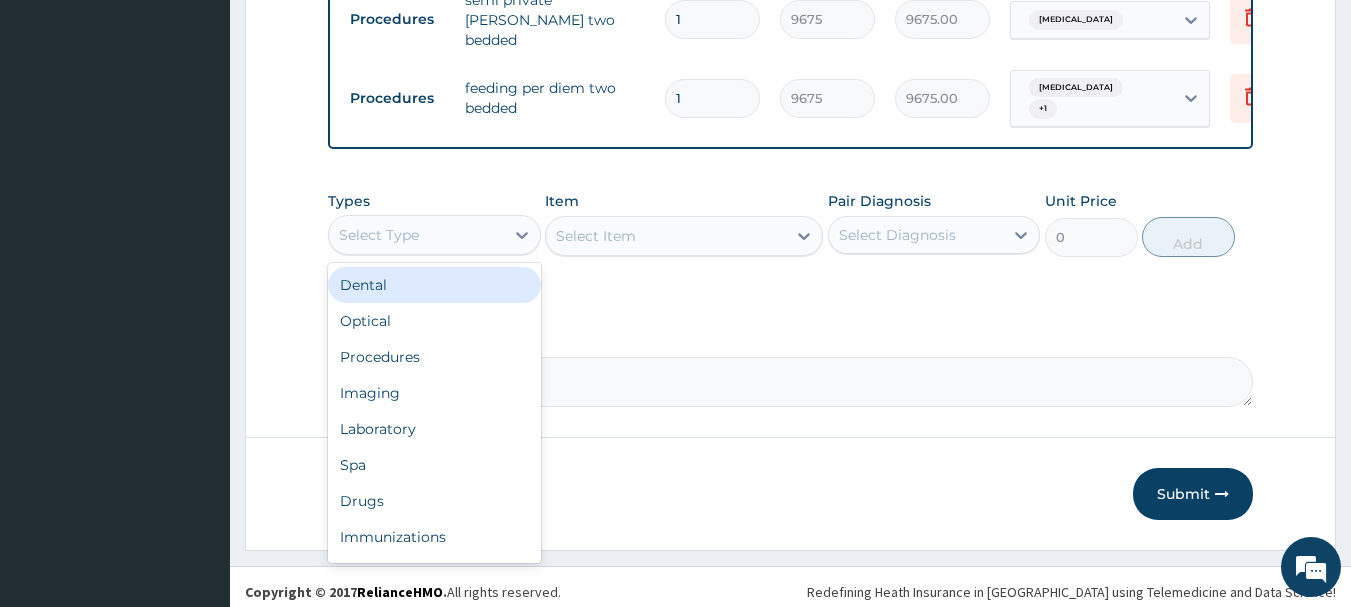 click on "Select Type" at bounding box center (416, 235) 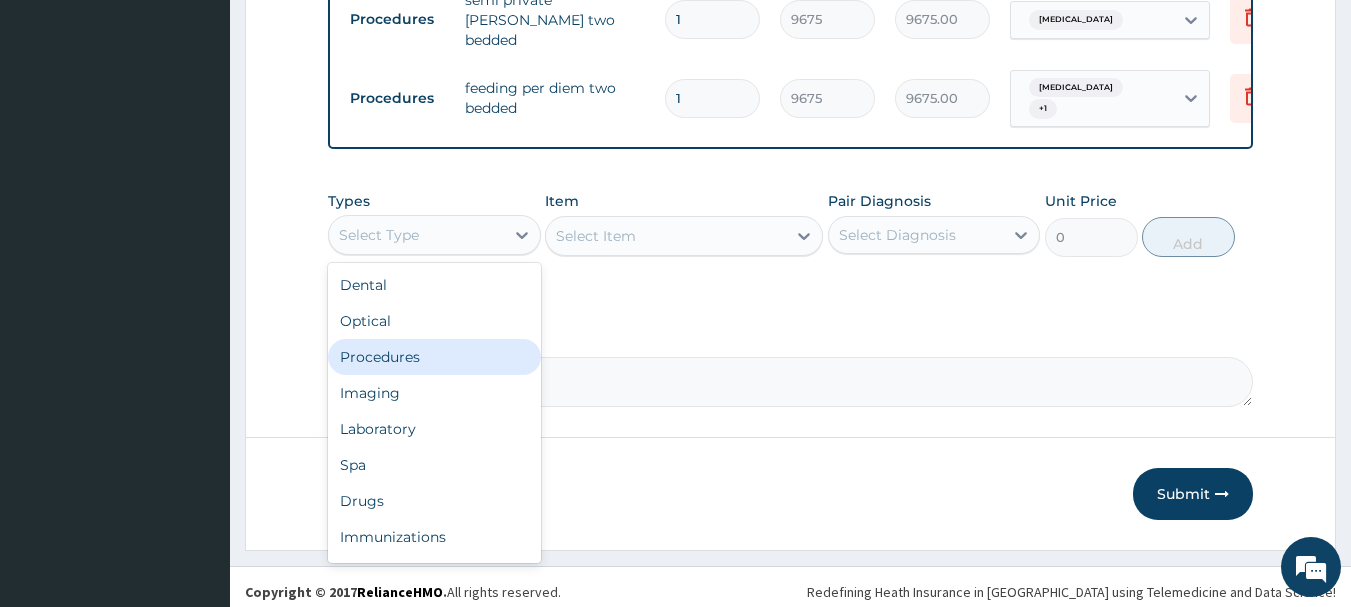 click on "Procedures" at bounding box center [434, 357] 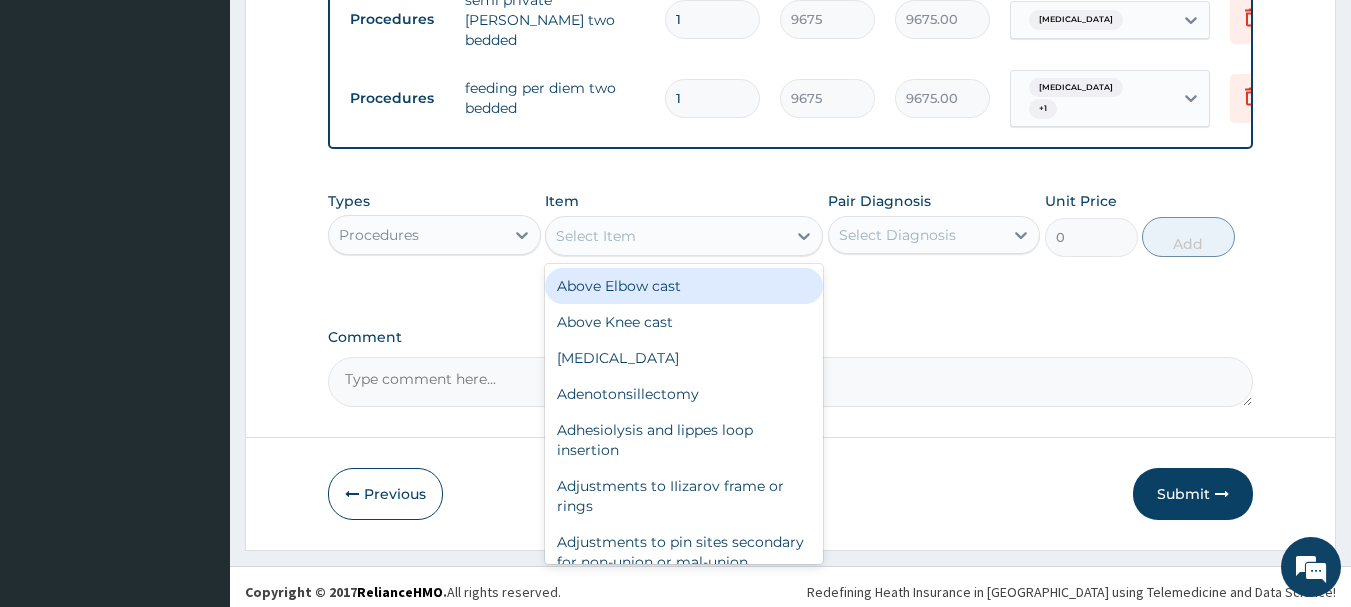 click on "Select Item" at bounding box center [666, 236] 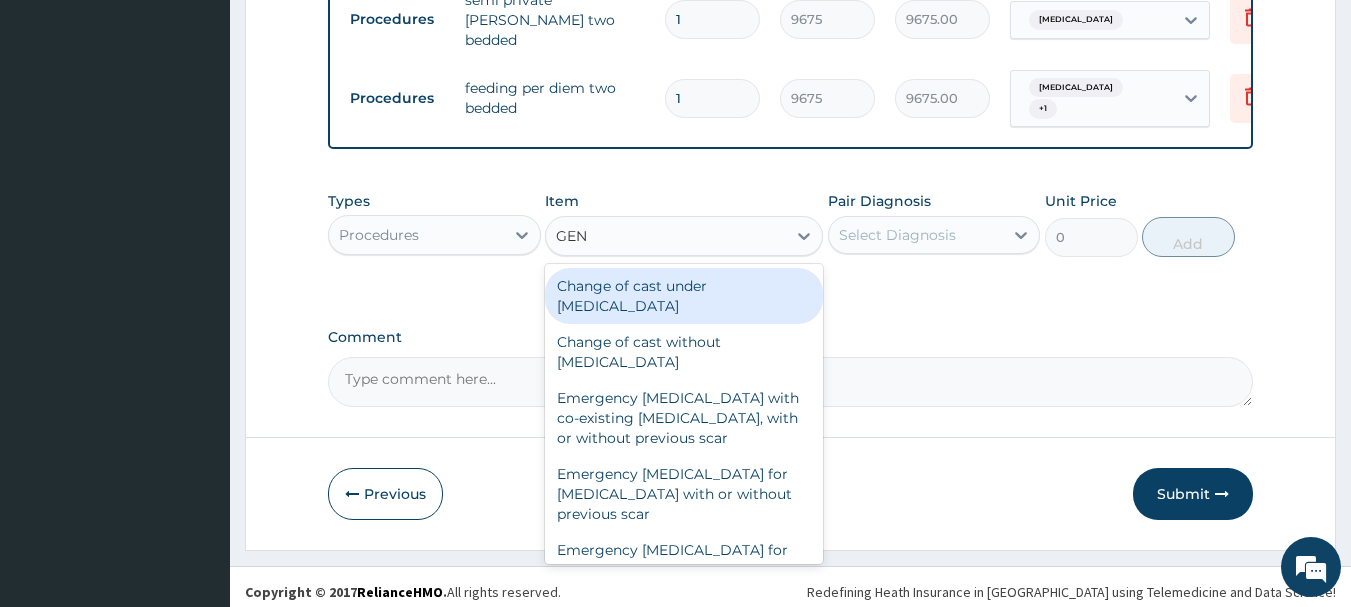 type on "GENE" 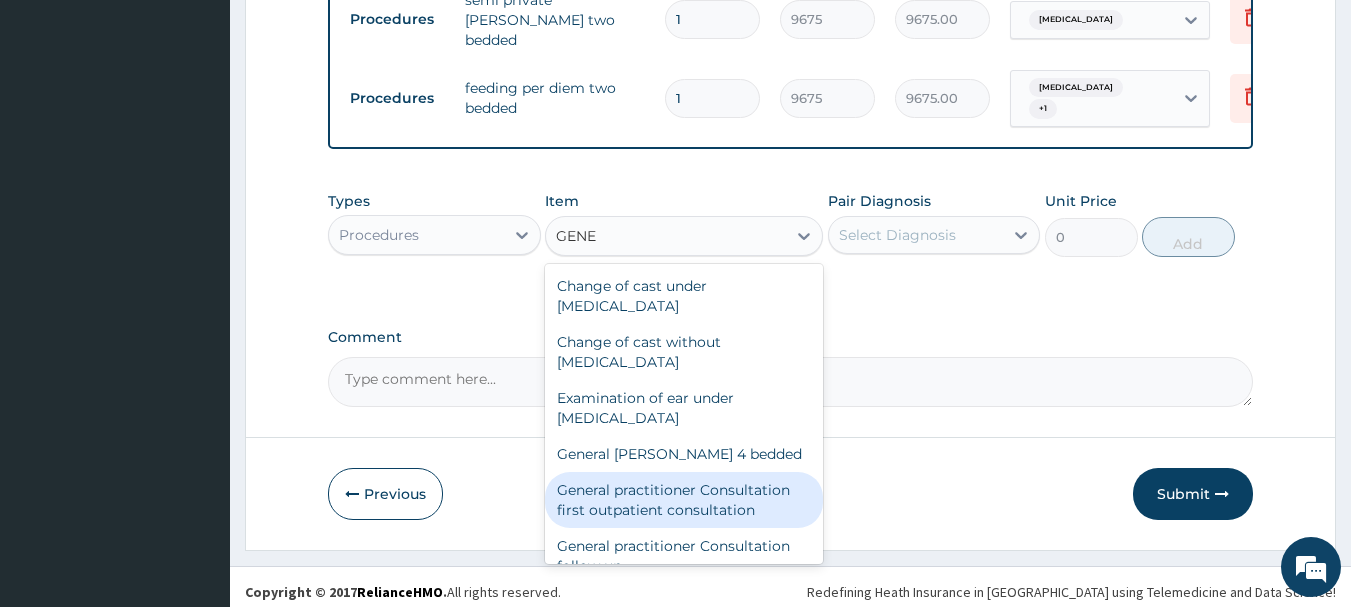 click on "General practitioner Consultation first outpatient consultation" at bounding box center [684, 500] 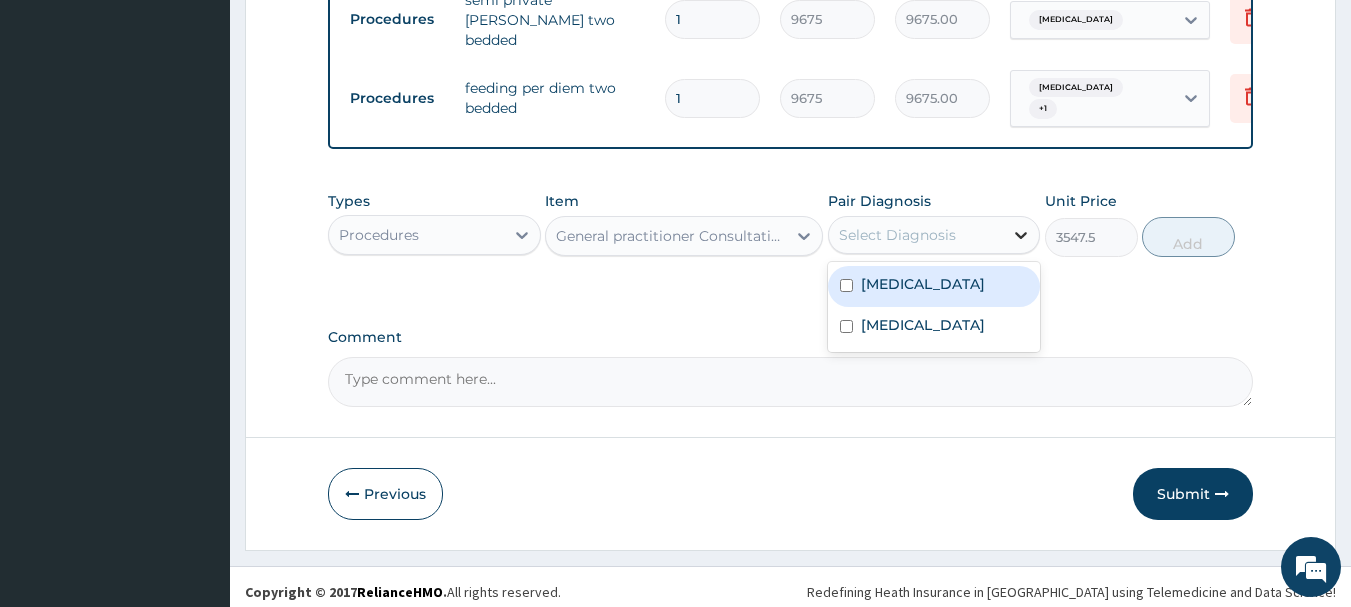 click at bounding box center (1021, 235) 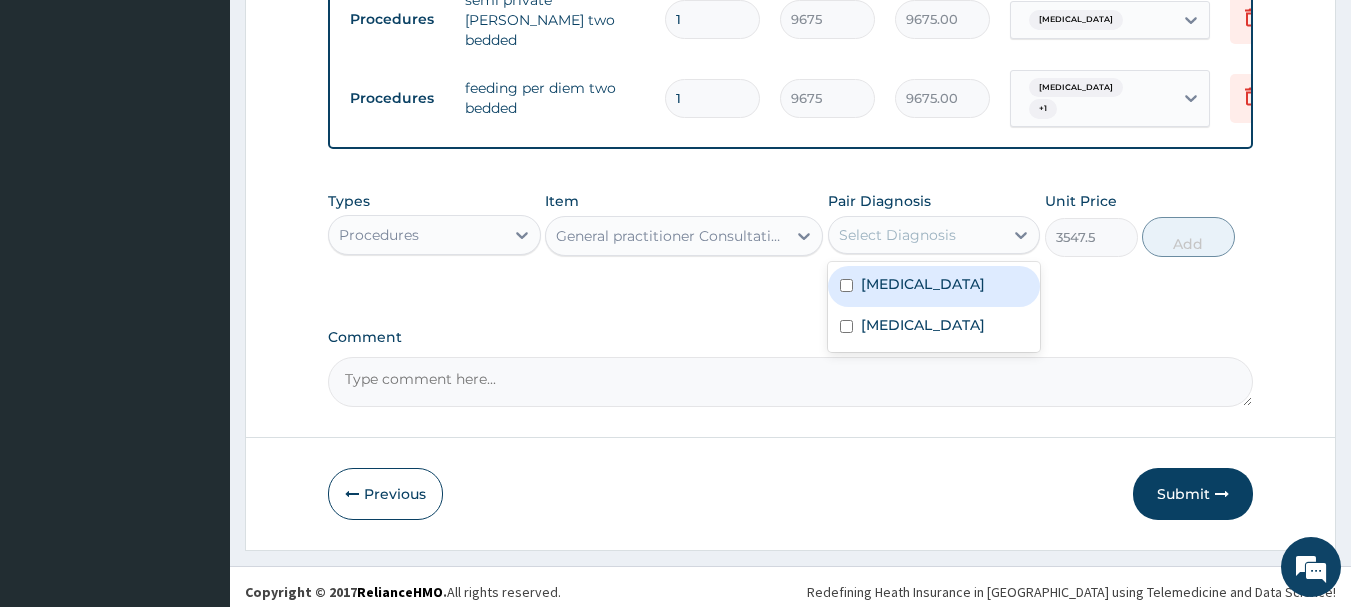 click on "[MEDICAL_DATA]" at bounding box center [934, 286] 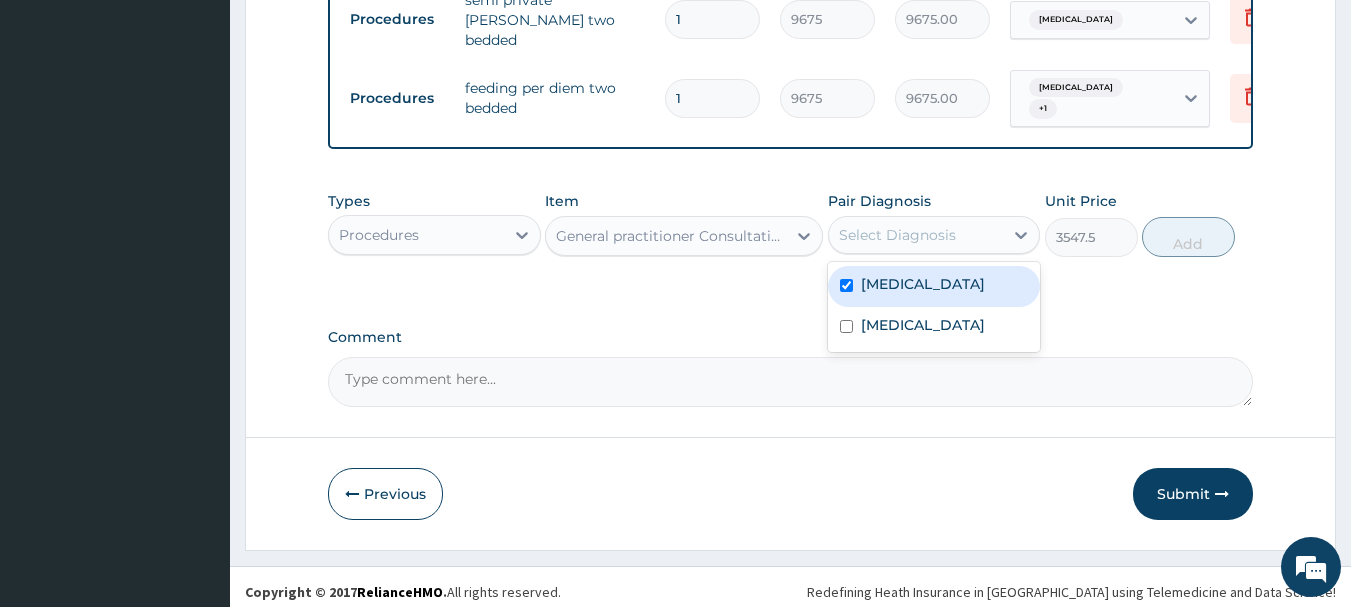 checkbox on "true" 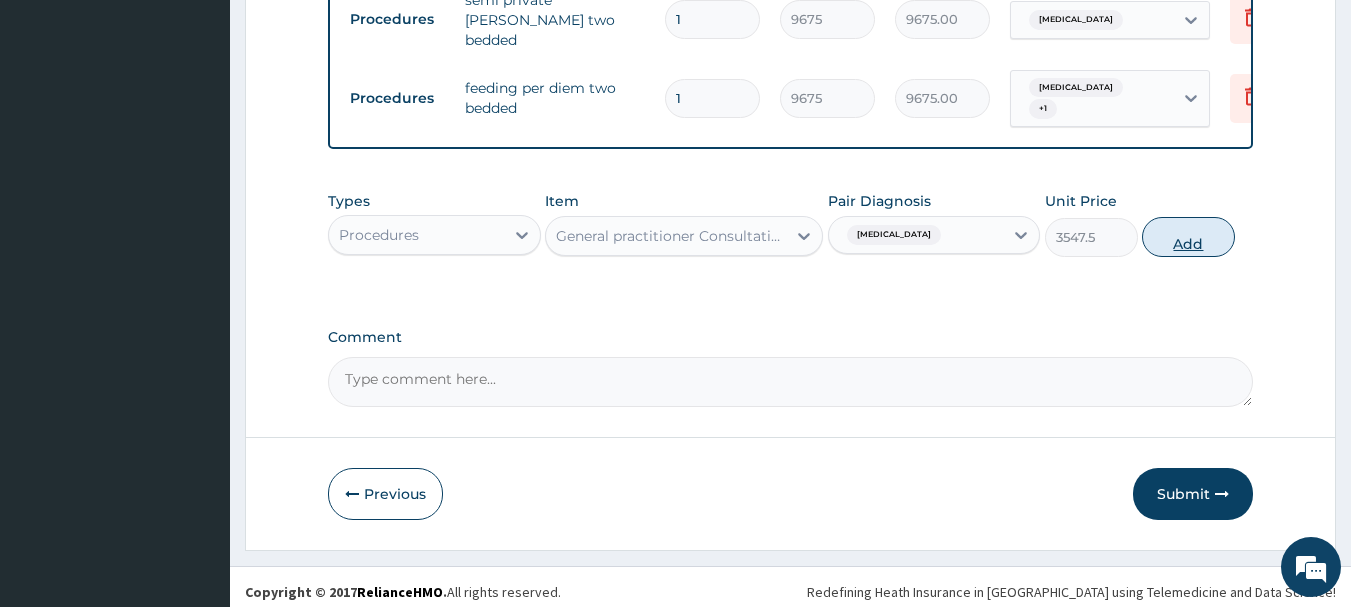 click on "Add" at bounding box center [1188, 237] 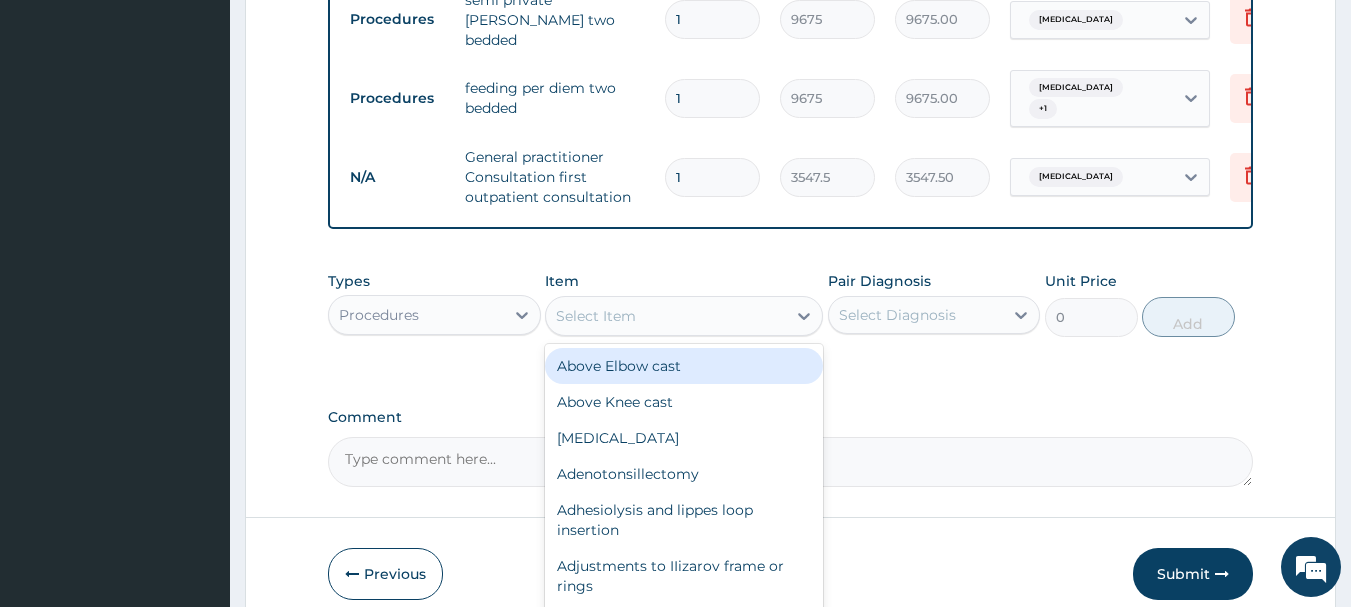 click on "Select Item" at bounding box center [596, 316] 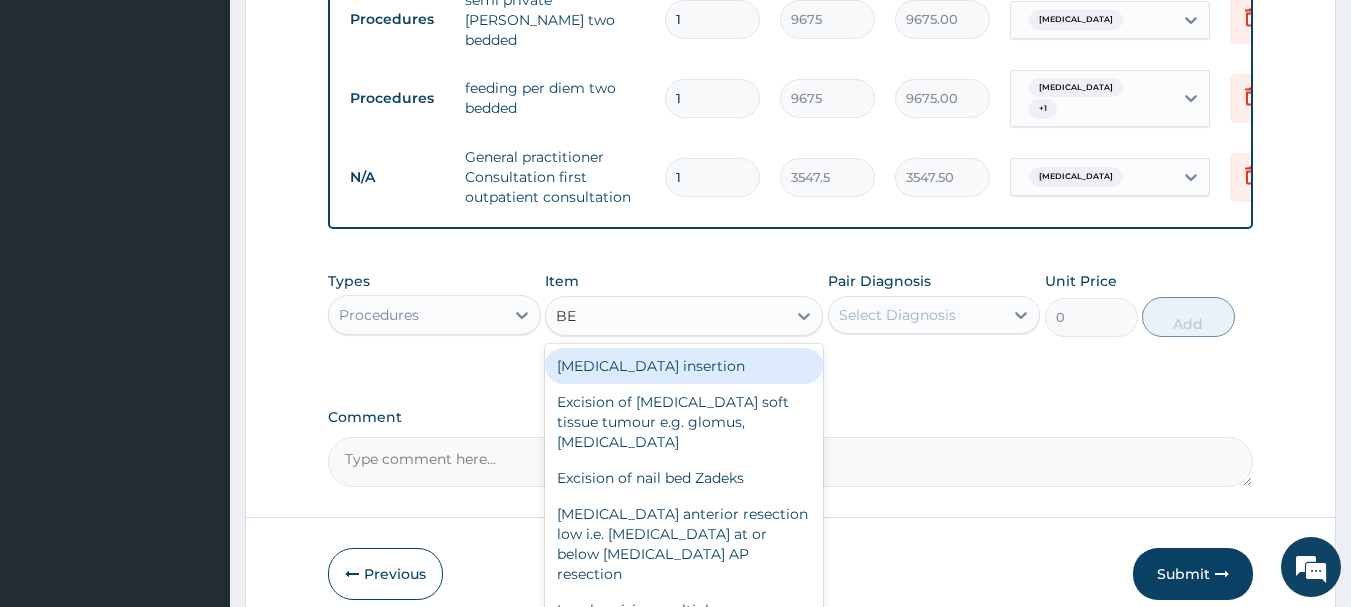 type on "BED" 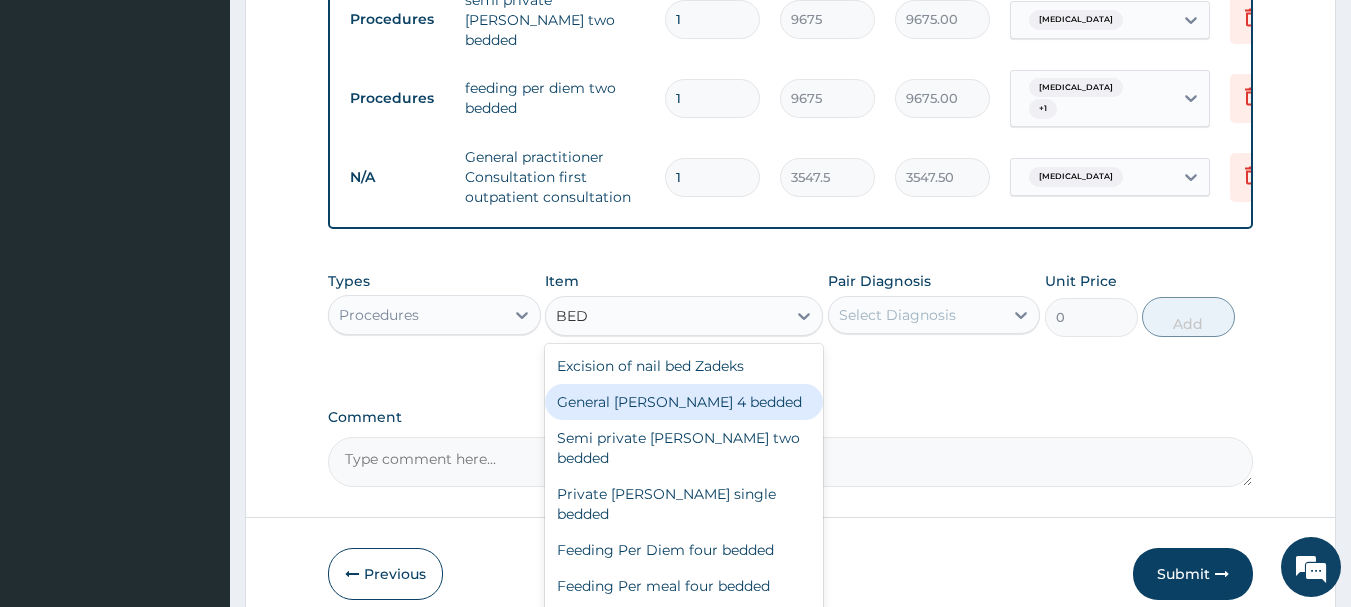 click on "General [PERSON_NAME] 4 bedded" at bounding box center (684, 402) 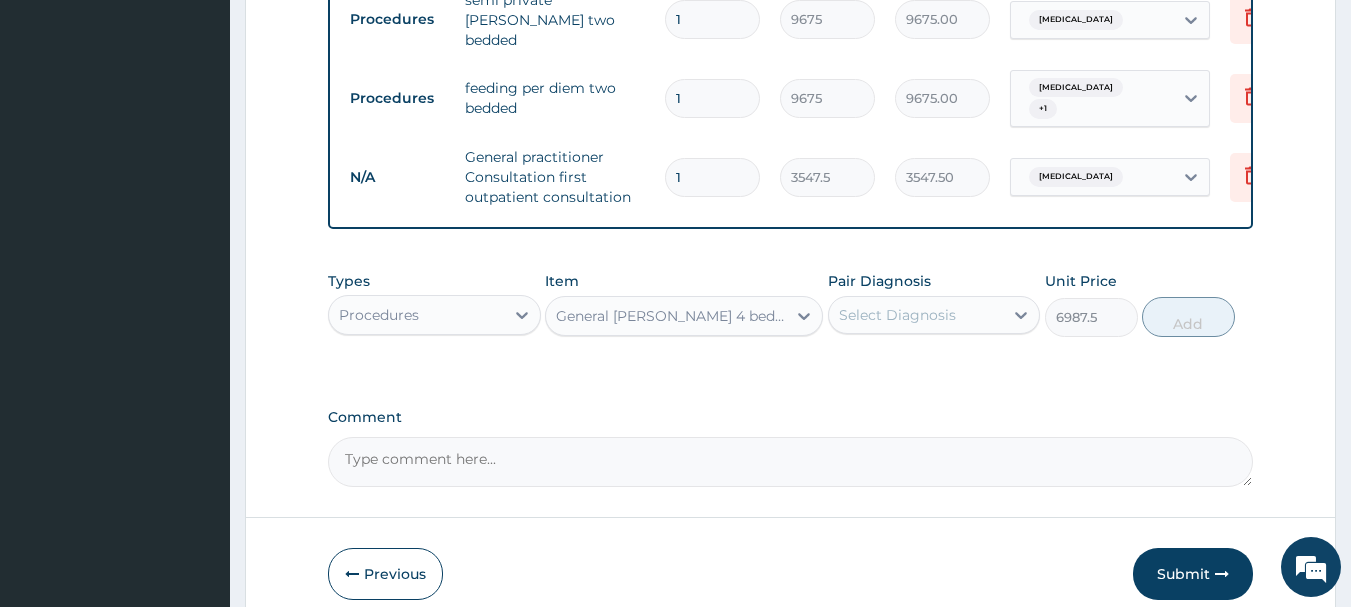 click on "Select Diagnosis" at bounding box center [897, 315] 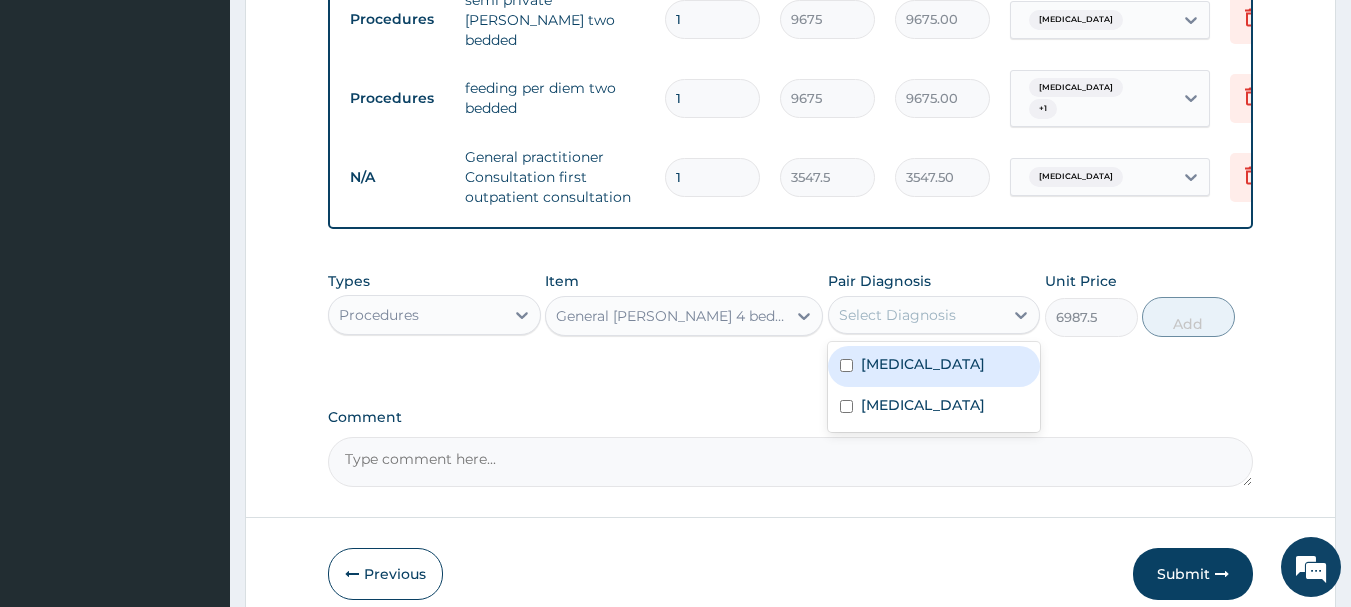 click on "[MEDICAL_DATA]" at bounding box center (934, 366) 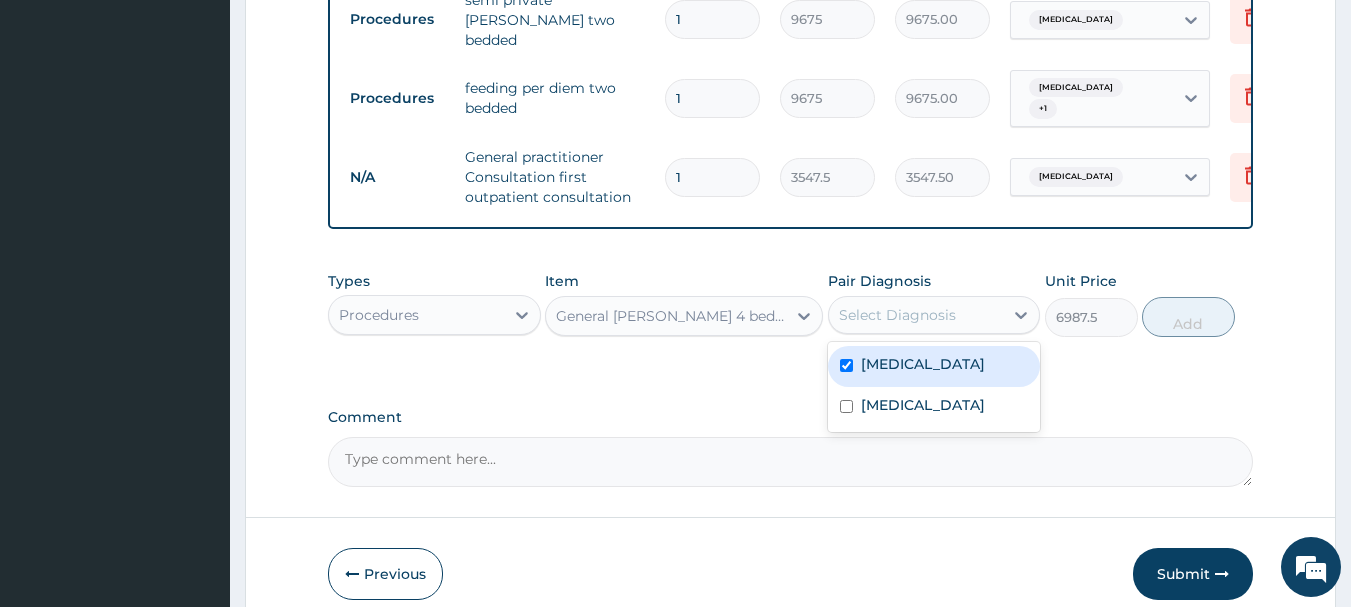 checkbox on "true" 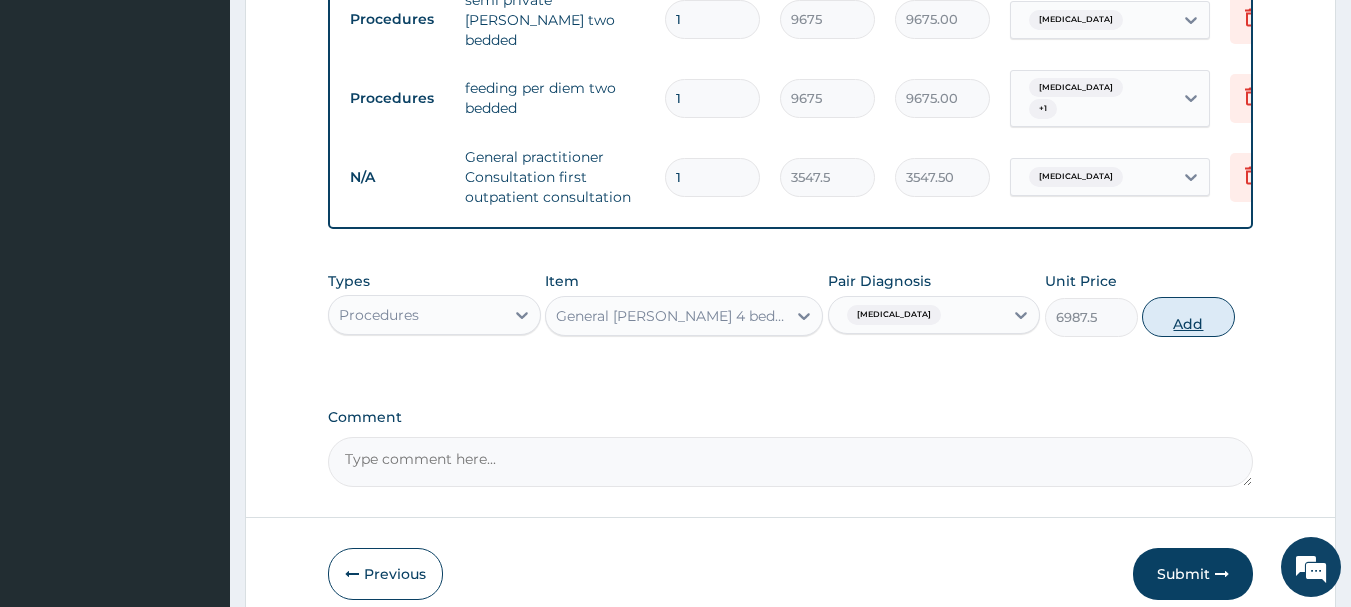 click on "Add" at bounding box center [1188, 317] 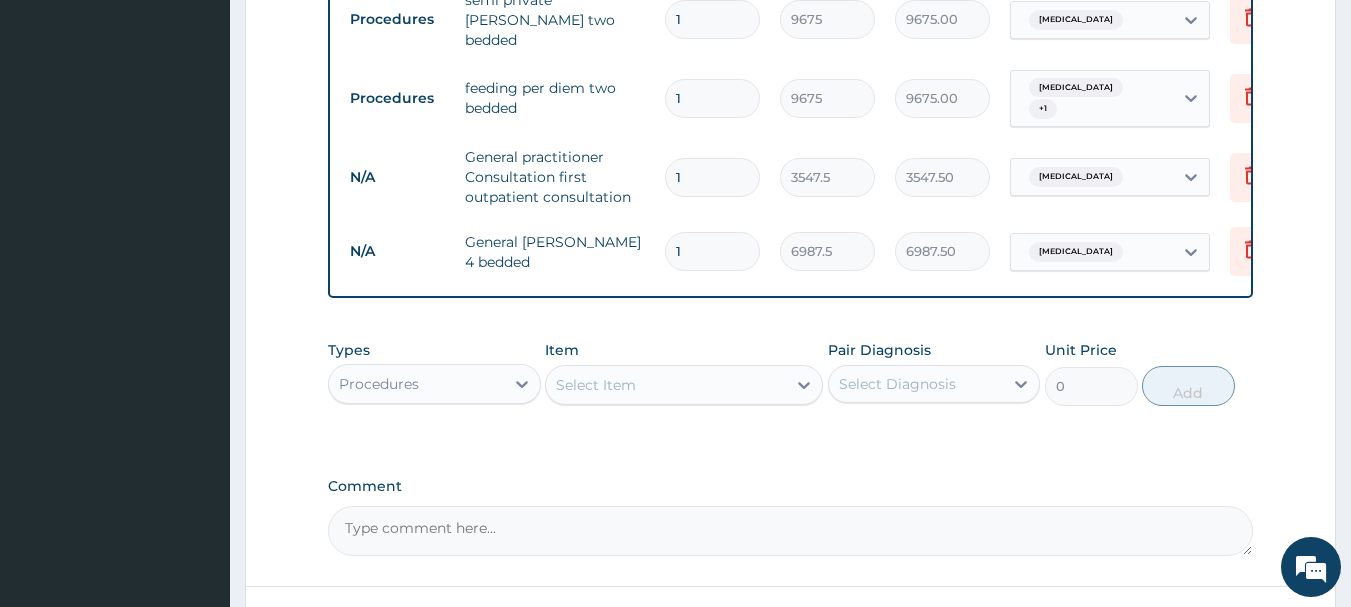 click on "Select Item" at bounding box center [666, 385] 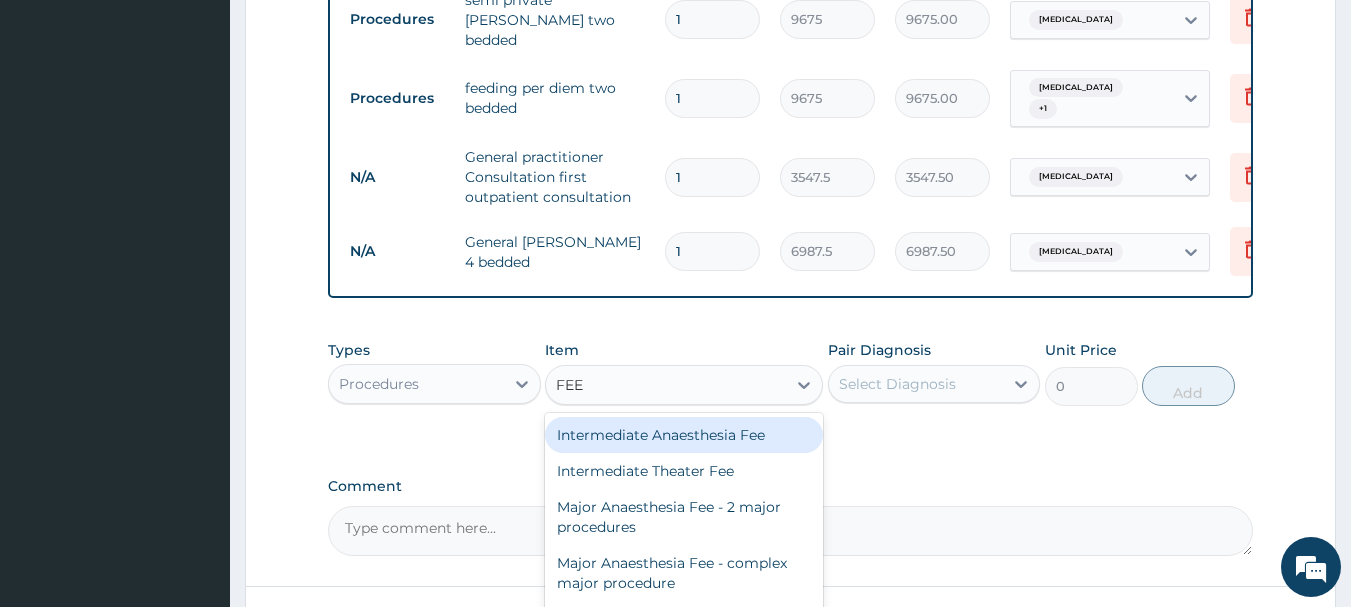 type on "FEED" 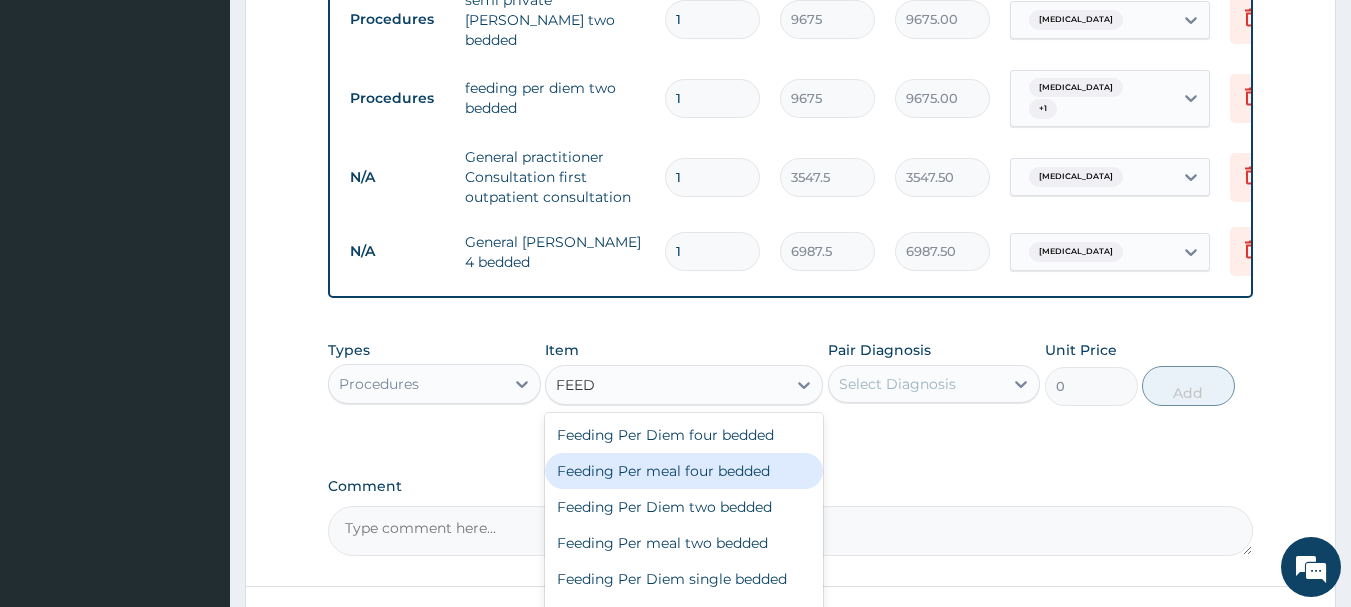 click on "Feeding Per meal four bedded" at bounding box center (684, 471) 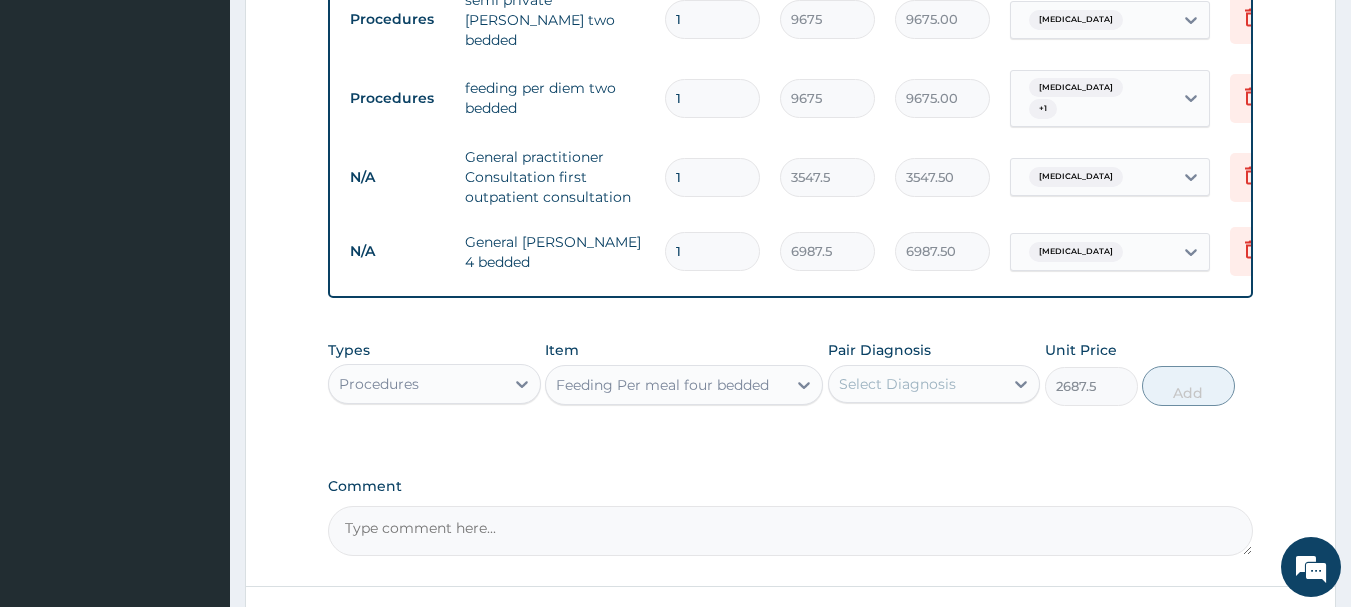 click on "Select Diagnosis" at bounding box center (897, 384) 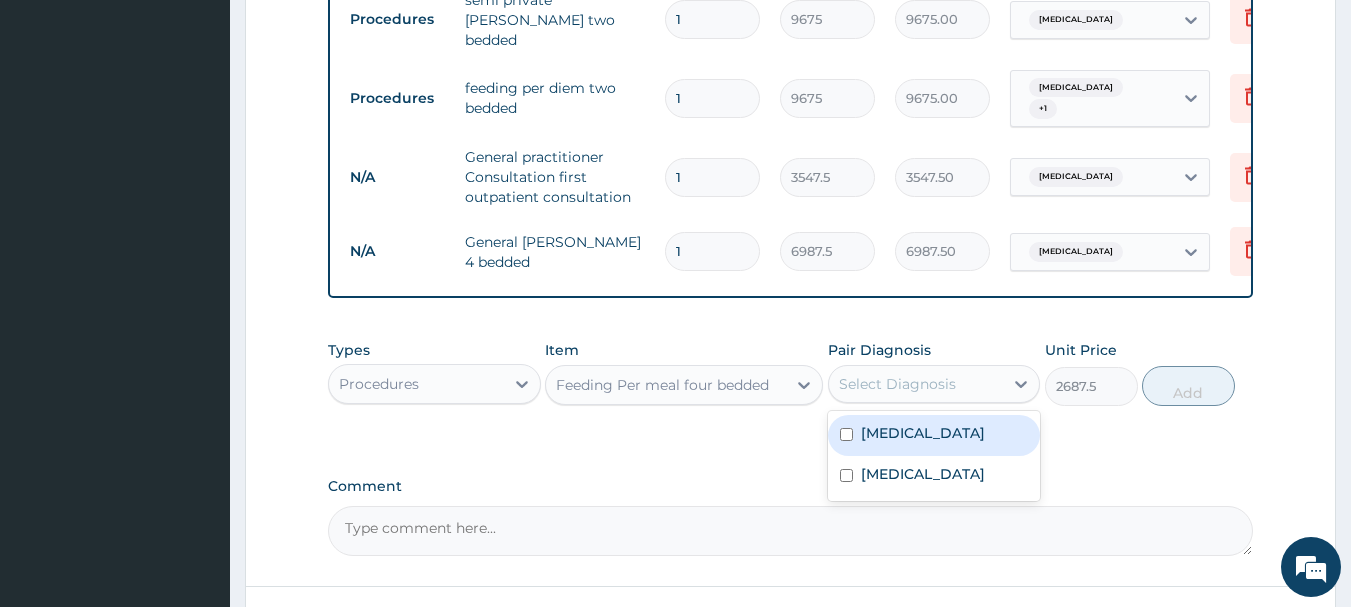 click on "[MEDICAL_DATA]" at bounding box center [934, 435] 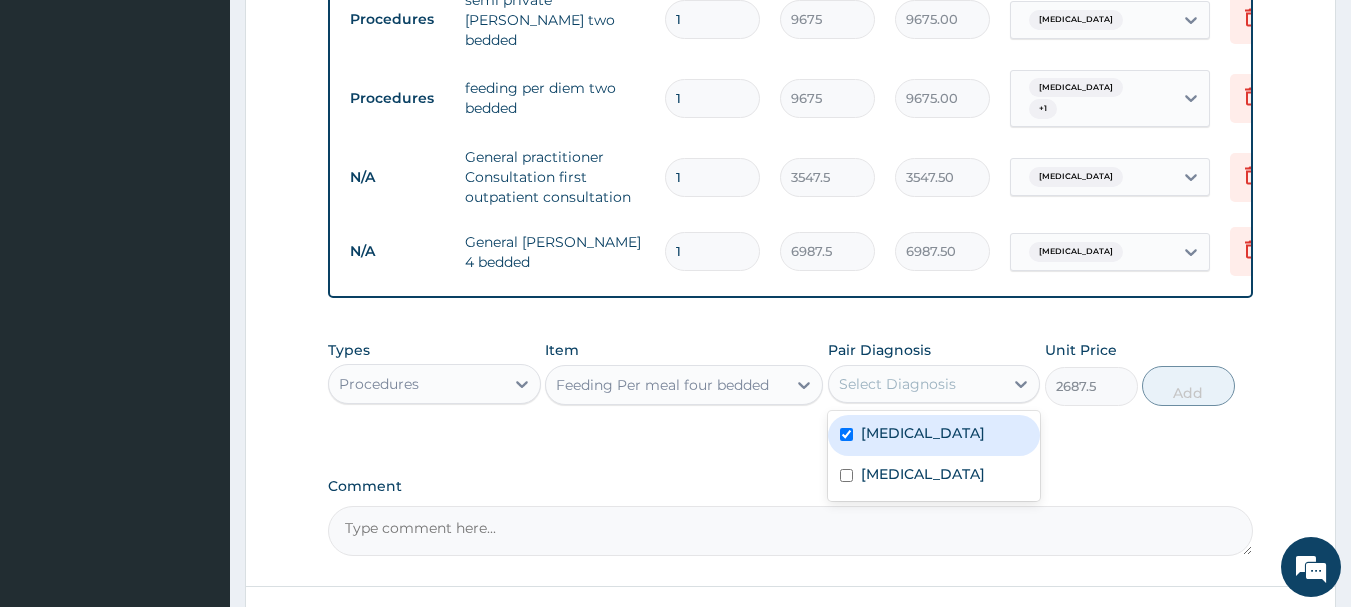 checkbox on "true" 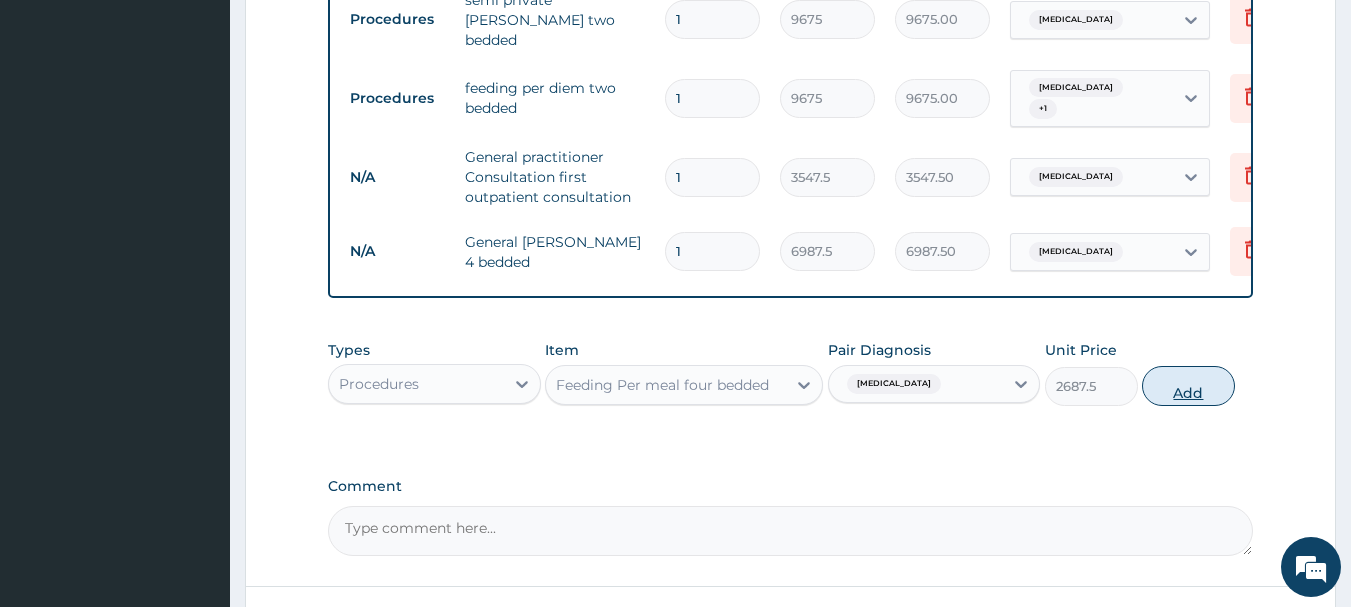 click on "Add" at bounding box center [1188, 386] 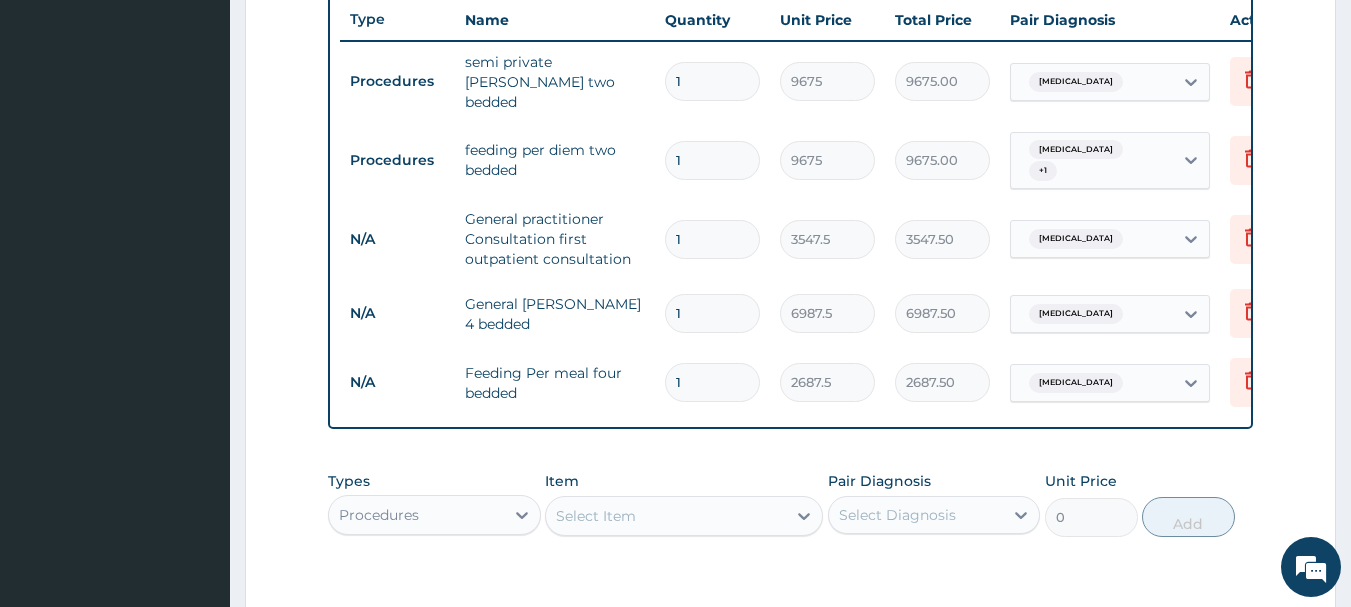 scroll, scrollTop: 738, scrollLeft: 0, axis: vertical 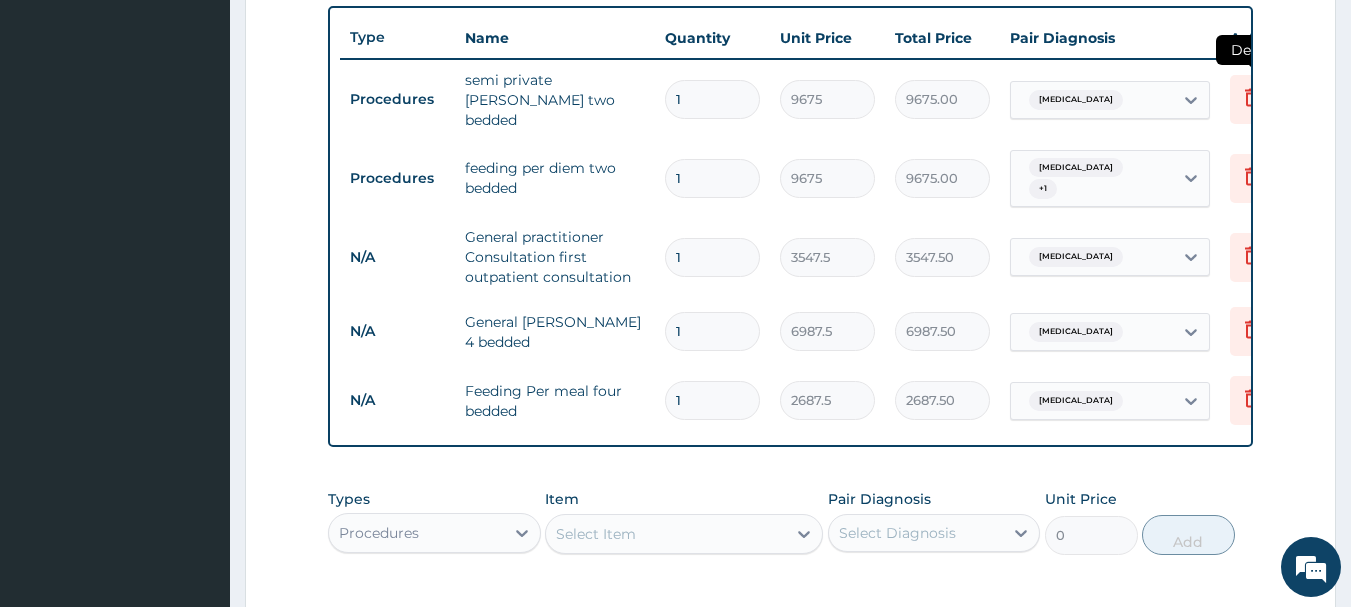 click at bounding box center (1252, 99) 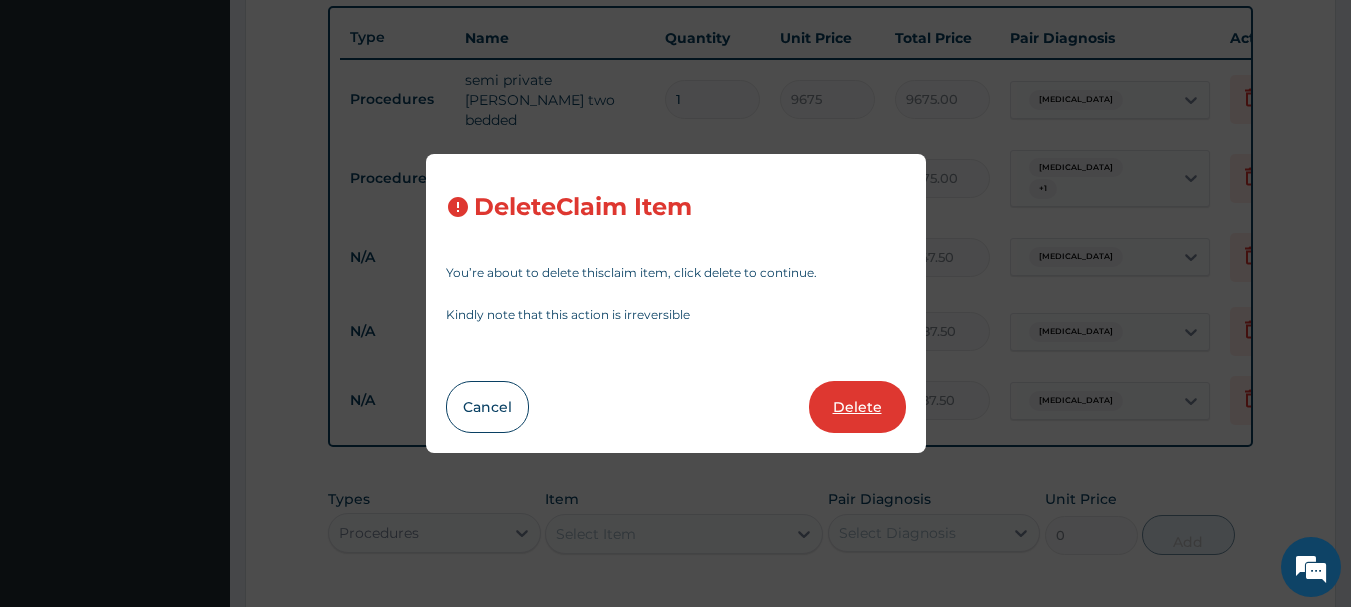 click on "Delete" at bounding box center (857, 407) 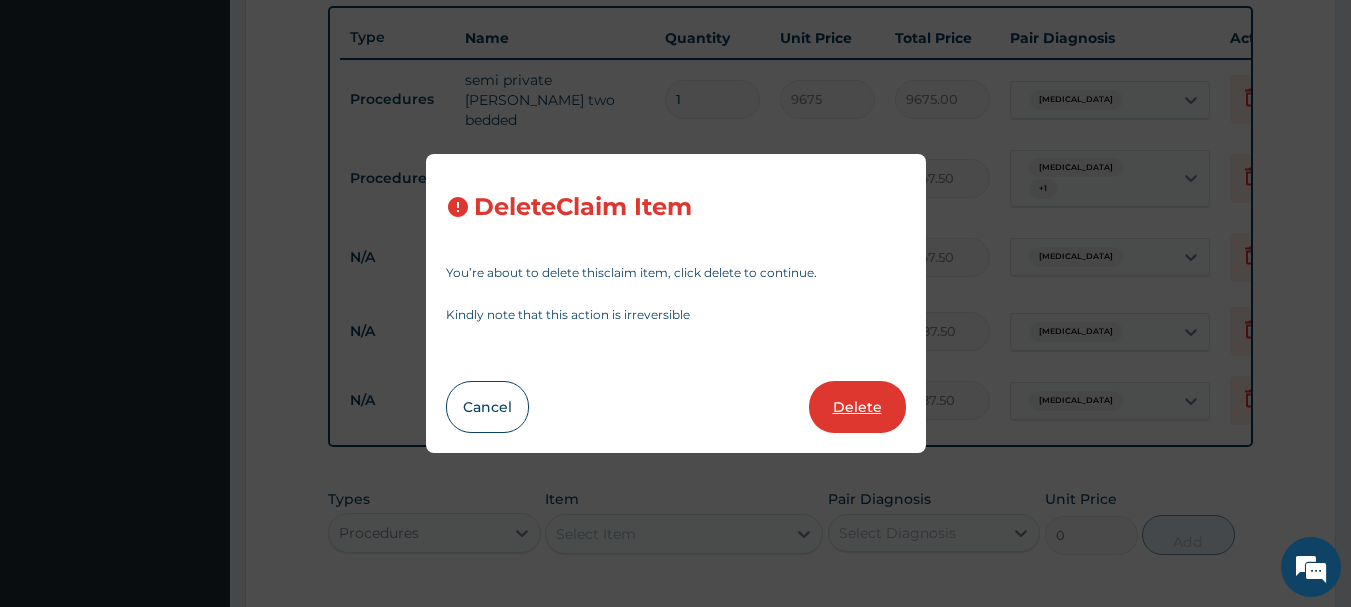 type on "6987.50" 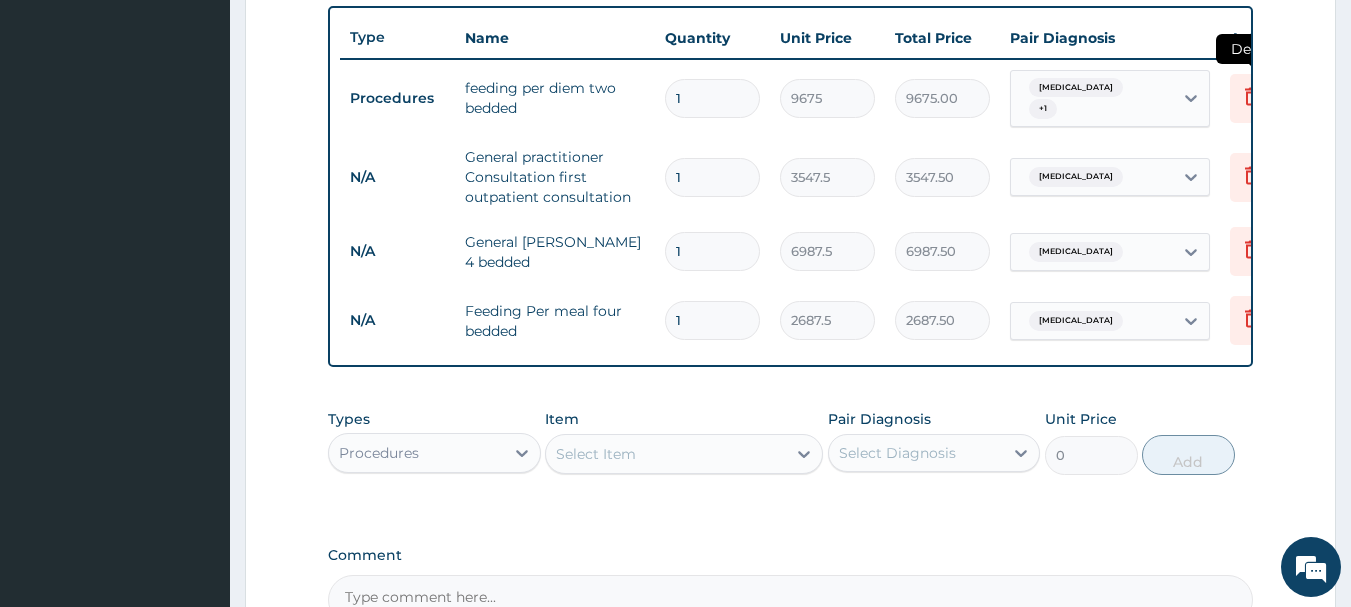click 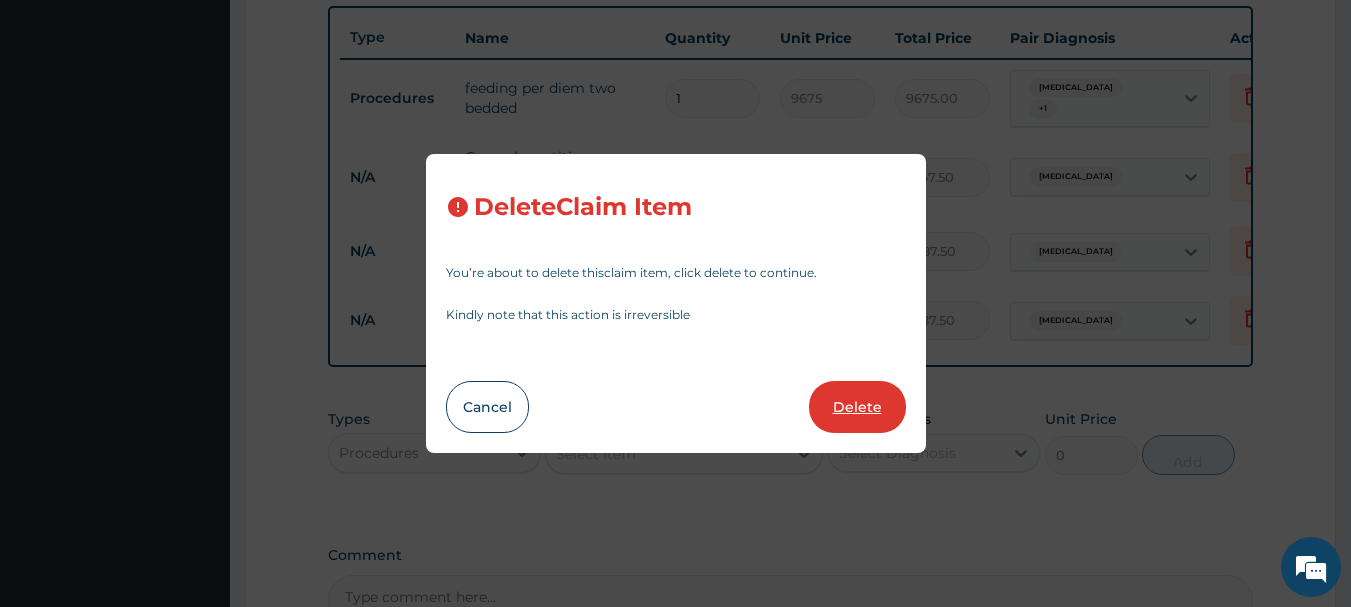 click on "Delete" at bounding box center [857, 407] 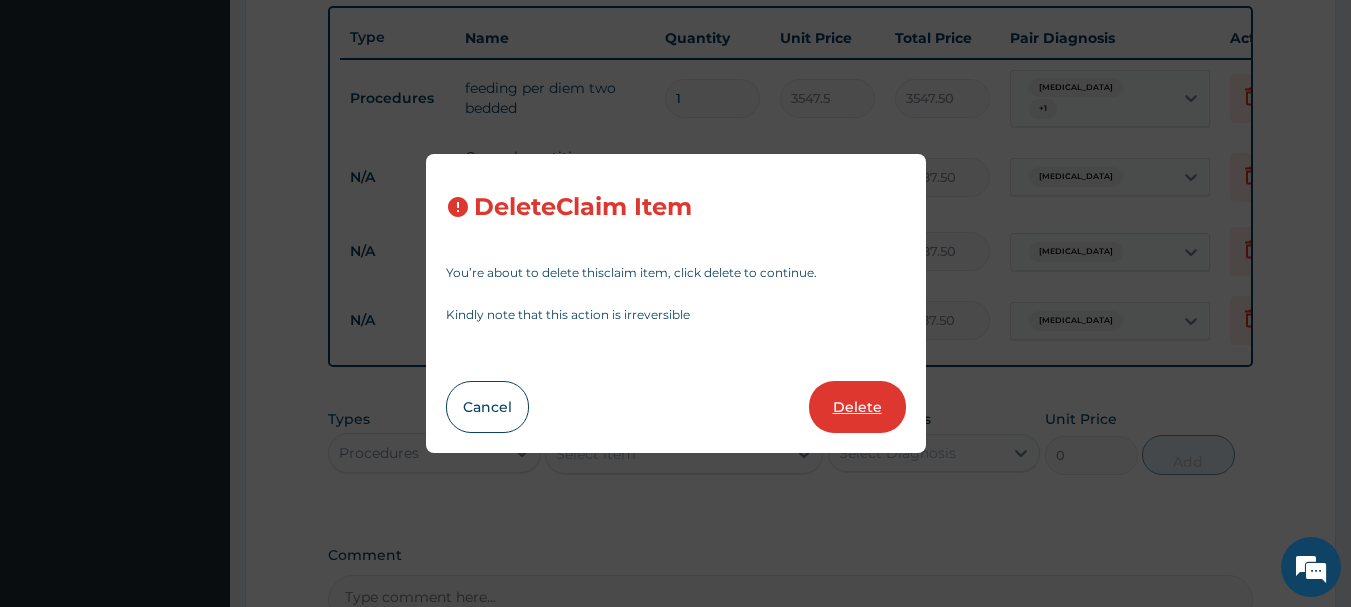 type on "2687.50" 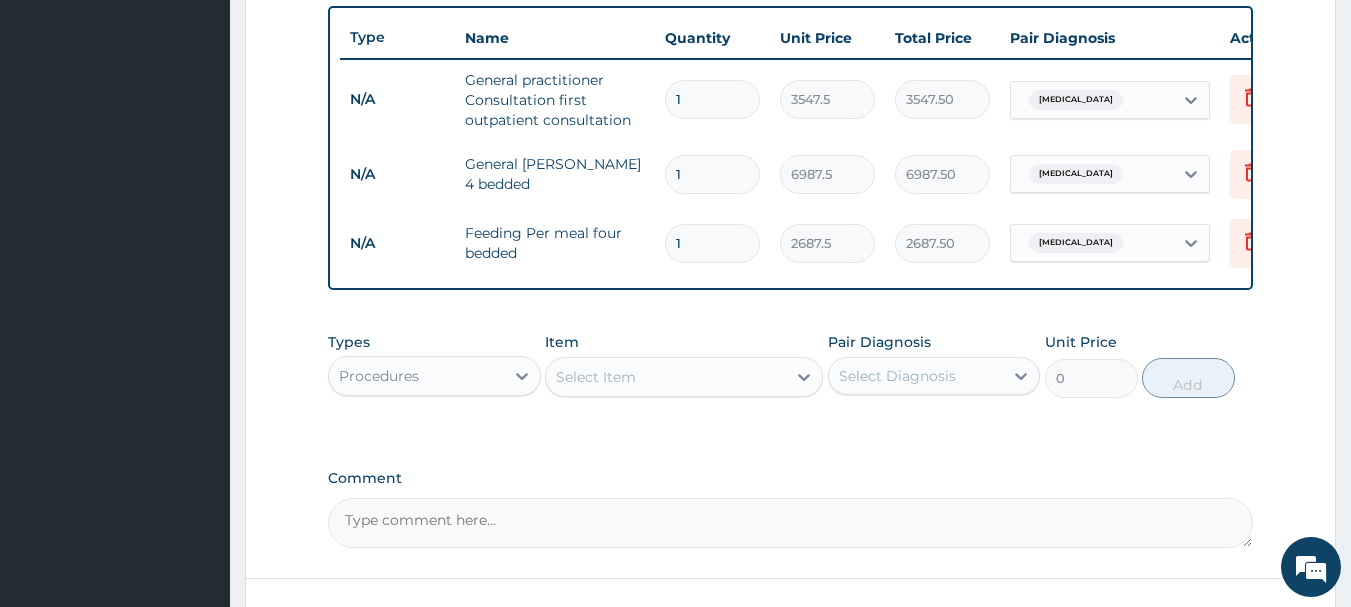 click on "Step  2  of 2 PA Code / Prescription Code PA/7A72A9 Encounter Date [DATE] Important Notice Please enter PA codes before entering items that are not attached to a PA code   All diagnoses entered must be linked to a claim item. Diagnosis & Claim Items that are visible but inactive cannot be edited because they were imported from an already approved PA code. Diagnosis [MEDICAL_DATA] confirmed [MEDICAL_DATA] query NB: All diagnosis must be linked to a claim item Claim Items Type Name Quantity Unit Price Total Price Pair Diagnosis Actions N/A General practitioner Consultation first outpatient consultation 1 3547.5 3547.50 [MEDICAL_DATA] Delete N/A General [PERSON_NAME] 4 bedded 1 6987.5 6987.50 [MEDICAL_DATA] Delete N/A Feeding Per meal four bedded 1 2687.5 2687.50 [MEDICAL_DATA] Delete Types Procedures Item Select Item Pair Diagnosis Select Diagnosis Unit Price 0 Add Comment     Previous   Submit" at bounding box center [790, 29] 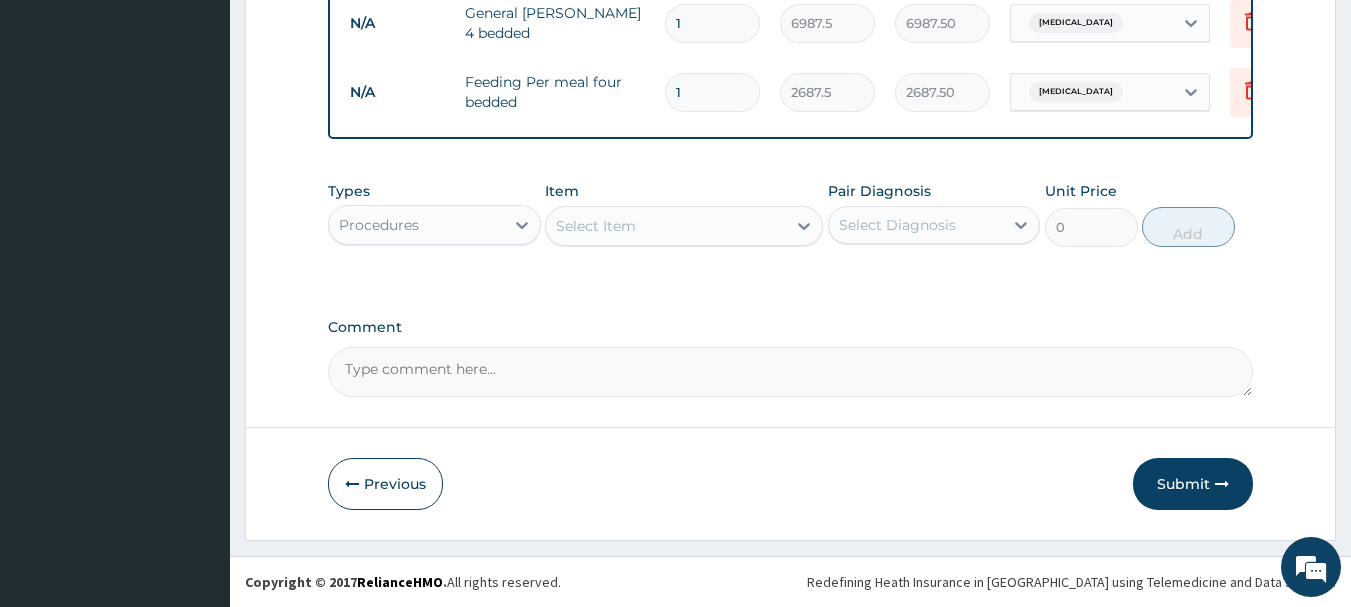 scroll, scrollTop: 904, scrollLeft: 0, axis: vertical 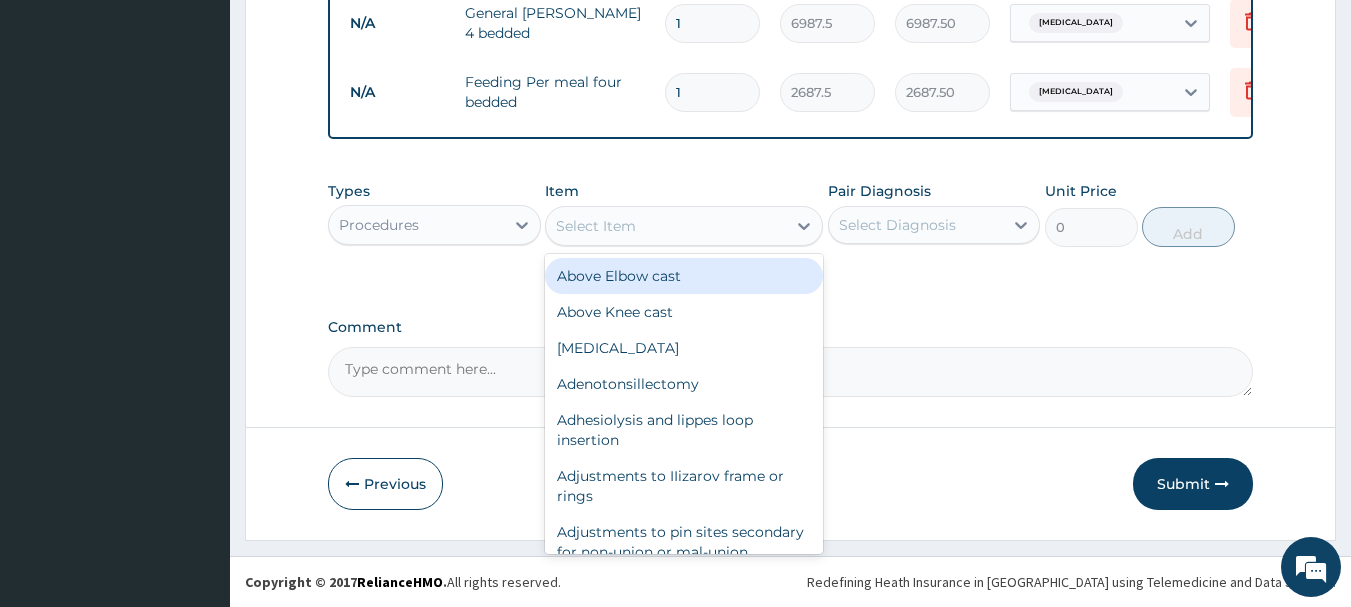 click on "Select Item" at bounding box center [596, 226] 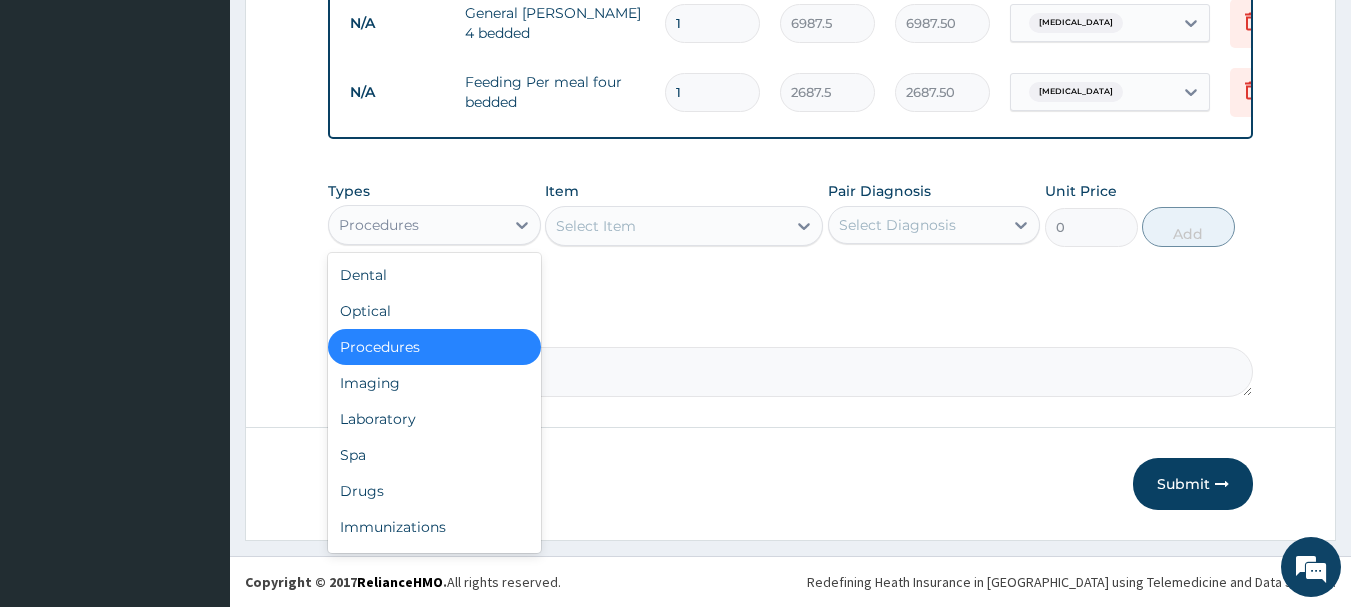 click on "Procedures" at bounding box center [416, 225] 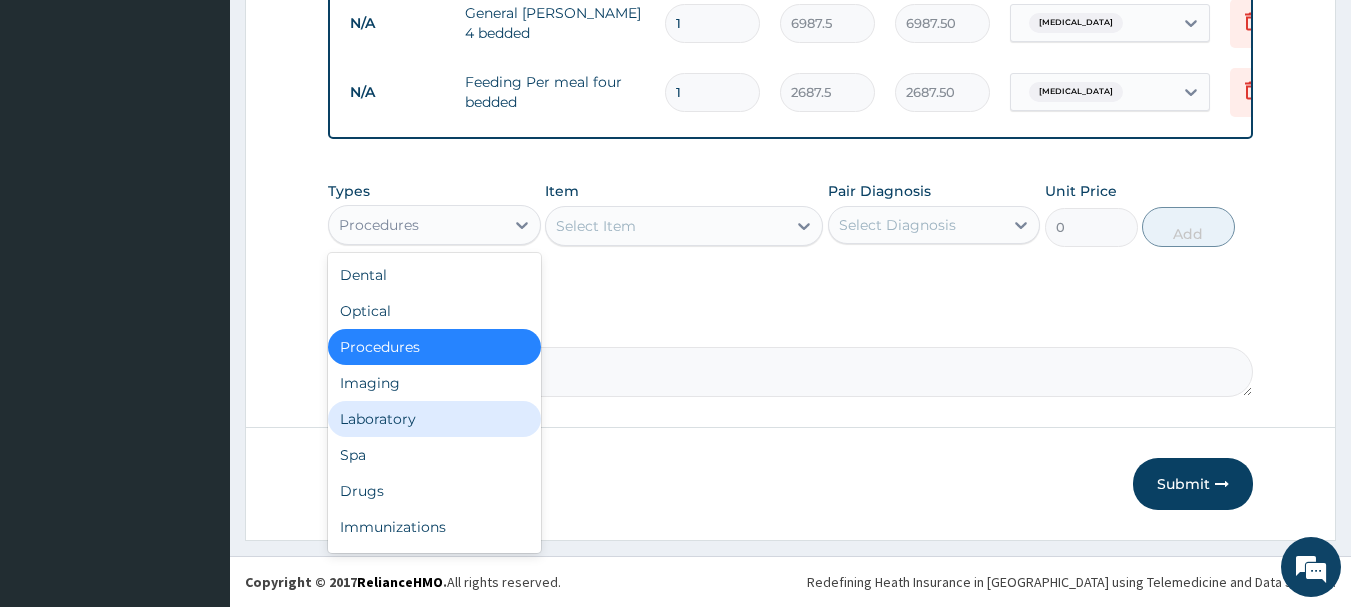 click on "Laboratory" at bounding box center (434, 419) 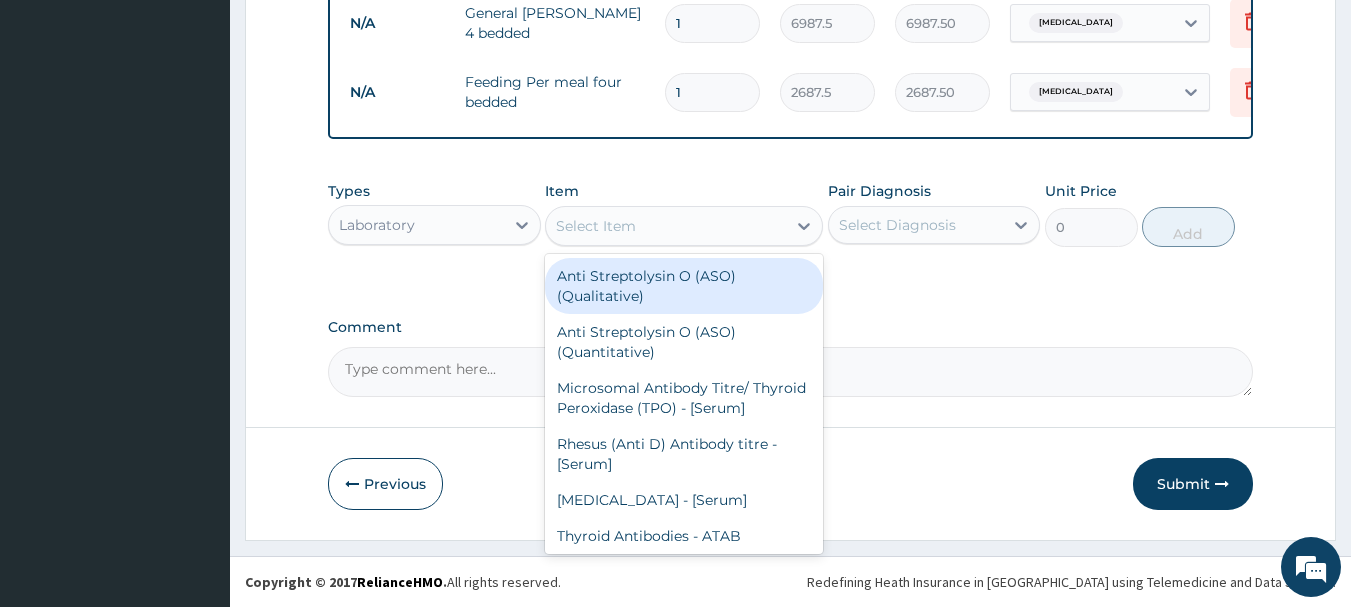 click on "Select Item" at bounding box center (666, 226) 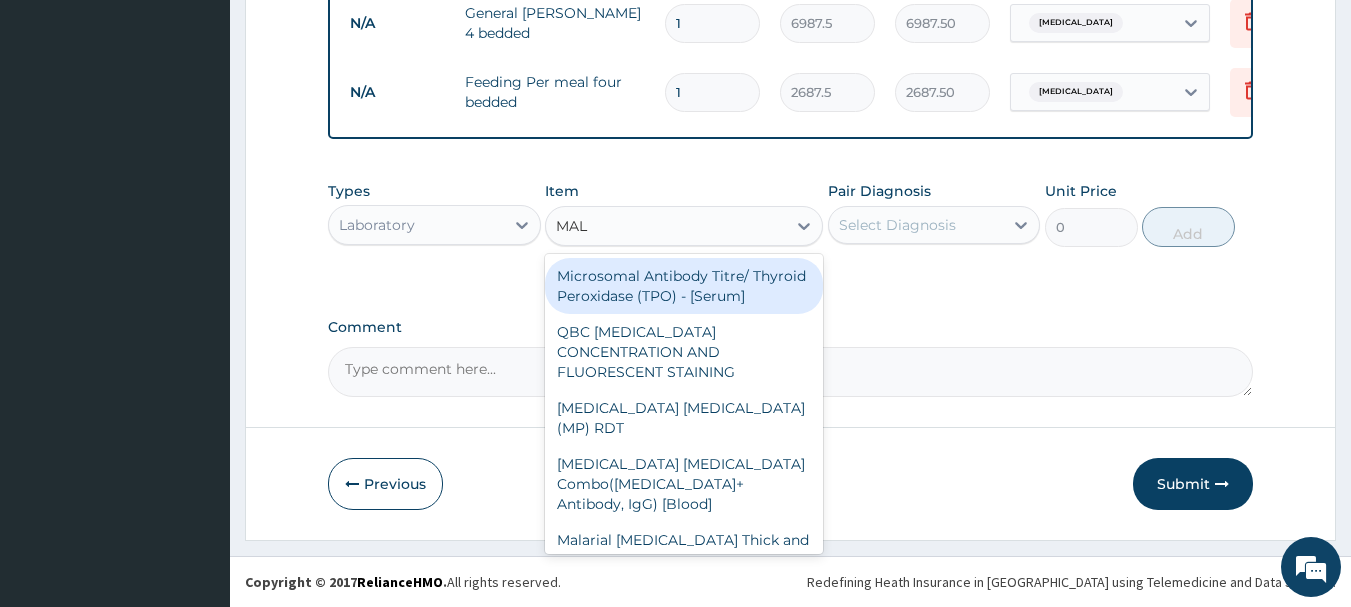 type on "MALA" 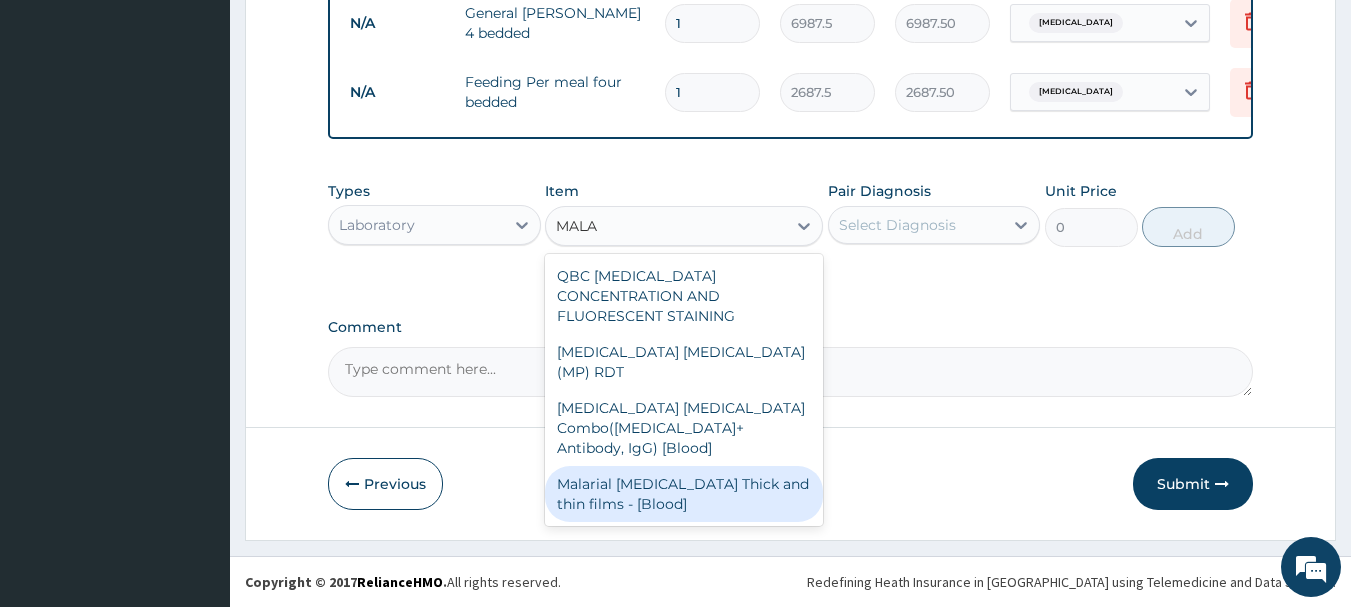 click on "Malarial [MEDICAL_DATA] Thick and thin films - [Blood]" at bounding box center [684, 494] 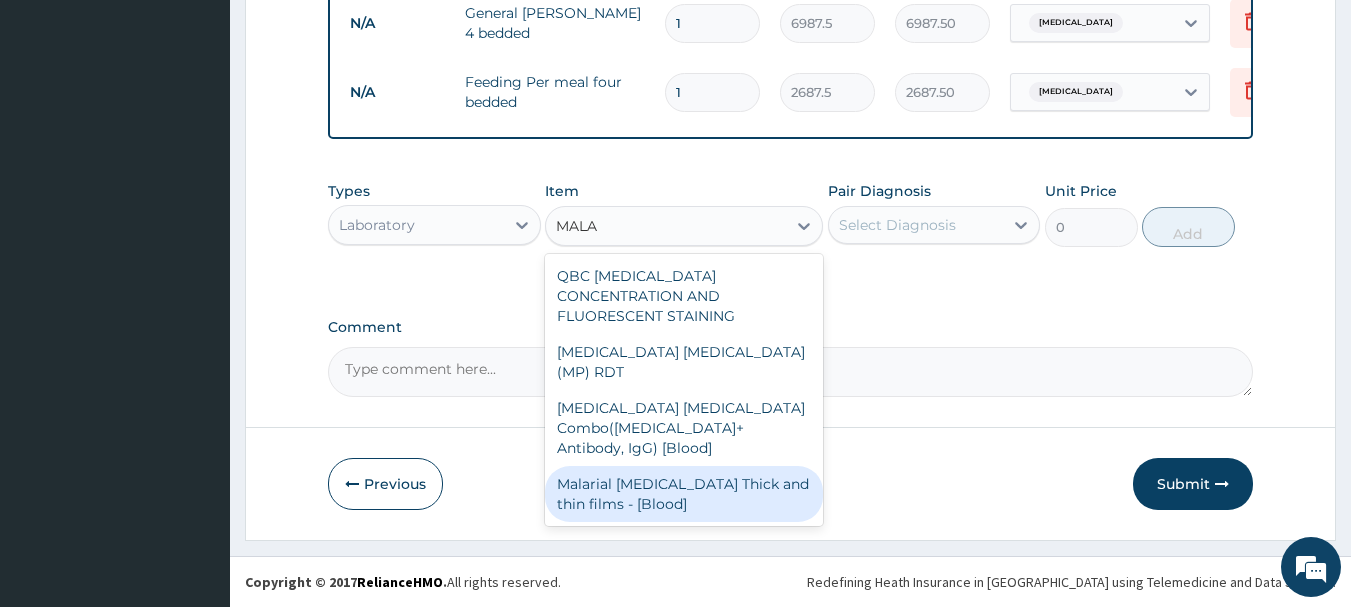 type 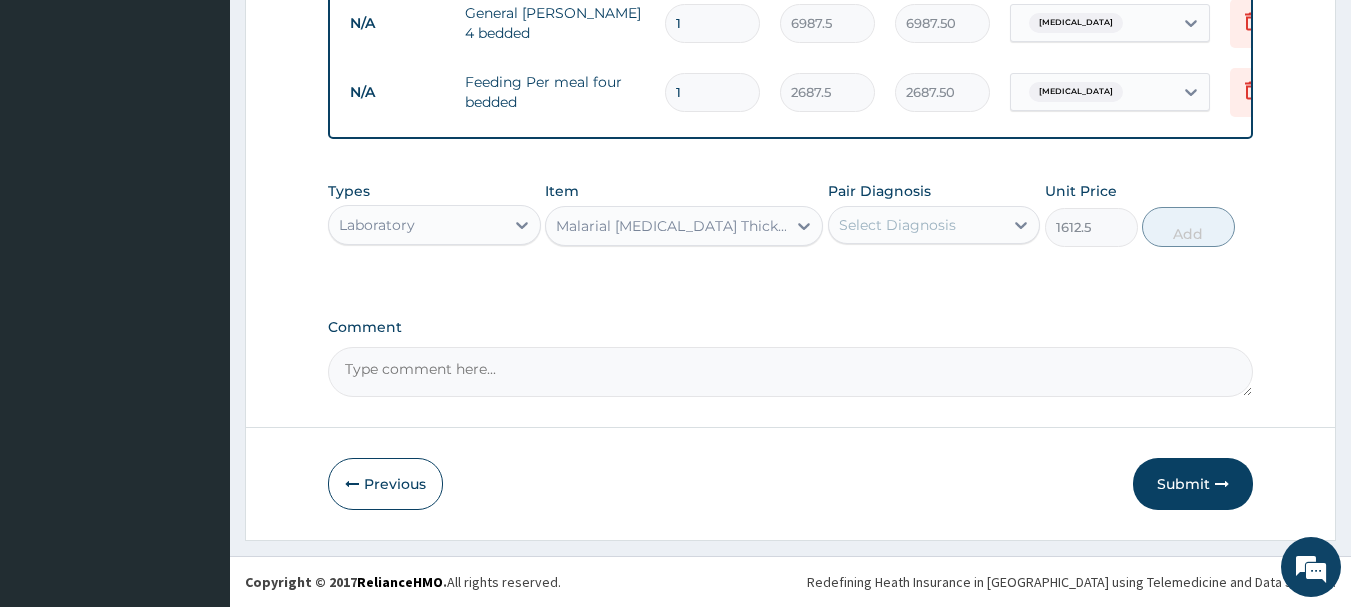 click on "Select Diagnosis" at bounding box center [916, 225] 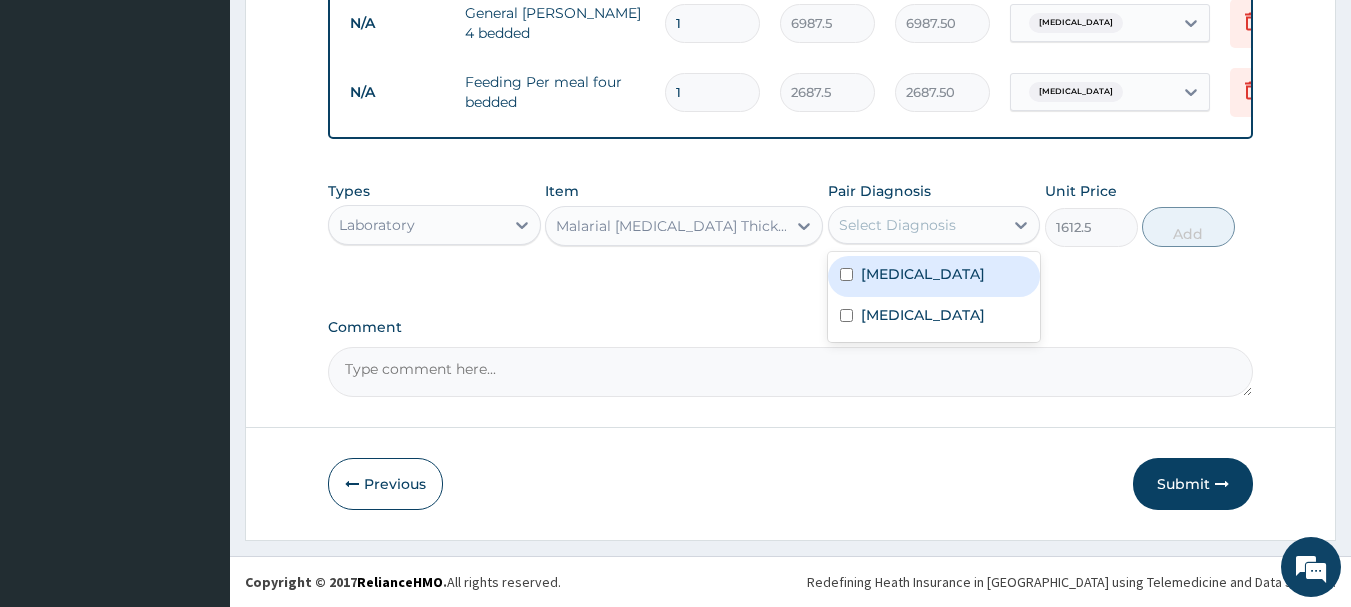 click on "[MEDICAL_DATA]" at bounding box center [934, 276] 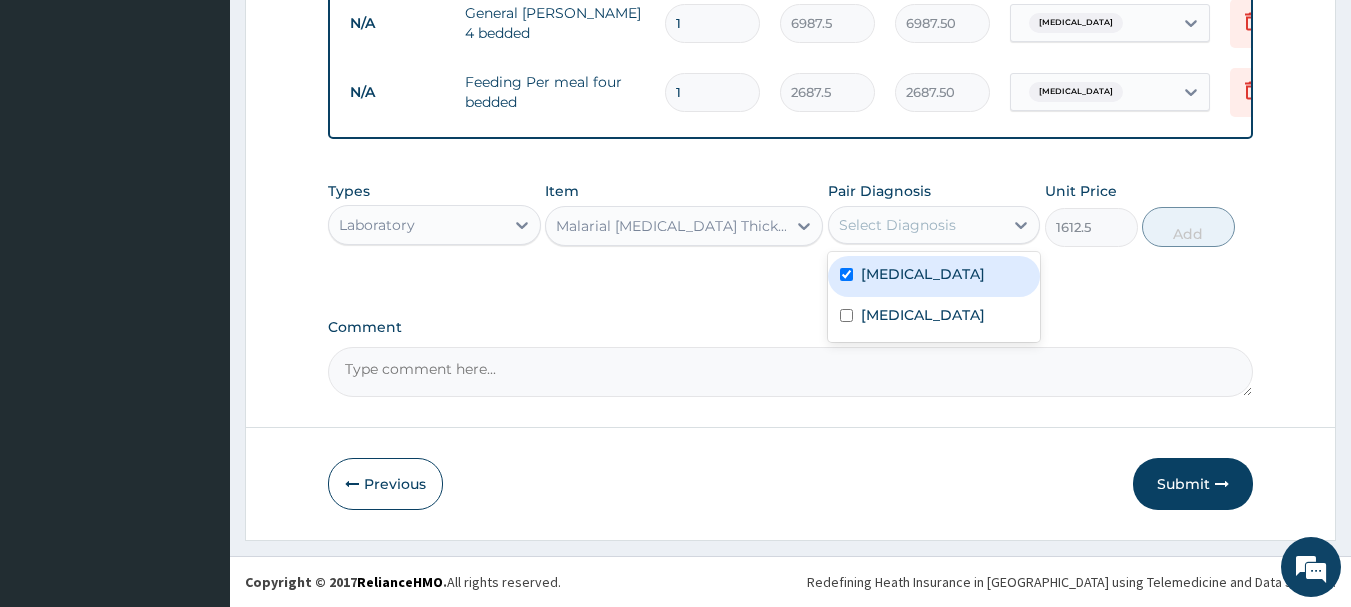 checkbox on "true" 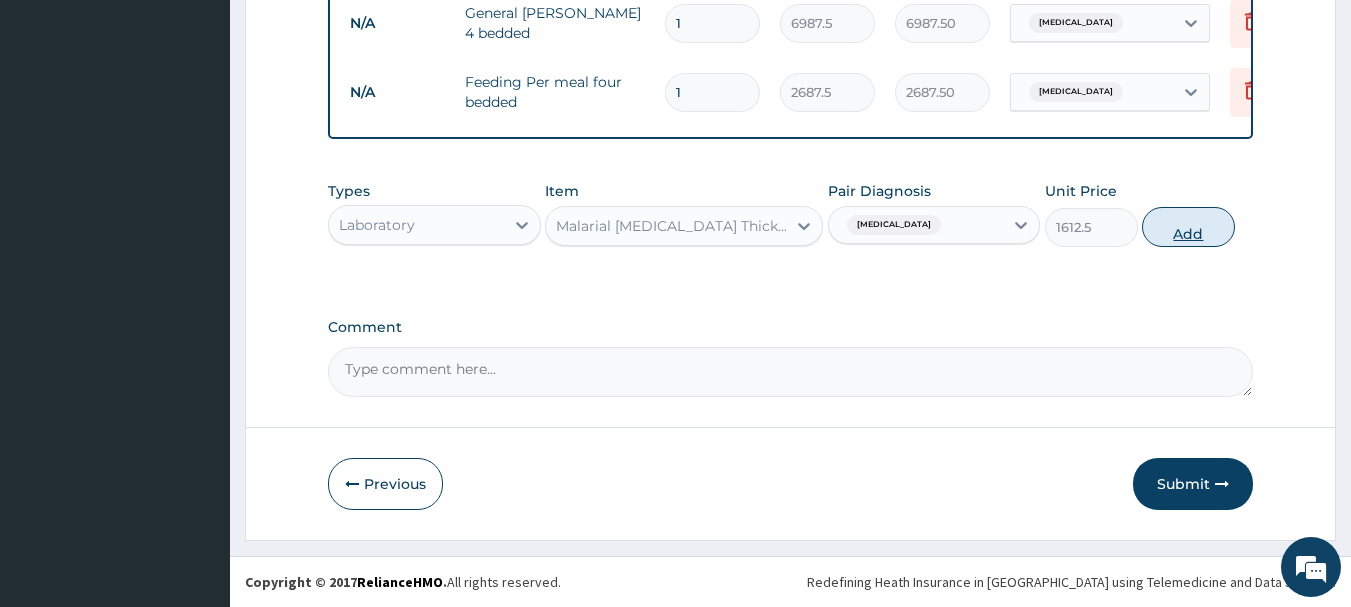 click on "Add" at bounding box center [1188, 227] 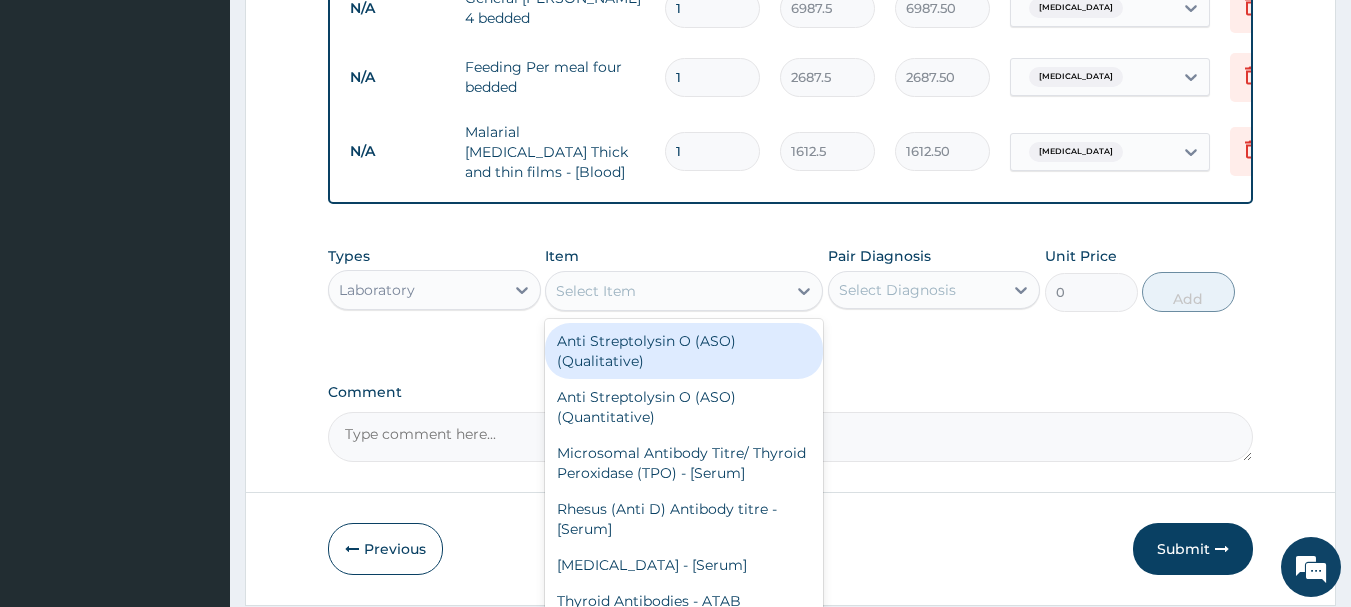 click on "Select Item" at bounding box center (596, 291) 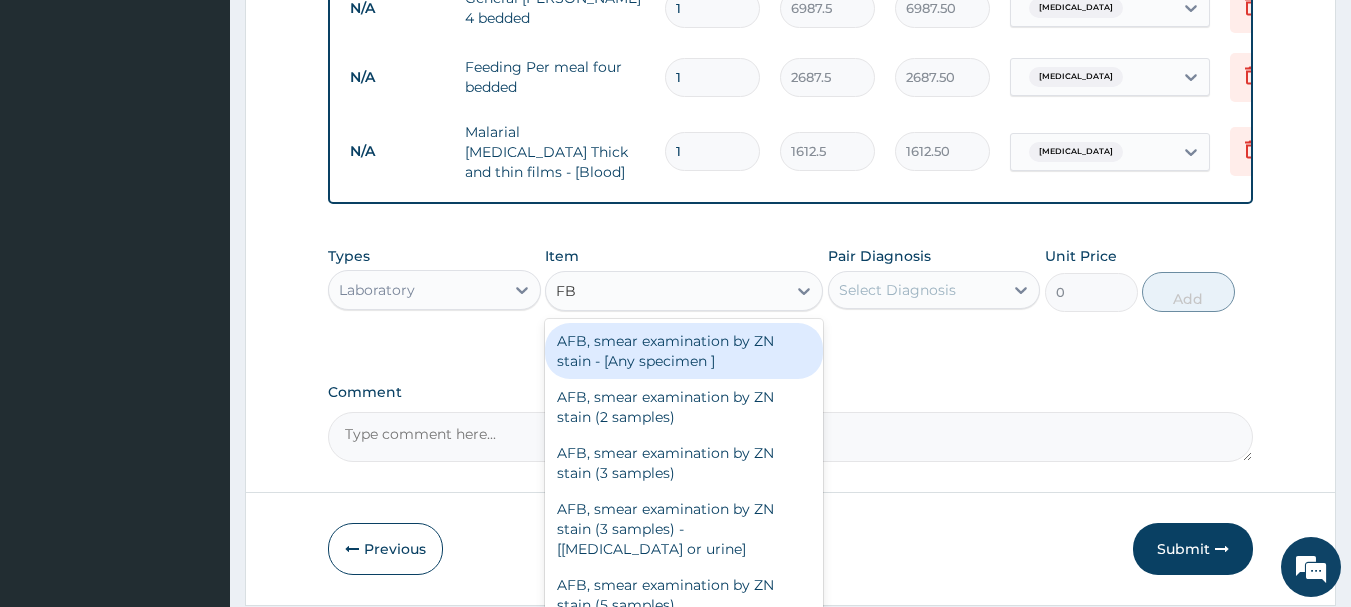 type on "FBC" 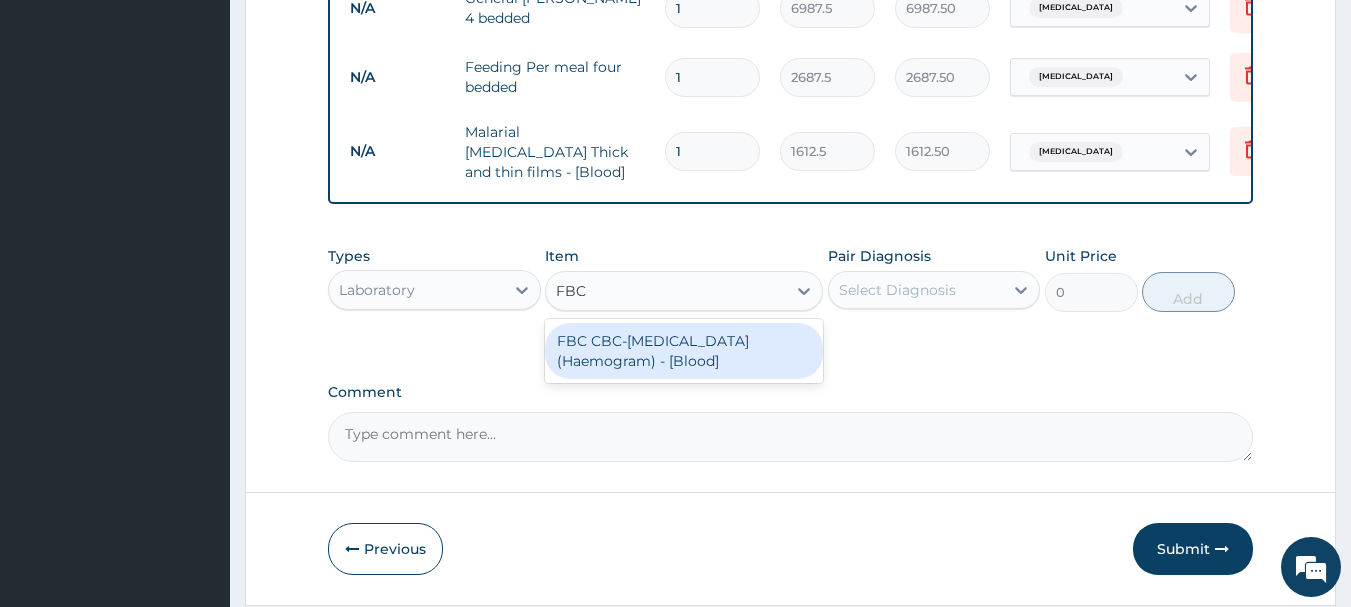 click on "FBC CBC-[MEDICAL_DATA] (Haemogram) - [Blood]" at bounding box center [684, 351] 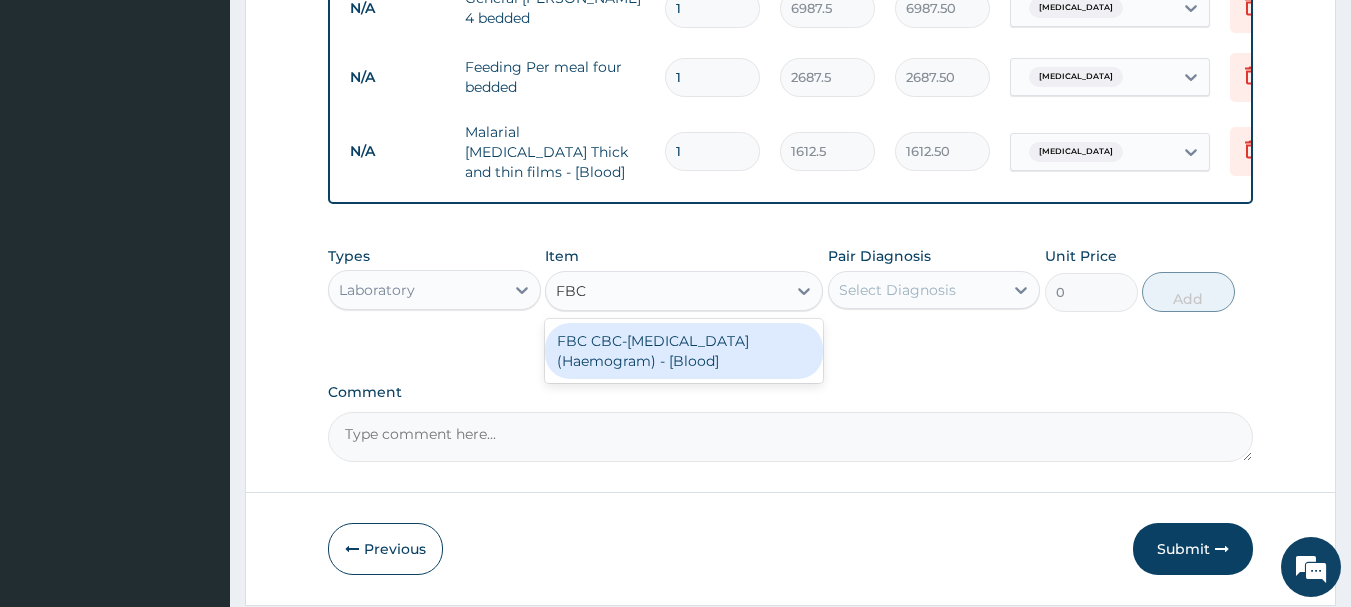 type 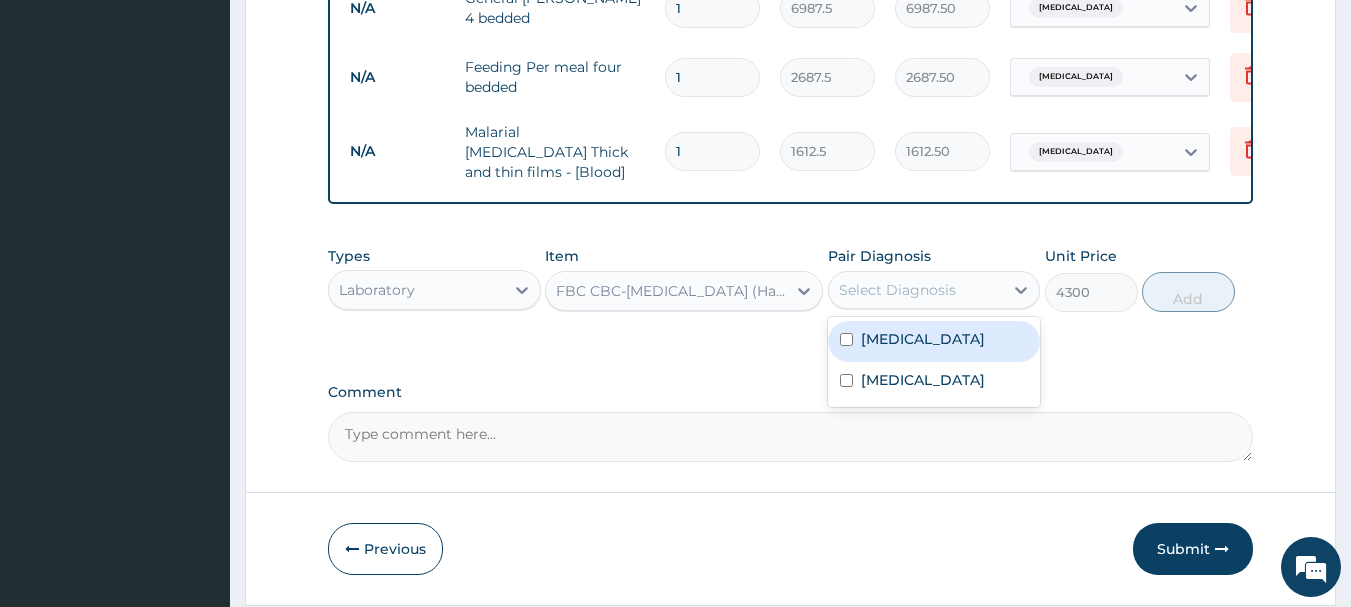 click on "Select Diagnosis" at bounding box center (897, 290) 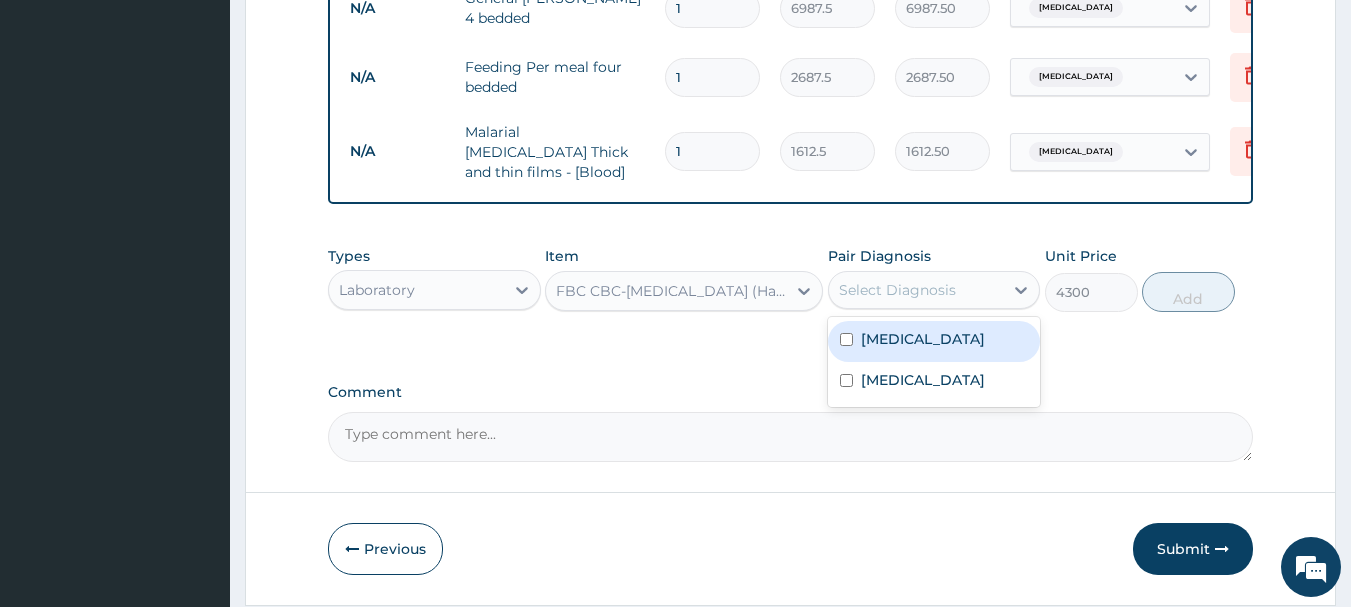 click on "[MEDICAL_DATA]" at bounding box center (934, 341) 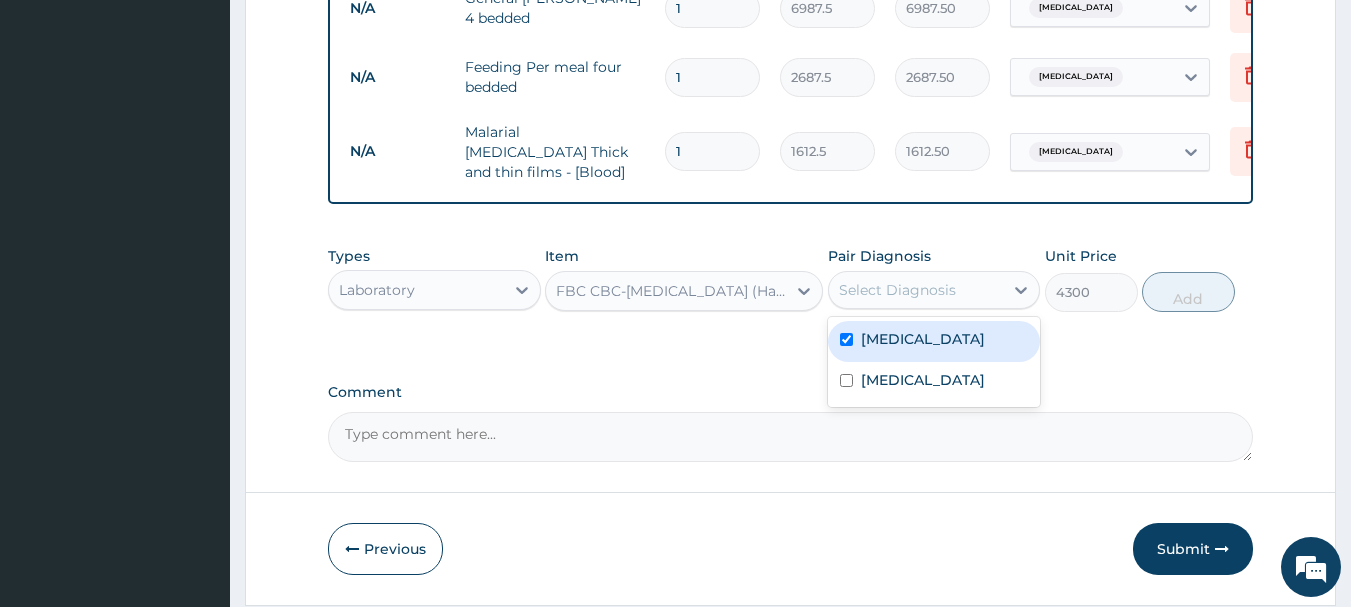 checkbox on "true" 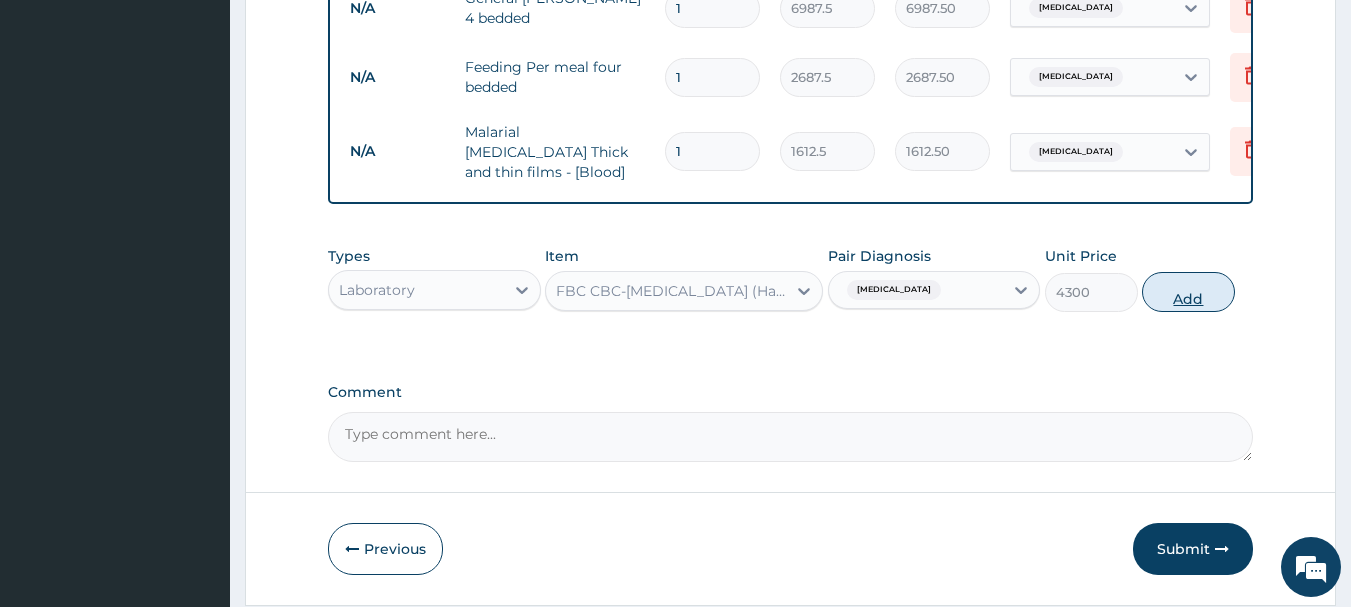 click on "Add" at bounding box center [1188, 292] 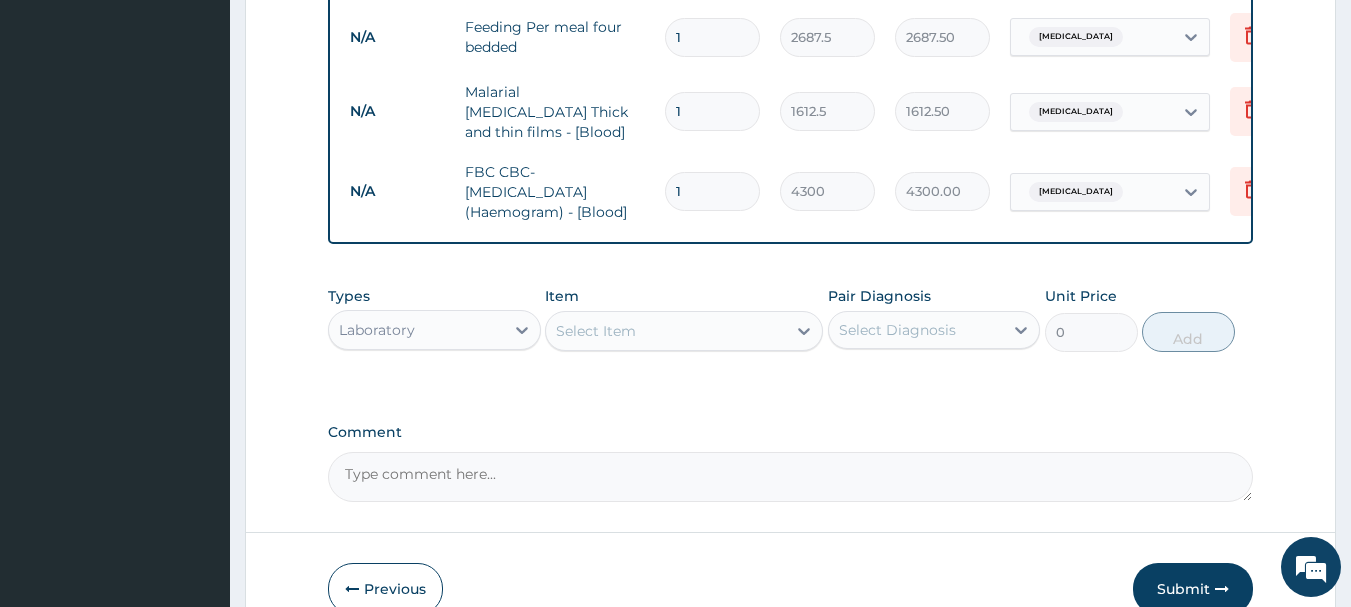 scroll, scrollTop: 1053, scrollLeft: 0, axis: vertical 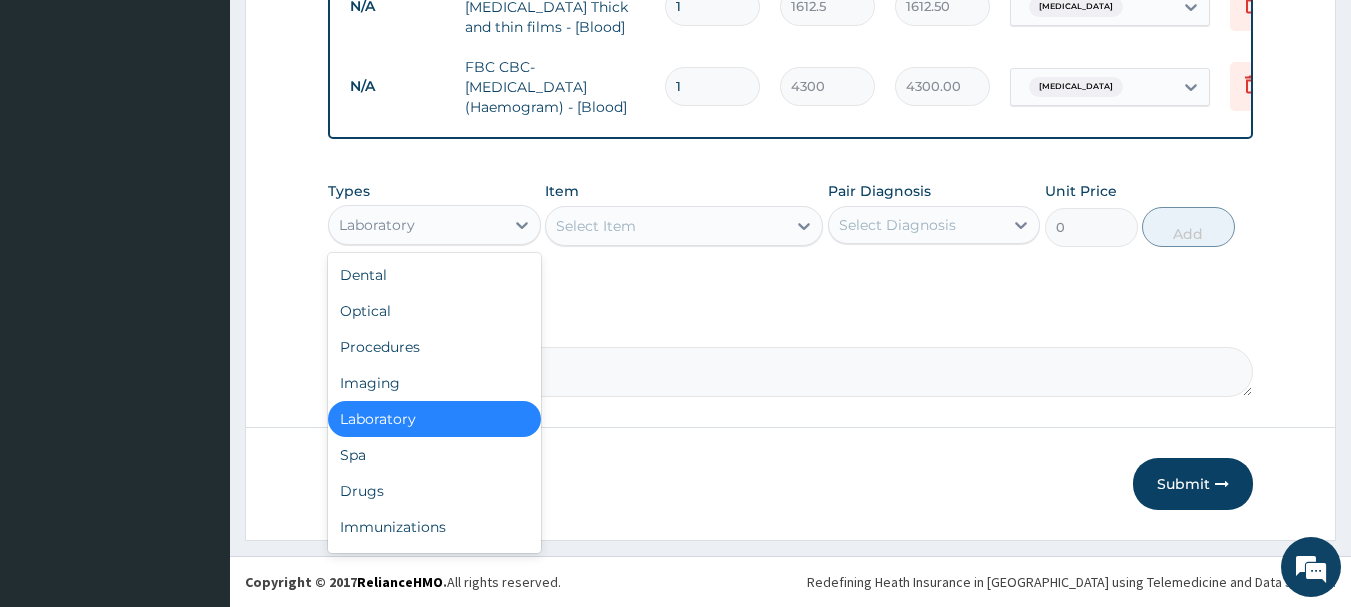click on "Laboratory" at bounding box center (434, 225) 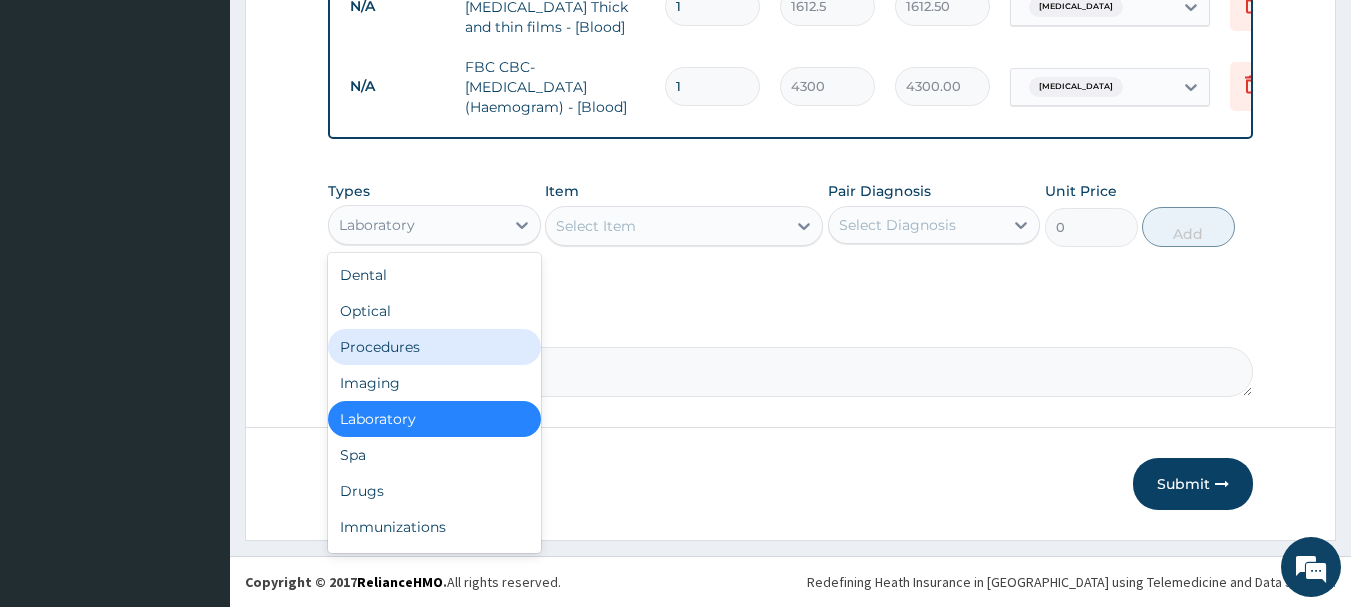 click on "Procedures" at bounding box center [434, 347] 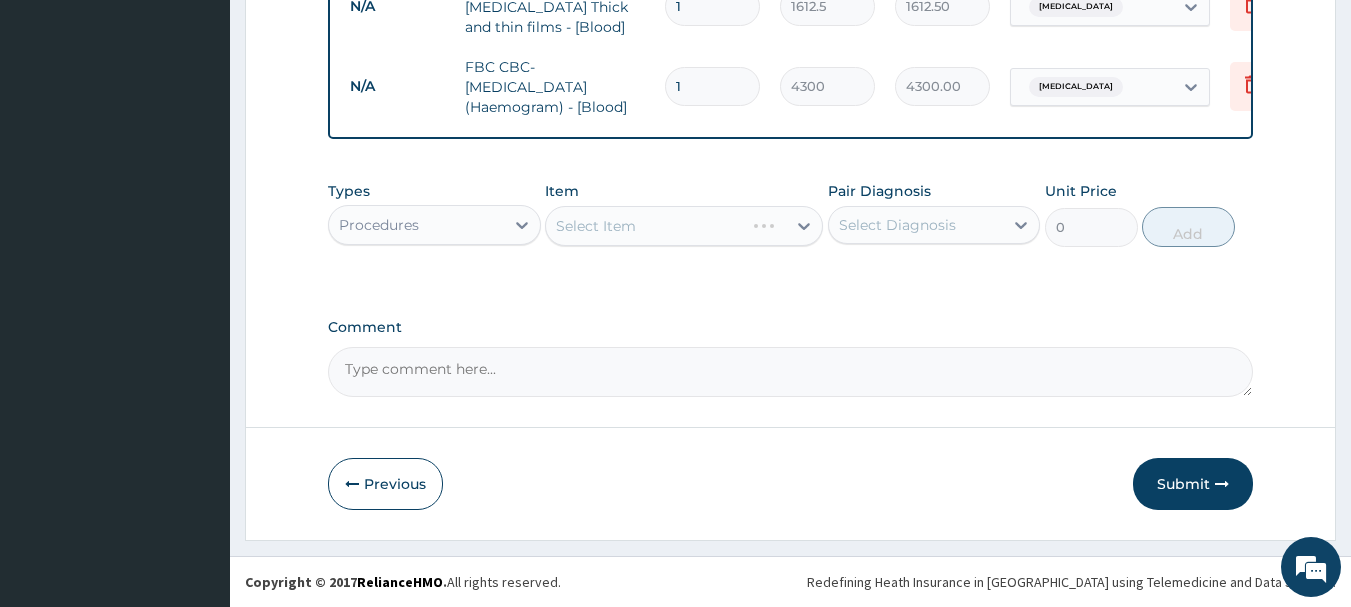 click on "Select Item" at bounding box center [684, 226] 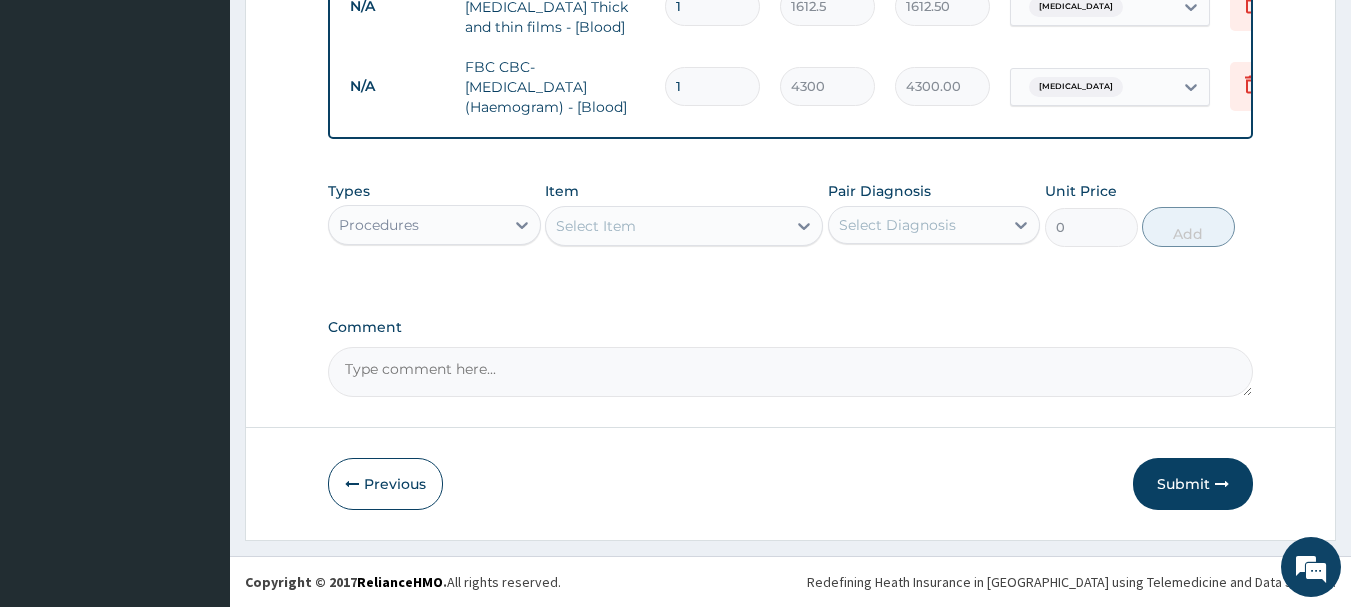 click on "Procedures" at bounding box center [416, 225] 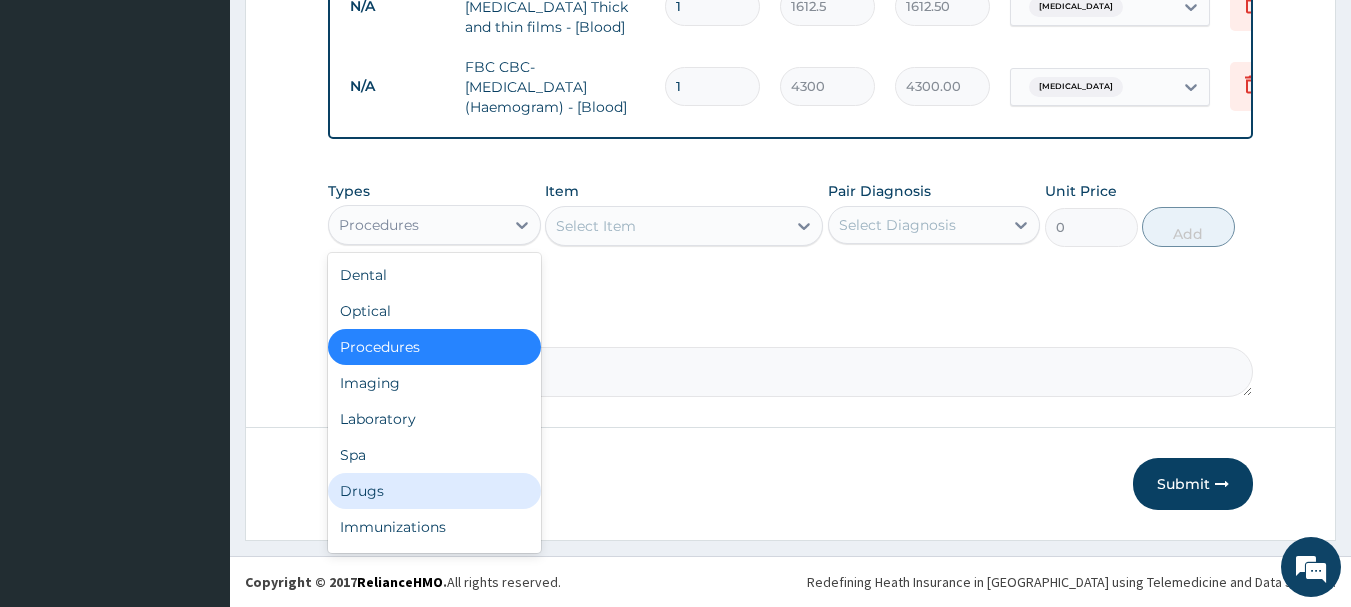 click on "Drugs" at bounding box center (434, 491) 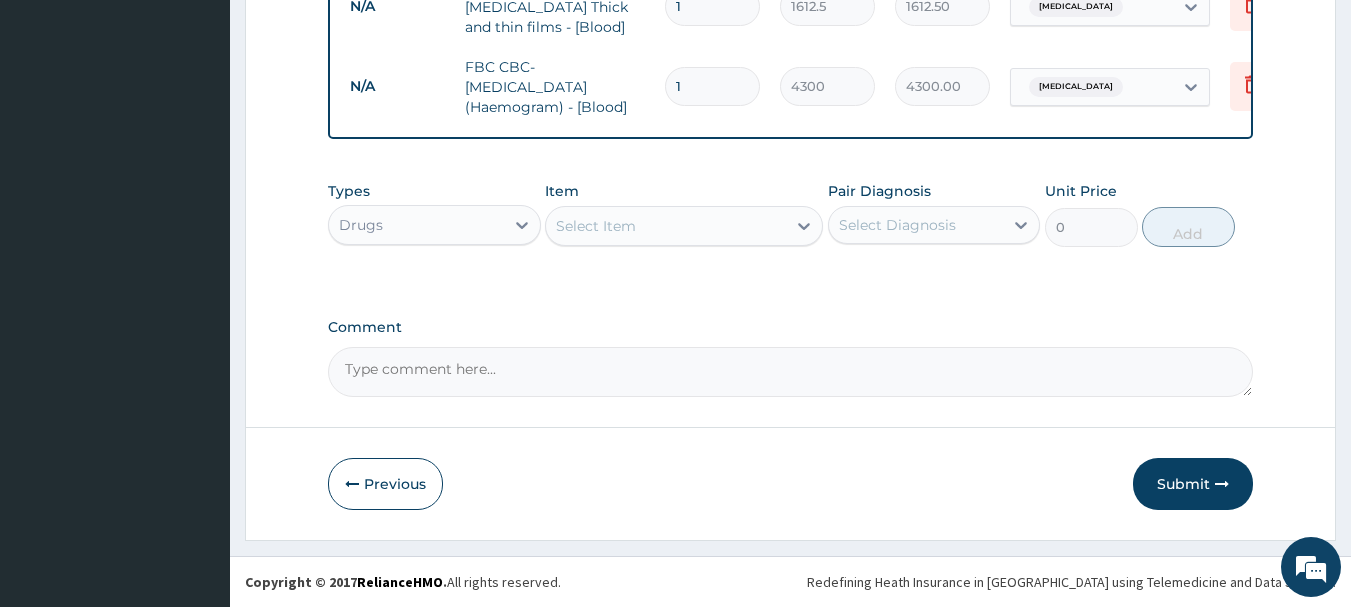click on "Select Item" at bounding box center [666, 226] 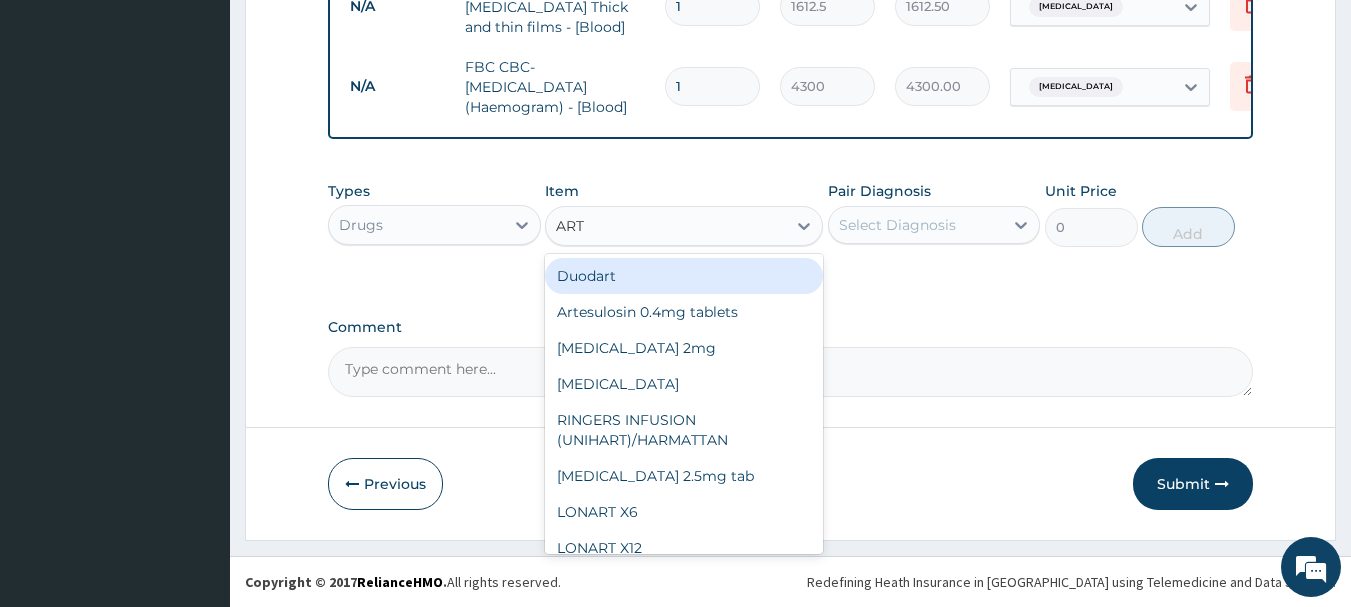 type on "ARTE" 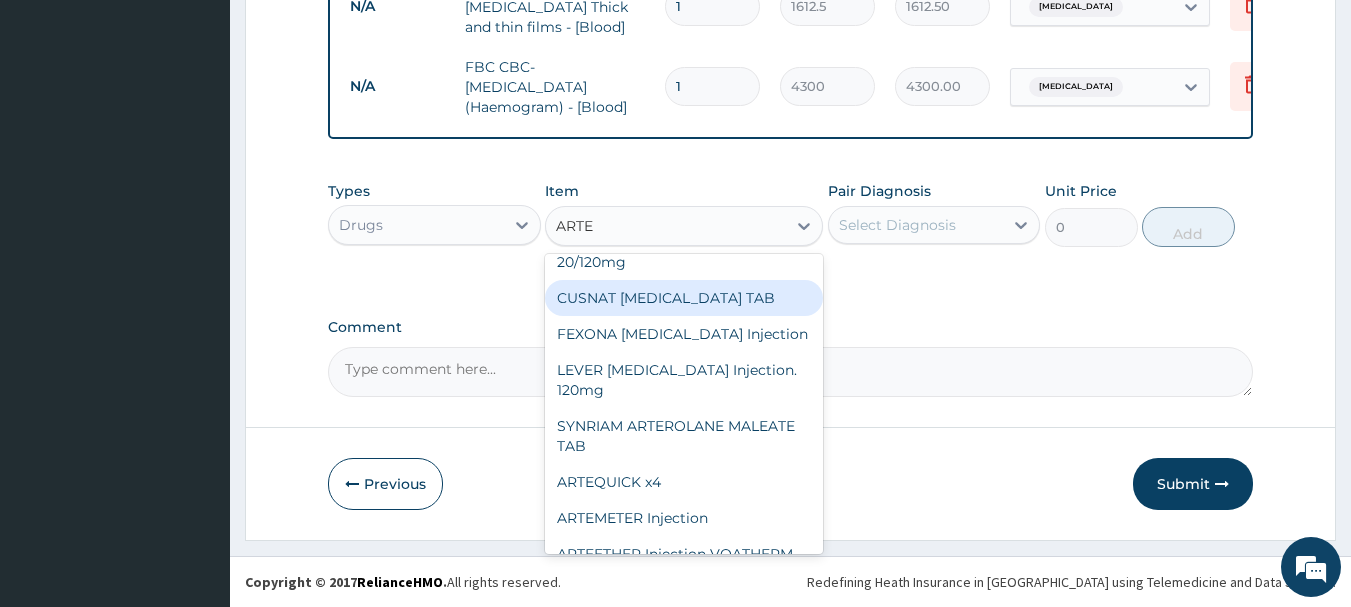 scroll, scrollTop: 200, scrollLeft: 0, axis: vertical 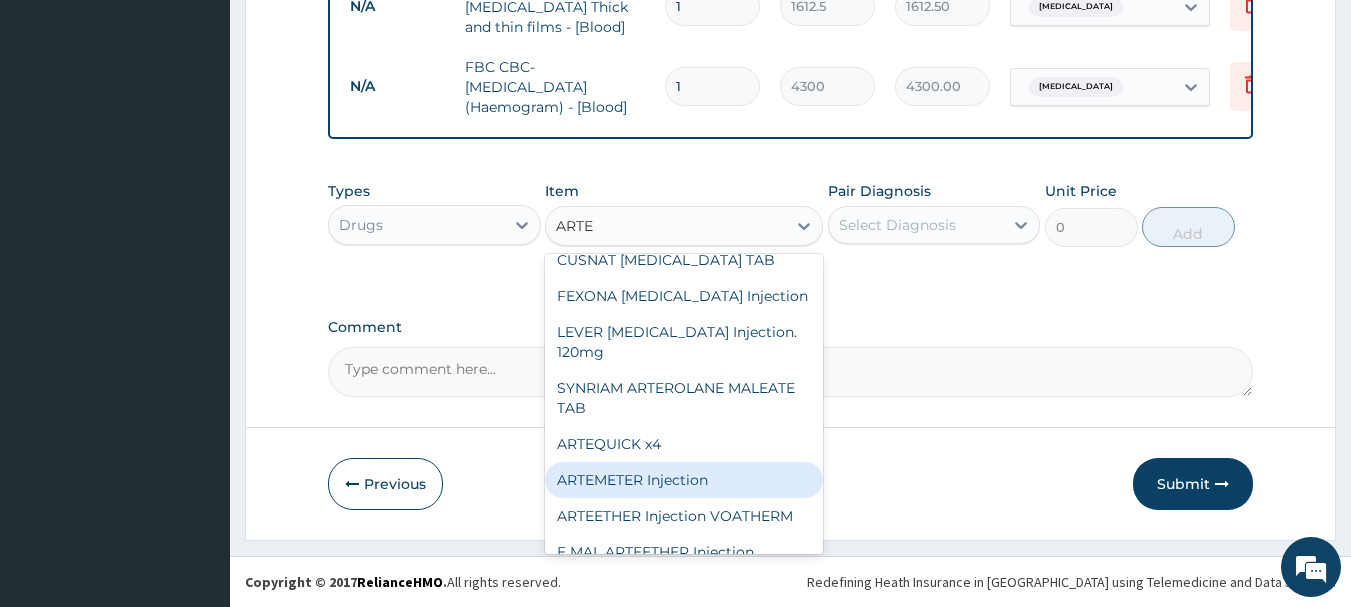 click on "ARTEMETER Injection" at bounding box center (684, 480) 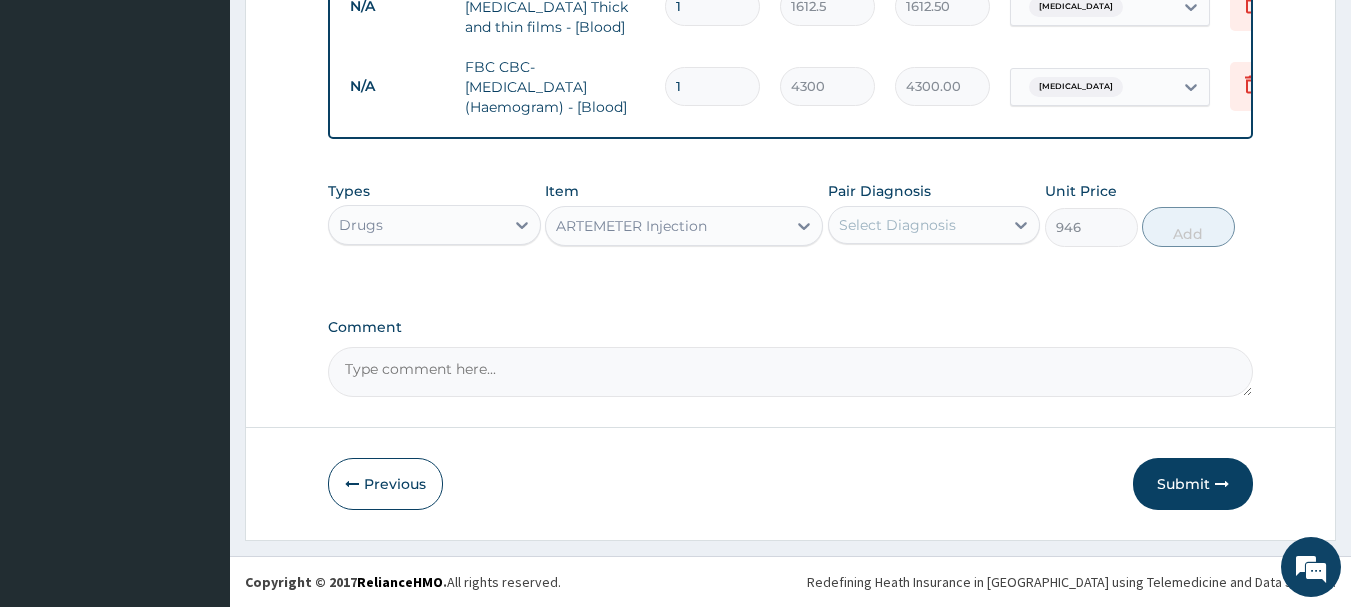 click on "Select Diagnosis" at bounding box center [916, 225] 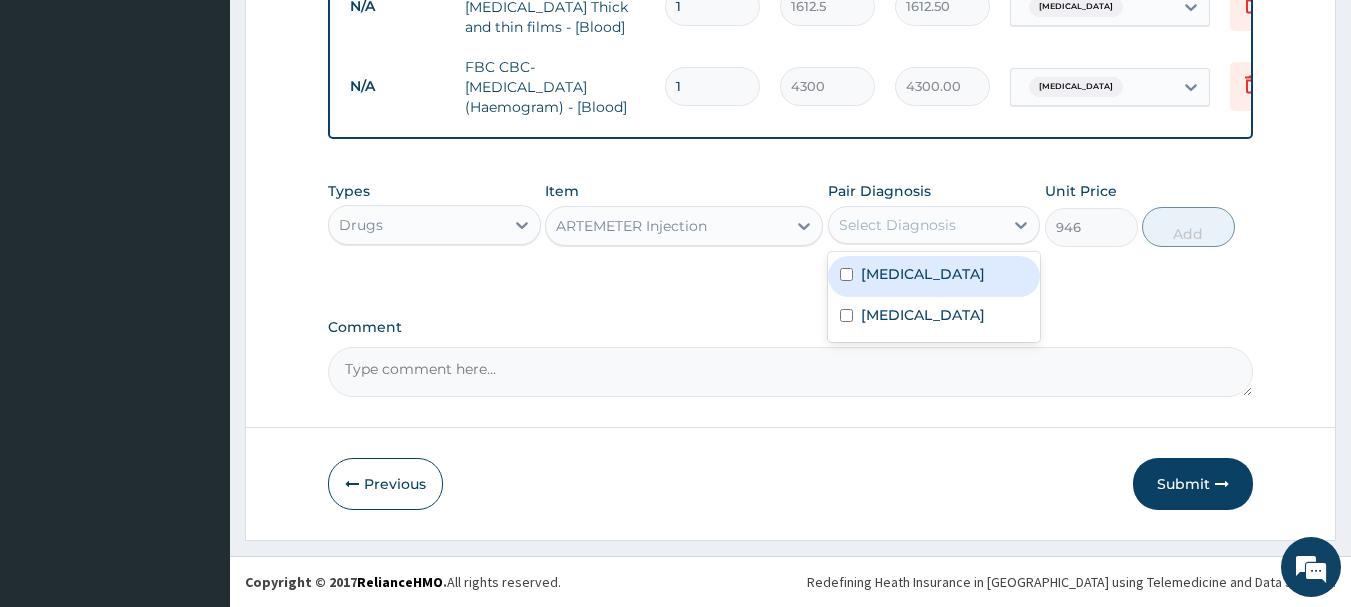 click on "[MEDICAL_DATA]" at bounding box center [923, 274] 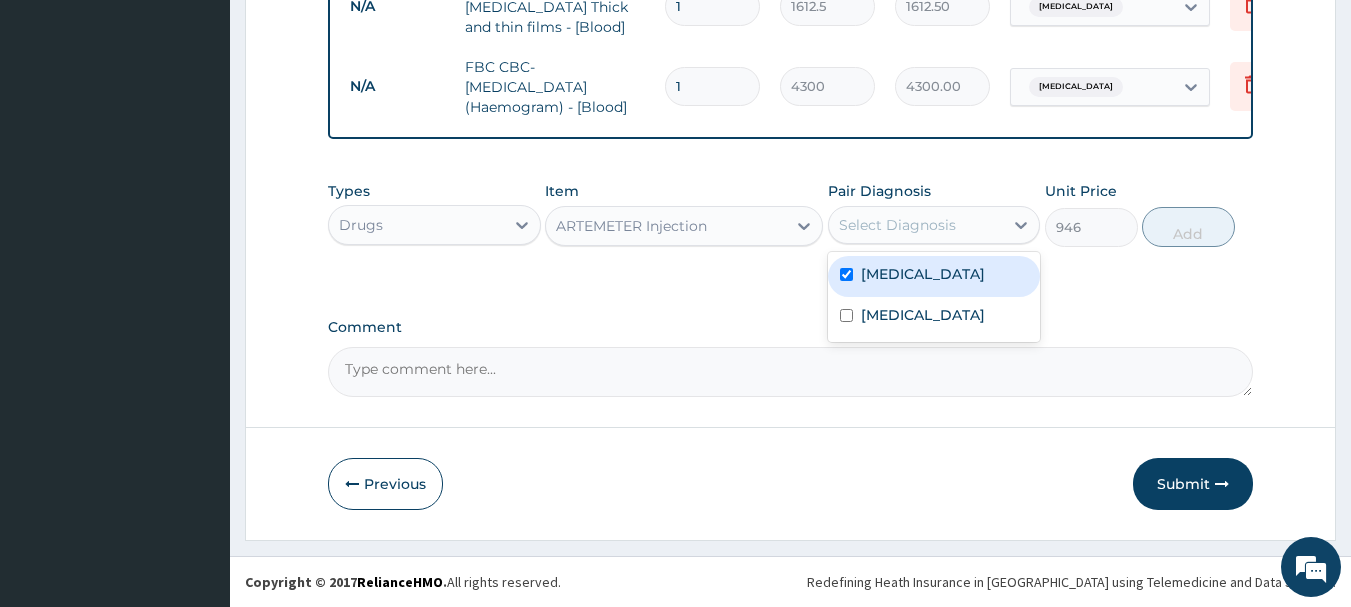 checkbox on "true" 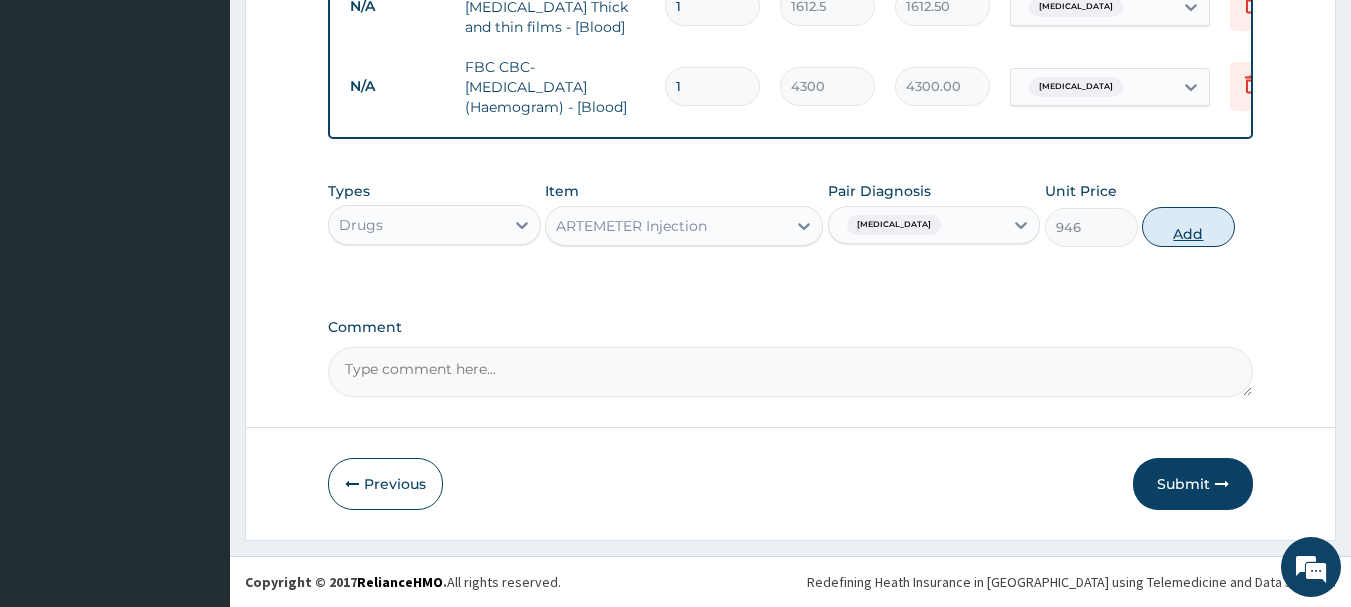 click on "Add" at bounding box center (1188, 227) 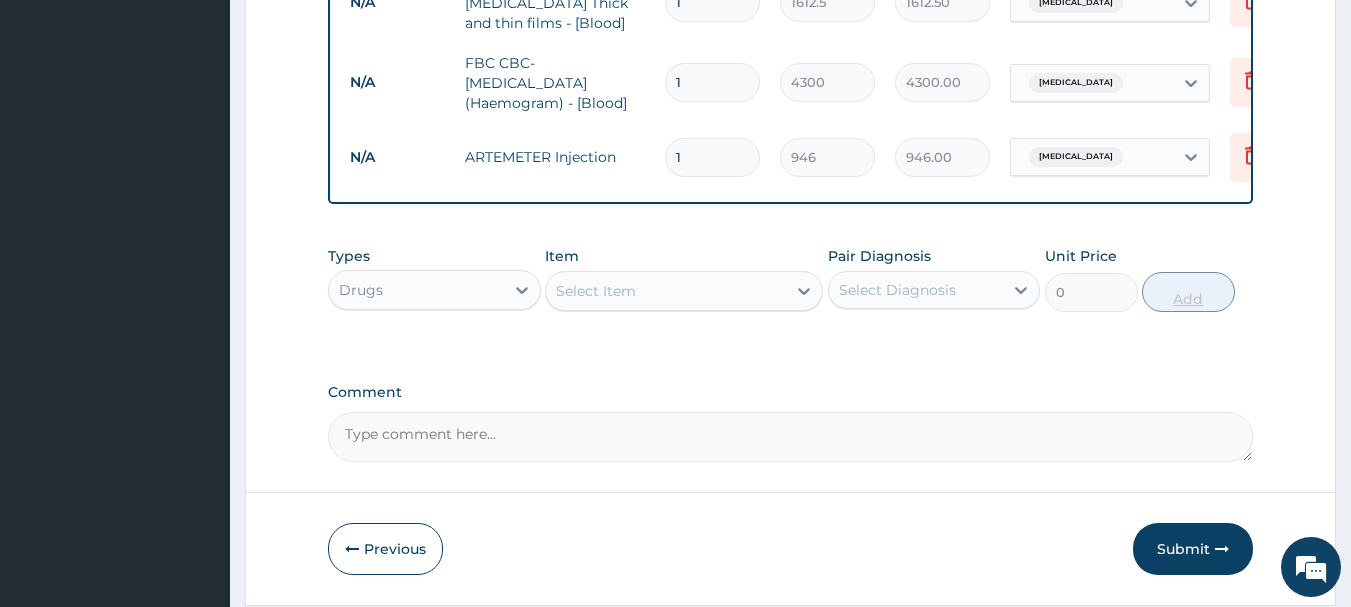 type 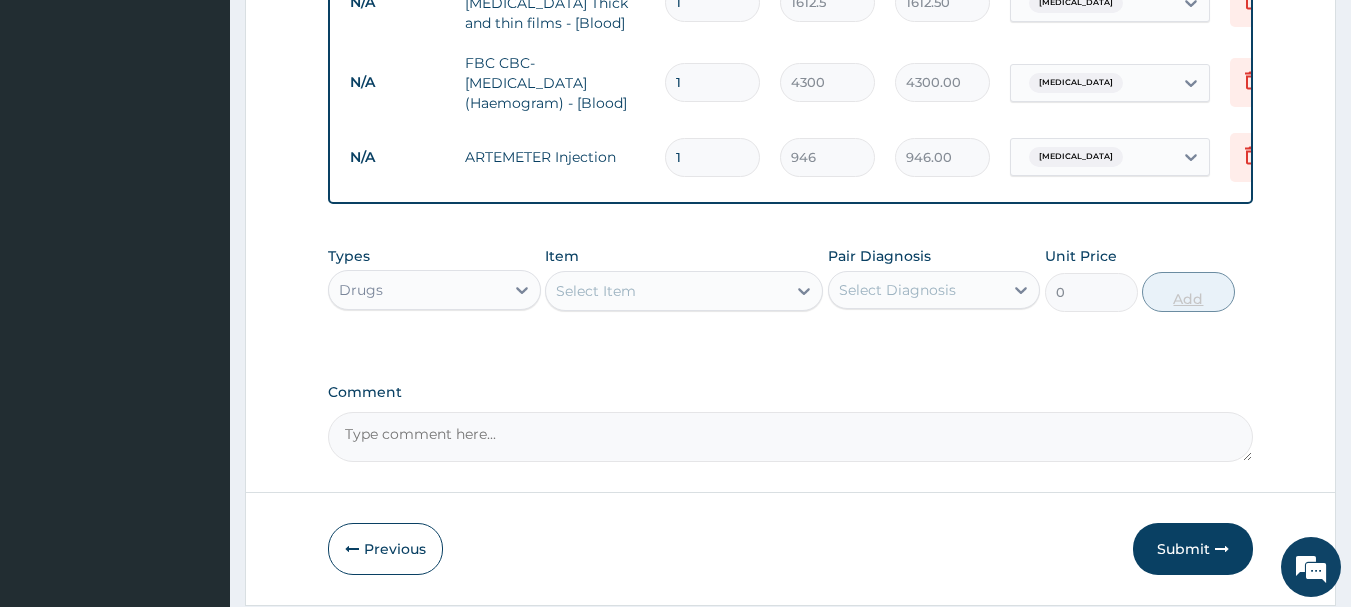 type on "0.00" 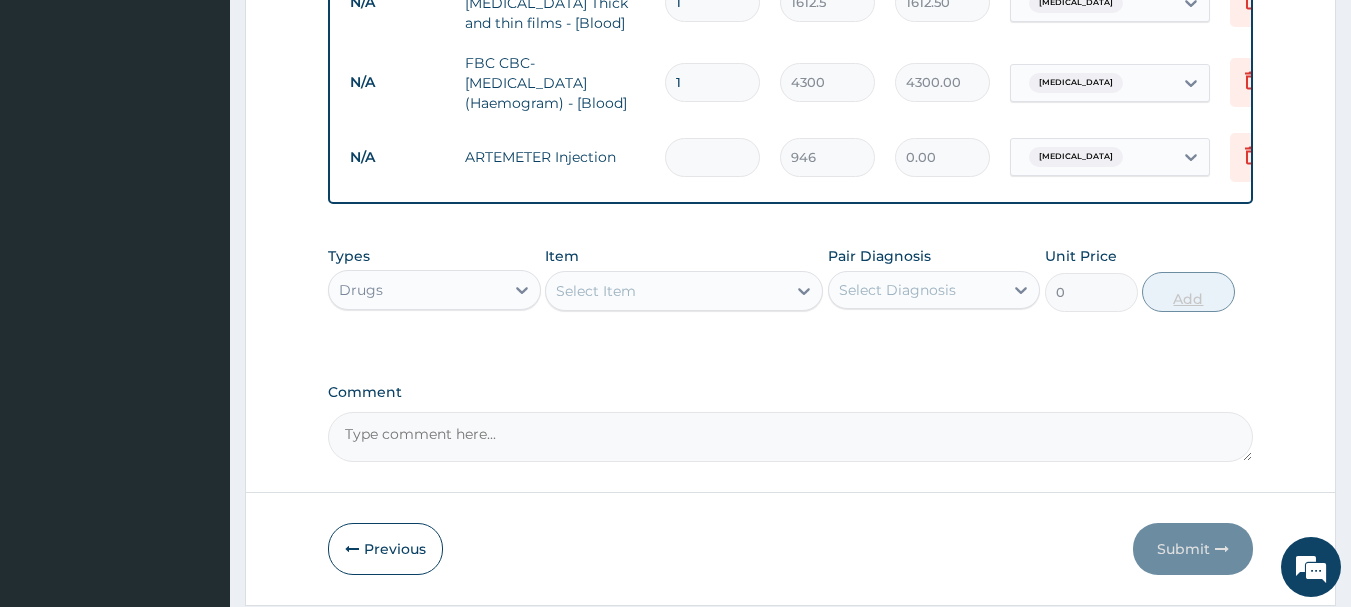 type on "6" 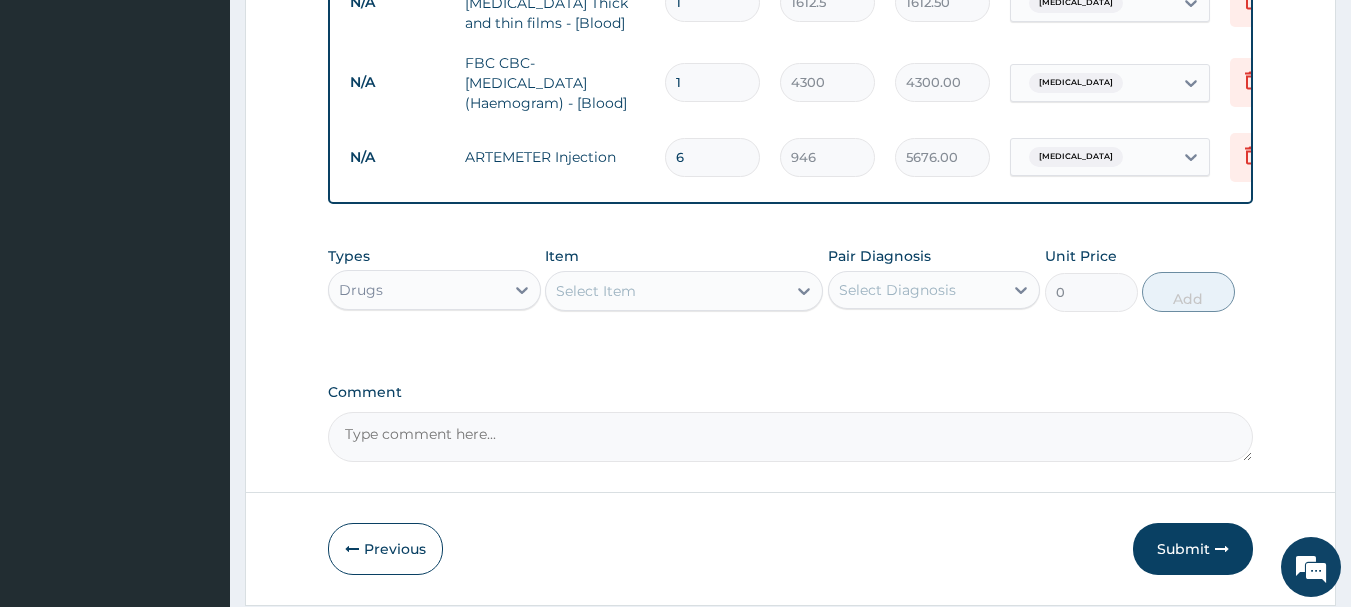 type on "6" 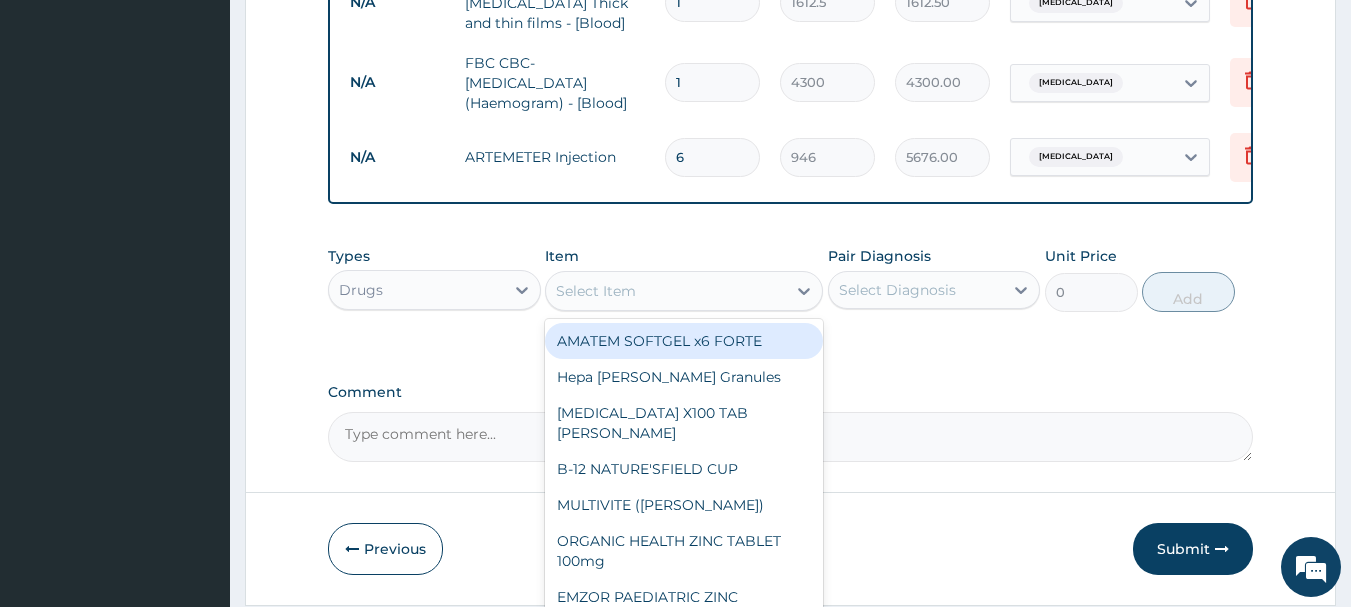 click on "Select Item" at bounding box center (684, 291) 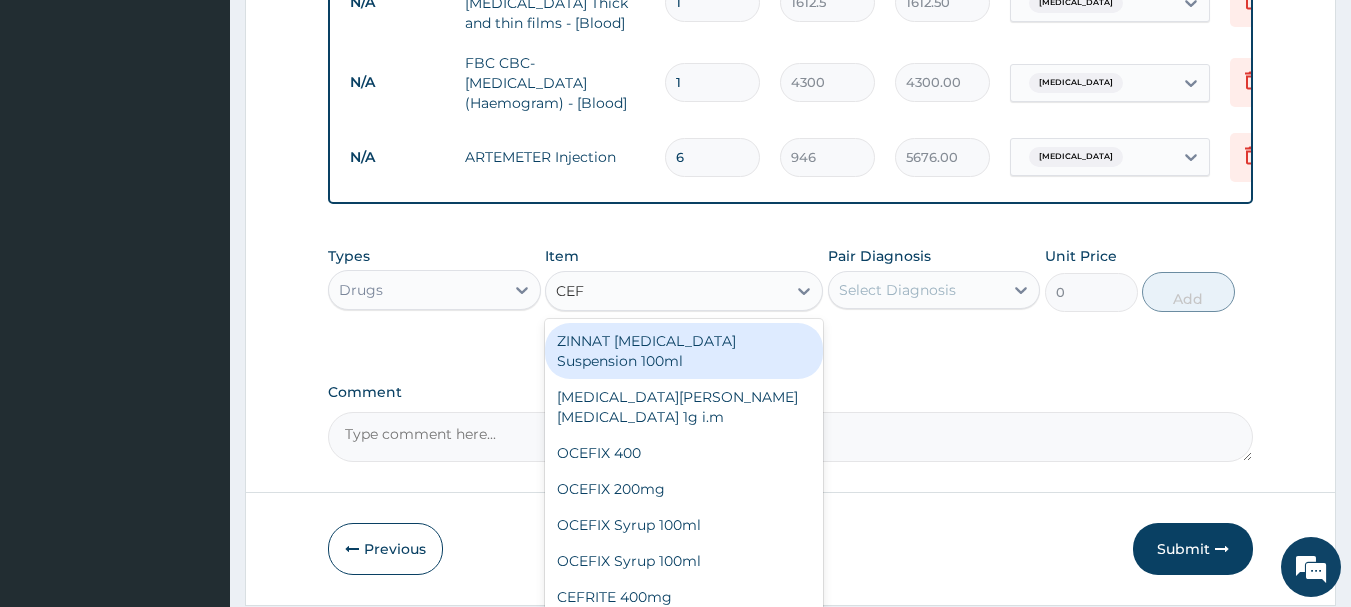 type on "CEFT" 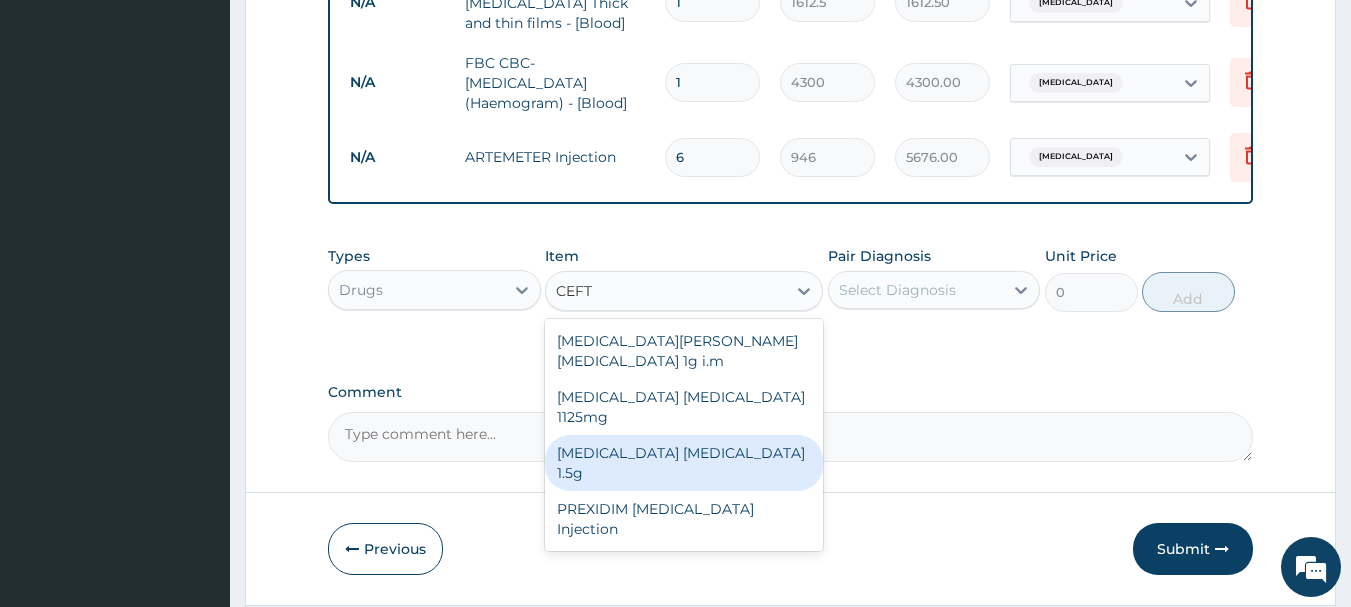 click on "Ceftriaxone sulbactam 1.5g" at bounding box center [684, 463] 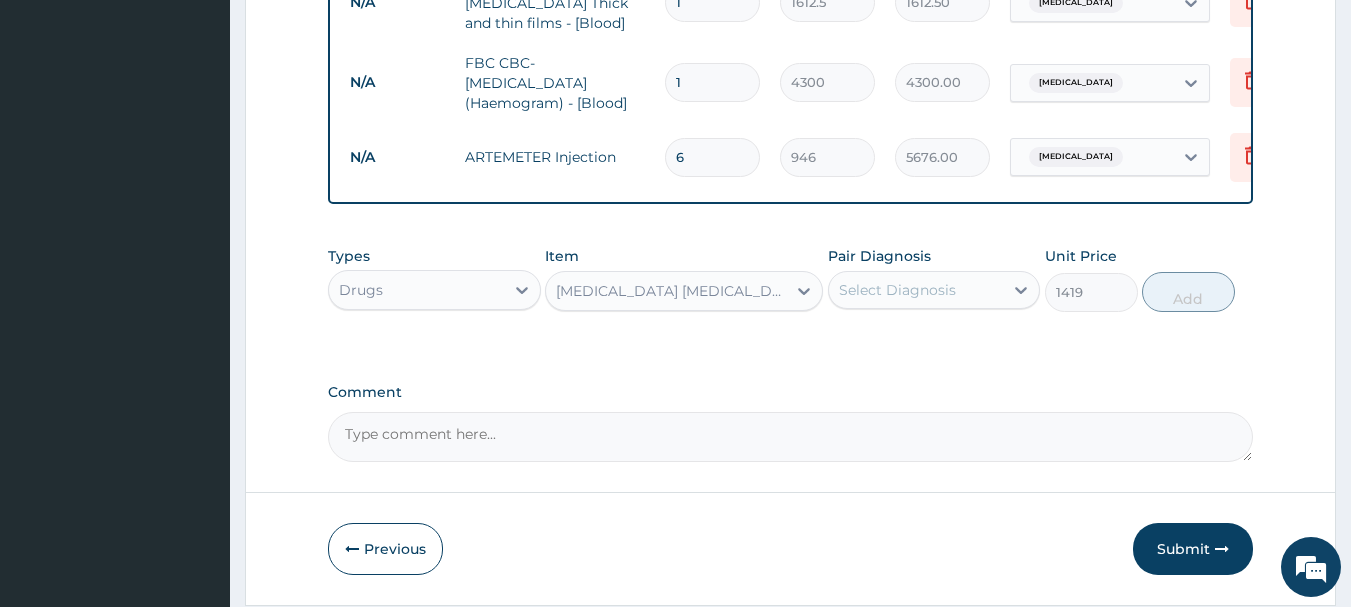click on "Select Diagnosis" at bounding box center (897, 290) 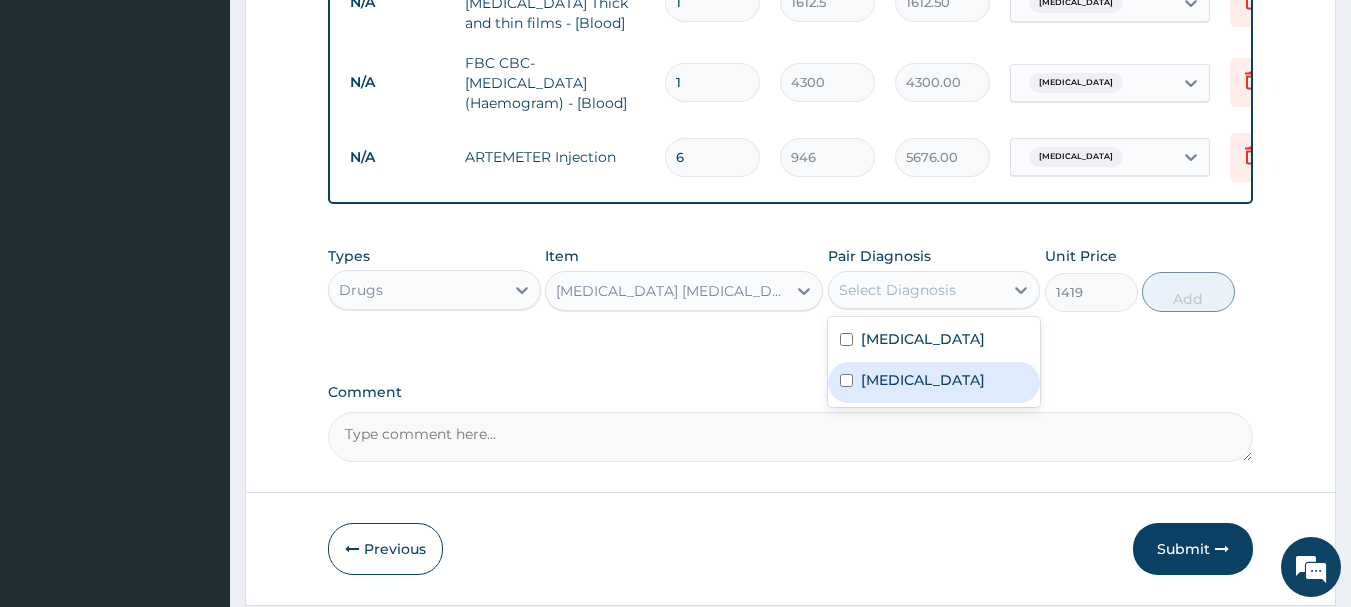 click on "Sepsis" at bounding box center [934, 382] 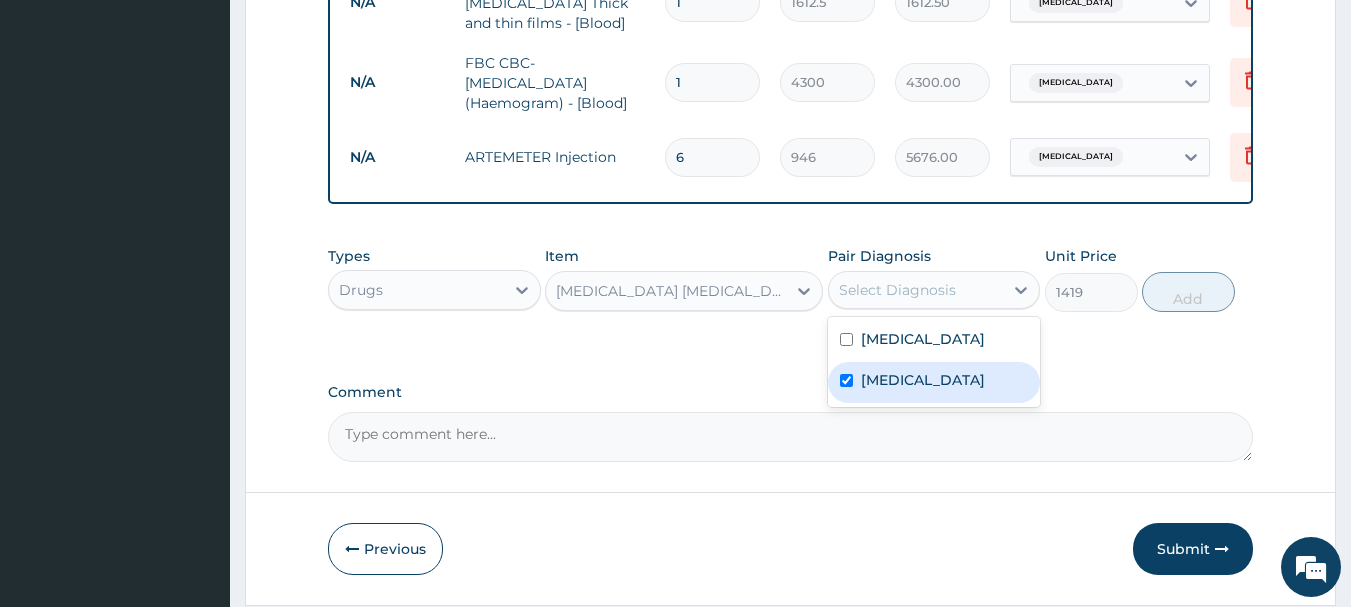 checkbox on "true" 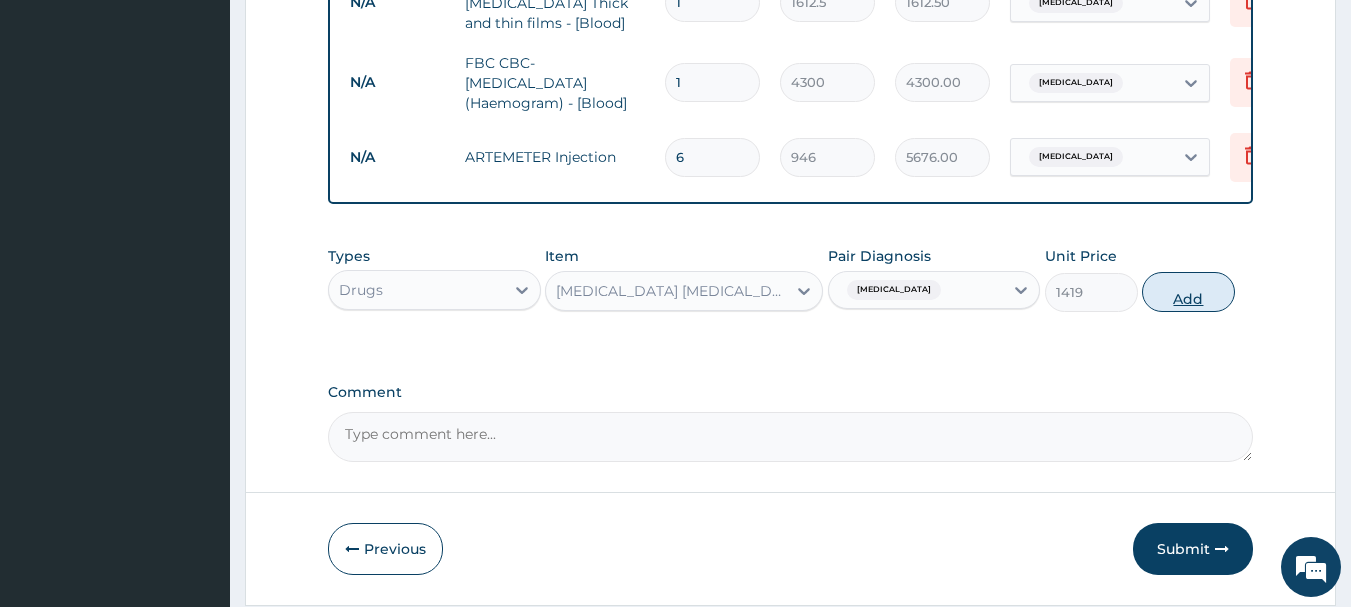 click on "Add" at bounding box center [1188, 292] 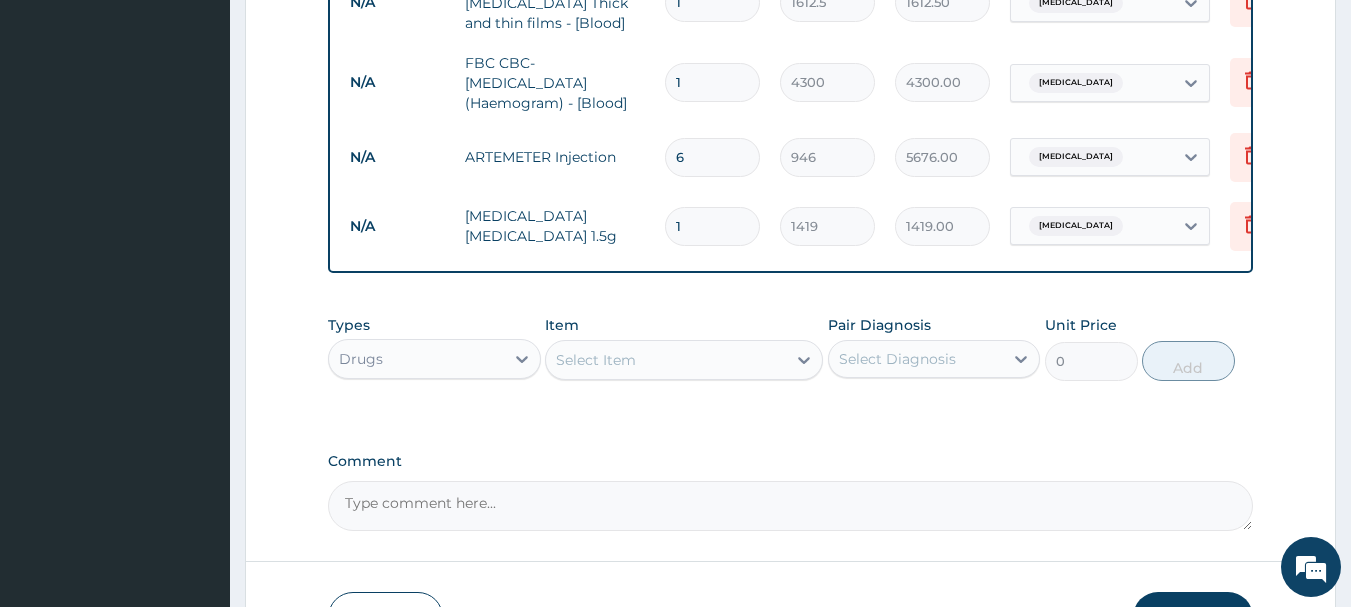 click on "Select Item" at bounding box center [666, 360] 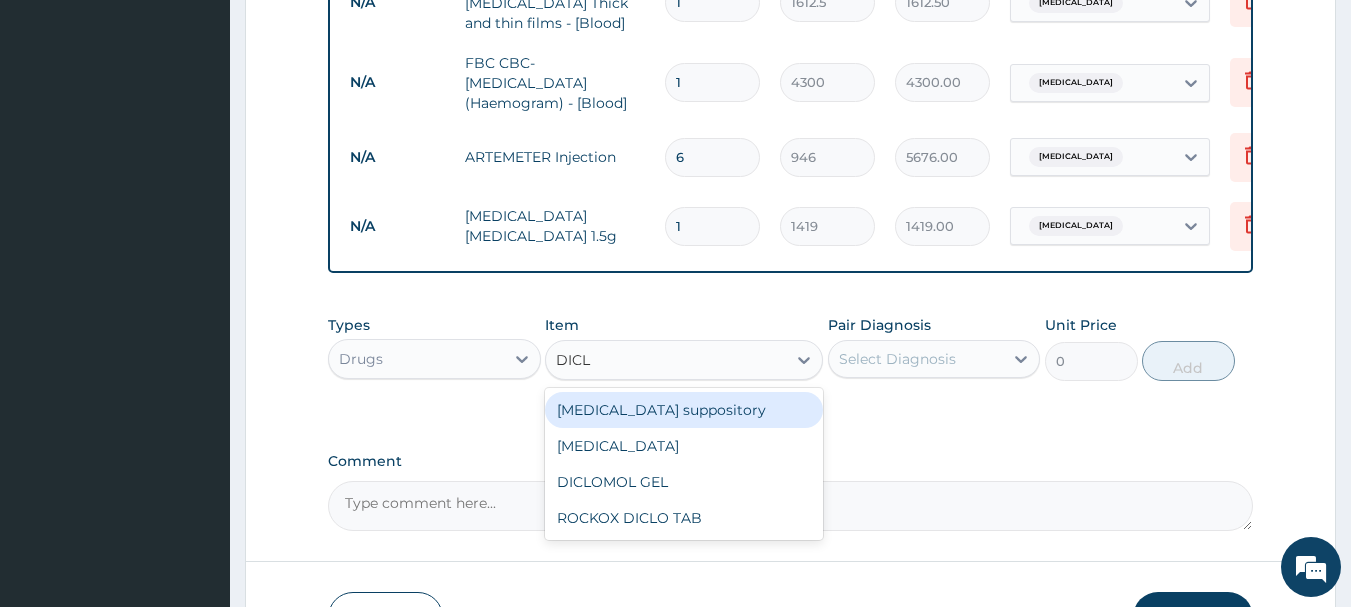 type on "DICLO" 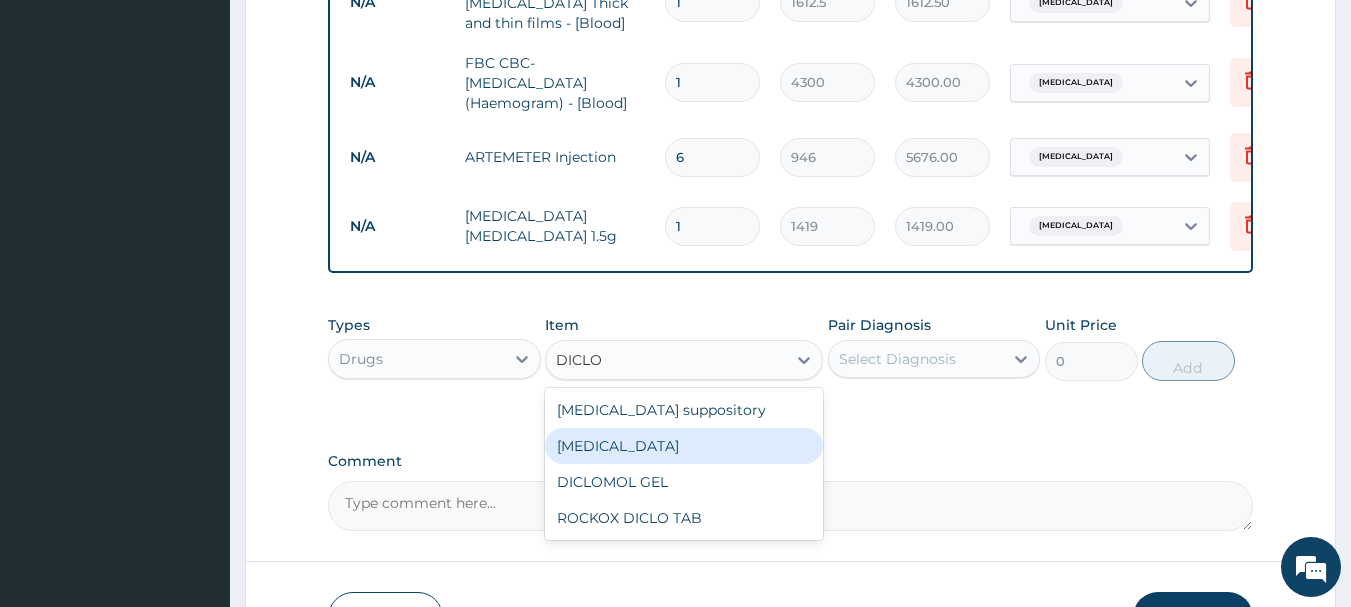 click on "Diclofenac" at bounding box center (684, 446) 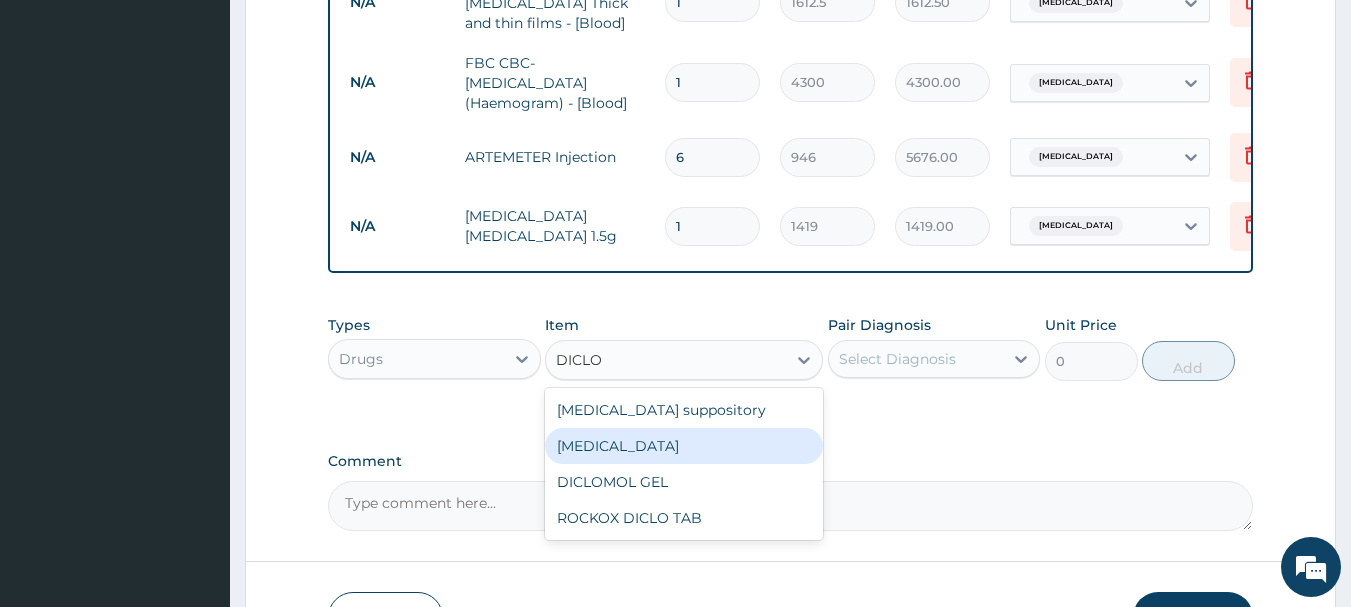 type 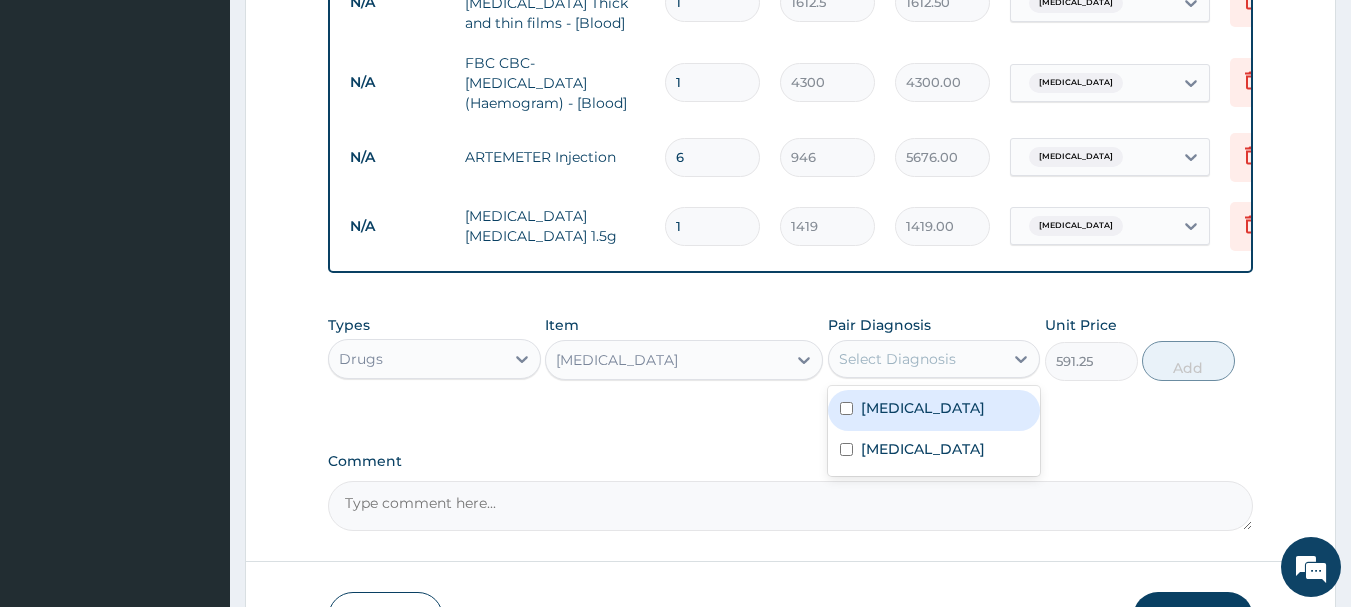click on "Select Diagnosis" at bounding box center [897, 359] 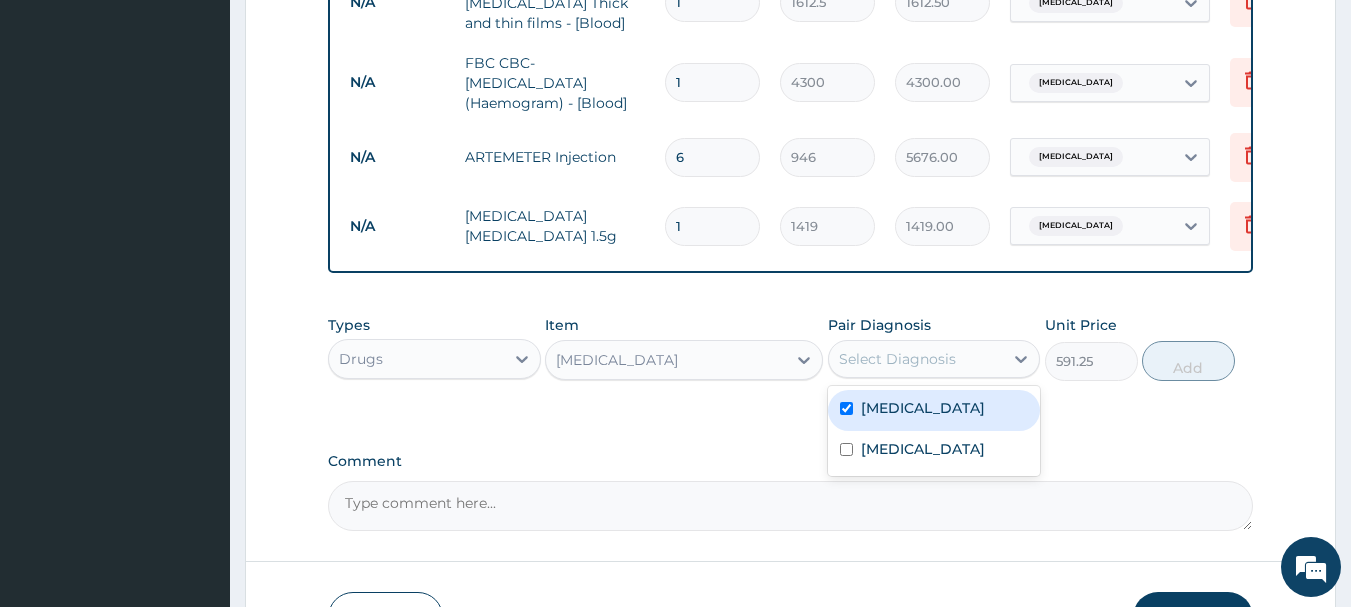 checkbox on "true" 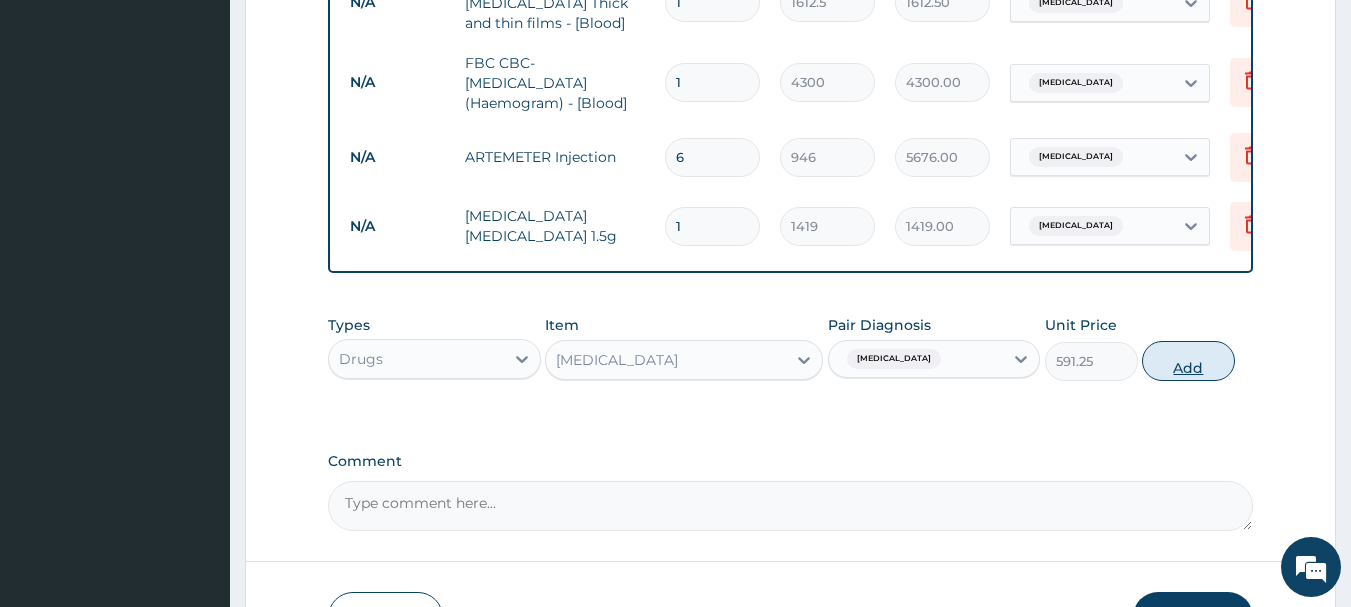 click on "Add" at bounding box center (1188, 361) 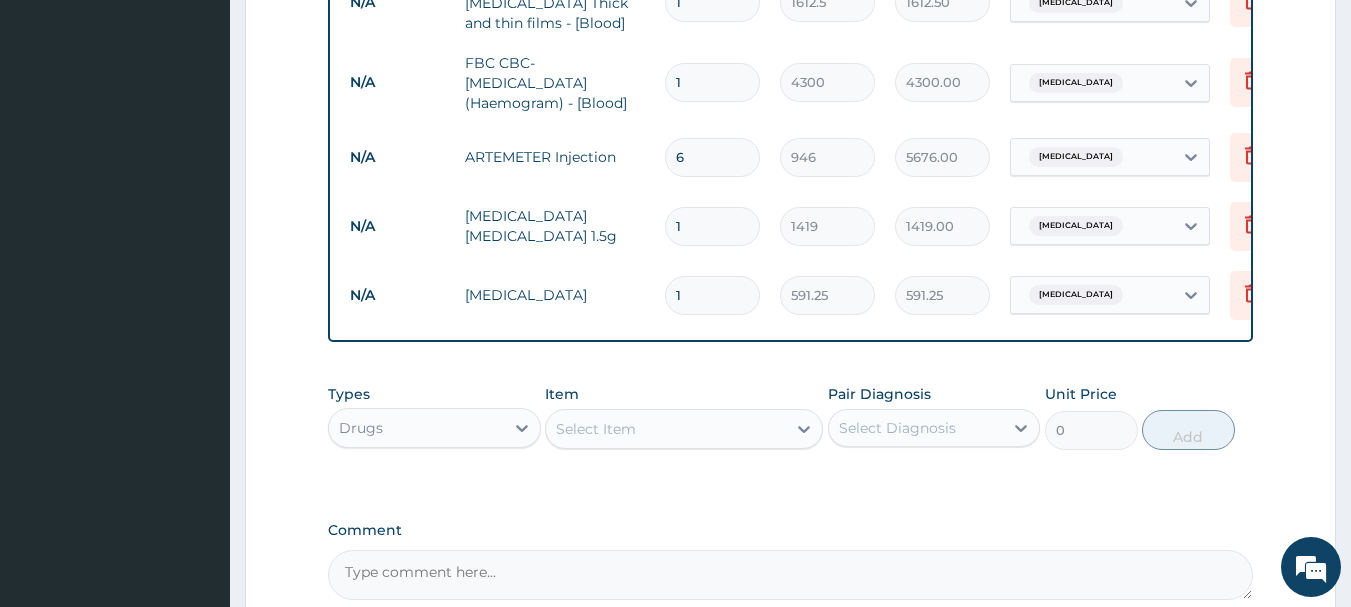 click on "Select Item" at bounding box center (666, 429) 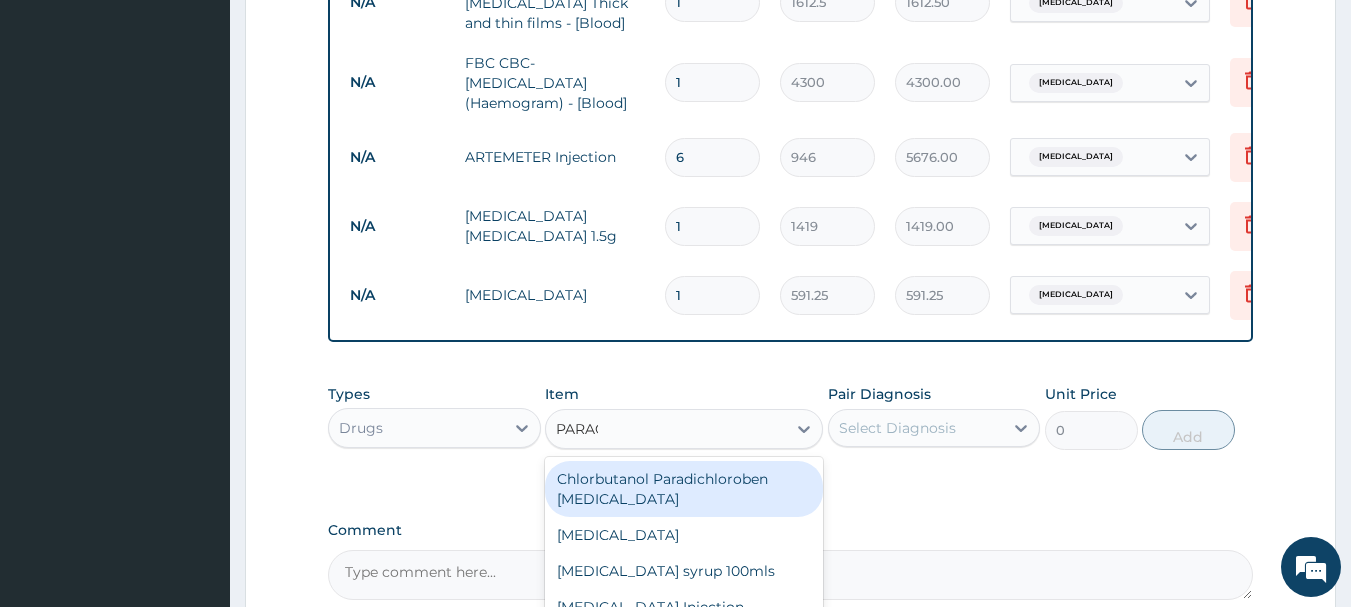 type on "PARACE" 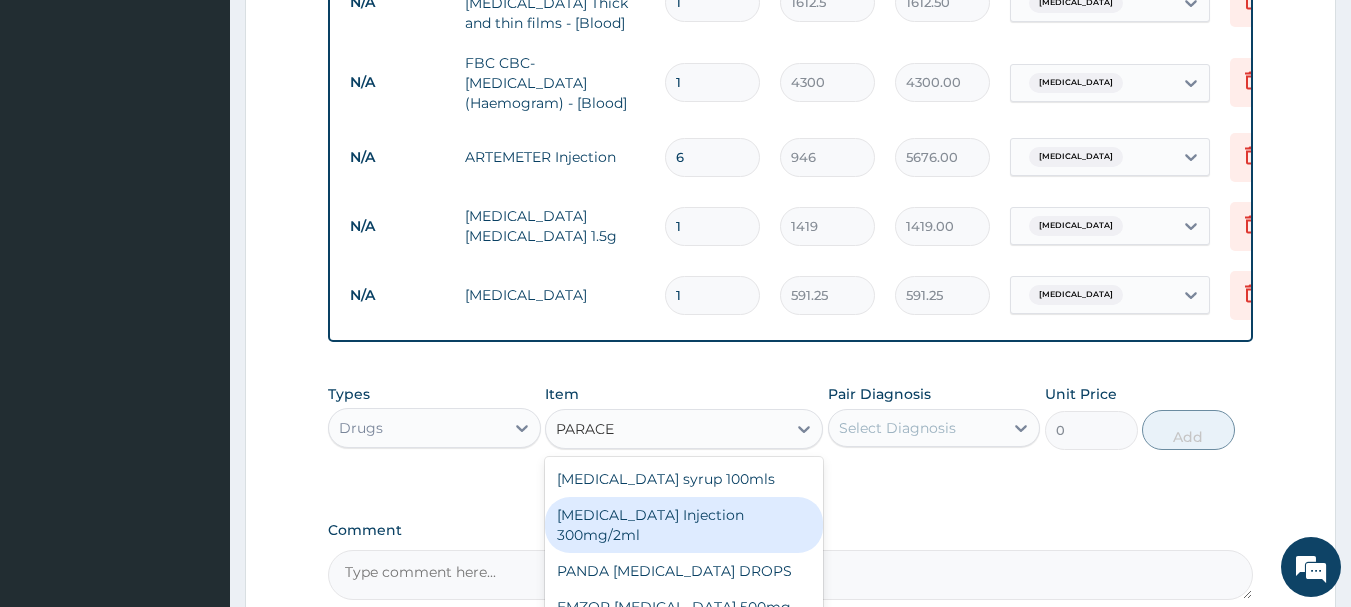 click on "PARACETAMOL Injection 300mg/2ml" at bounding box center (684, 525) 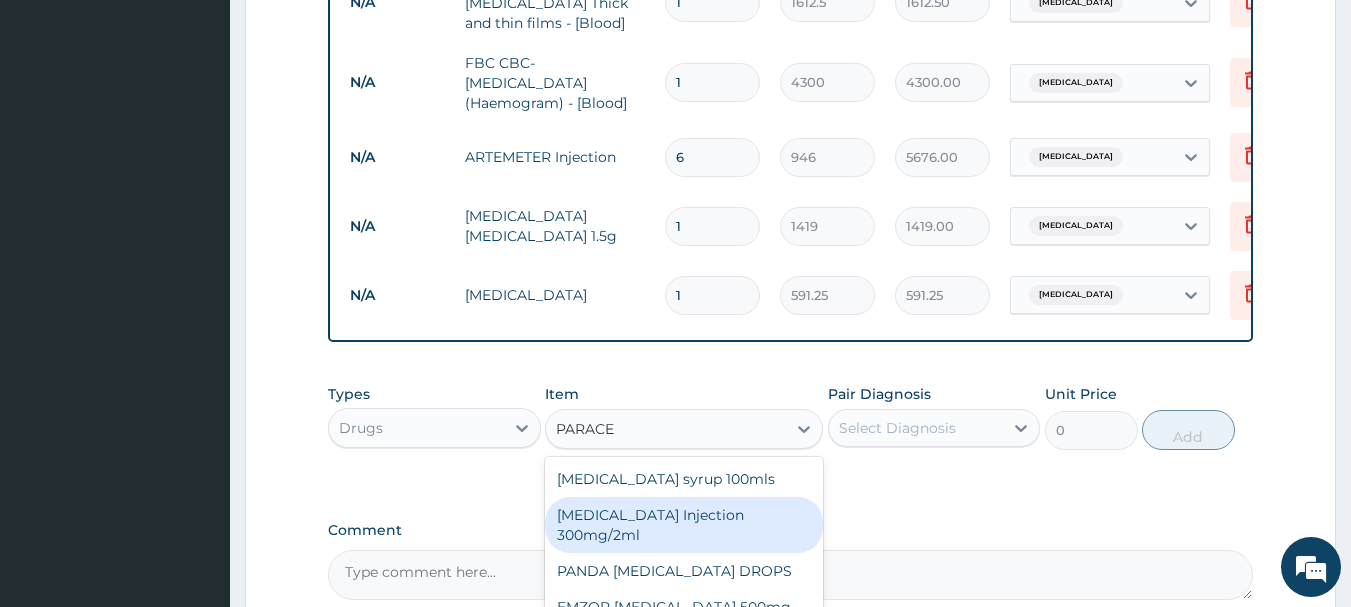 type 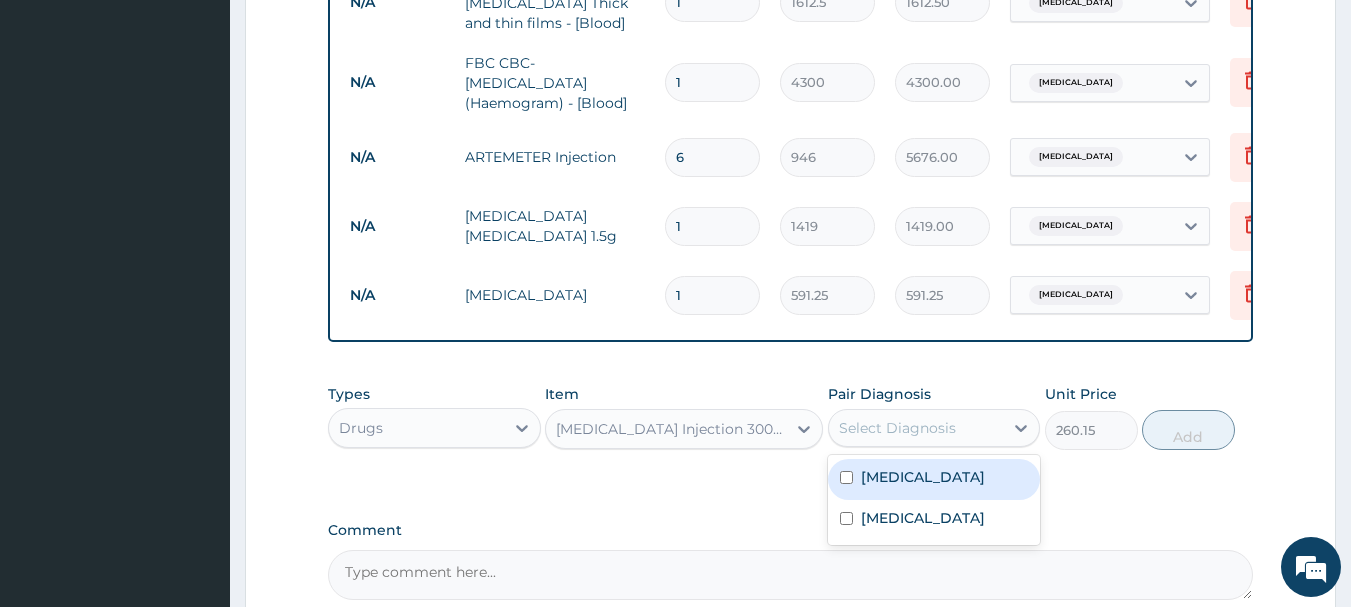 click on "Select Diagnosis" at bounding box center [916, 428] 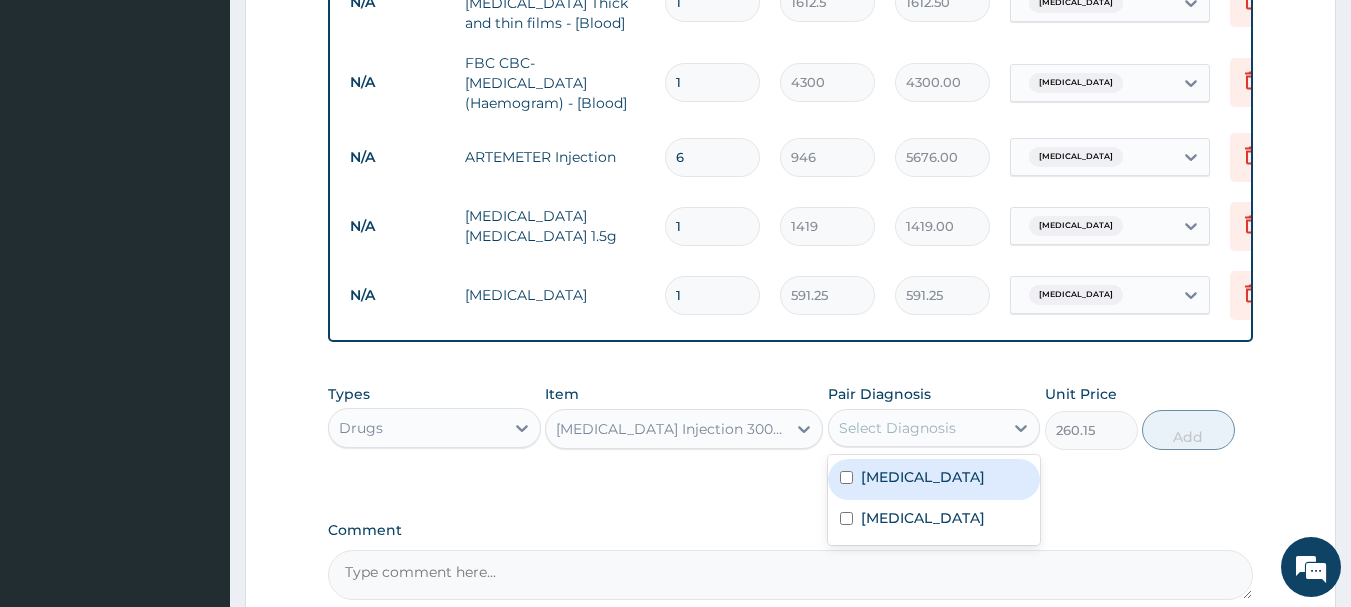 click on "Malaria" at bounding box center (934, 479) 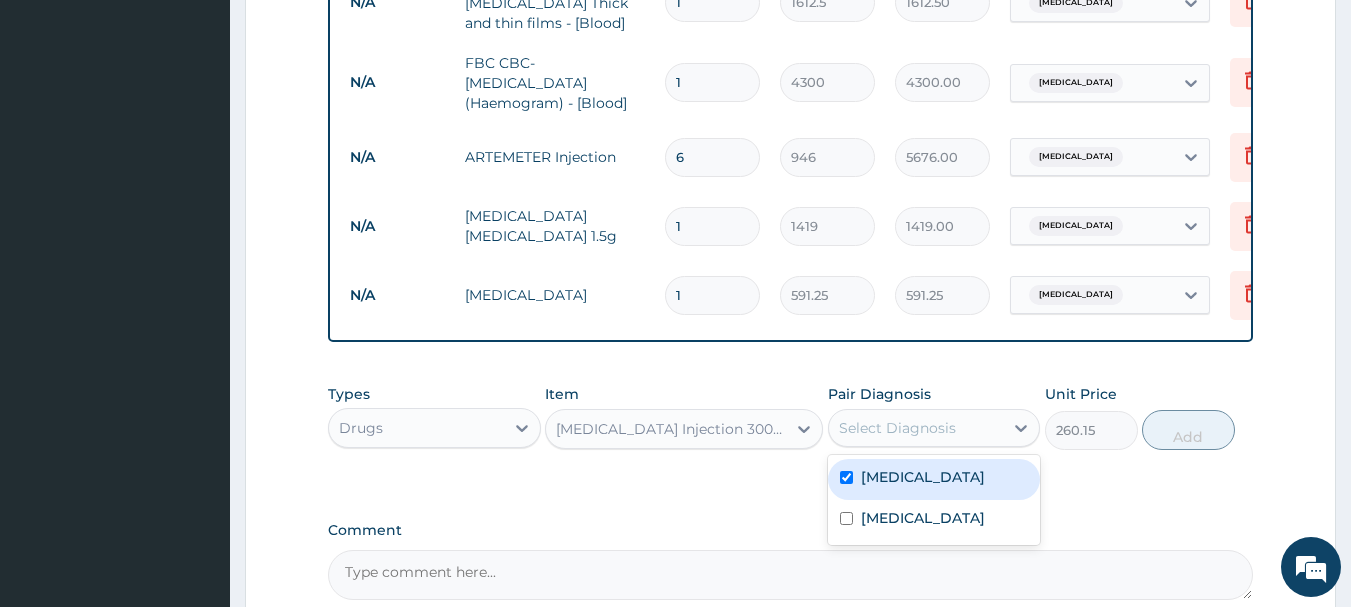 checkbox on "true" 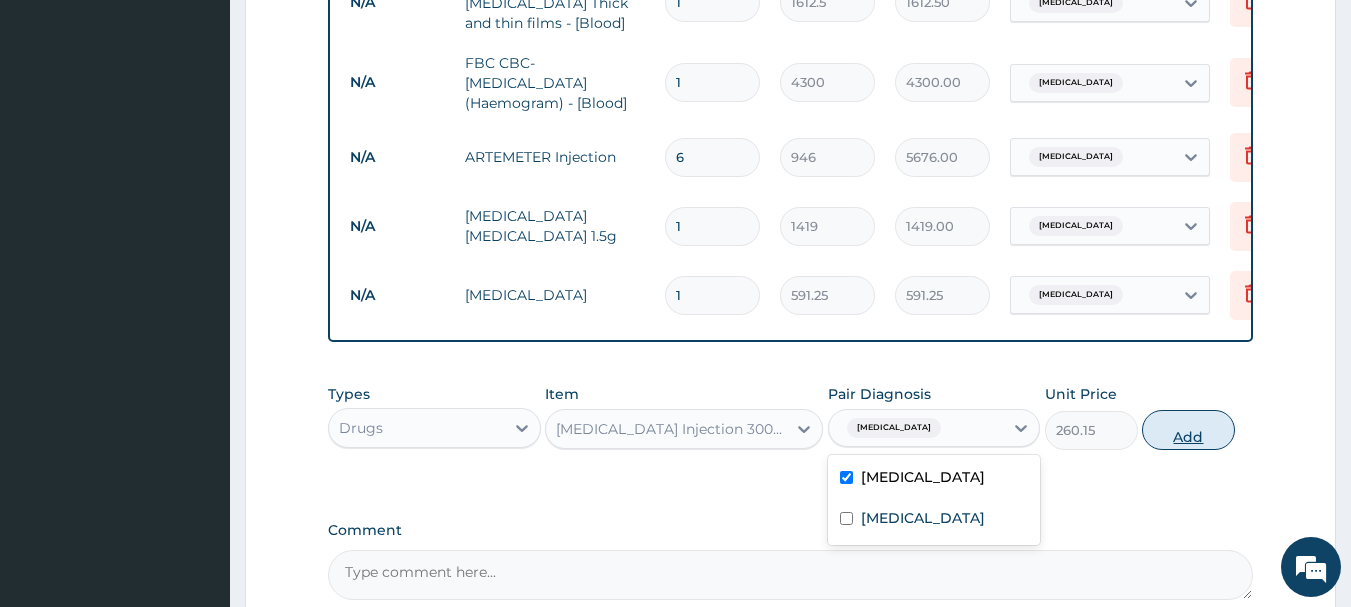 click on "Add" at bounding box center (1188, 430) 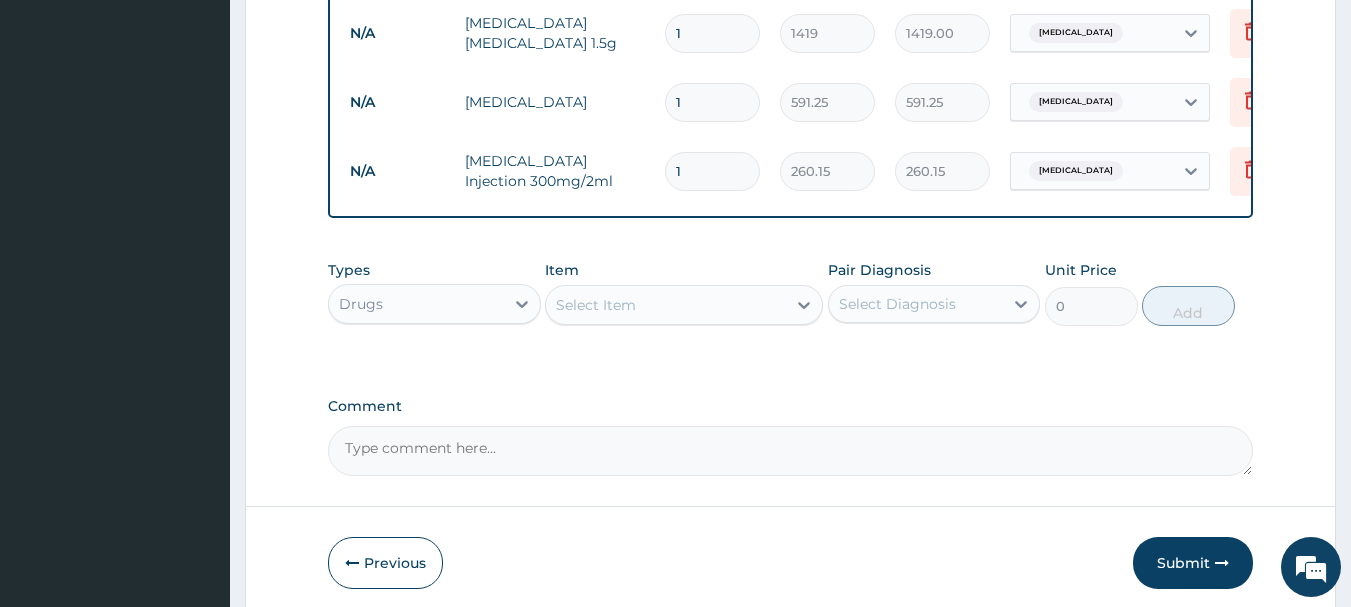 scroll, scrollTop: 1253, scrollLeft: 0, axis: vertical 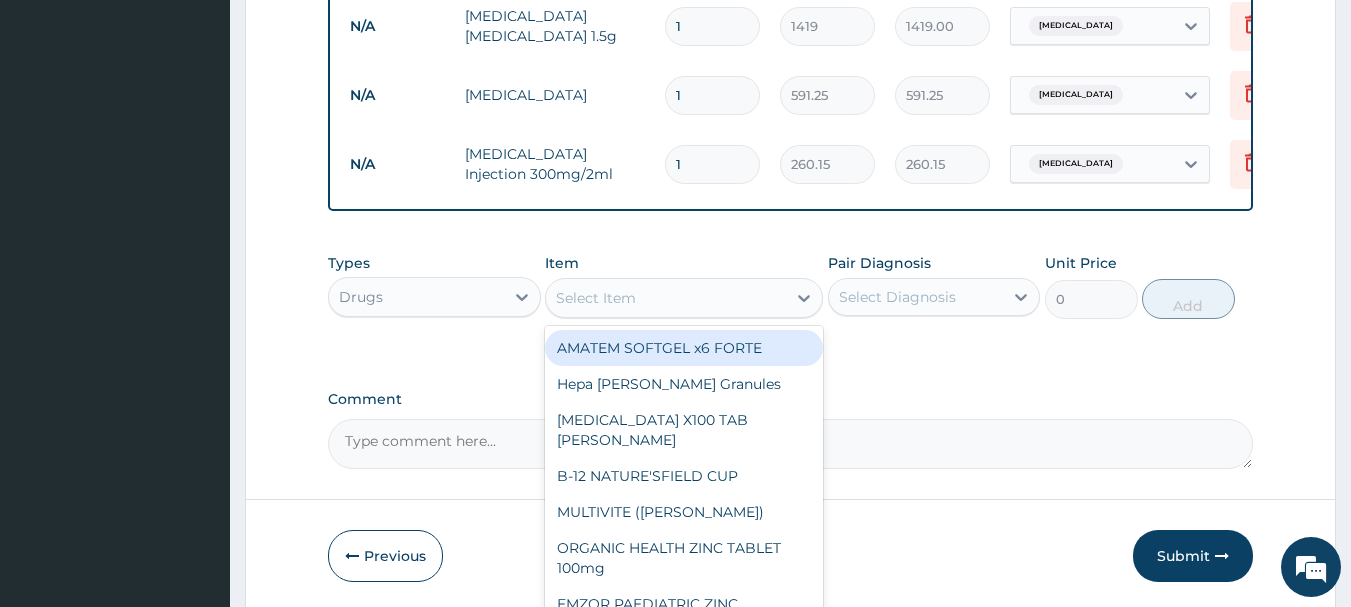 click on "Select Item" at bounding box center (666, 298) 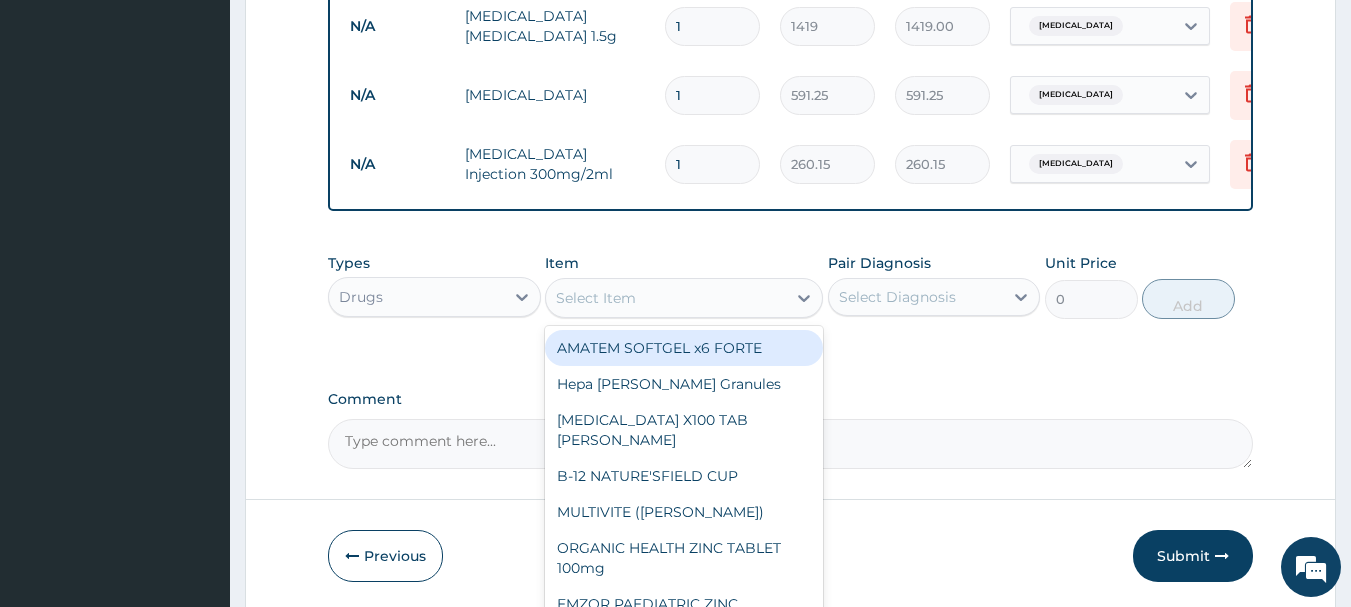 type on "S" 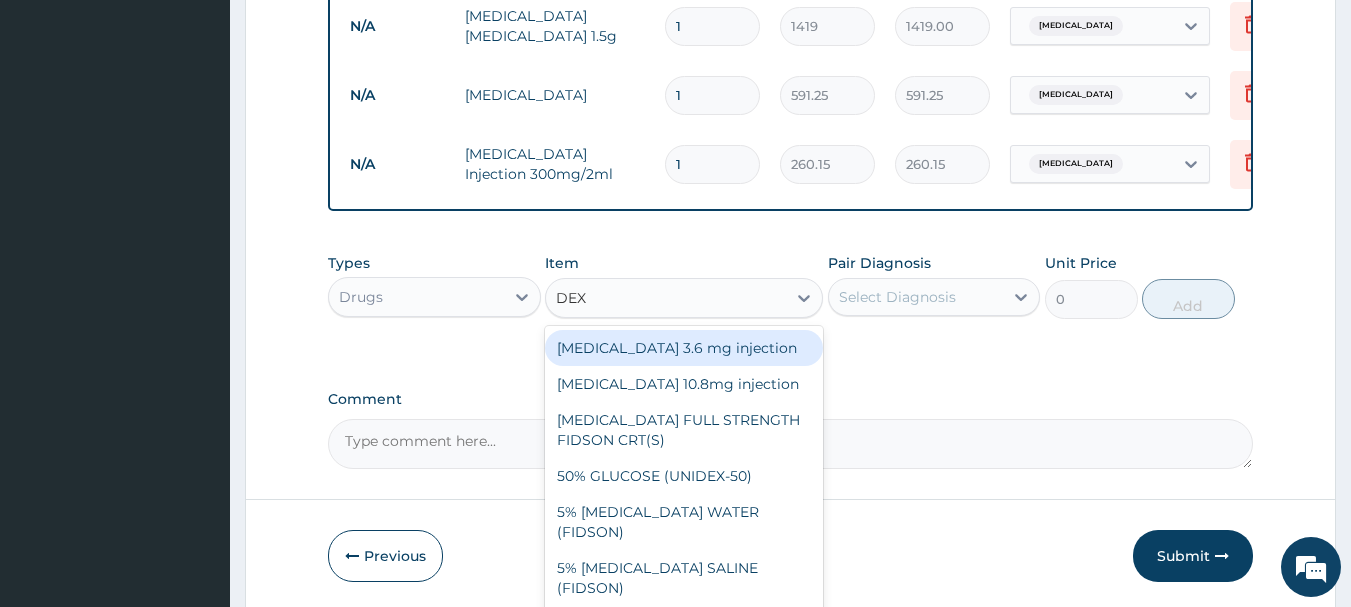 type on "DEXT" 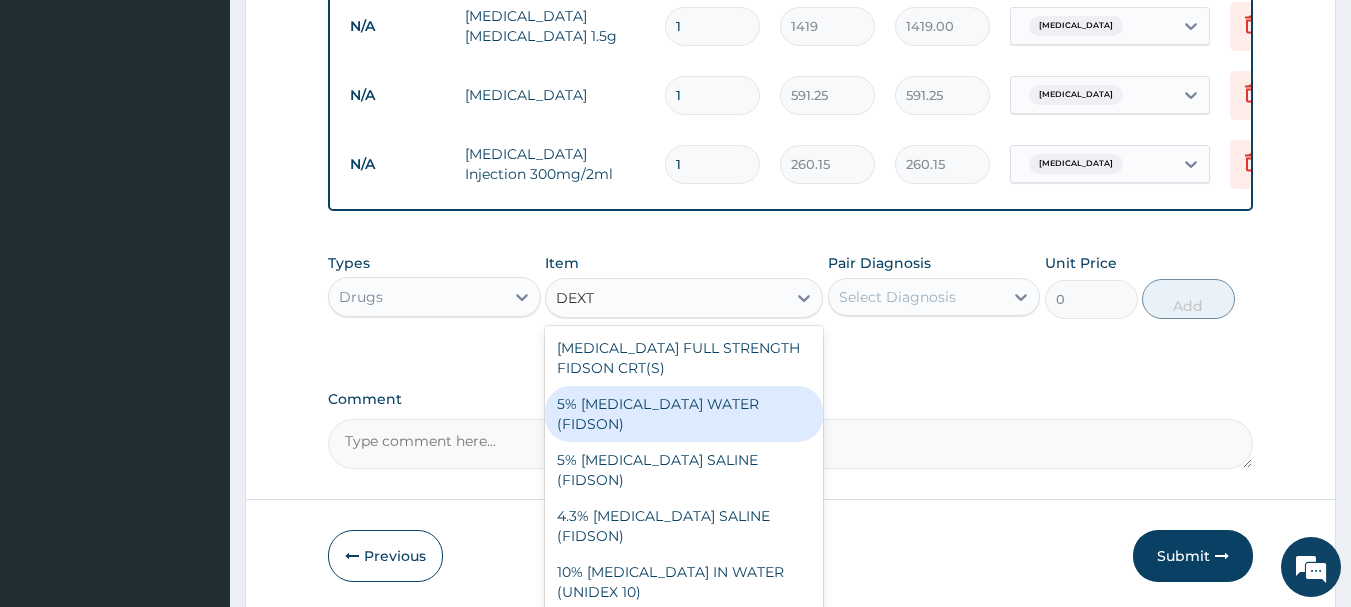 click on "5% DEXTROSE WATER (FIDSON)" at bounding box center (684, 414) 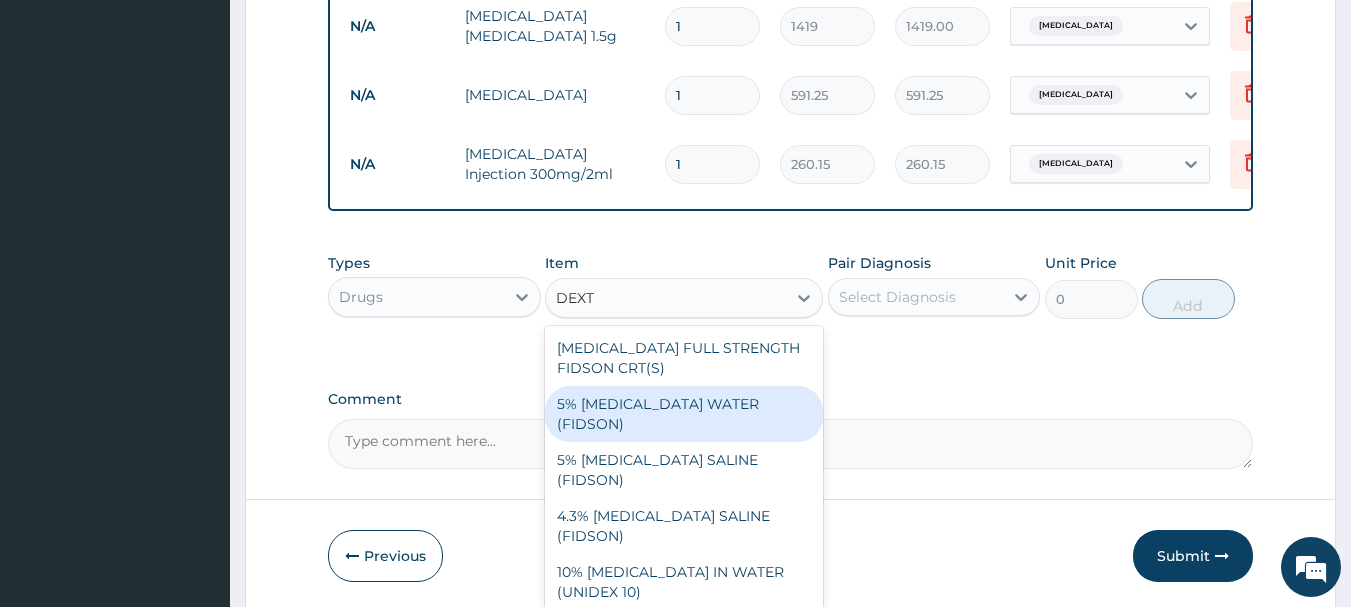 type 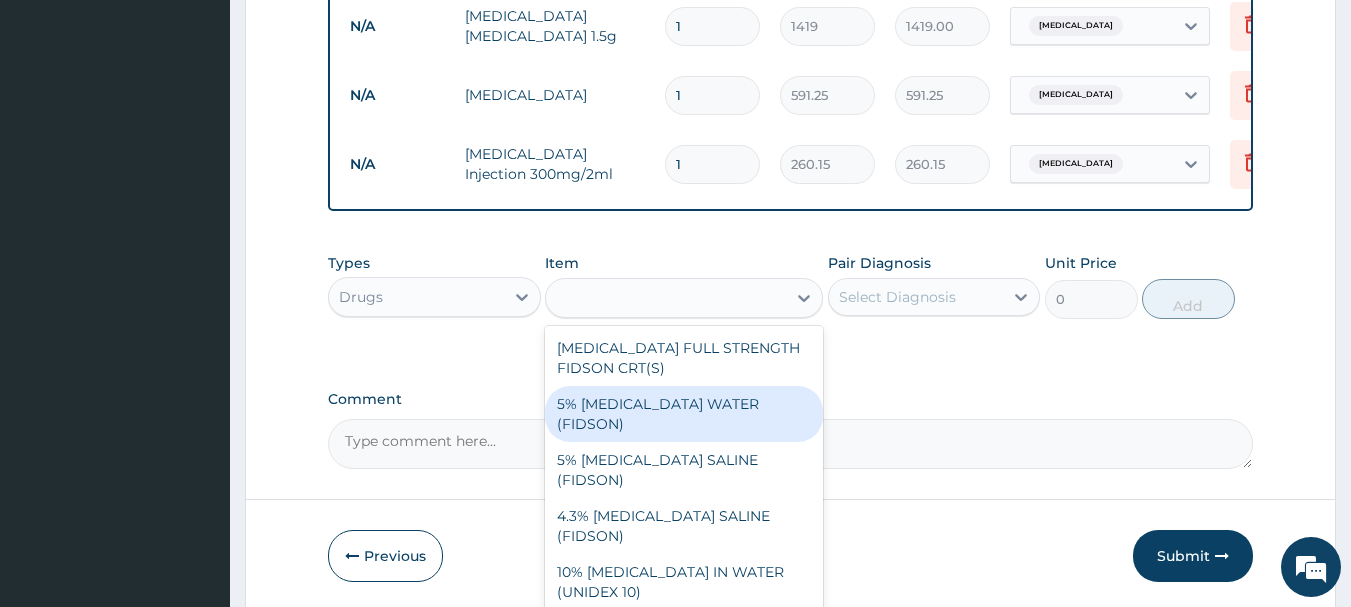 type on "1773.75" 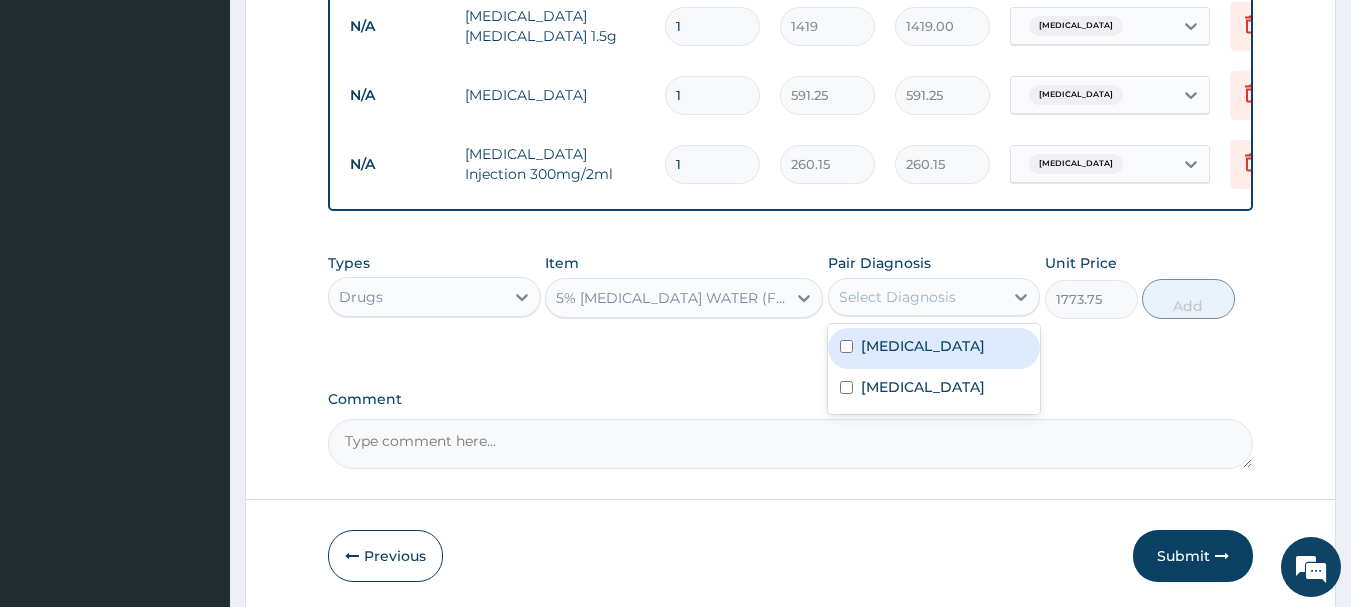click on "Select Diagnosis" at bounding box center [897, 297] 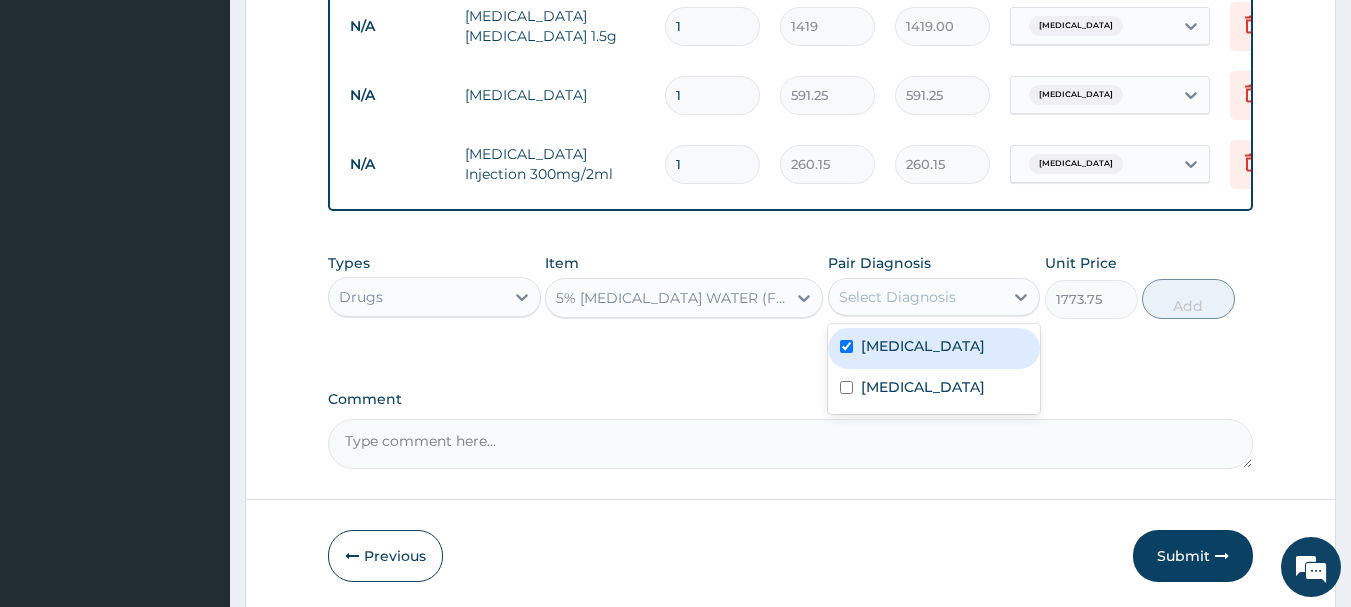 checkbox on "true" 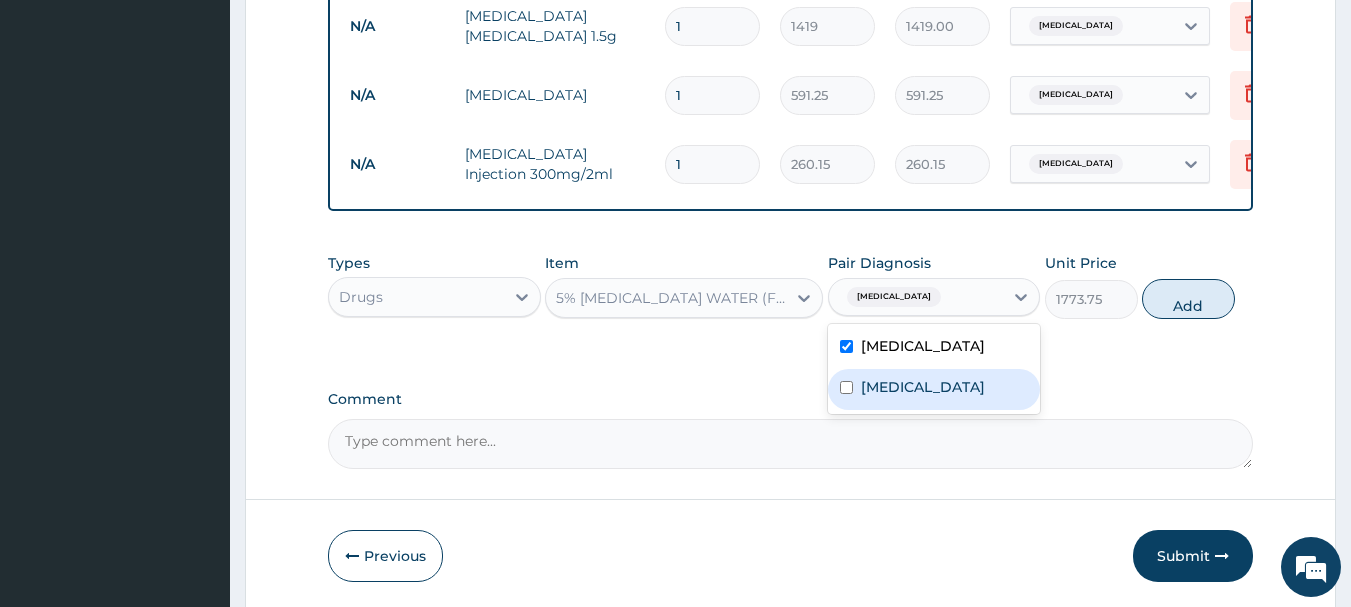 click on "Sepsis" at bounding box center [934, 389] 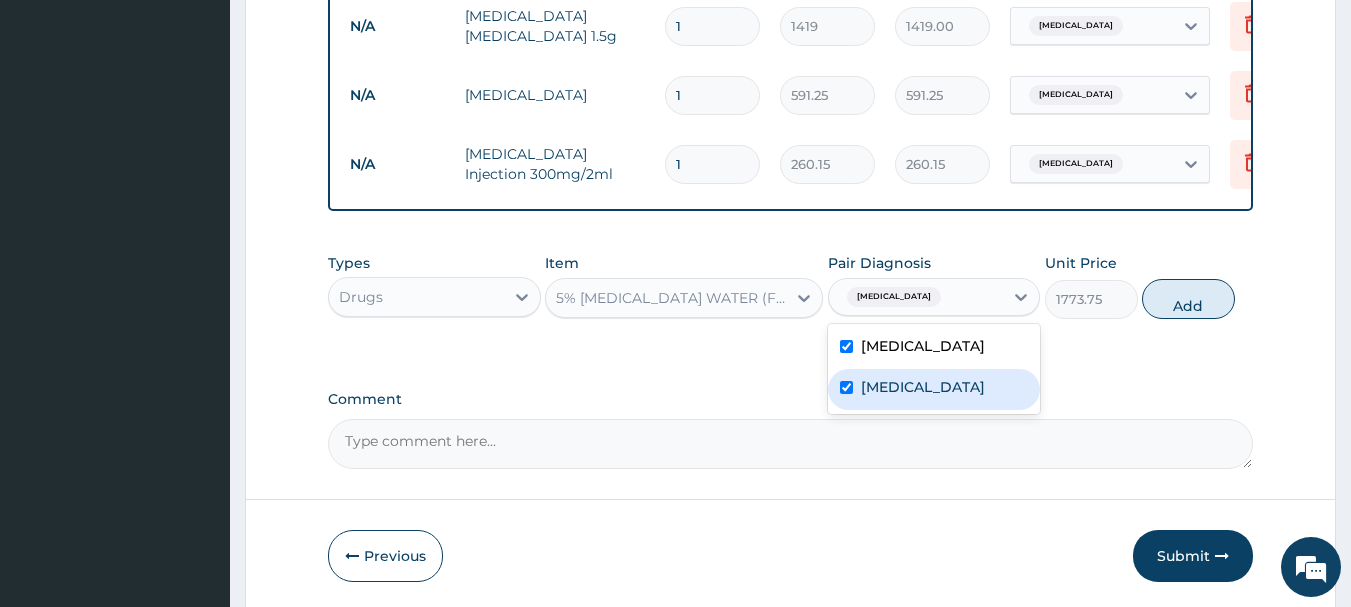 checkbox on "true" 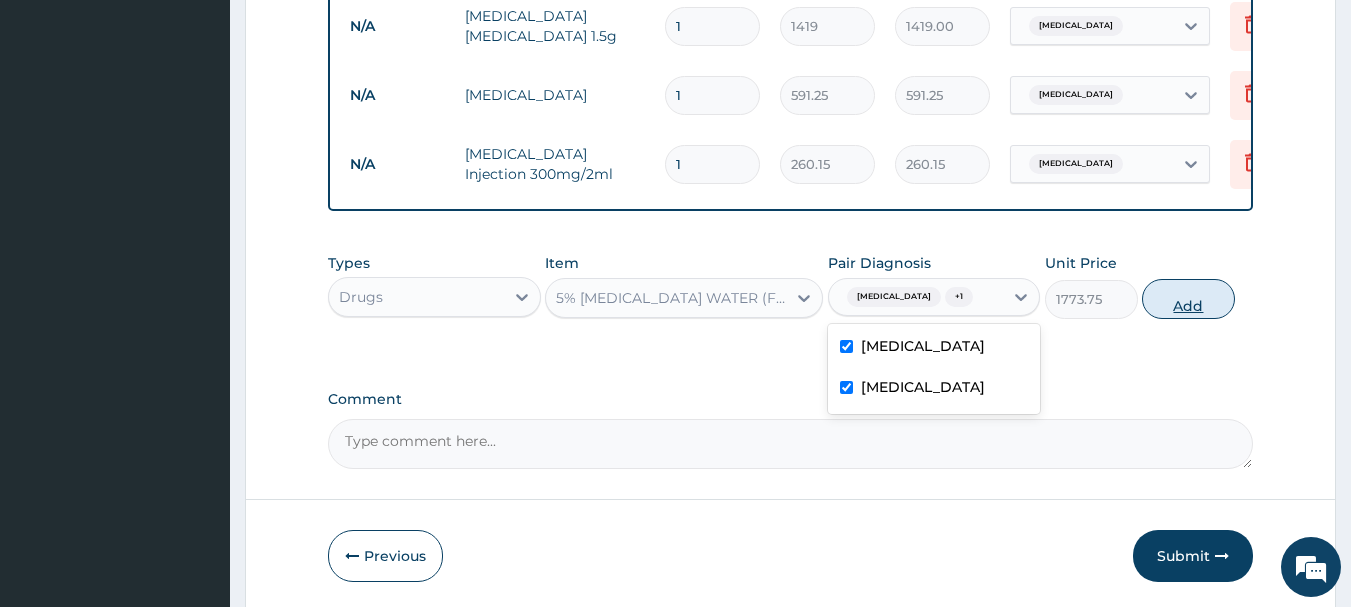 click on "Add" at bounding box center (1188, 299) 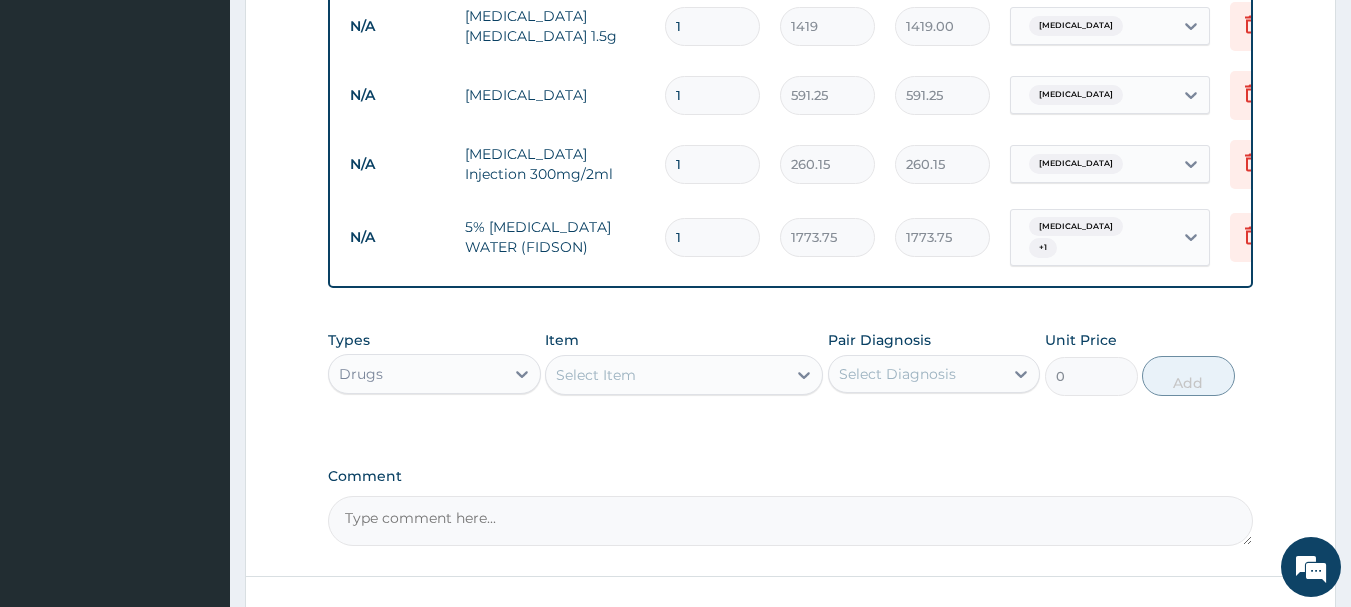 click on "Select Item" at bounding box center [666, 375] 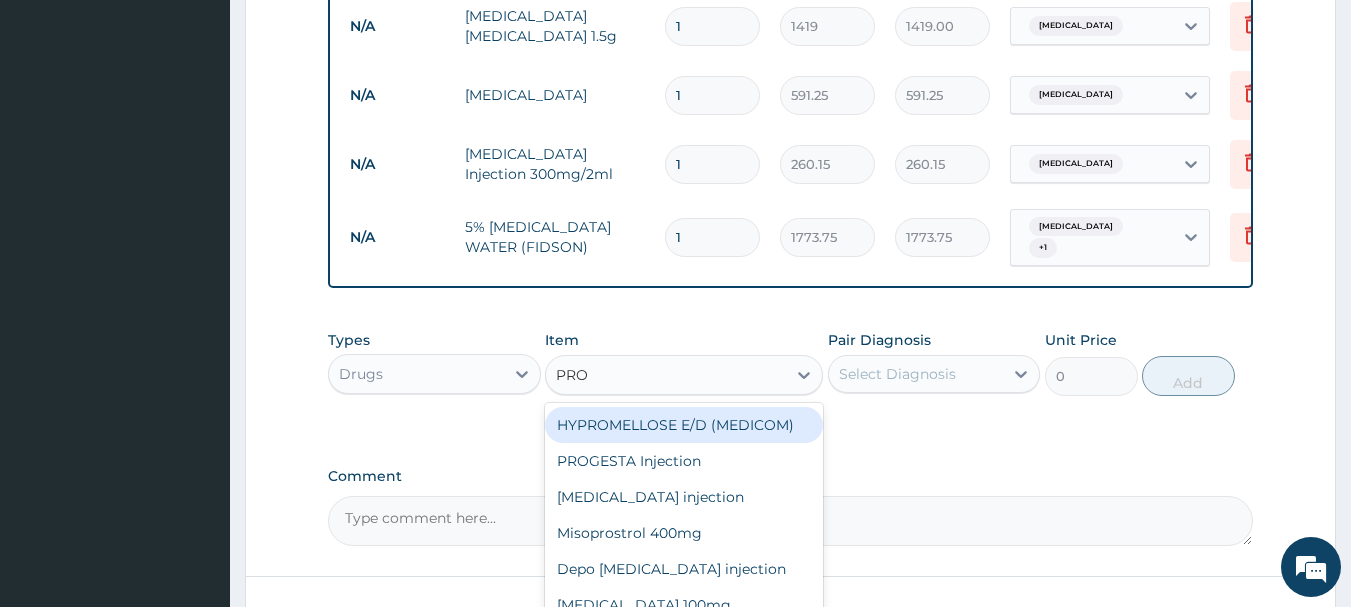 type on "PROM" 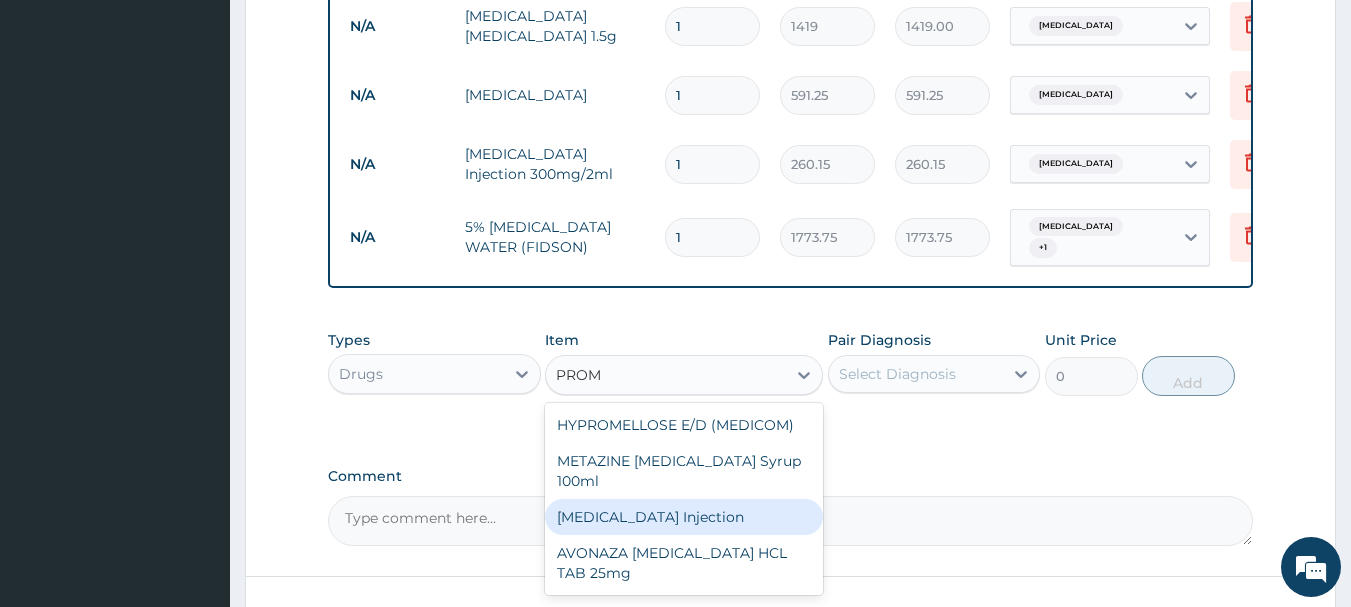 click on "PROMETHAZINE Injection" at bounding box center (684, 517) 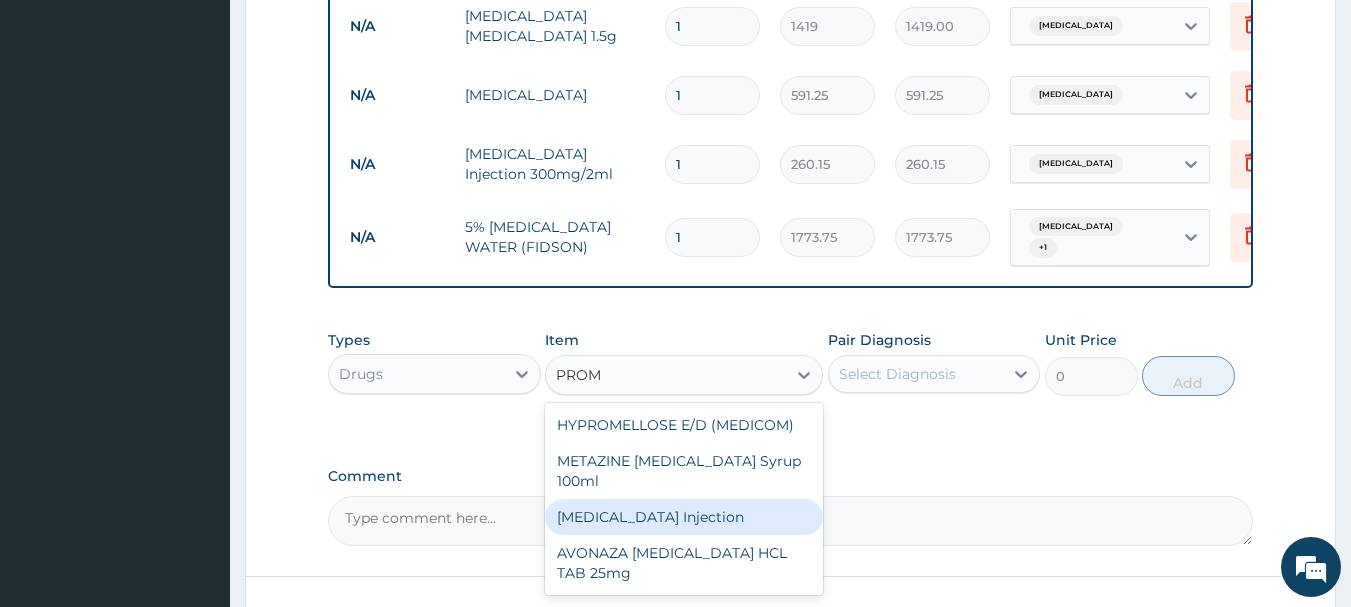 type 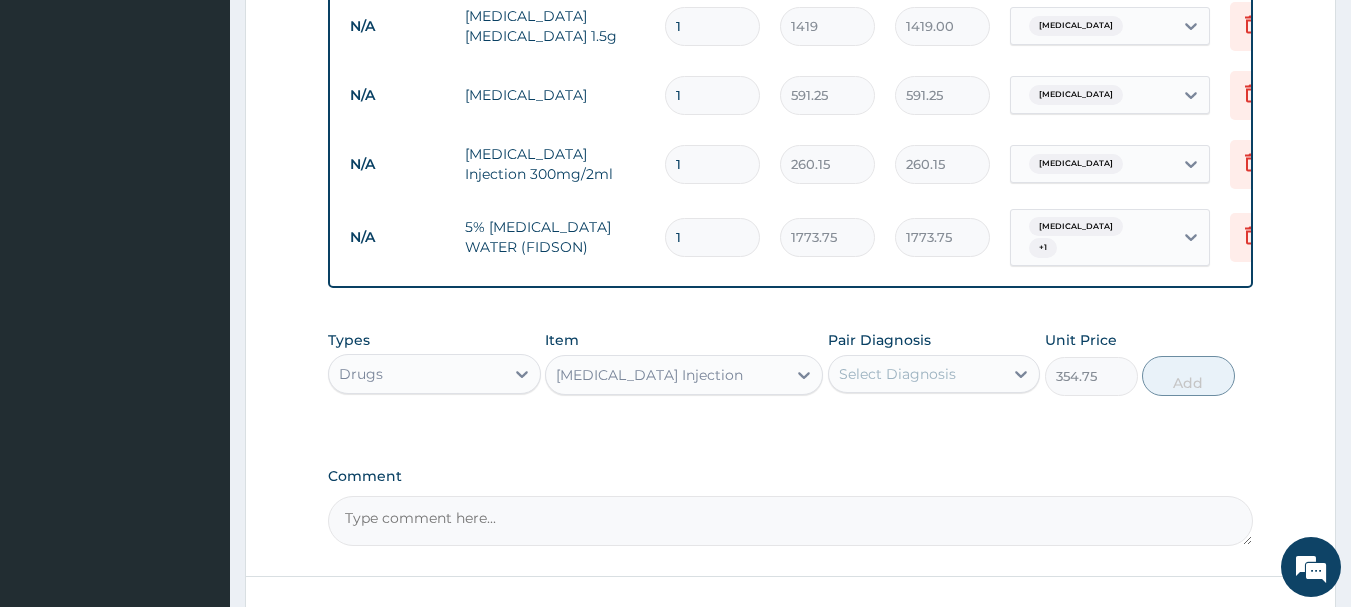 click on "Select Diagnosis" at bounding box center (897, 374) 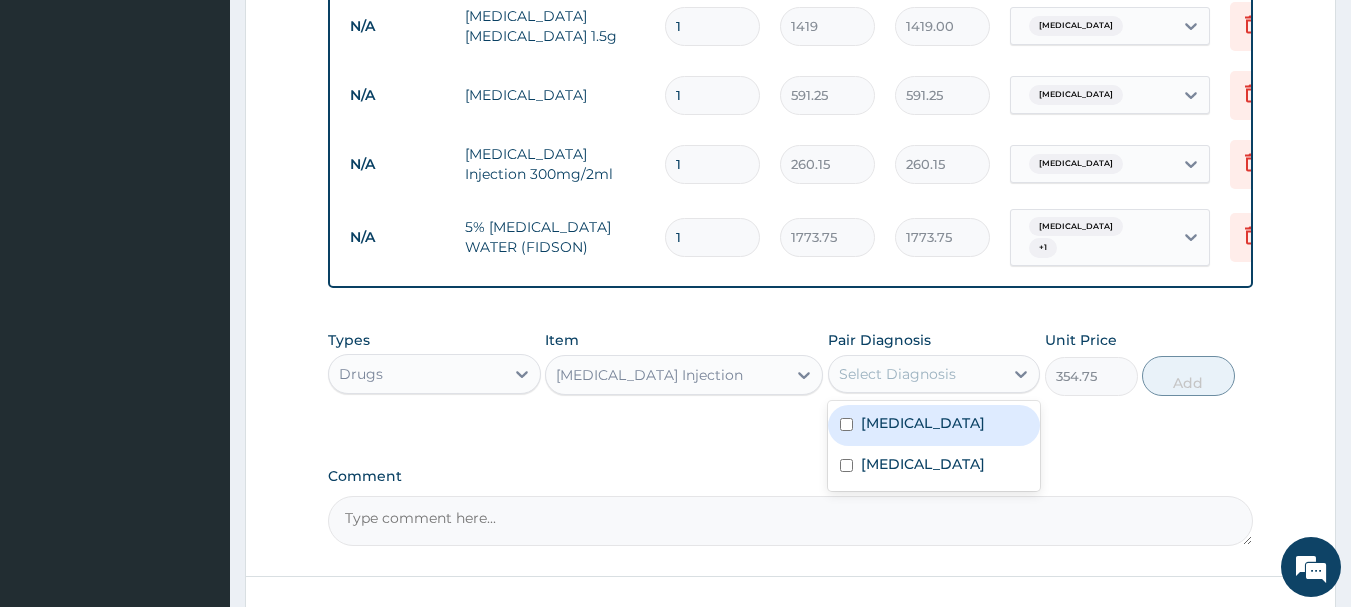 click on "Malaria" at bounding box center [923, 423] 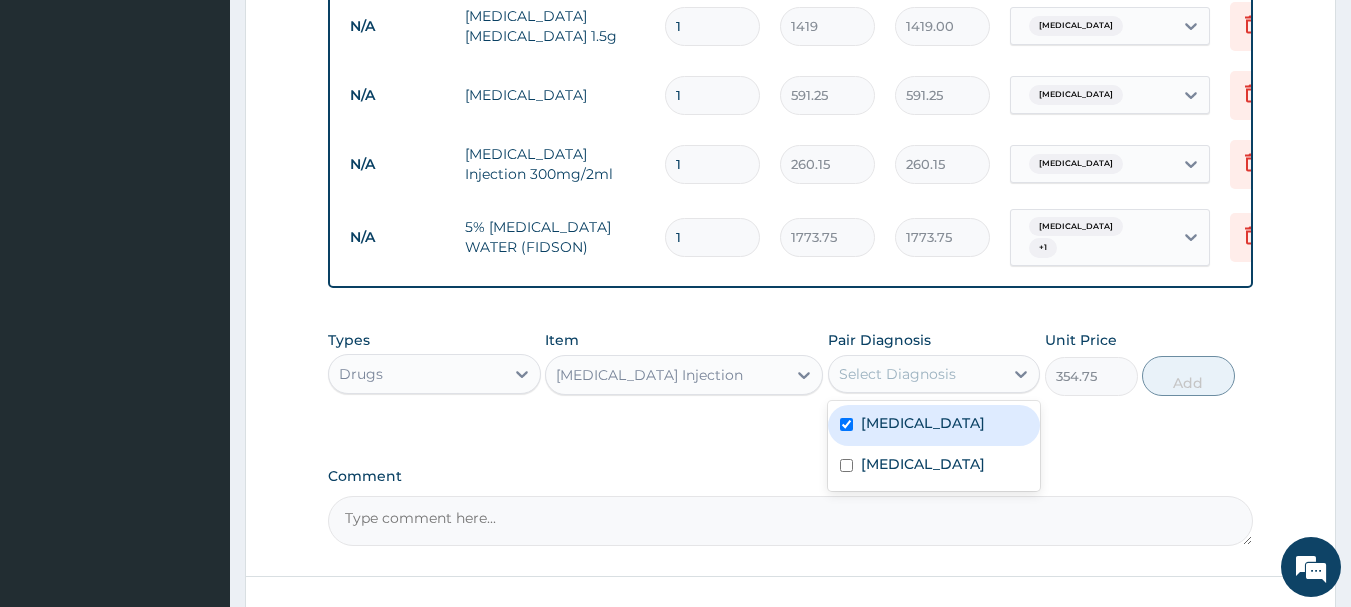 checkbox on "true" 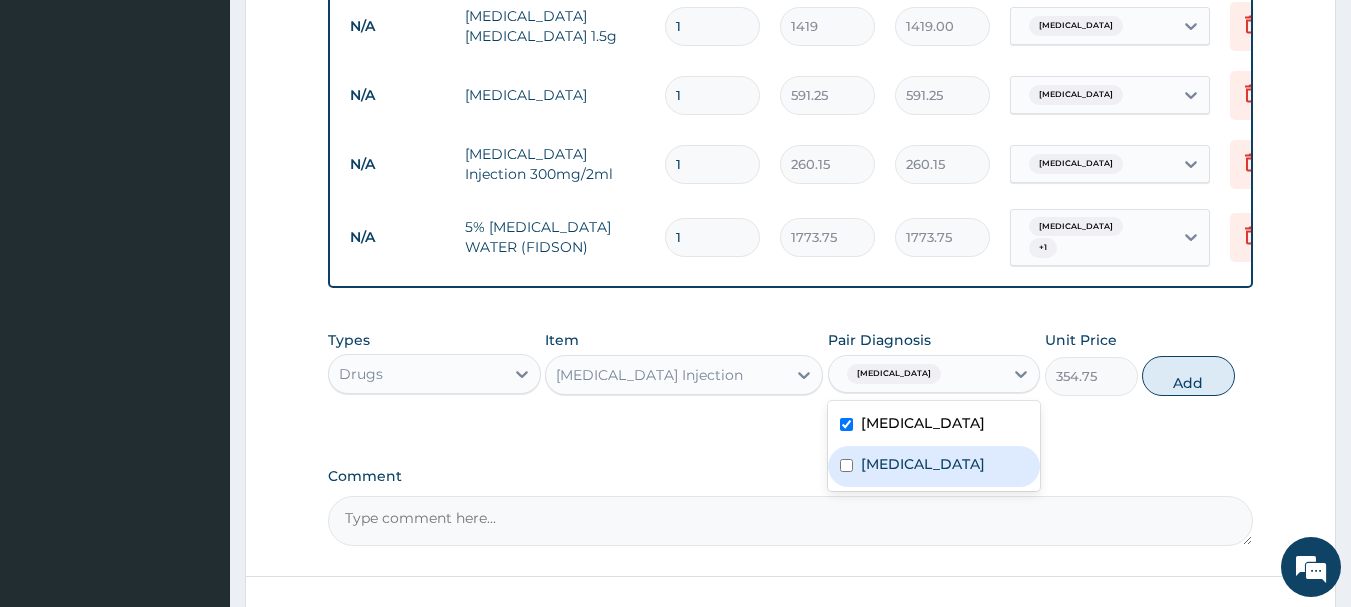 click on "Sepsis" at bounding box center (923, 464) 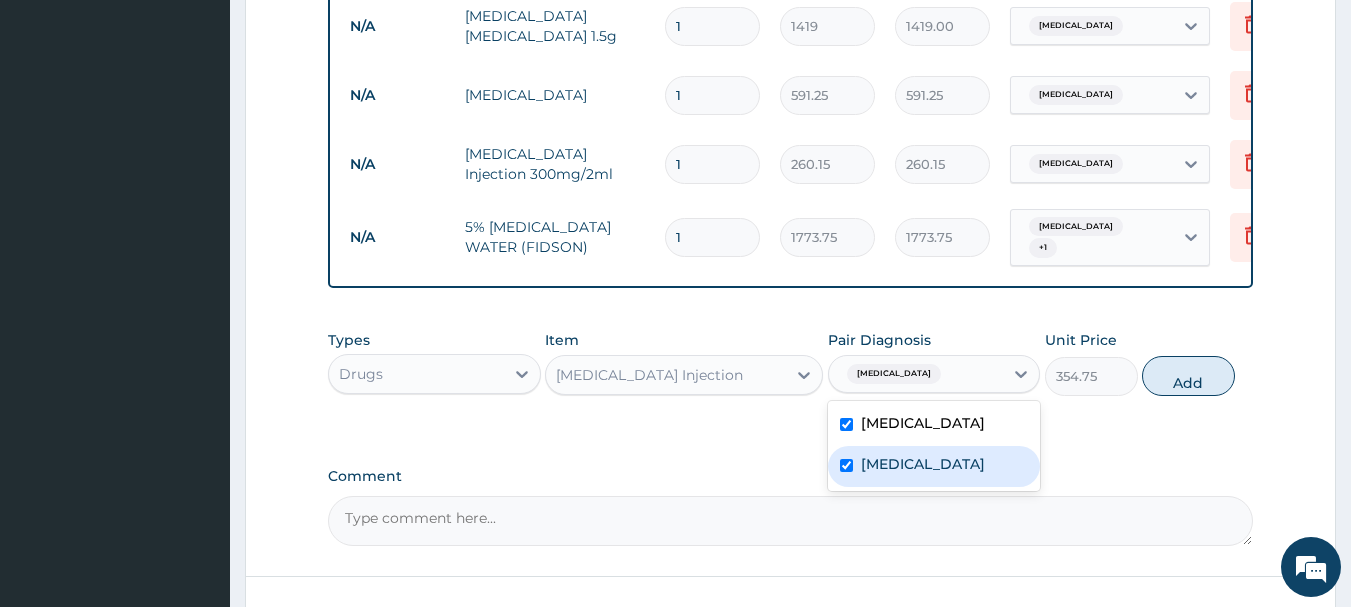 checkbox on "true" 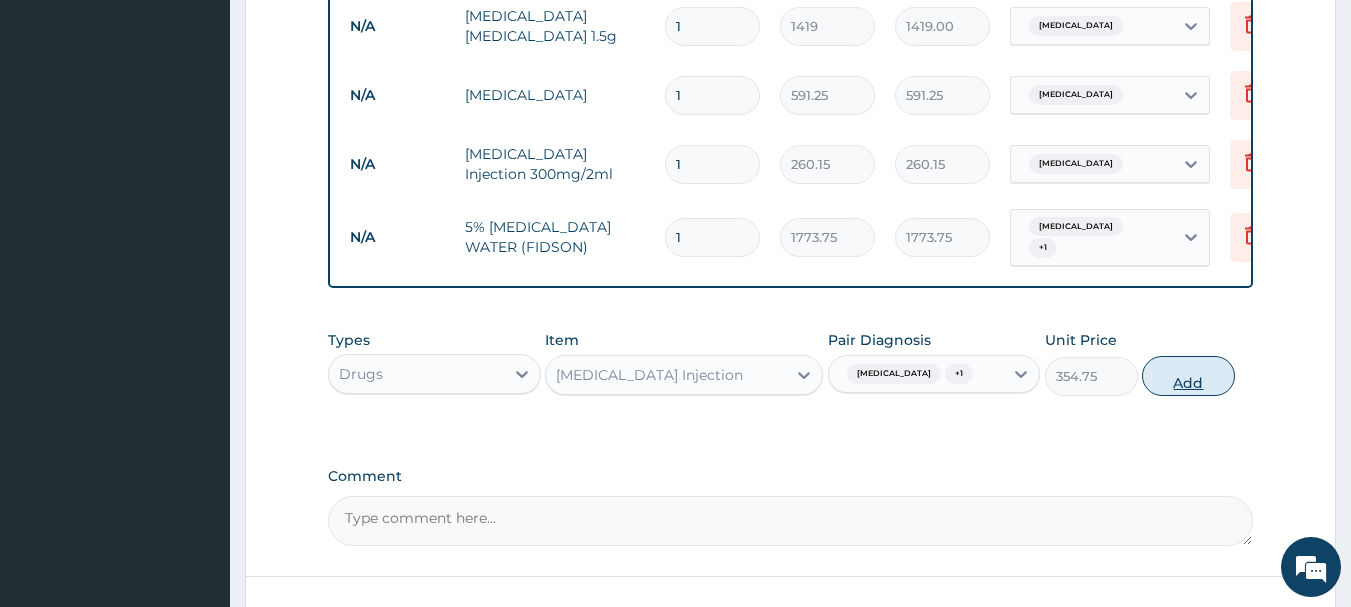 click on "Add" at bounding box center (1188, 376) 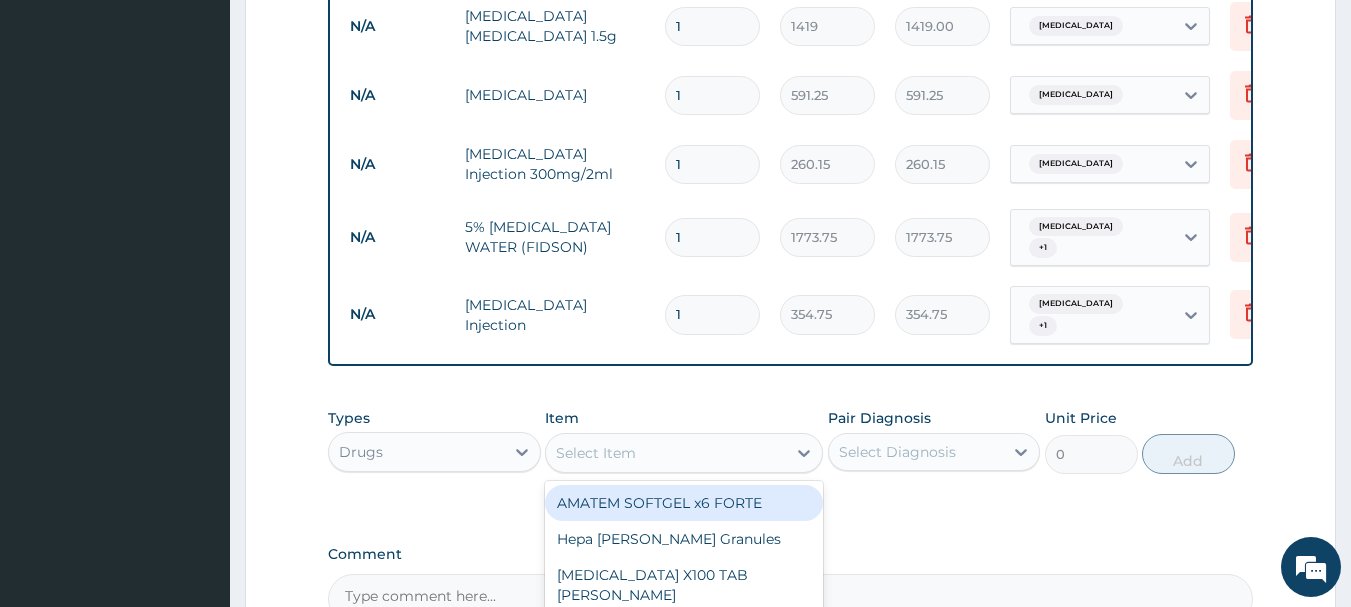 click on "Select Item" at bounding box center (666, 453) 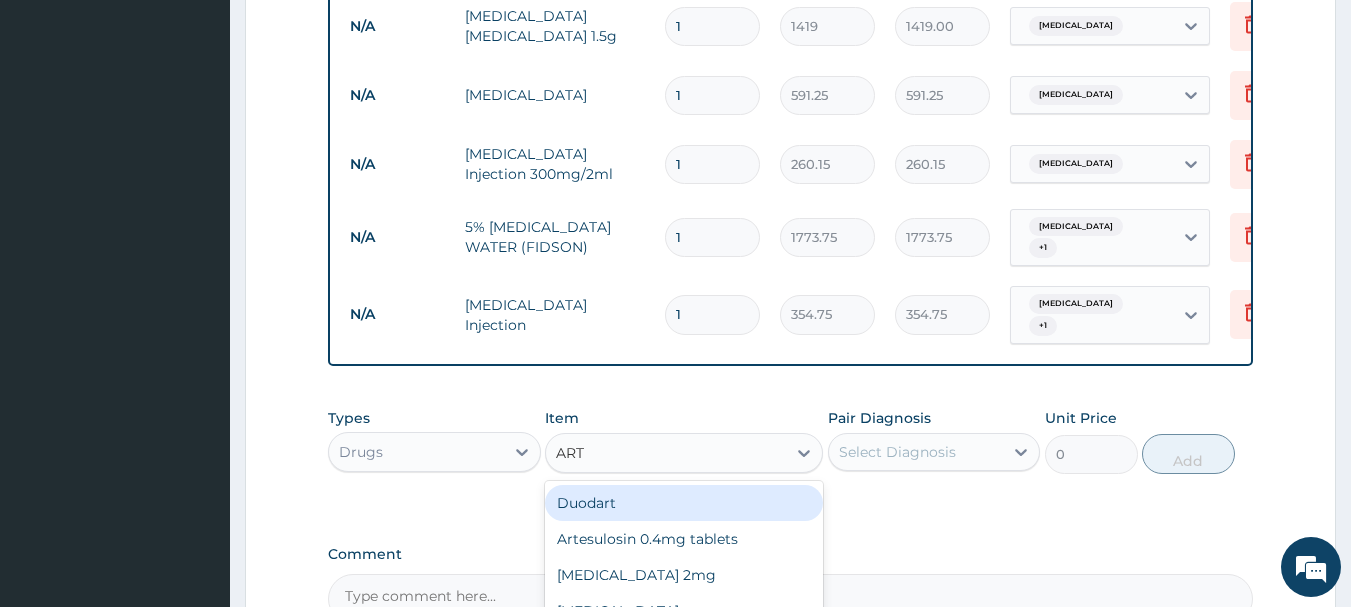 type on "ARTE" 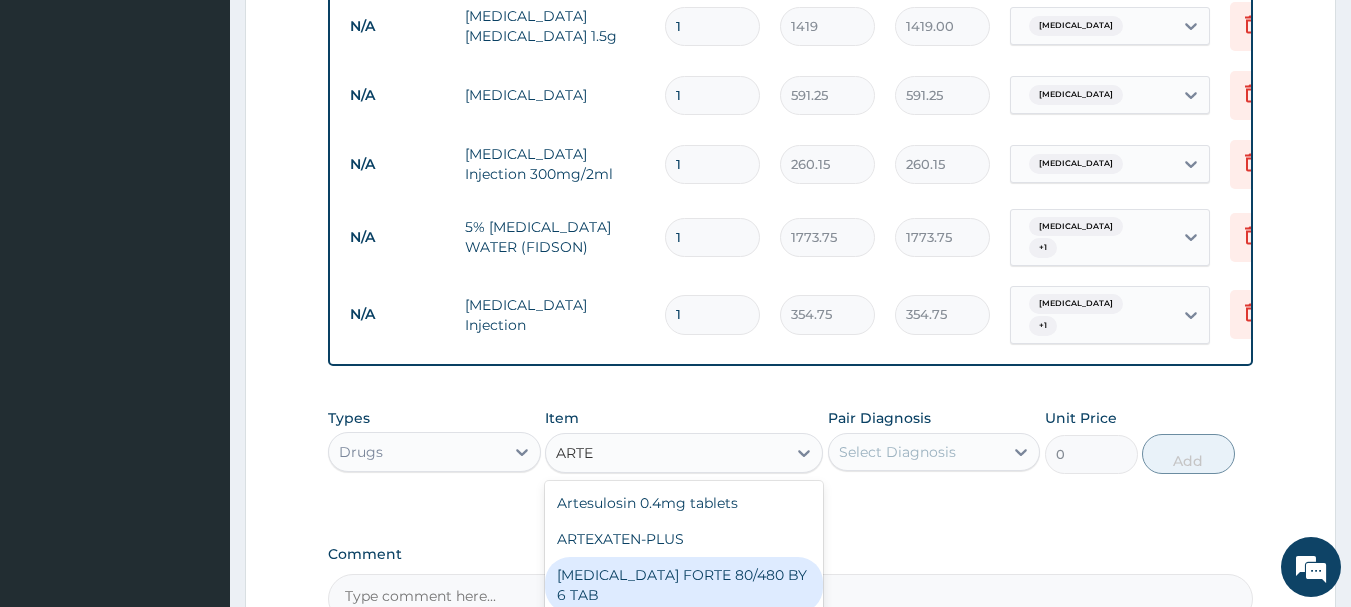 click on "COARTEM FORTE 80/480 BY 6 TAB" at bounding box center (684, 585) 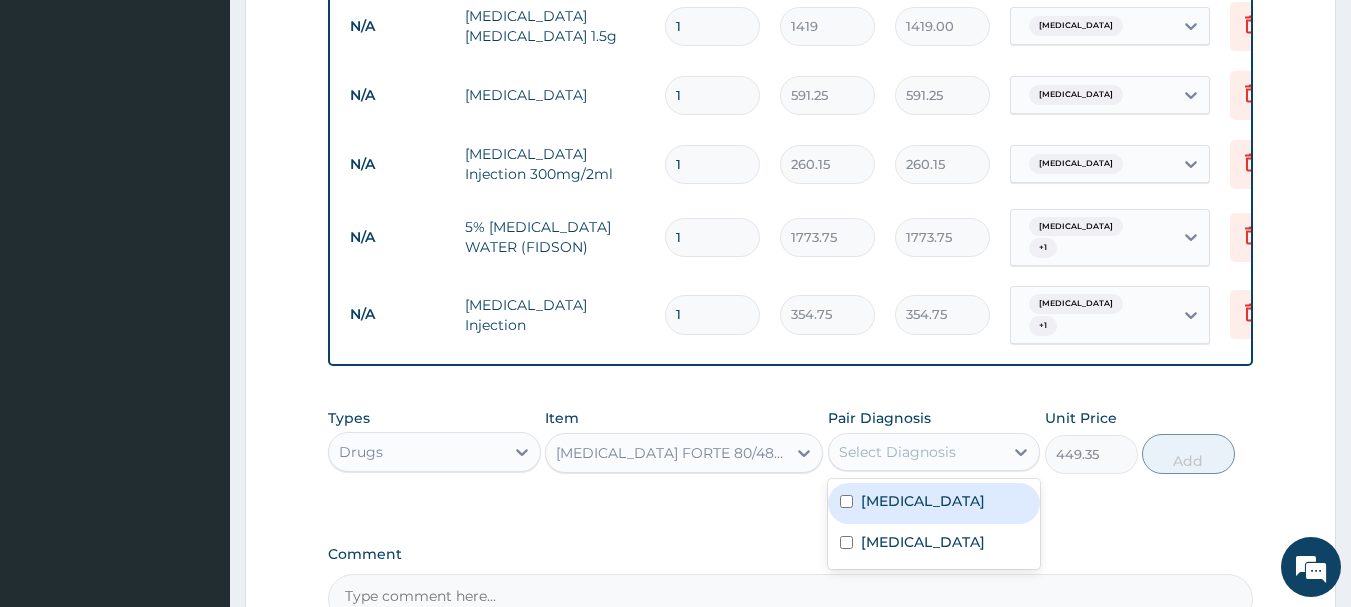 click on "Select Diagnosis" at bounding box center (934, 452) 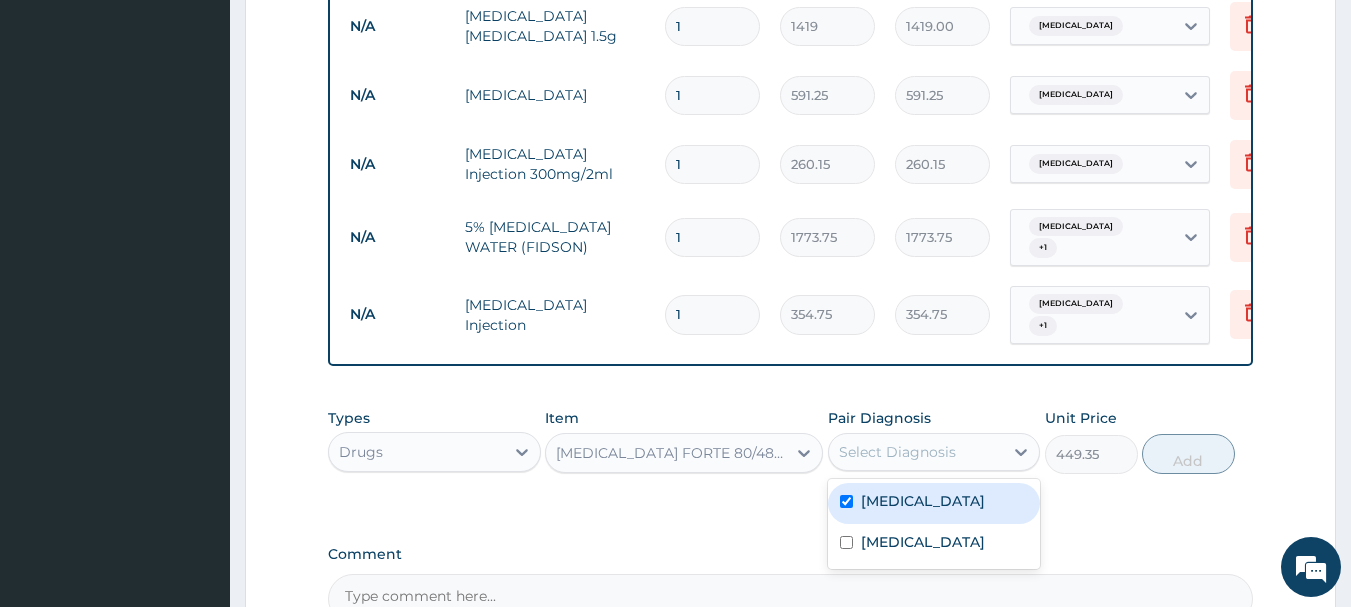checkbox on "true" 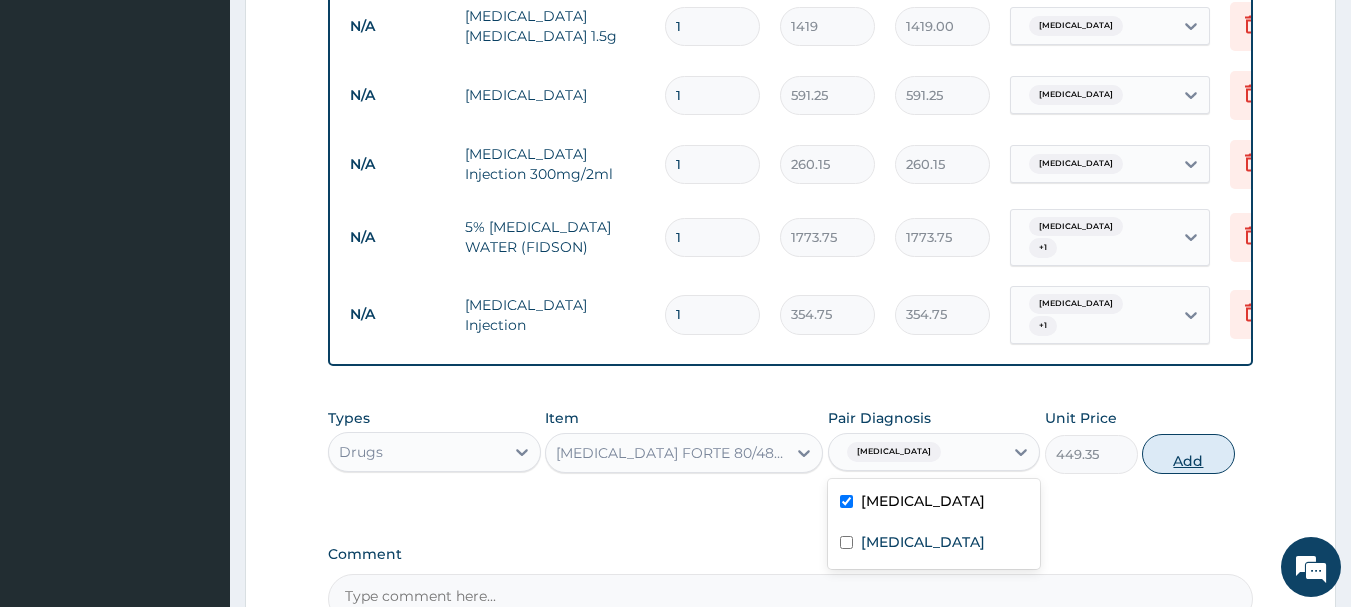 click on "Add" at bounding box center [1188, 454] 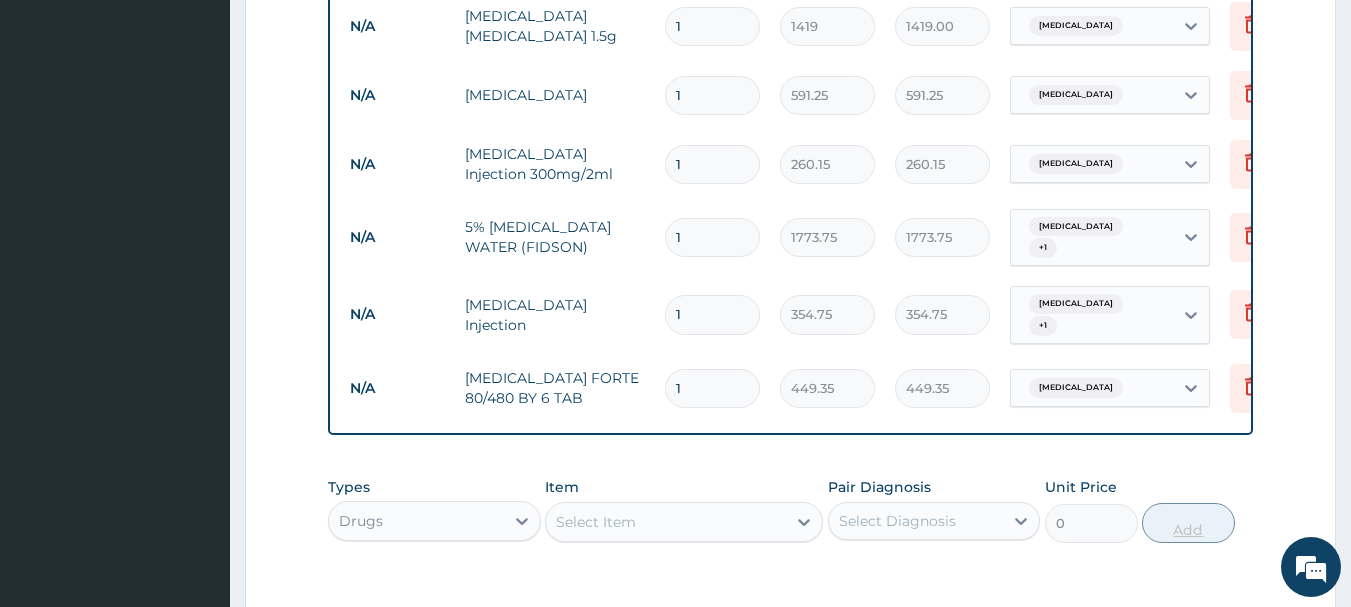 type 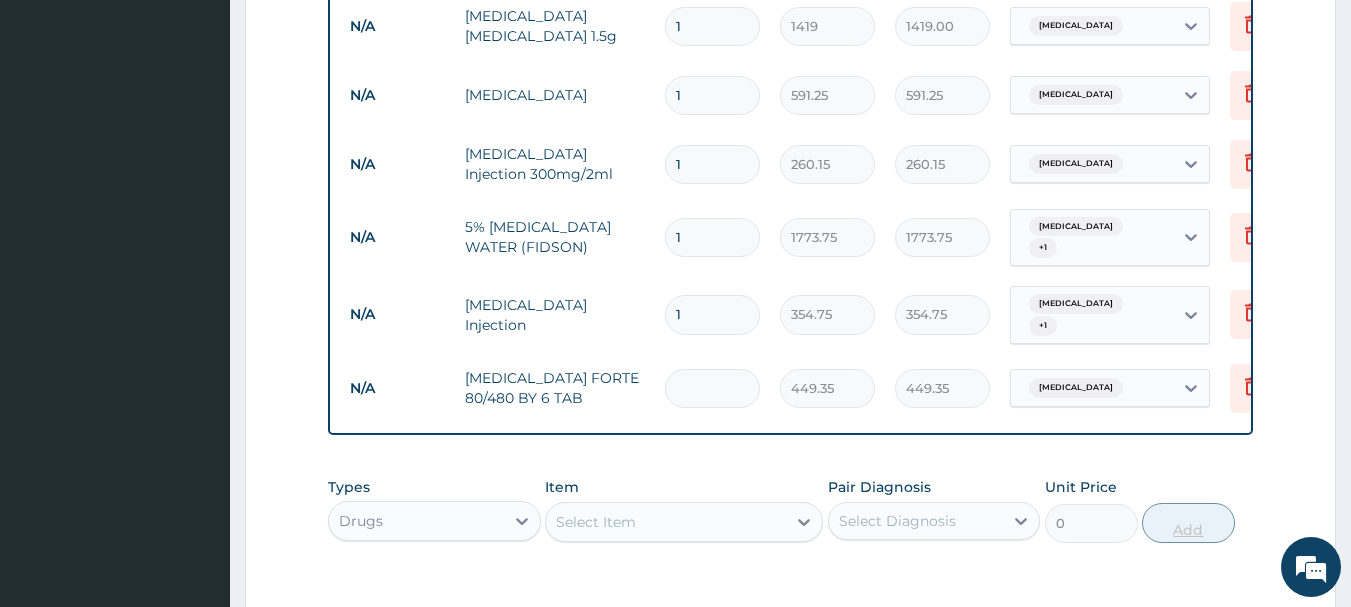 type on "0.00" 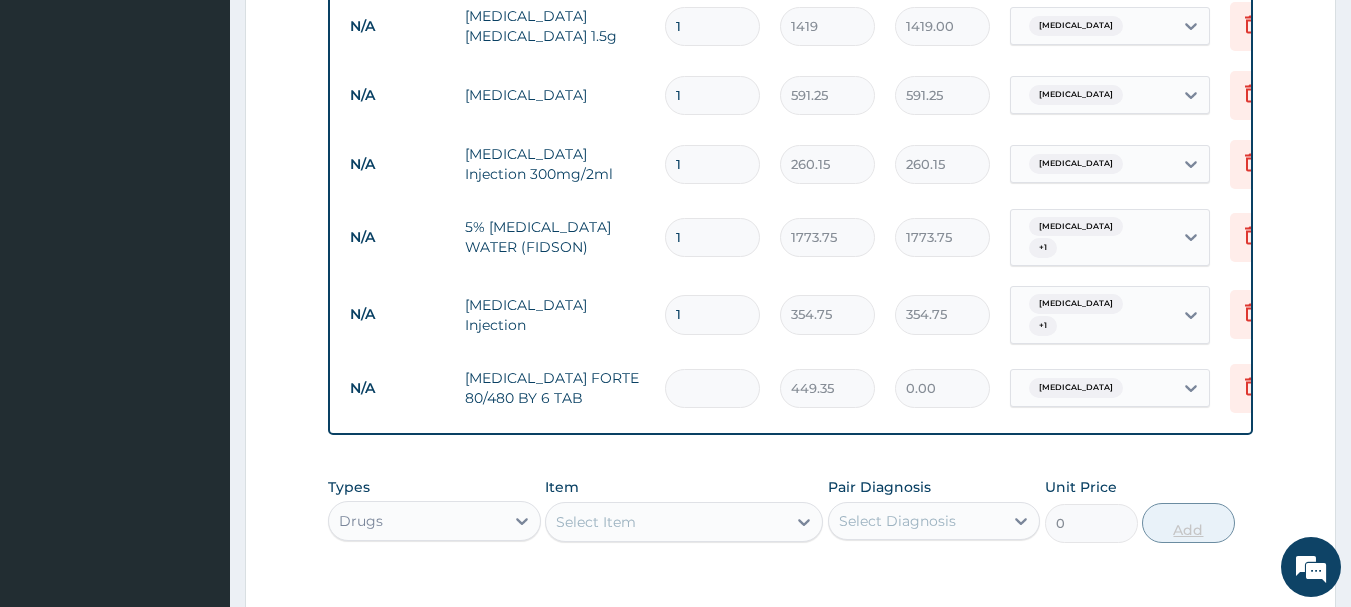 type on "6" 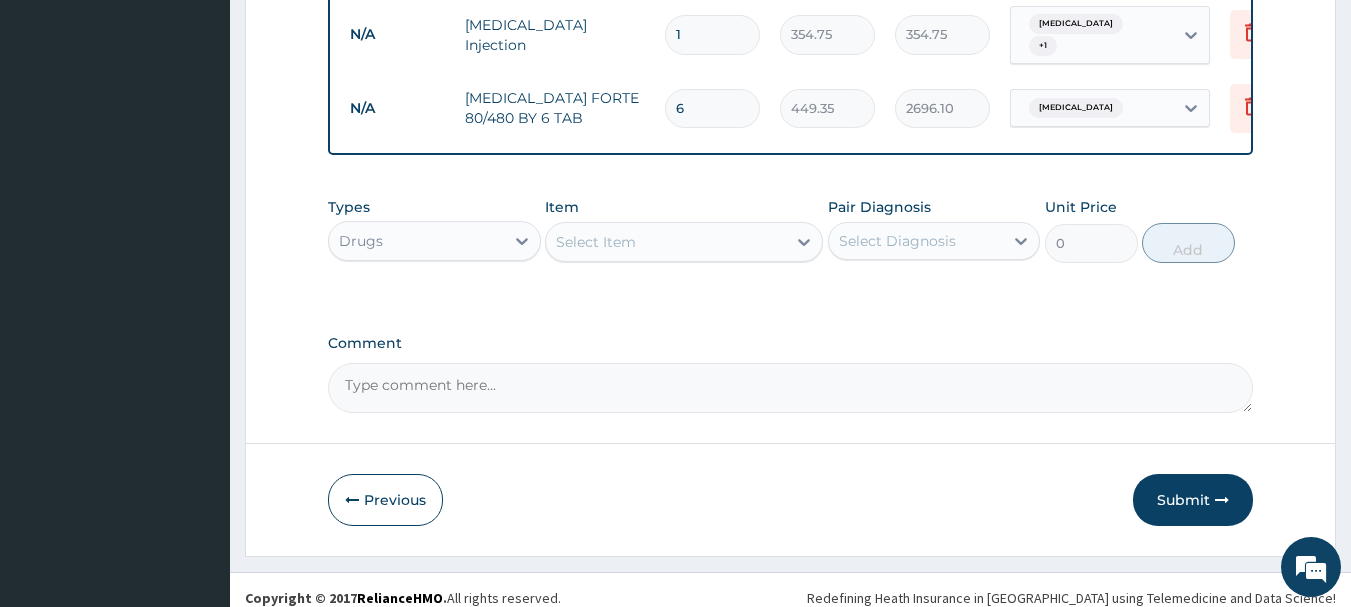 scroll, scrollTop: 1536, scrollLeft: 0, axis: vertical 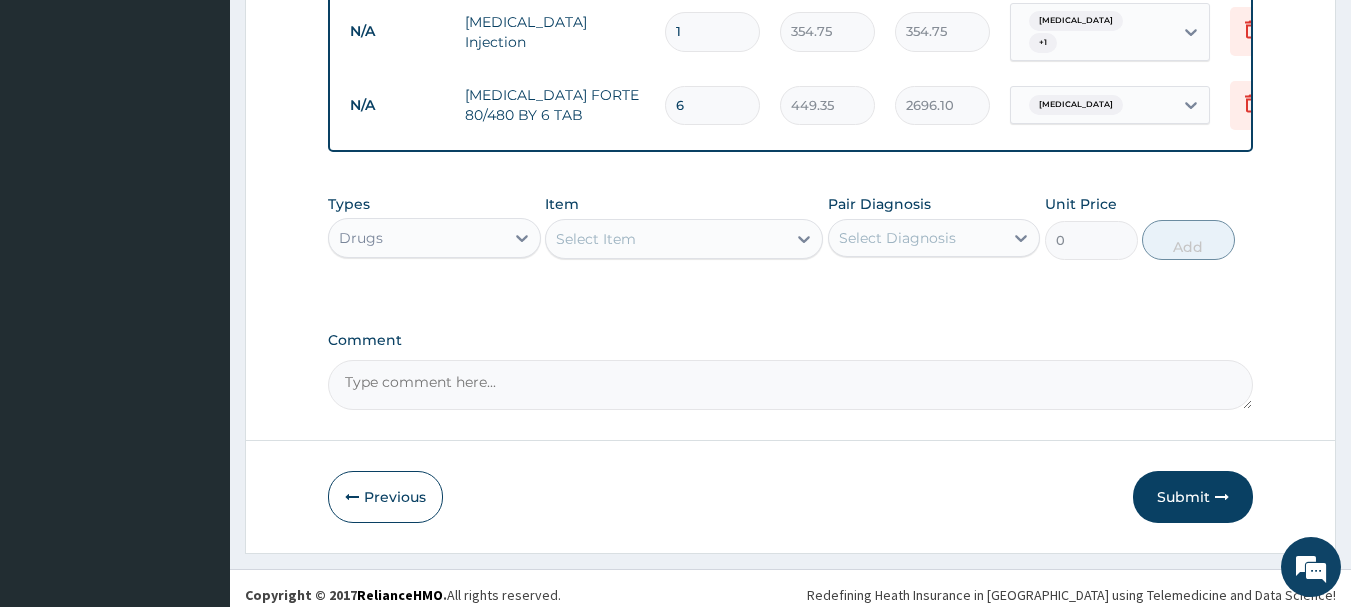 type on "6" 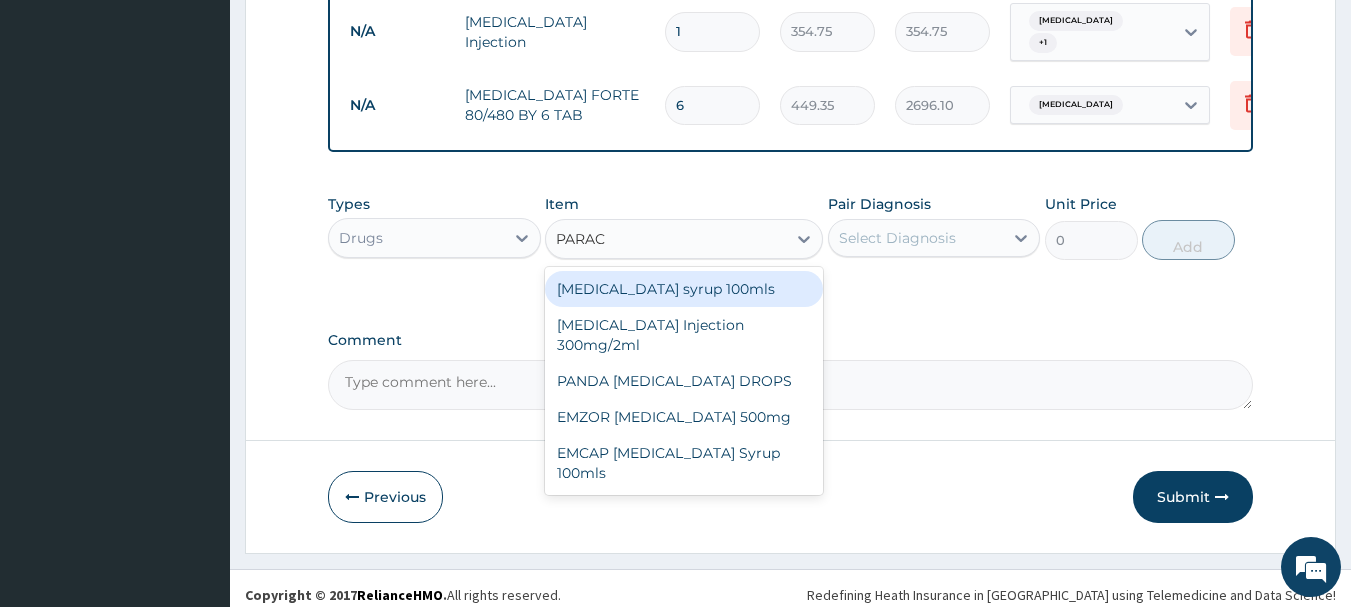 type on "PARACE" 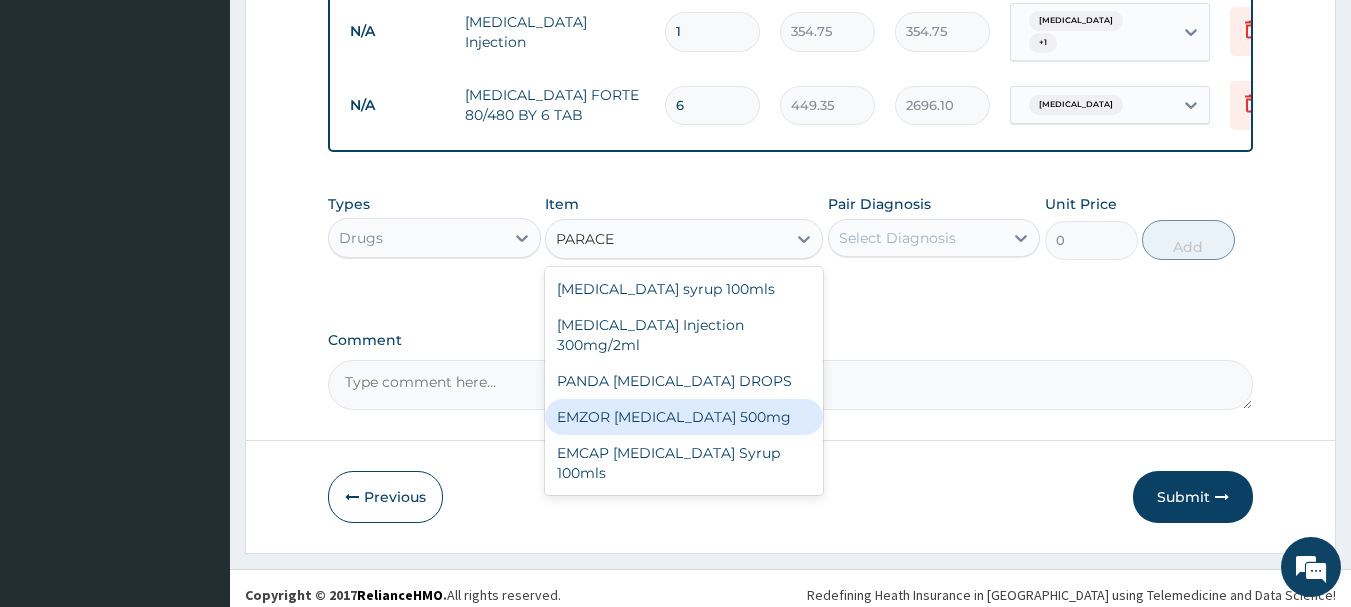 click on "EMZOR PARACETAMOL 500mg" at bounding box center (684, 417) 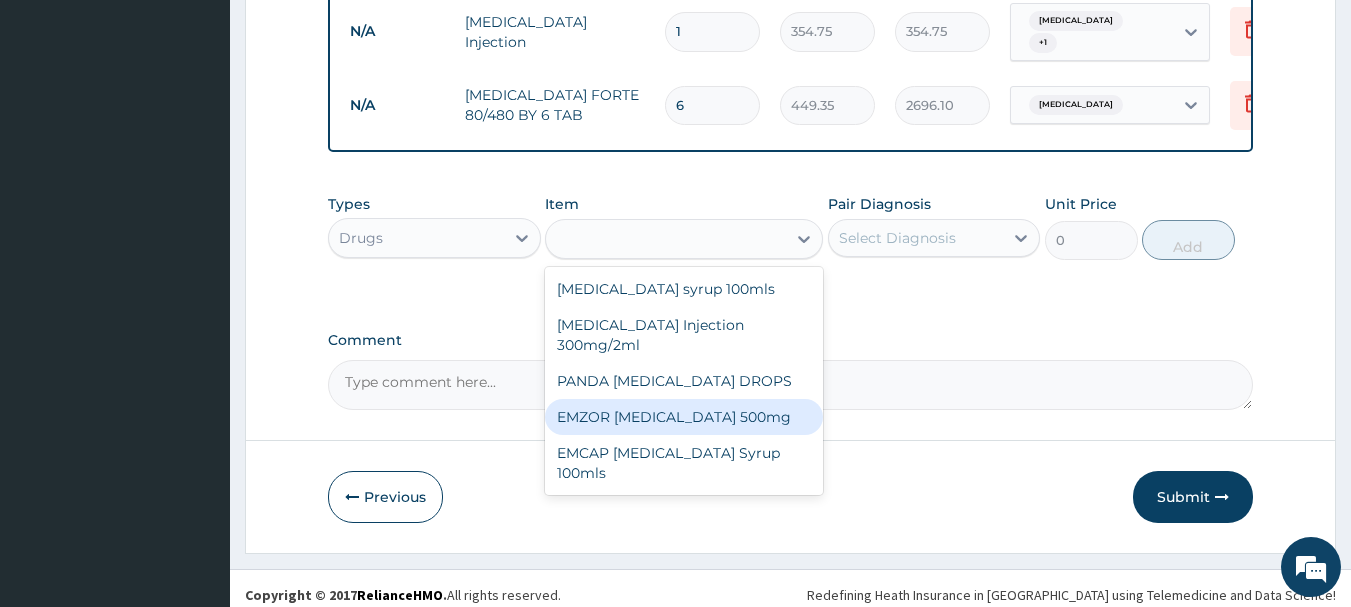 type on "23.65" 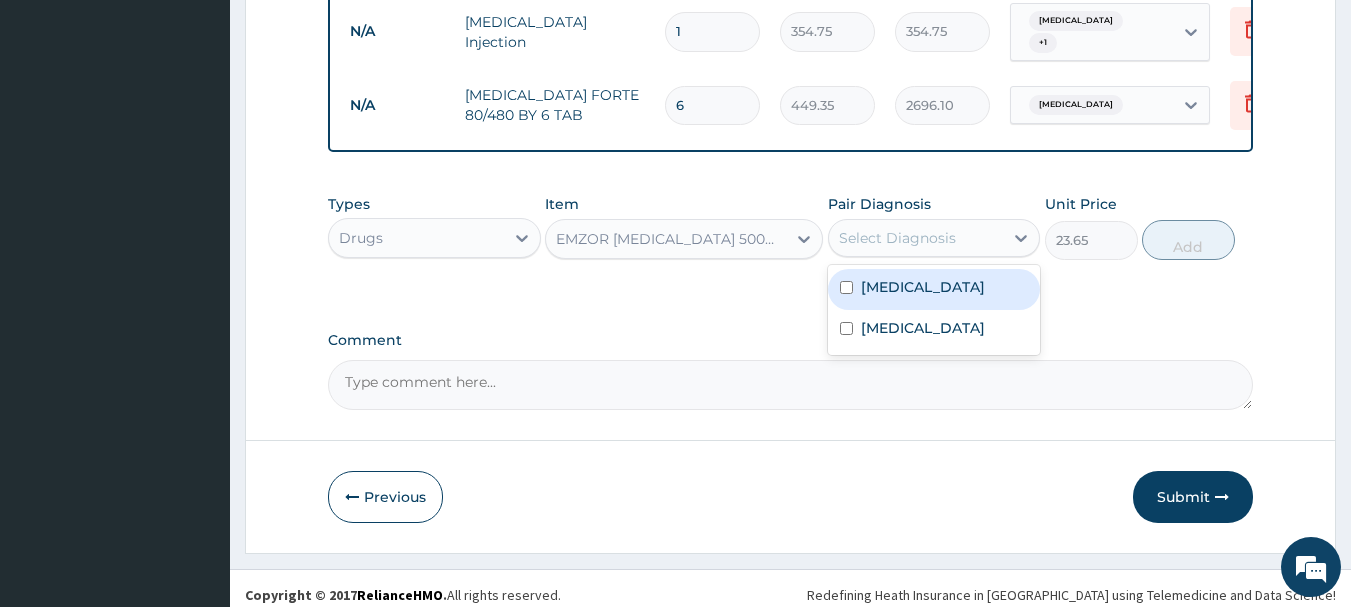 click on "Select Diagnosis" at bounding box center (934, 238) 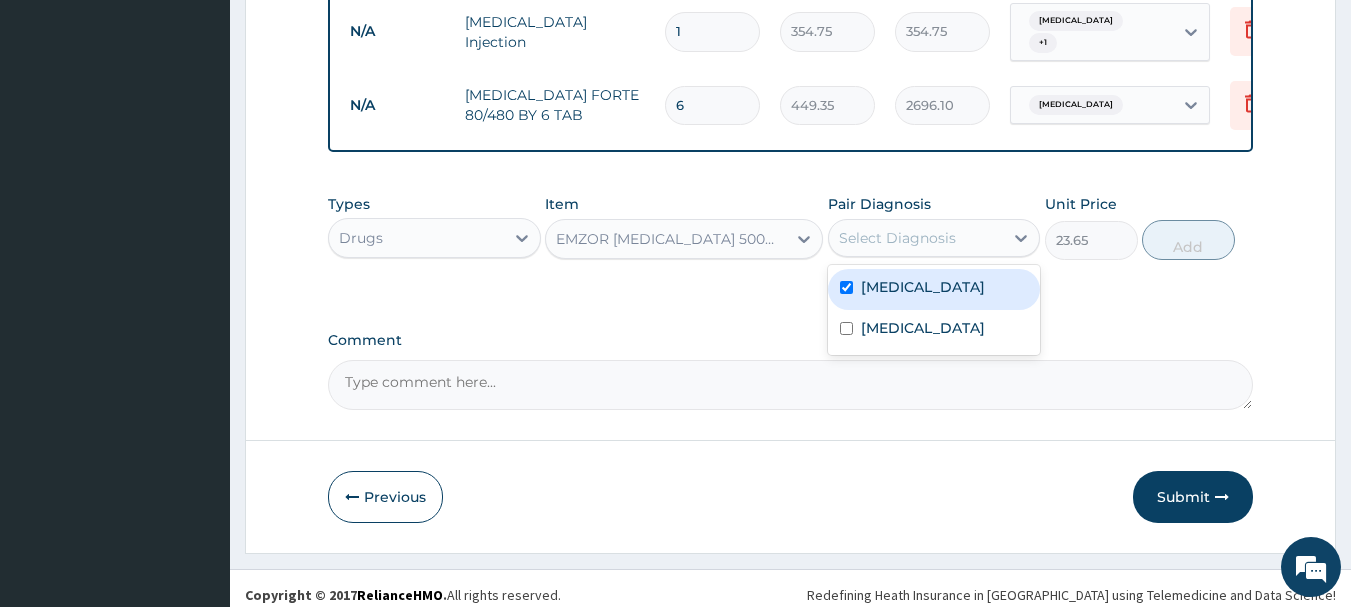 checkbox on "true" 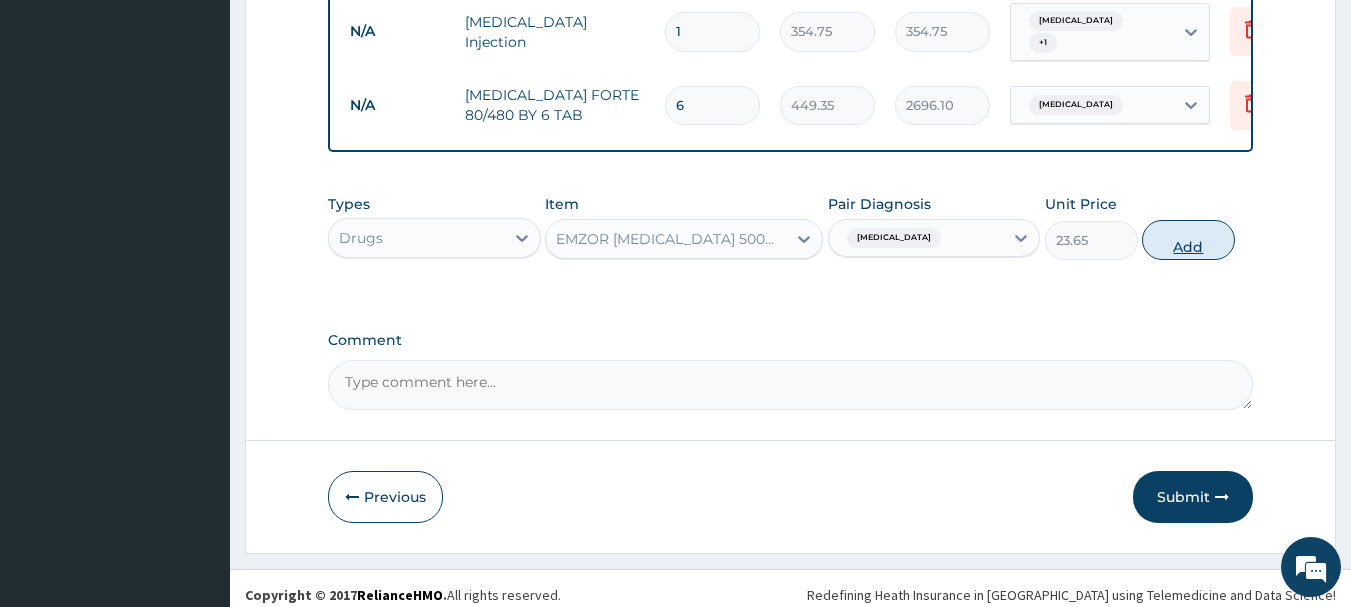 click on "Add" at bounding box center (1188, 240) 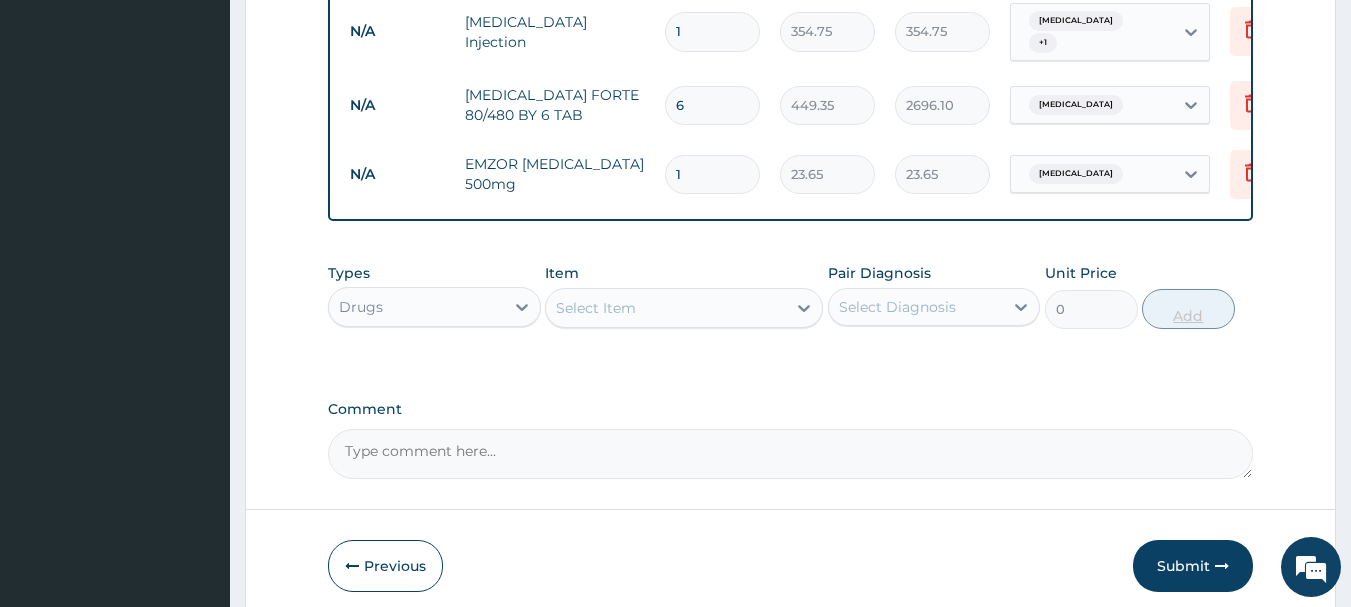 type on "18" 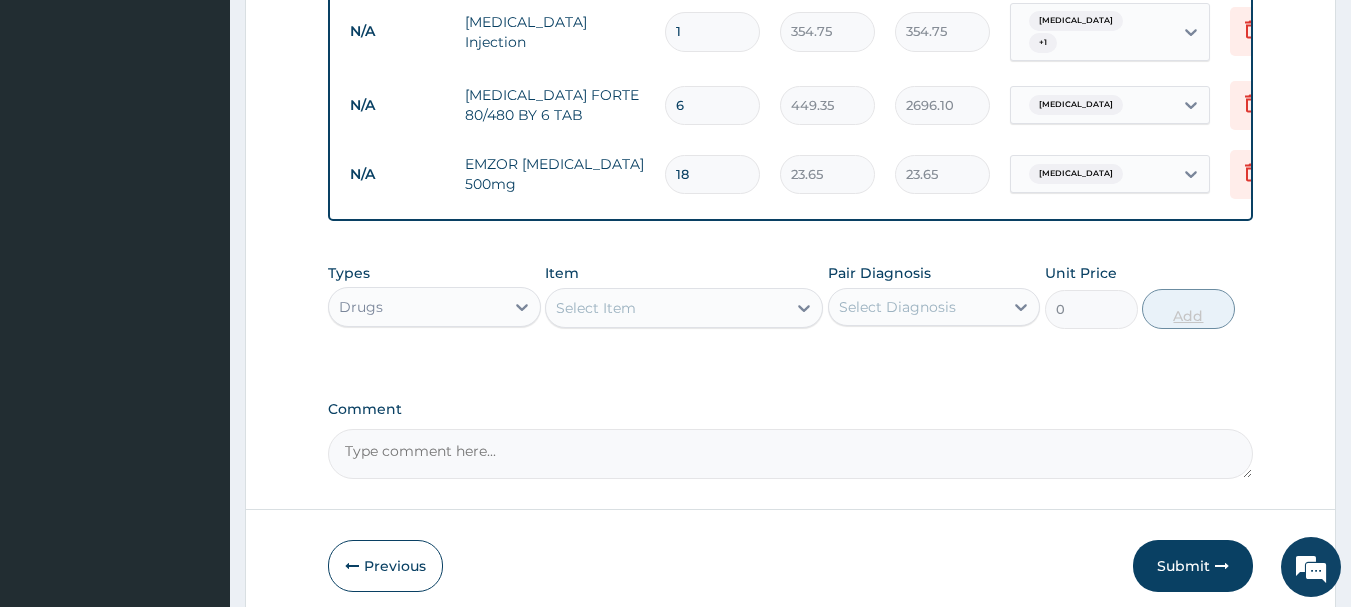 type on "425.70" 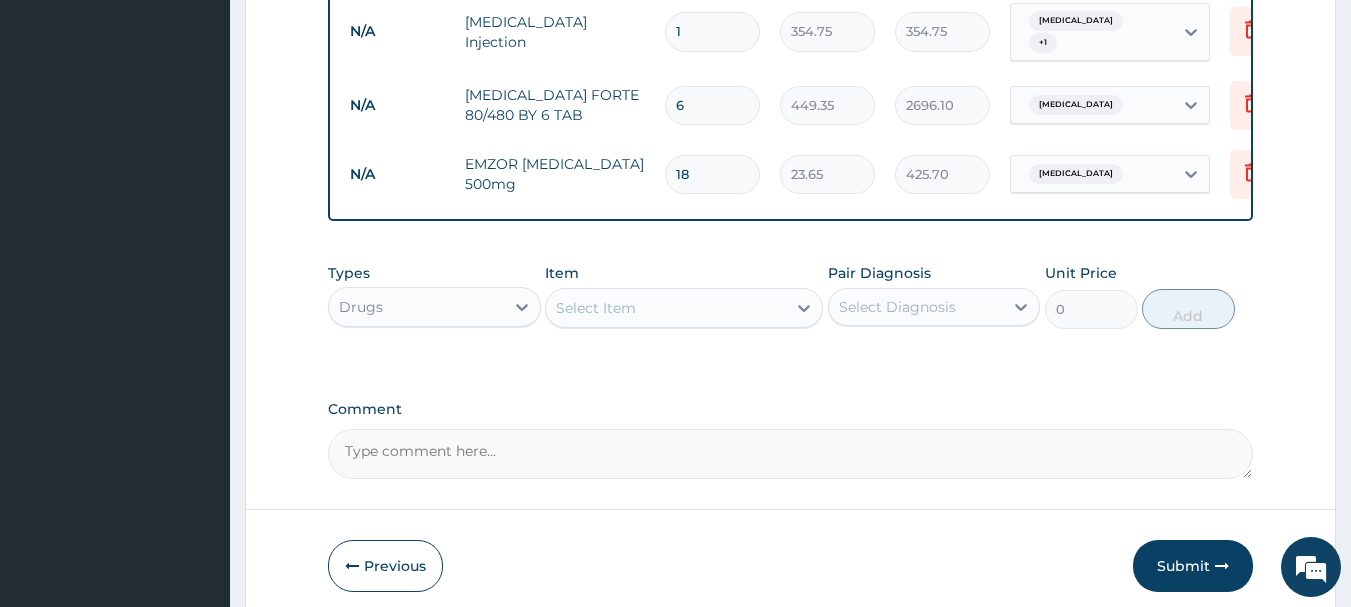 type on "18" 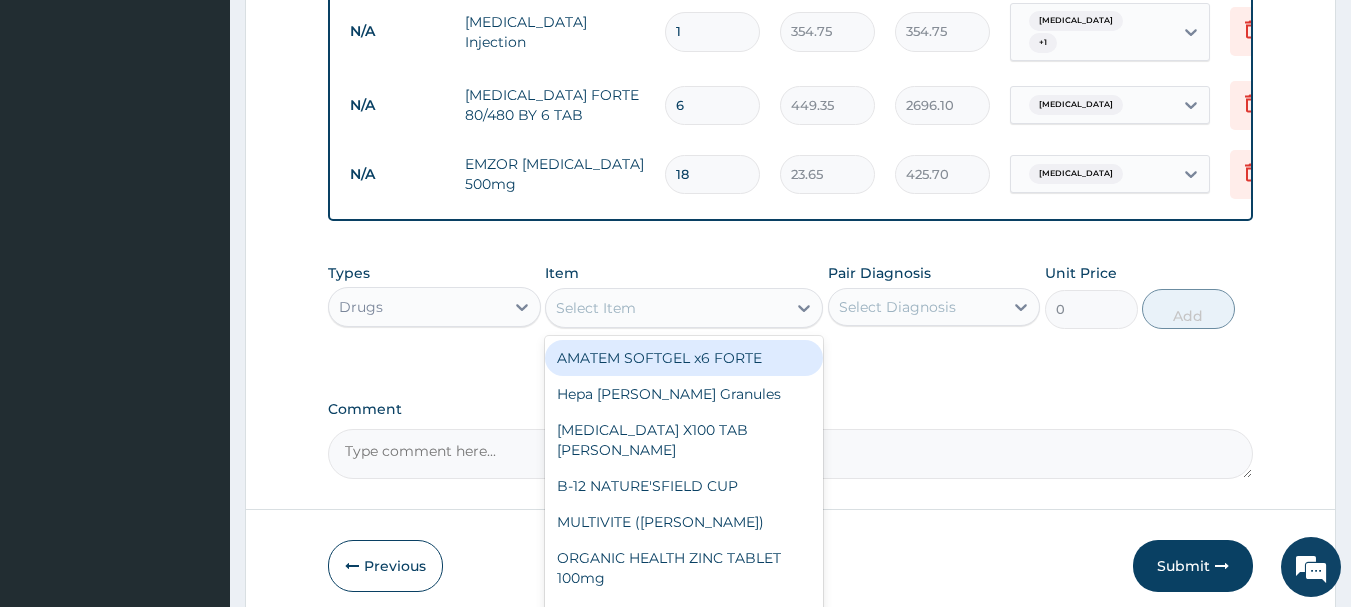 click on "Select Item" at bounding box center [666, 308] 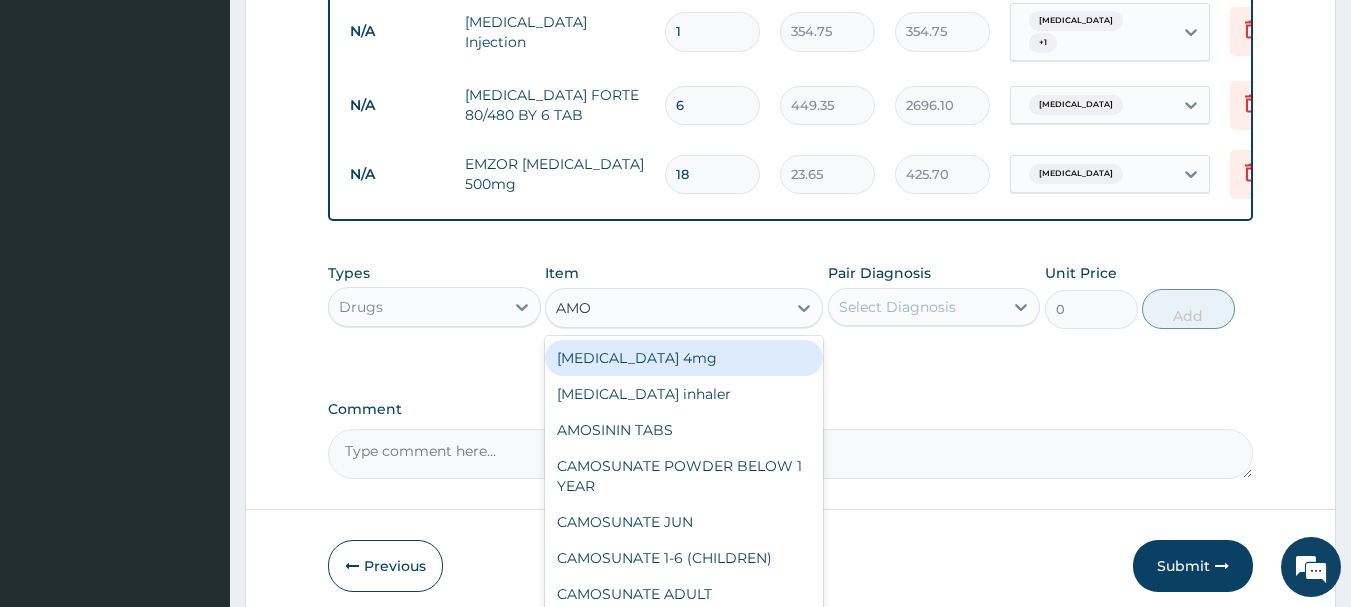 type on "AMOX" 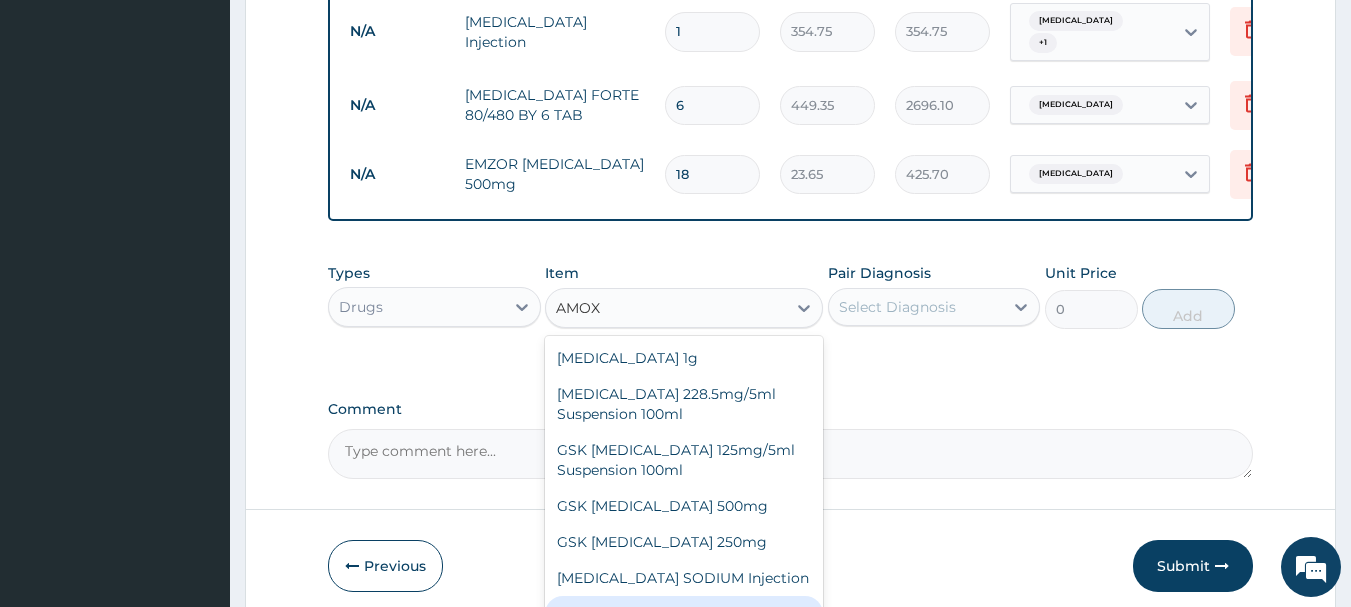click on "AMOXICILLIN 500mg" at bounding box center (684, 614) 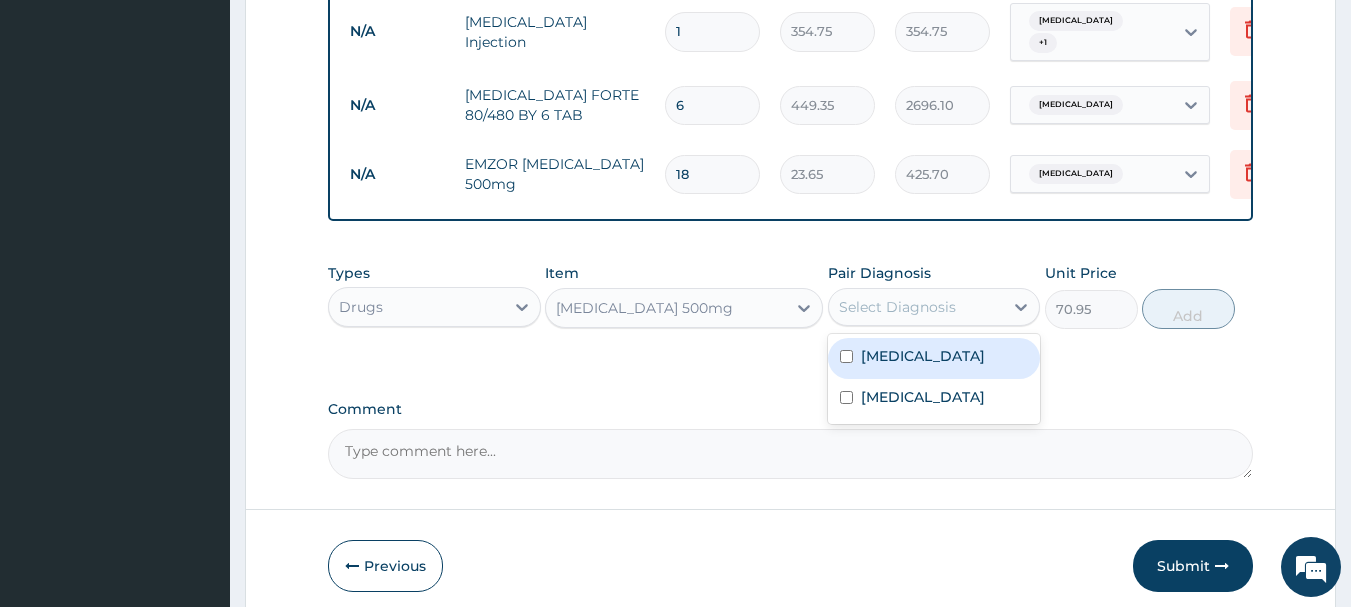 click on "Select Diagnosis" at bounding box center (916, 307) 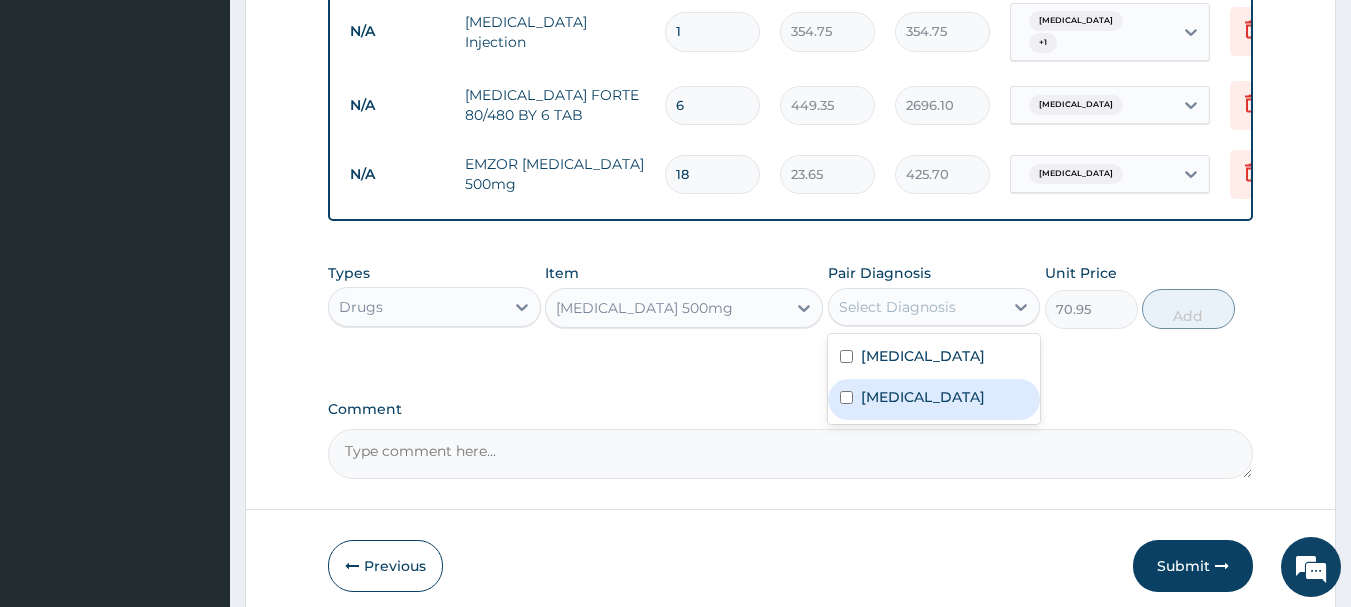 click on "Sepsis" at bounding box center (934, 399) 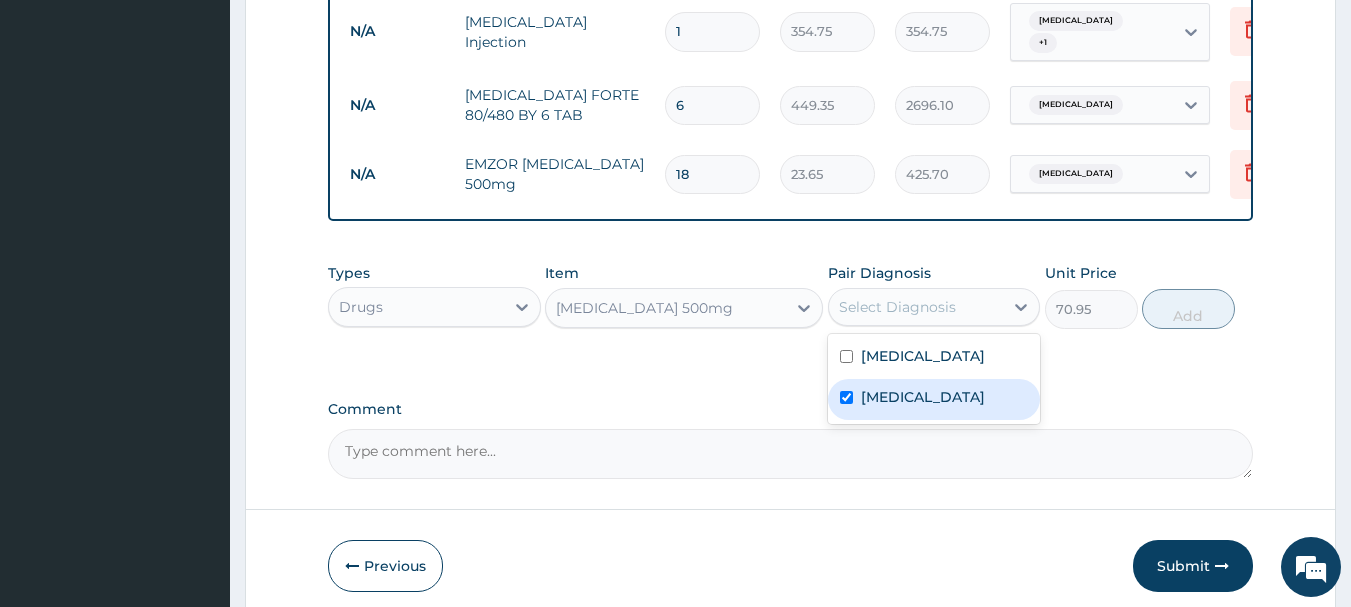 checkbox on "true" 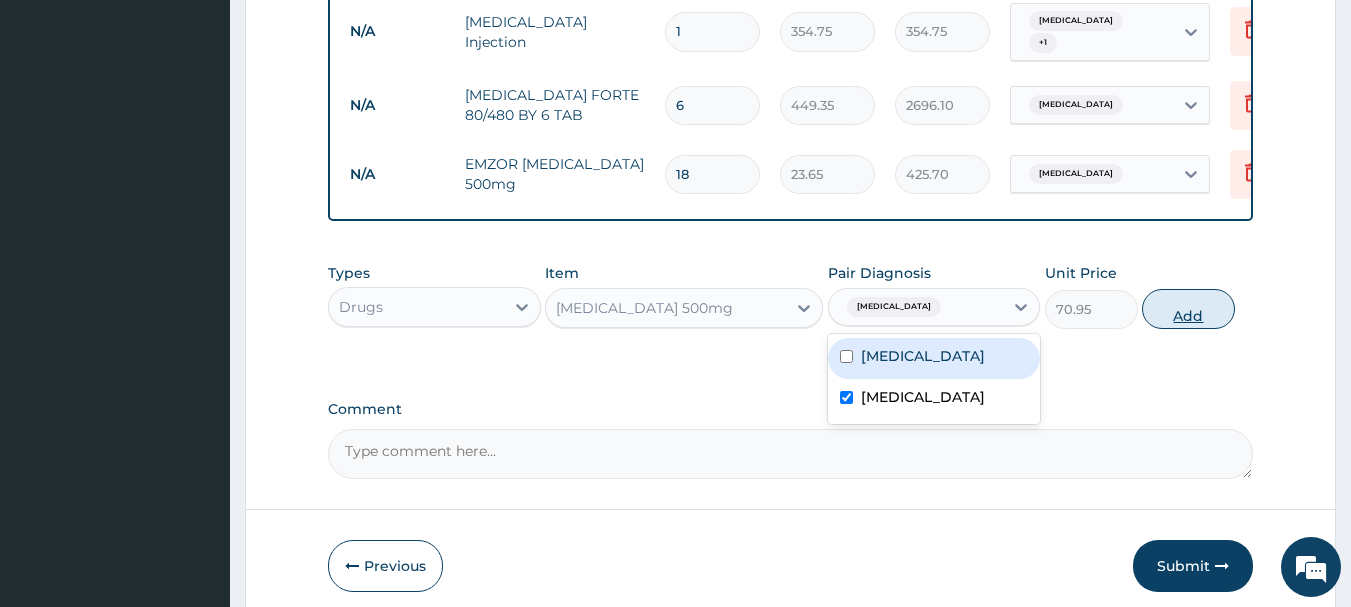 click on "Add" at bounding box center [1188, 309] 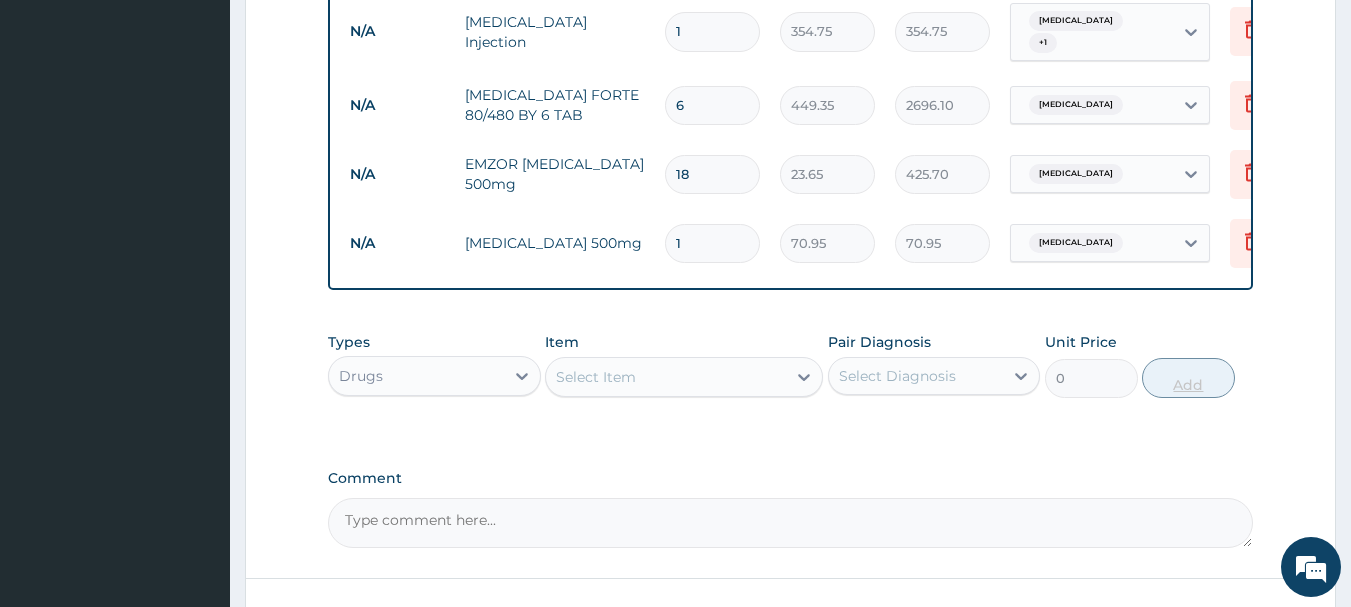 type on "15" 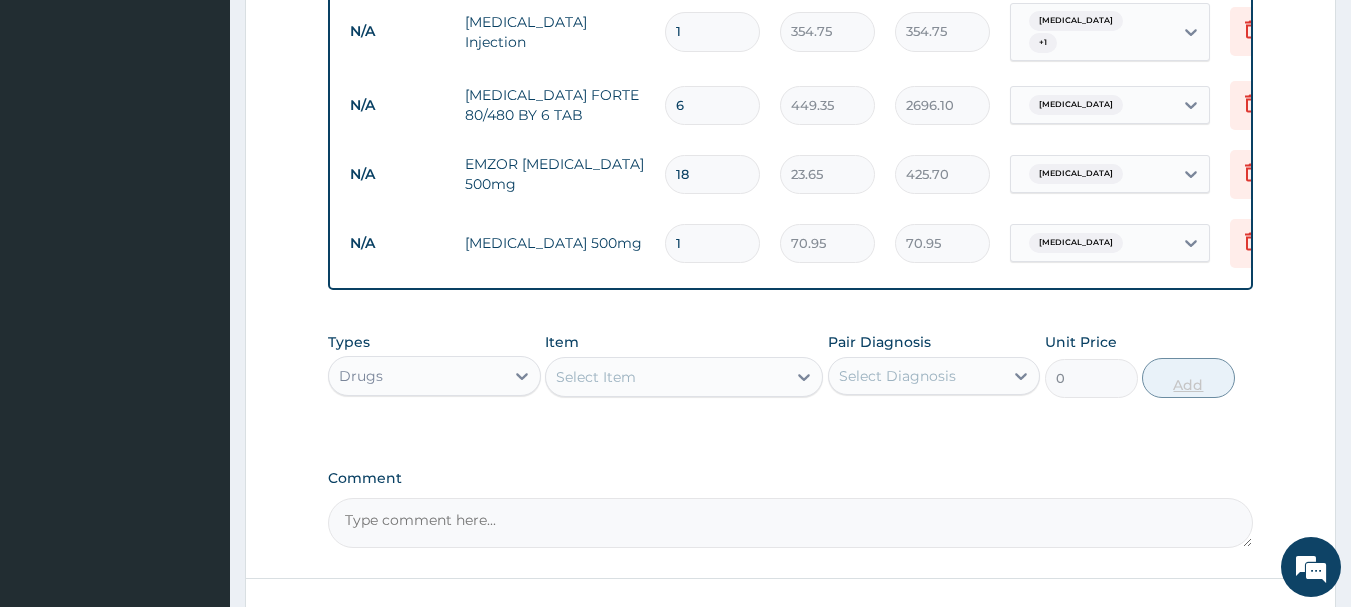 type on "1064.25" 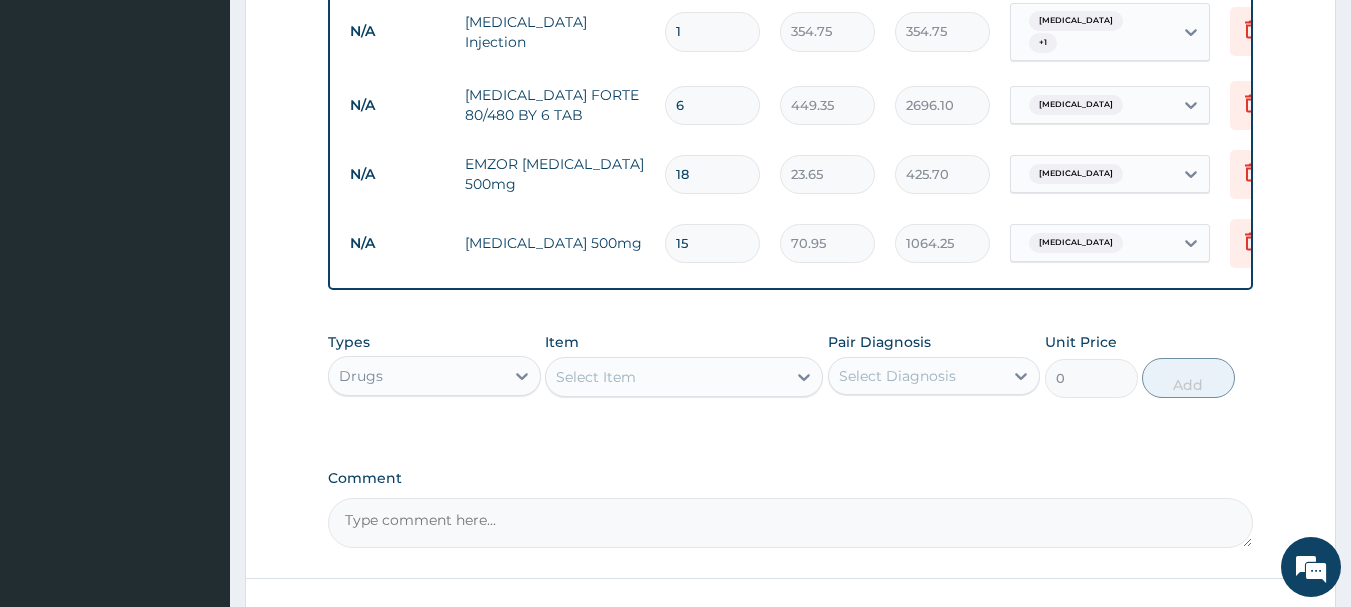 type on "15" 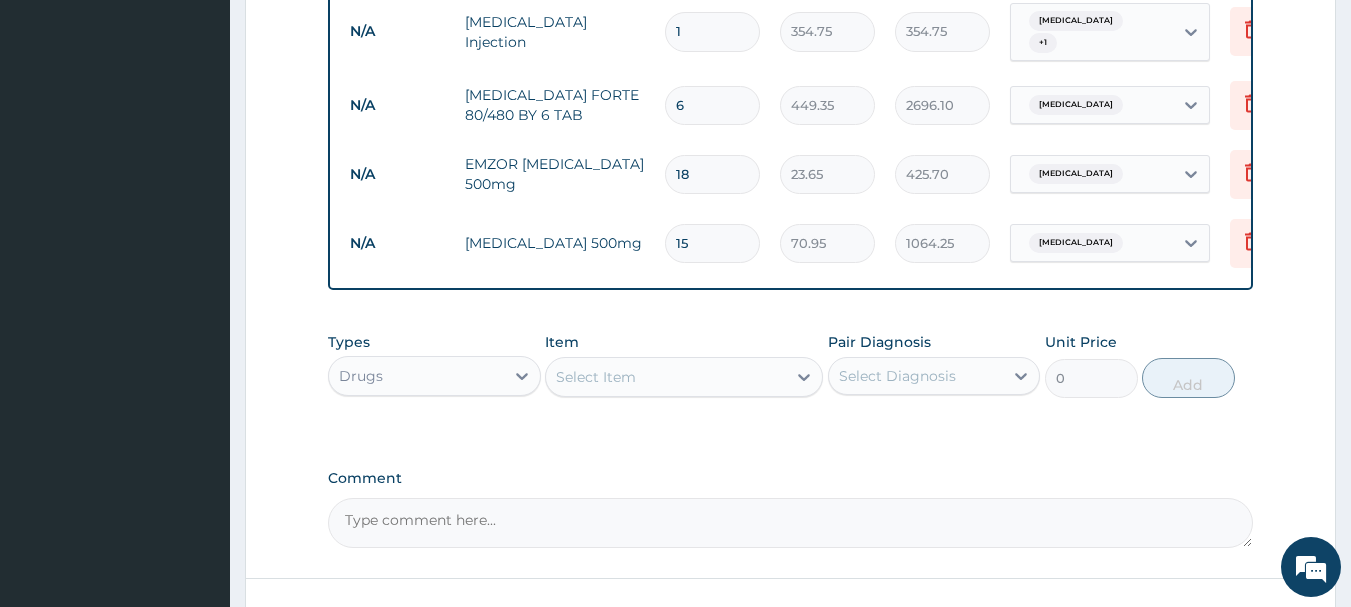 click on "Select Item" at bounding box center [666, 377] 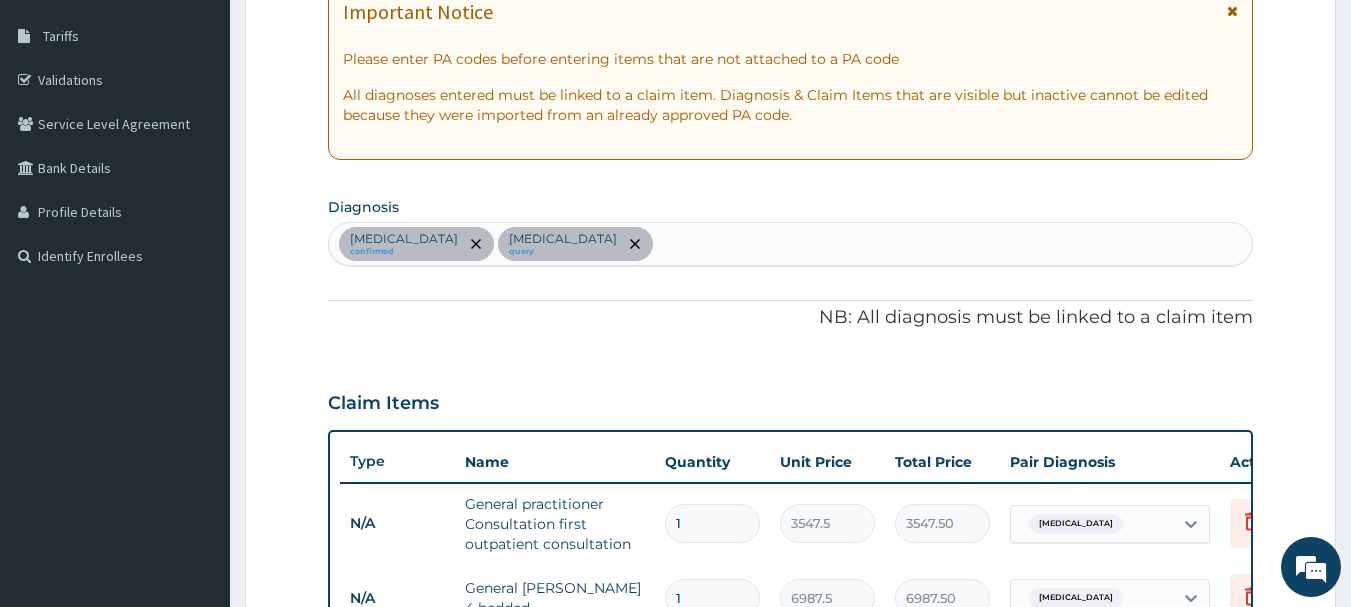 scroll, scrollTop: 233, scrollLeft: 0, axis: vertical 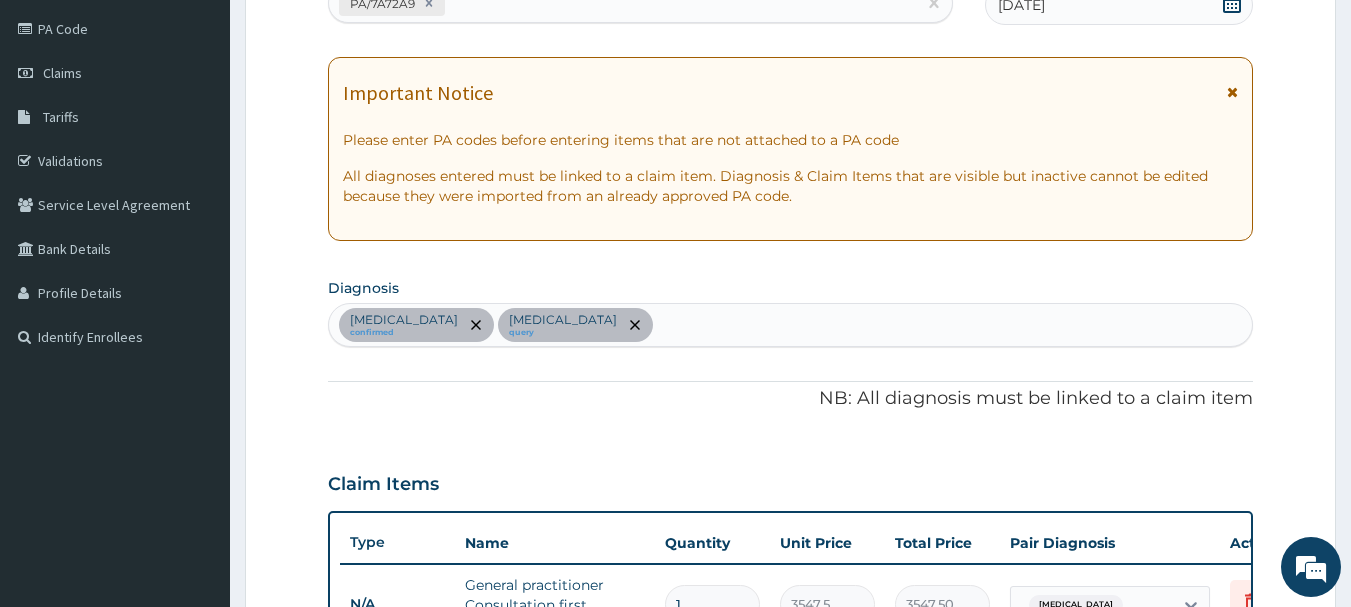 click on "Malaria confirmed Sepsis query" at bounding box center [791, 325] 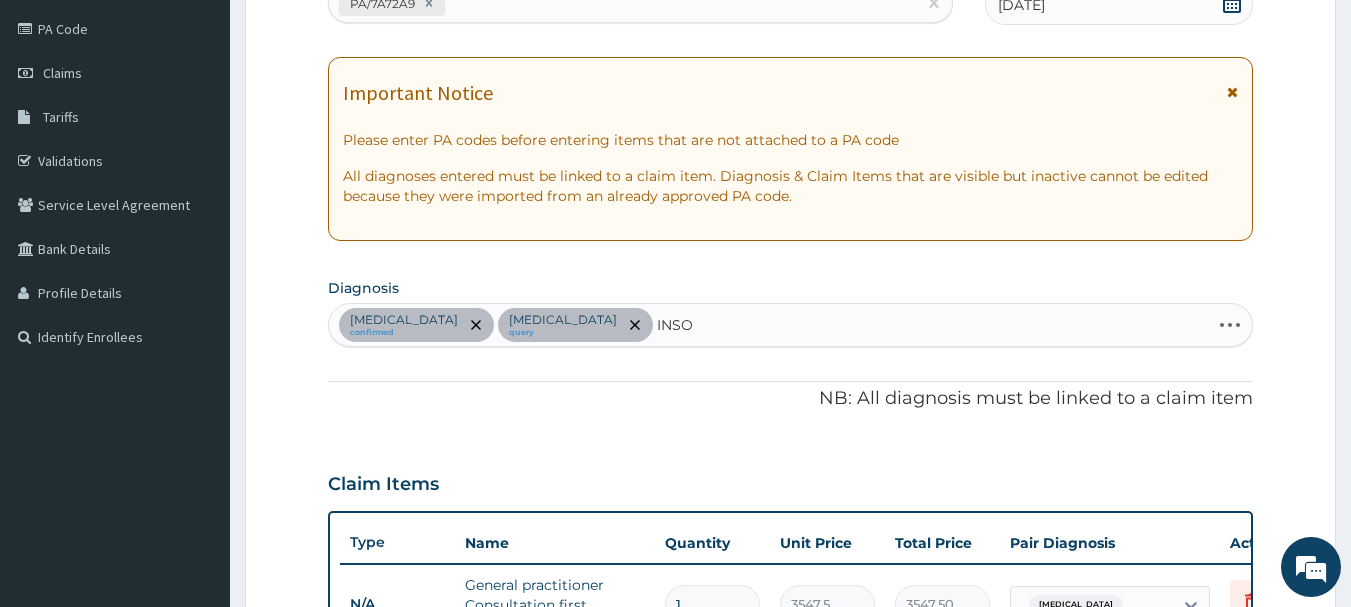type on "INSOM" 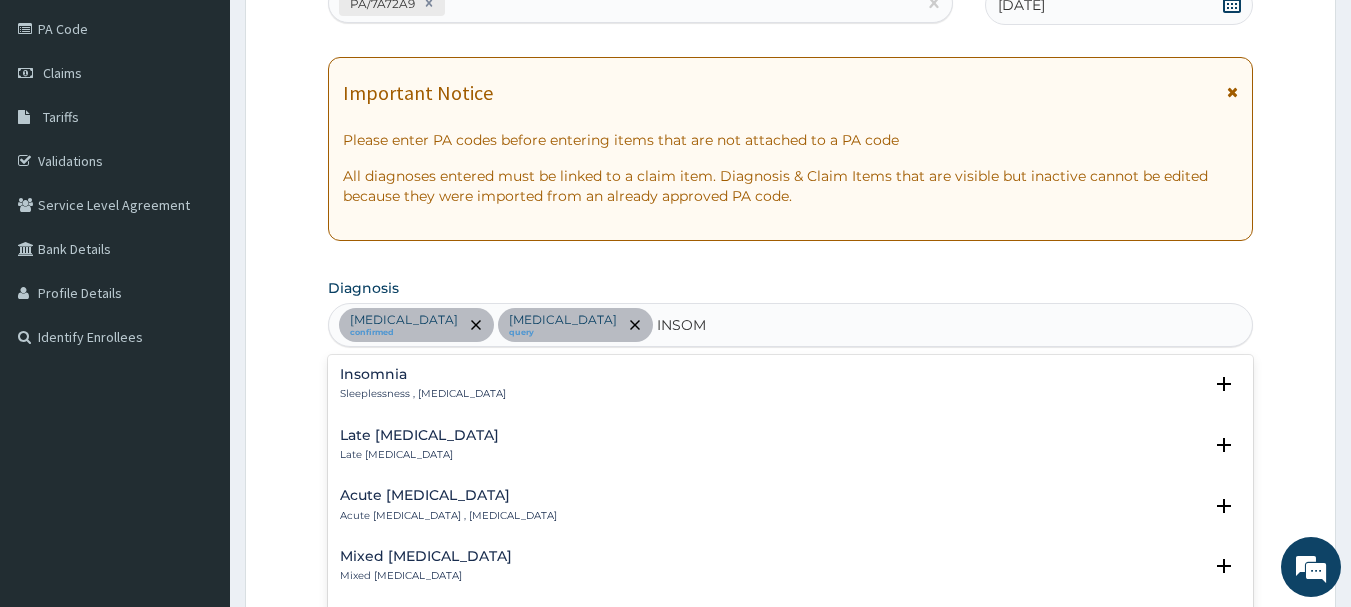 click on "Insomnia" at bounding box center [423, 374] 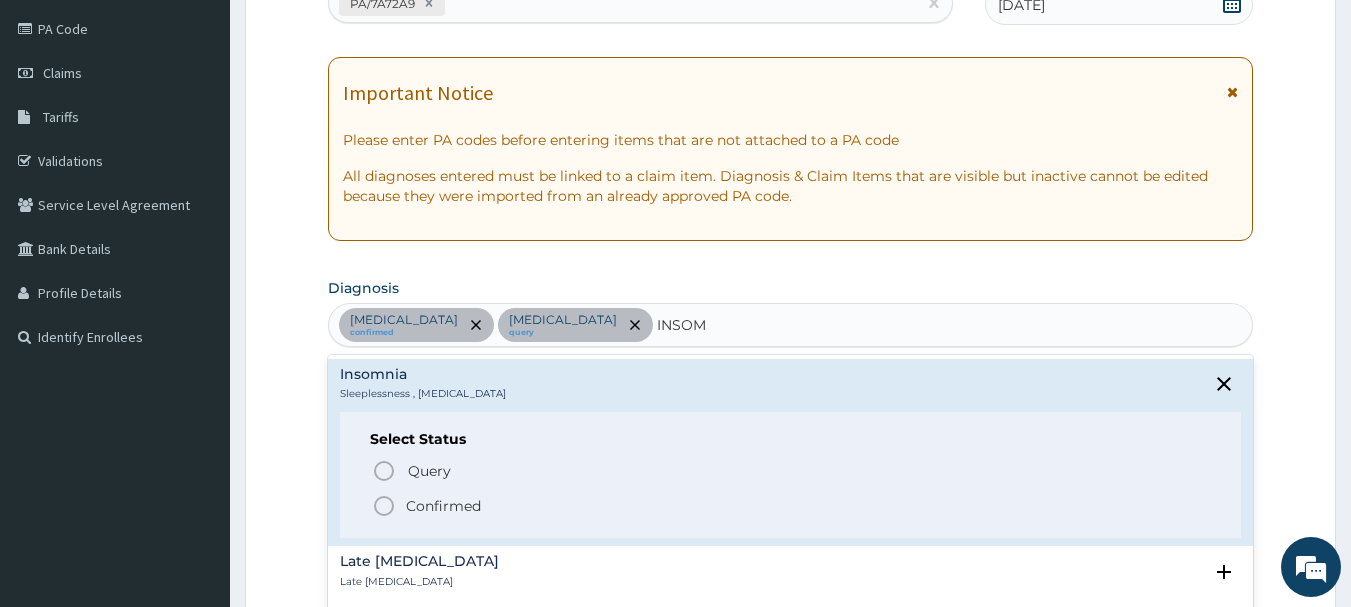 click 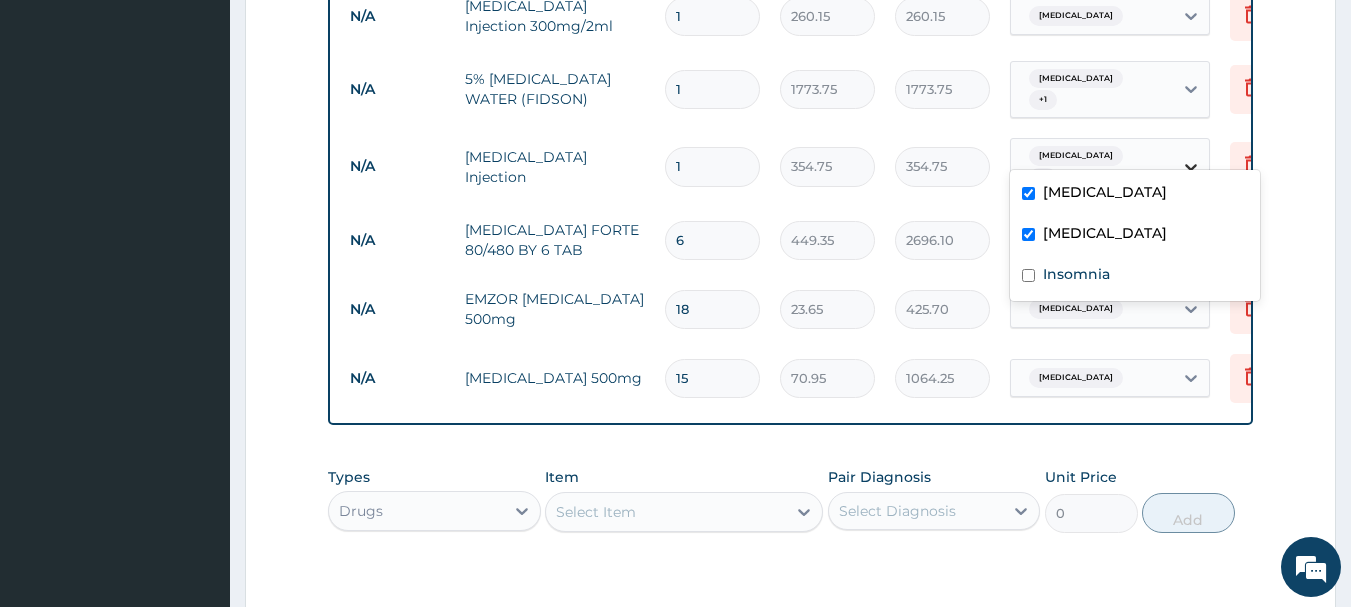 click 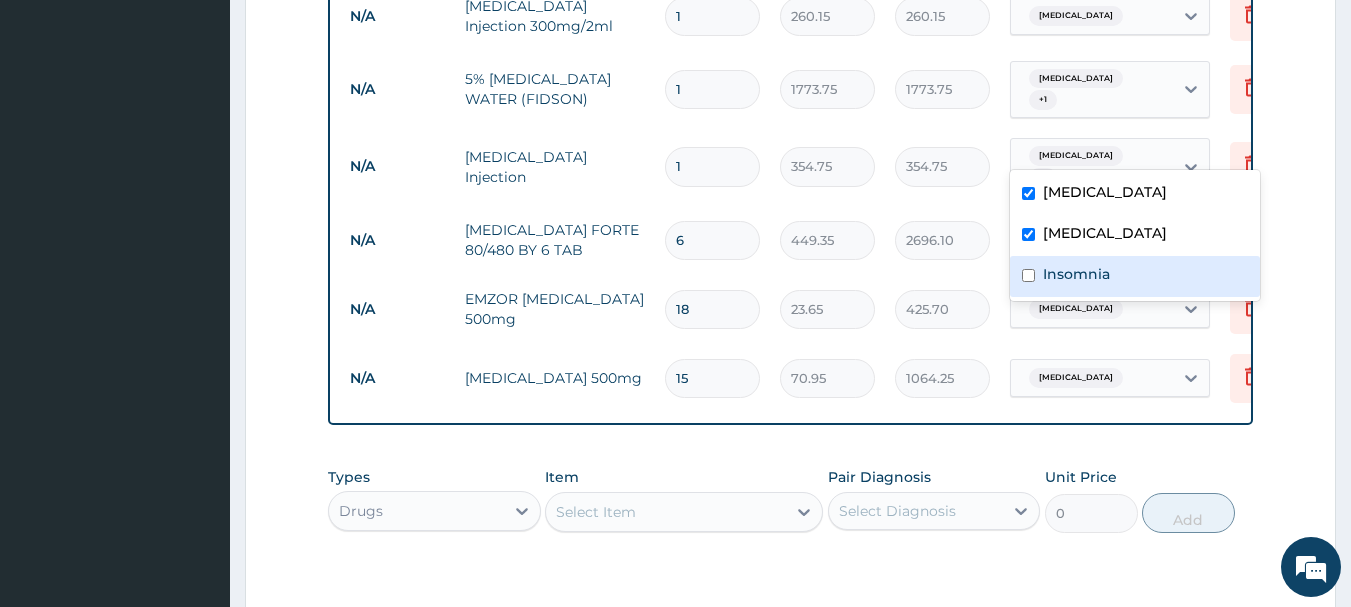 click on "Insomnia" at bounding box center [1076, 274] 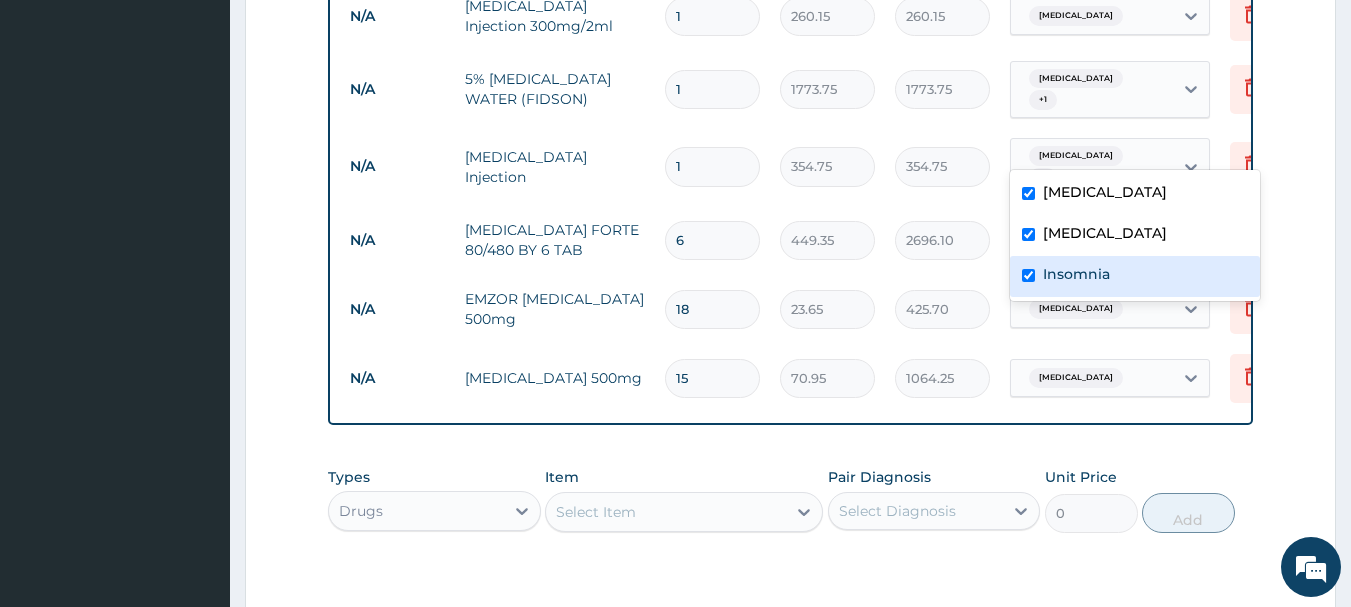 checkbox on "true" 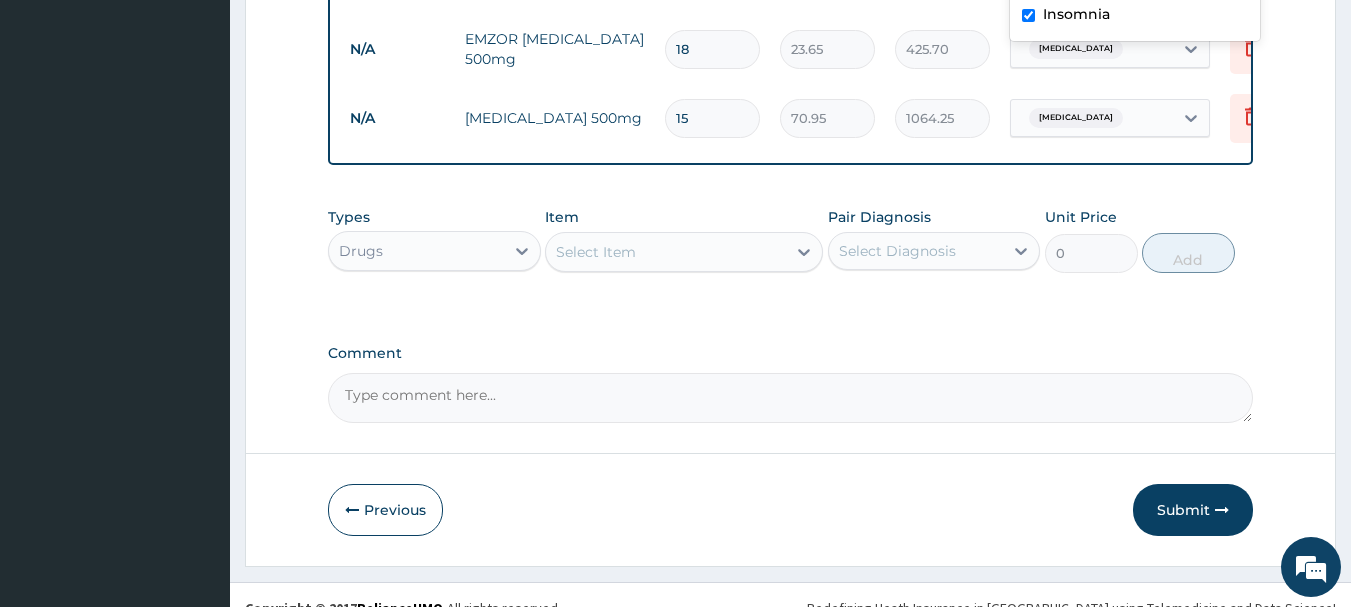 scroll, scrollTop: 1674, scrollLeft: 0, axis: vertical 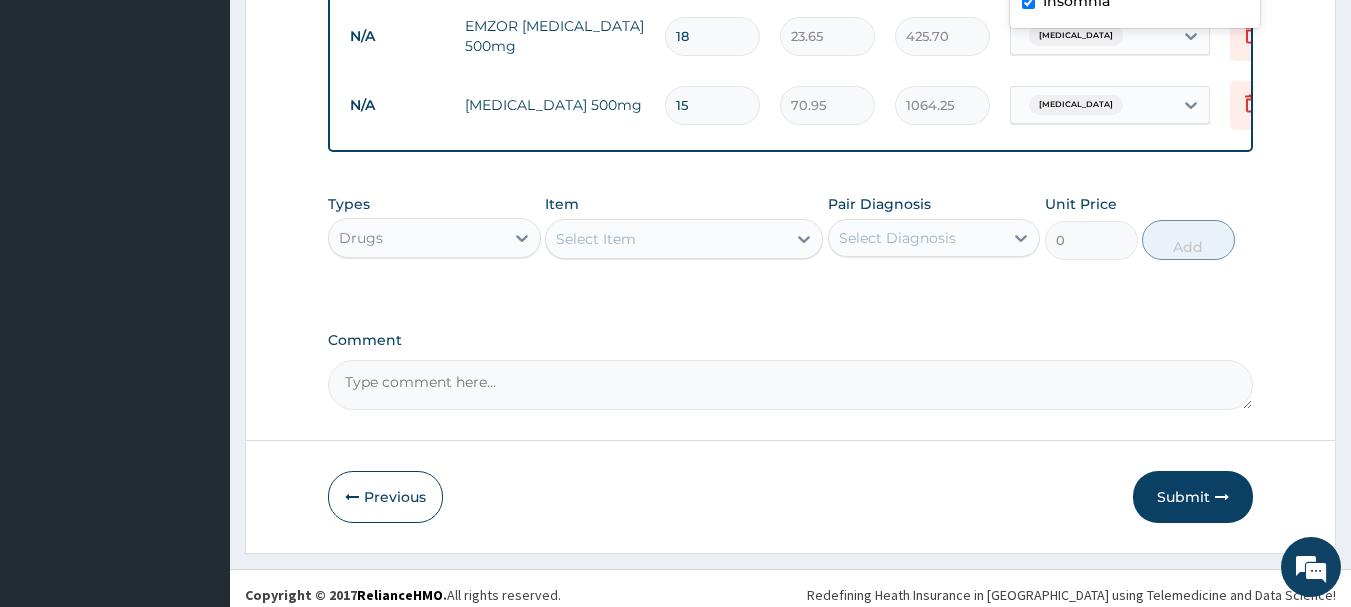 click on "Select Item" at bounding box center [596, 239] 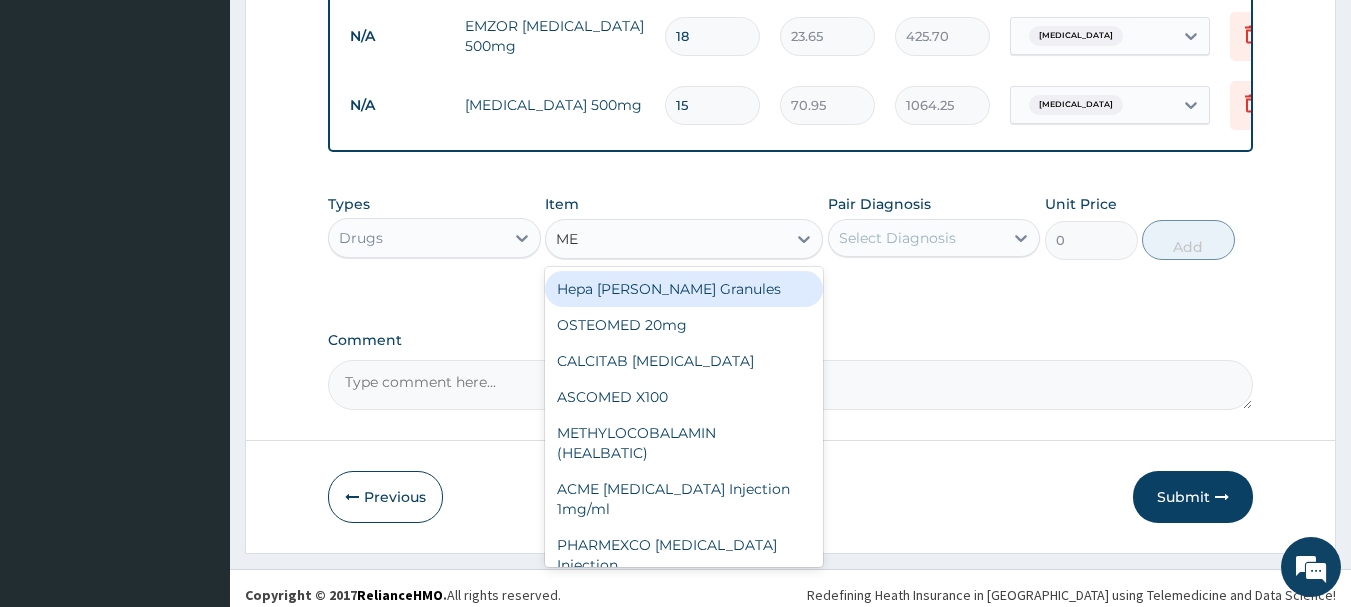 type on "M" 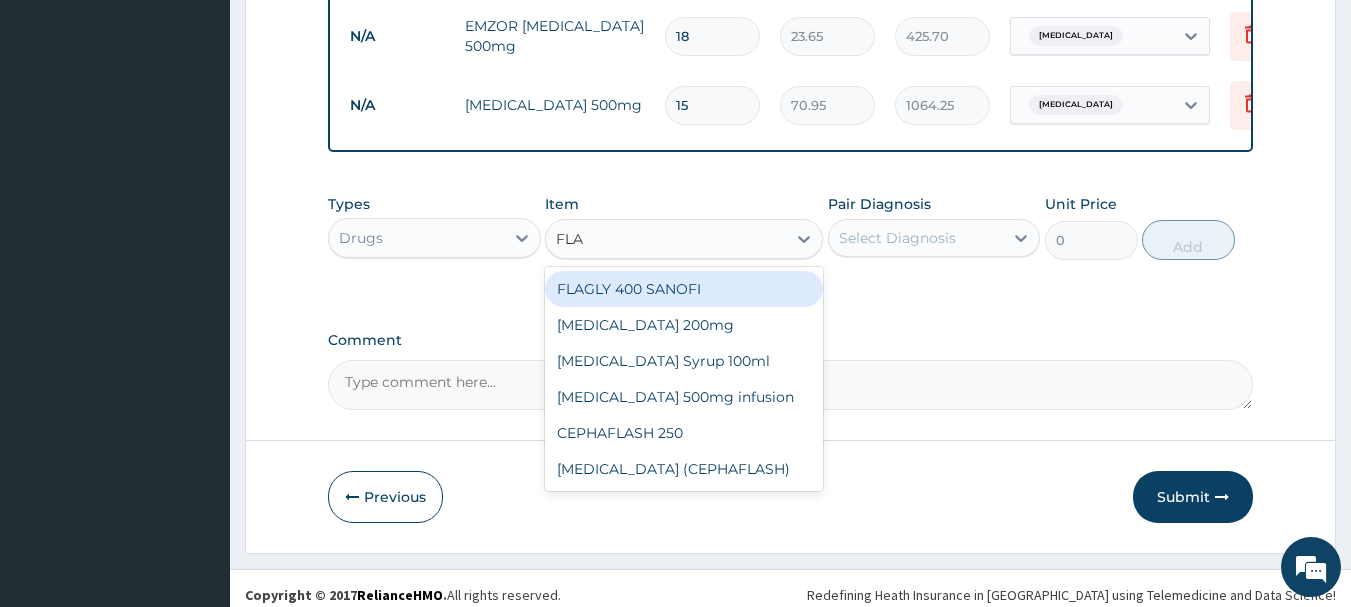 type on "FLAG" 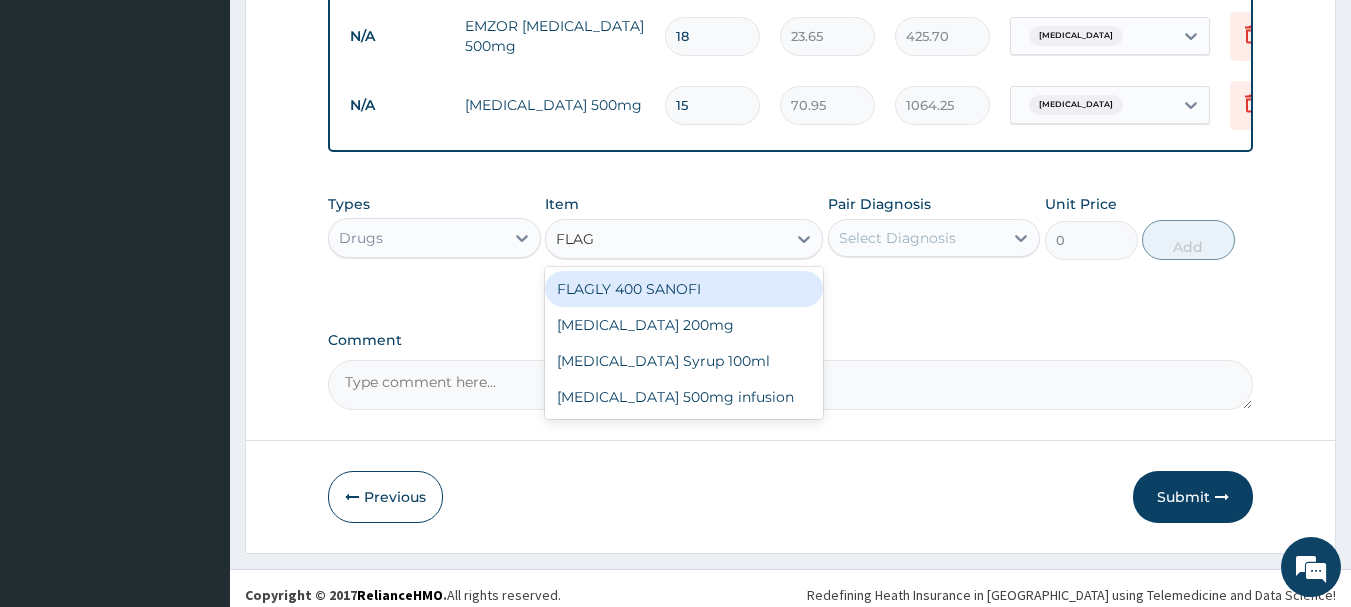 click on "FLAGLY 400 SANOFI" at bounding box center [684, 289] 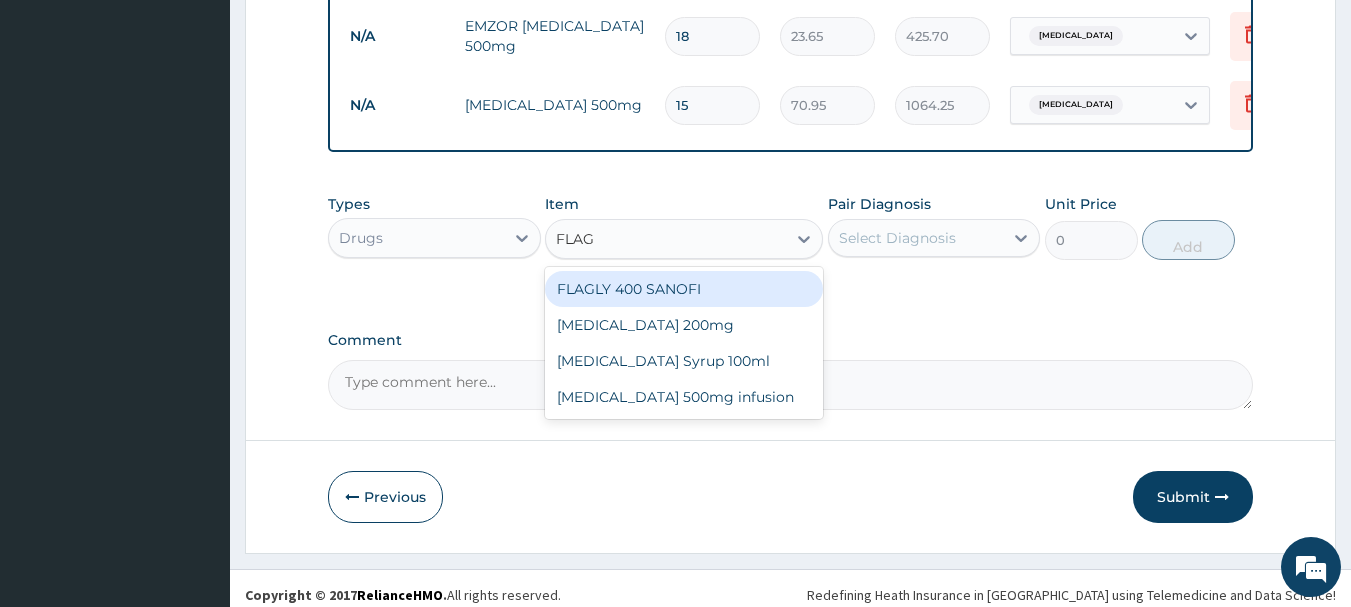 type 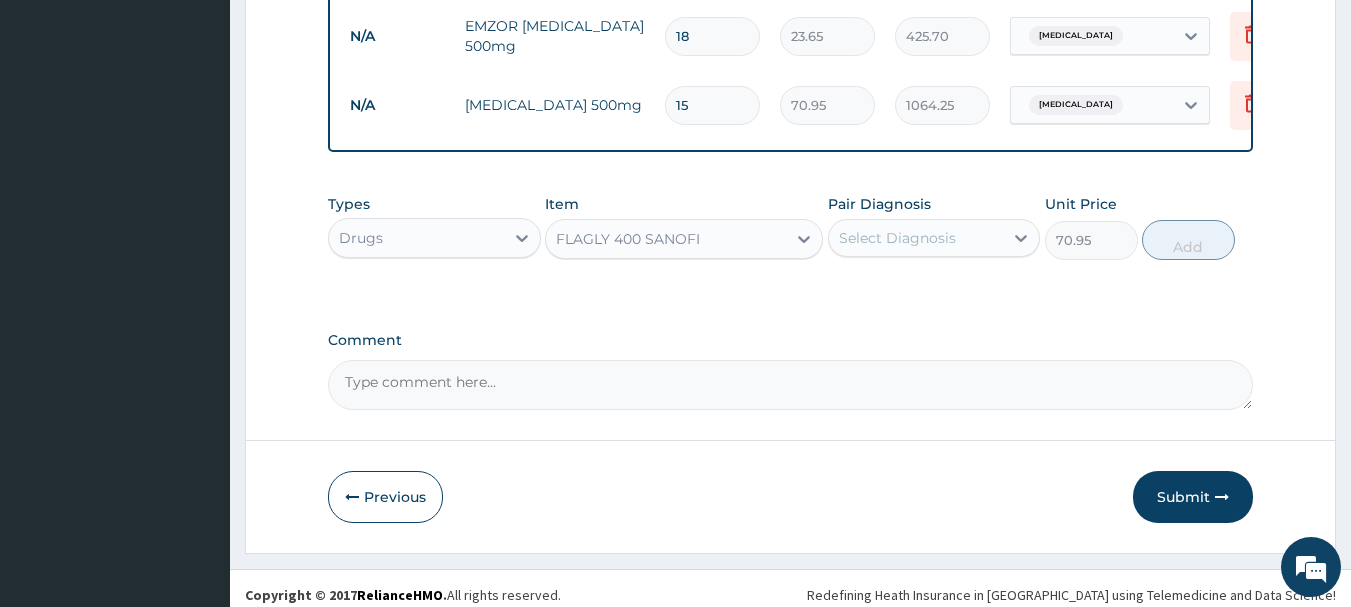 click on "Select Diagnosis" at bounding box center [897, 238] 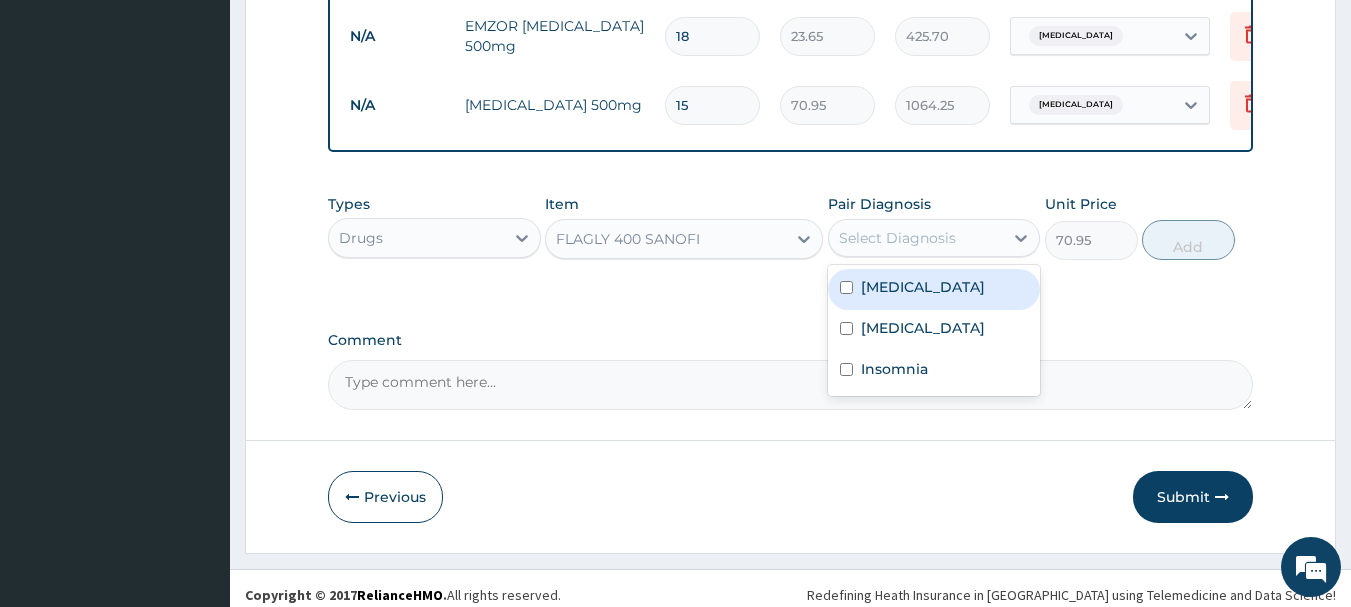 click on "Malaria" at bounding box center (923, 287) 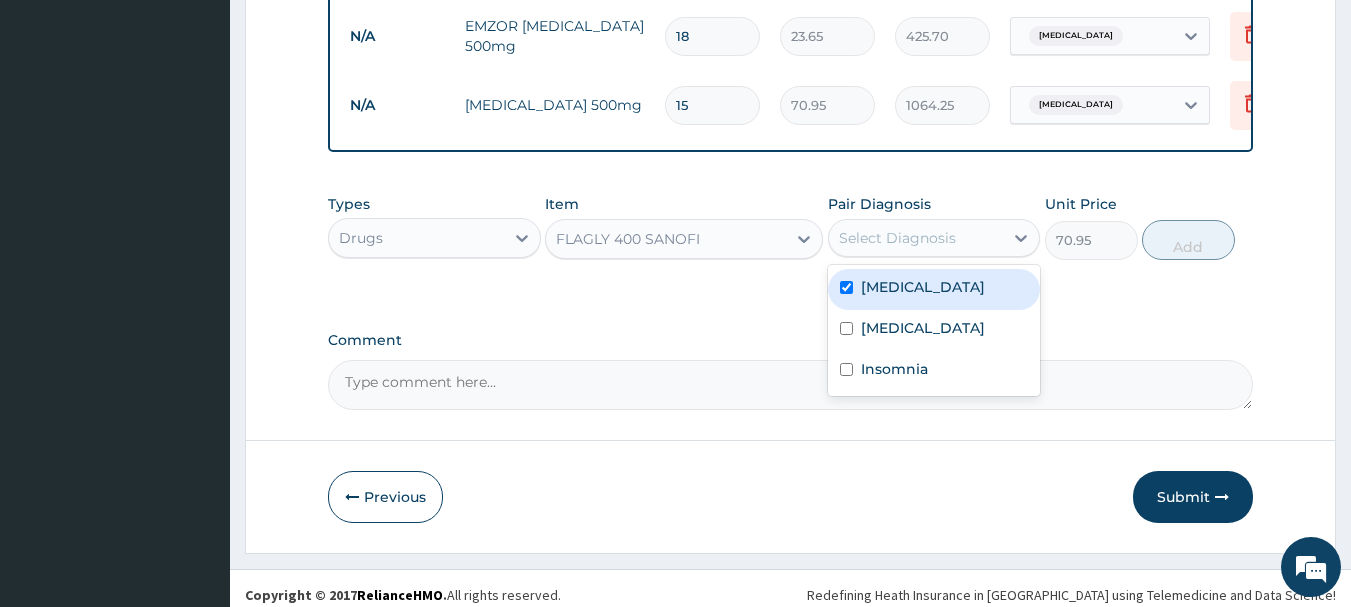 checkbox on "true" 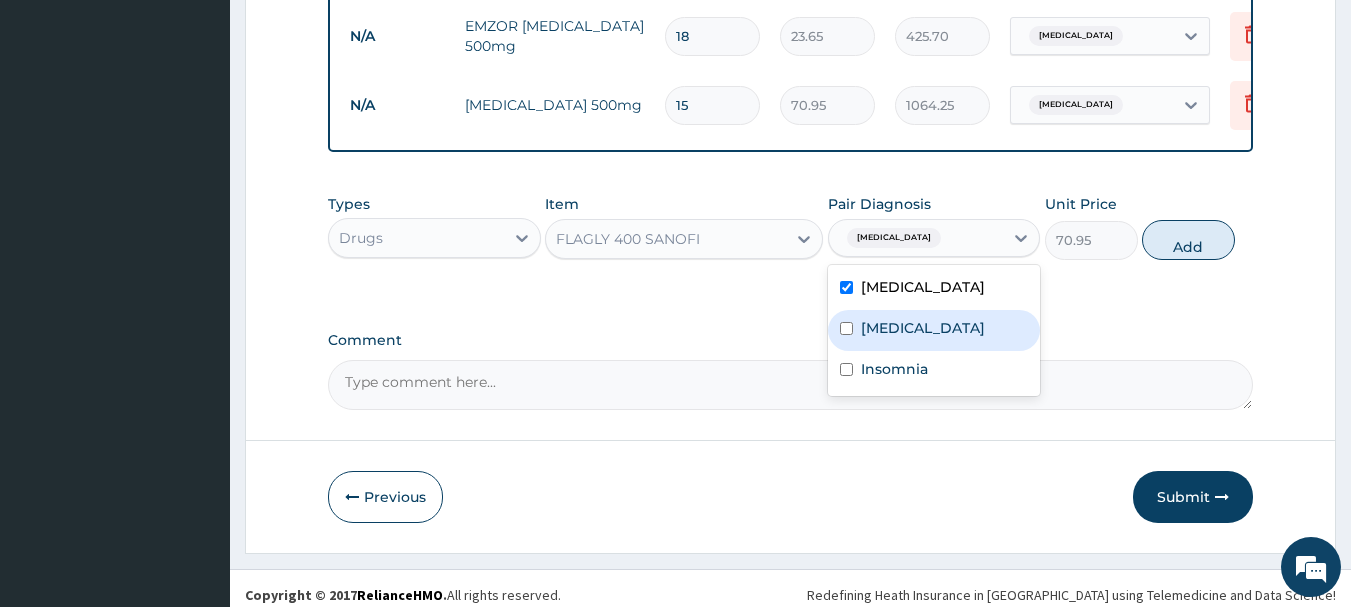 click on "Sepsis" at bounding box center (923, 328) 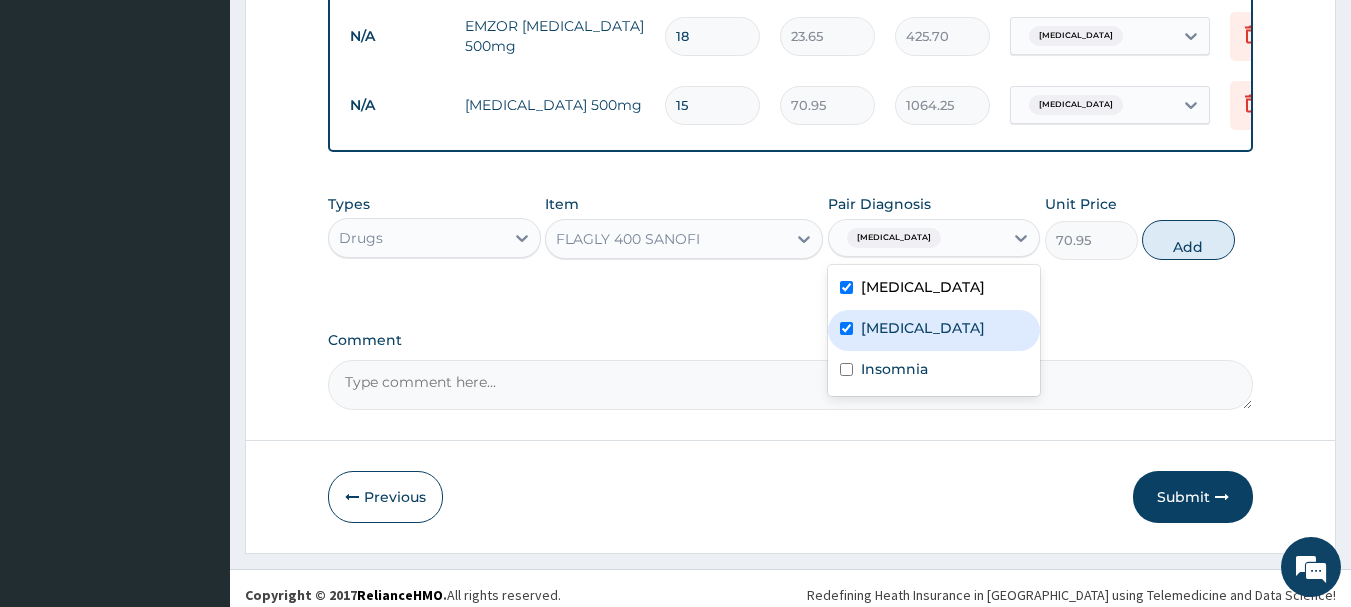checkbox on "true" 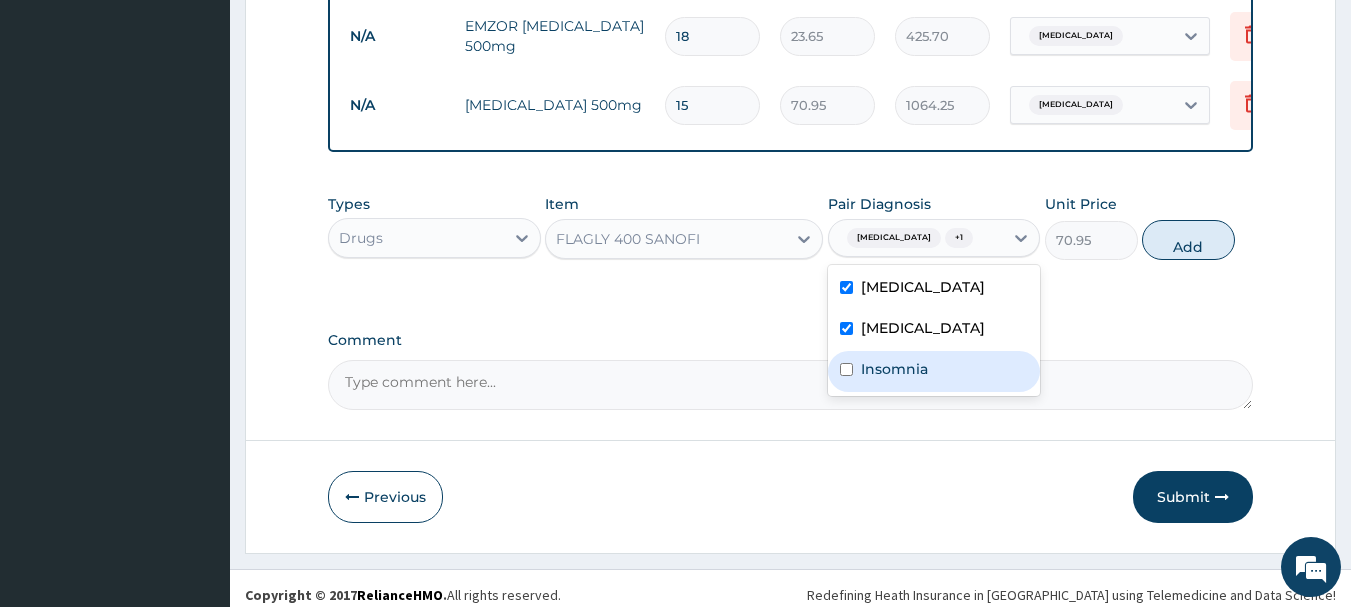 click on "Insomnia" at bounding box center (894, 369) 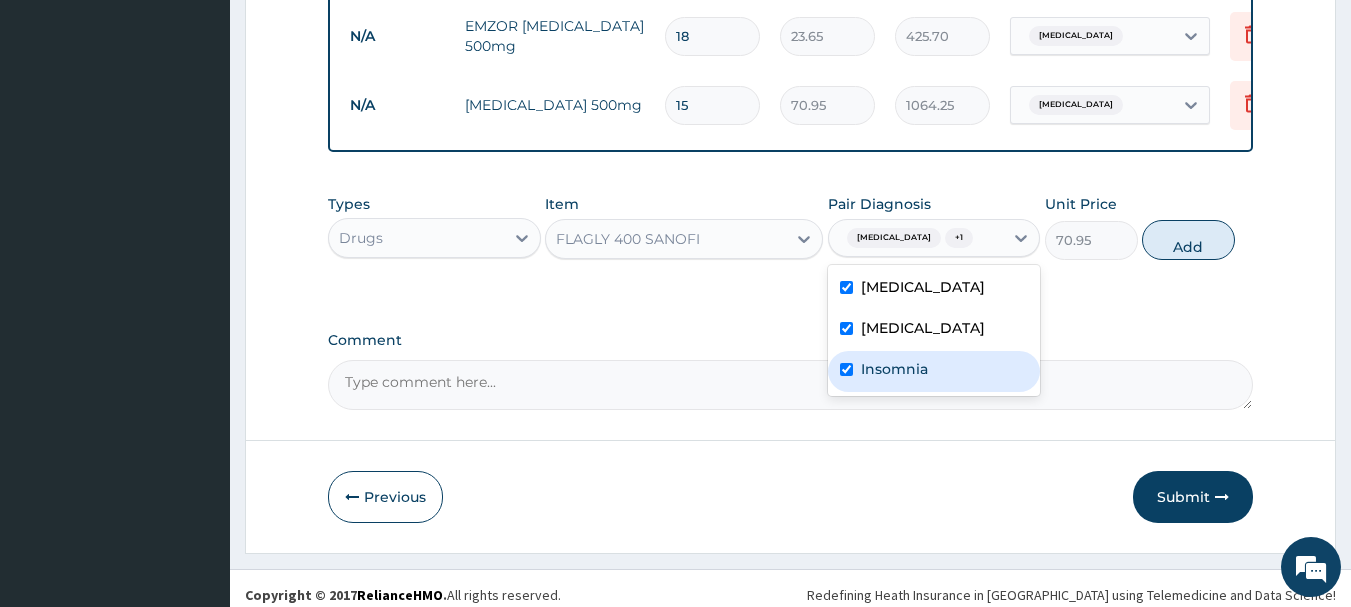 checkbox on "true" 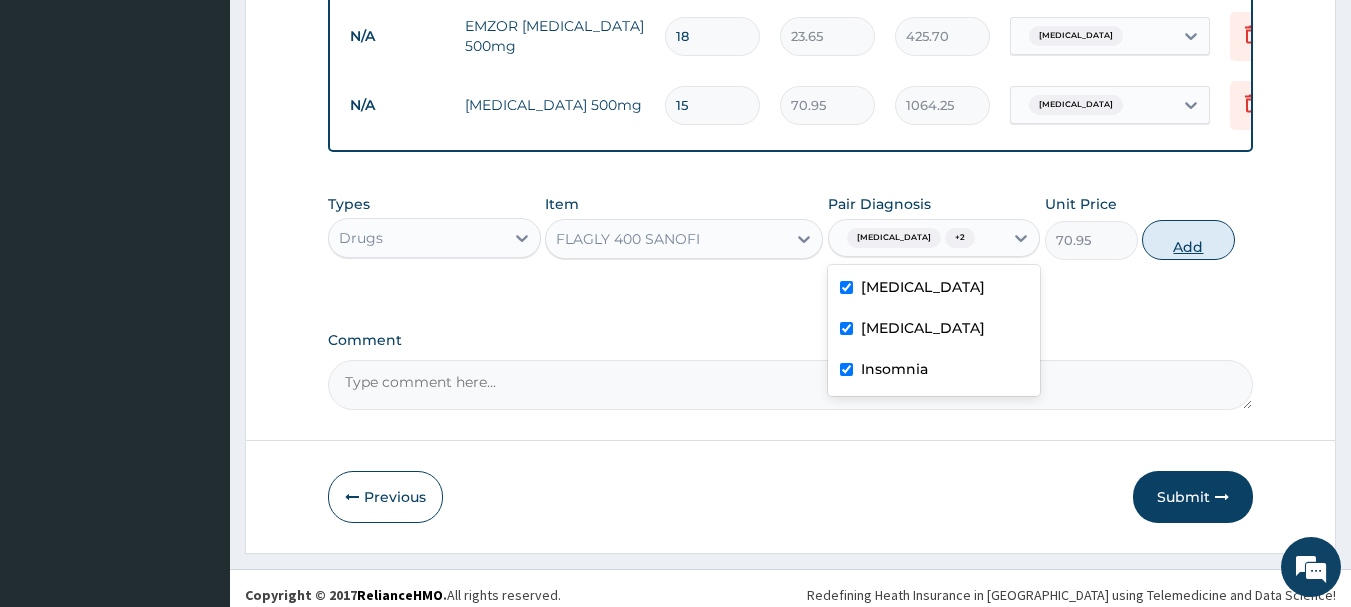 click on "Add" at bounding box center [1188, 240] 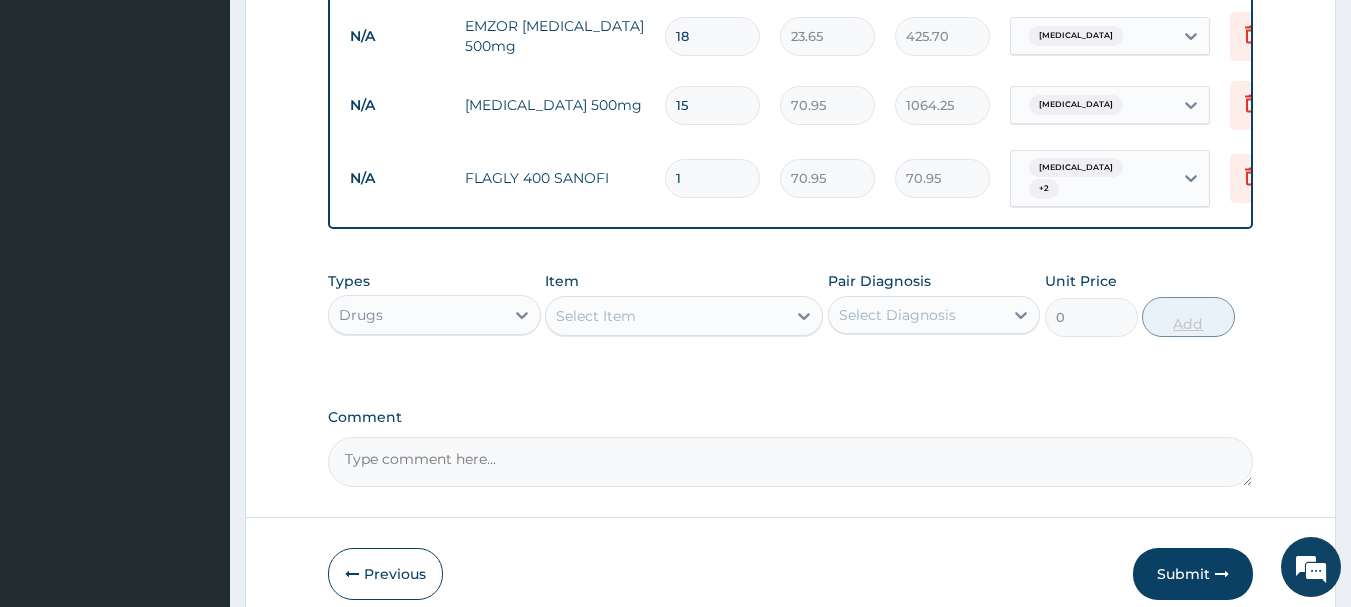 type on "15" 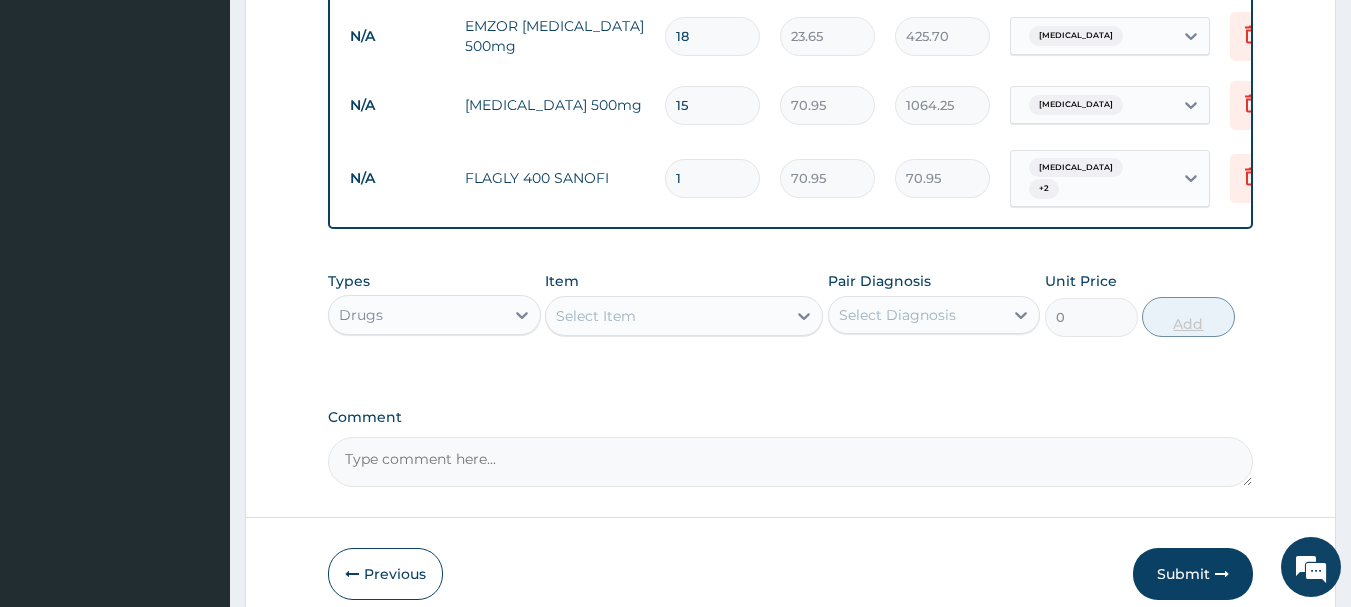 type on "1064.25" 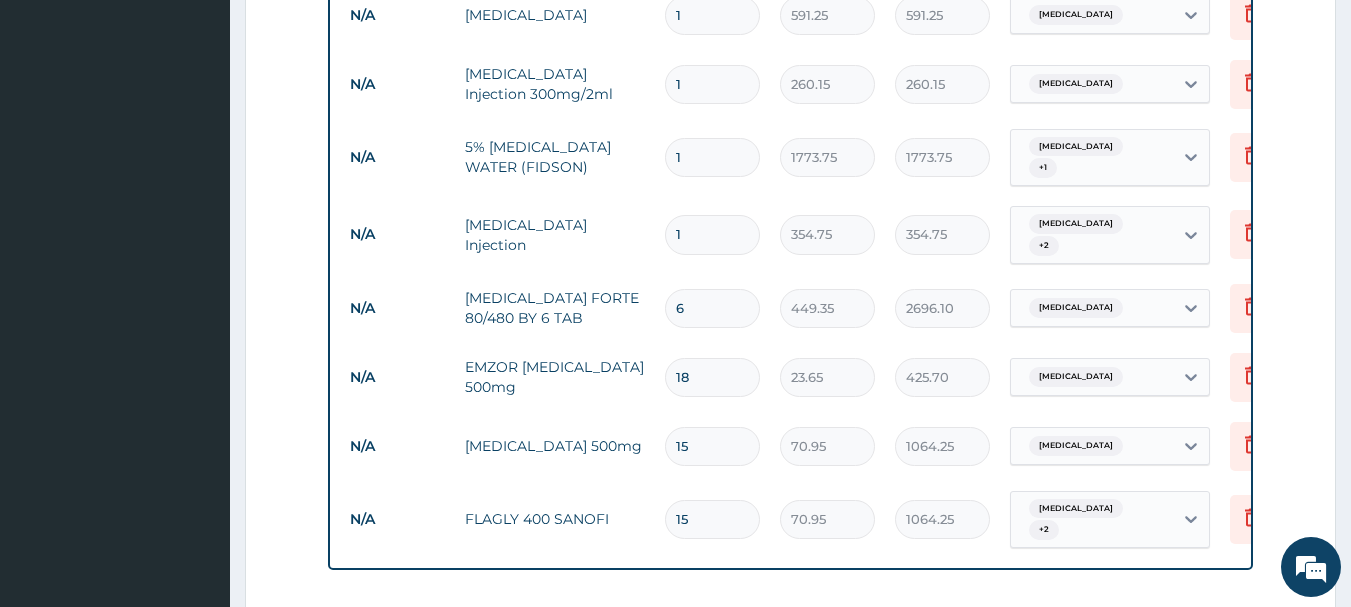 scroll, scrollTop: 1743, scrollLeft: 0, axis: vertical 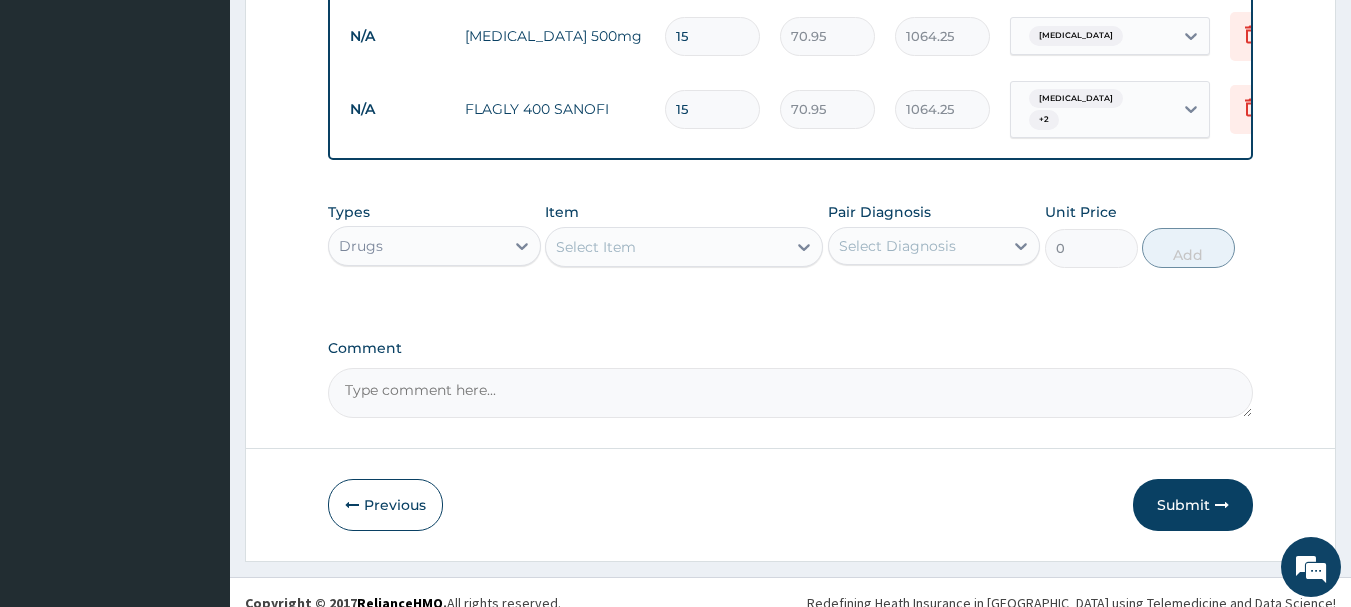 type on "15" 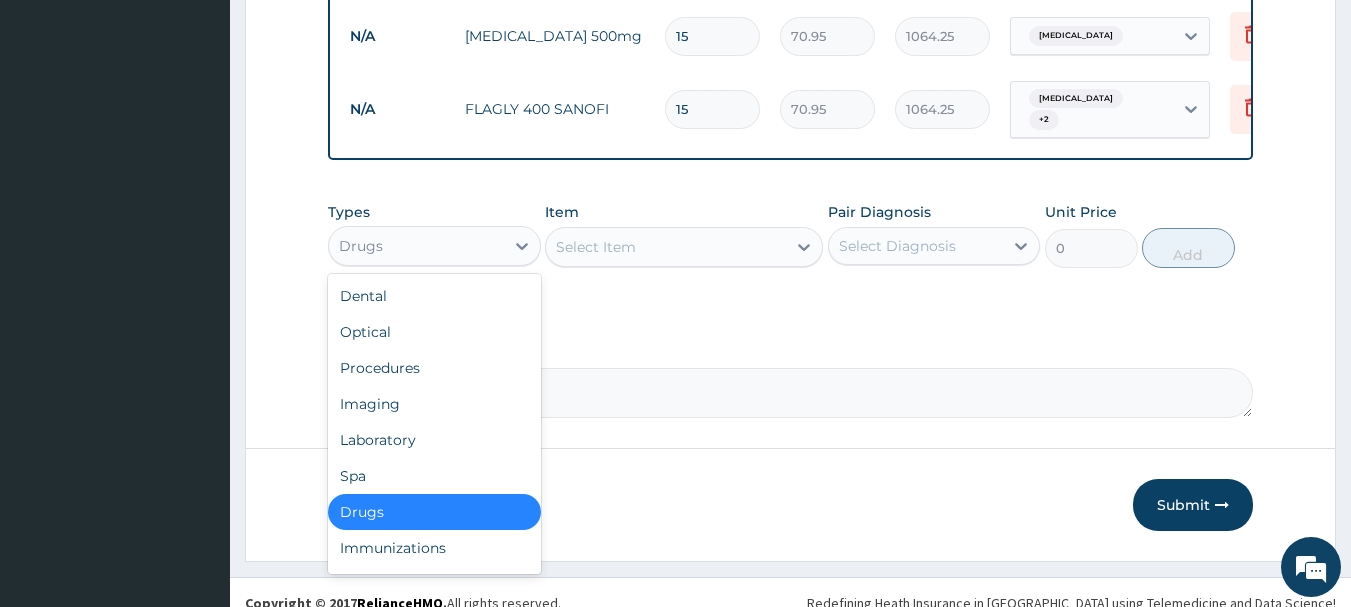 click on "Drugs" at bounding box center [416, 246] 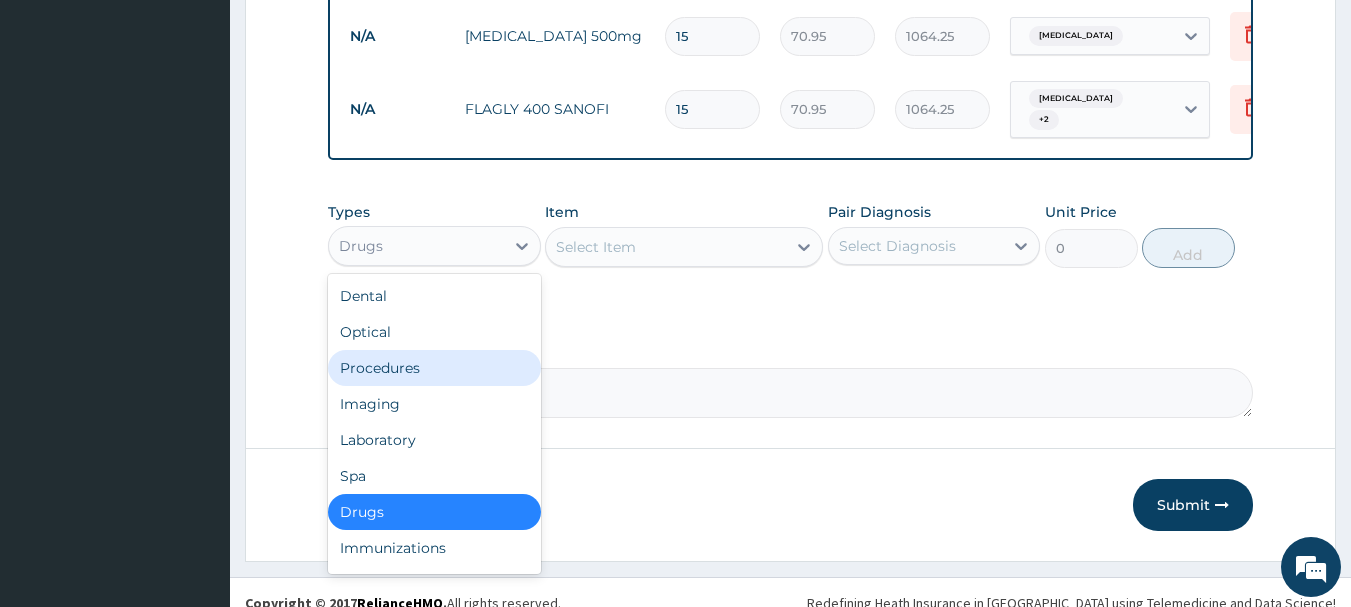 click on "Procedures" at bounding box center (434, 368) 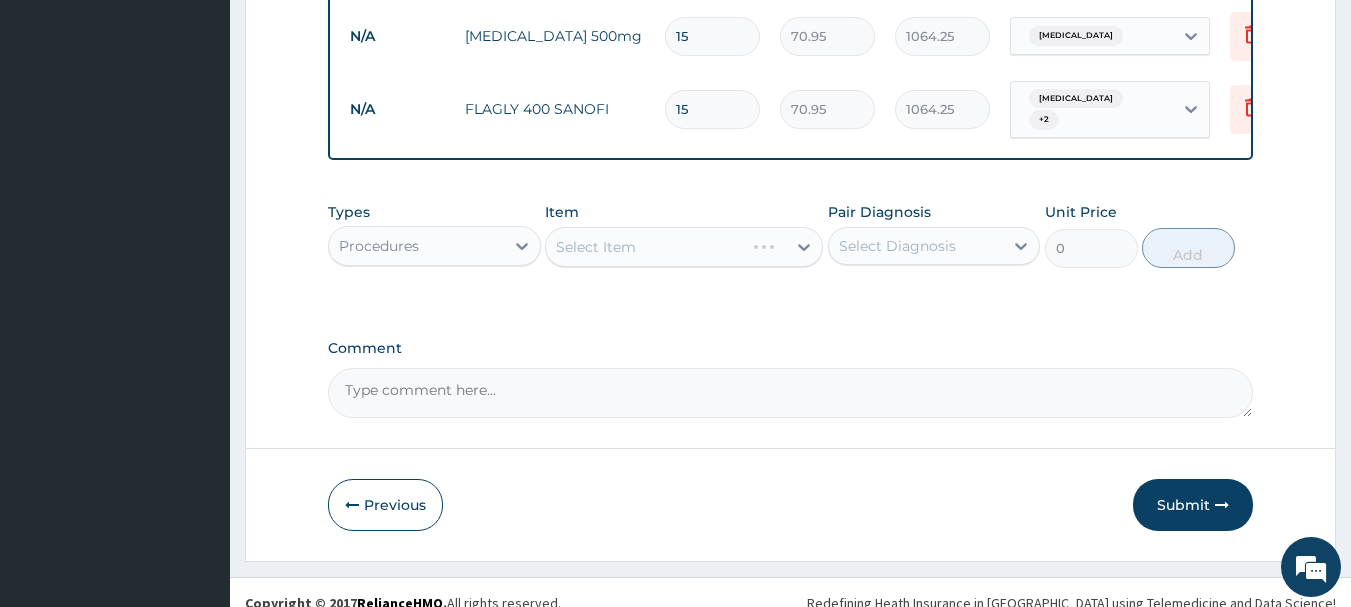 click on "Select Item" at bounding box center [684, 247] 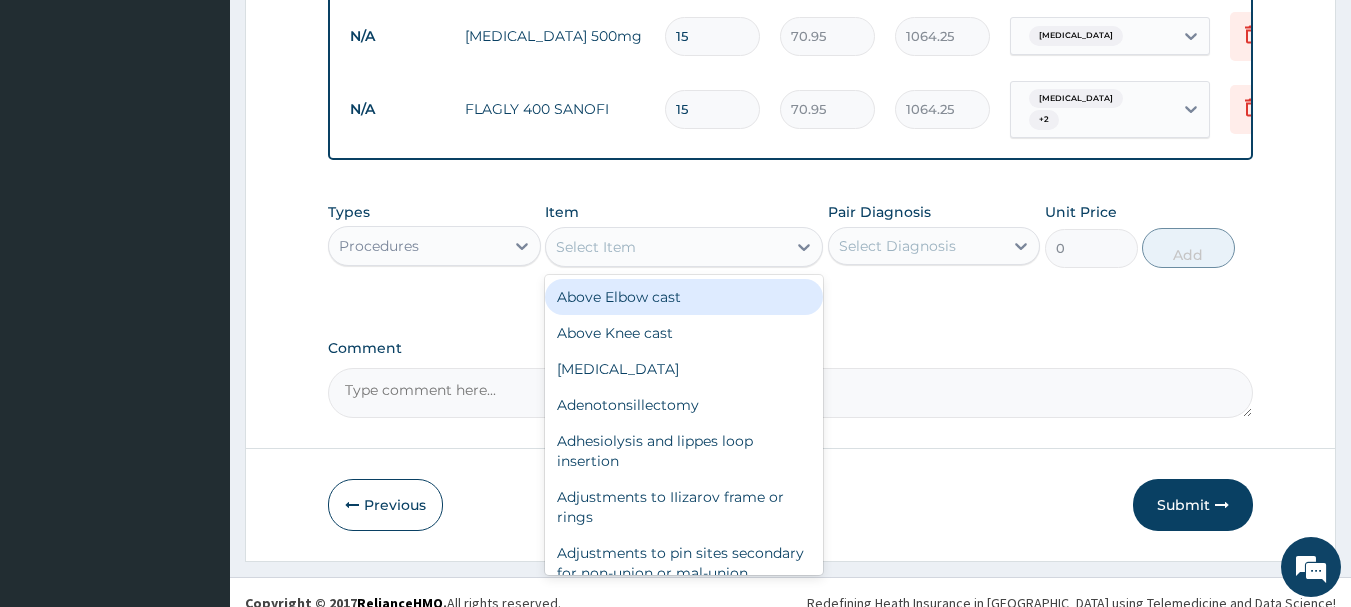click on "Select Item" at bounding box center (666, 247) 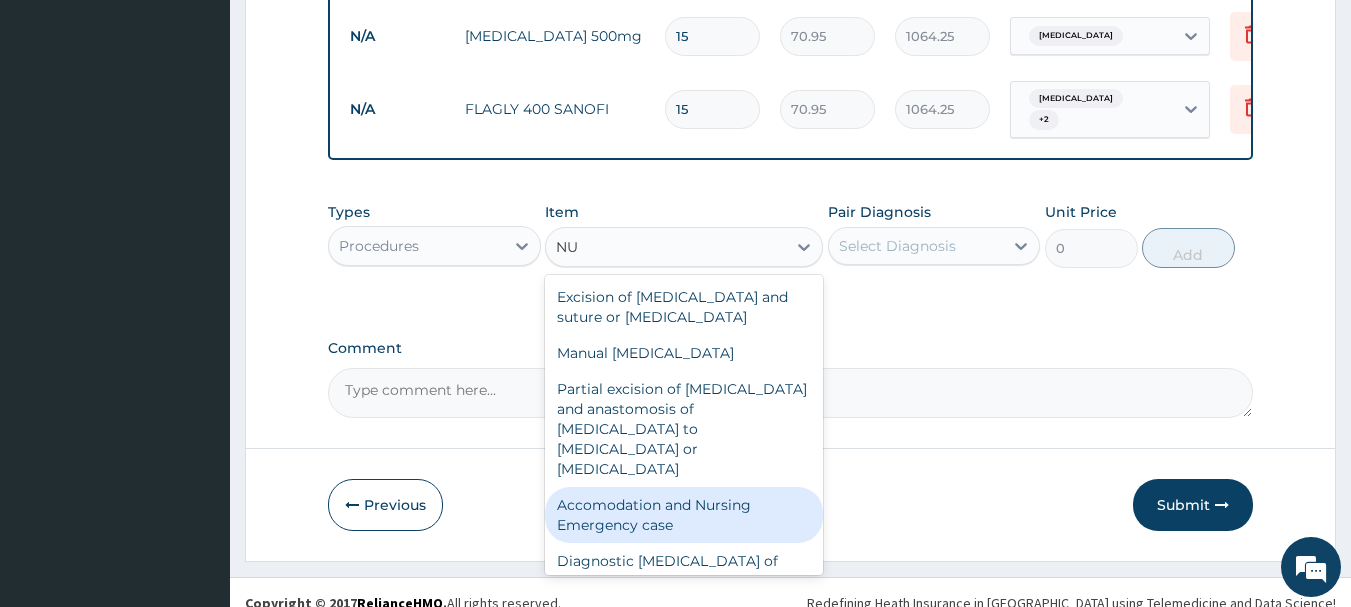 type on "N" 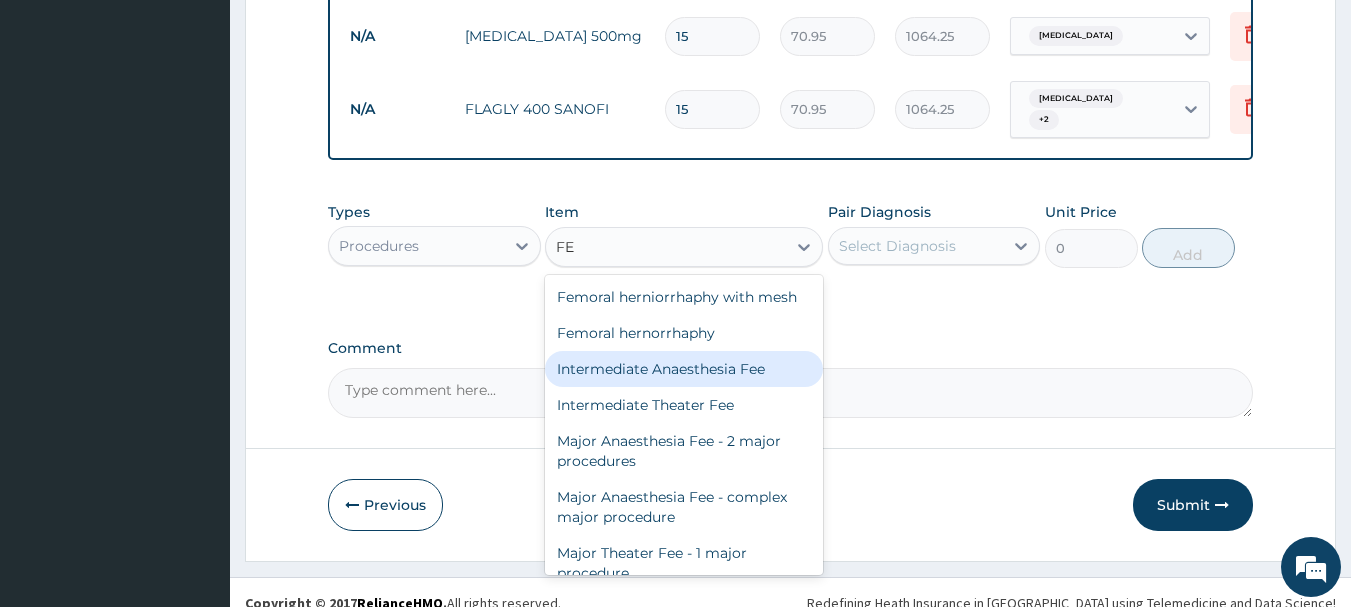type on "F" 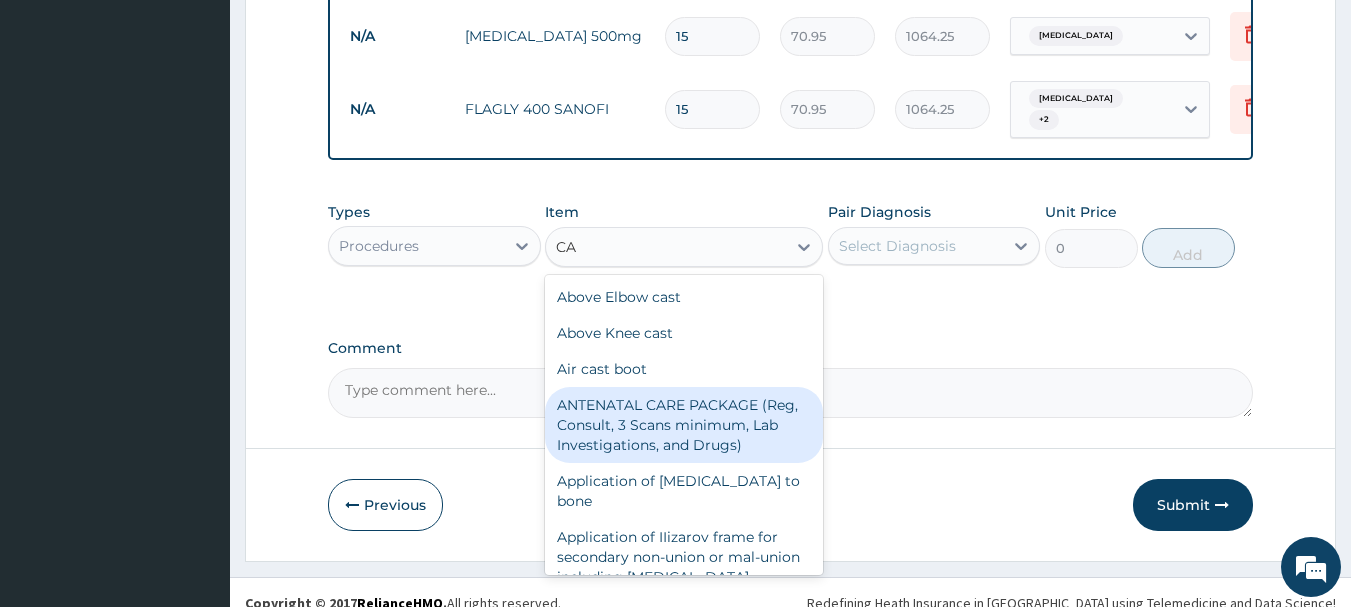 type on "C" 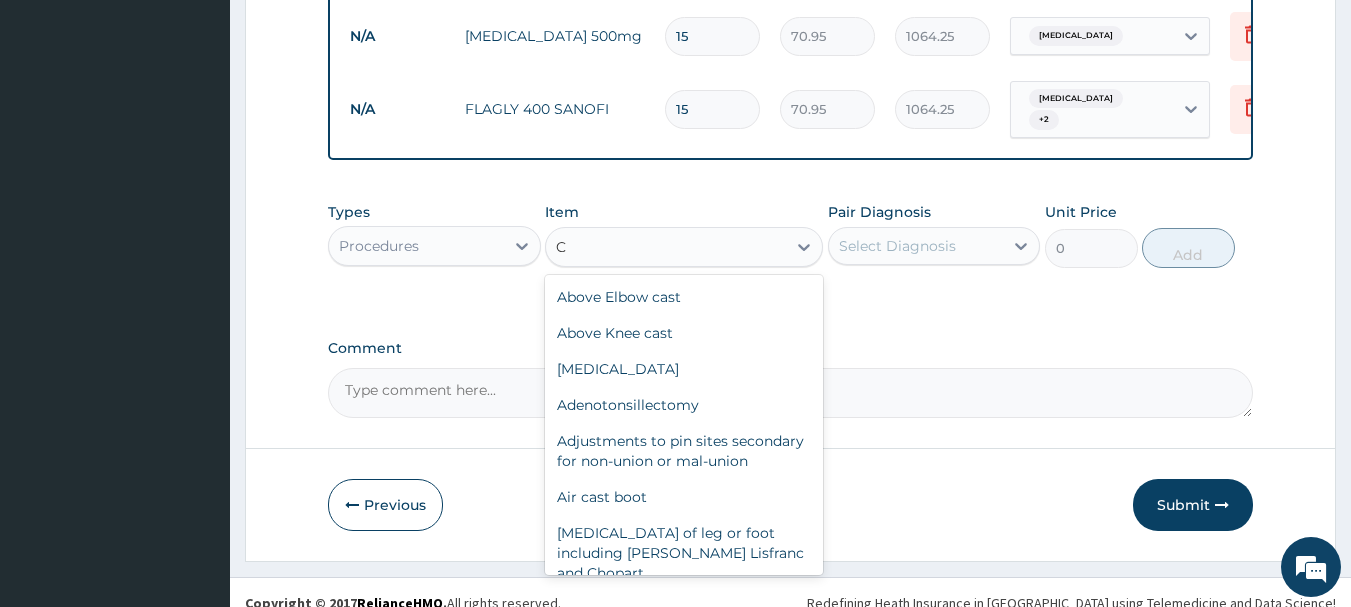 type 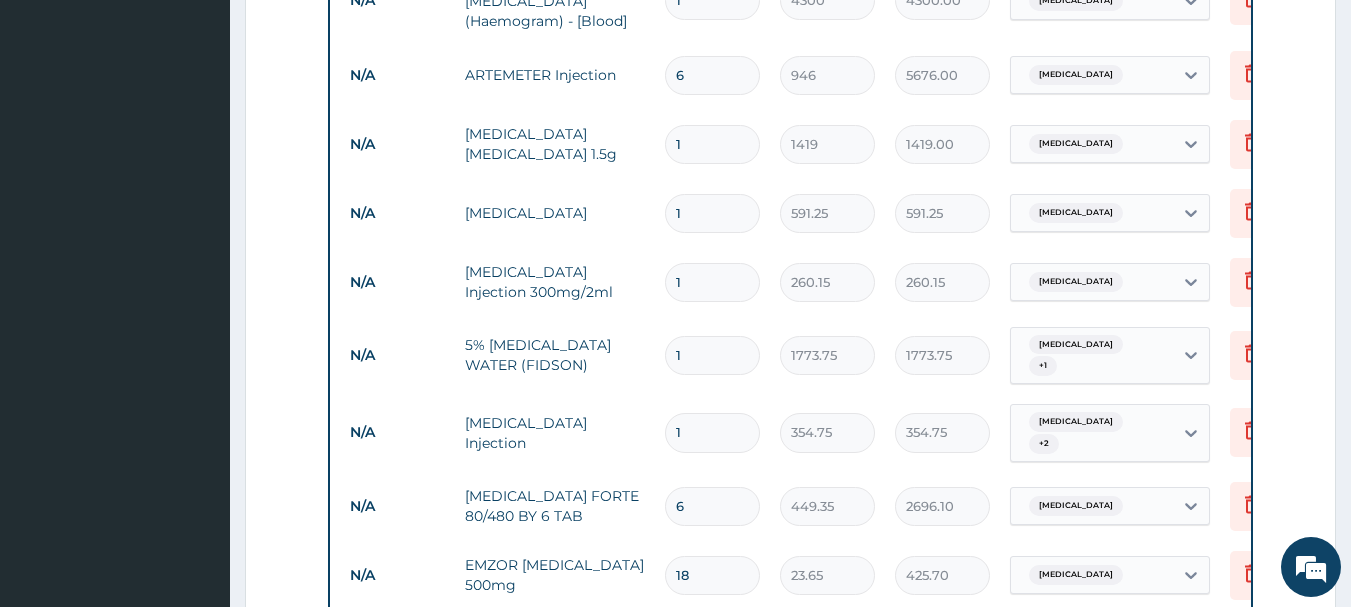 scroll, scrollTop: 1182, scrollLeft: 0, axis: vertical 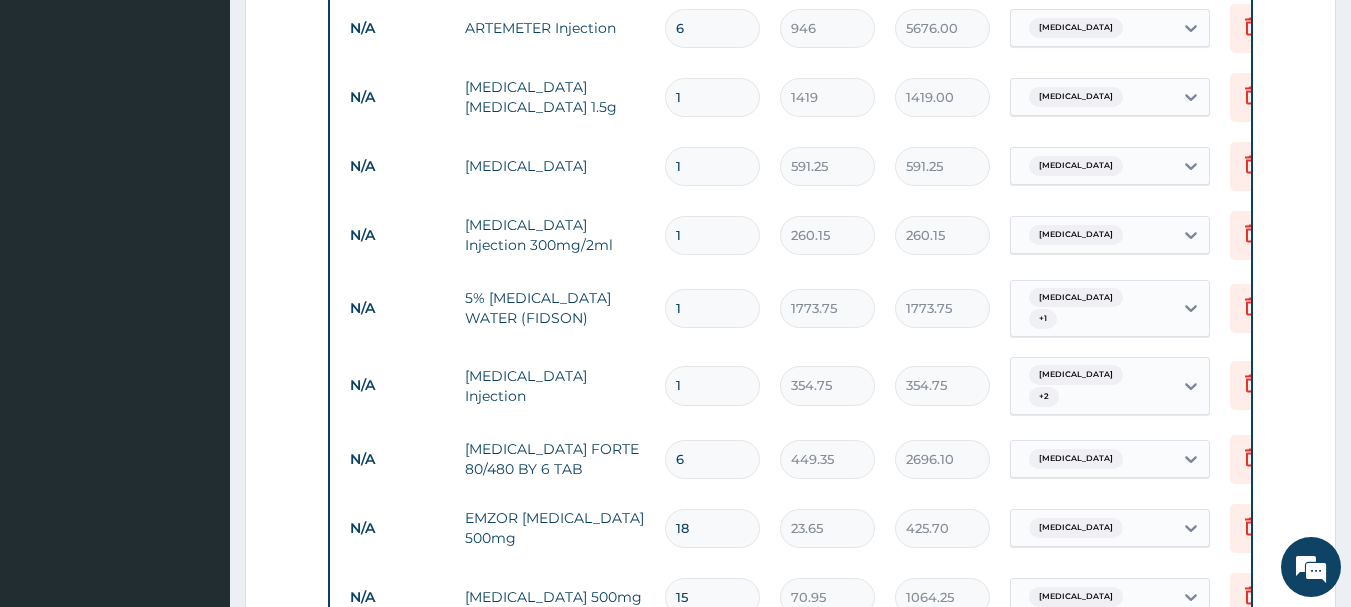 click on "1" at bounding box center [712, 97] 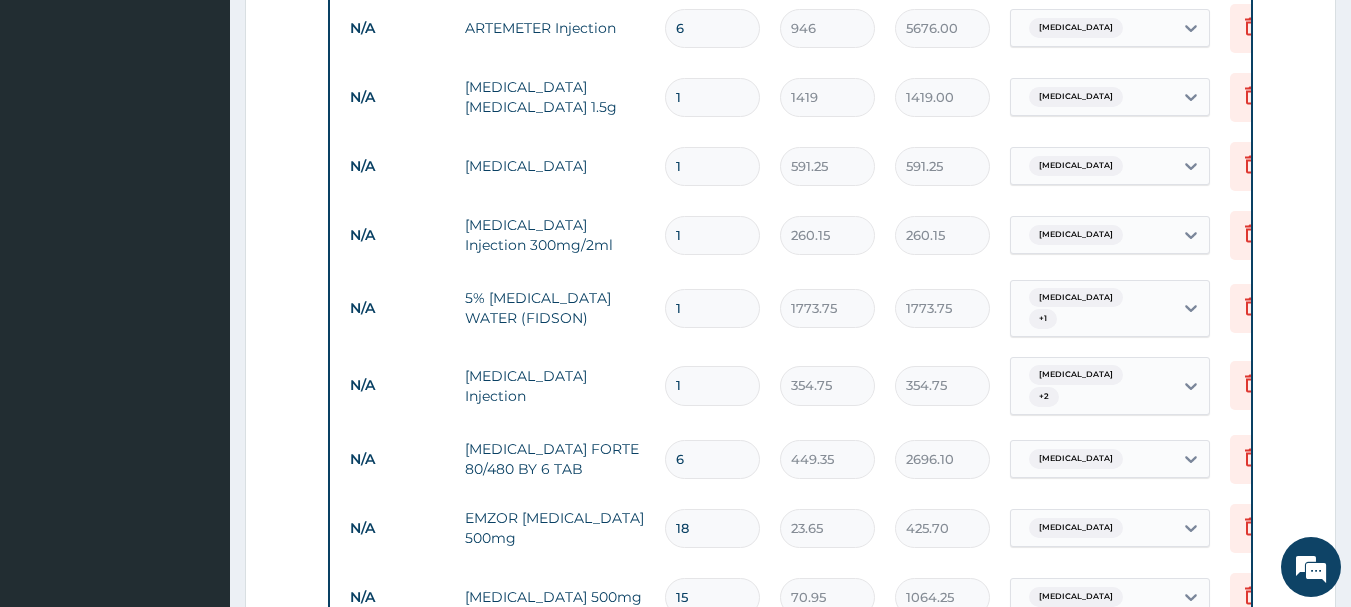 type 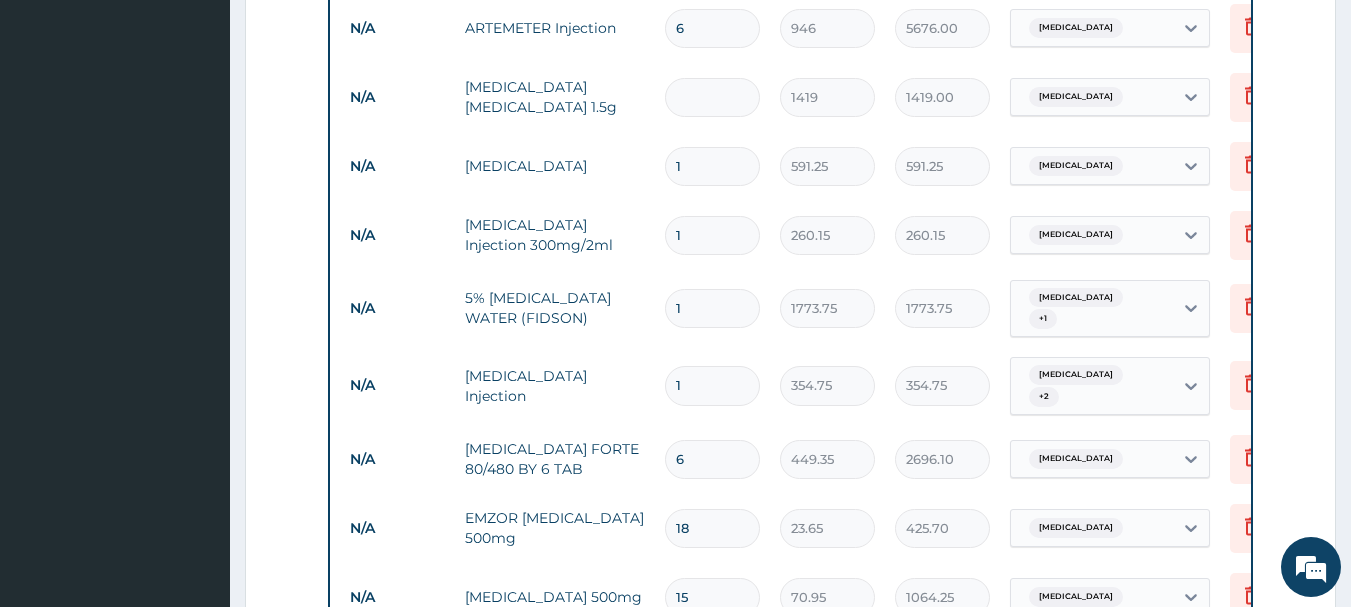type on "0.00" 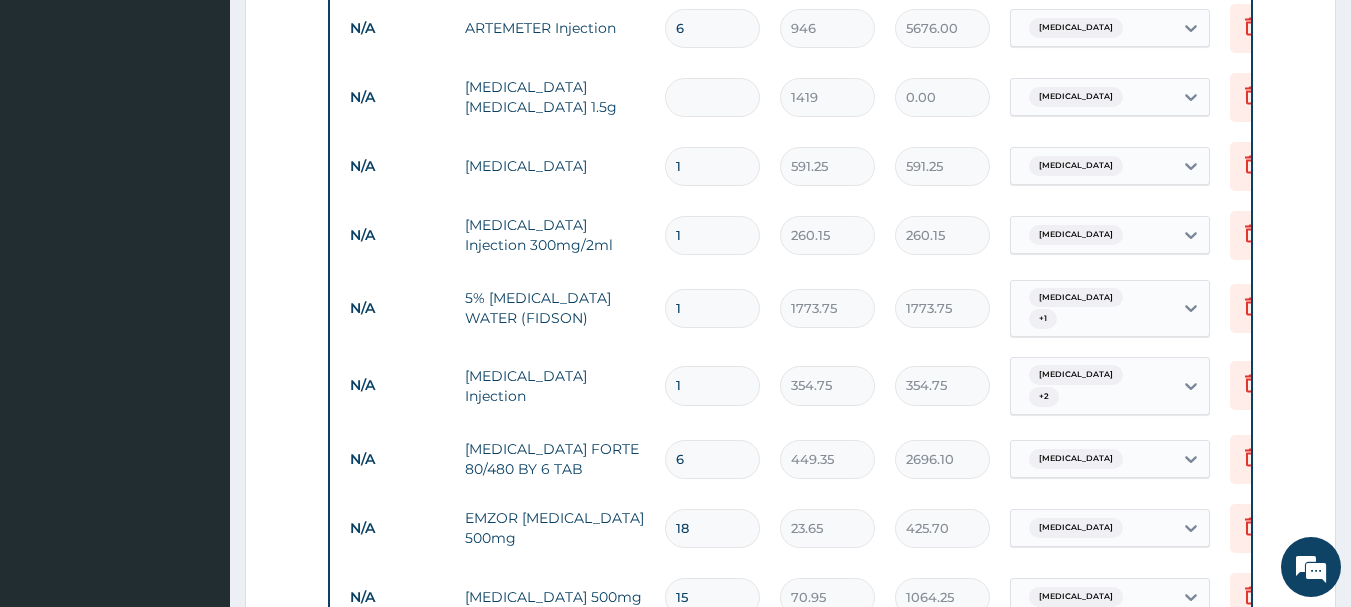type on "2" 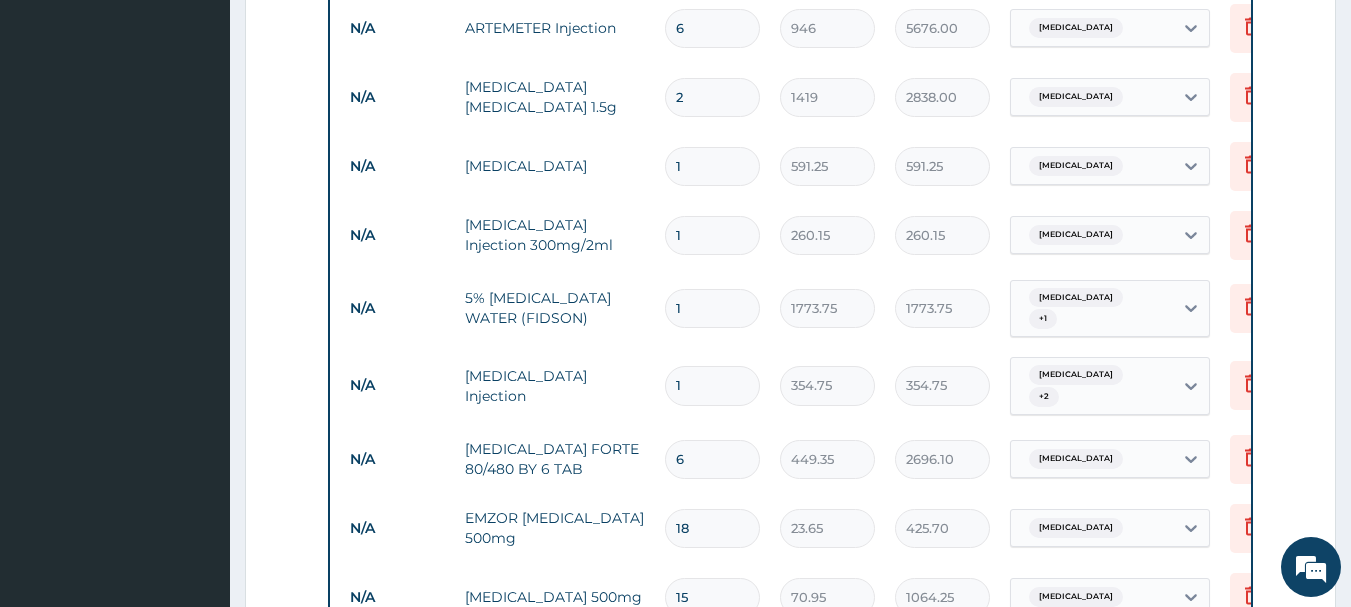 type on "2" 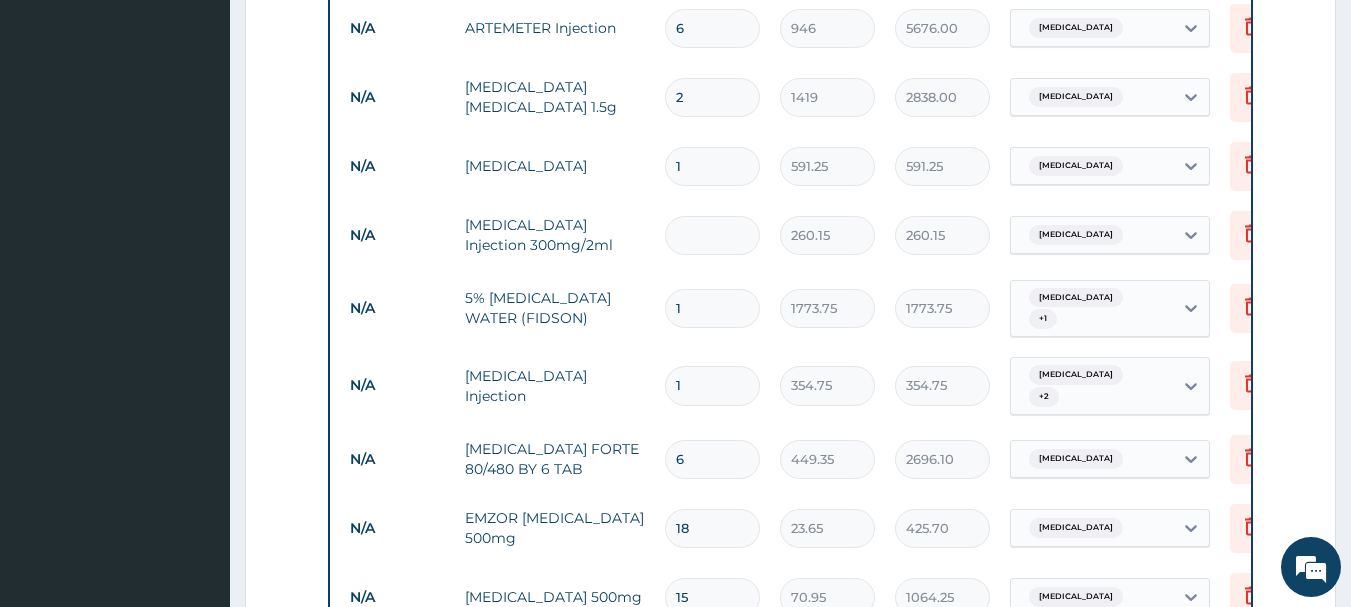 type on "0.00" 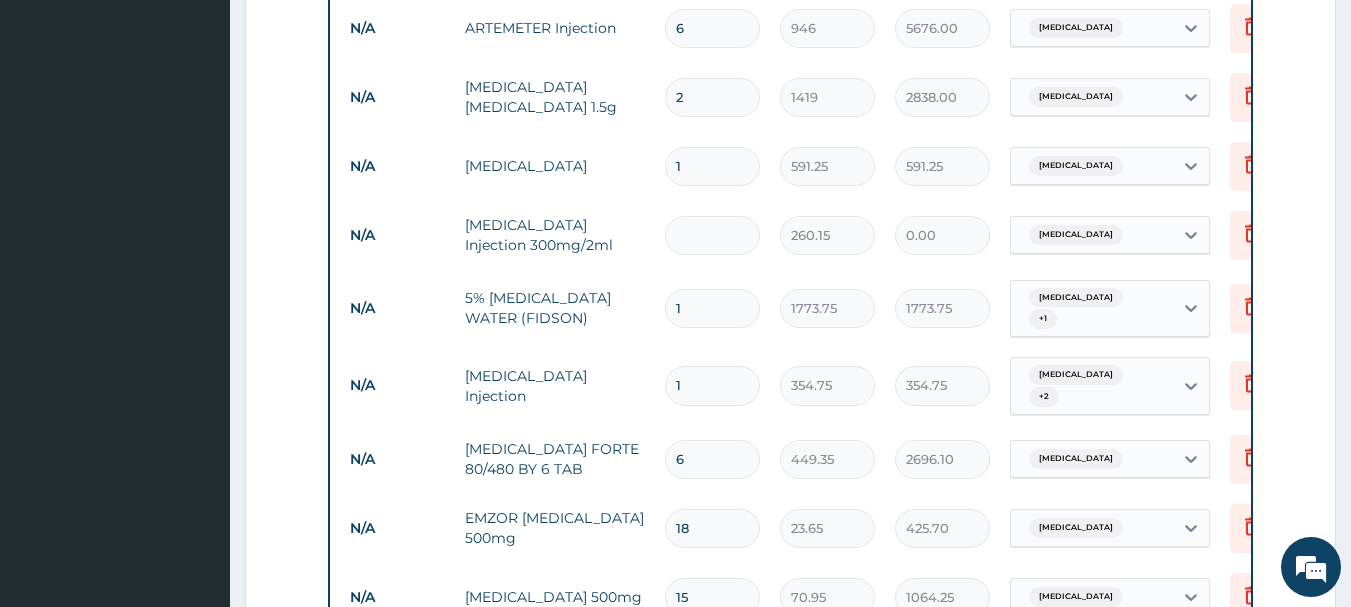 type on "4" 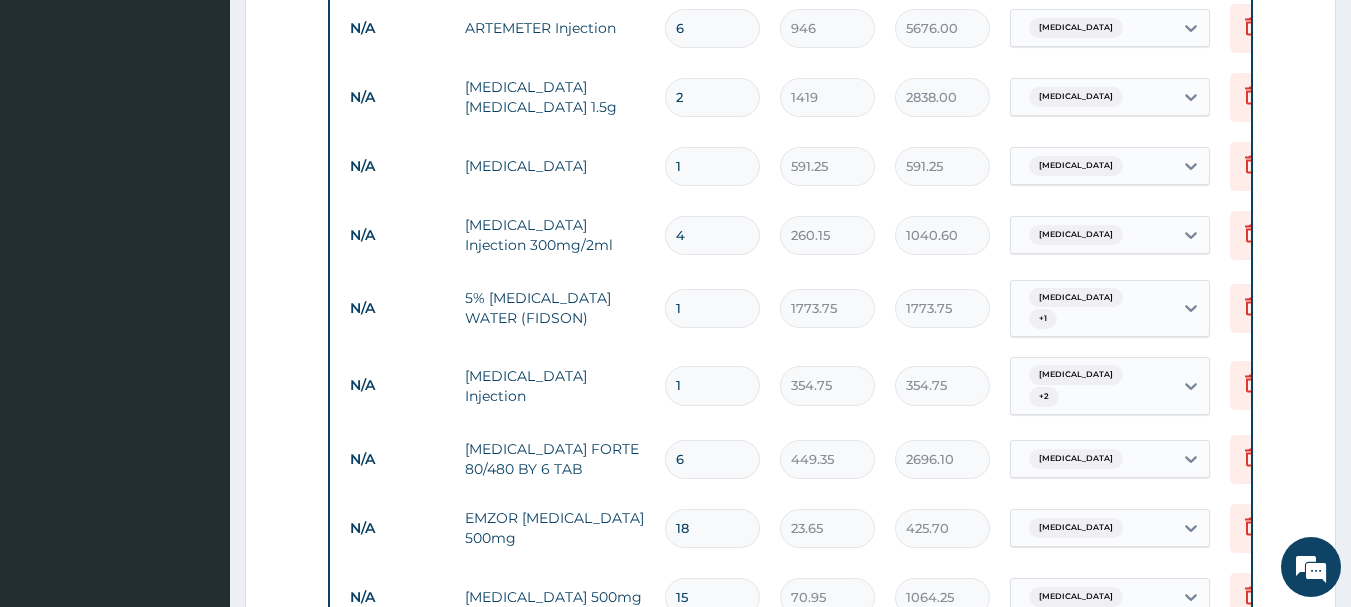 type on "4" 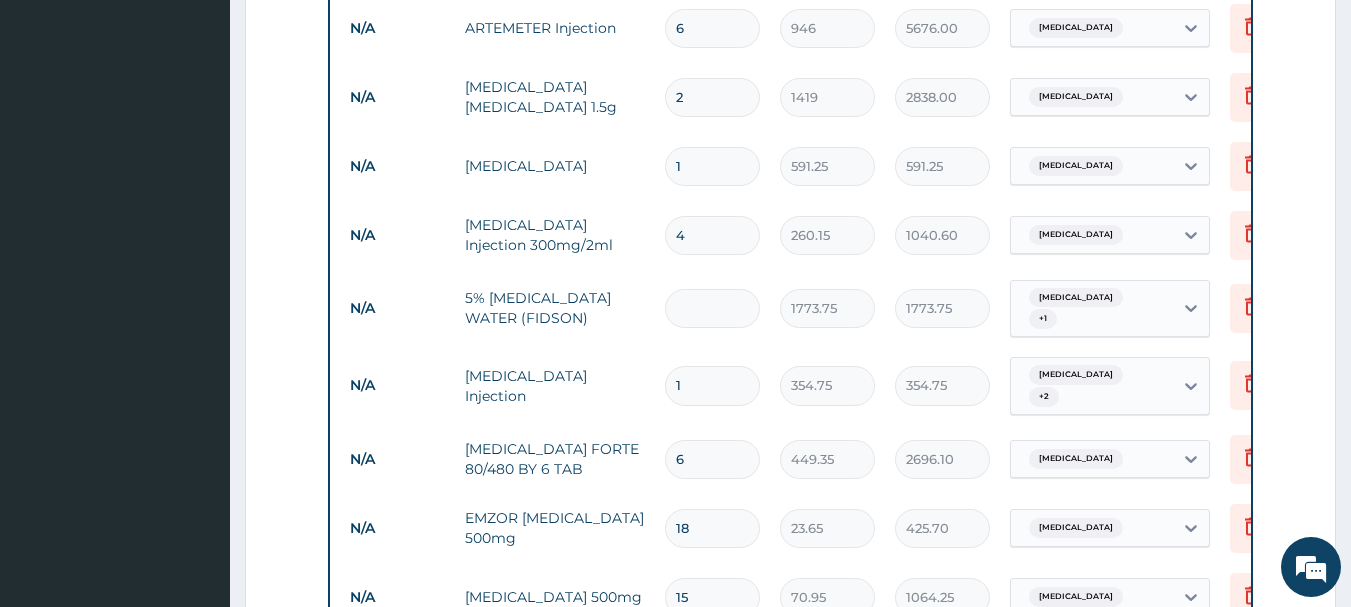 type on "0.00" 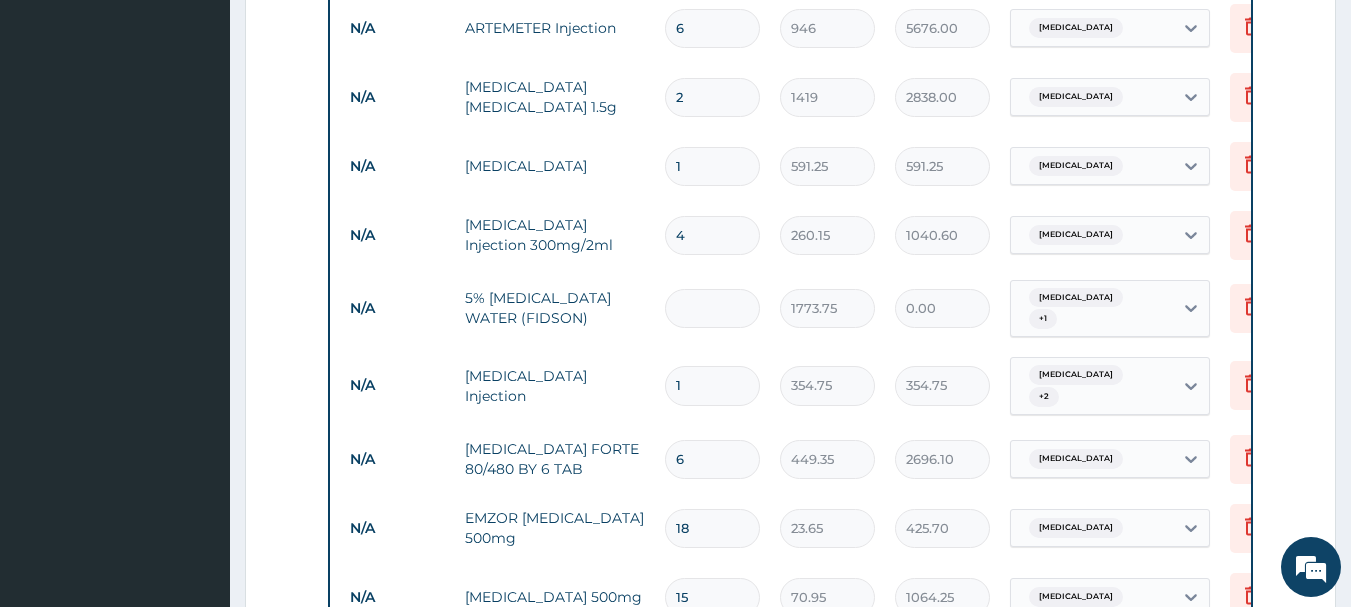 type on "2" 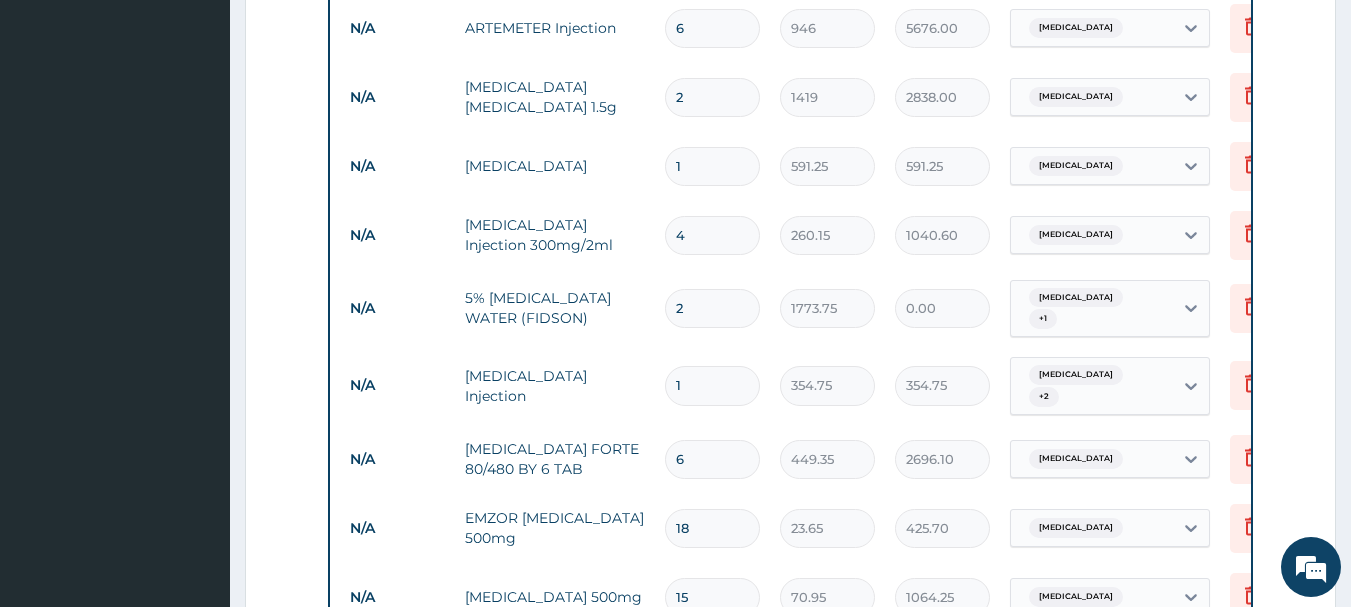 type on "3547.50" 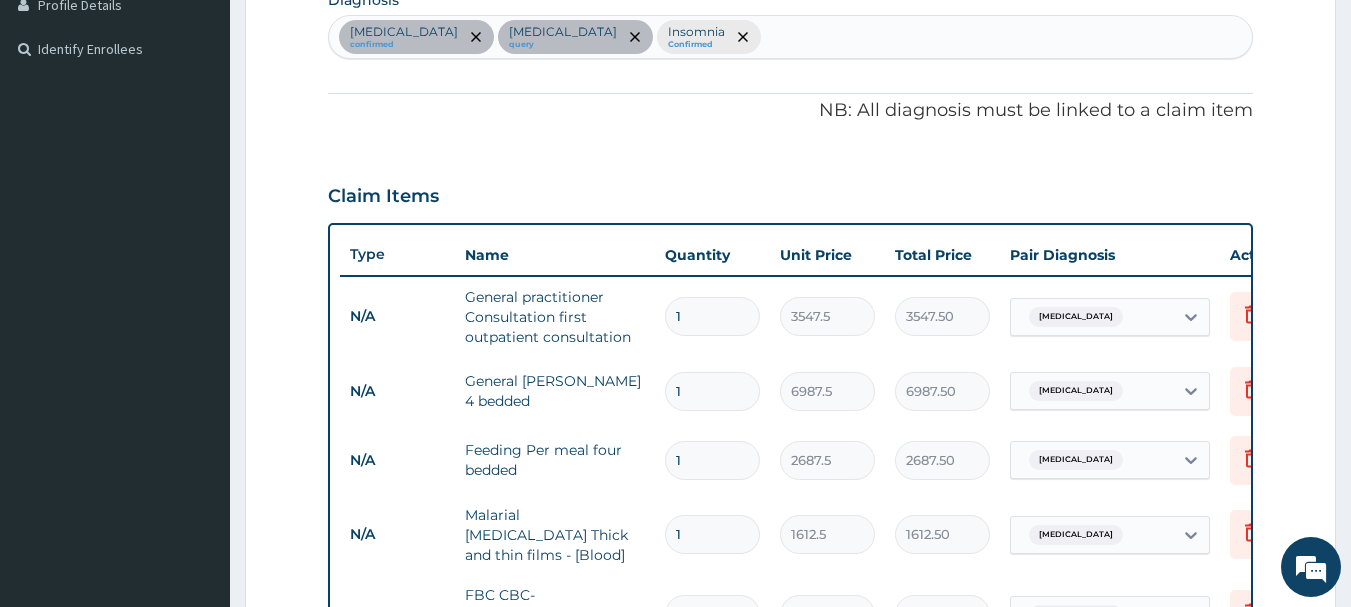 scroll, scrollTop: 420, scrollLeft: 0, axis: vertical 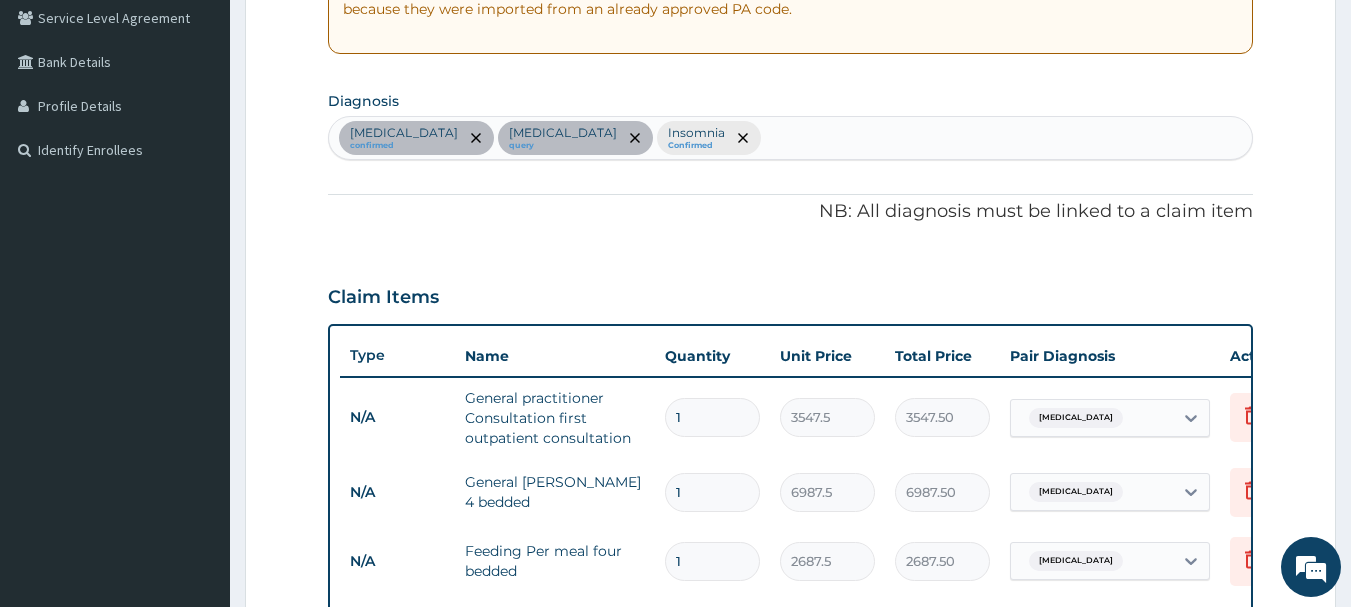 type on "2" 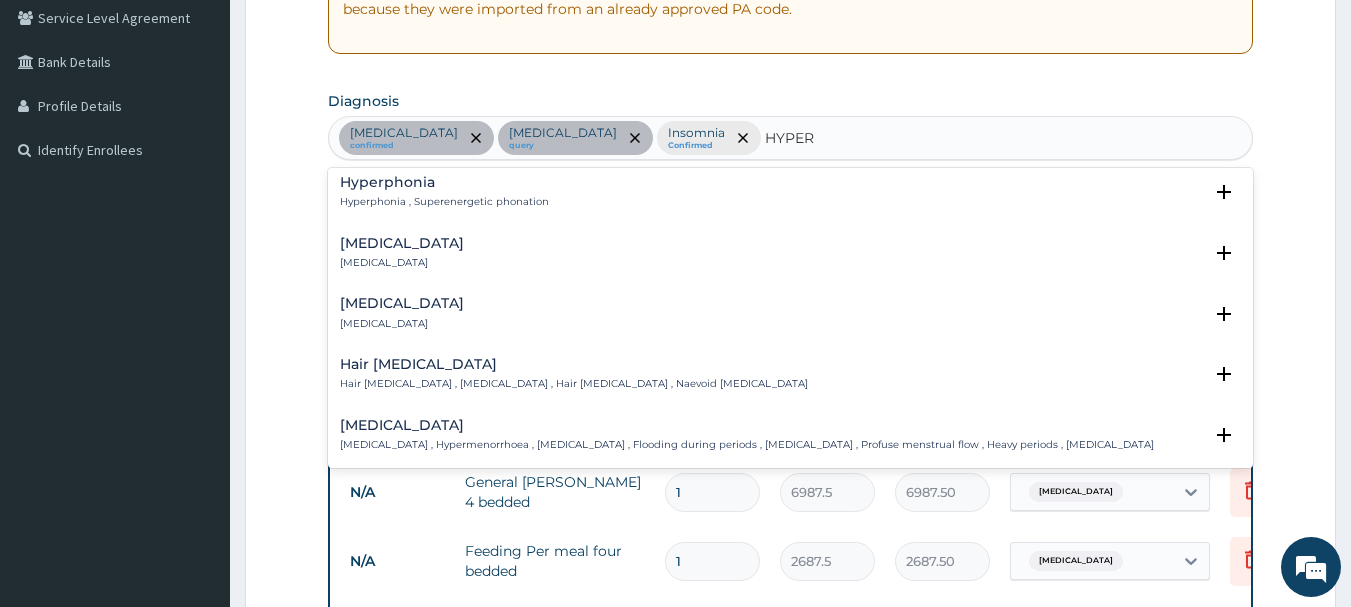 scroll, scrollTop: 741, scrollLeft: 0, axis: vertical 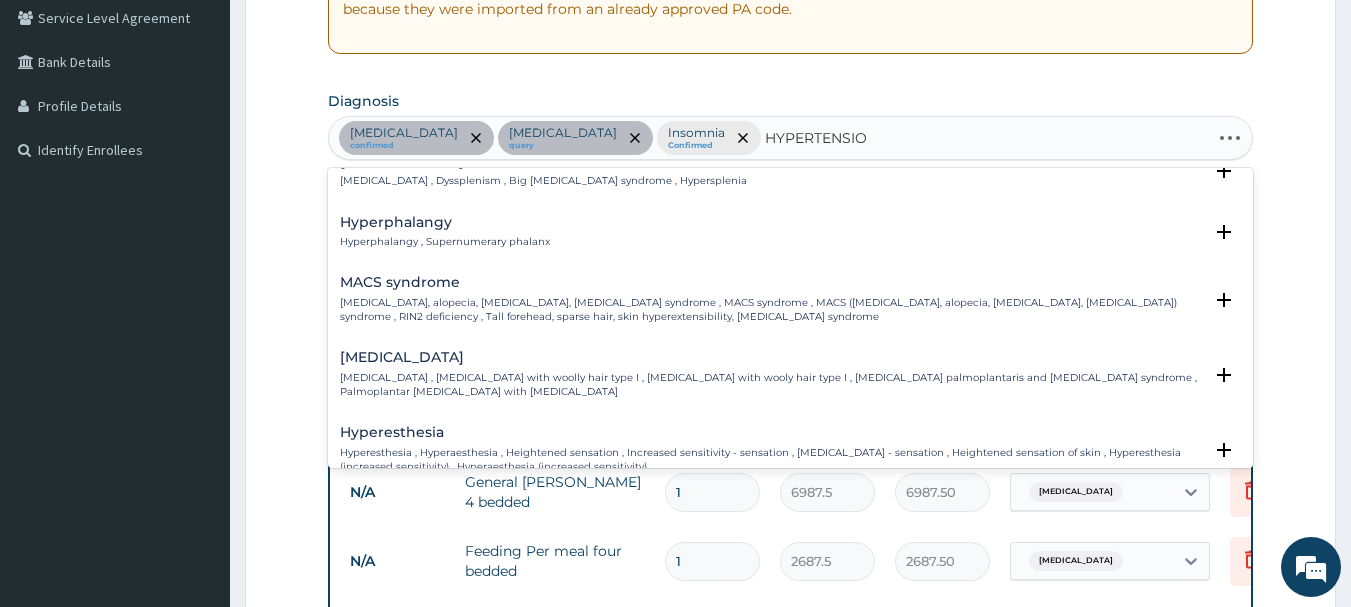 type on "HYPERTENSION" 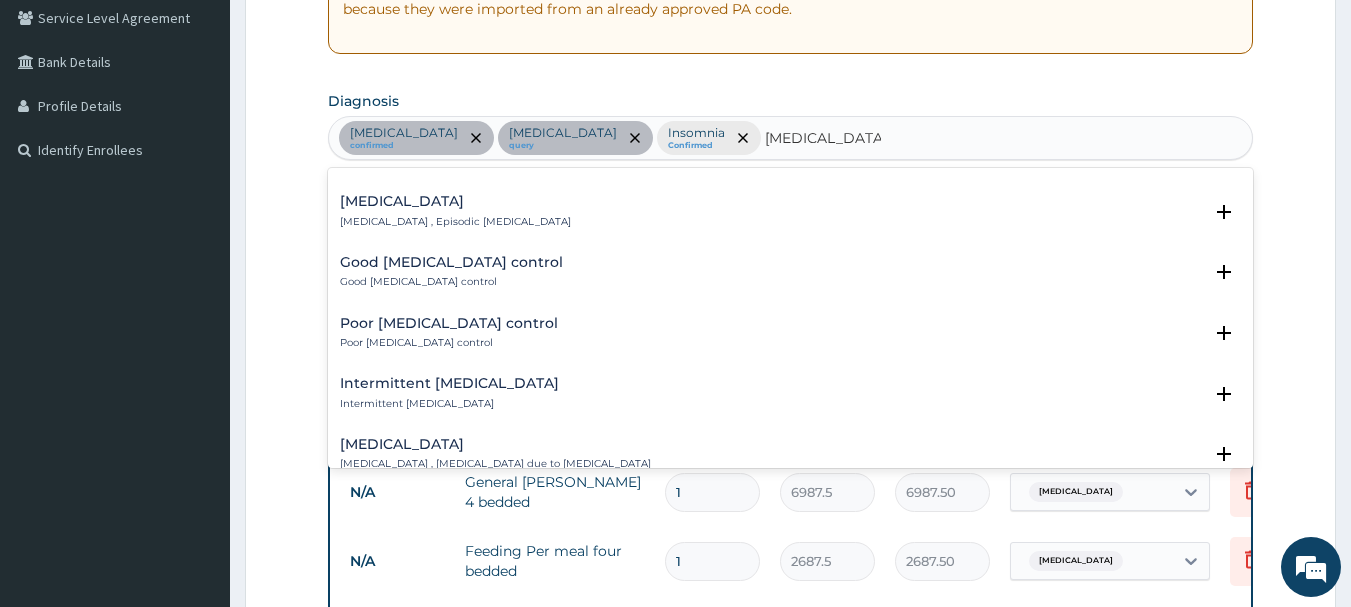 scroll, scrollTop: 1846, scrollLeft: 0, axis: vertical 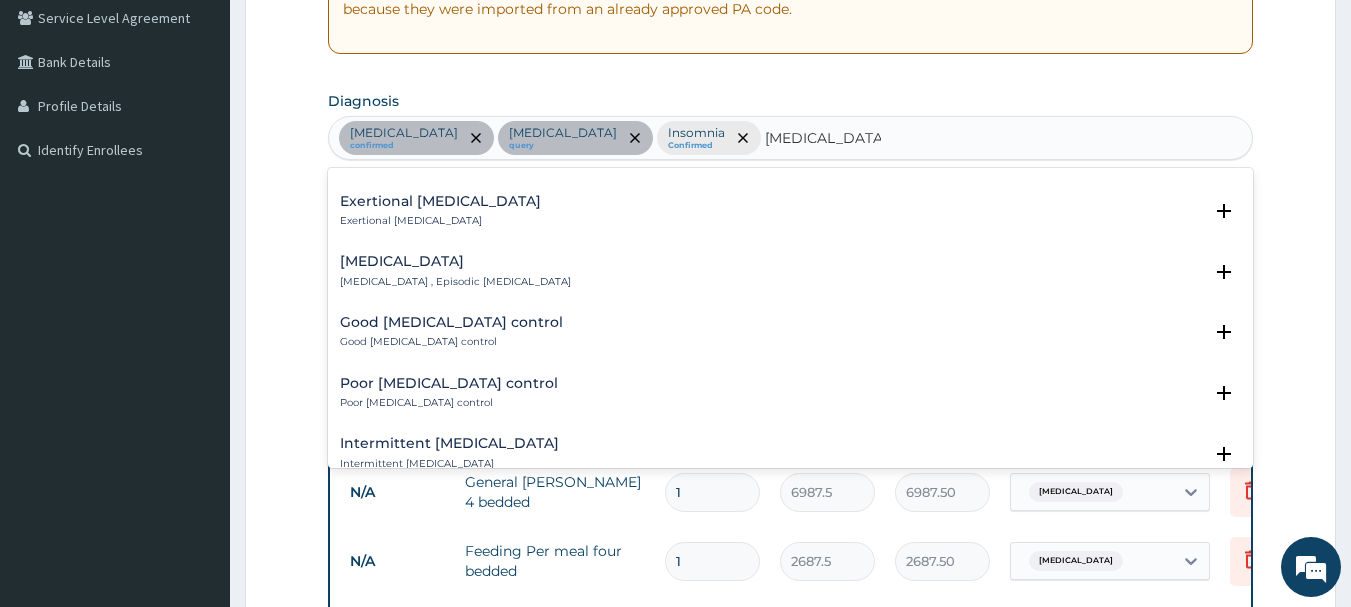 click on "Poor hypertension control" at bounding box center [449, 383] 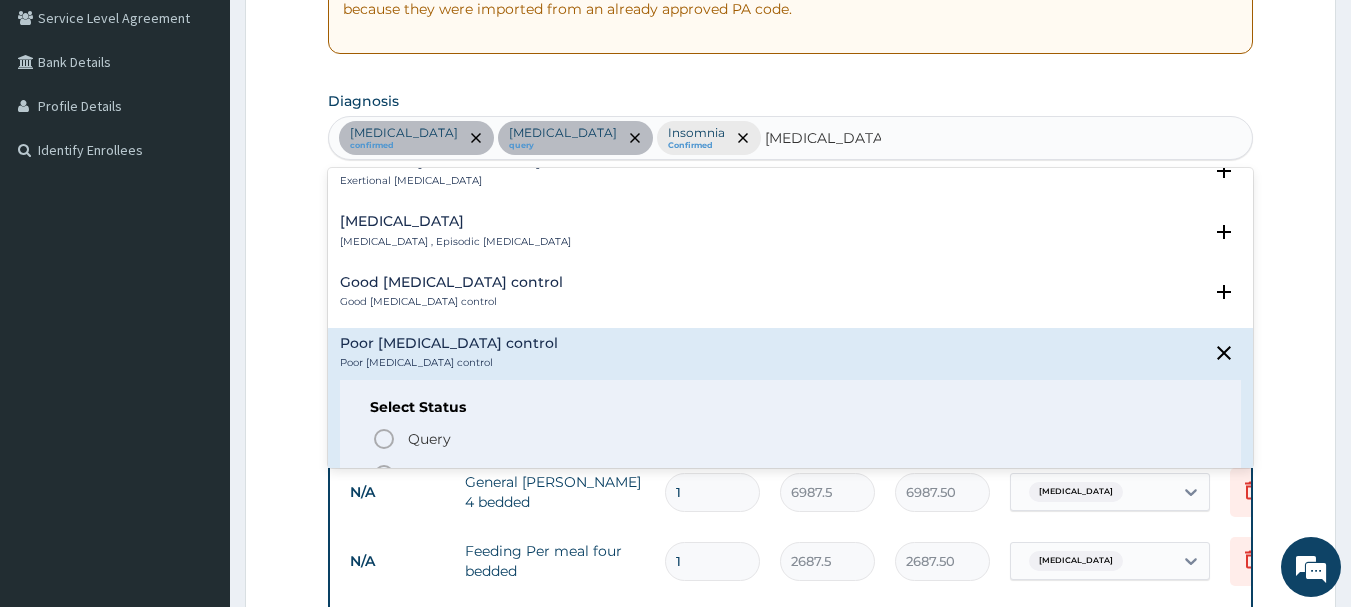 scroll, scrollTop: 1926, scrollLeft: 0, axis: vertical 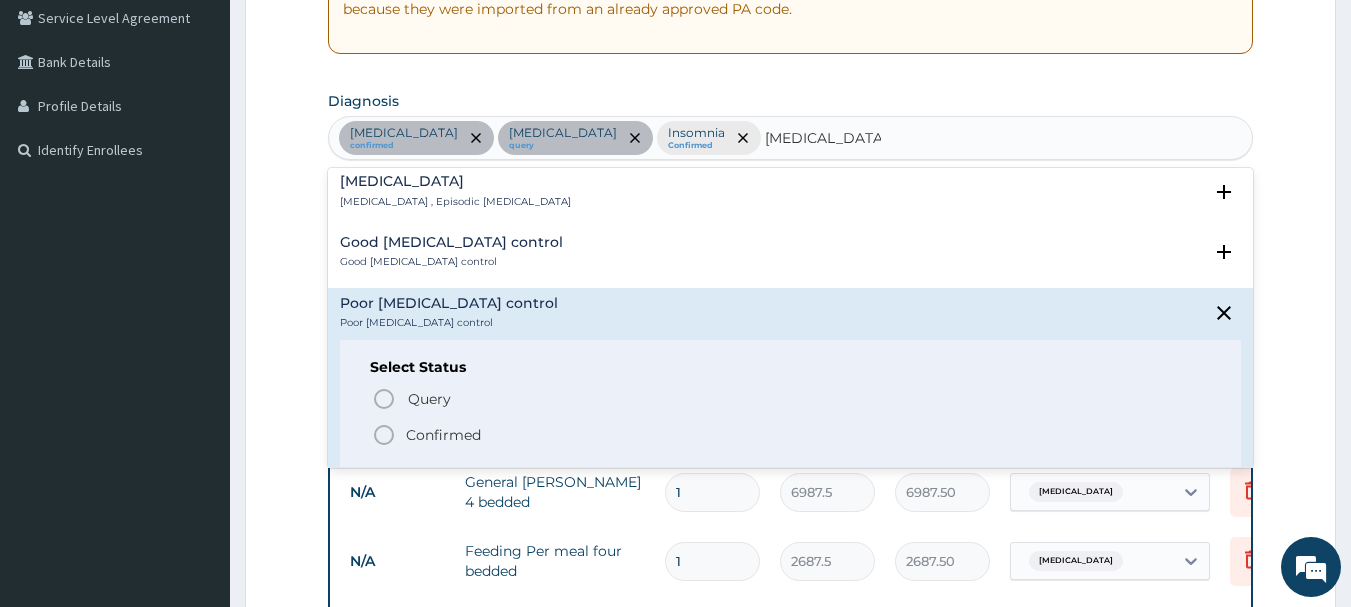 click 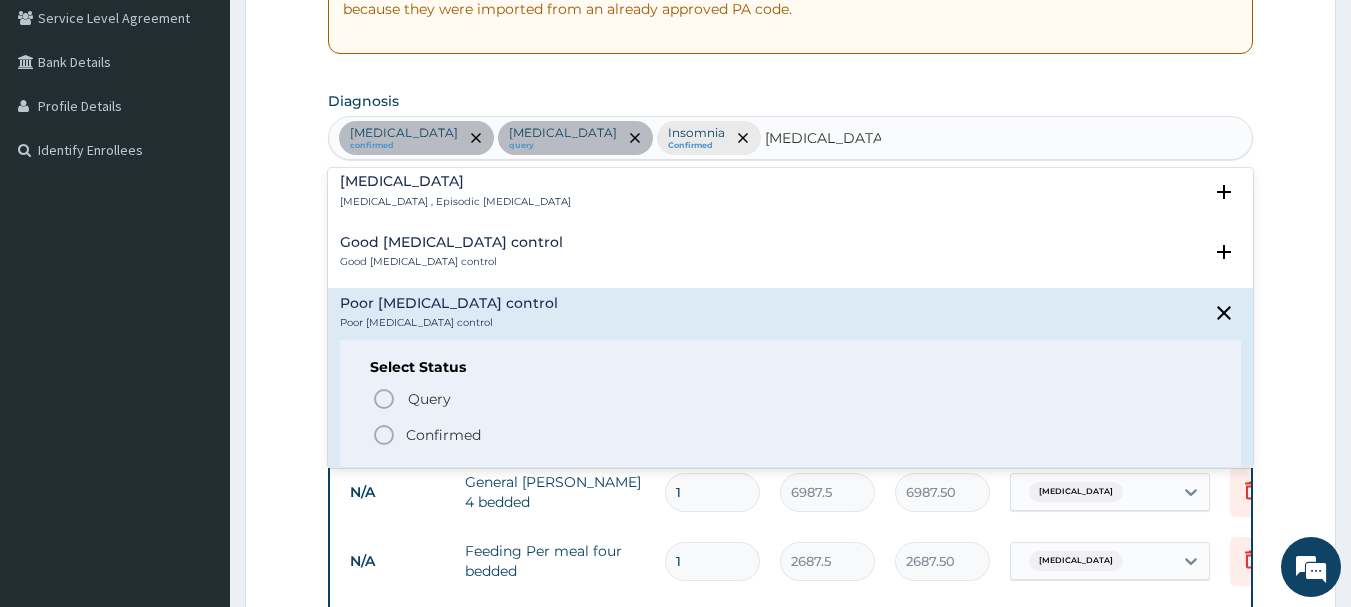 type 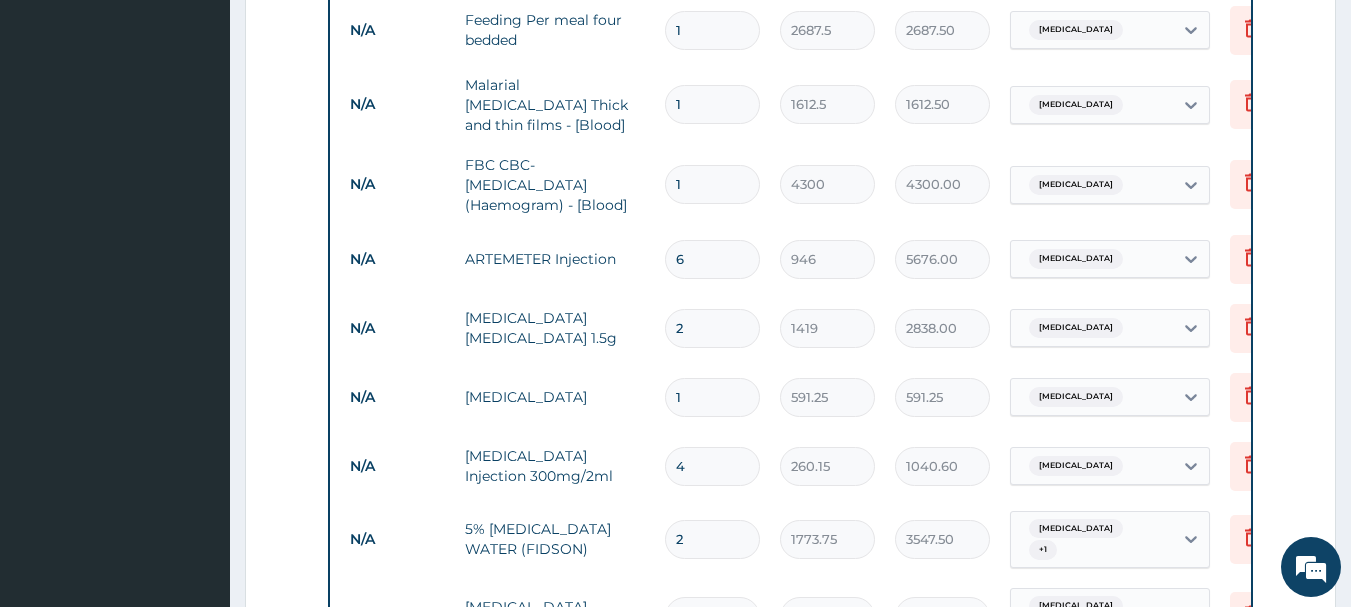 scroll, scrollTop: 1743, scrollLeft: 0, axis: vertical 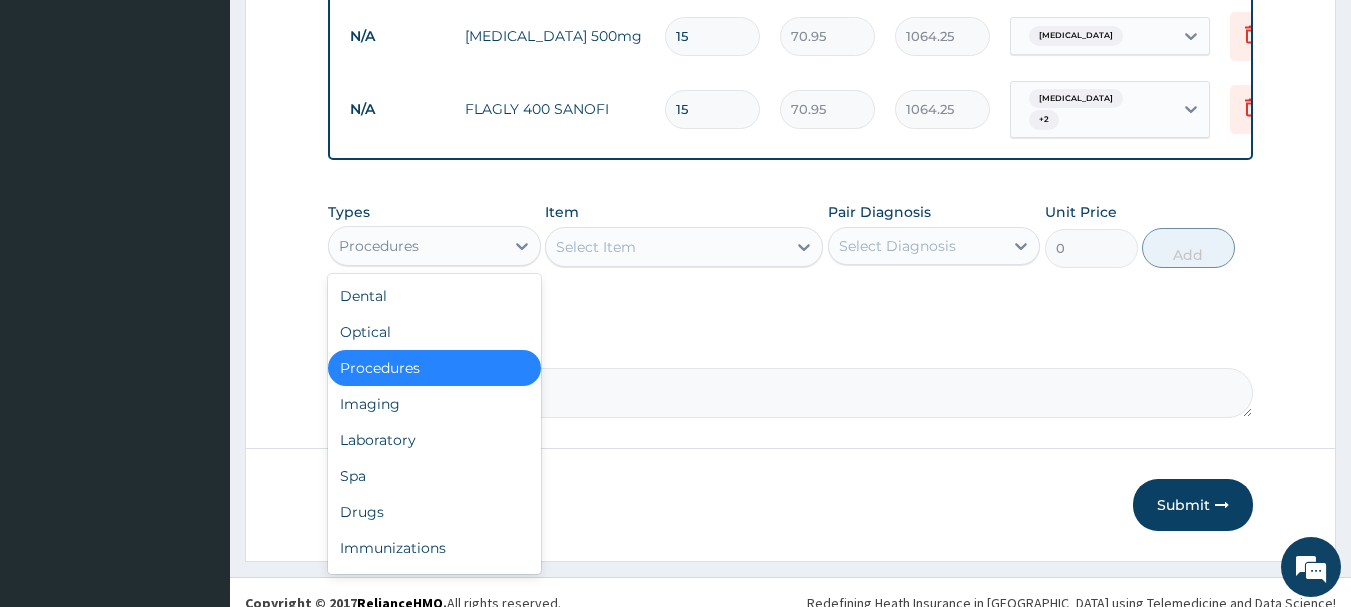 click on "Procedures" at bounding box center (416, 246) 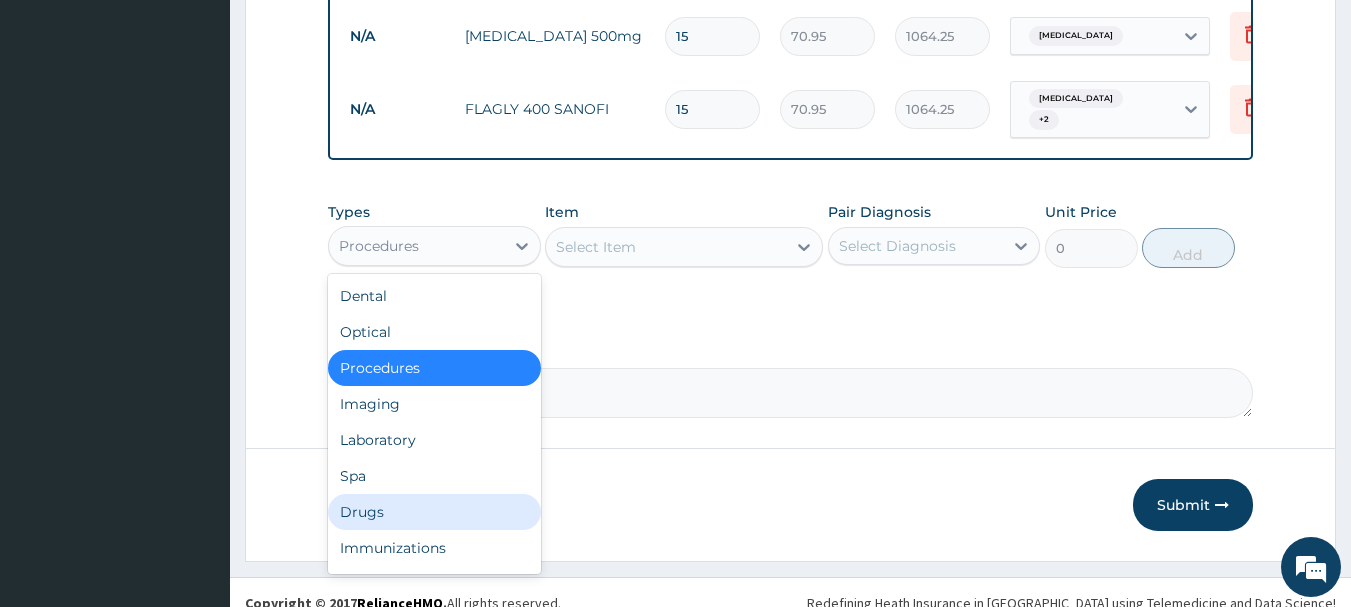 click on "Drugs" at bounding box center [434, 512] 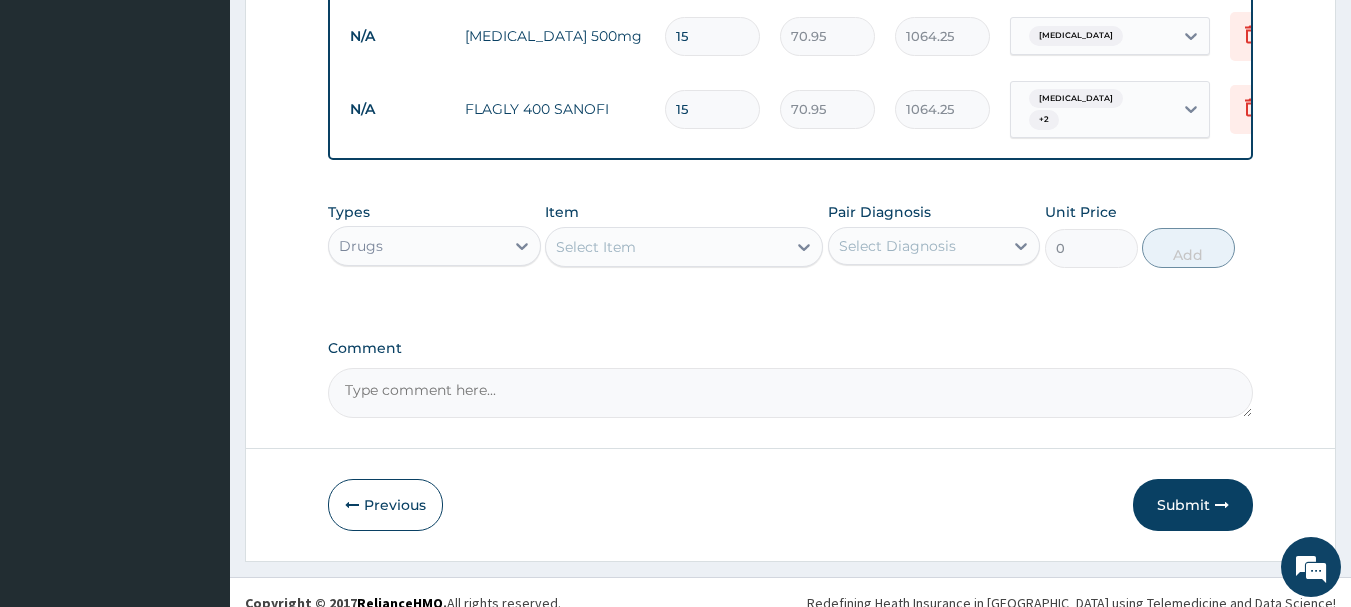 click on "Select Item" at bounding box center (666, 247) 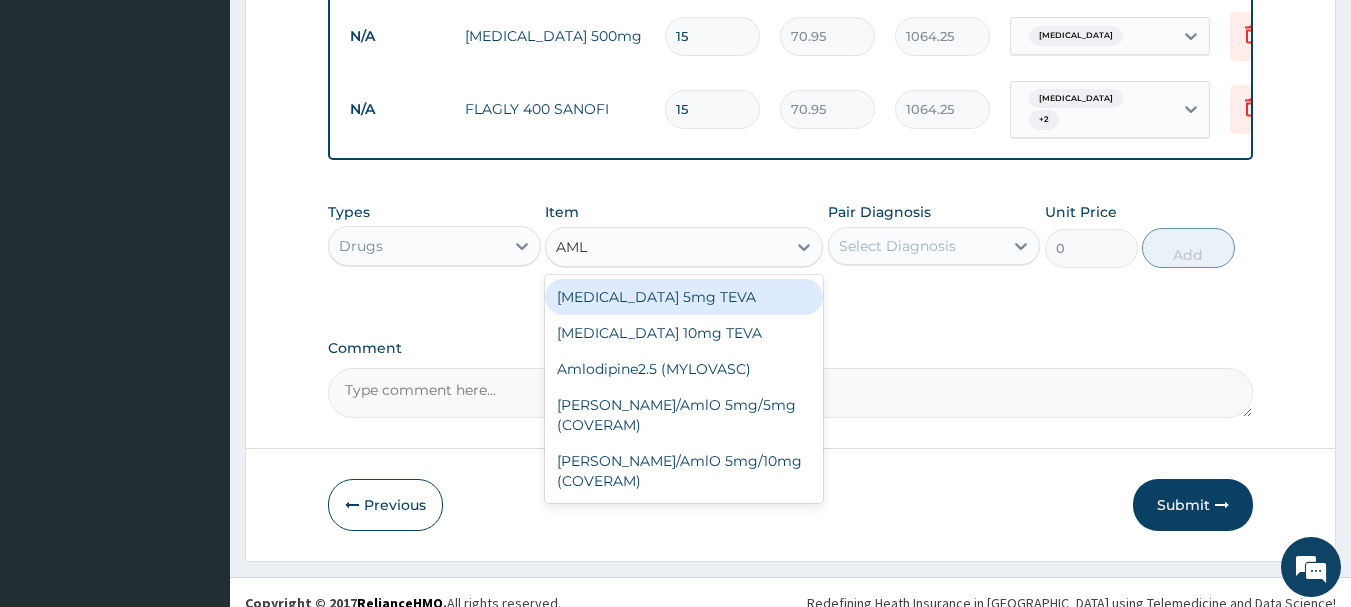 type on "AMLO" 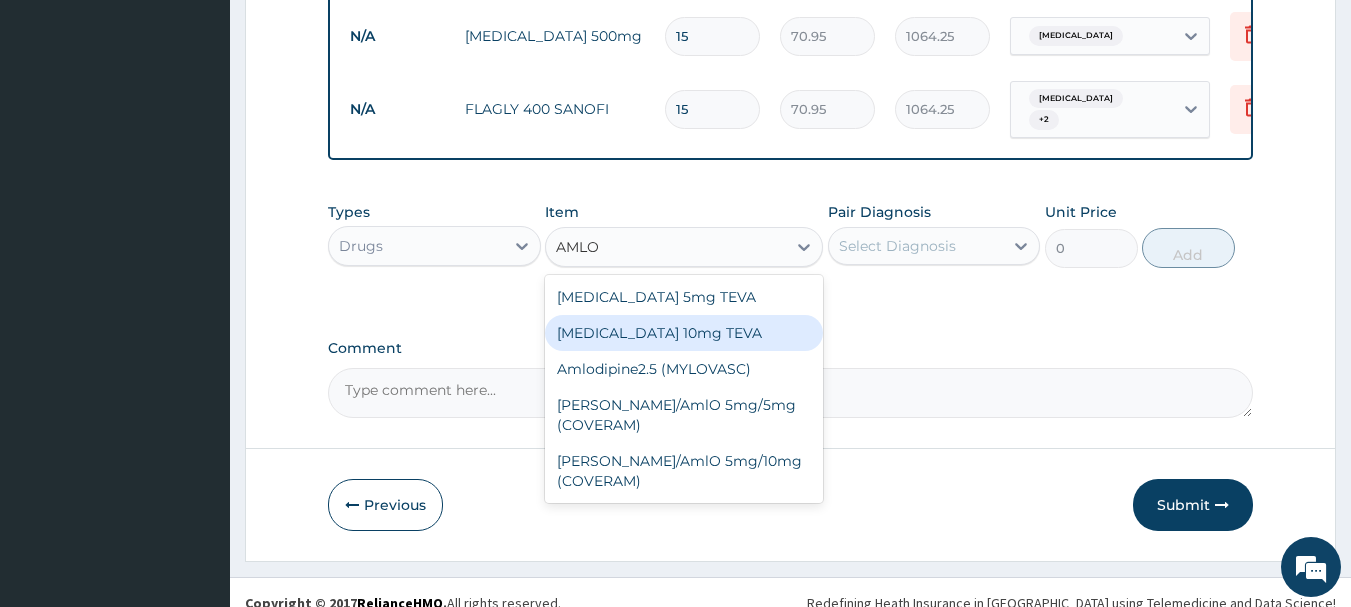 click on "Amlodipine 10mg TEVA" at bounding box center [684, 333] 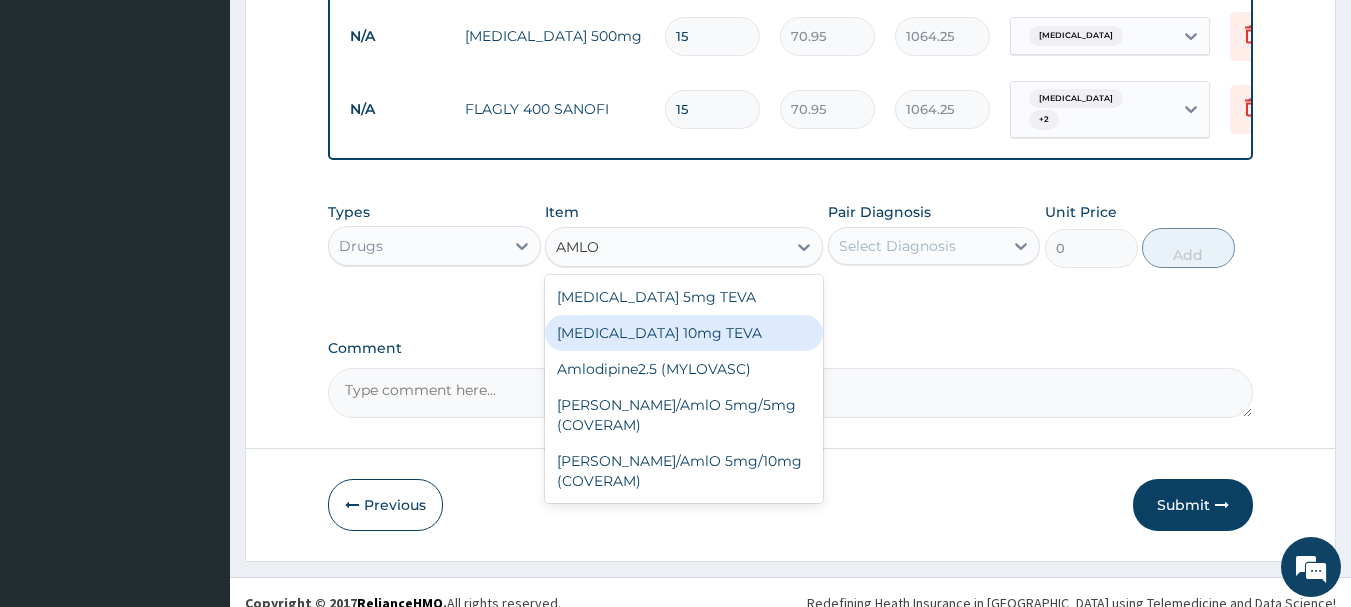 type 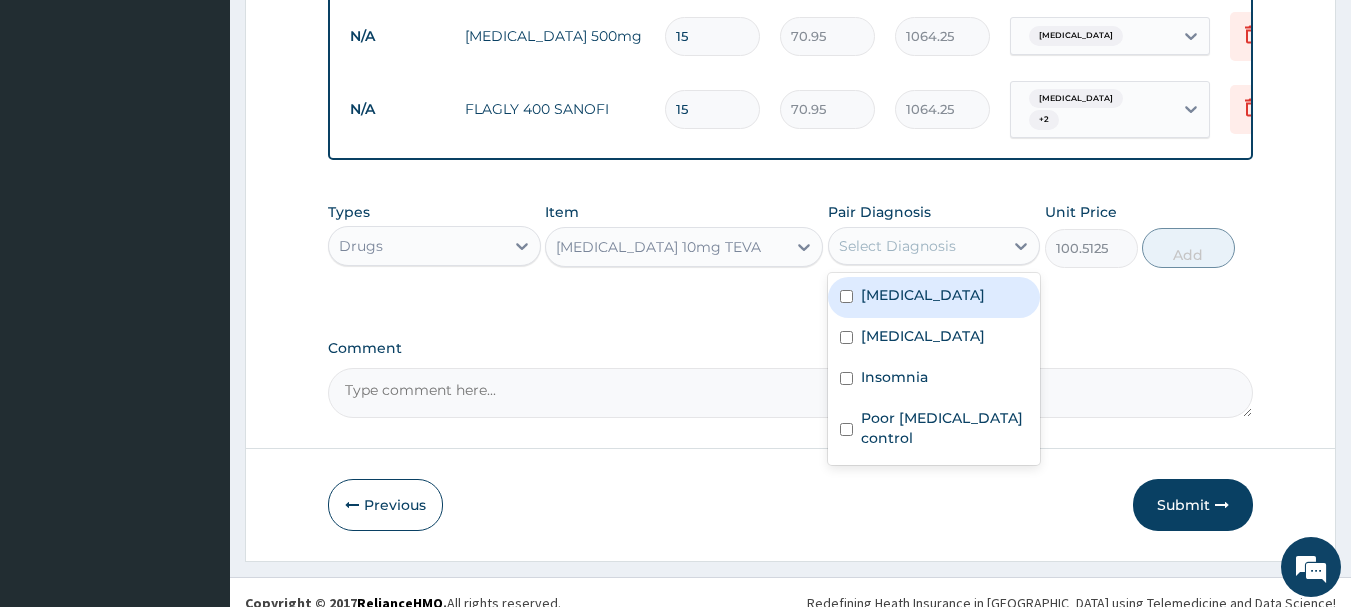 click on "Select Diagnosis" at bounding box center [897, 246] 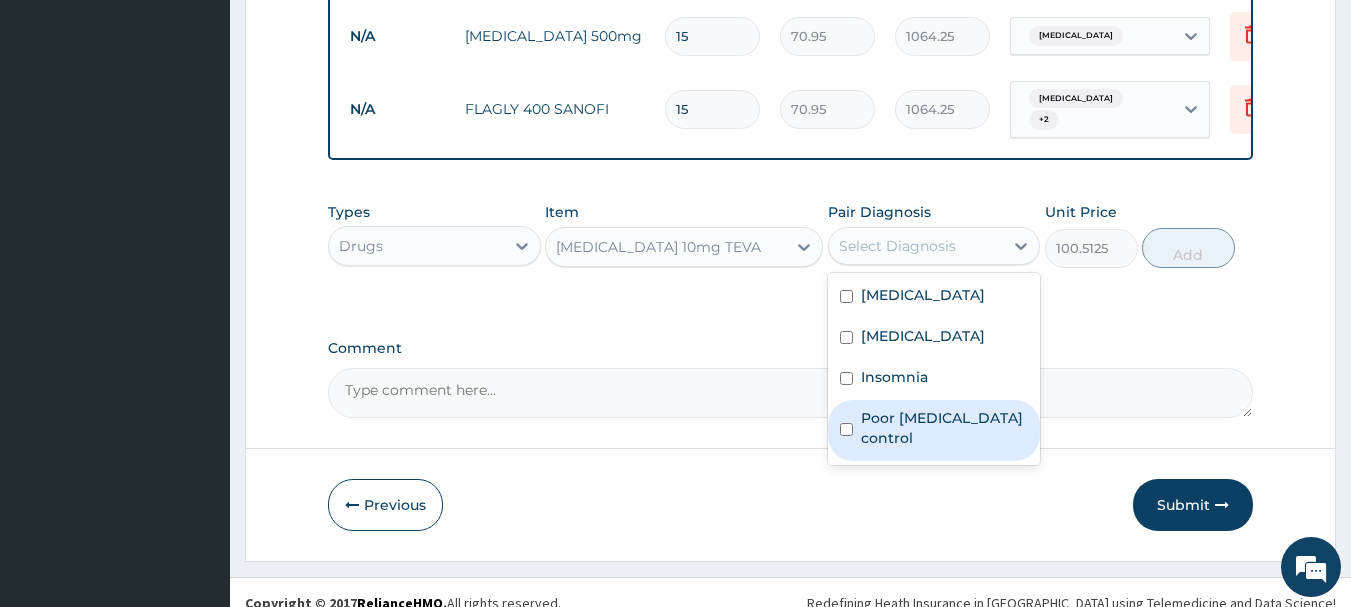 click on "Poor hypertension control" at bounding box center (934, 430) 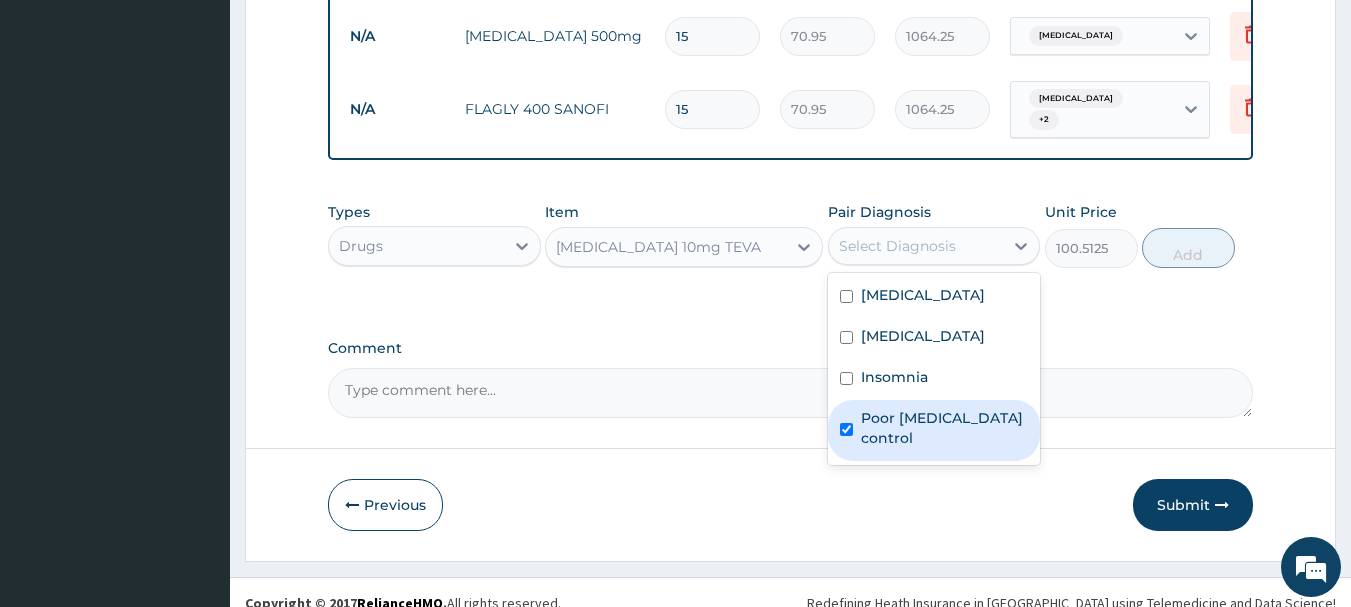 checkbox on "true" 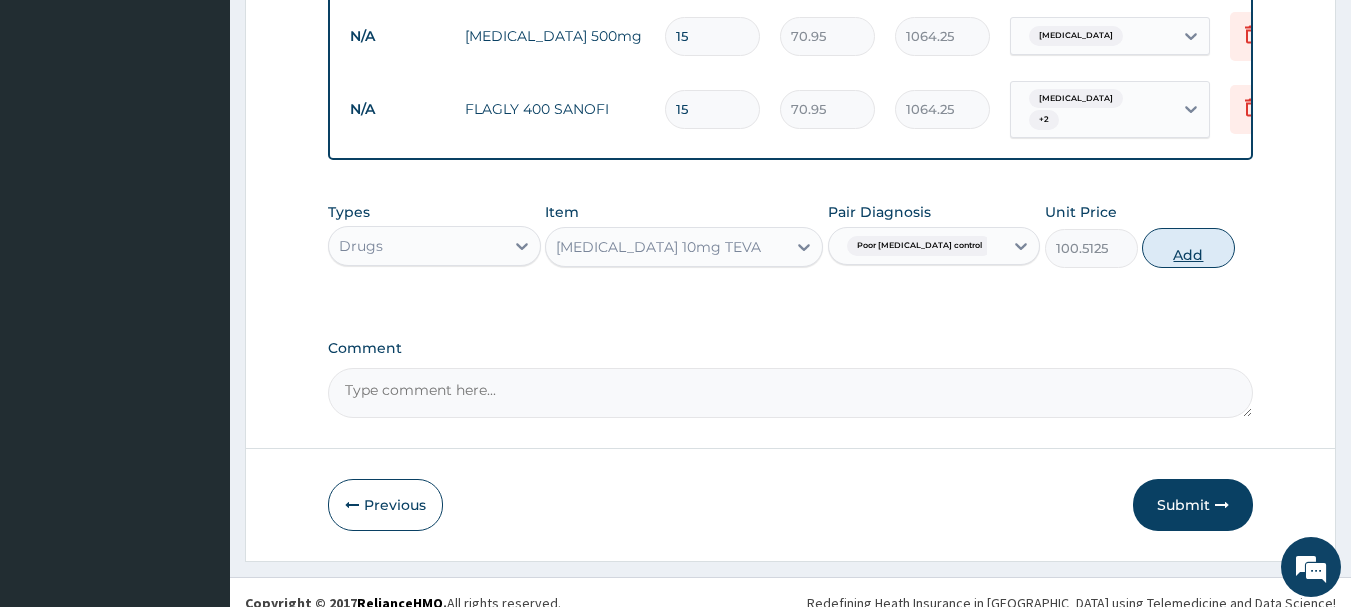 click on "Add" at bounding box center (1188, 248) 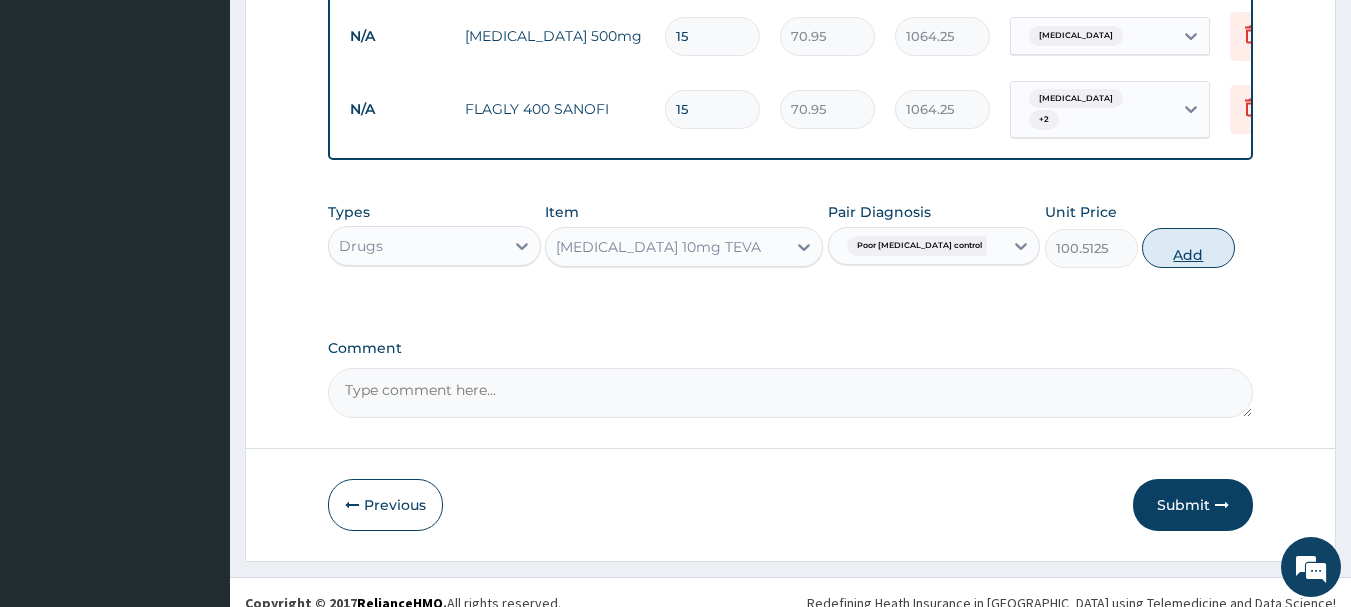 type on "0" 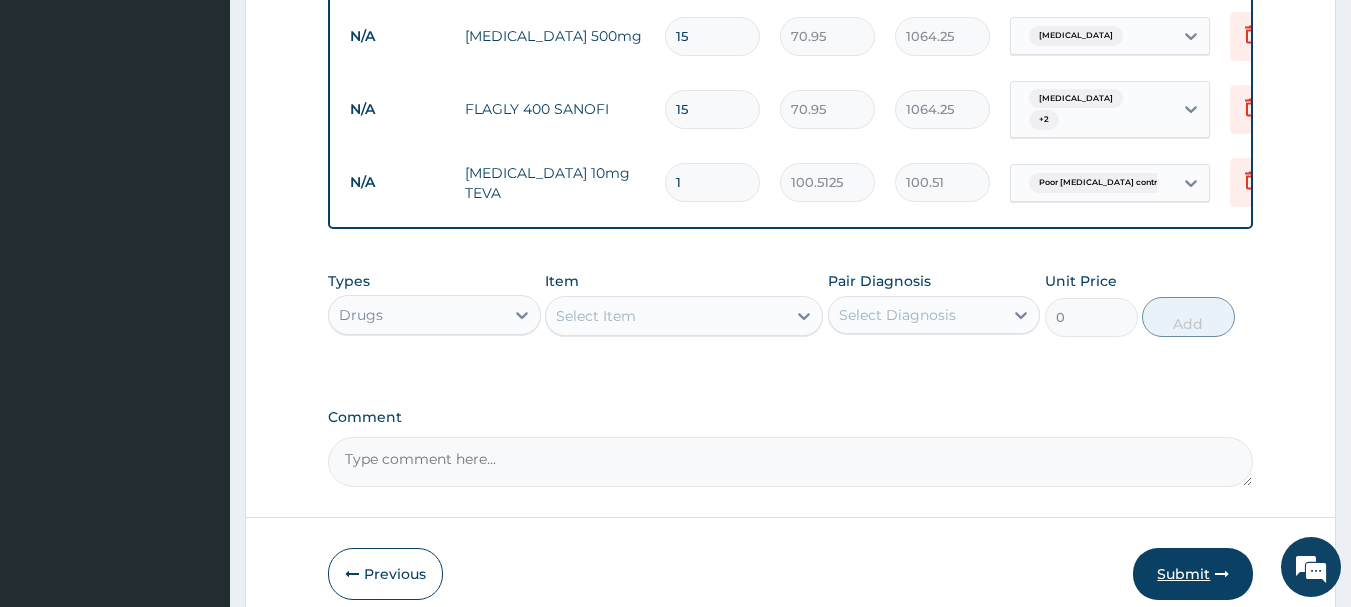 click on "Submit" at bounding box center (1193, 574) 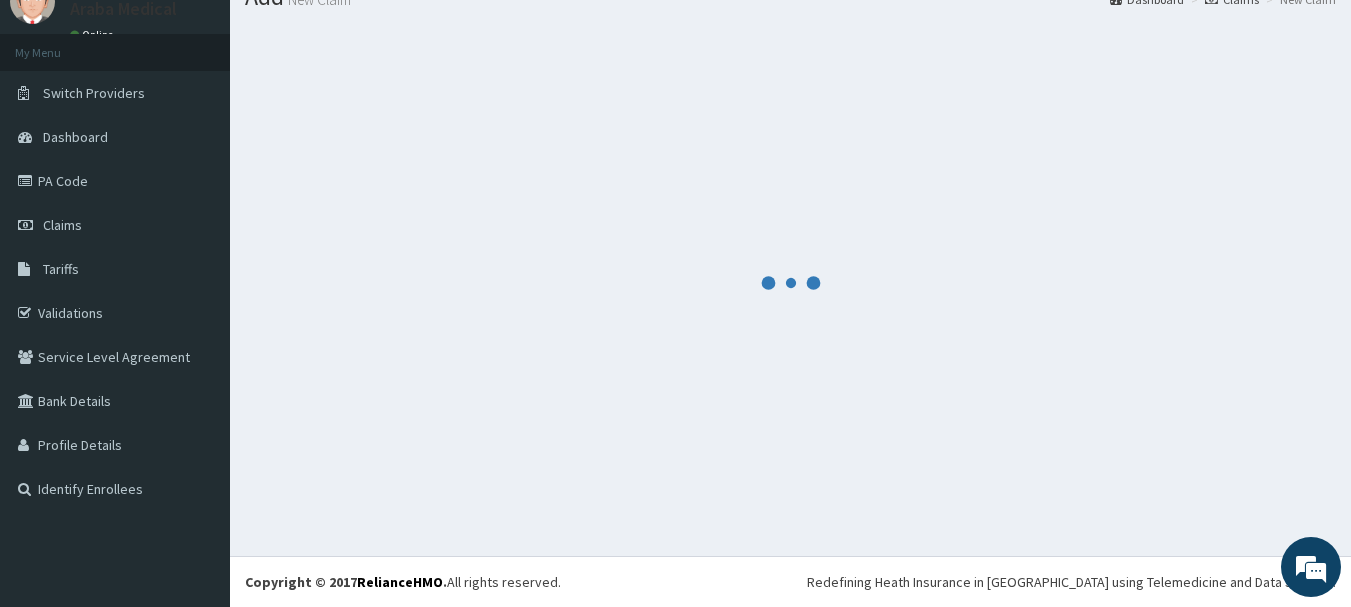 scroll, scrollTop: 1743, scrollLeft: 0, axis: vertical 